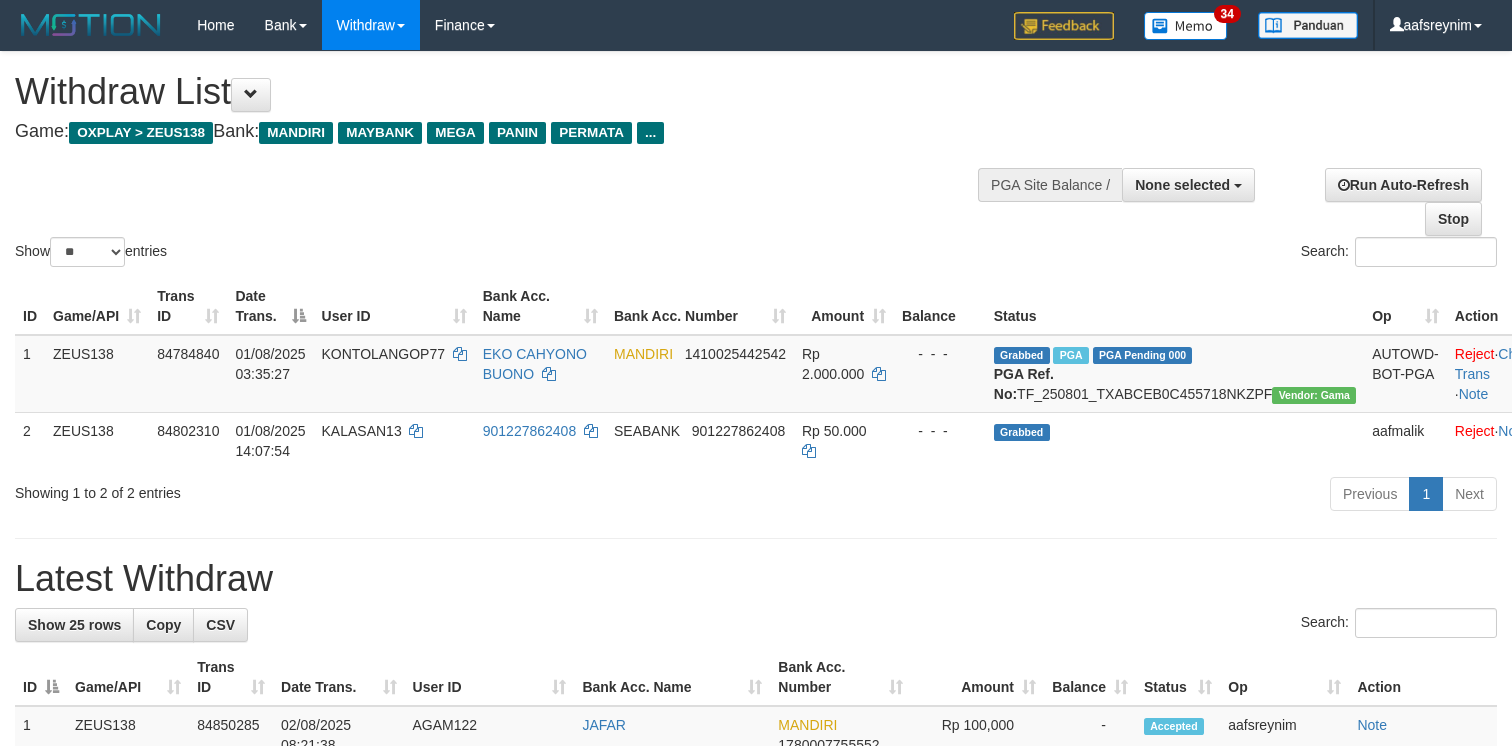 select 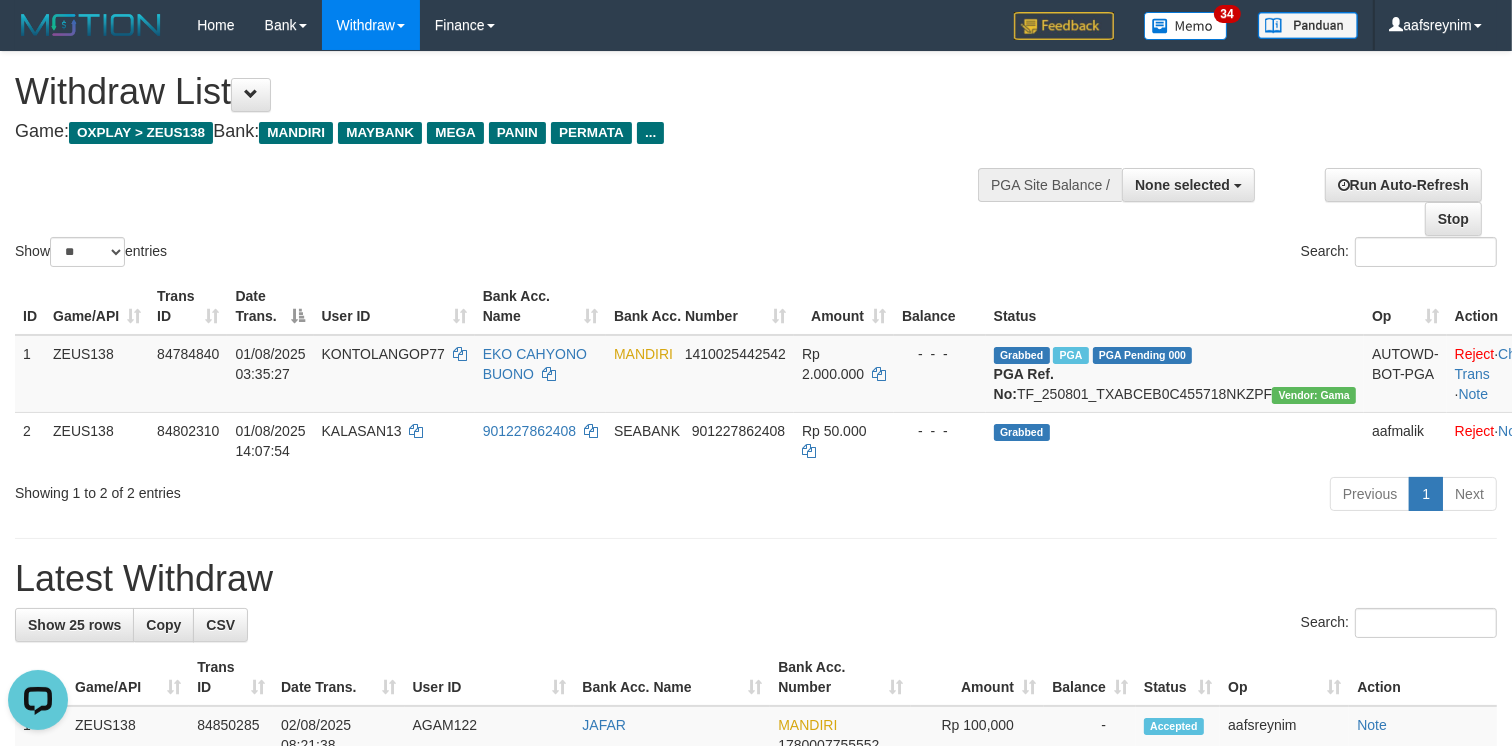 scroll, scrollTop: 0, scrollLeft: 0, axis: both 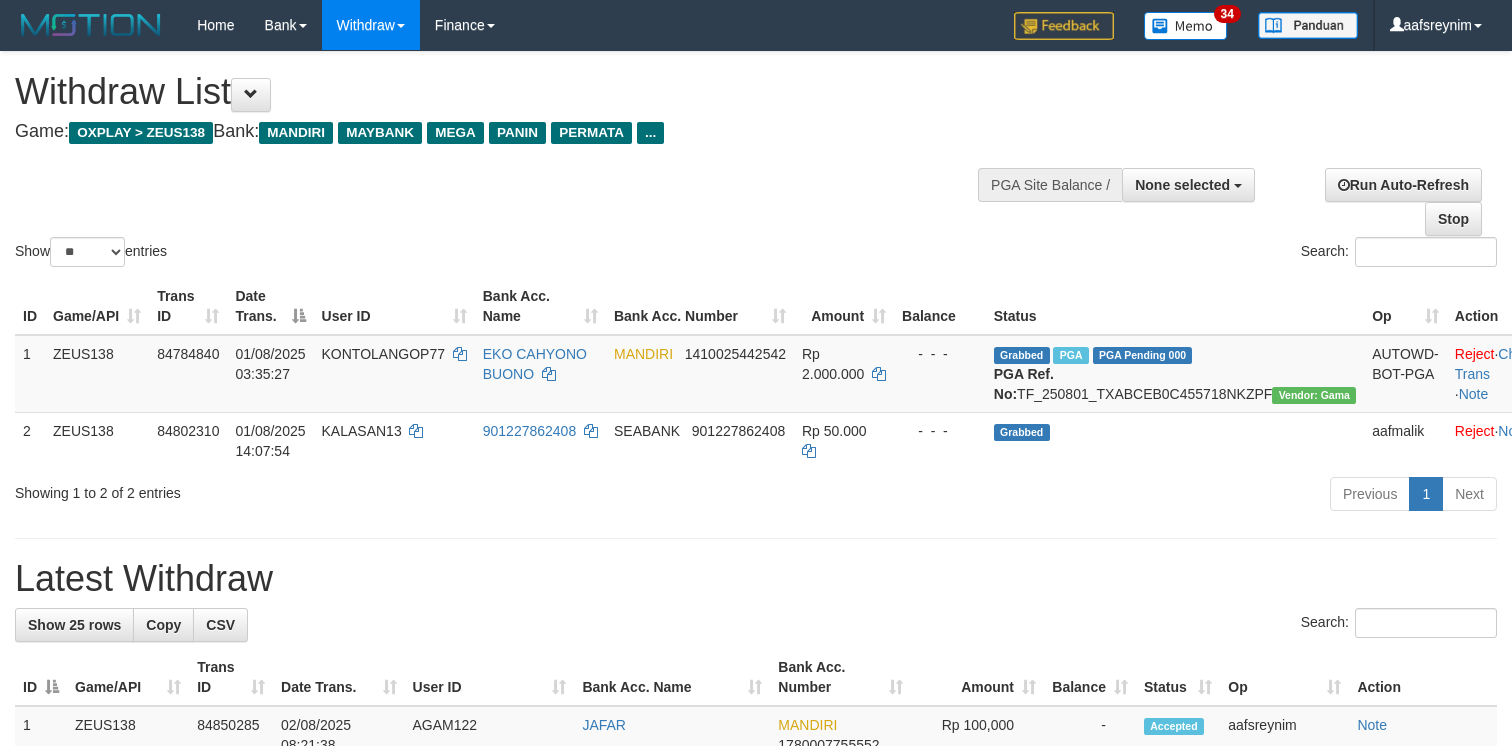 select 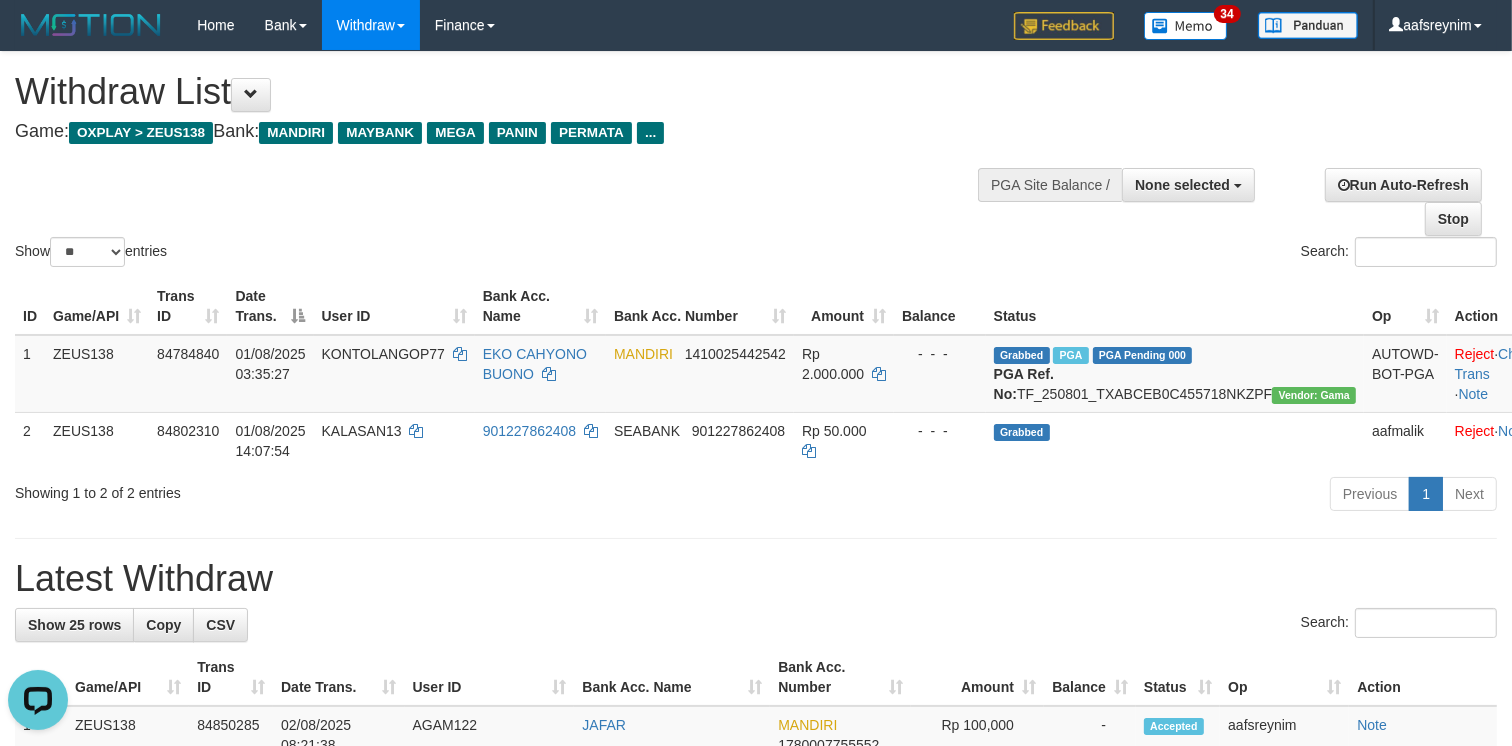 scroll, scrollTop: 0, scrollLeft: 0, axis: both 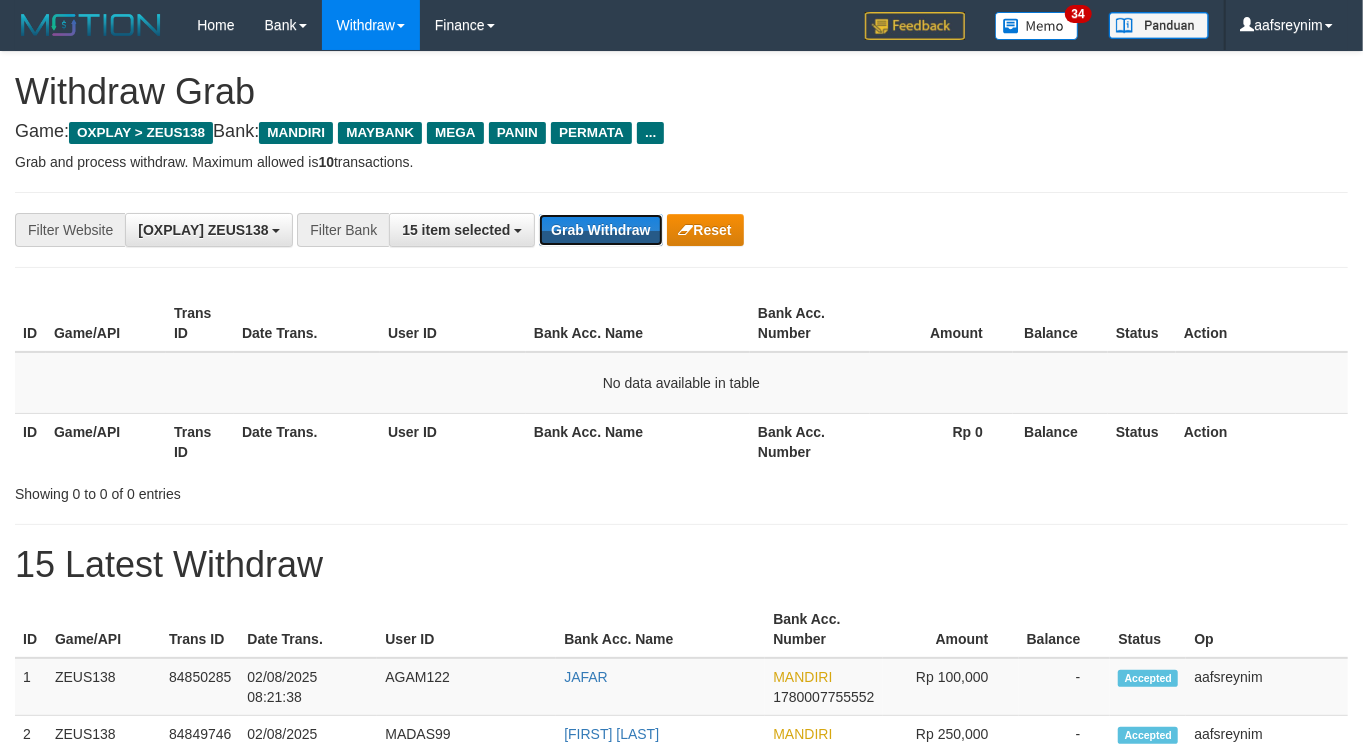 click on "Grab Withdraw" at bounding box center [600, 230] 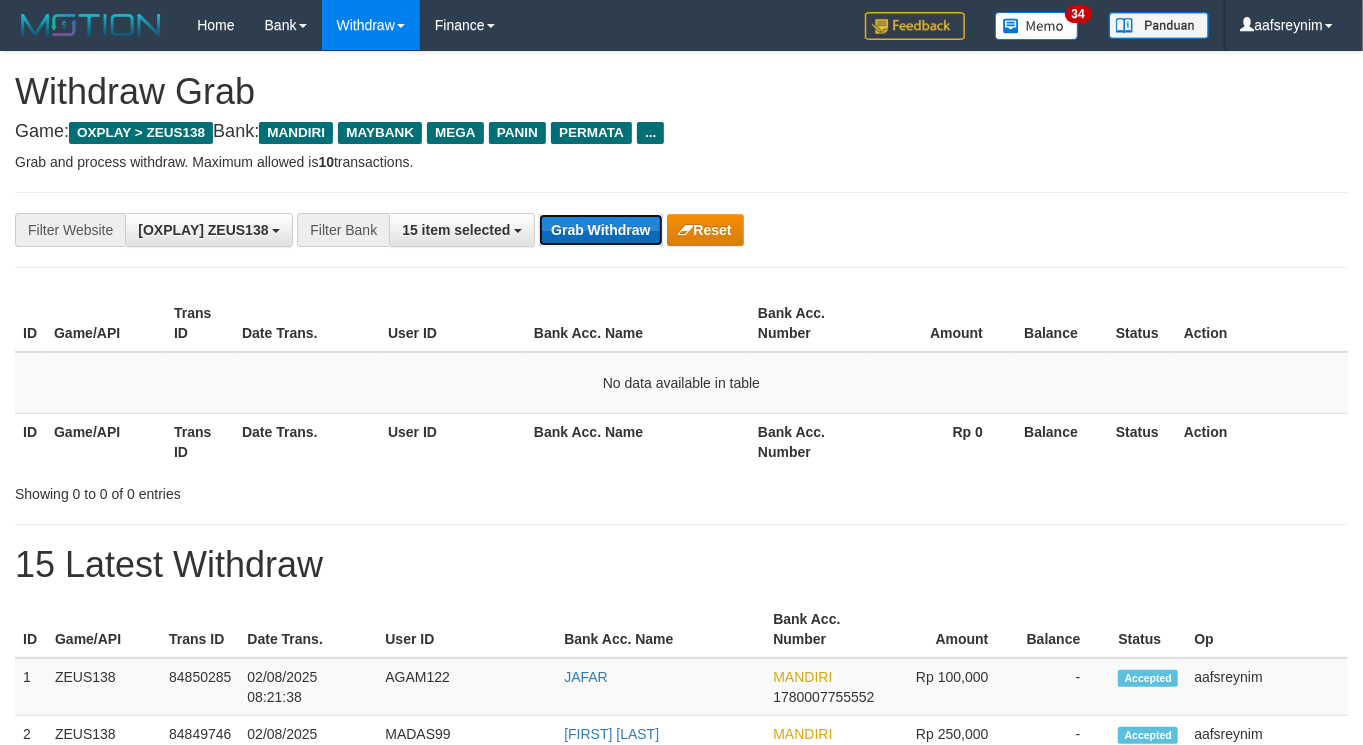 click on "Grab Withdraw" at bounding box center (600, 230) 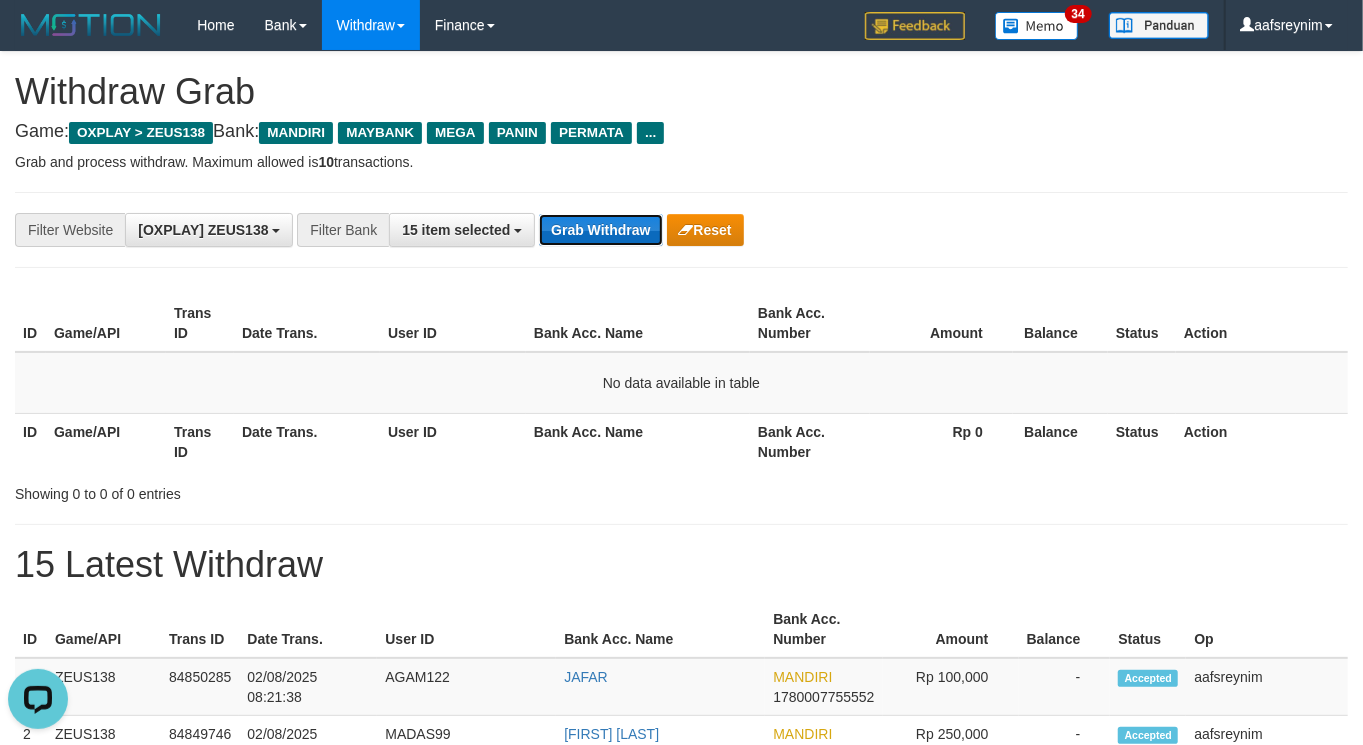 scroll, scrollTop: 0, scrollLeft: 0, axis: both 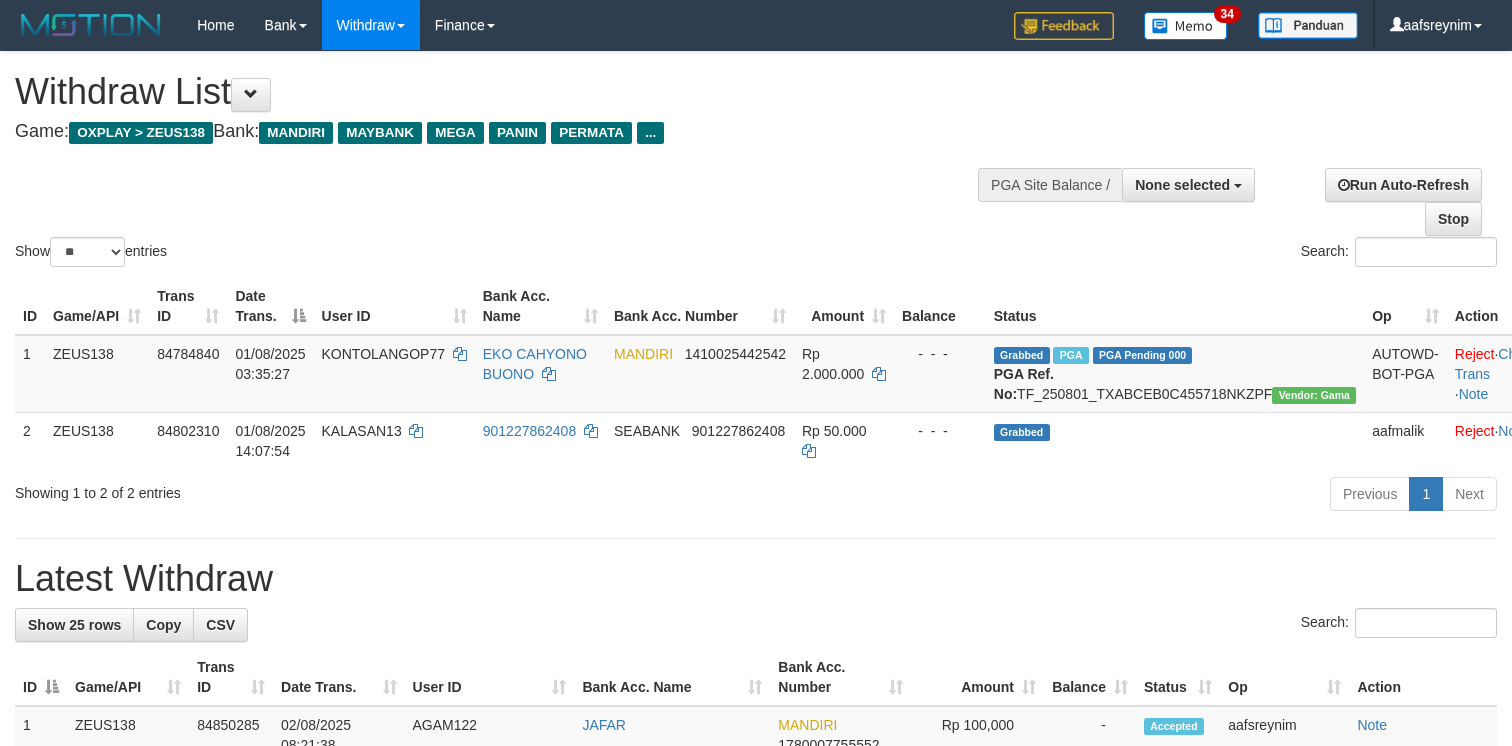 select 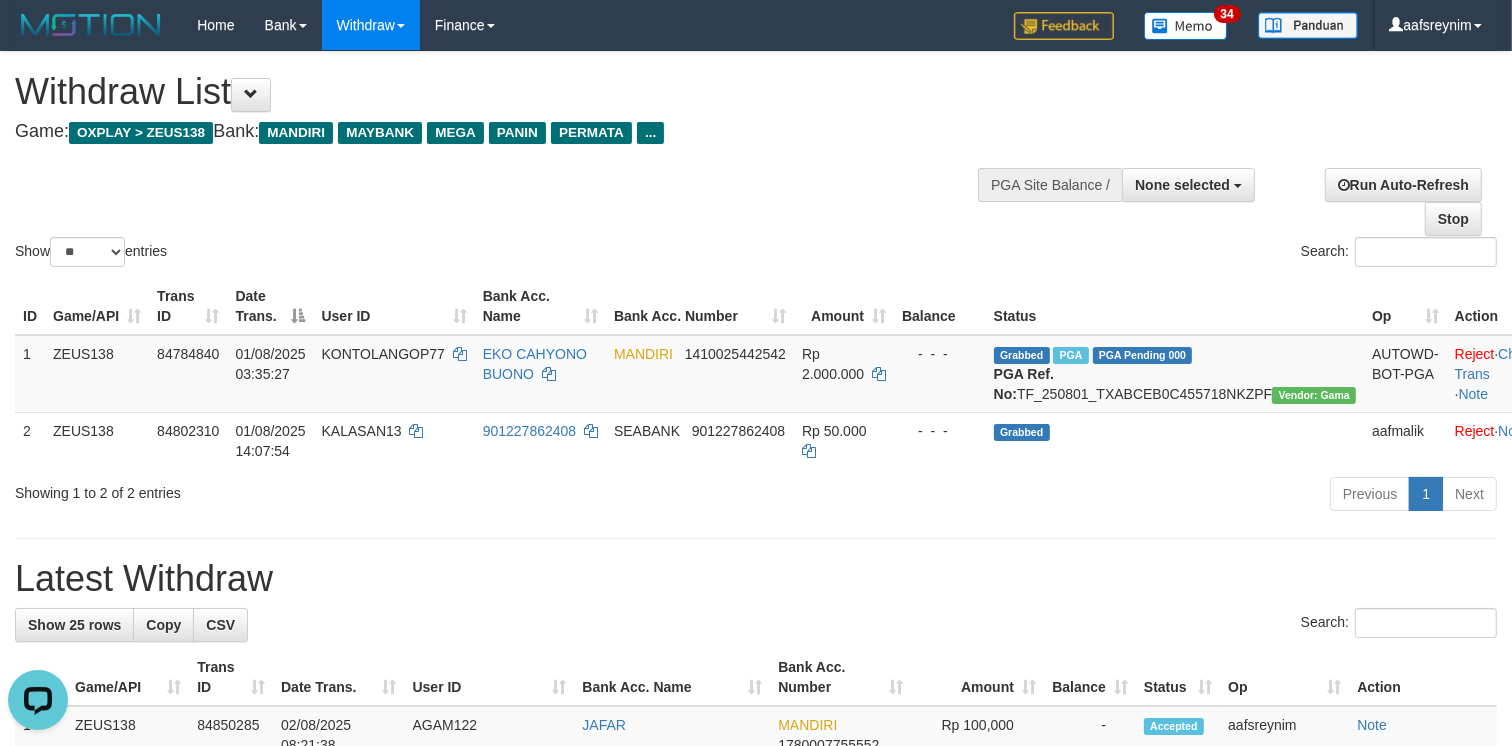 scroll, scrollTop: 0, scrollLeft: 0, axis: both 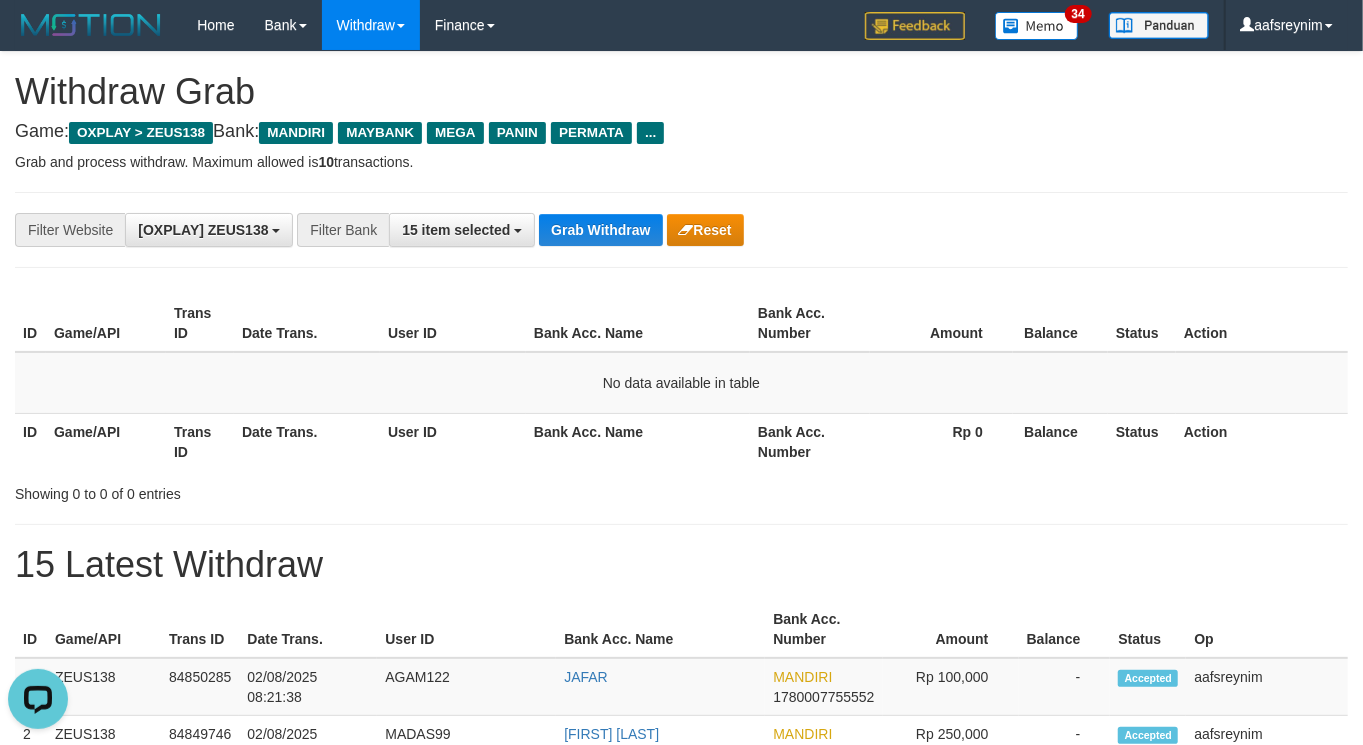 click on "**********" at bounding box center [681, 230] 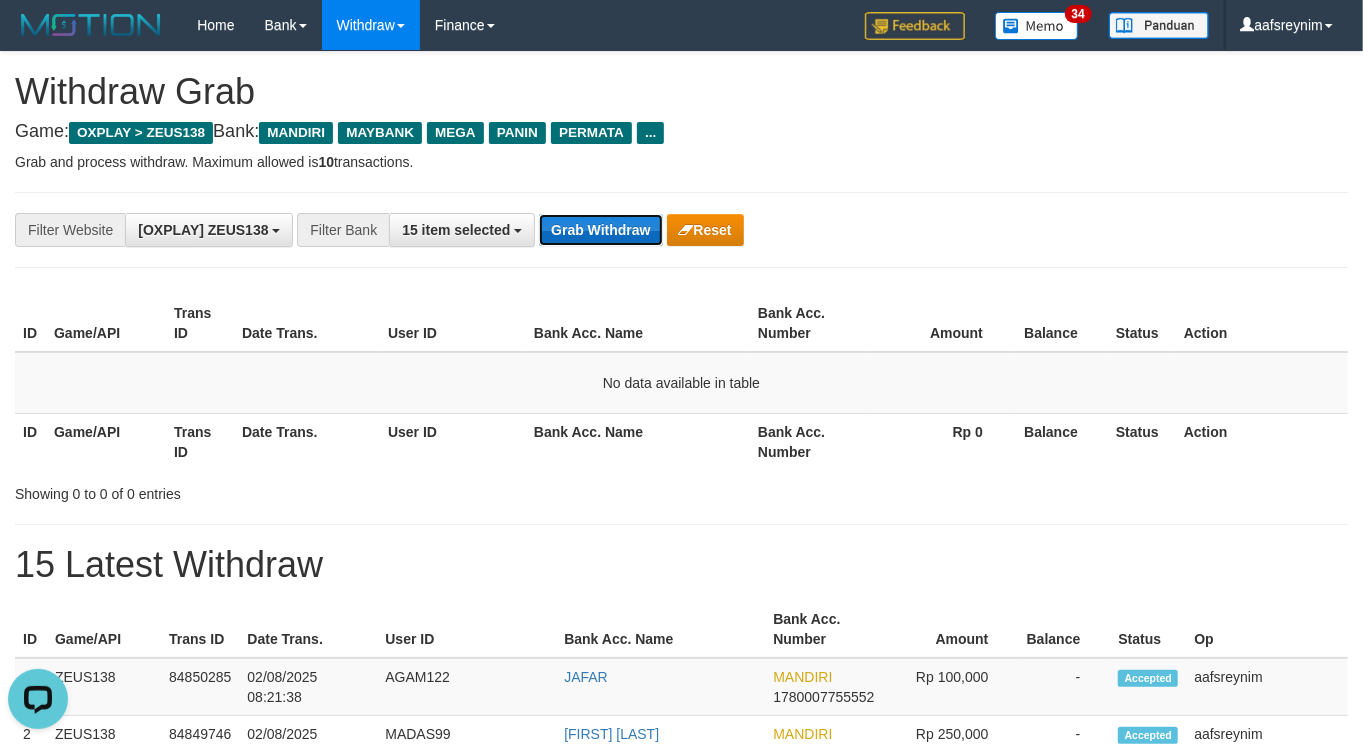 click on "Grab Withdraw" at bounding box center [600, 230] 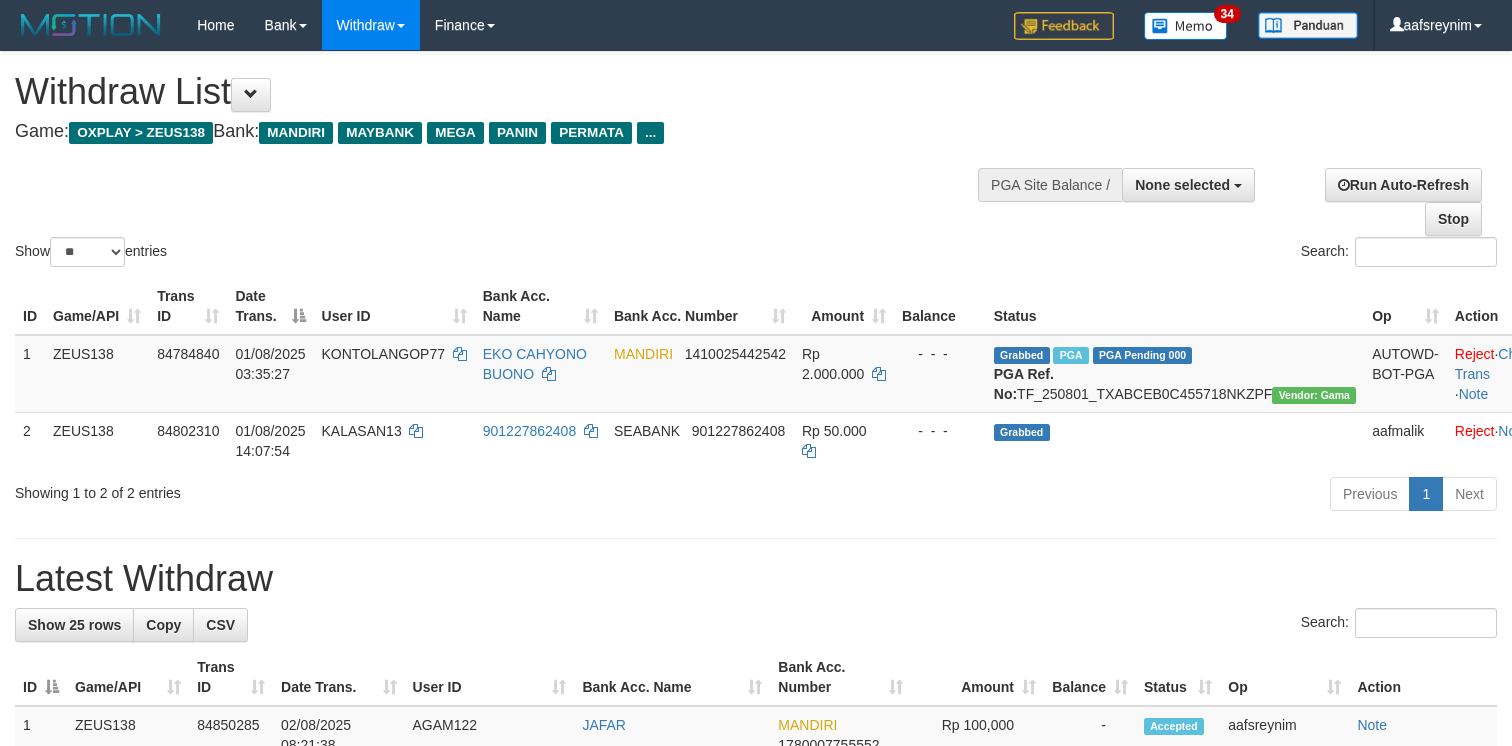 select 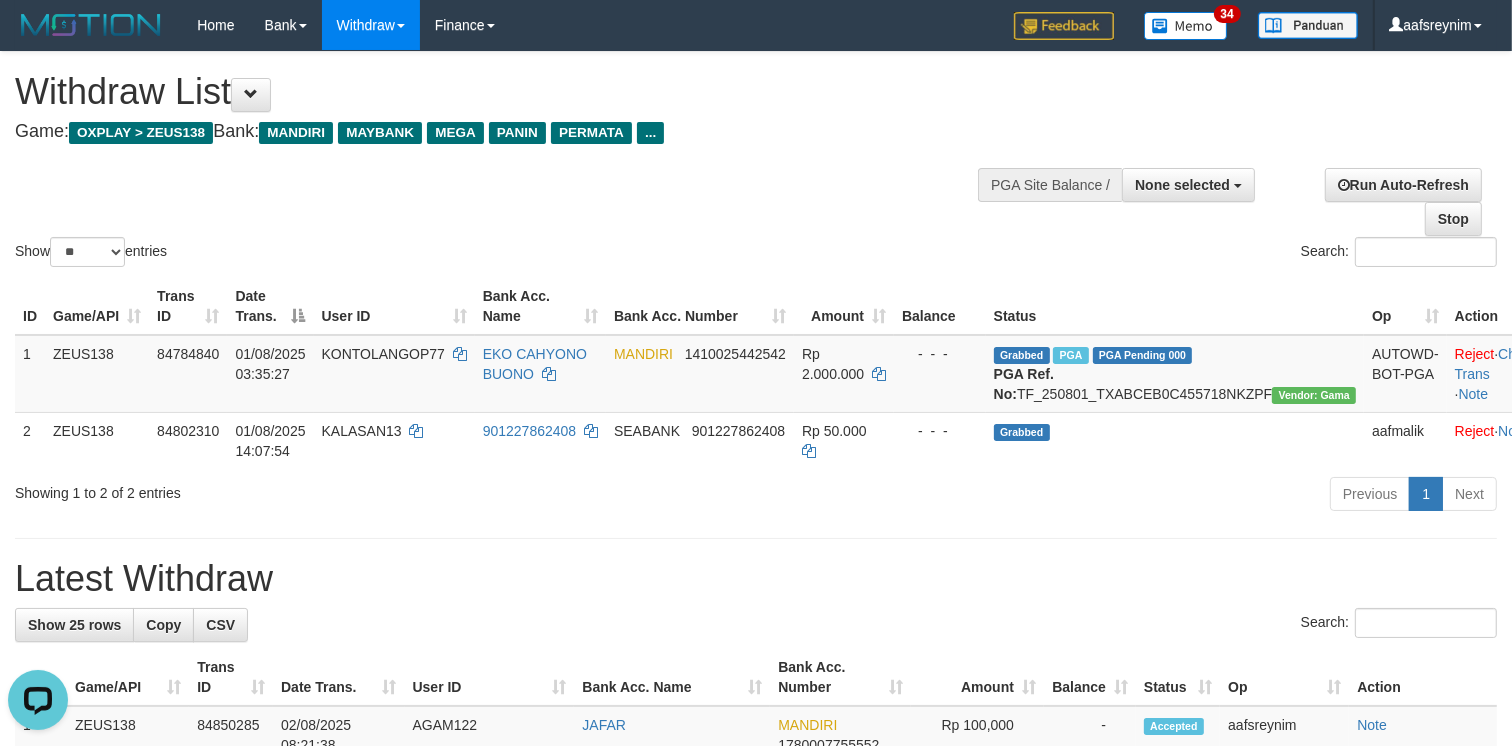 scroll, scrollTop: 0, scrollLeft: 0, axis: both 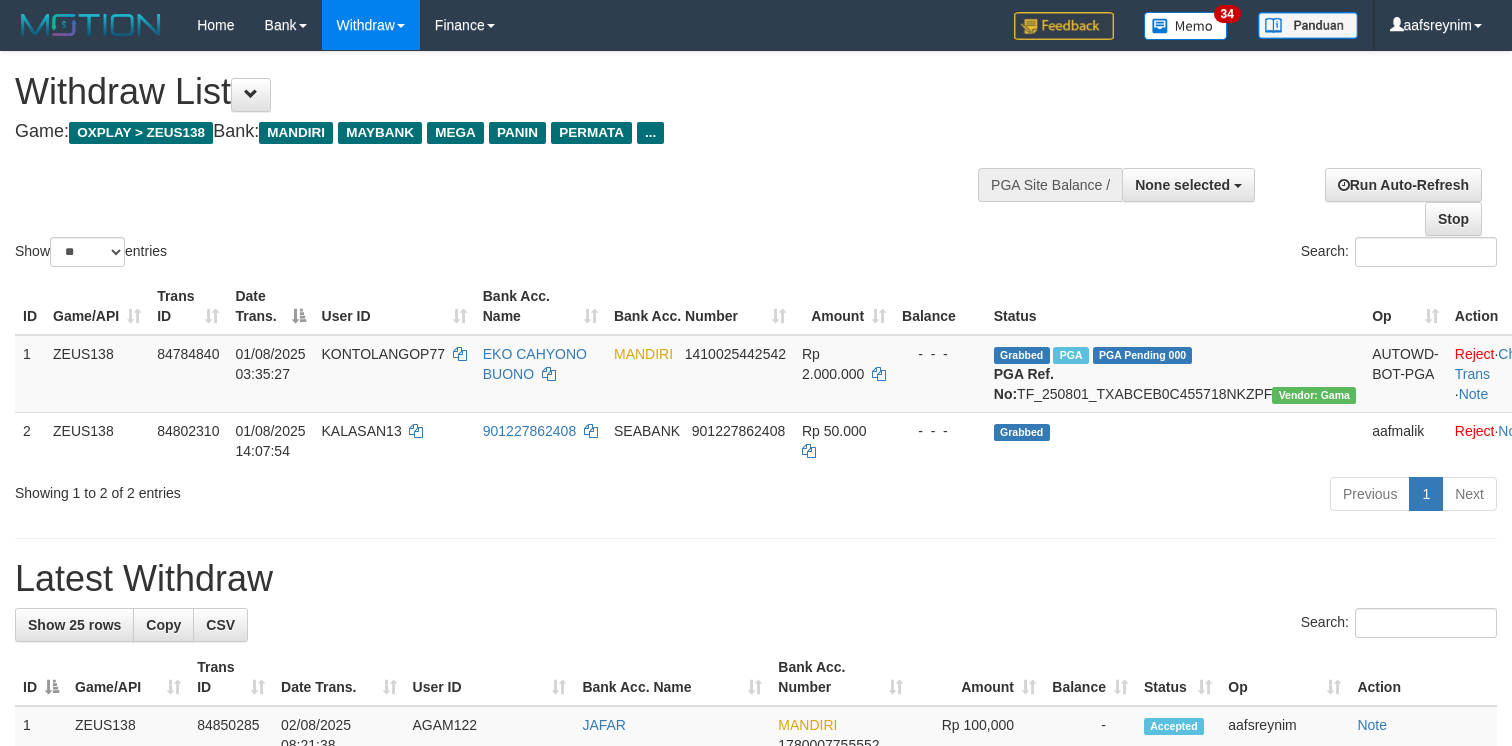 select 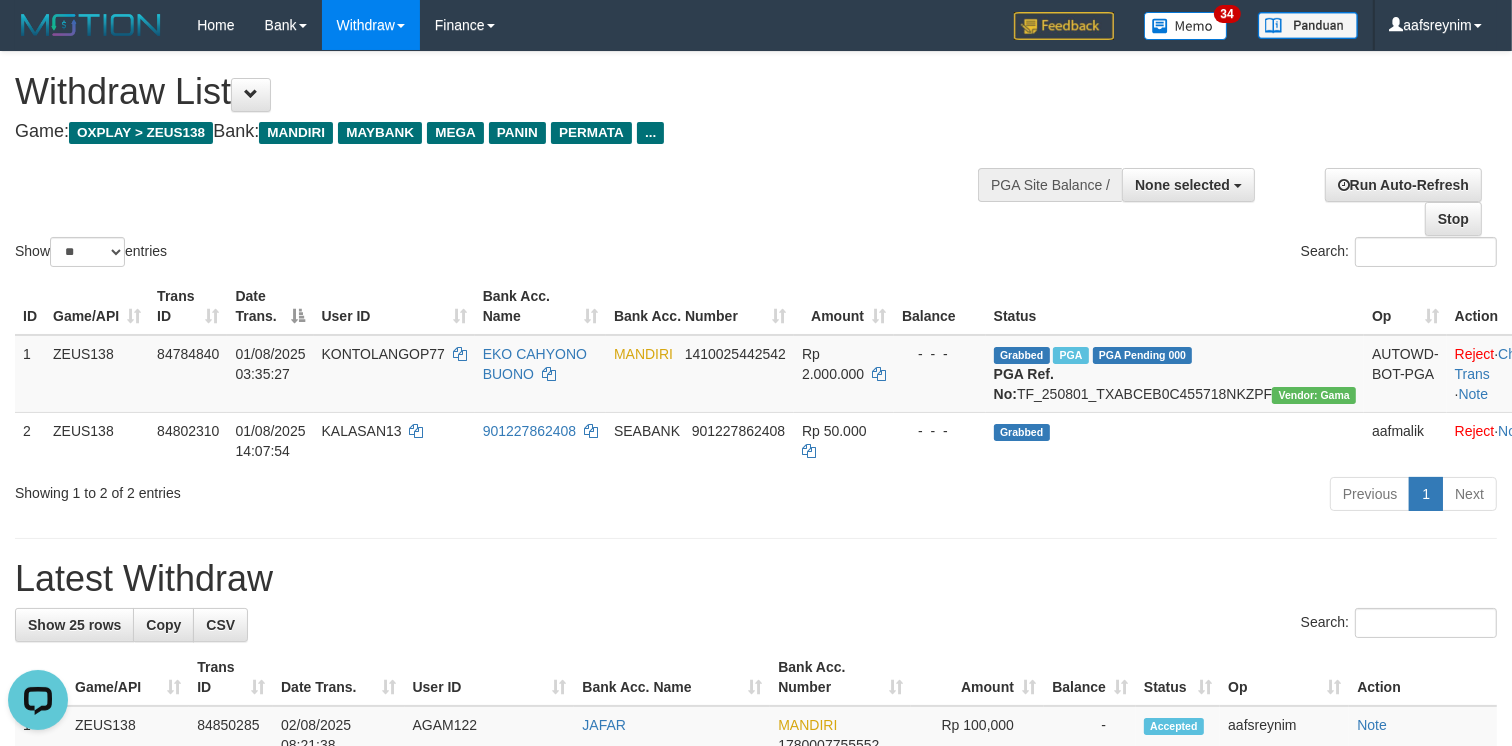 scroll, scrollTop: 0, scrollLeft: 0, axis: both 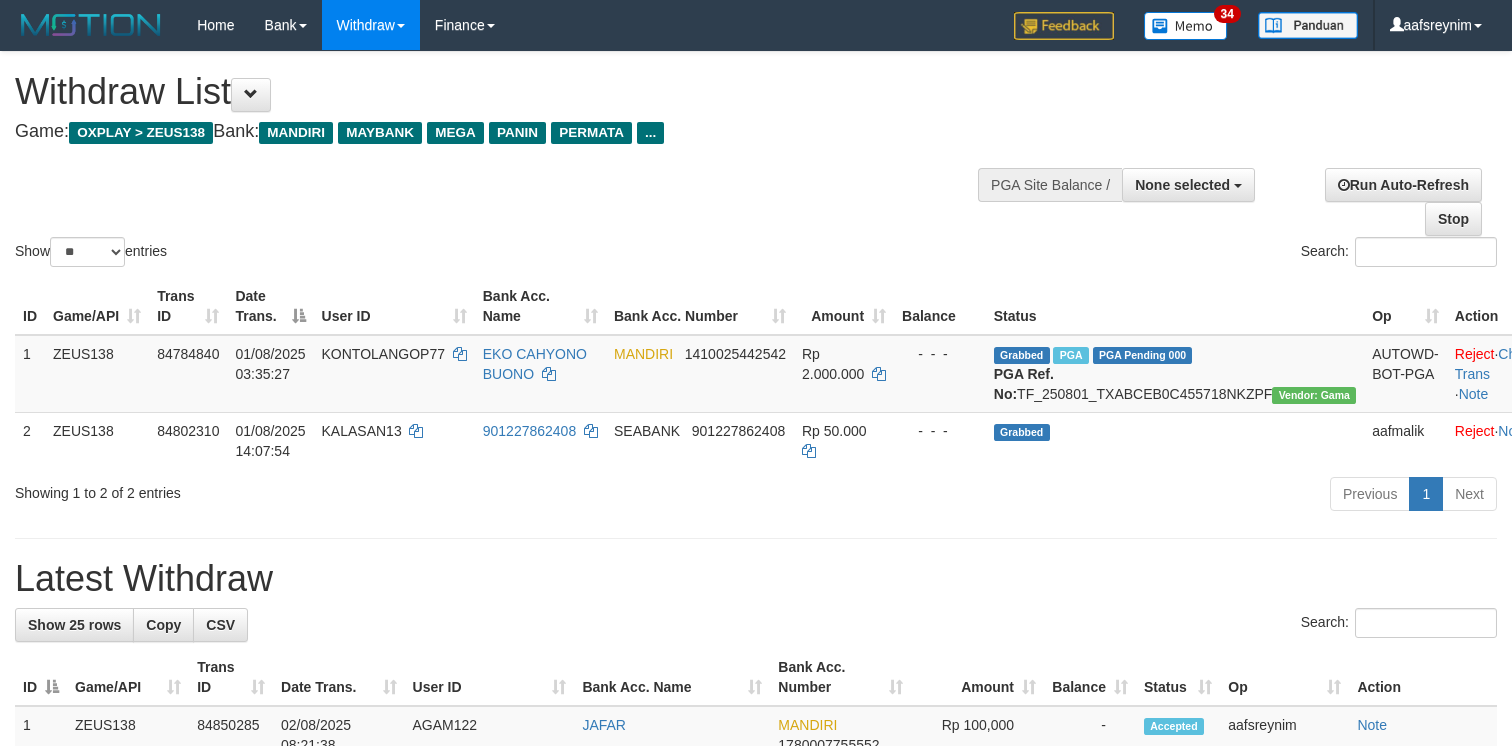 select 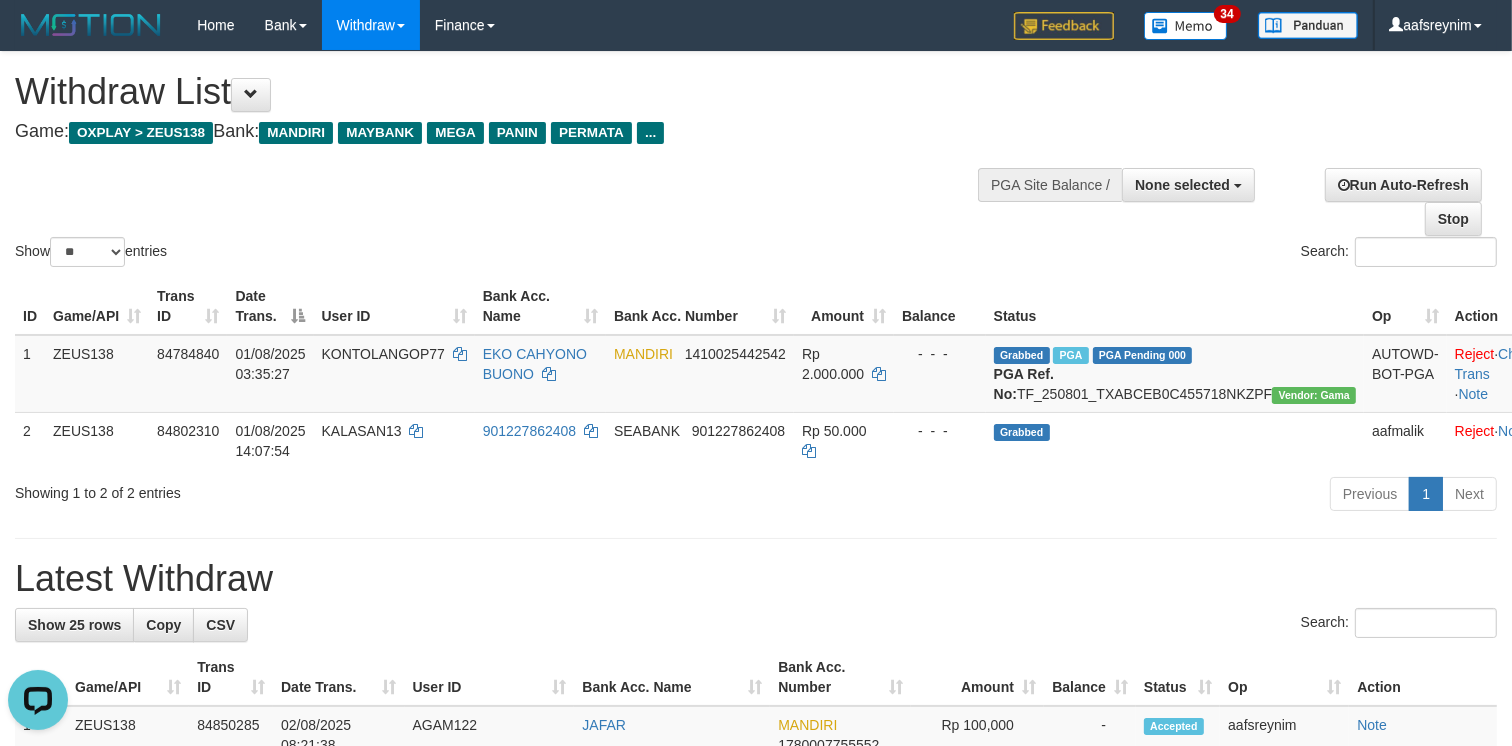 scroll, scrollTop: 0, scrollLeft: 0, axis: both 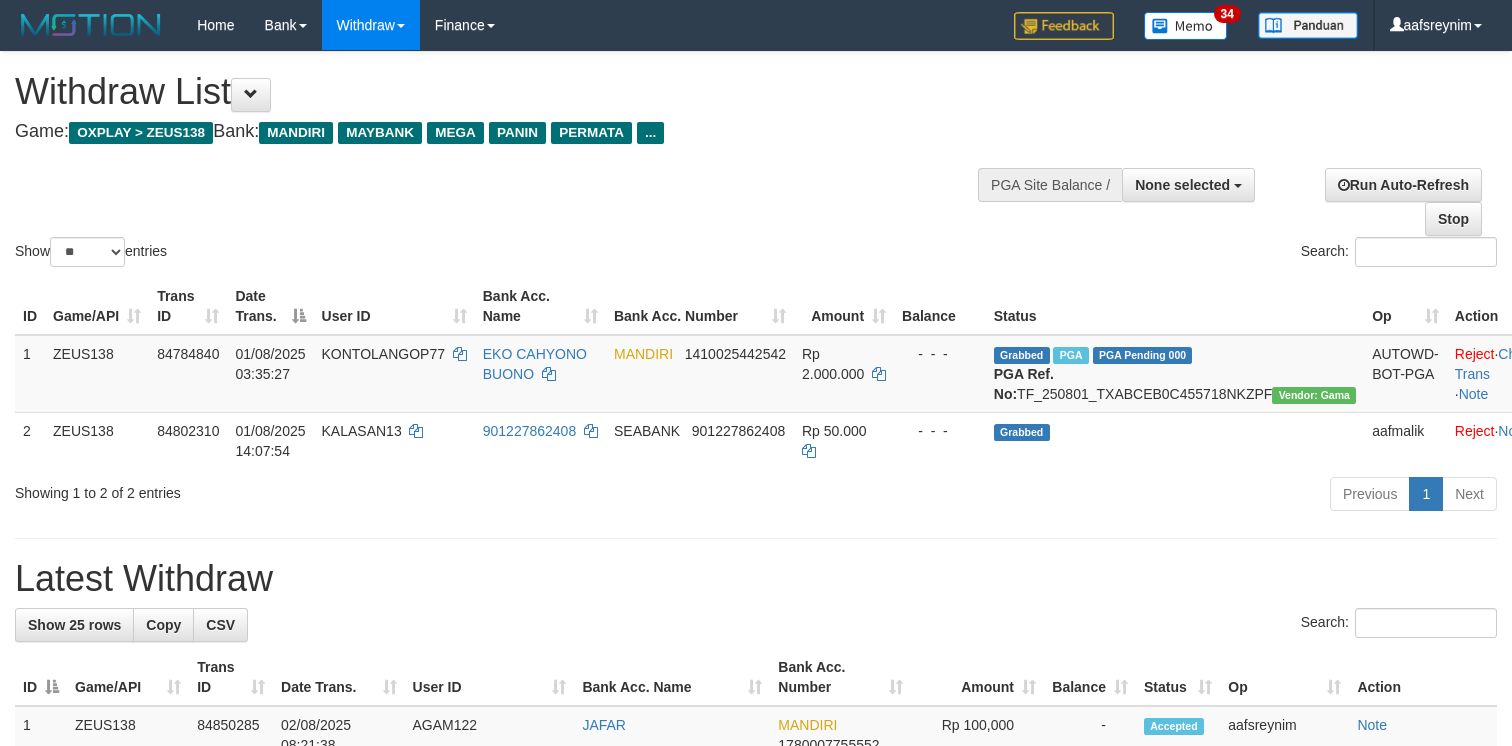 select 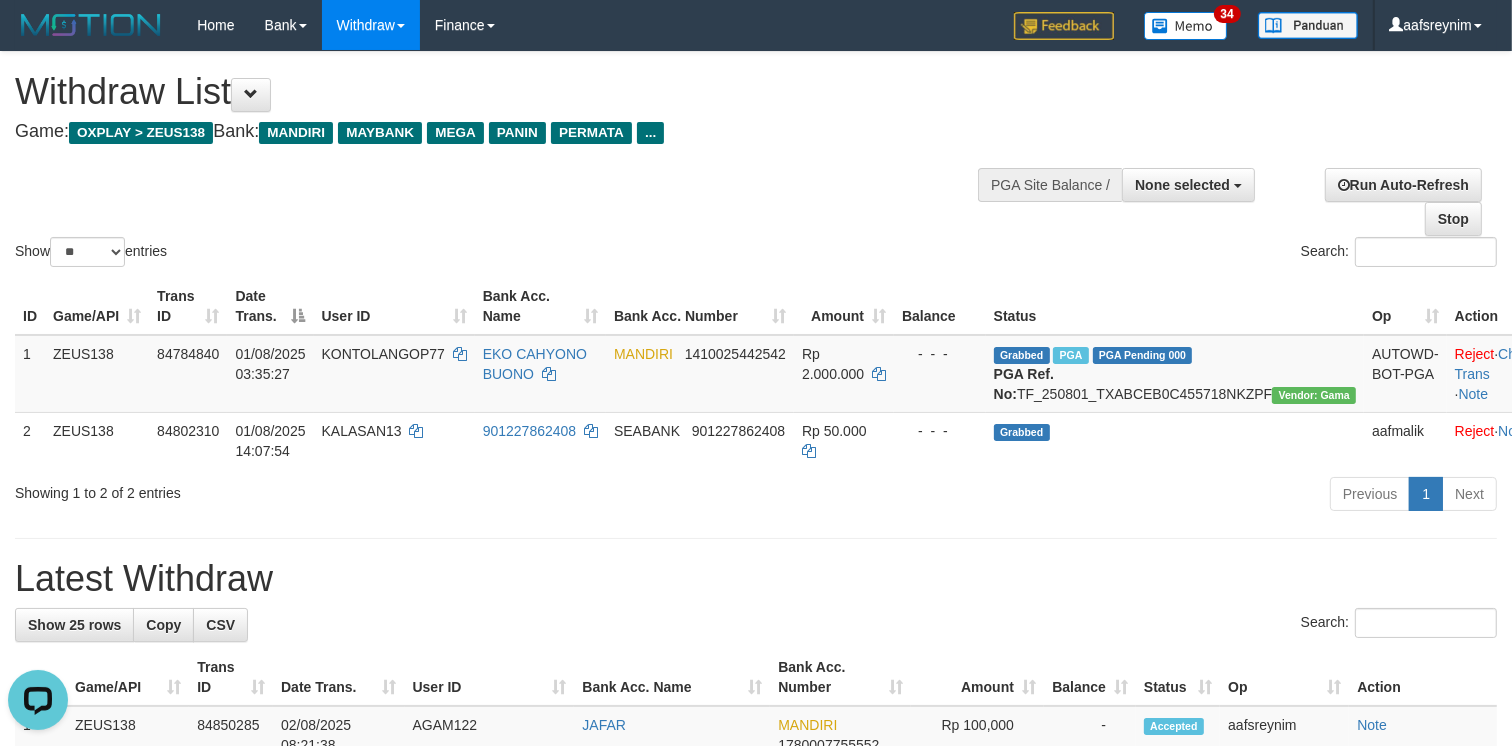 scroll, scrollTop: 0, scrollLeft: 0, axis: both 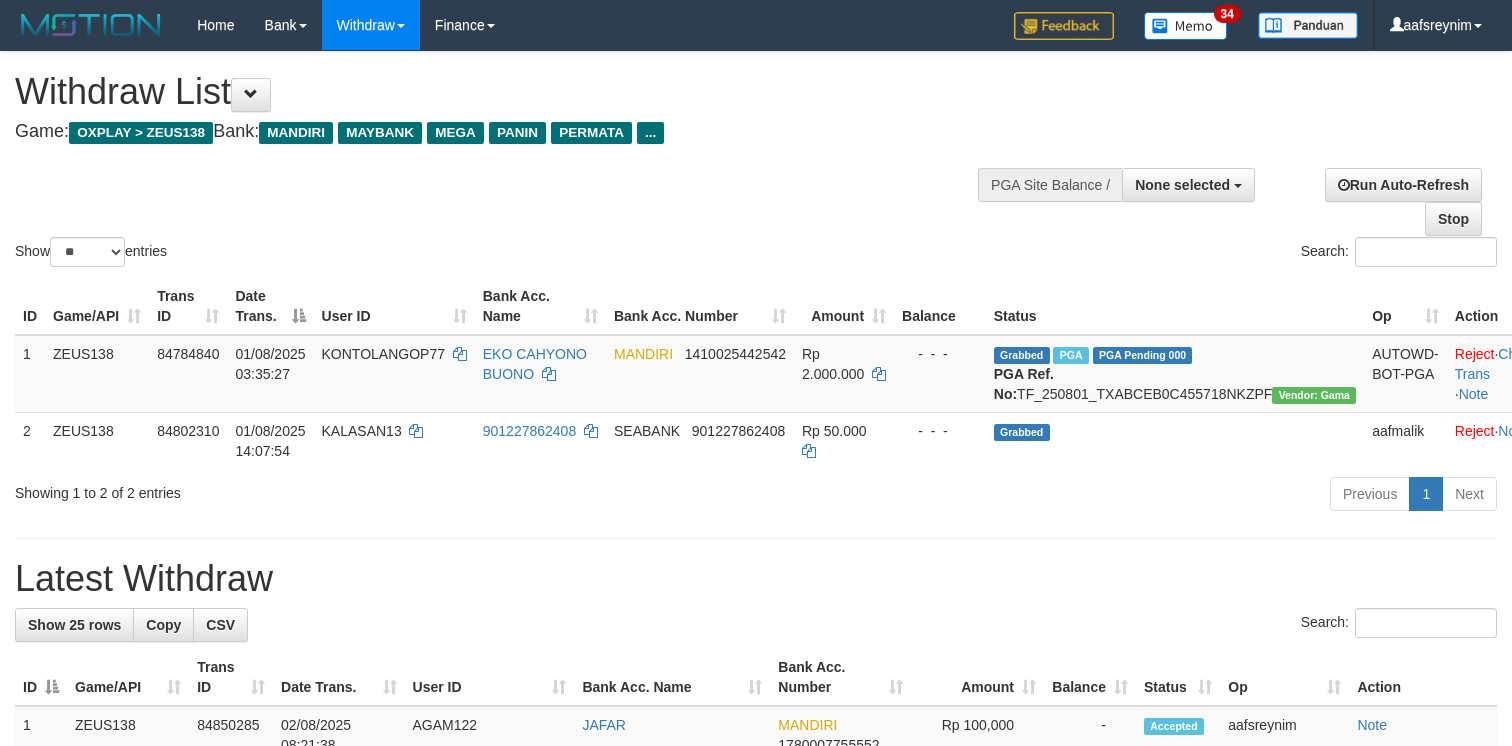 select 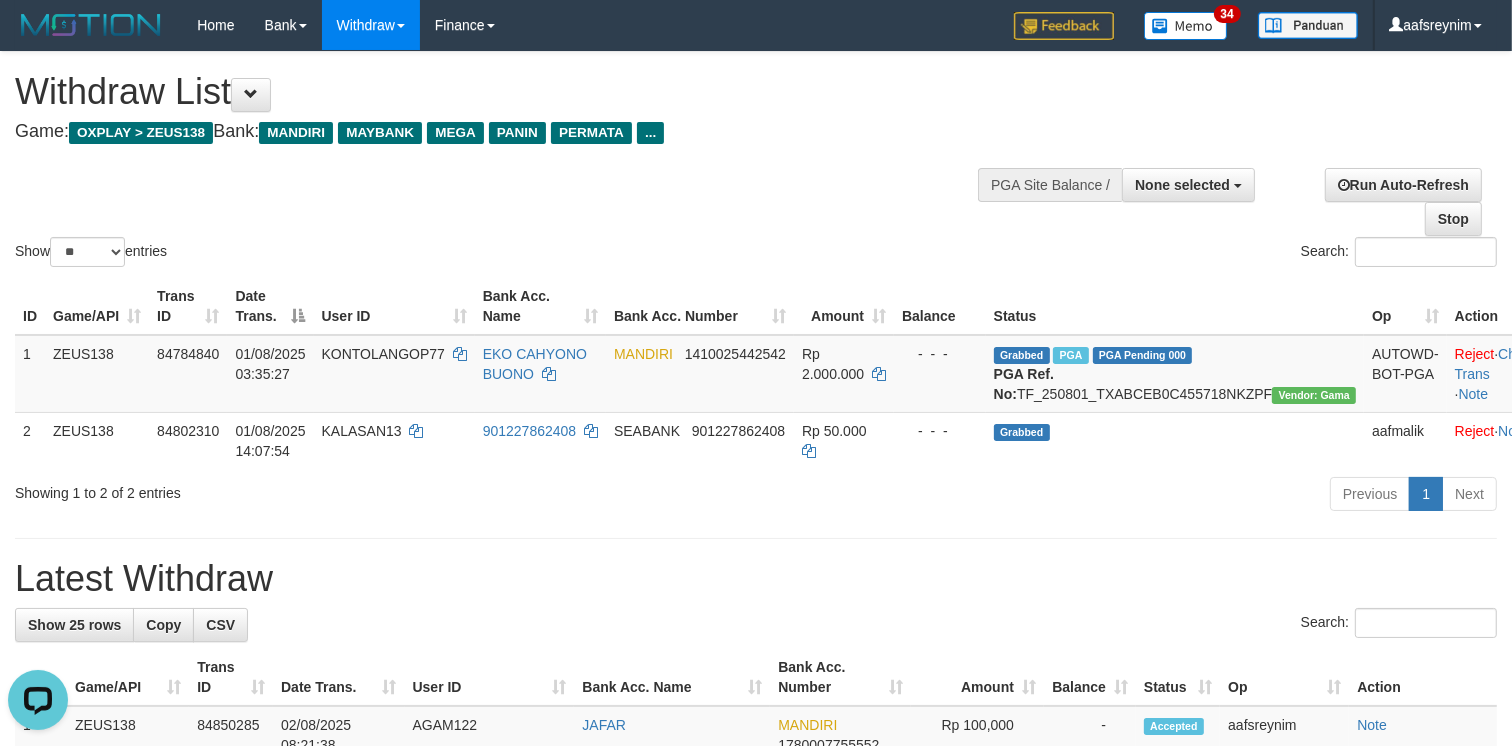scroll, scrollTop: 0, scrollLeft: 0, axis: both 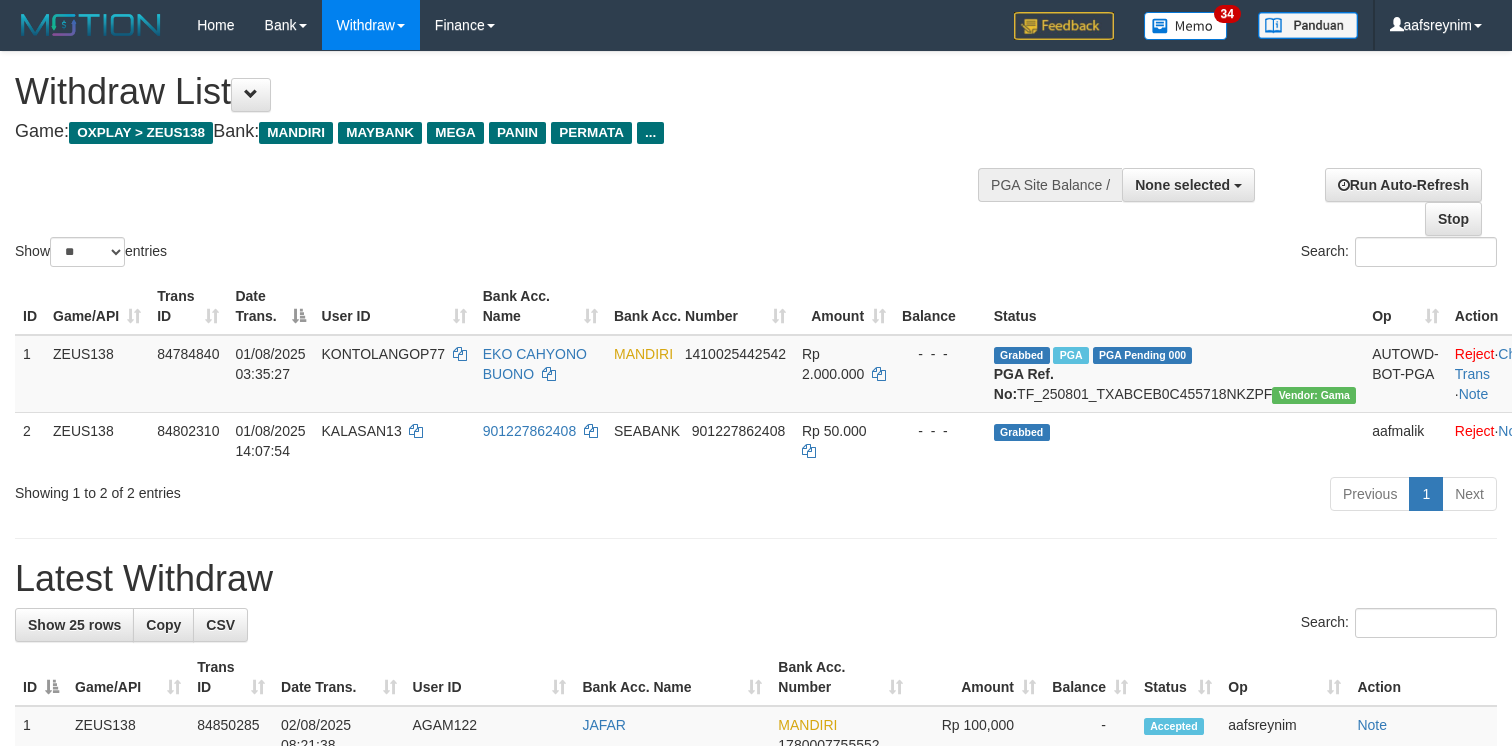 select 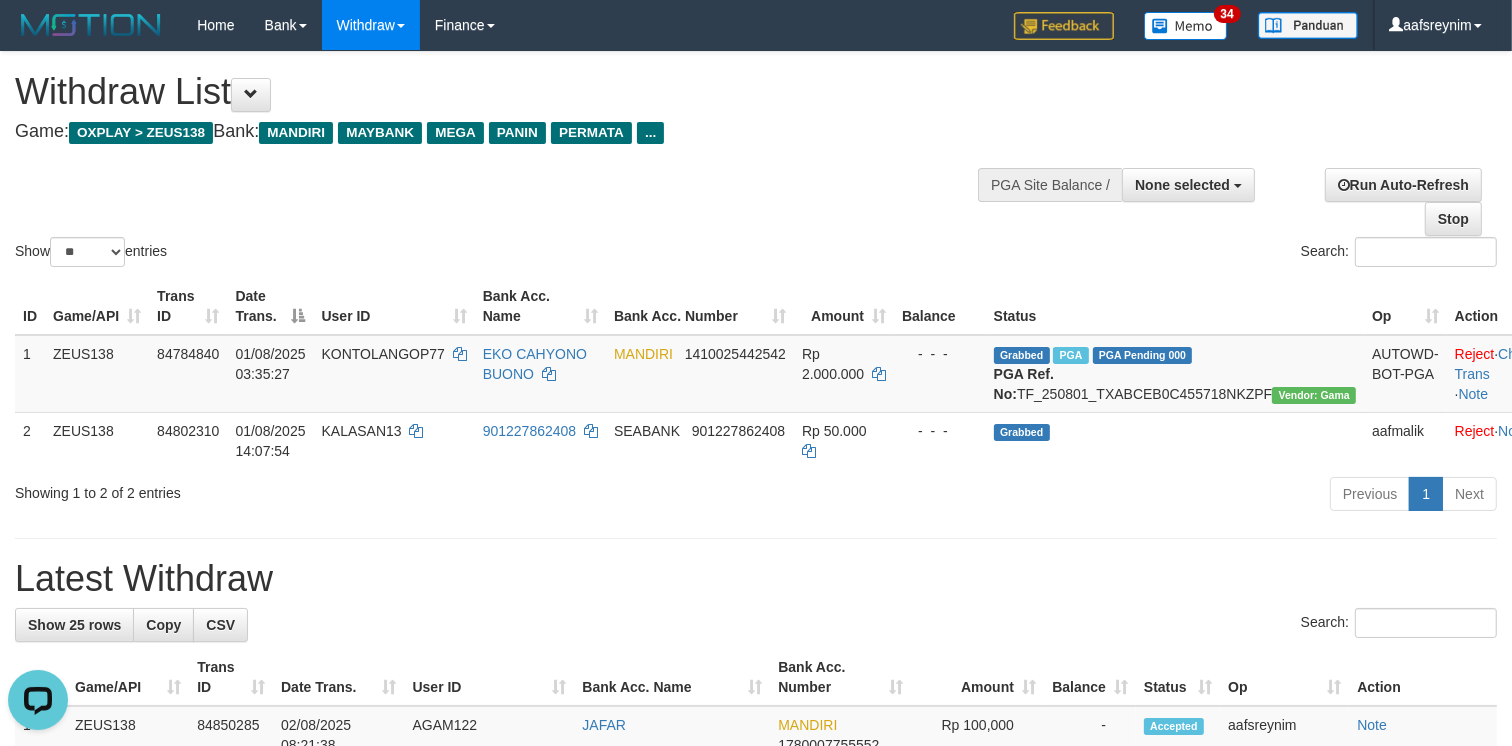 scroll, scrollTop: 0, scrollLeft: 0, axis: both 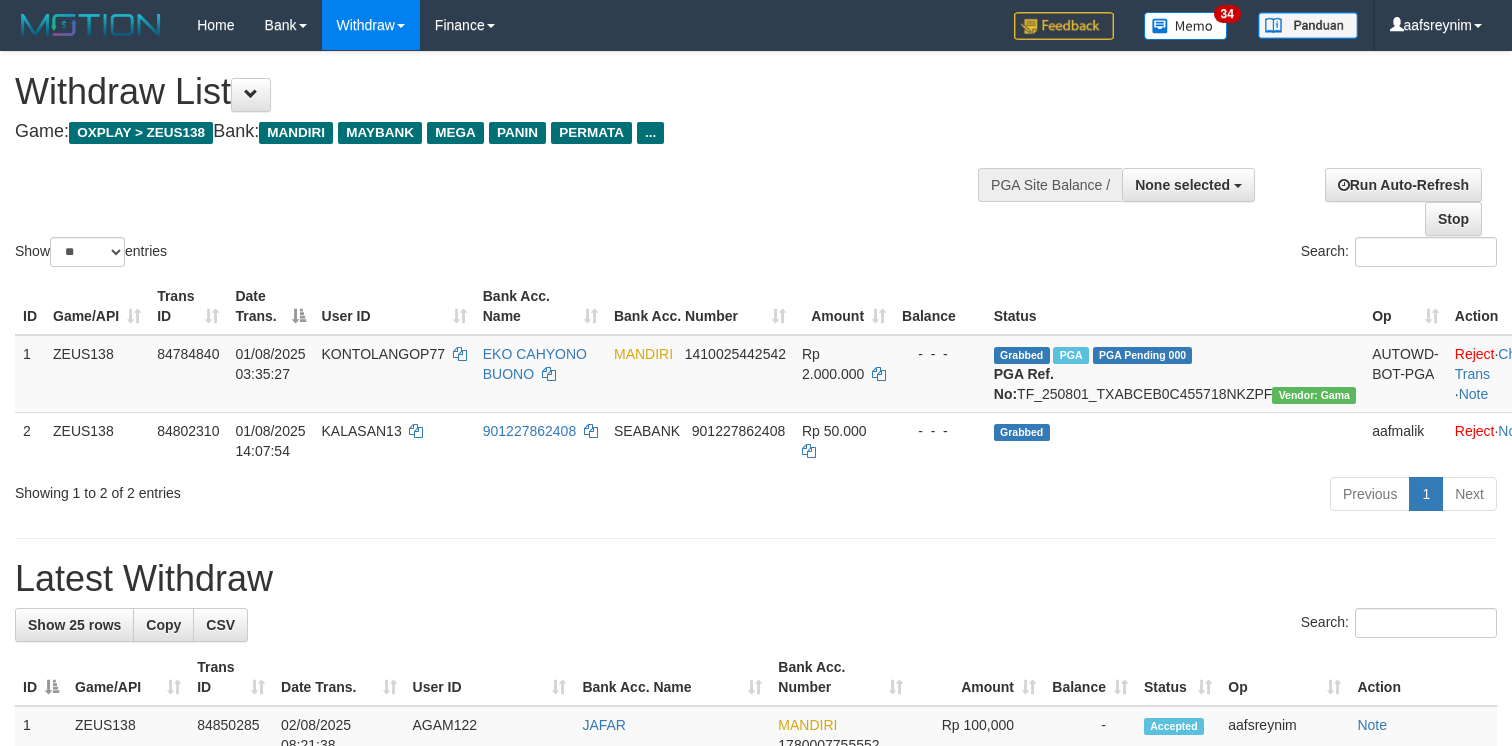 select 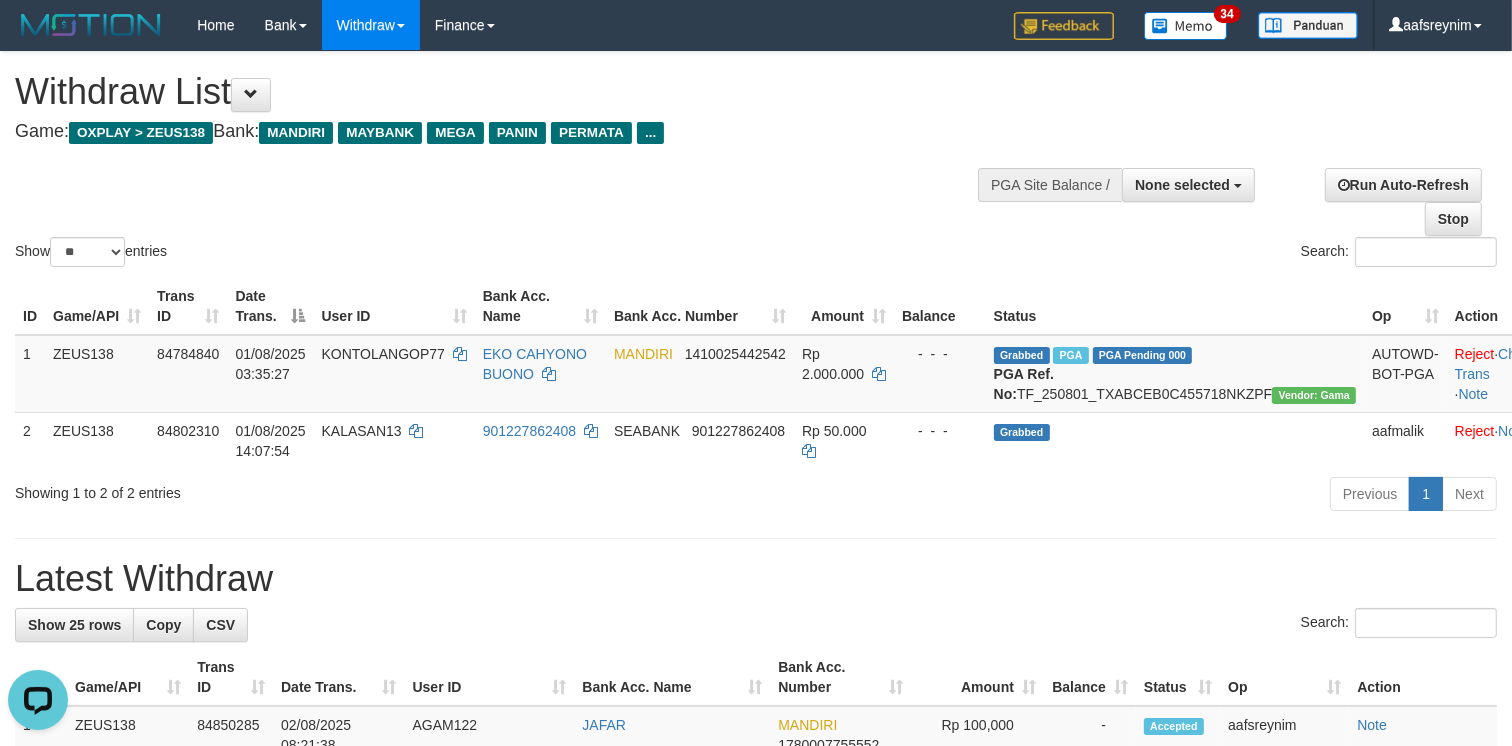 scroll, scrollTop: 0, scrollLeft: 0, axis: both 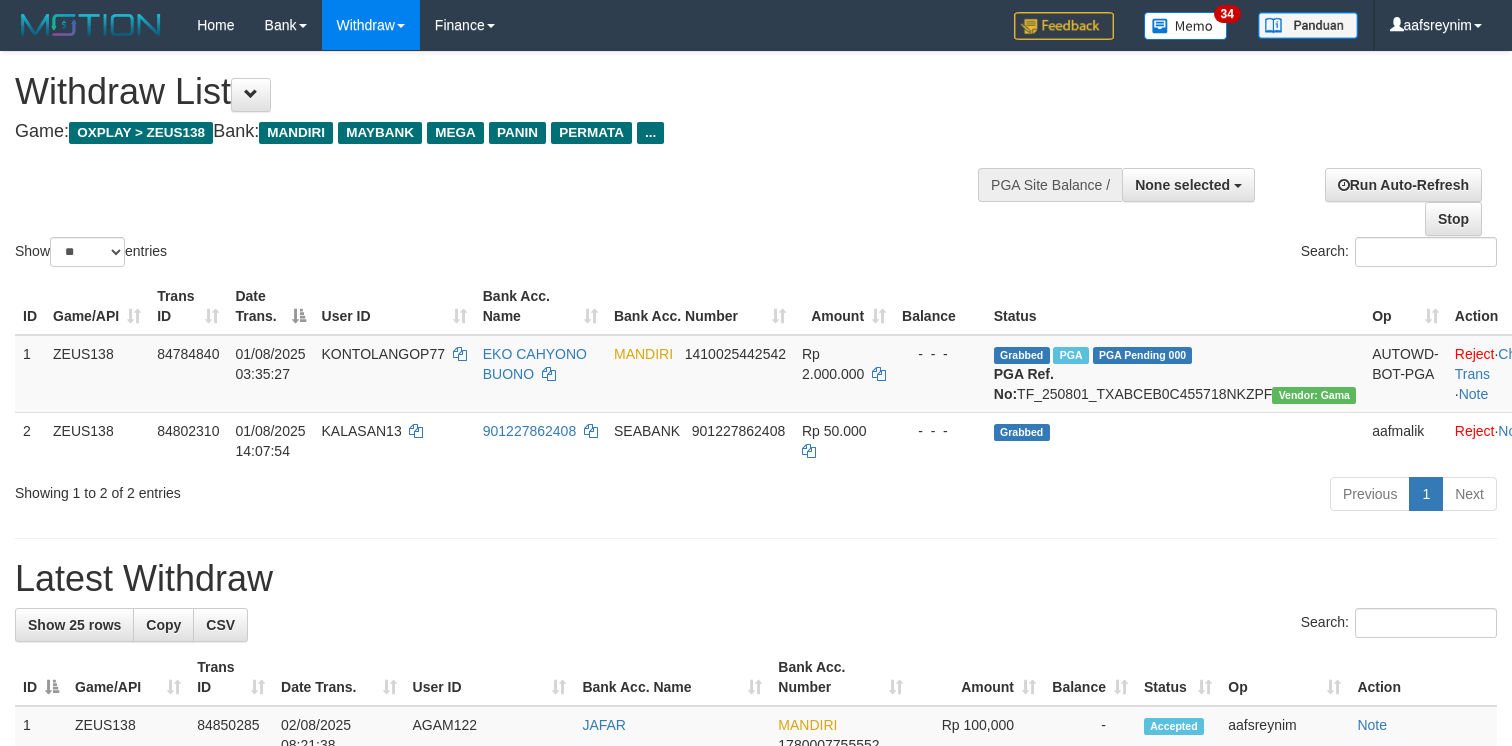 select 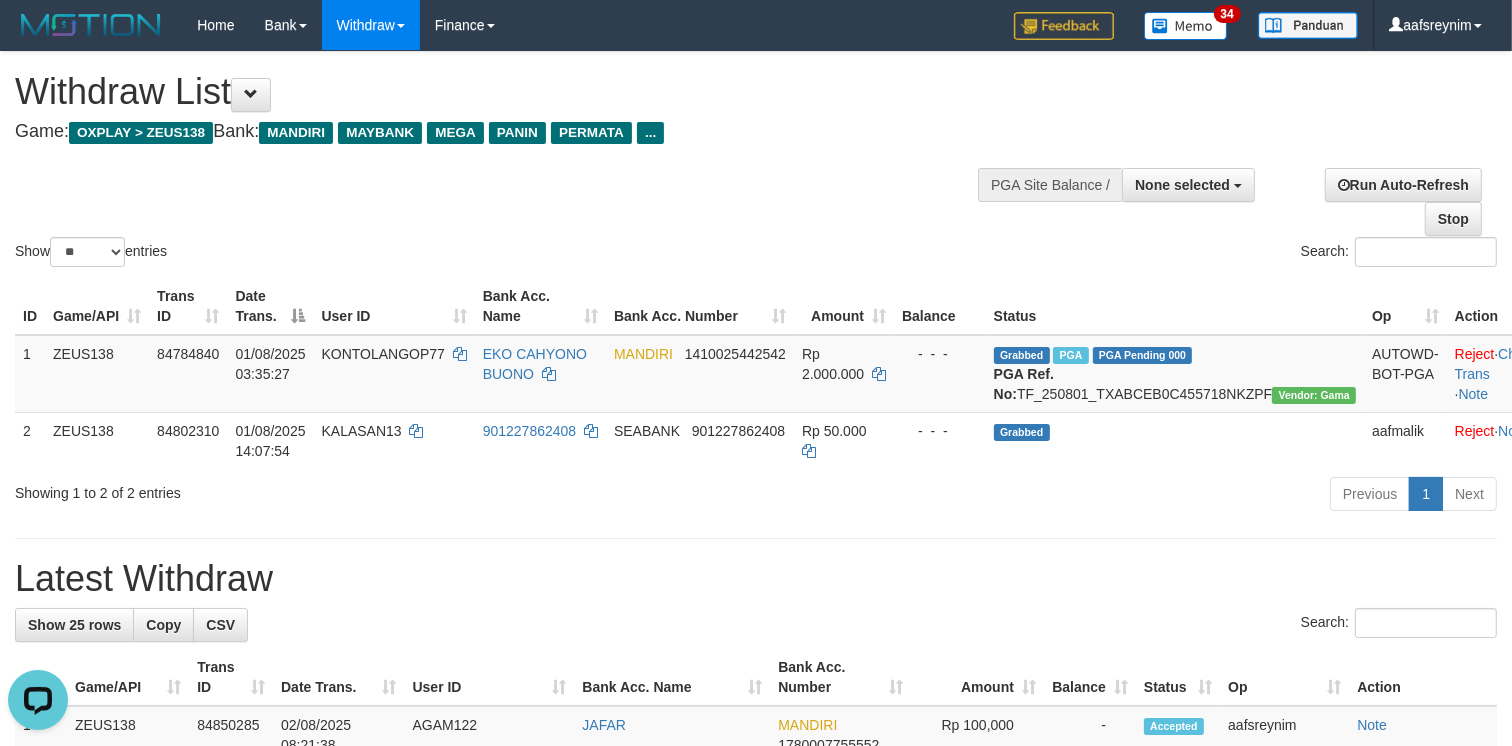 scroll, scrollTop: 0, scrollLeft: 0, axis: both 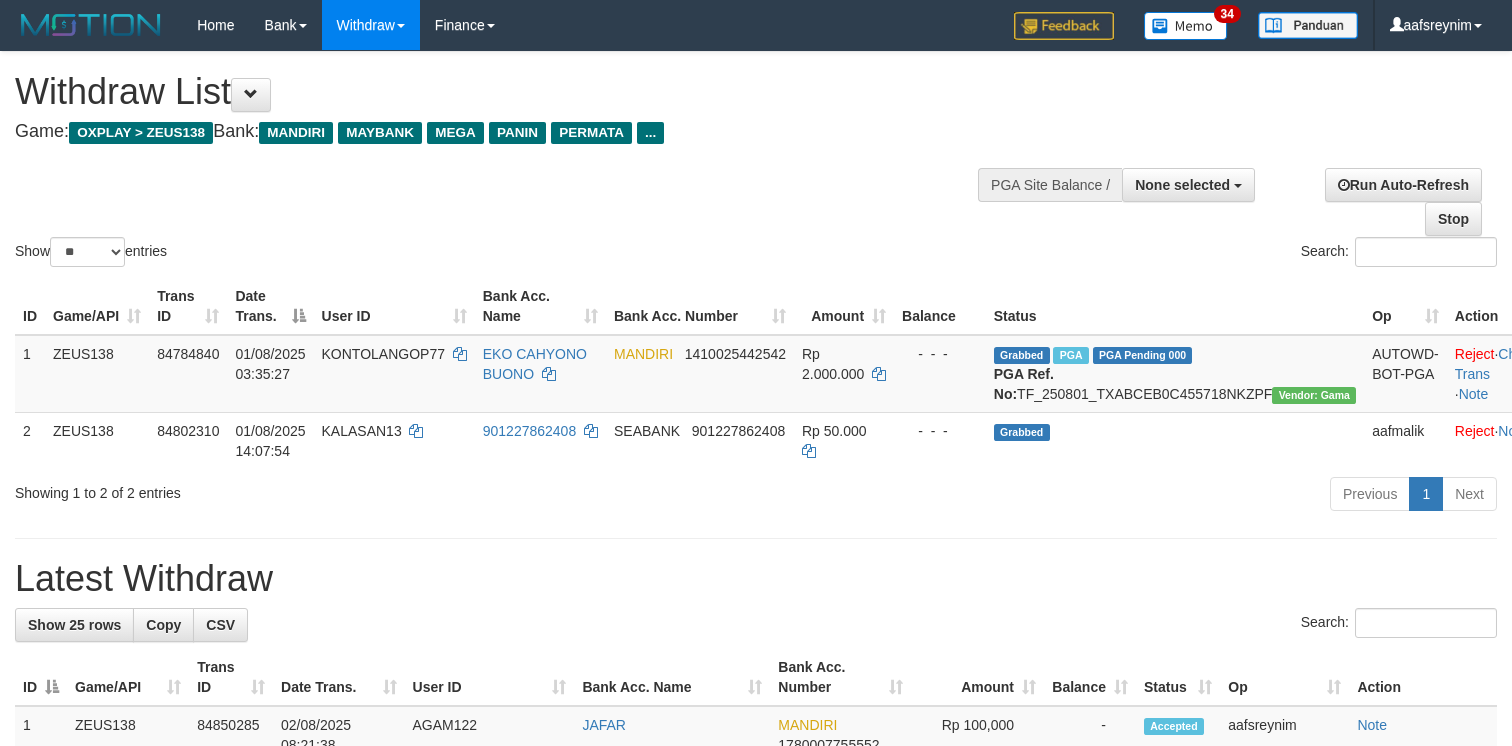 select 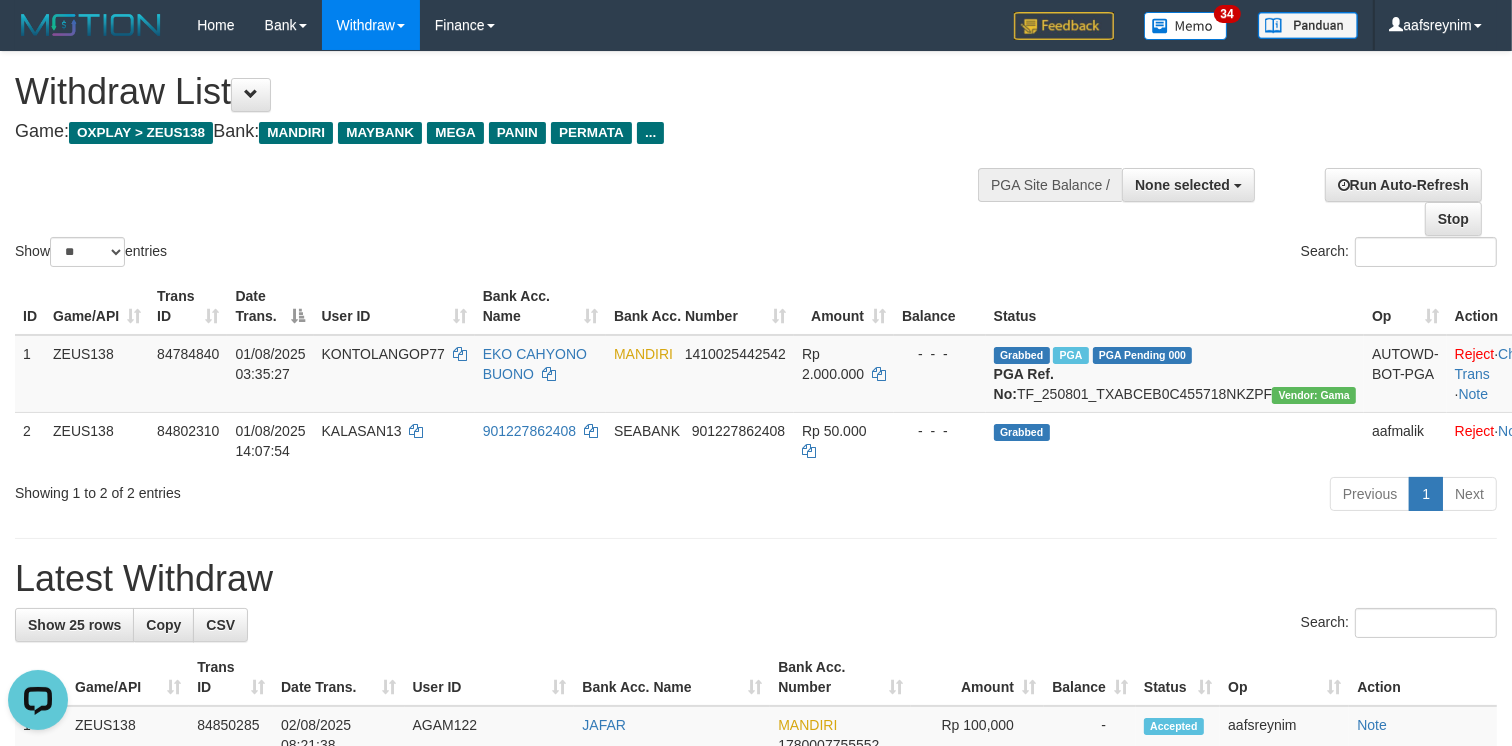 scroll, scrollTop: 0, scrollLeft: 0, axis: both 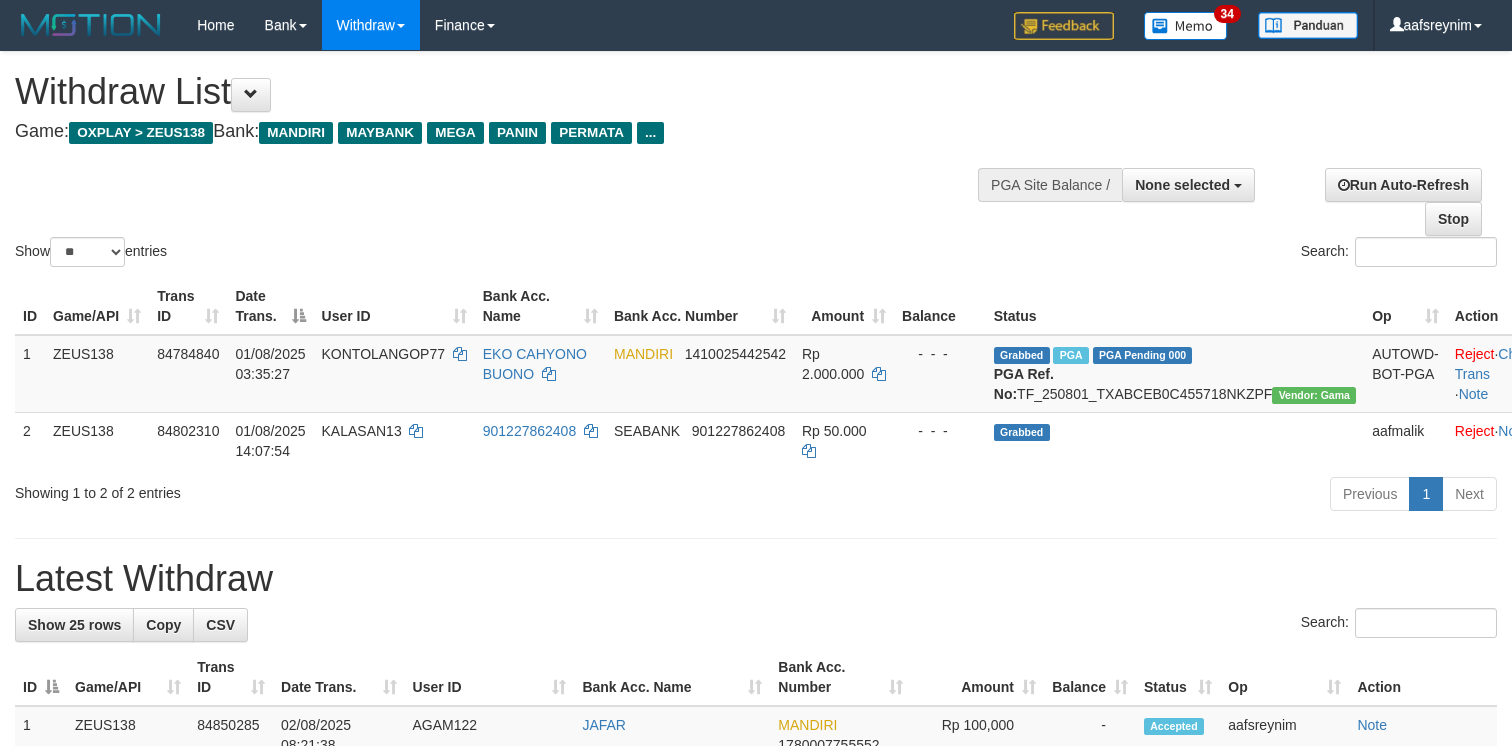 select 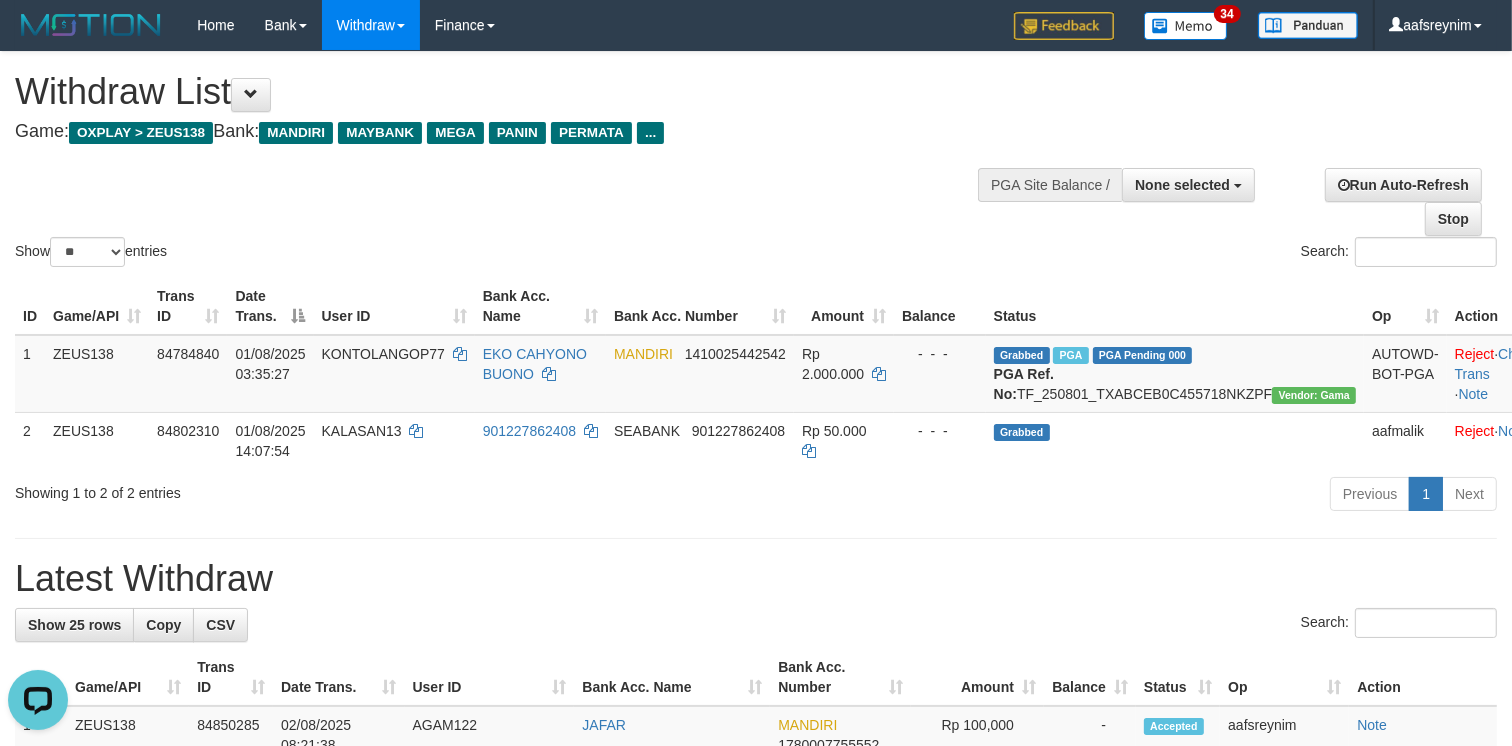 scroll, scrollTop: 0, scrollLeft: 0, axis: both 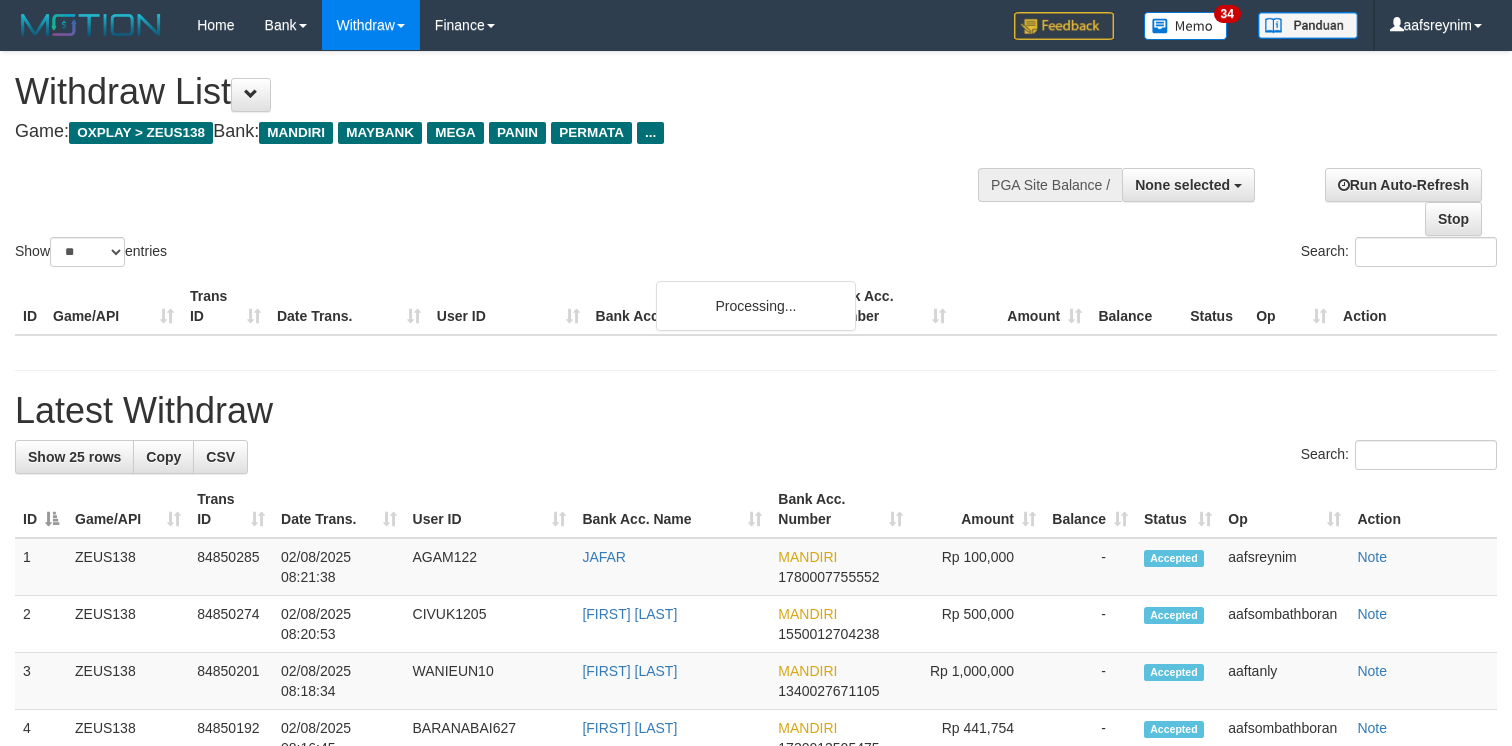 select 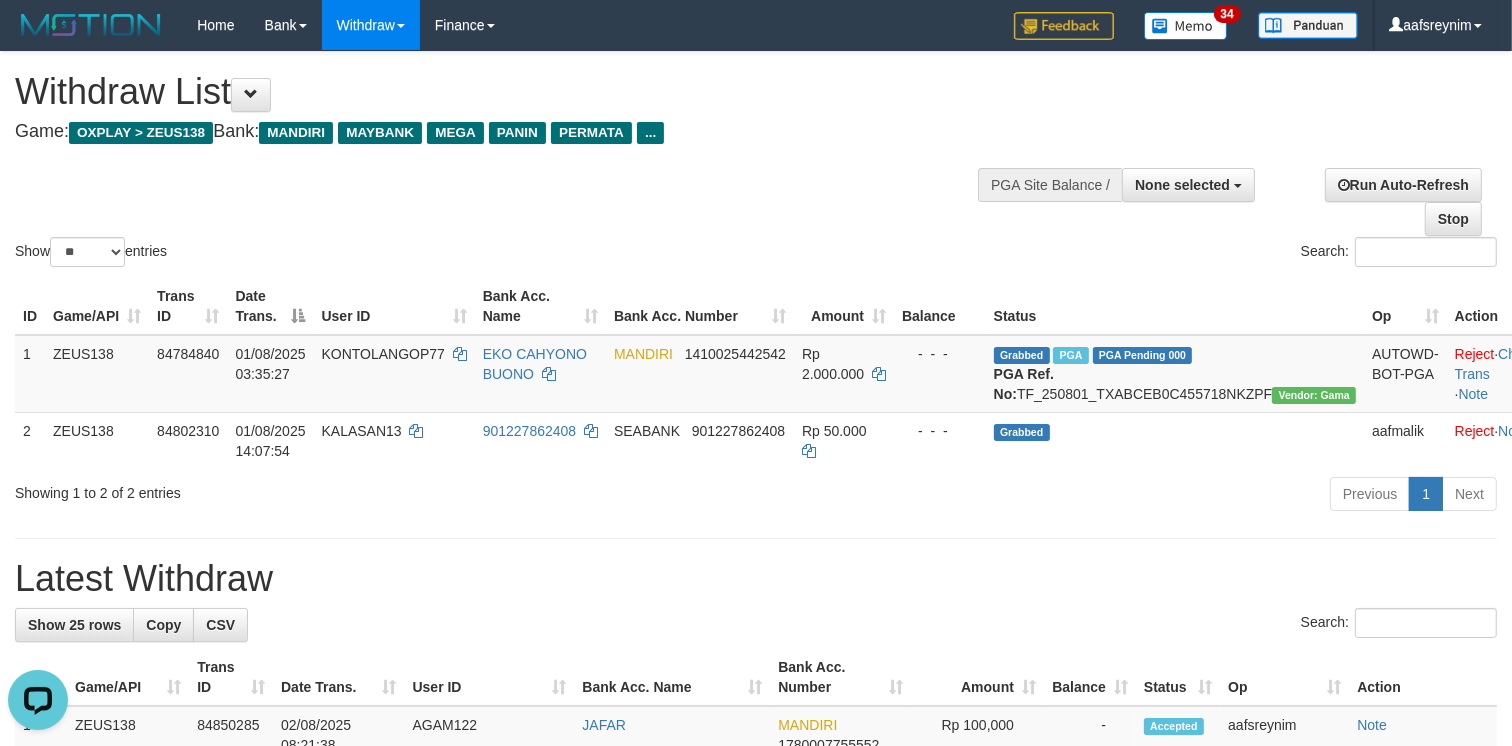 scroll, scrollTop: 0, scrollLeft: 0, axis: both 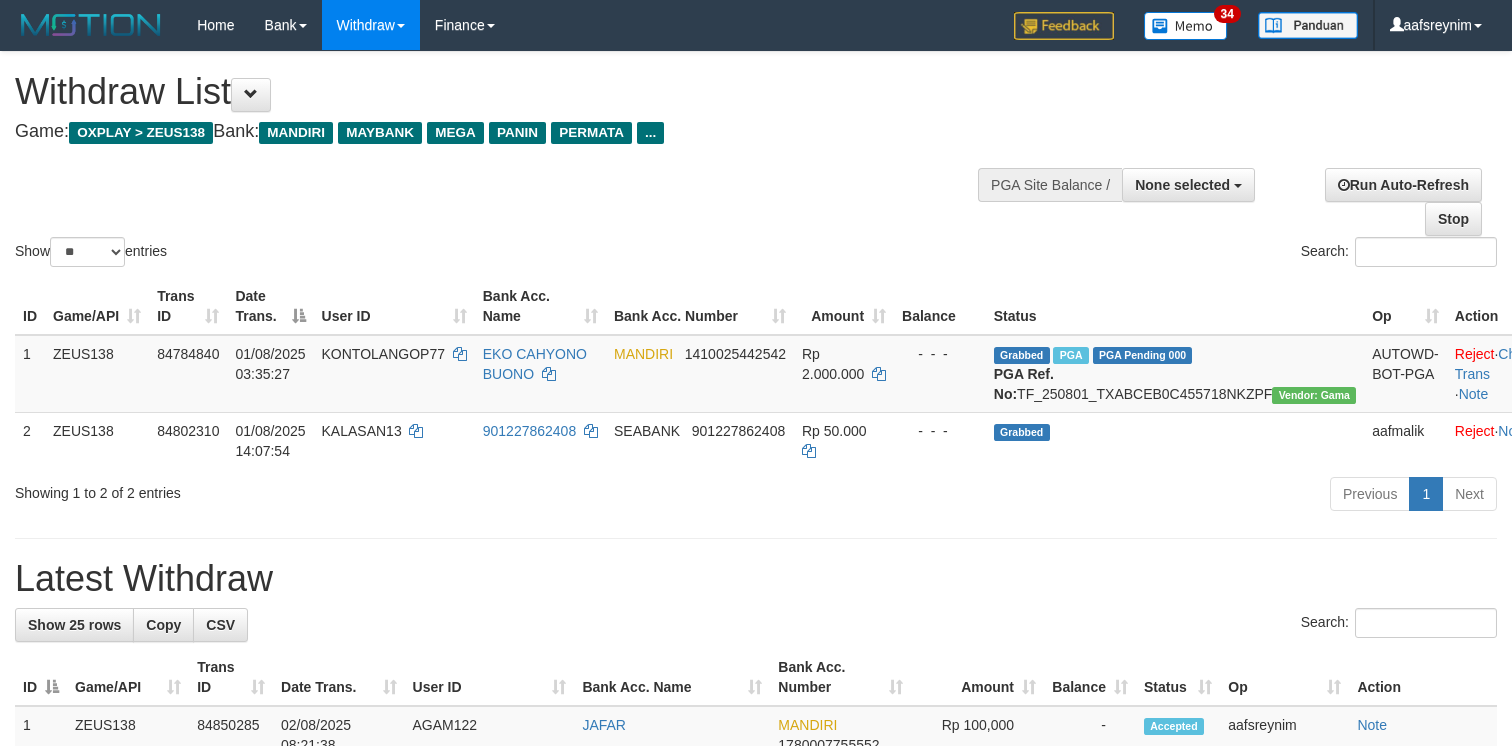 select 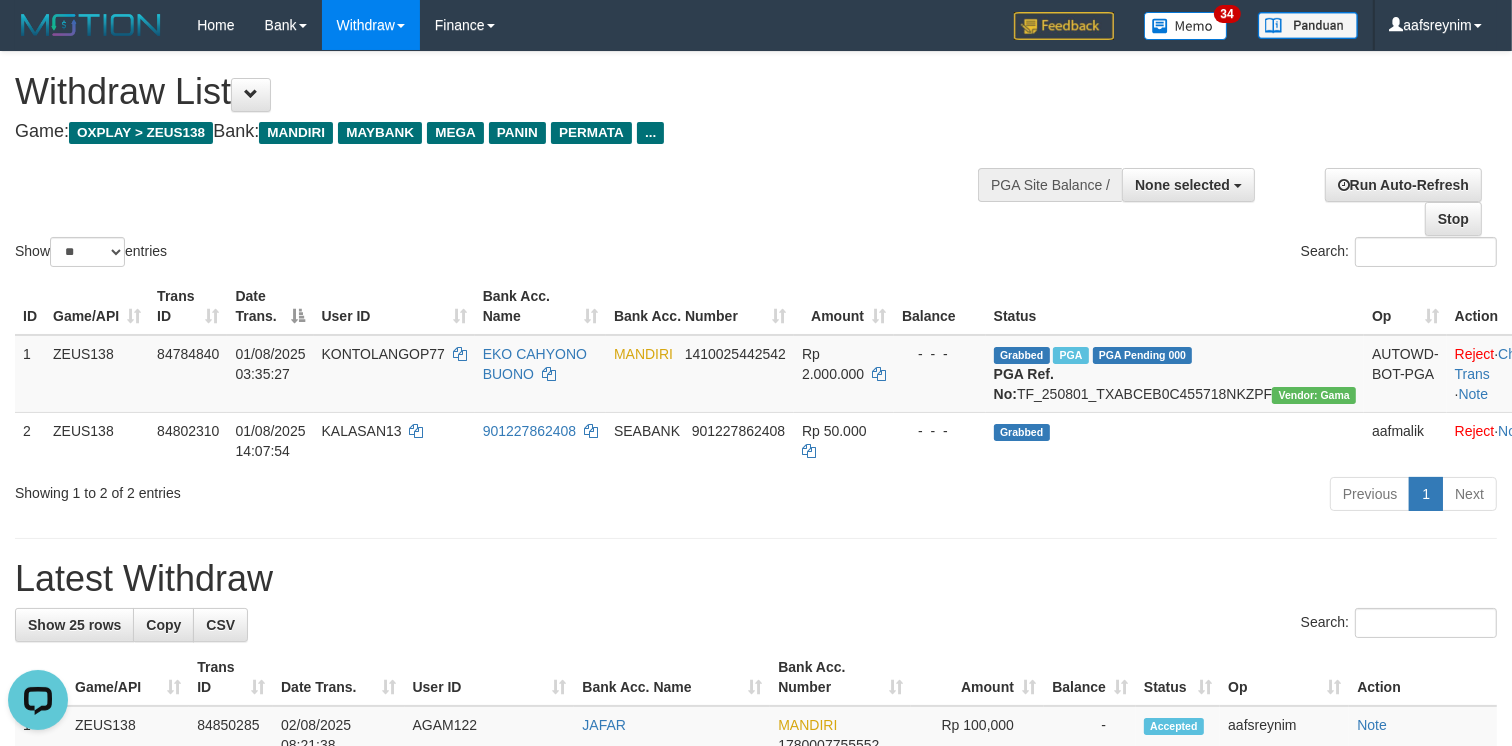 scroll, scrollTop: 0, scrollLeft: 0, axis: both 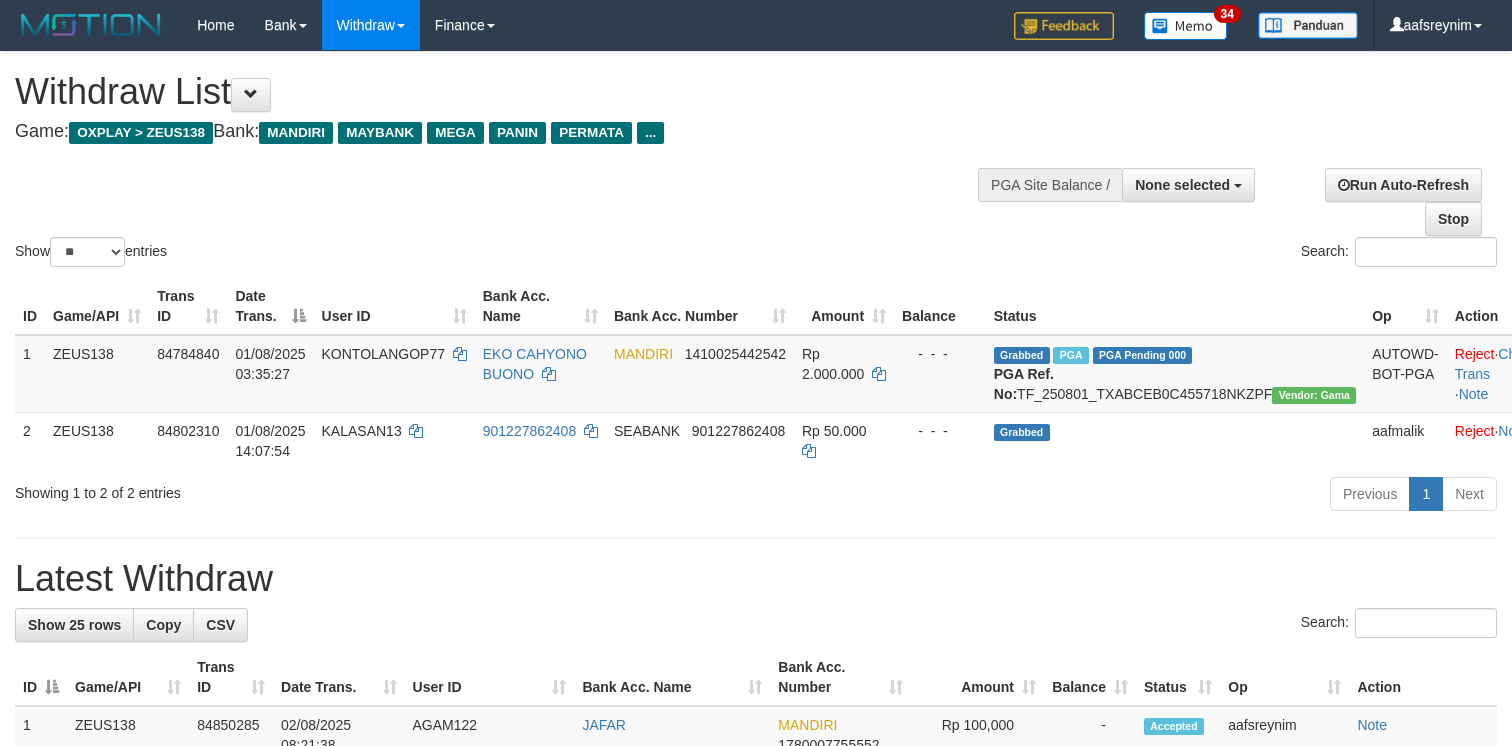 select 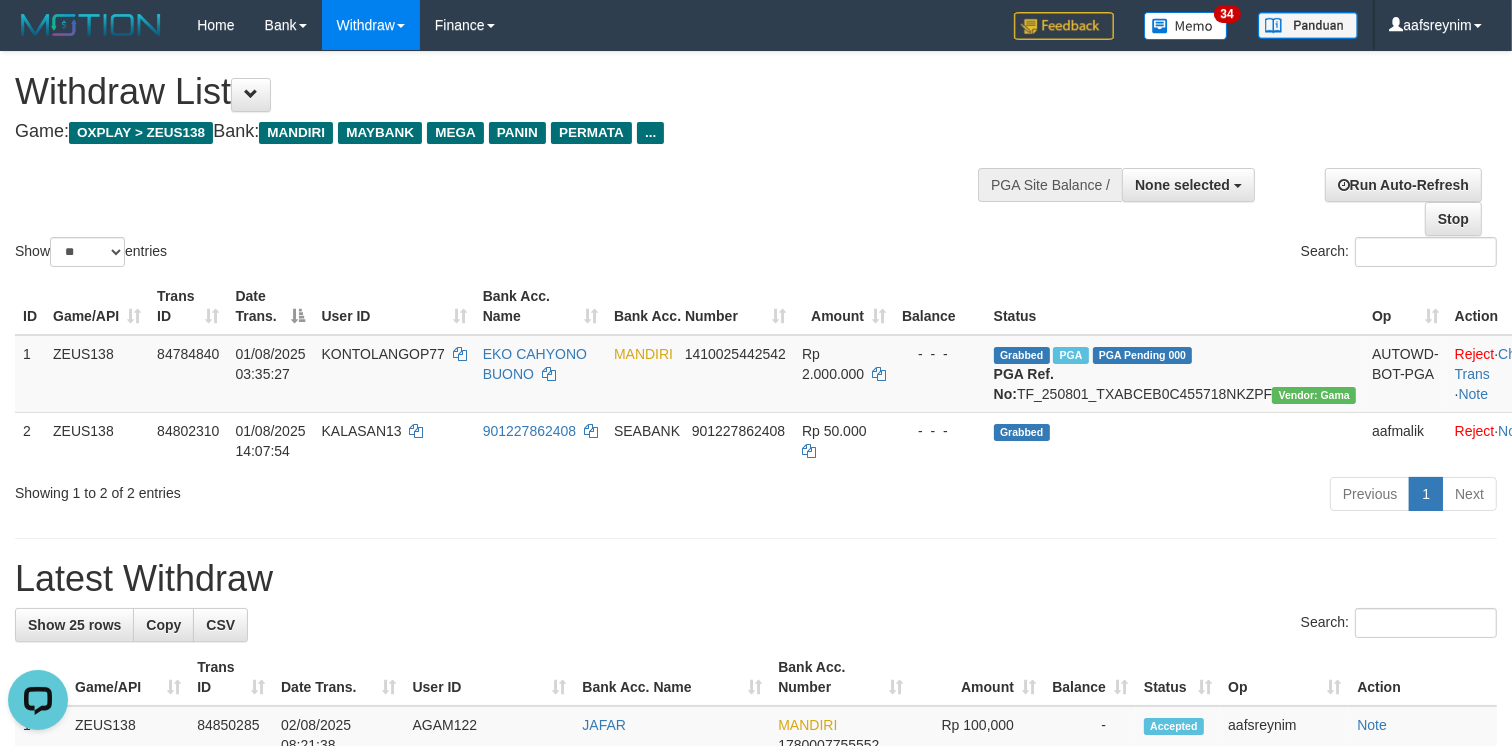 scroll, scrollTop: 0, scrollLeft: 0, axis: both 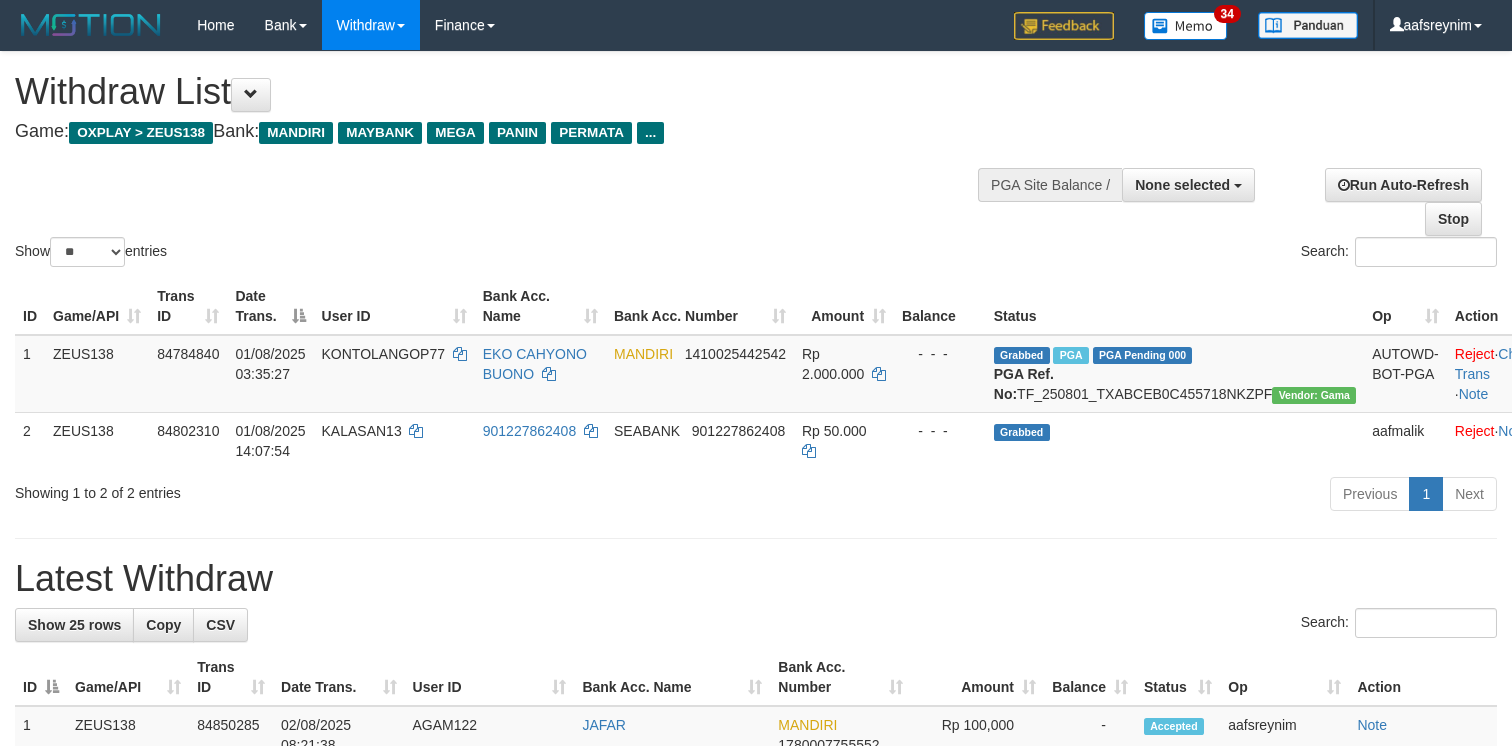 select 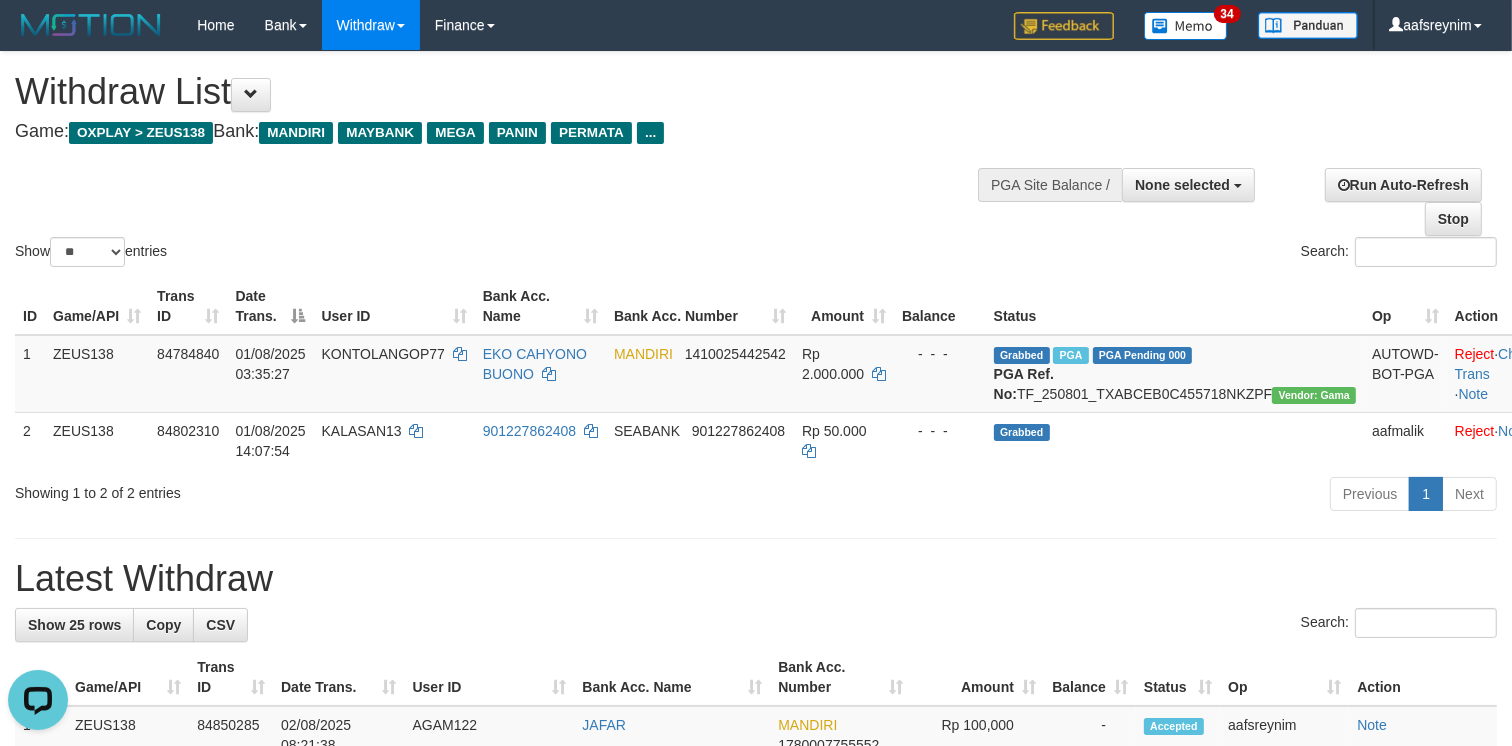 scroll, scrollTop: 0, scrollLeft: 0, axis: both 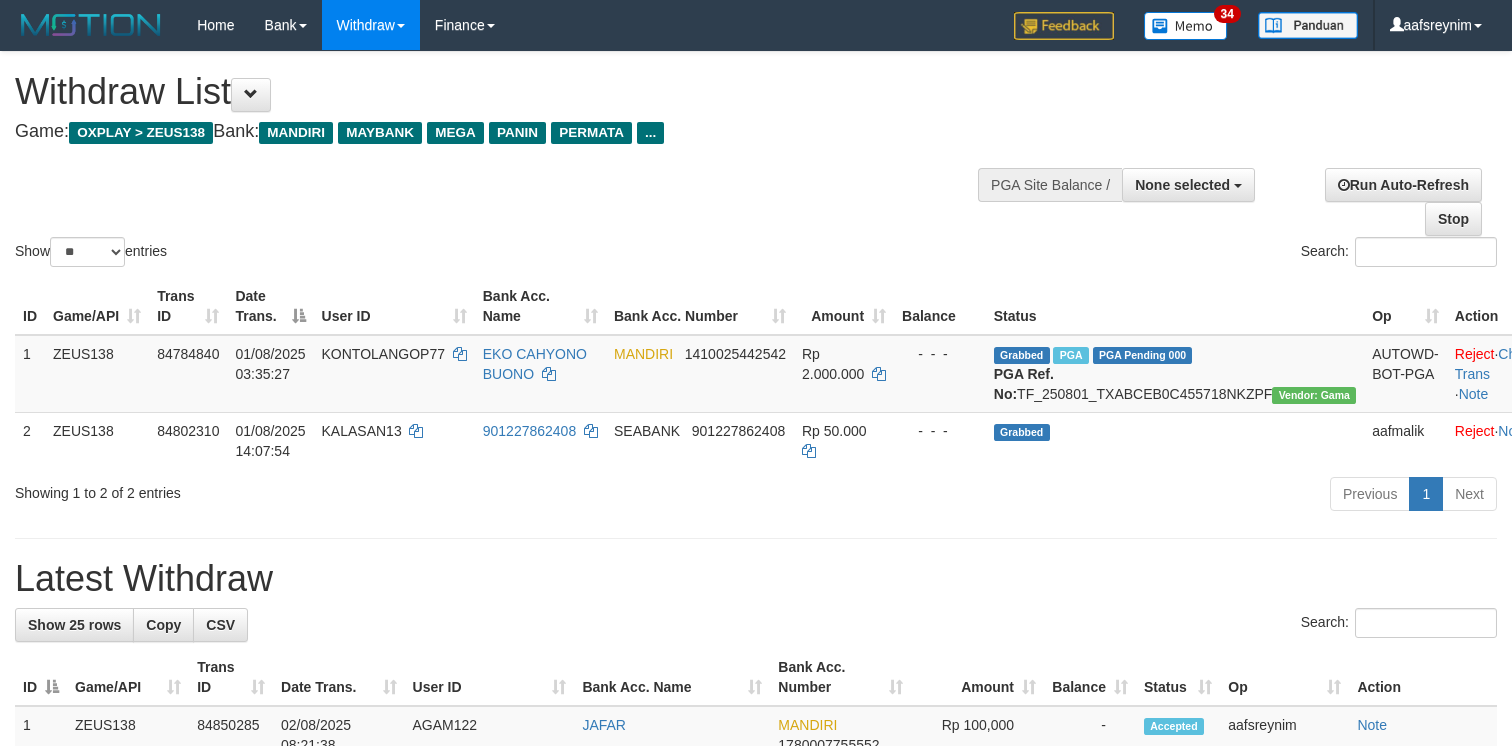 select 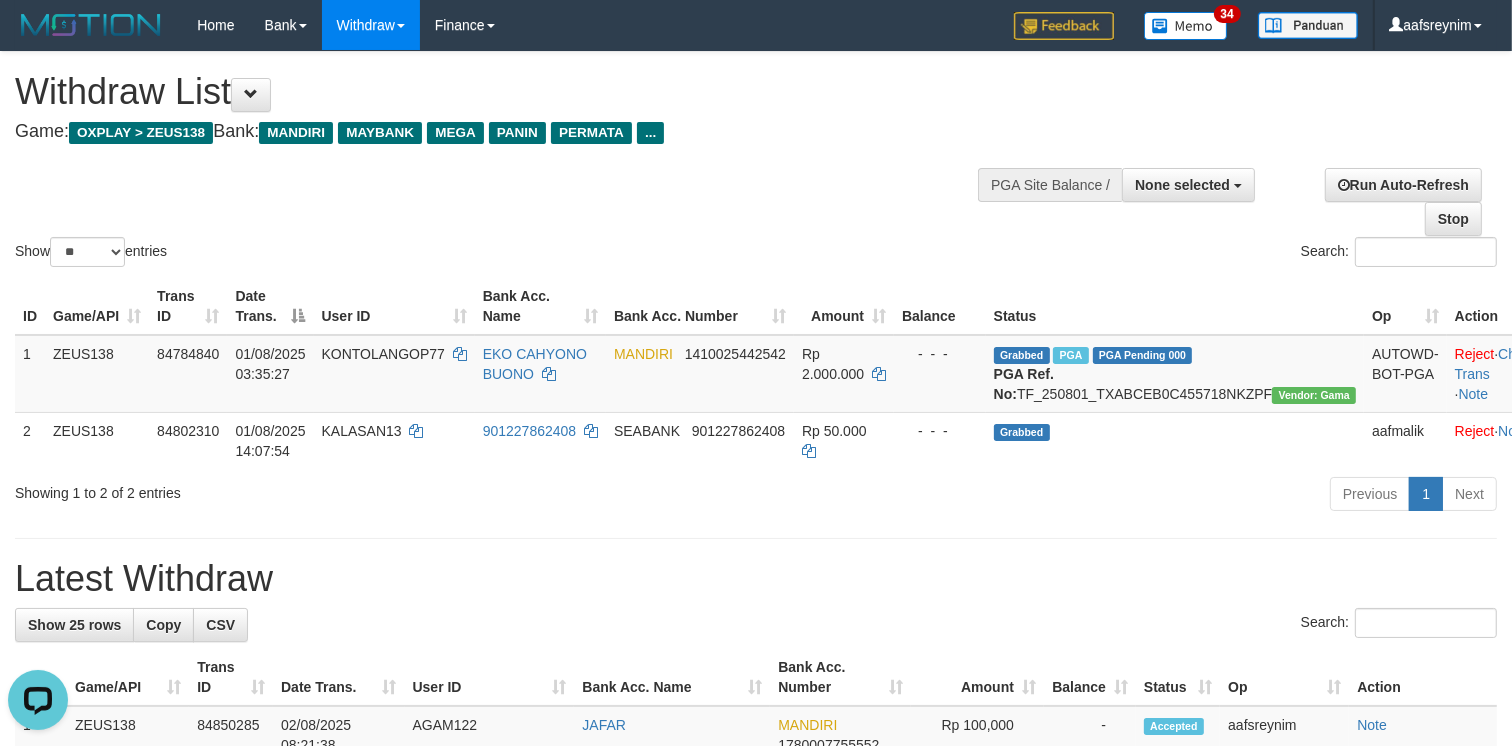 scroll, scrollTop: 0, scrollLeft: 0, axis: both 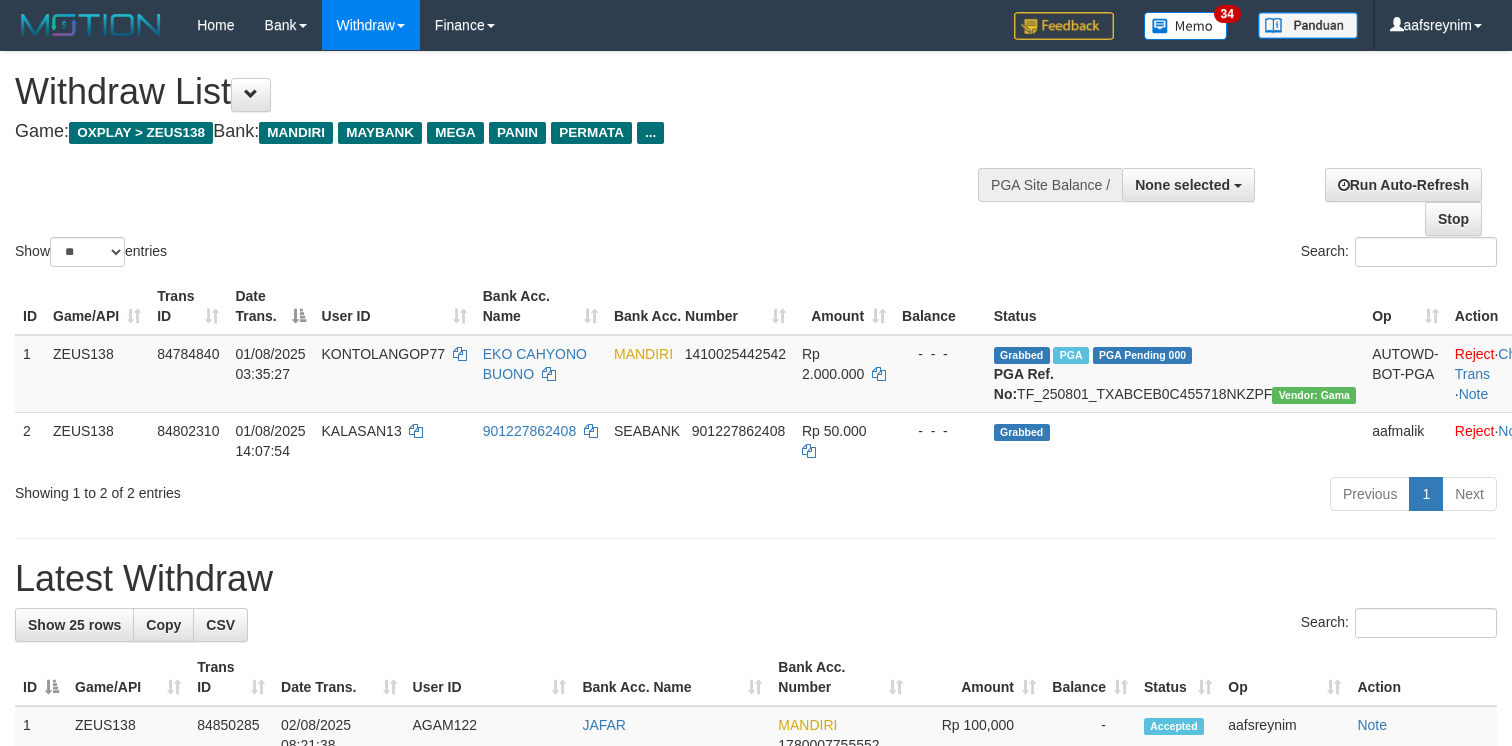 select 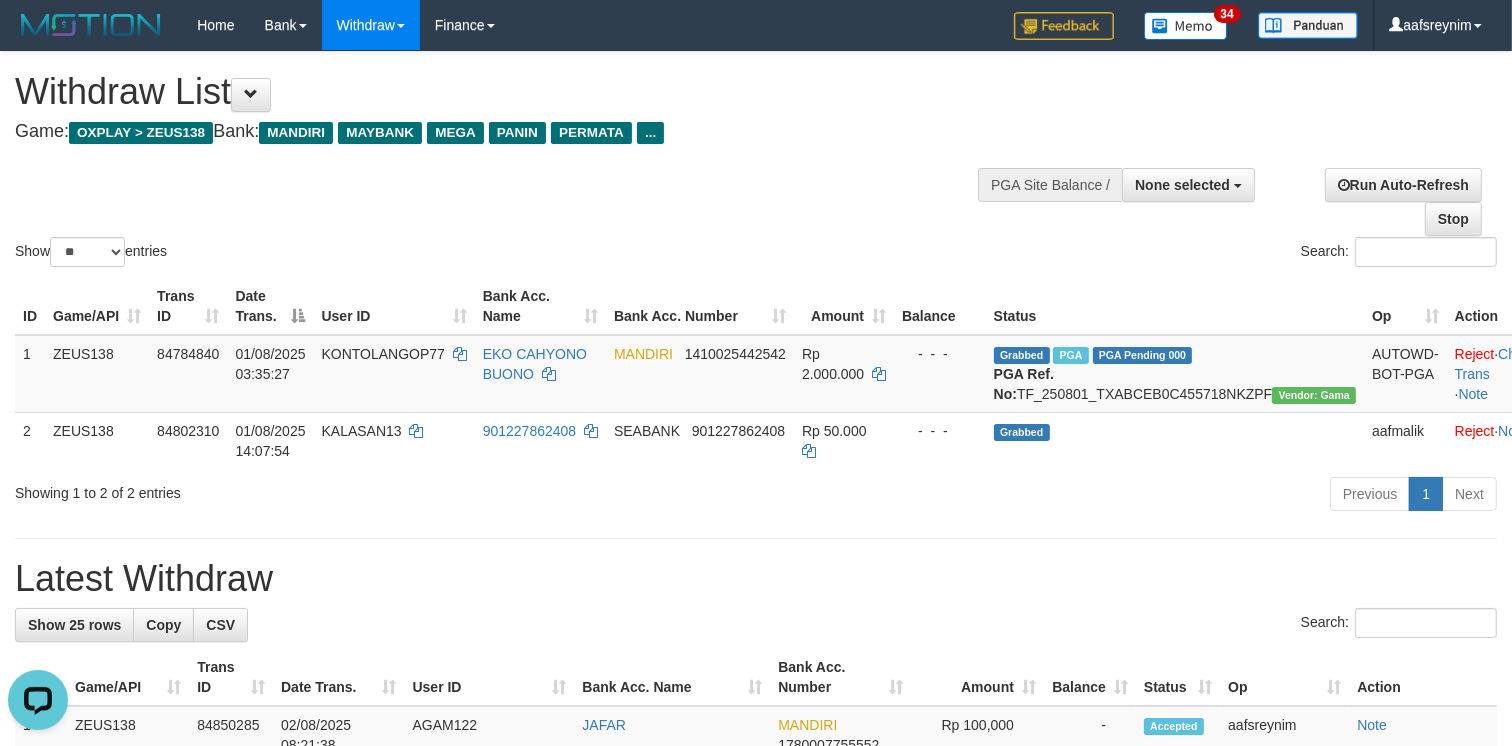 scroll, scrollTop: 0, scrollLeft: 0, axis: both 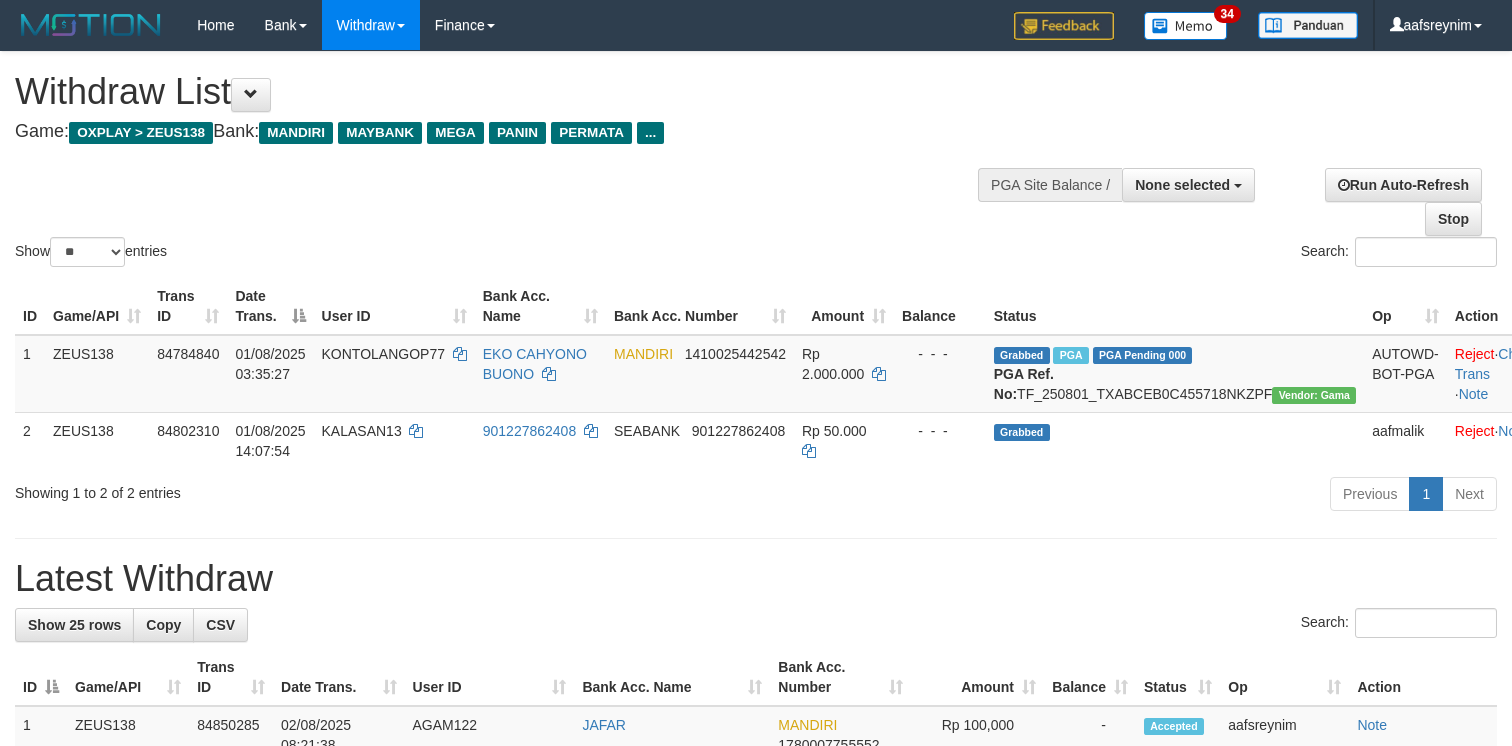 select 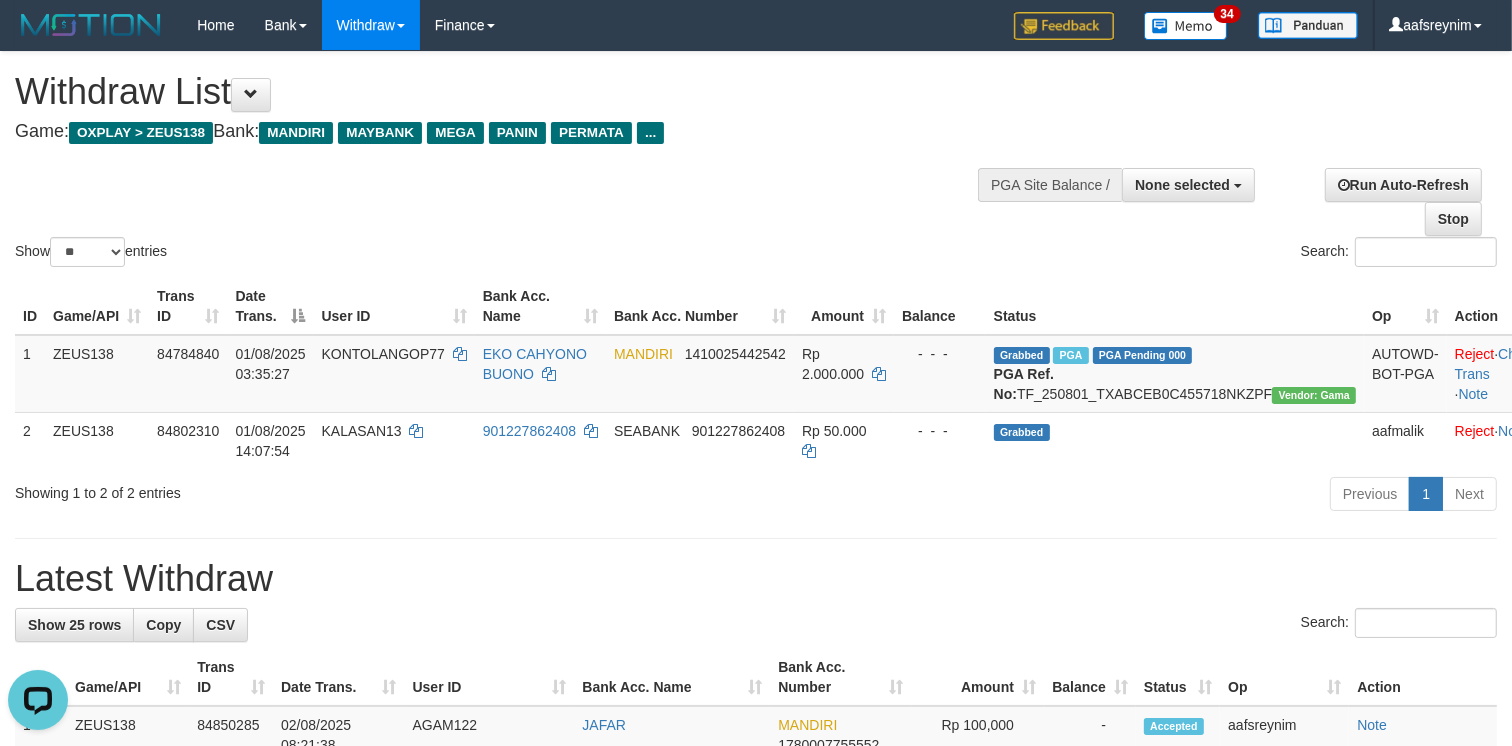 scroll, scrollTop: 0, scrollLeft: 0, axis: both 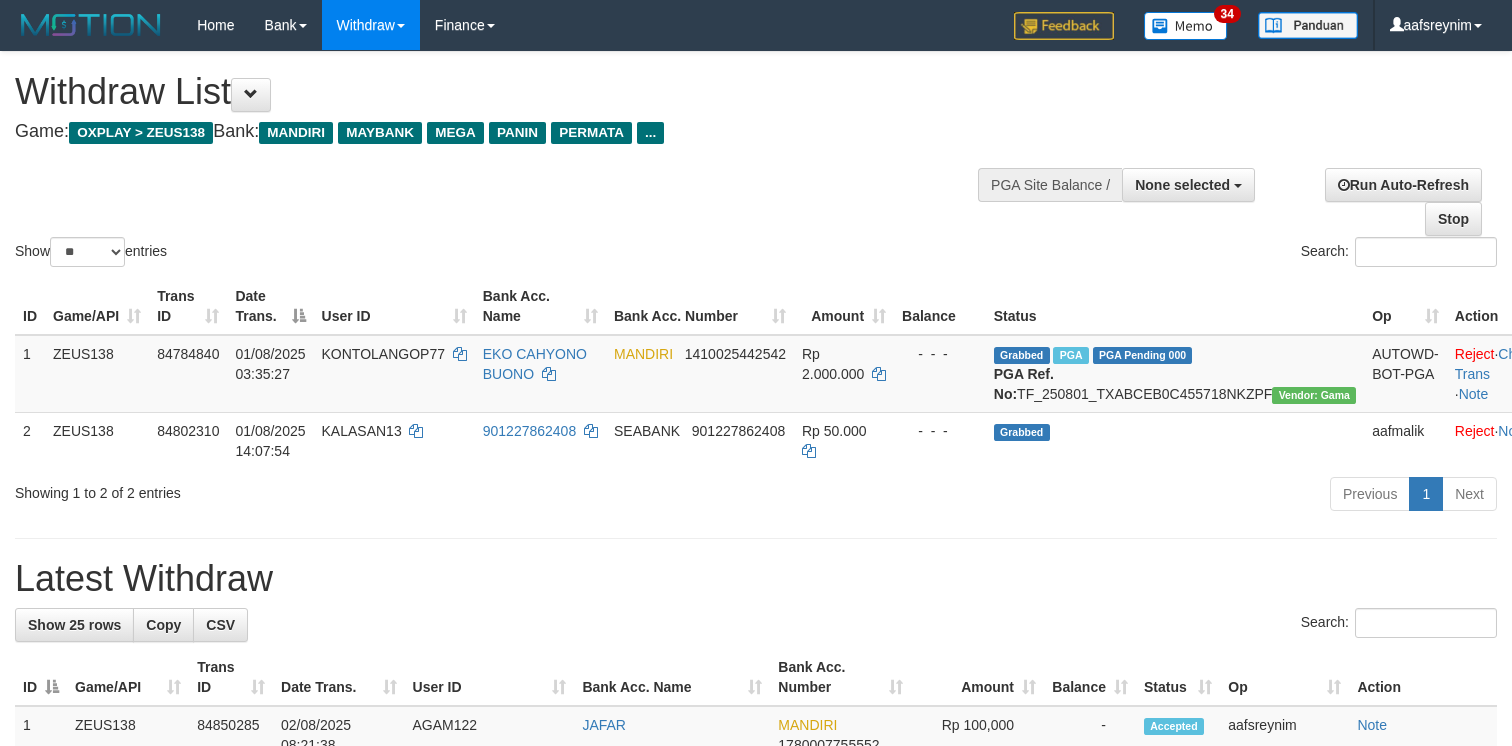 select 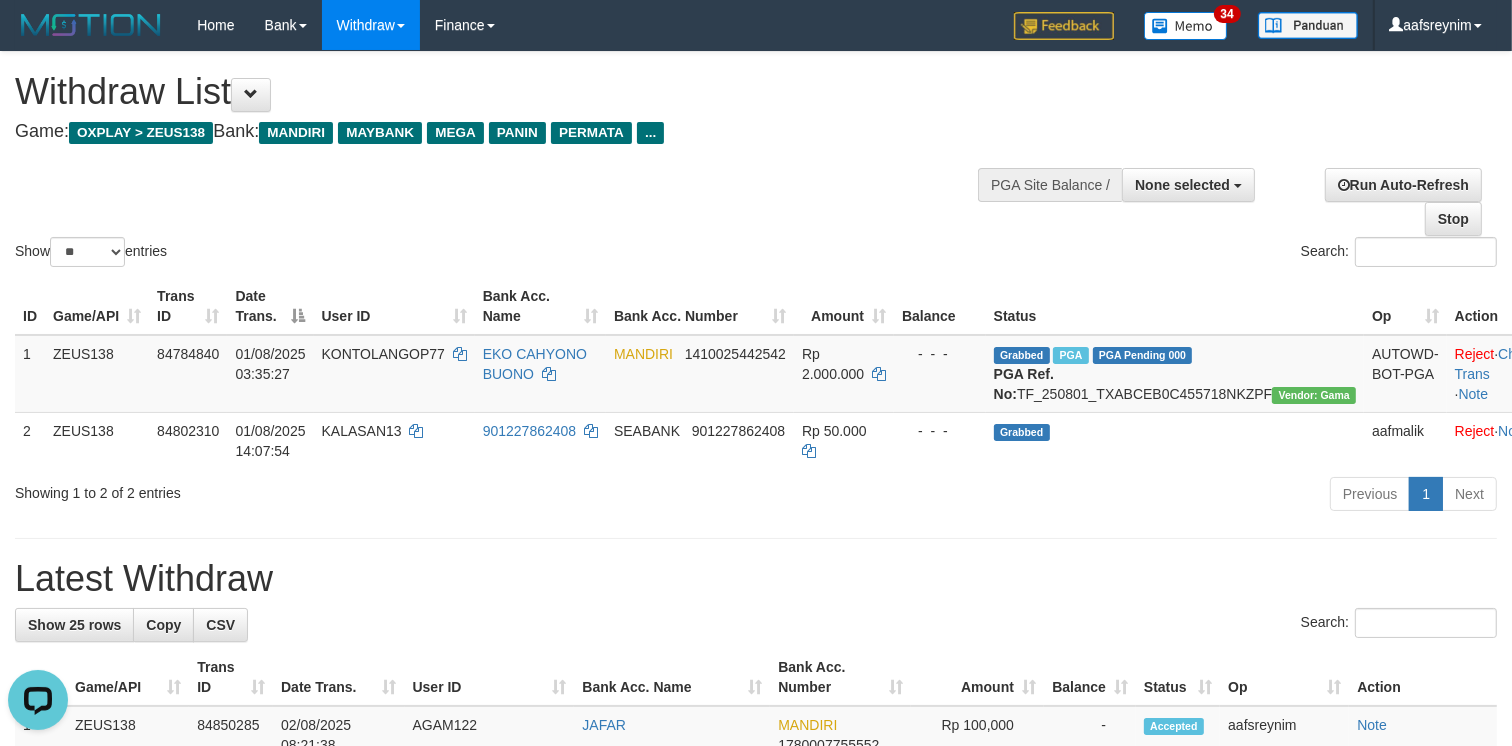 scroll, scrollTop: 0, scrollLeft: 0, axis: both 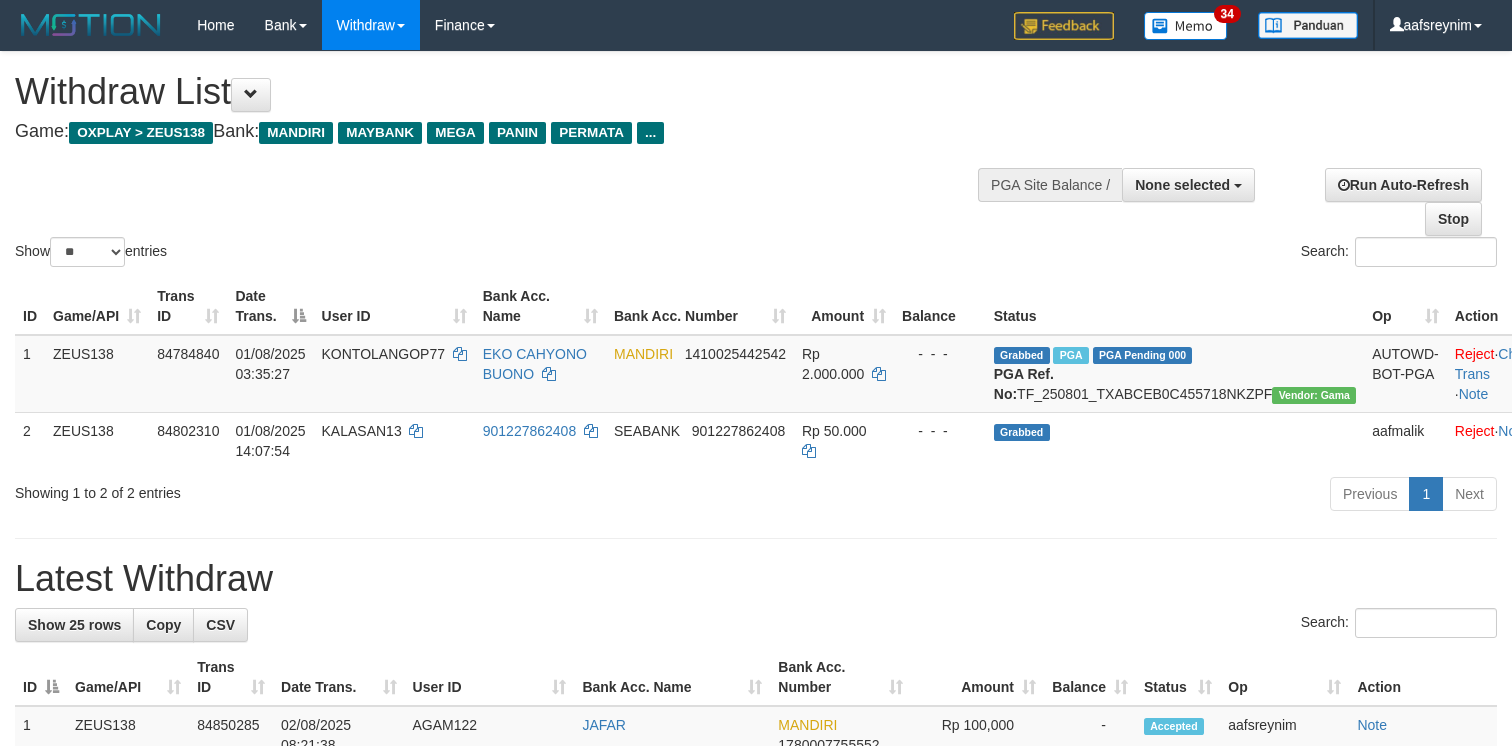 select 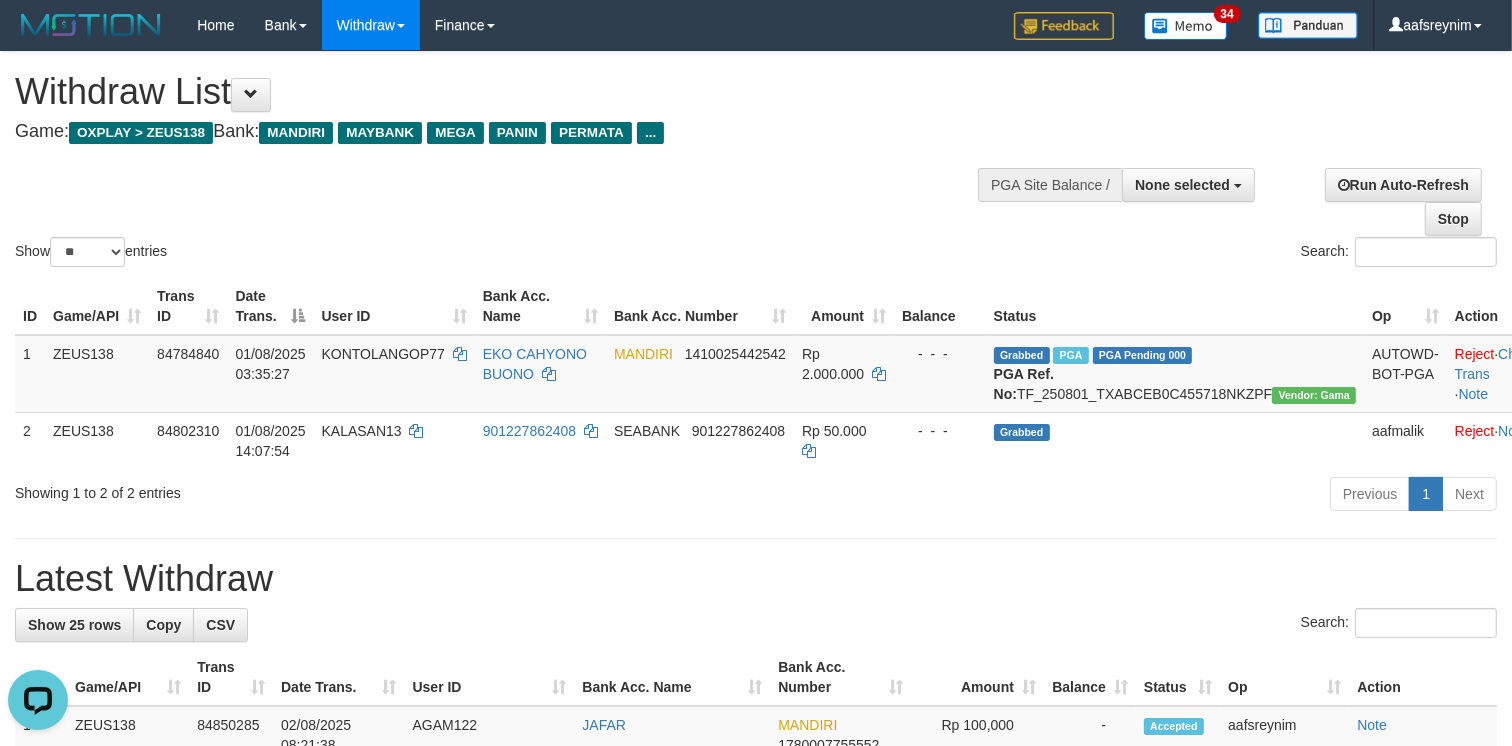 scroll, scrollTop: 0, scrollLeft: 0, axis: both 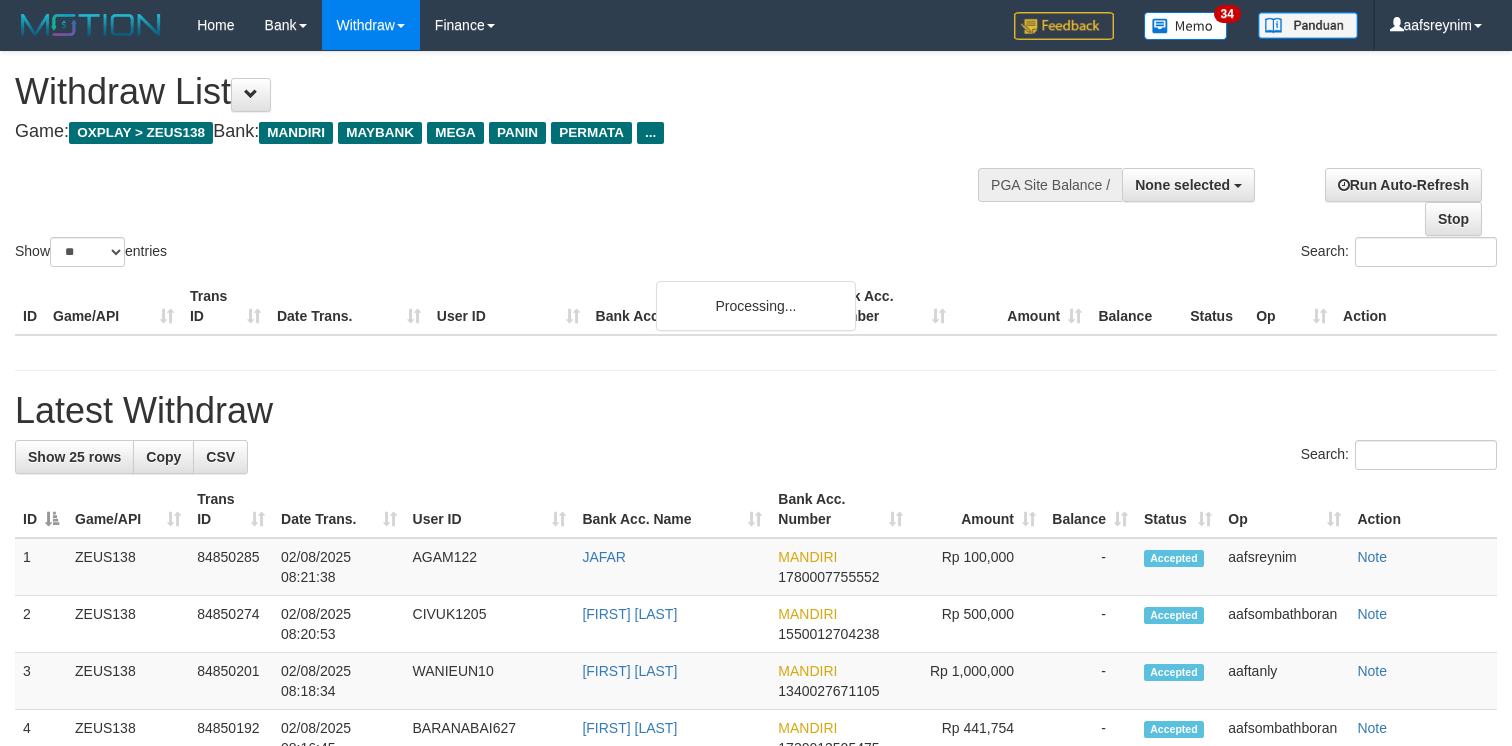 select 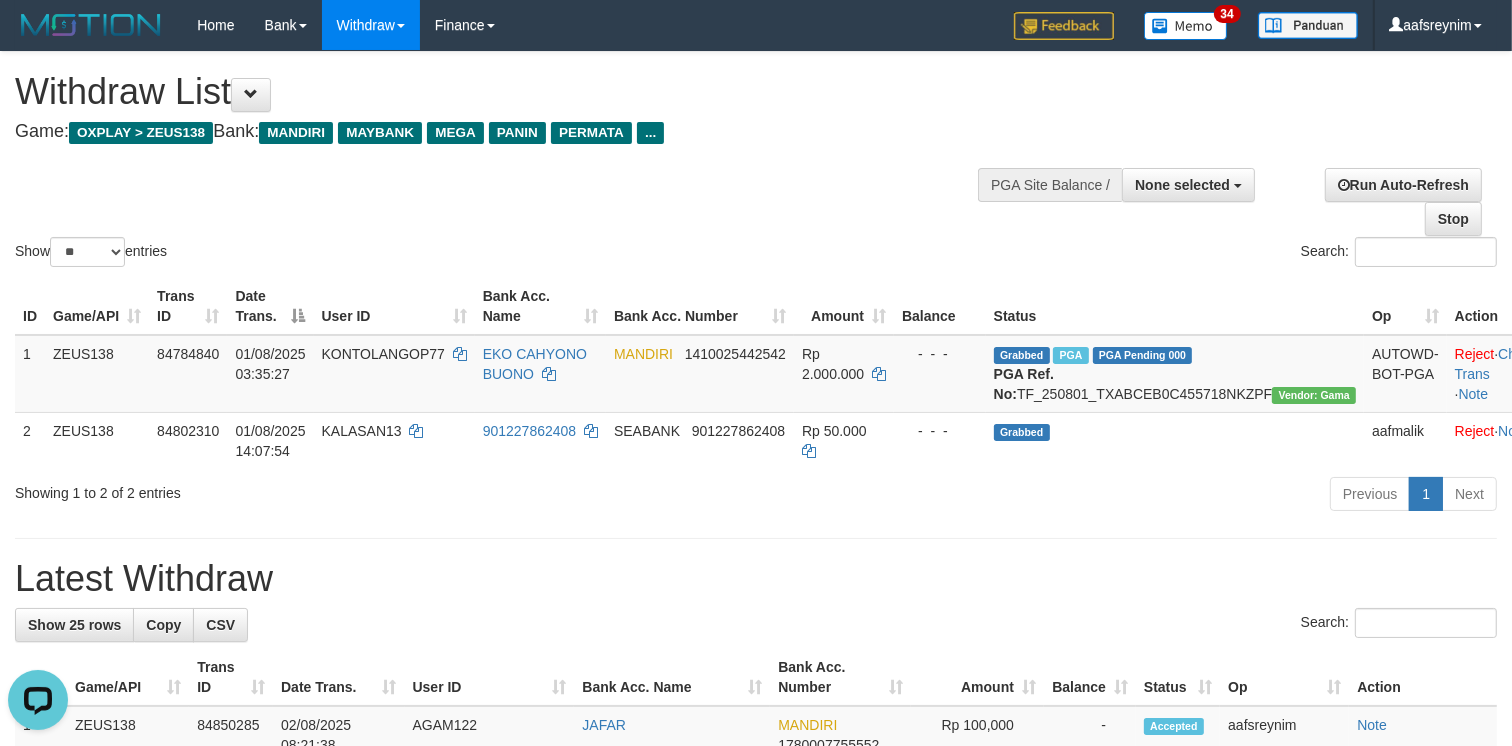 scroll, scrollTop: 0, scrollLeft: 0, axis: both 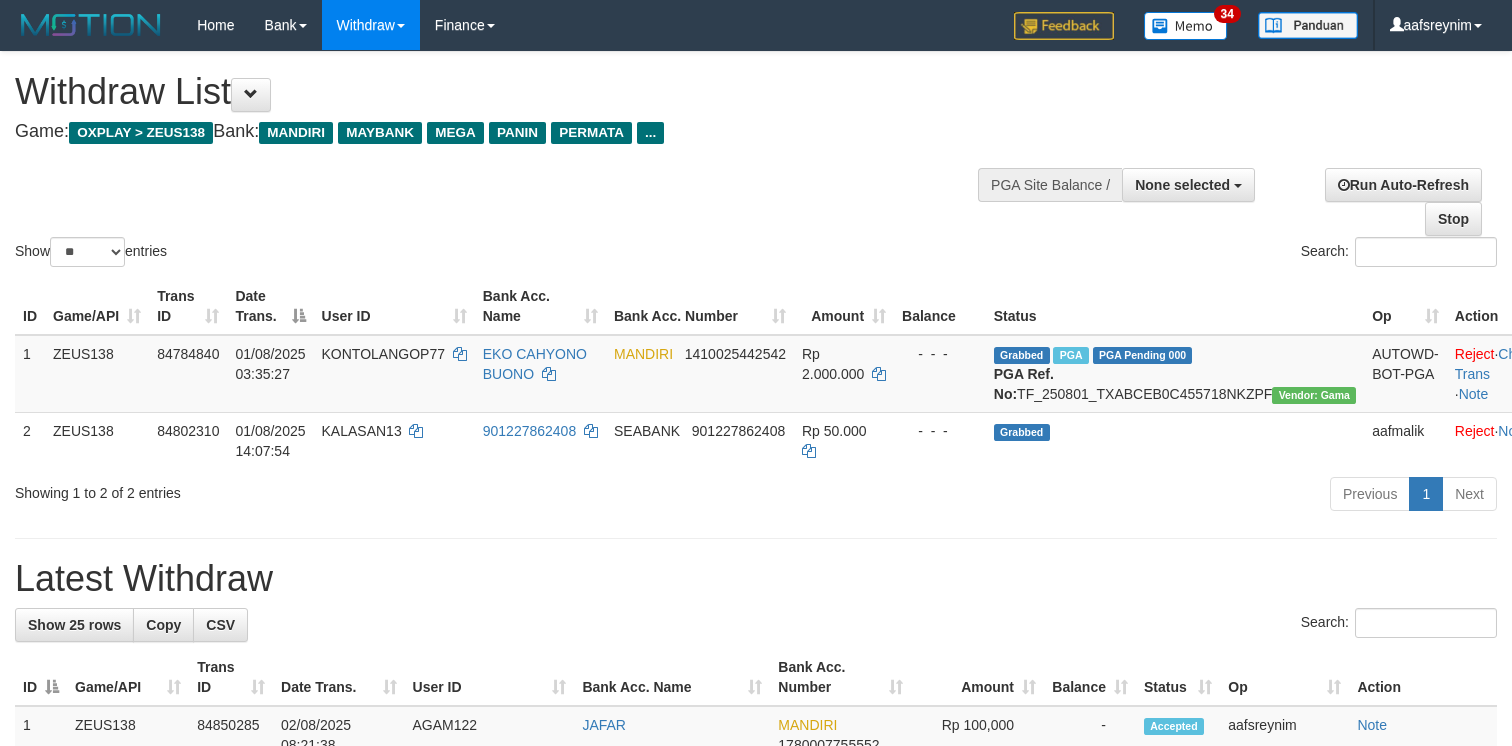 select 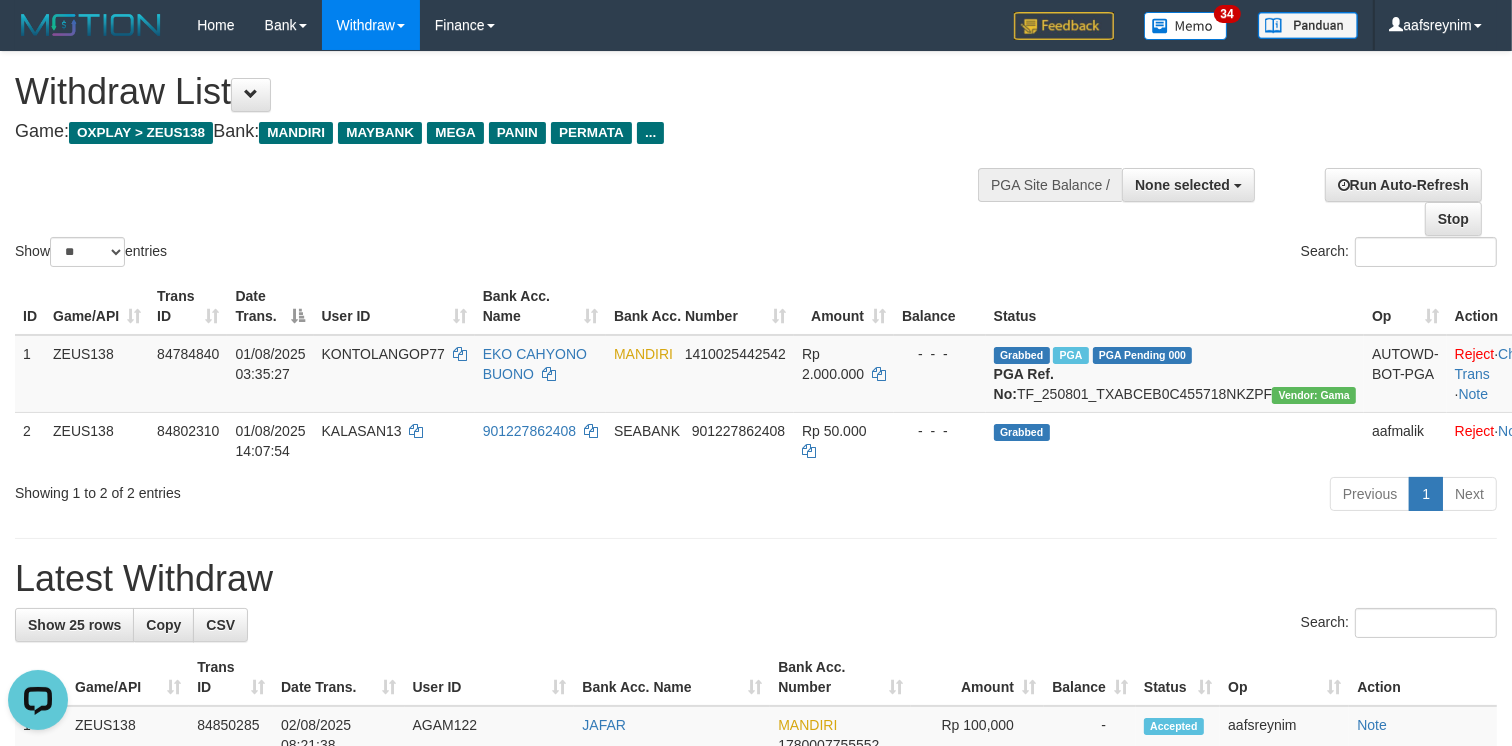 scroll, scrollTop: 0, scrollLeft: 0, axis: both 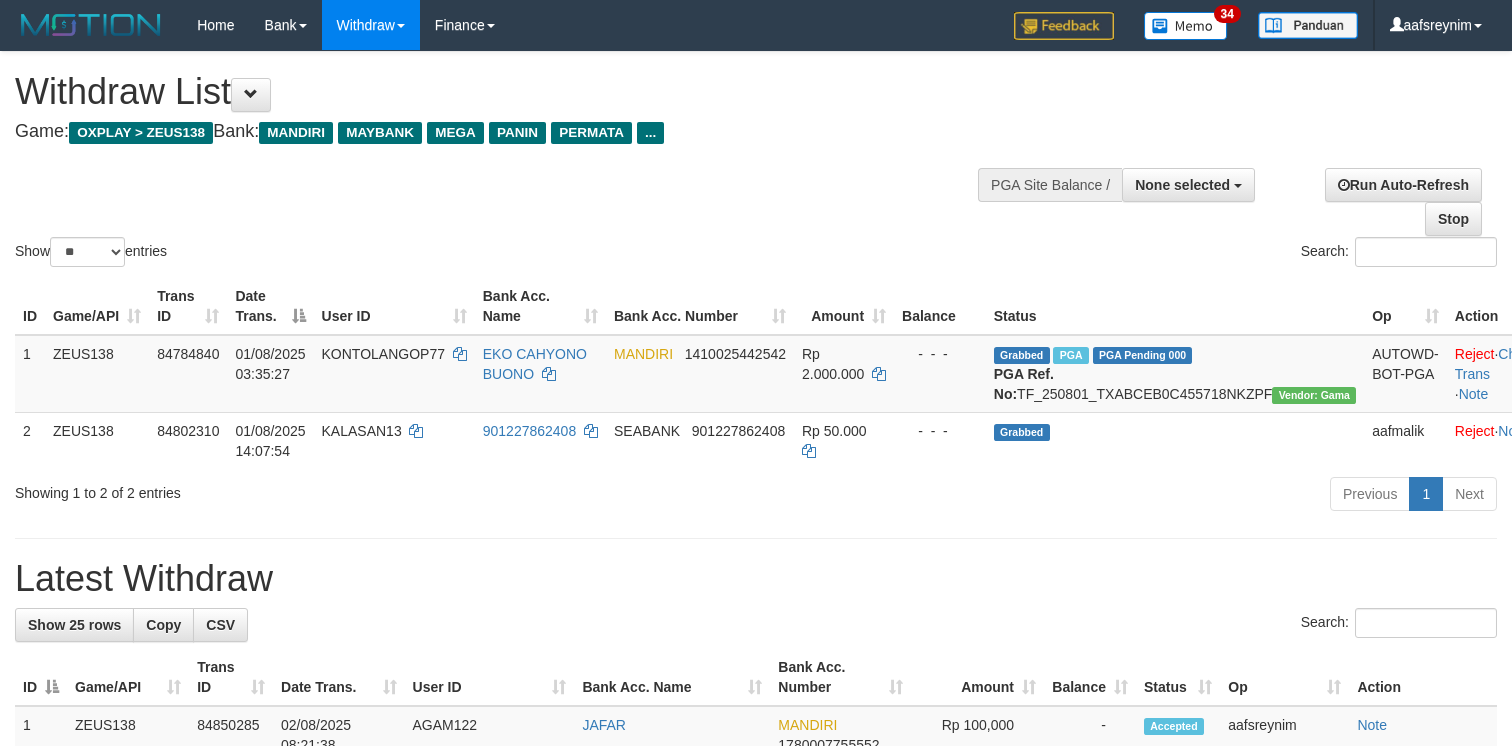 select 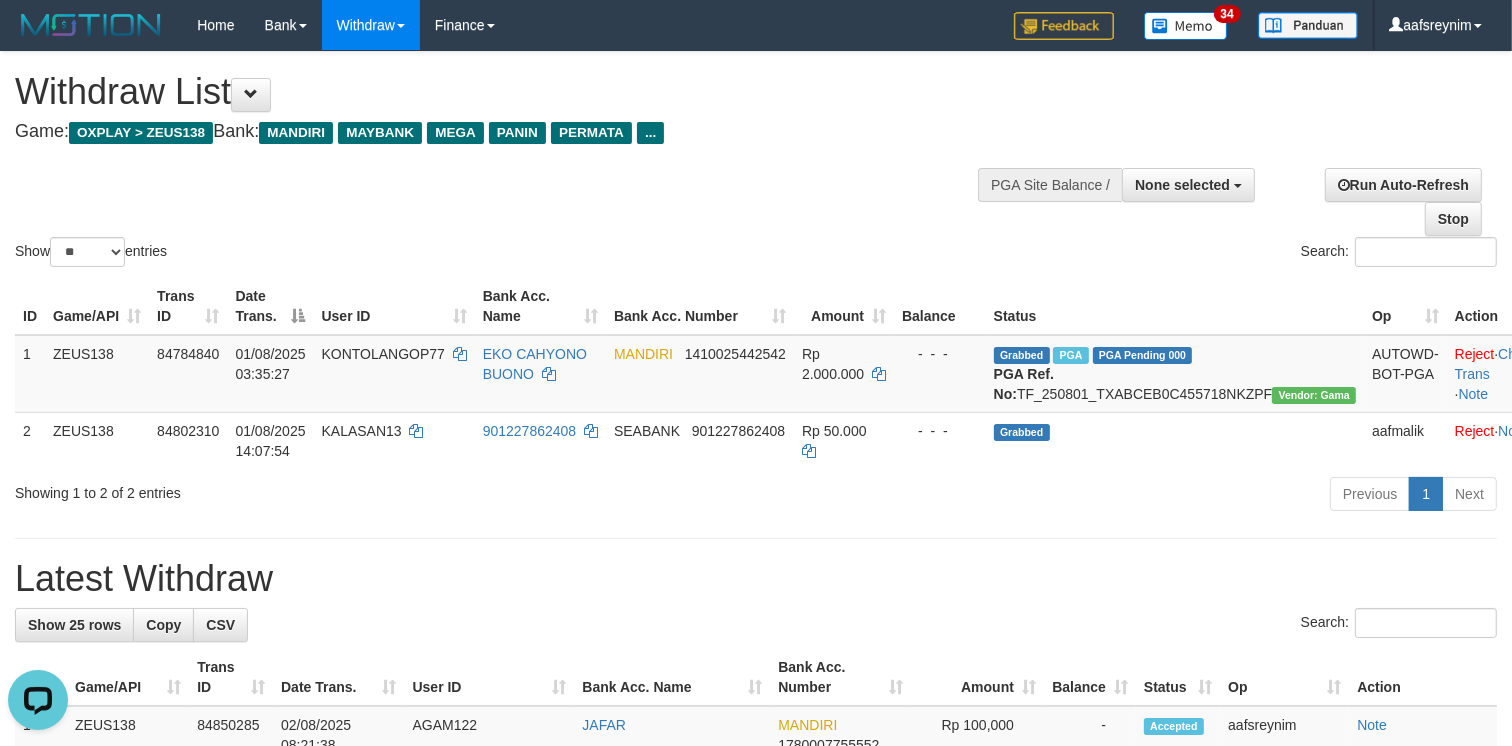 scroll, scrollTop: 0, scrollLeft: 0, axis: both 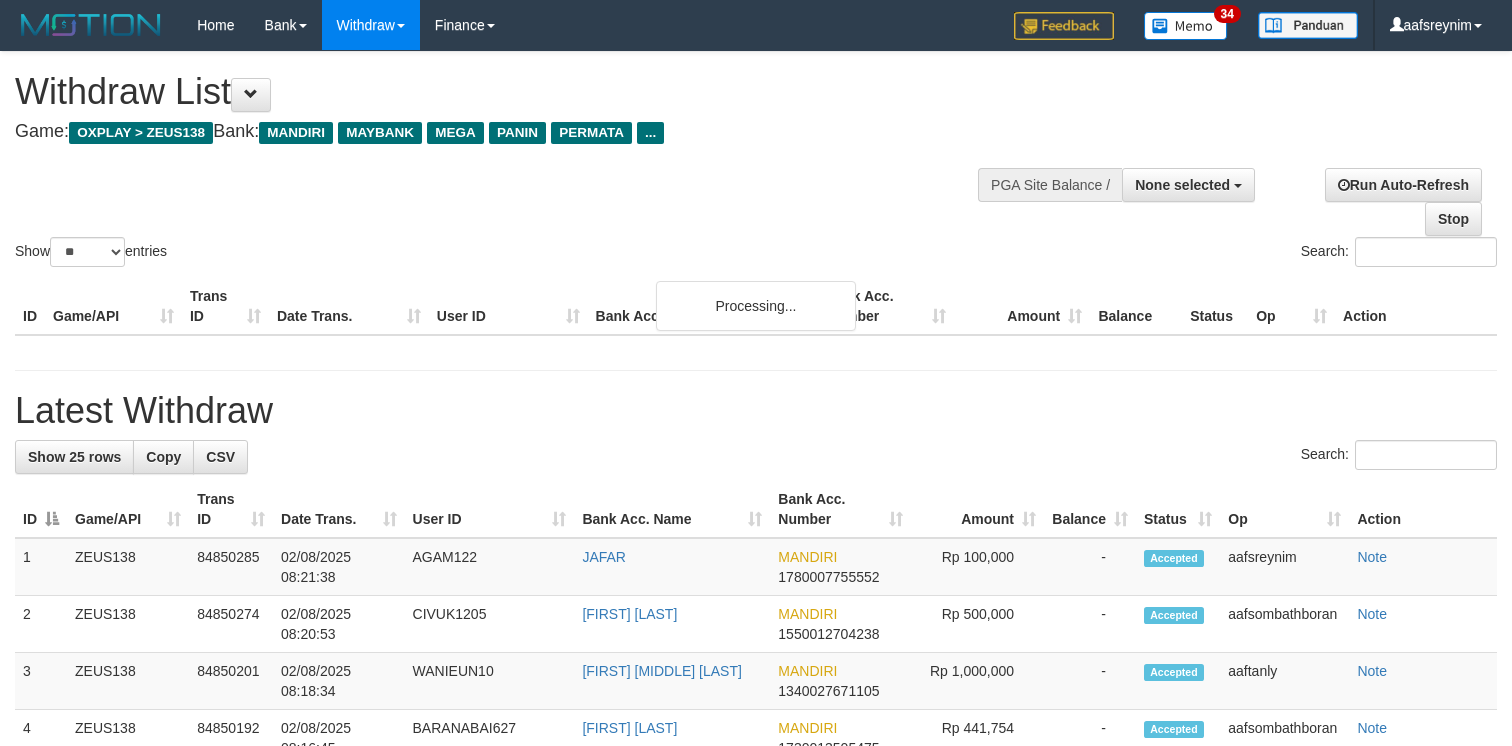 select 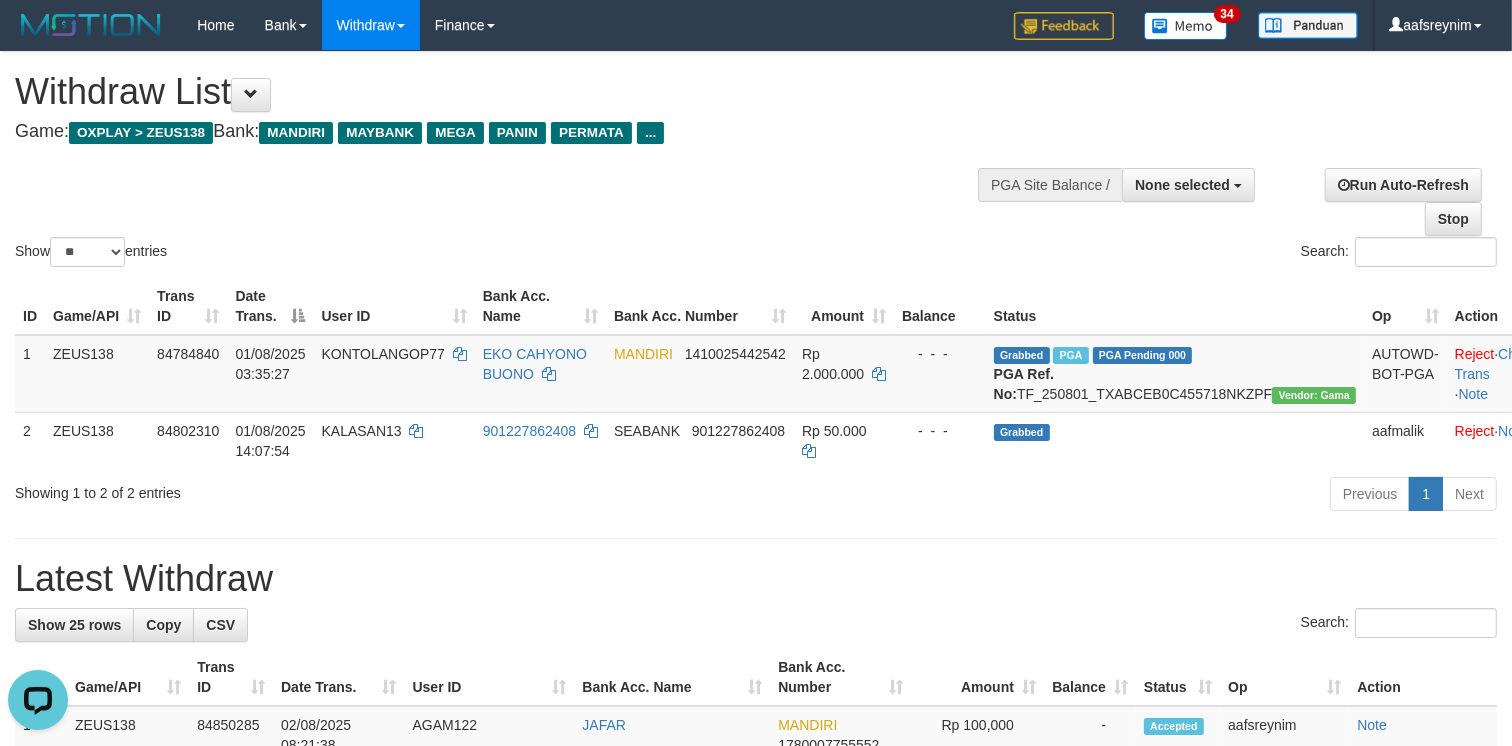 scroll, scrollTop: 0, scrollLeft: 0, axis: both 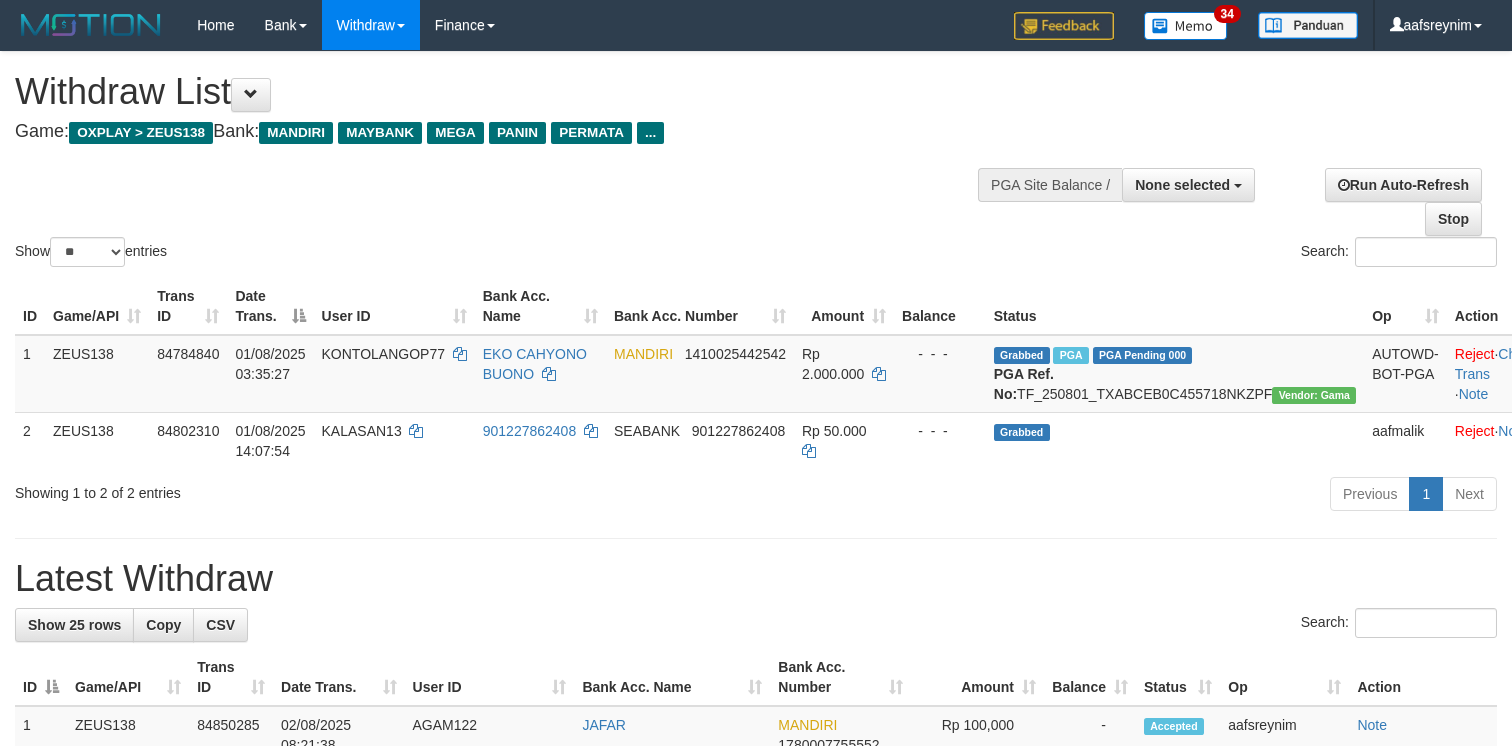 select 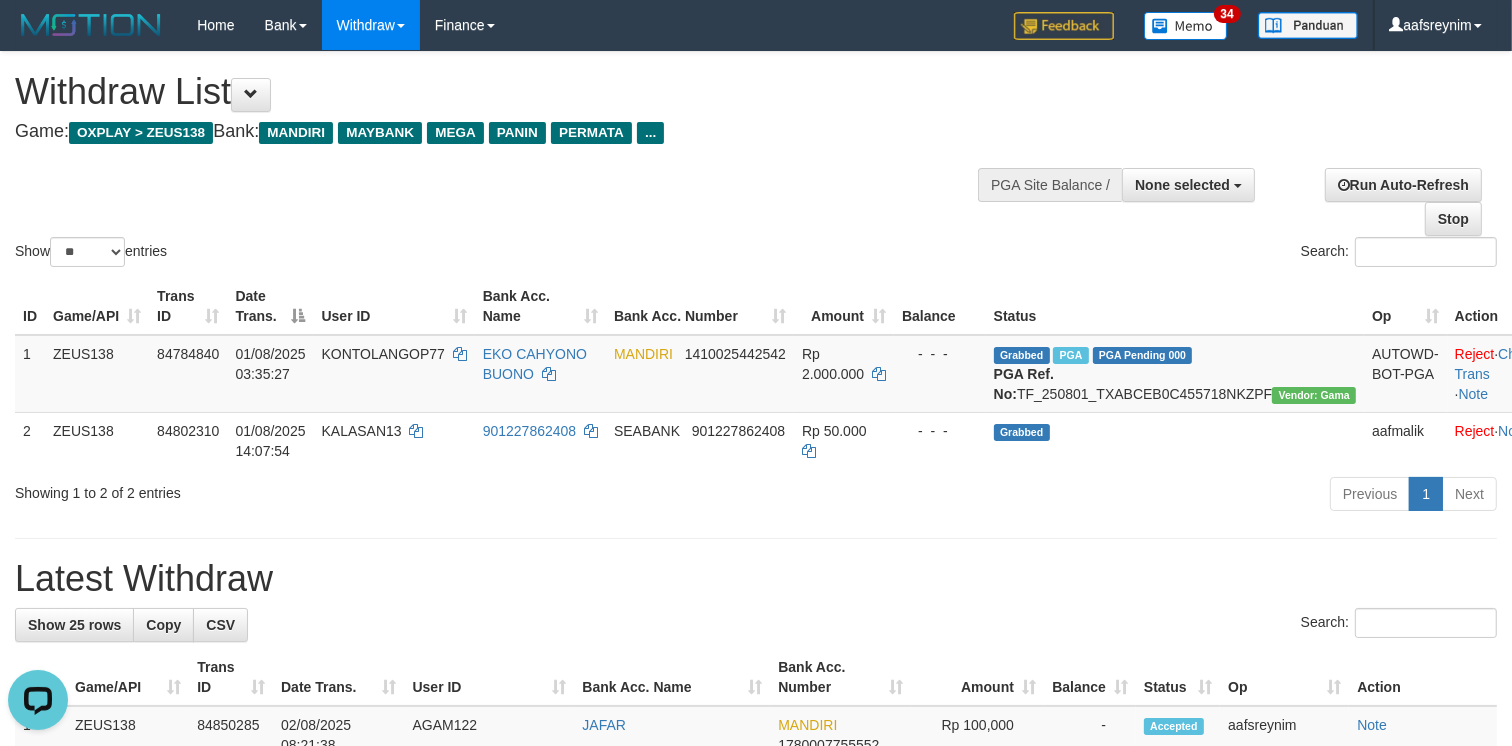 scroll, scrollTop: 0, scrollLeft: 0, axis: both 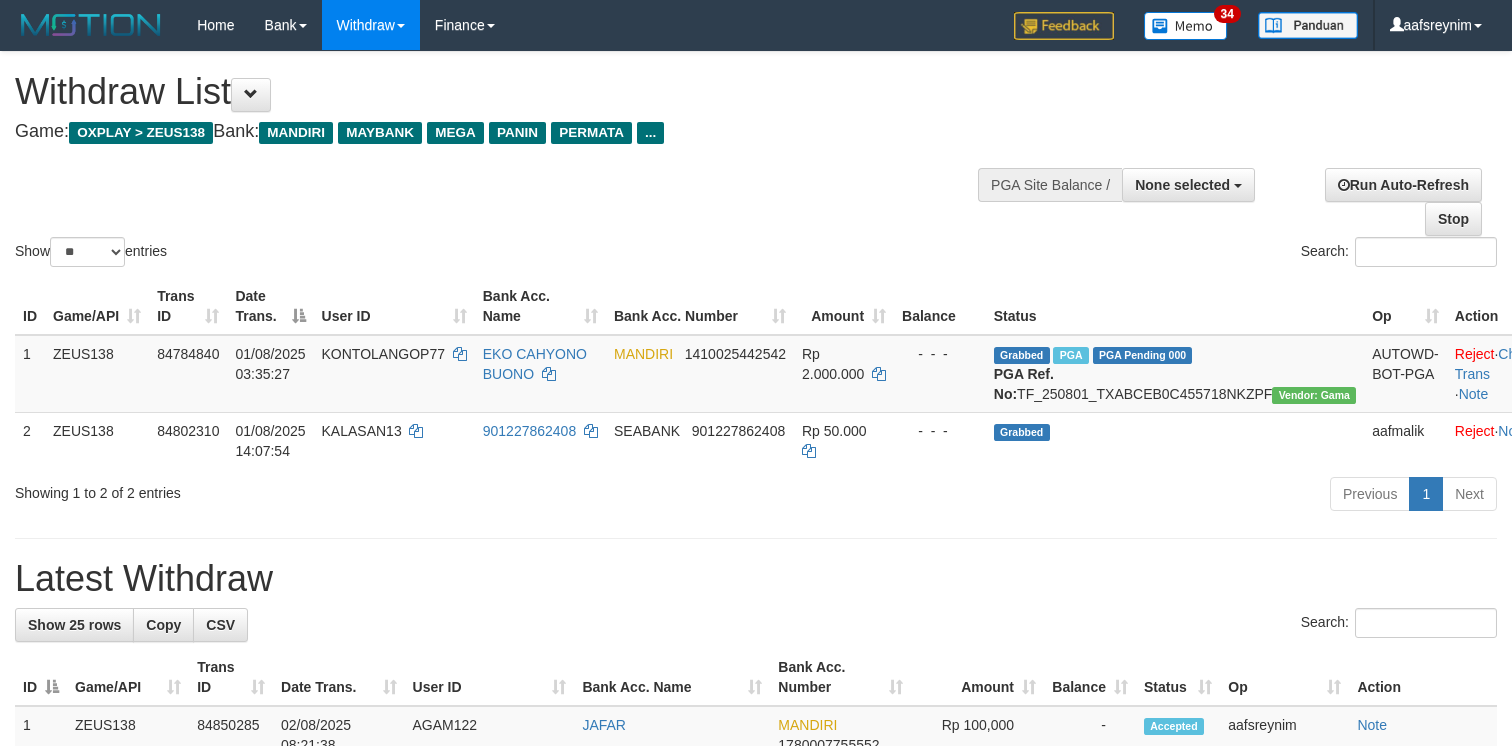 select 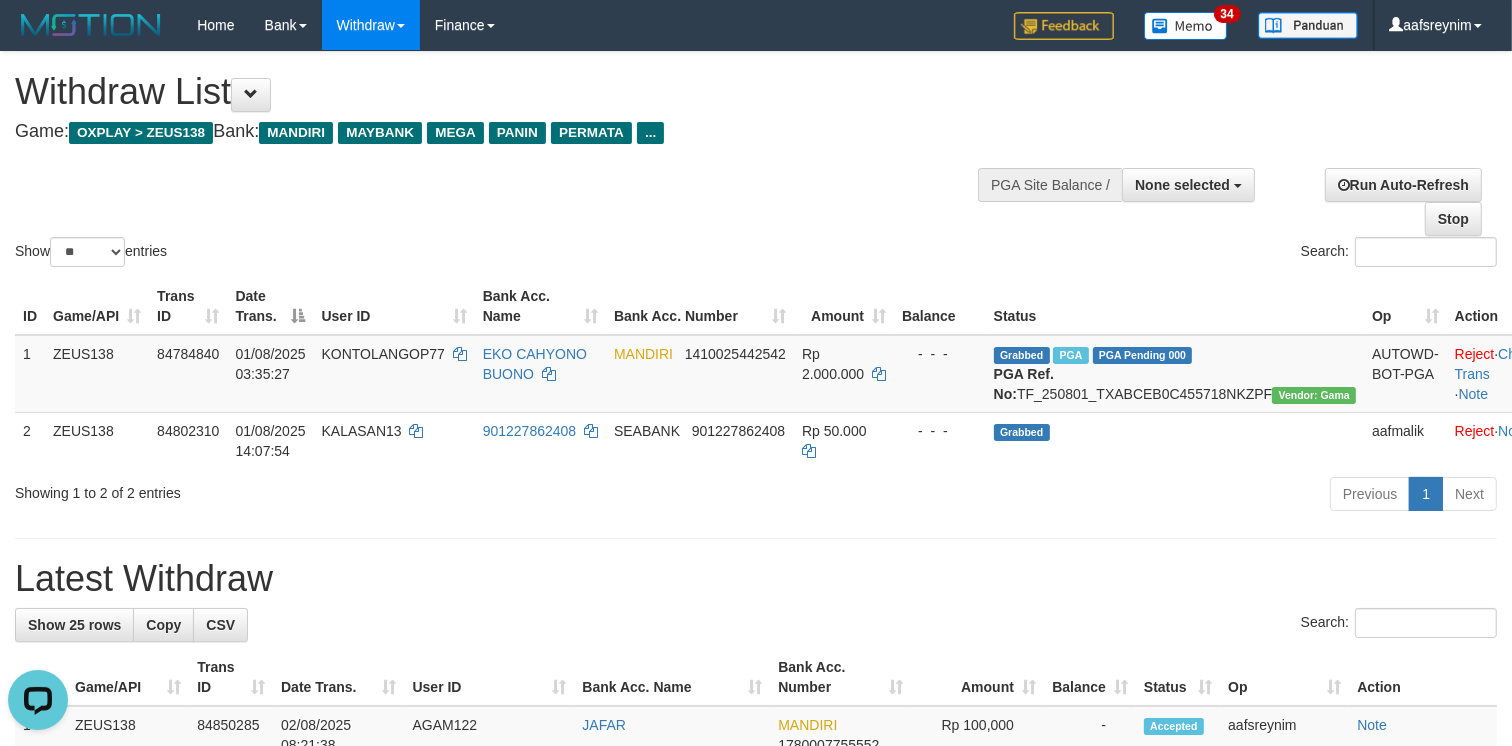 scroll, scrollTop: 0, scrollLeft: 0, axis: both 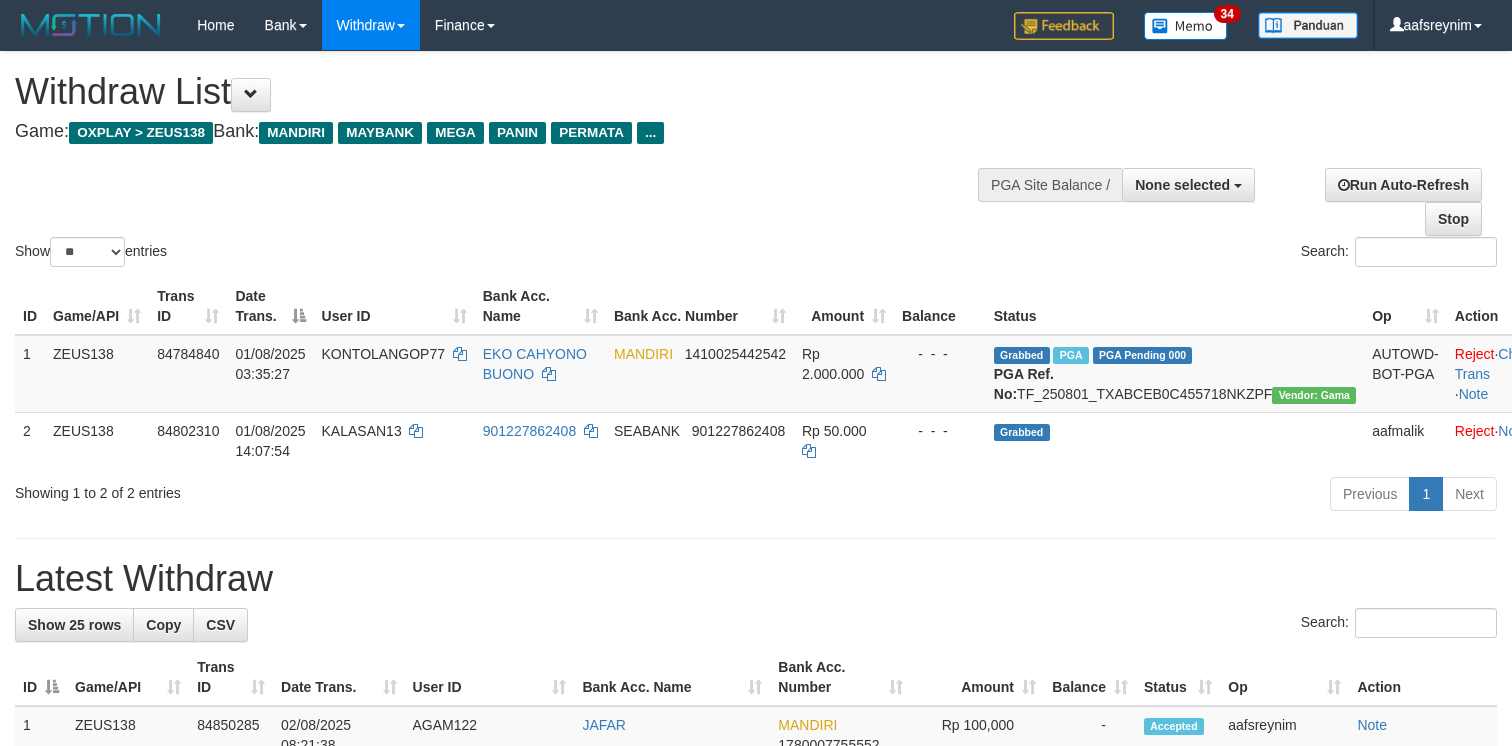 select 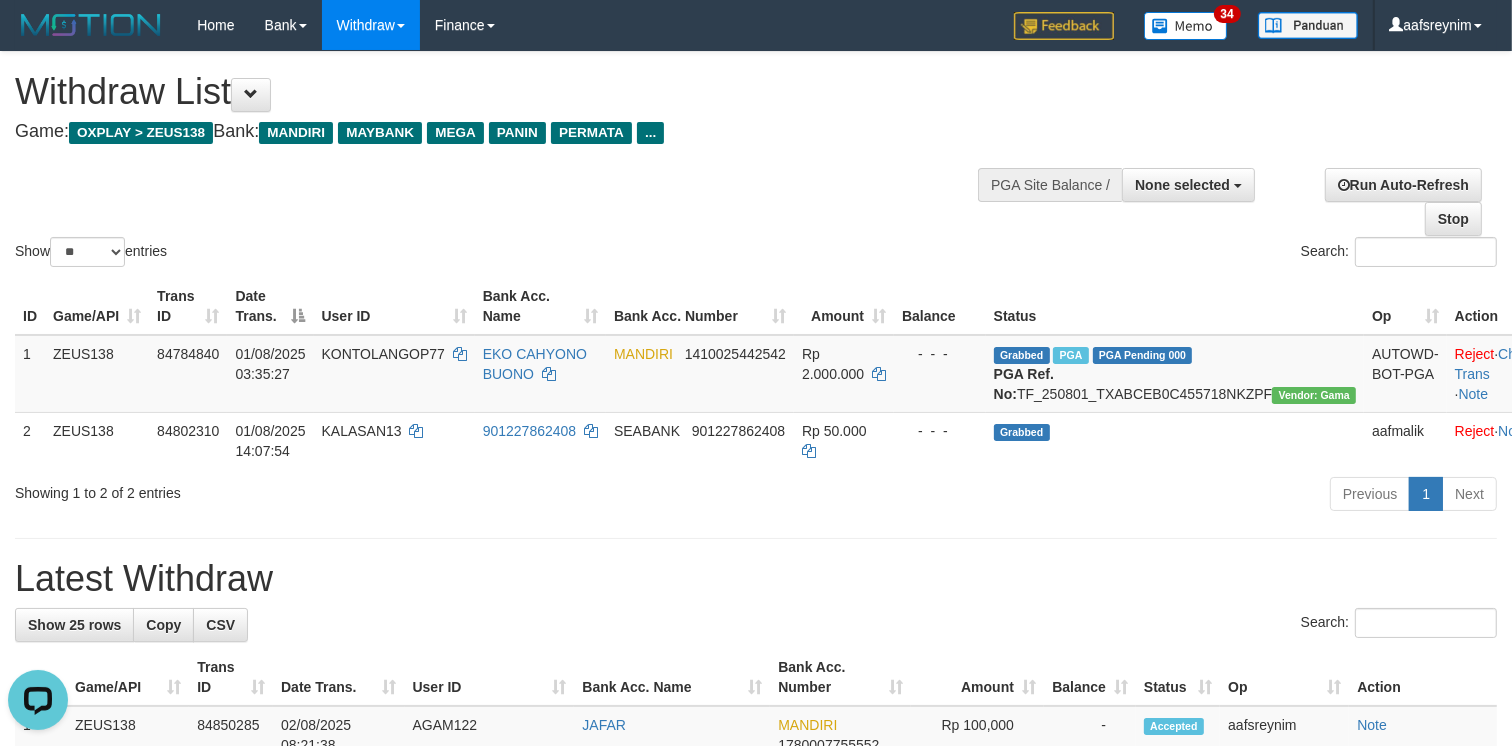 scroll, scrollTop: 0, scrollLeft: 0, axis: both 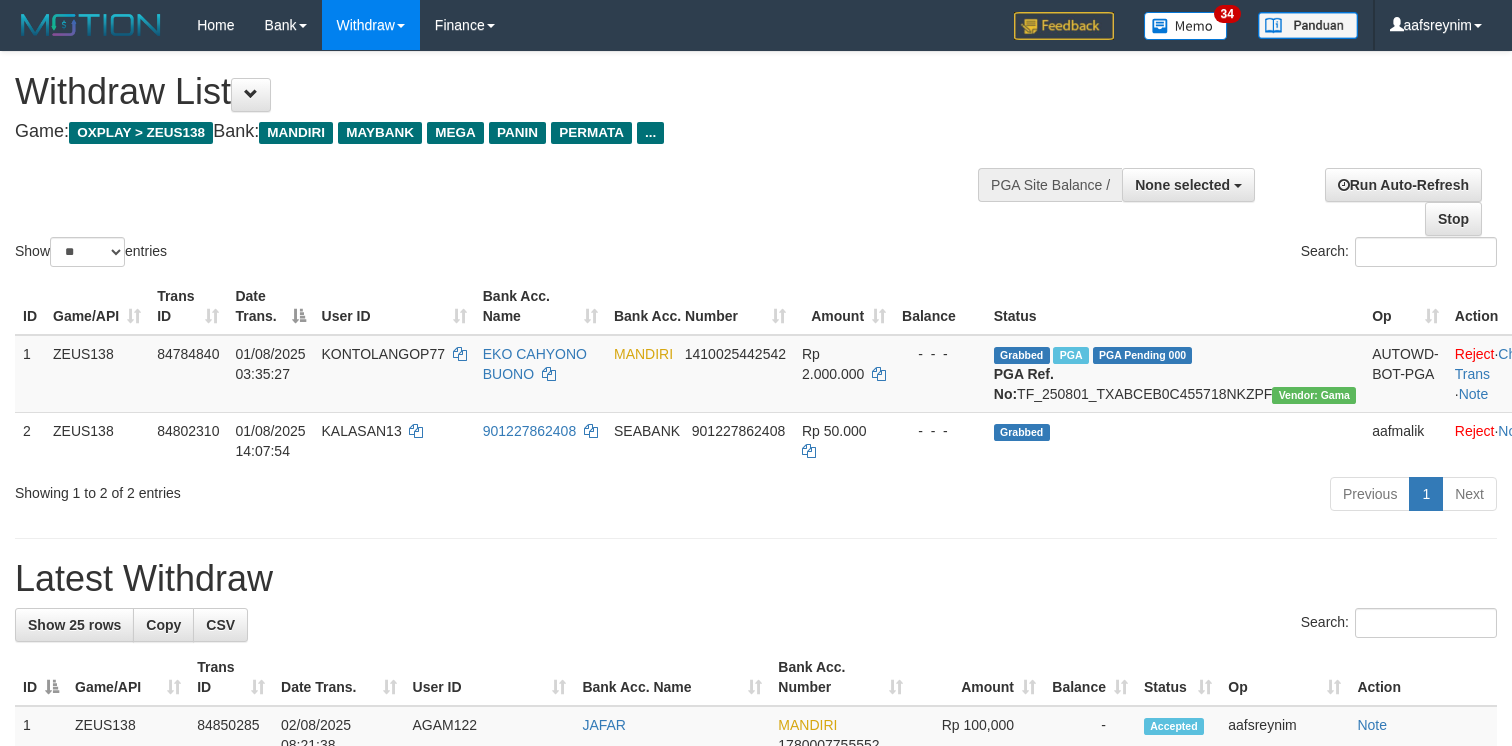 select 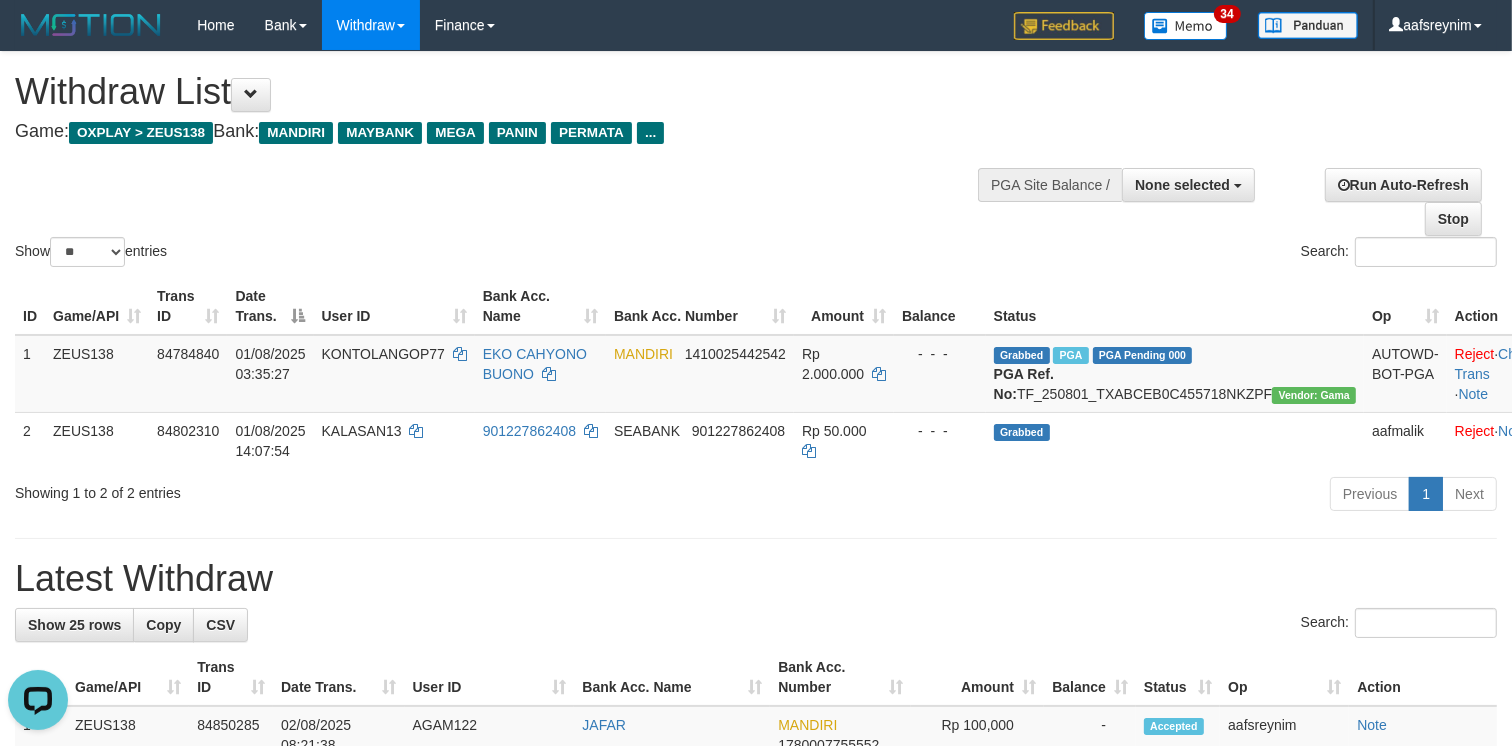 scroll, scrollTop: 0, scrollLeft: 0, axis: both 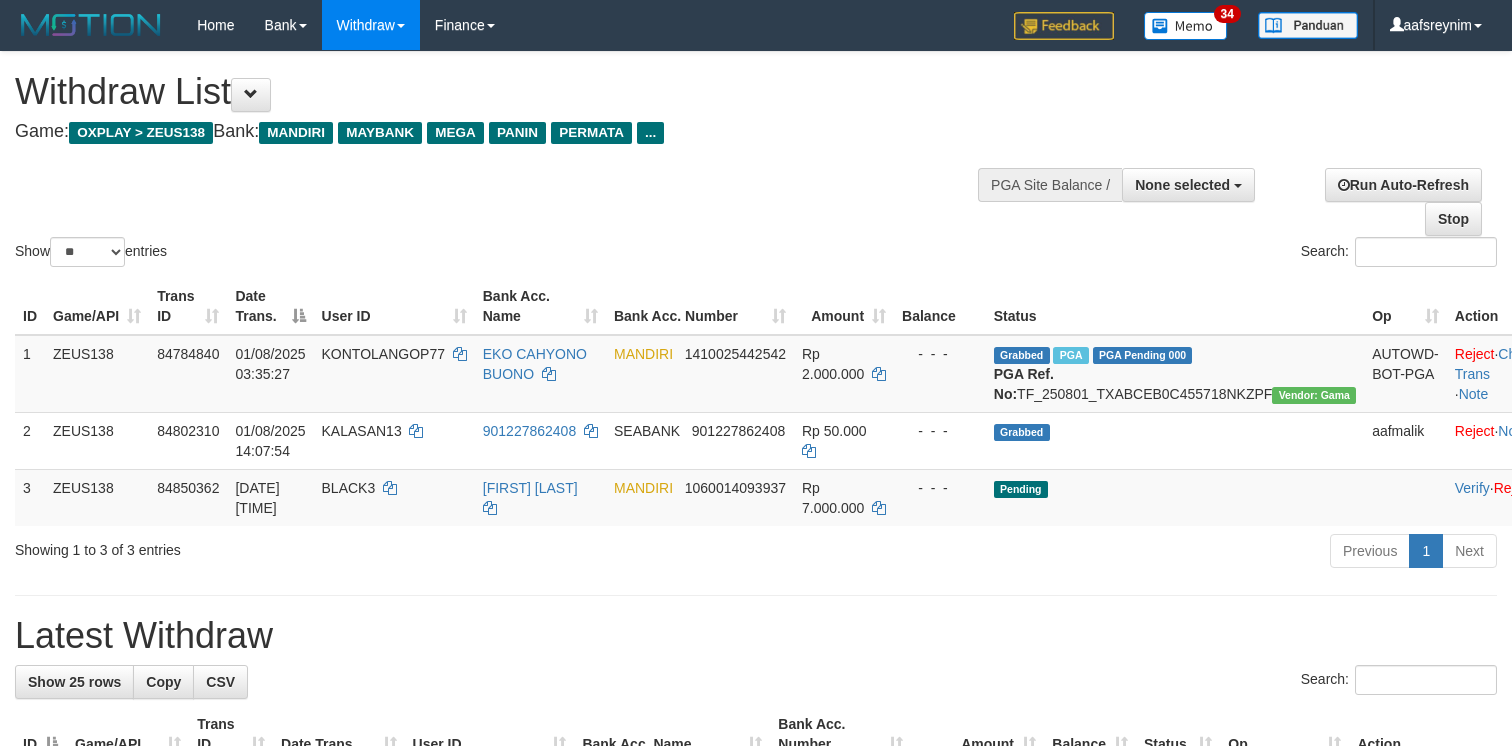 select 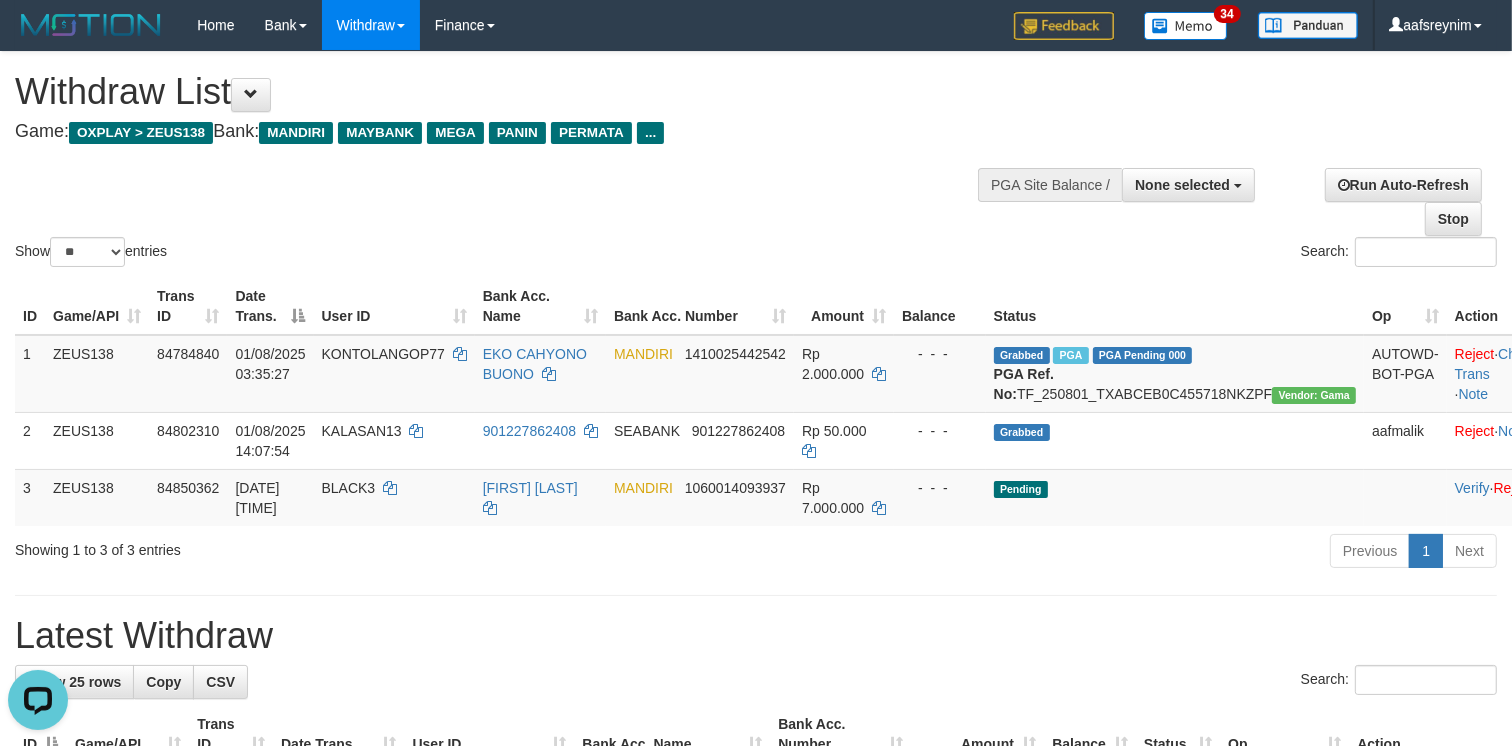 scroll, scrollTop: 0, scrollLeft: 0, axis: both 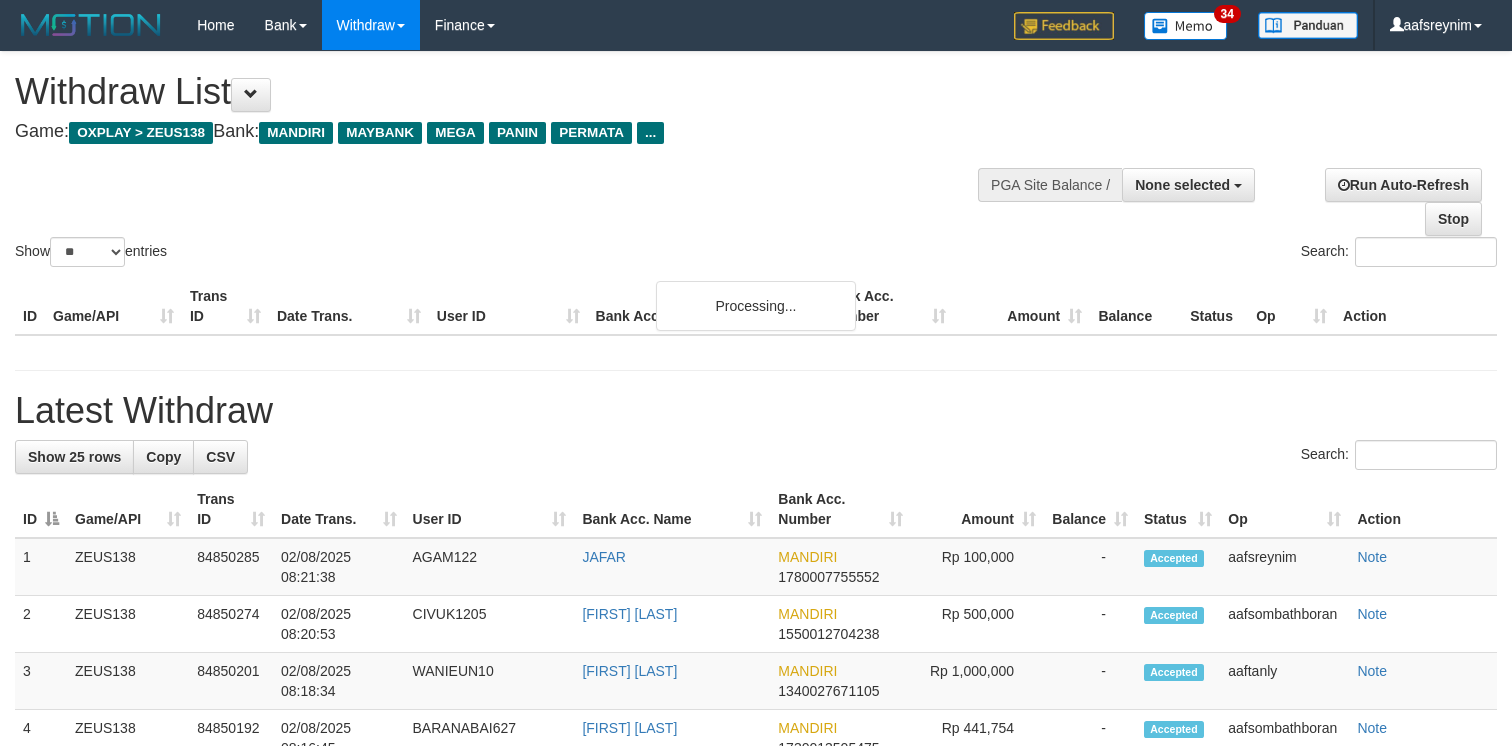 select 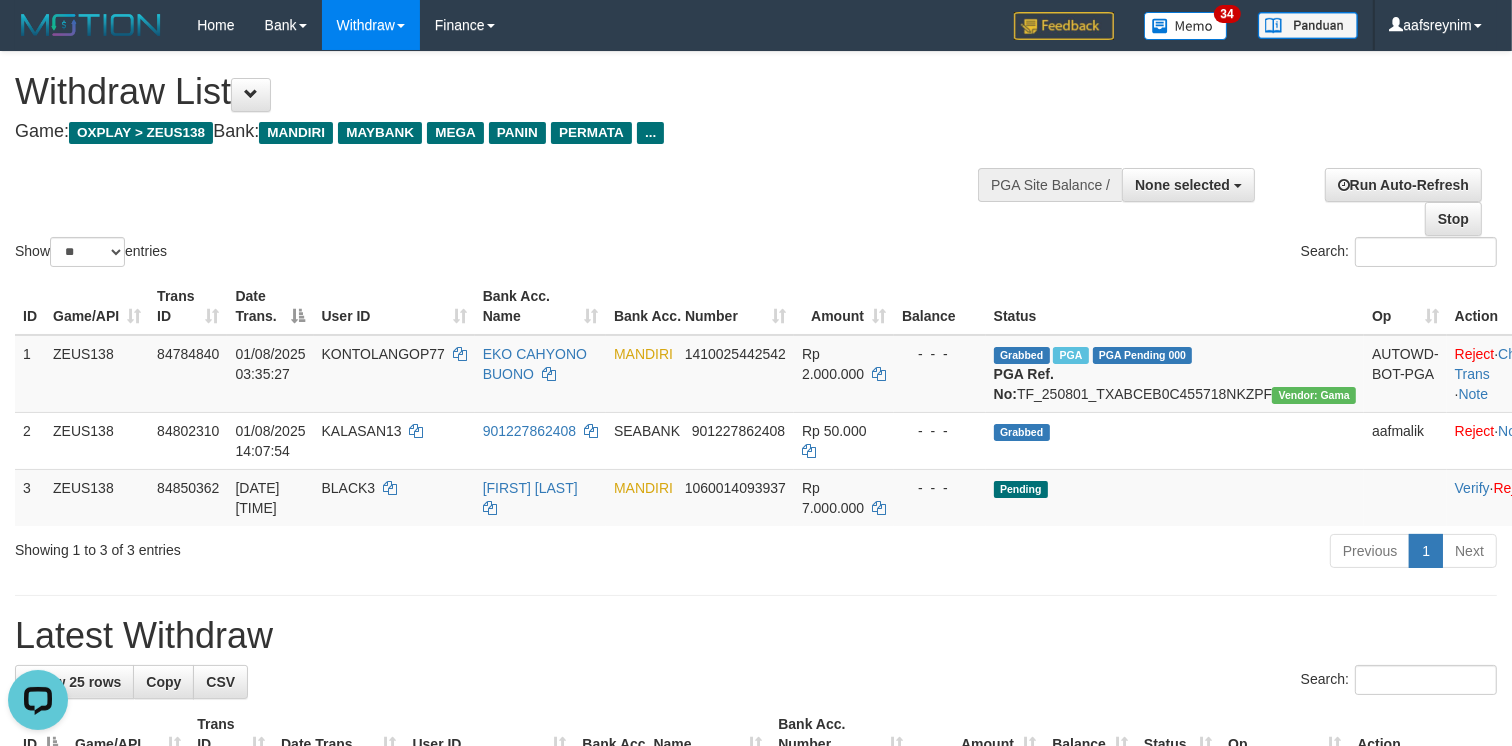 scroll, scrollTop: 0, scrollLeft: 0, axis: both 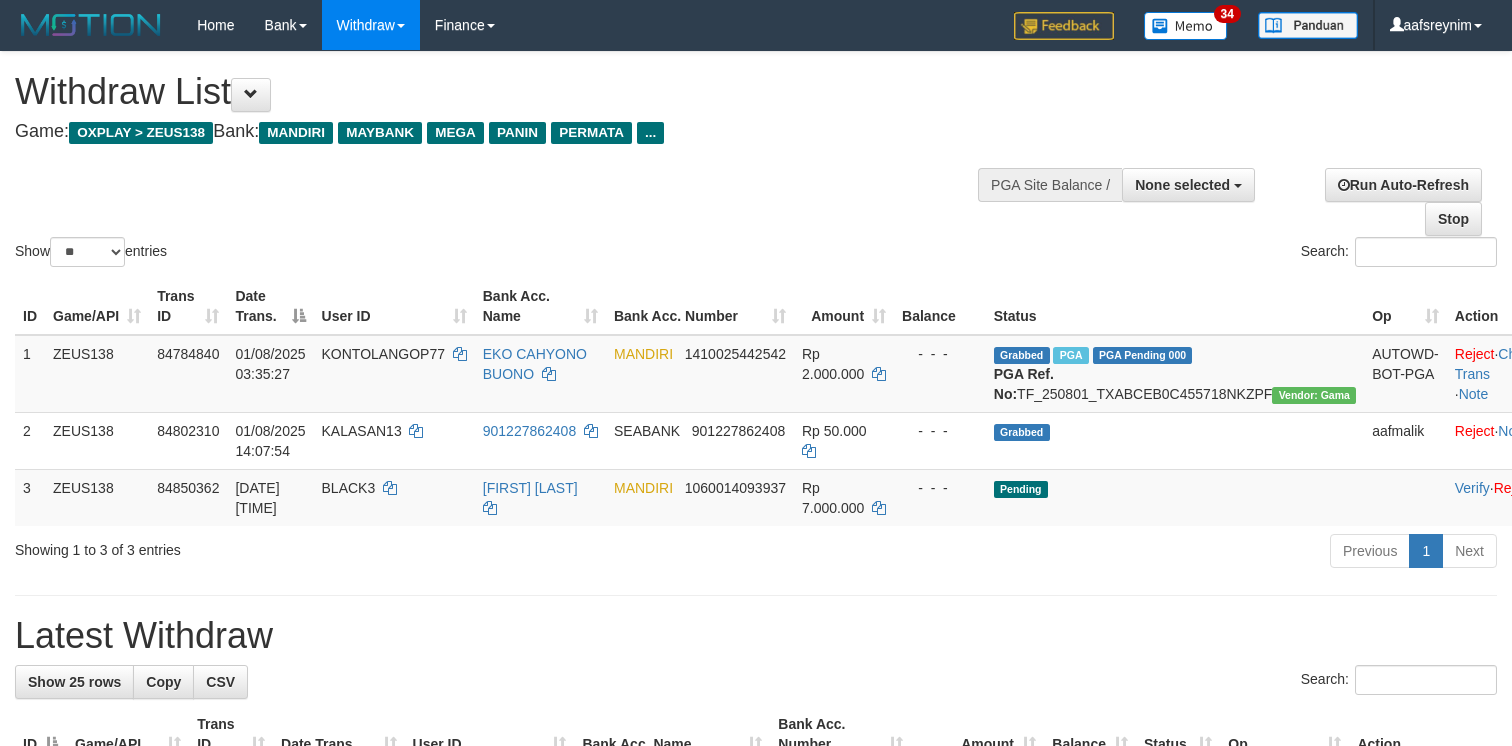 select 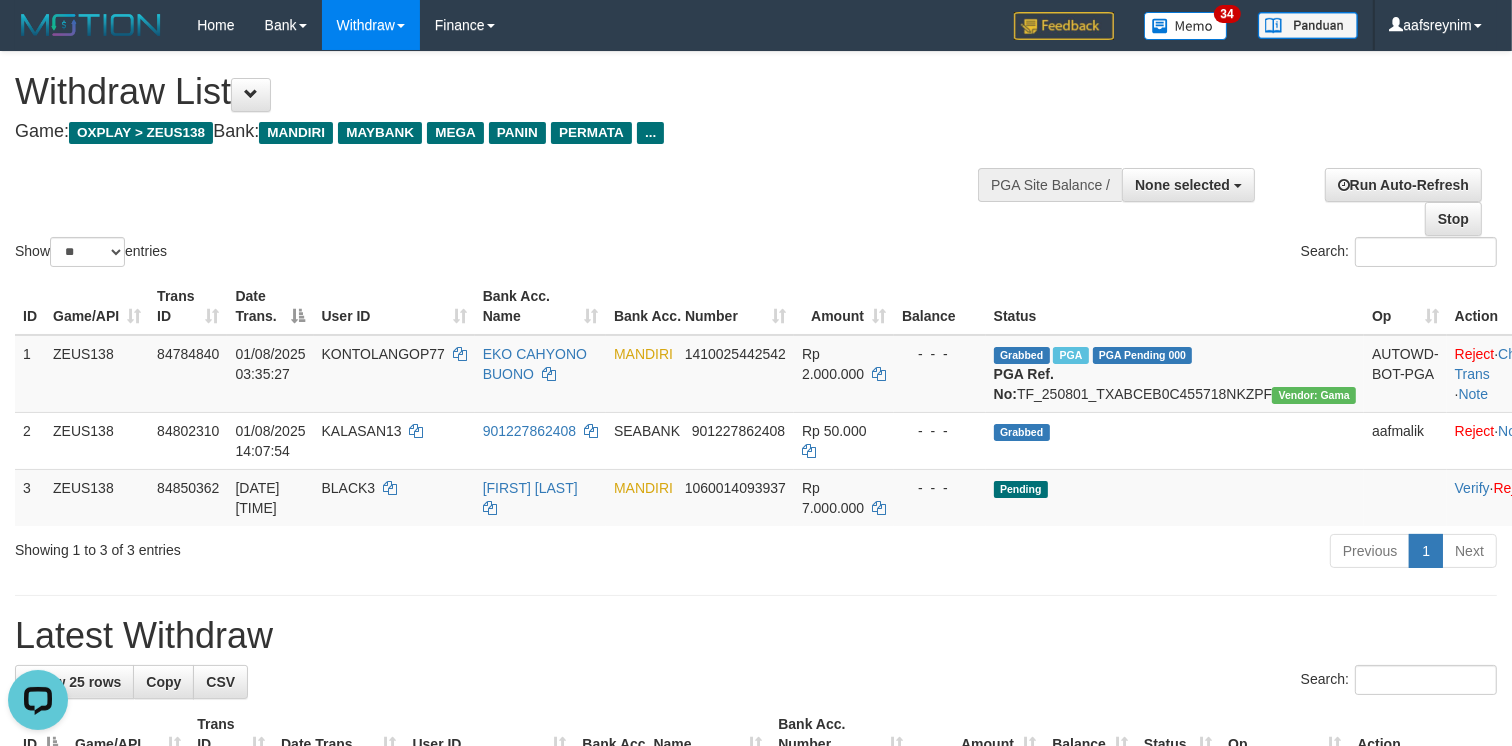 scroll, scrollTop: 0, scrollLeft: 0, axis: both 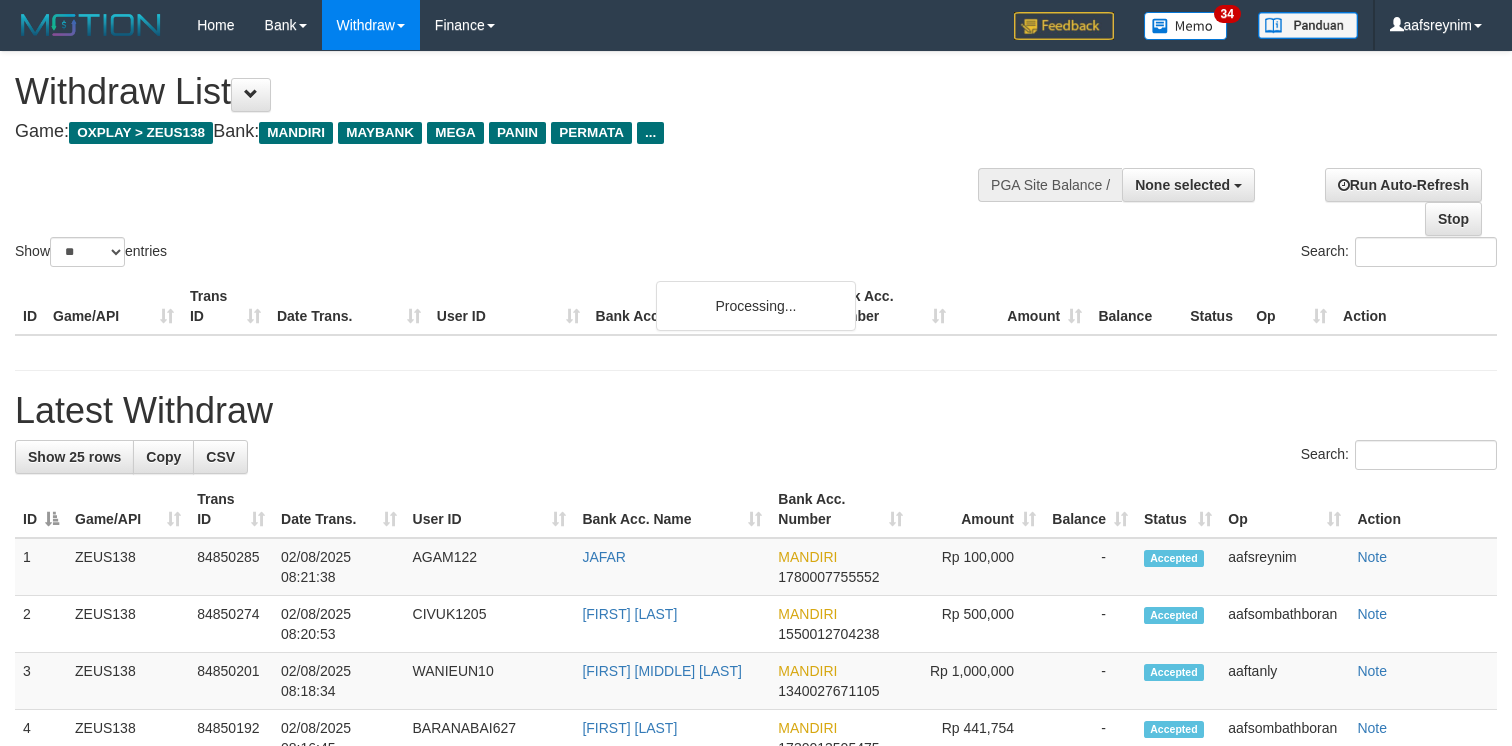 select 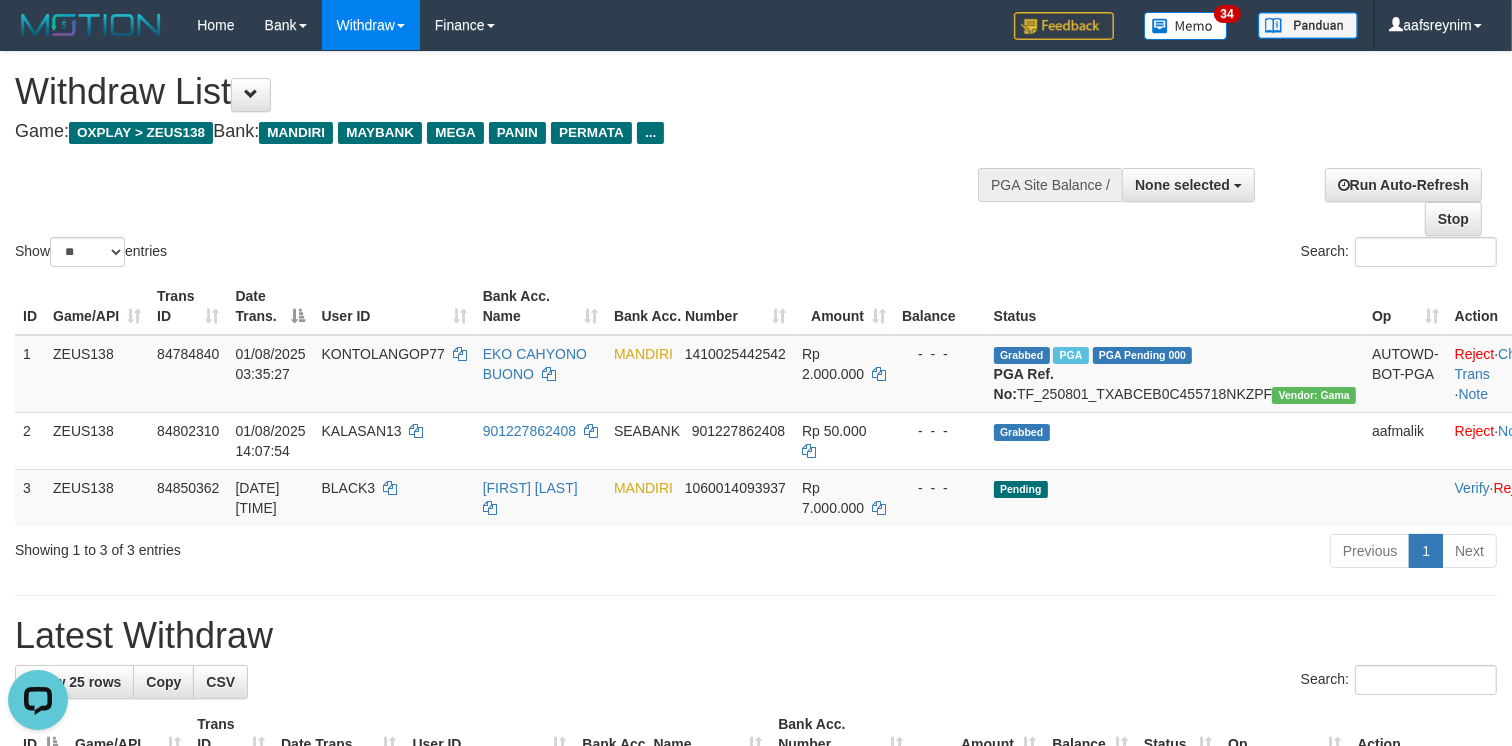 scroll, scrollTop: 0, scrollLeft: 0, axis: both 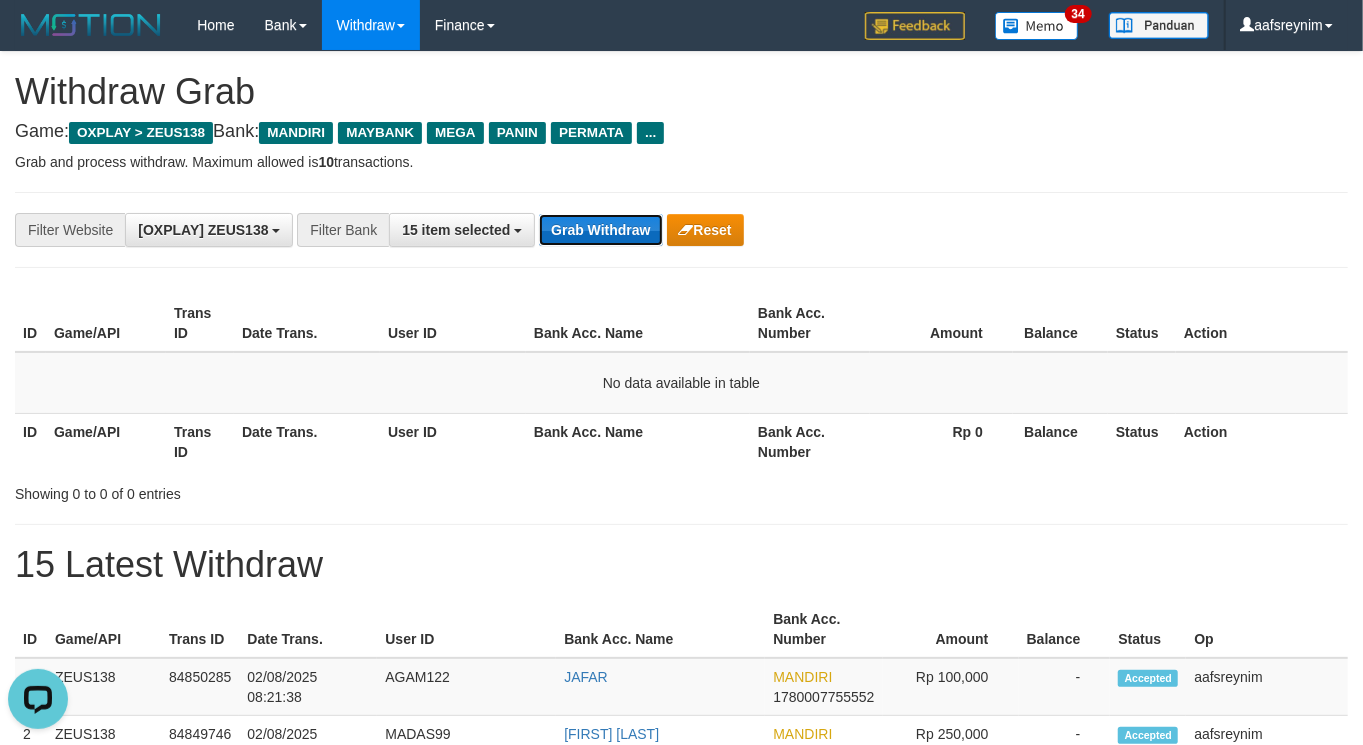 click on "Grab Withdraw" at bounding box center (600, 230) 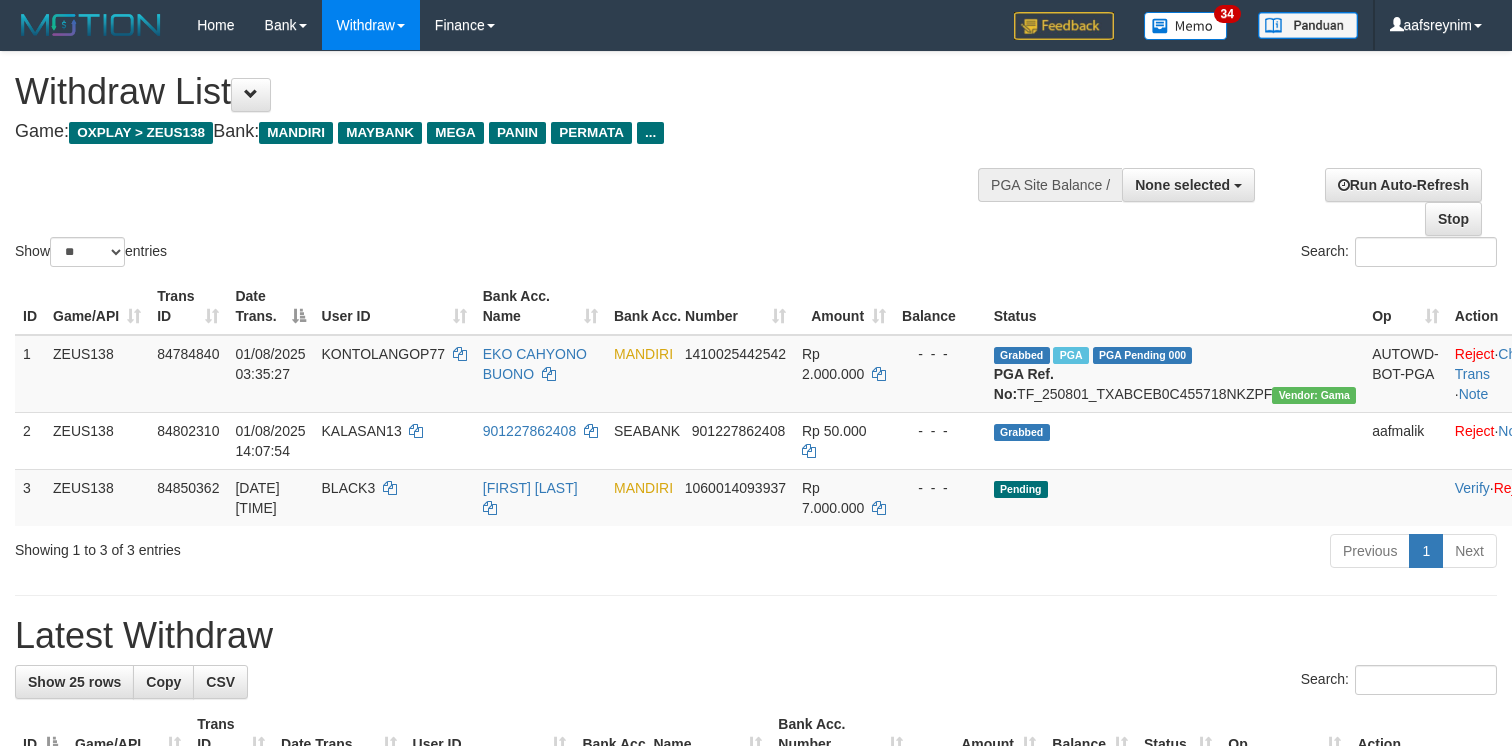 select 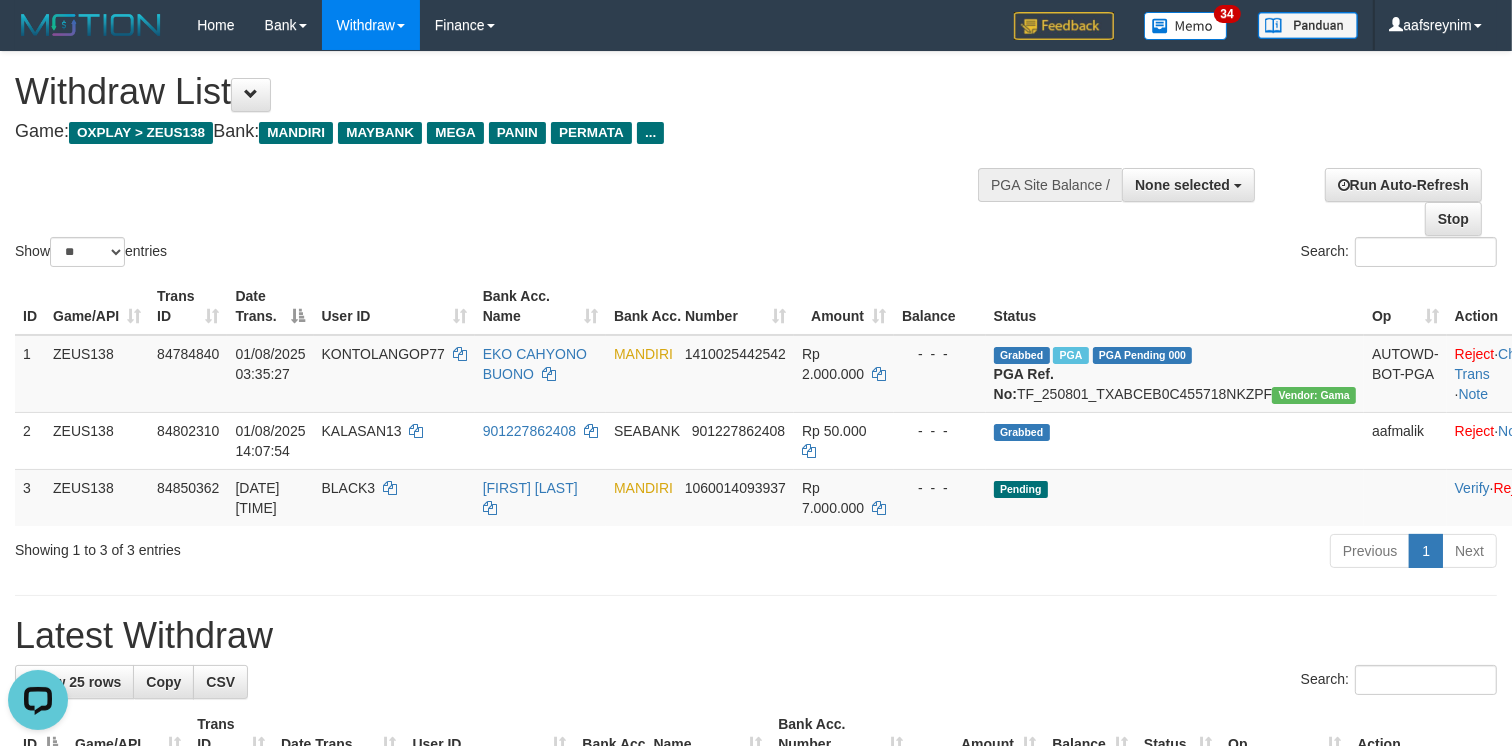 scroll, scrollTop: 0, scrollLeft: 0, axis: both 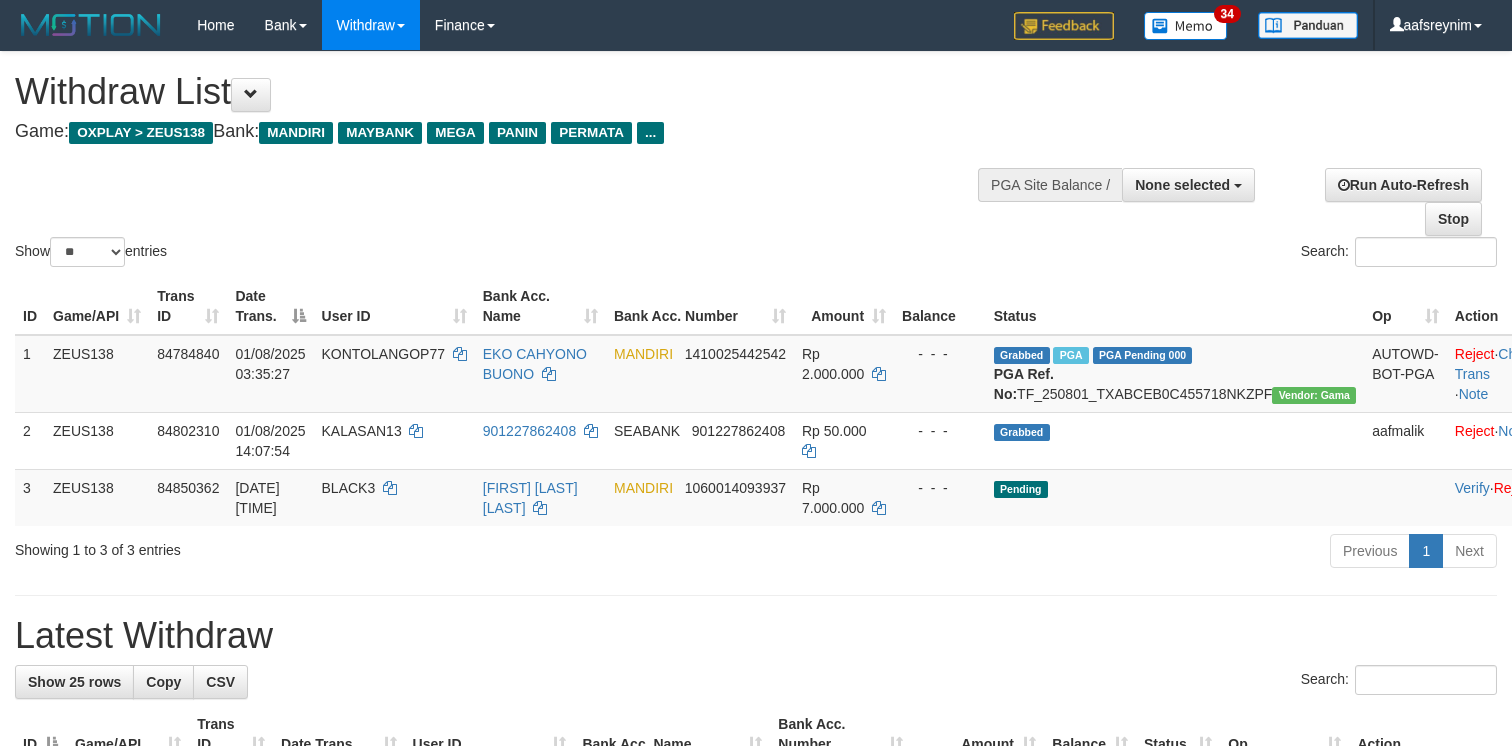select 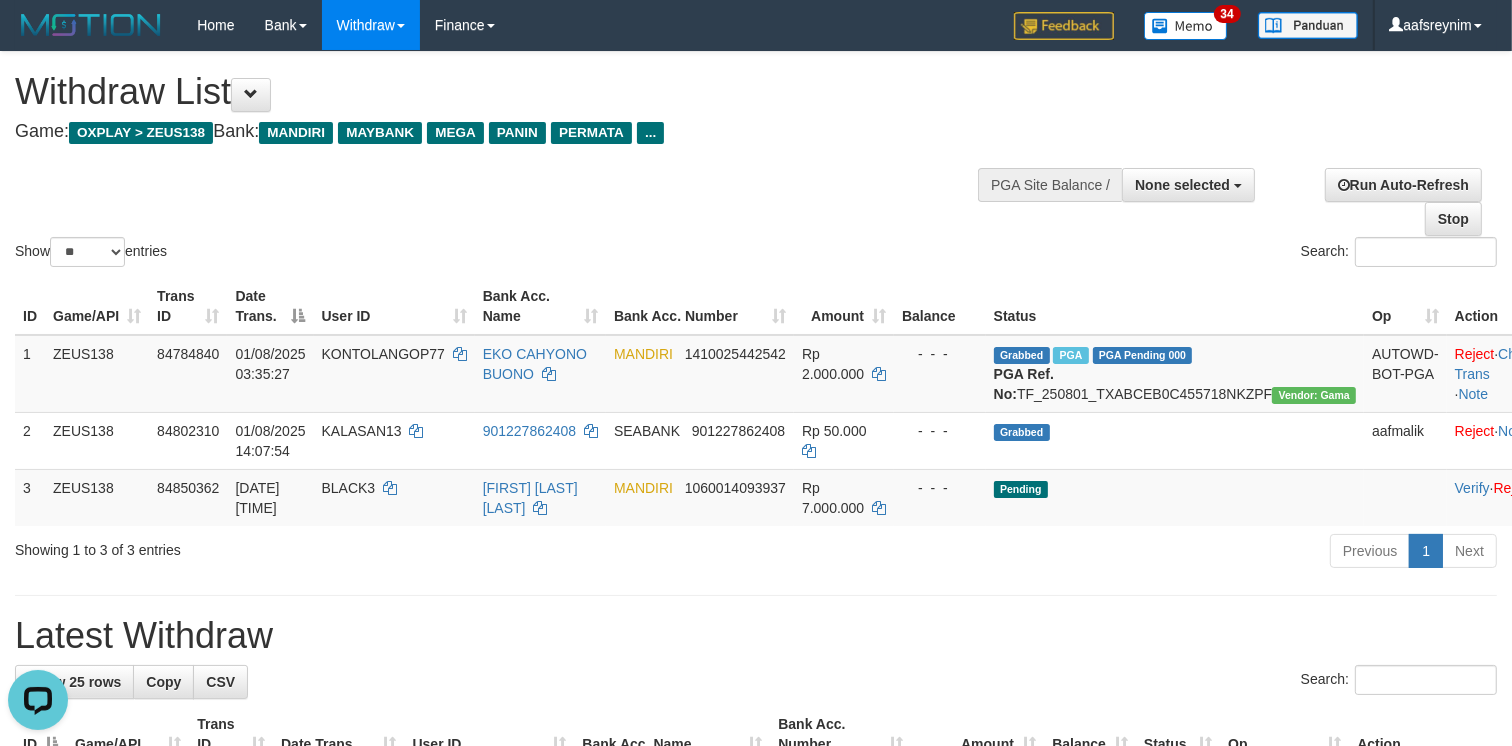 scroll, scrollTop: 0, scrollLeft: 0, axis: both 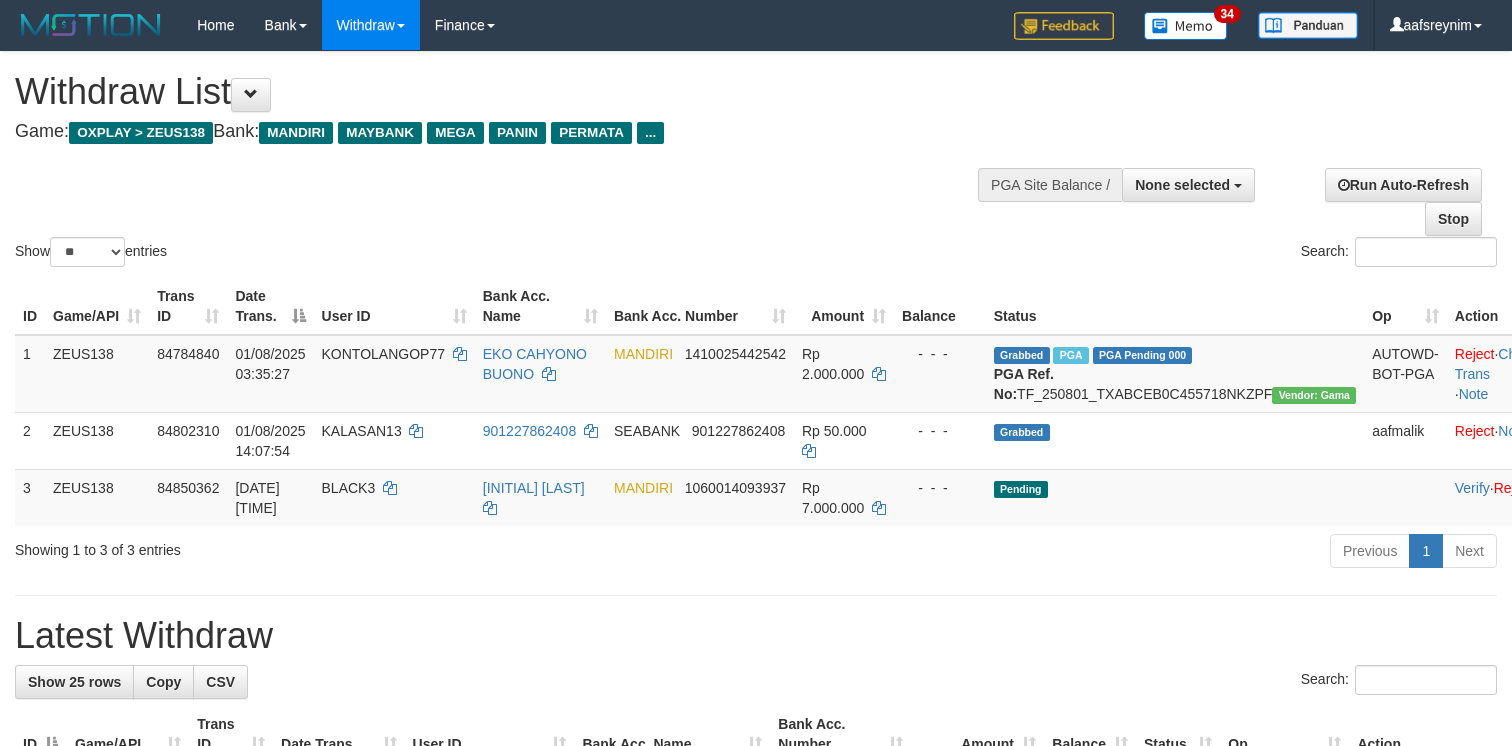 select 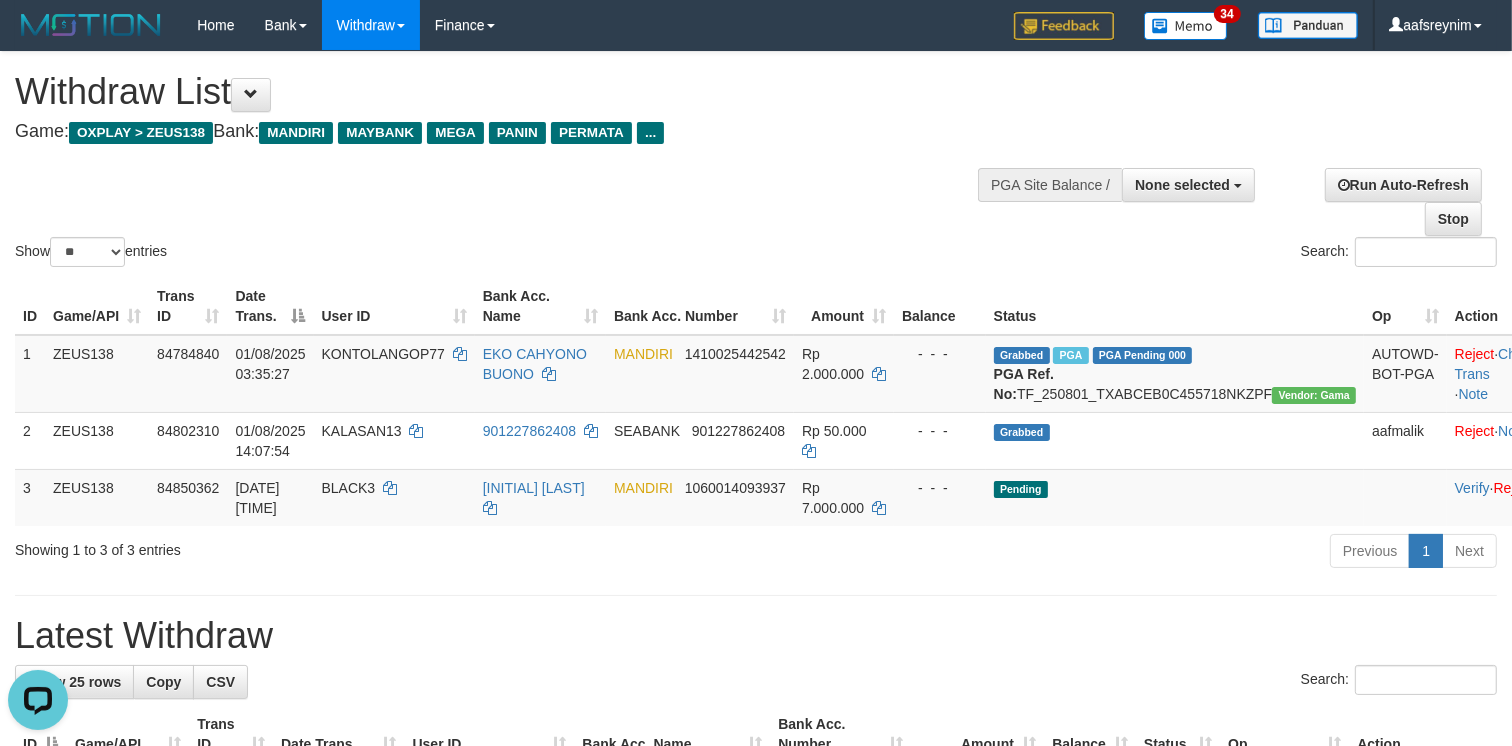 scroll, scrollTop: 0, scrollLeft: 0, axis: both 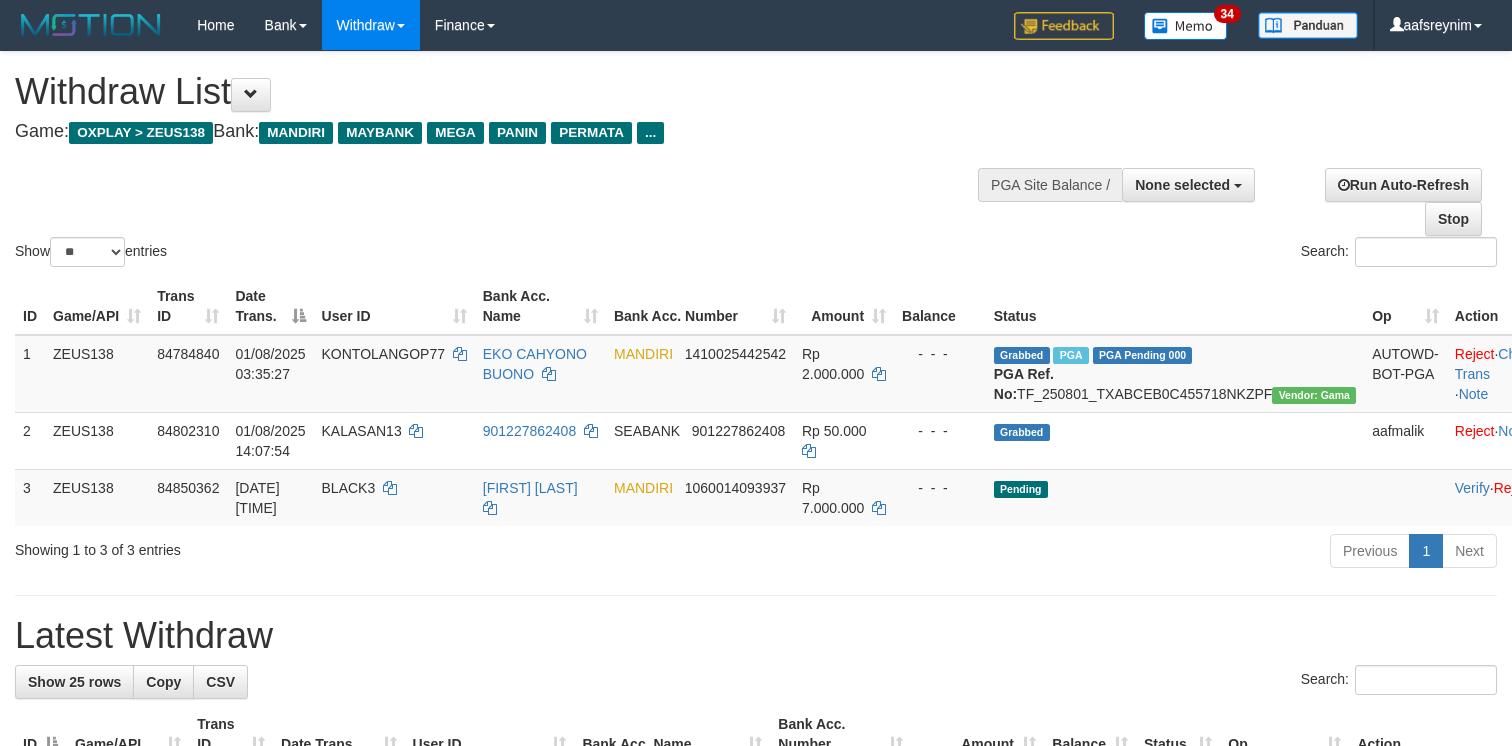 select 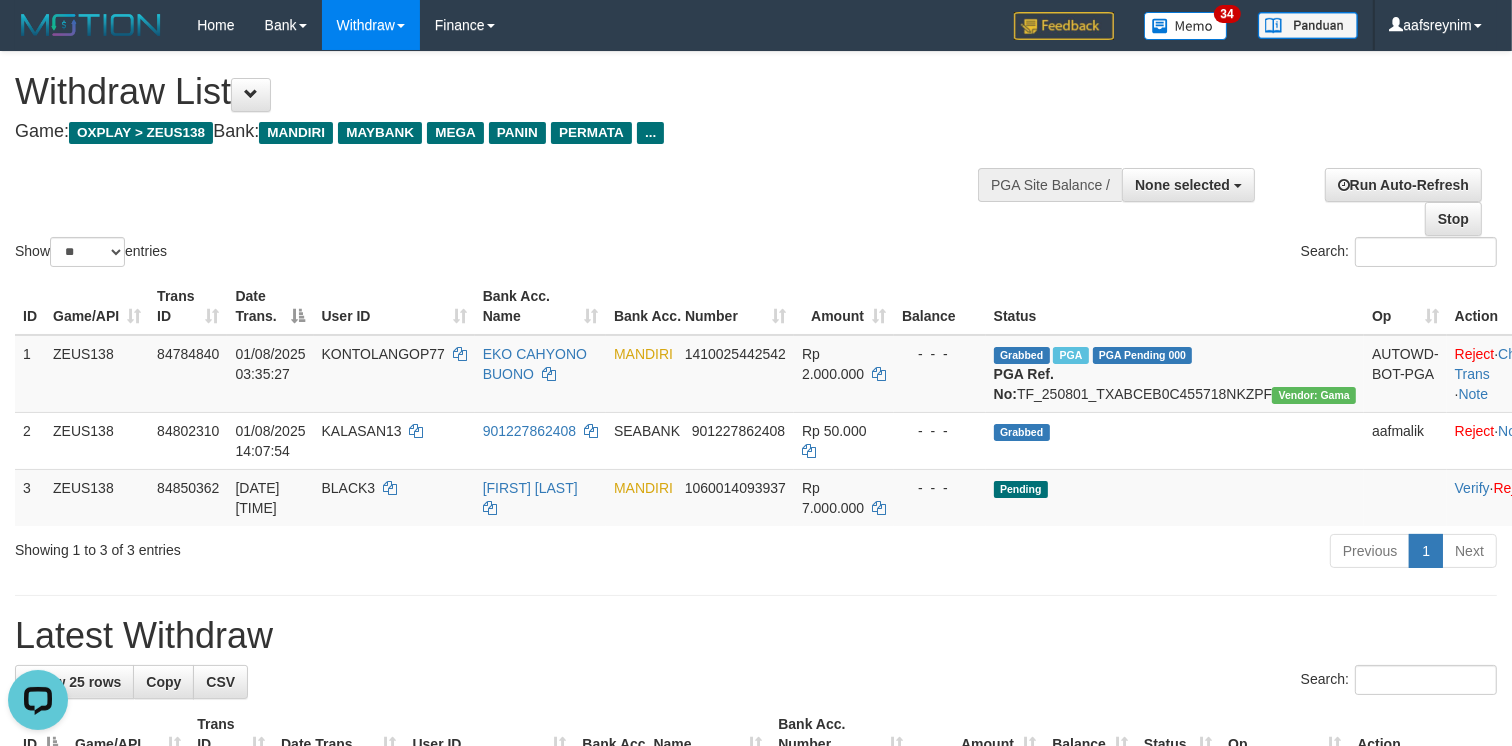 scroll, scrollTop: 0, scrollLeft: 0, axis: both 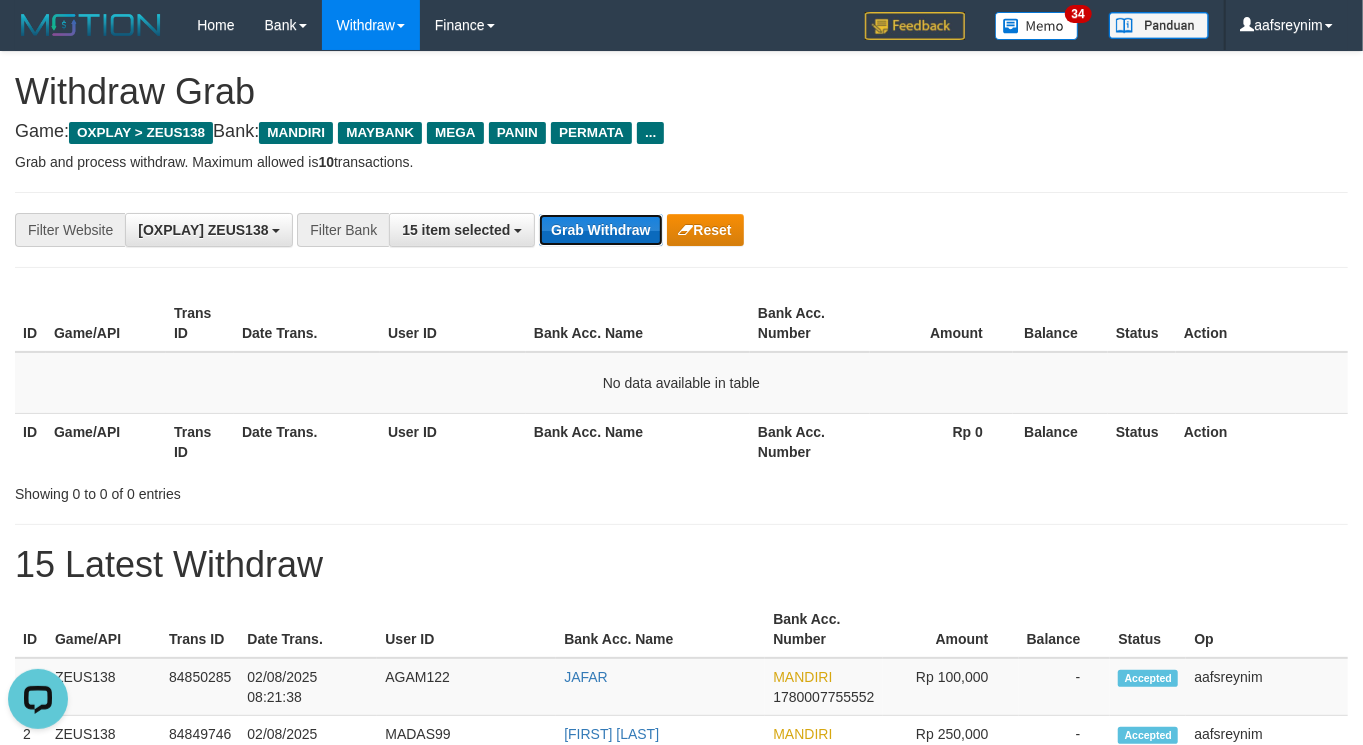 click on "Grab Withdraw" at bounding box center [600, 230] 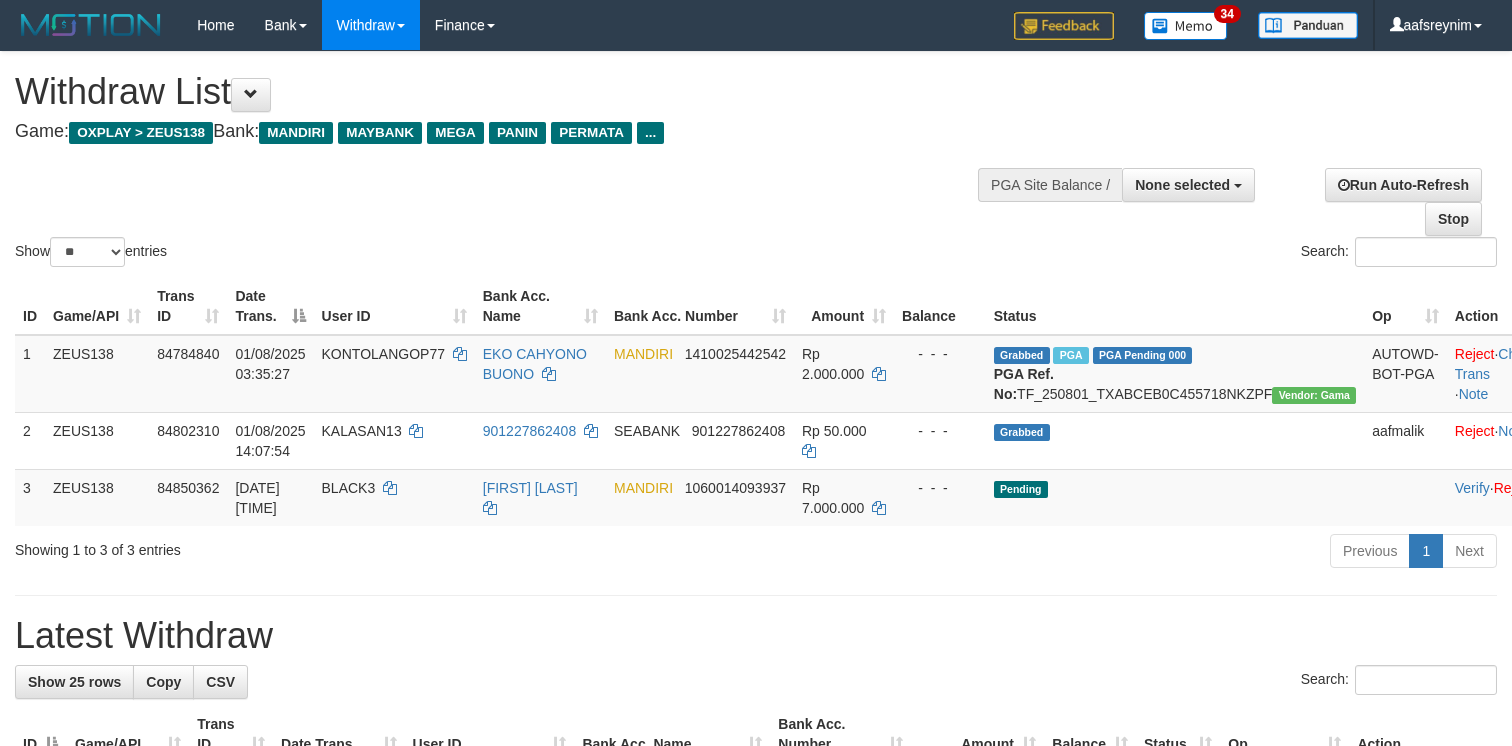 select 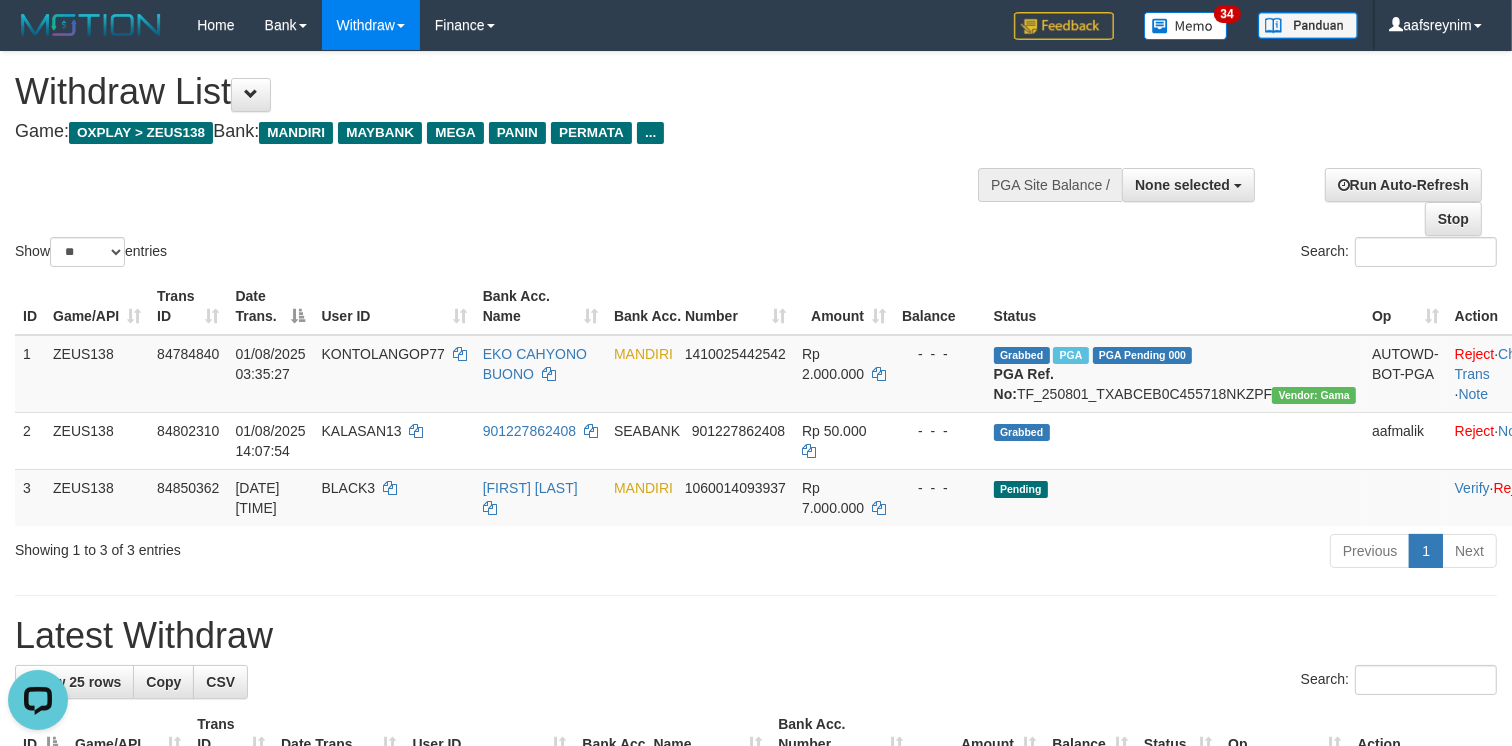 scroll, scrollTop: 0, scrollLeft: 0, axis: both 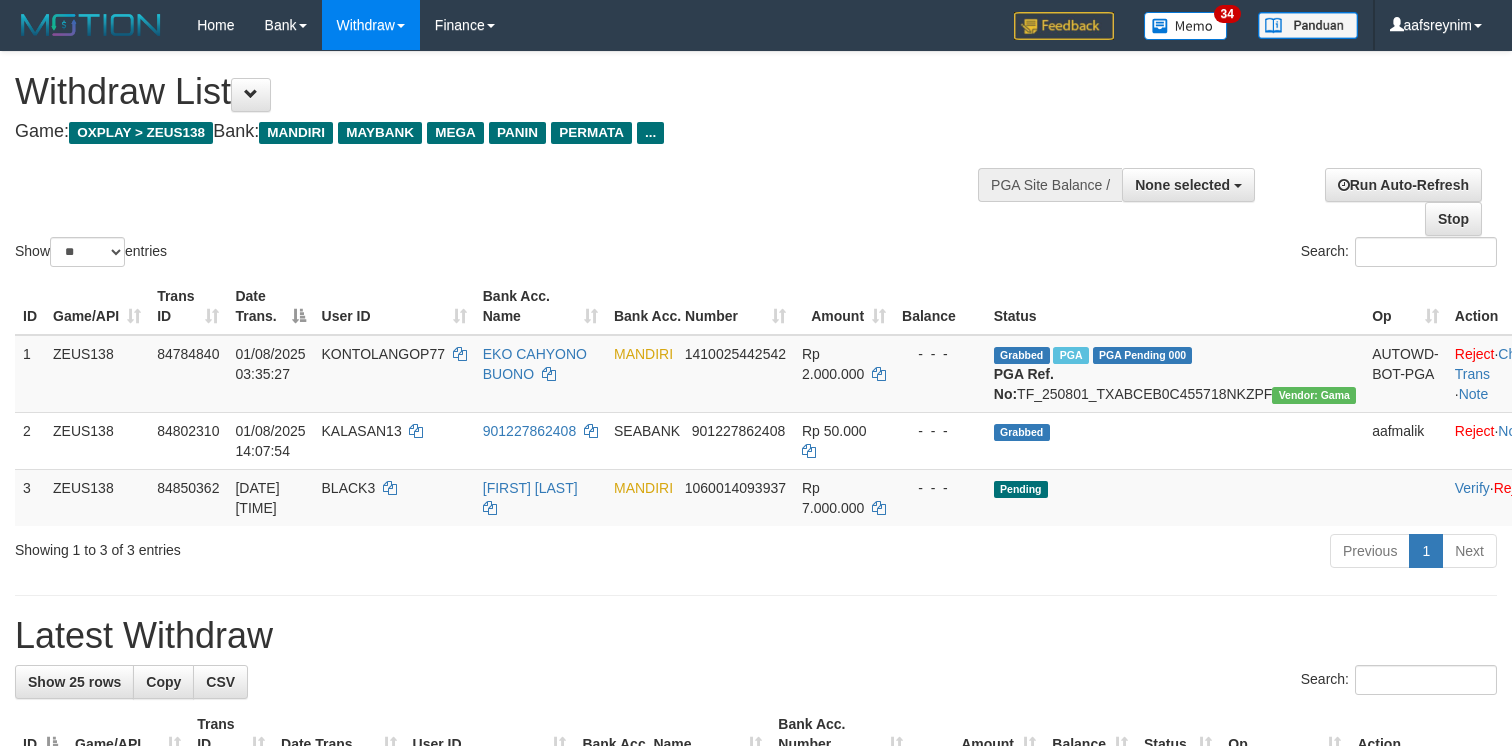 select 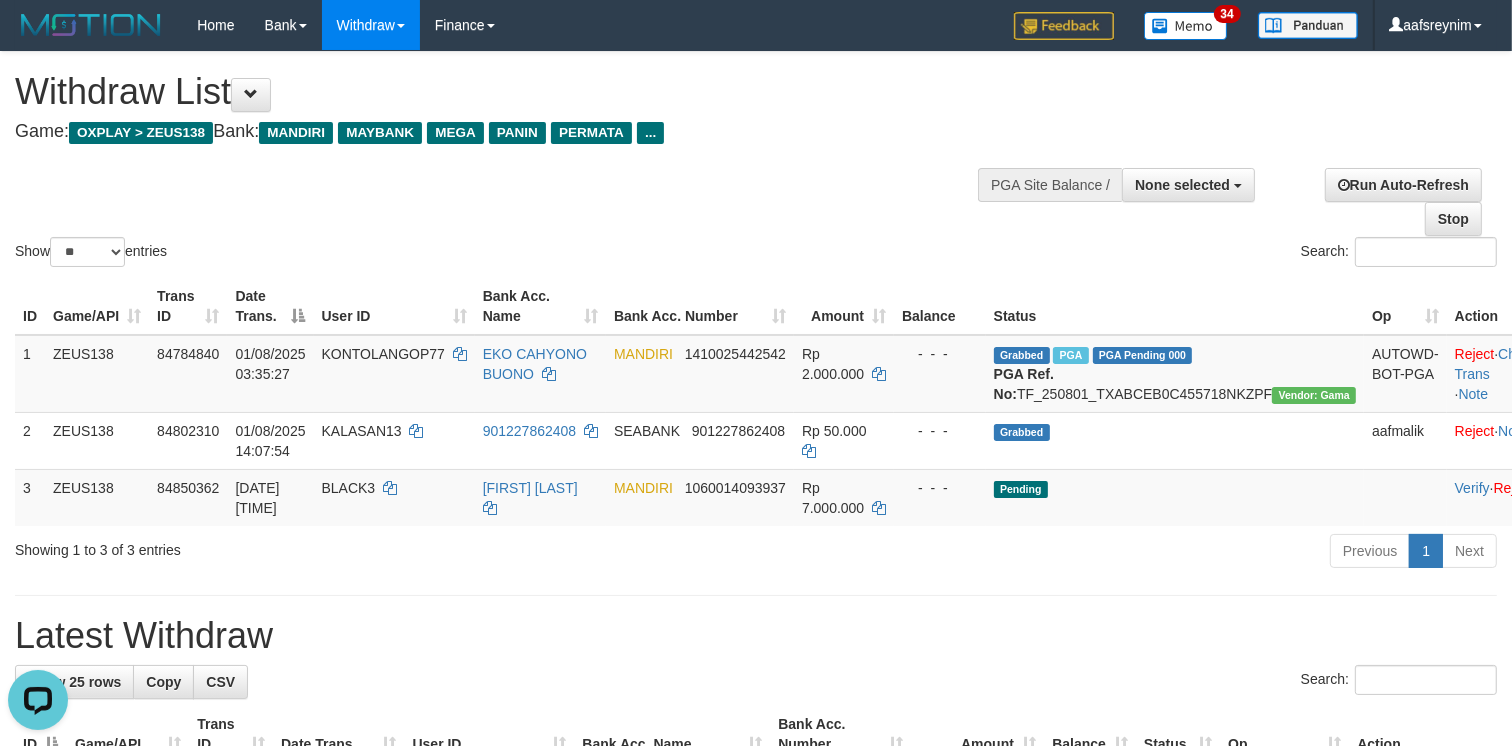 scroll, scrollTop: 0, scrollLeft: 0, axis: both 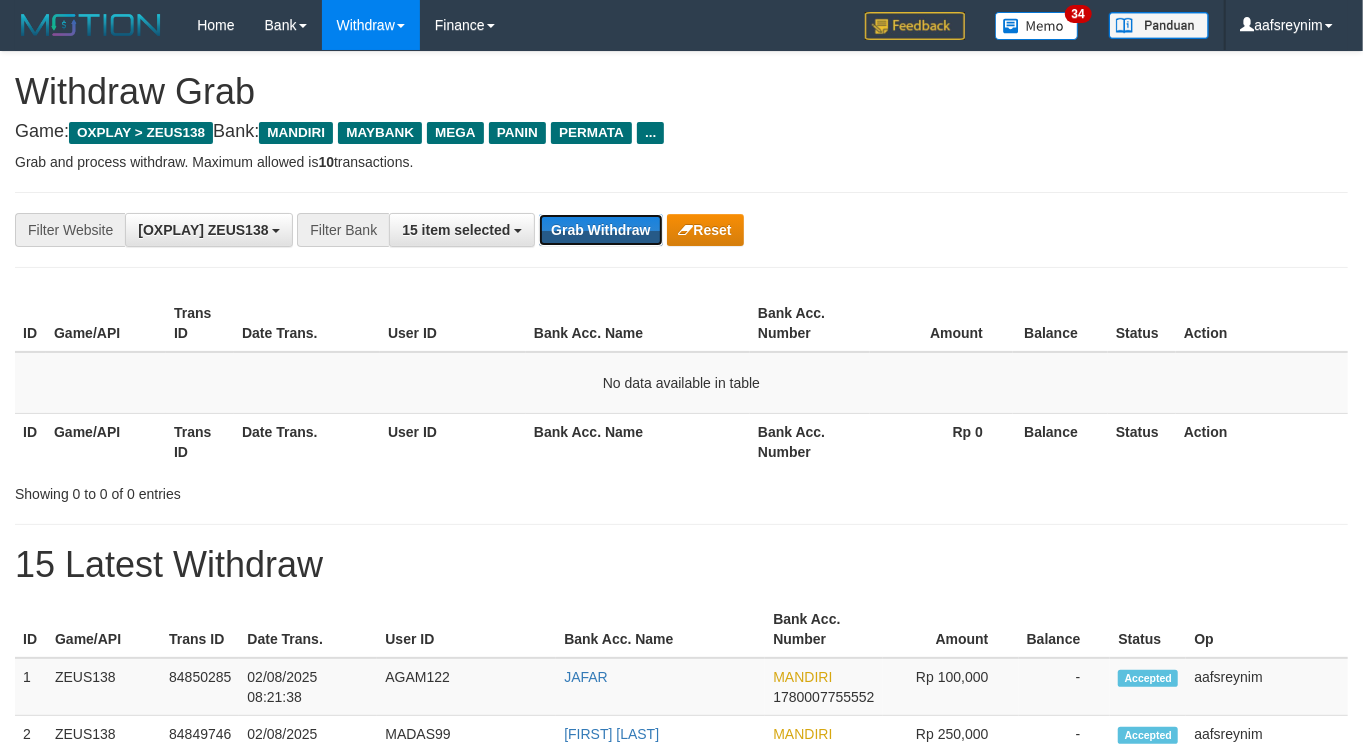 click on "Grab Withdraw" at bounding box center [600, 230] 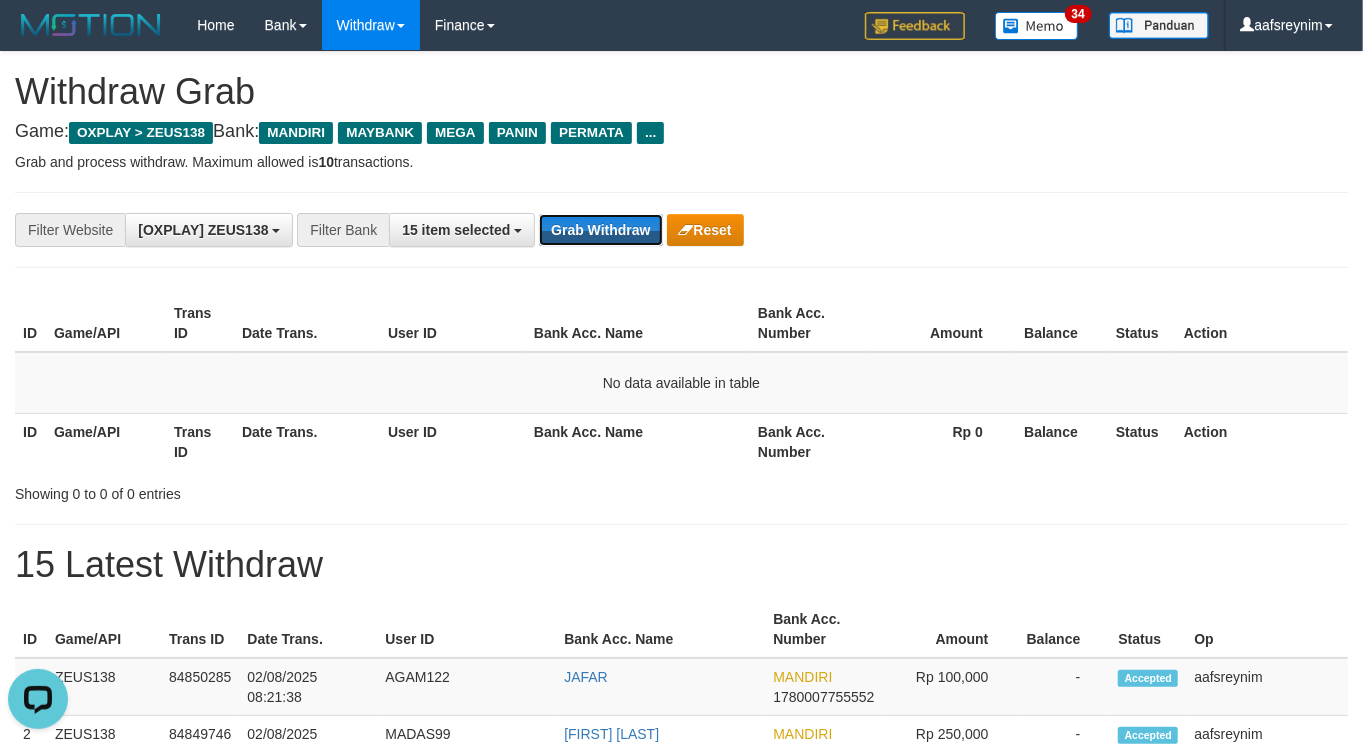 scroll, scrollTop: 0, scrollLeft: 0, axis: both 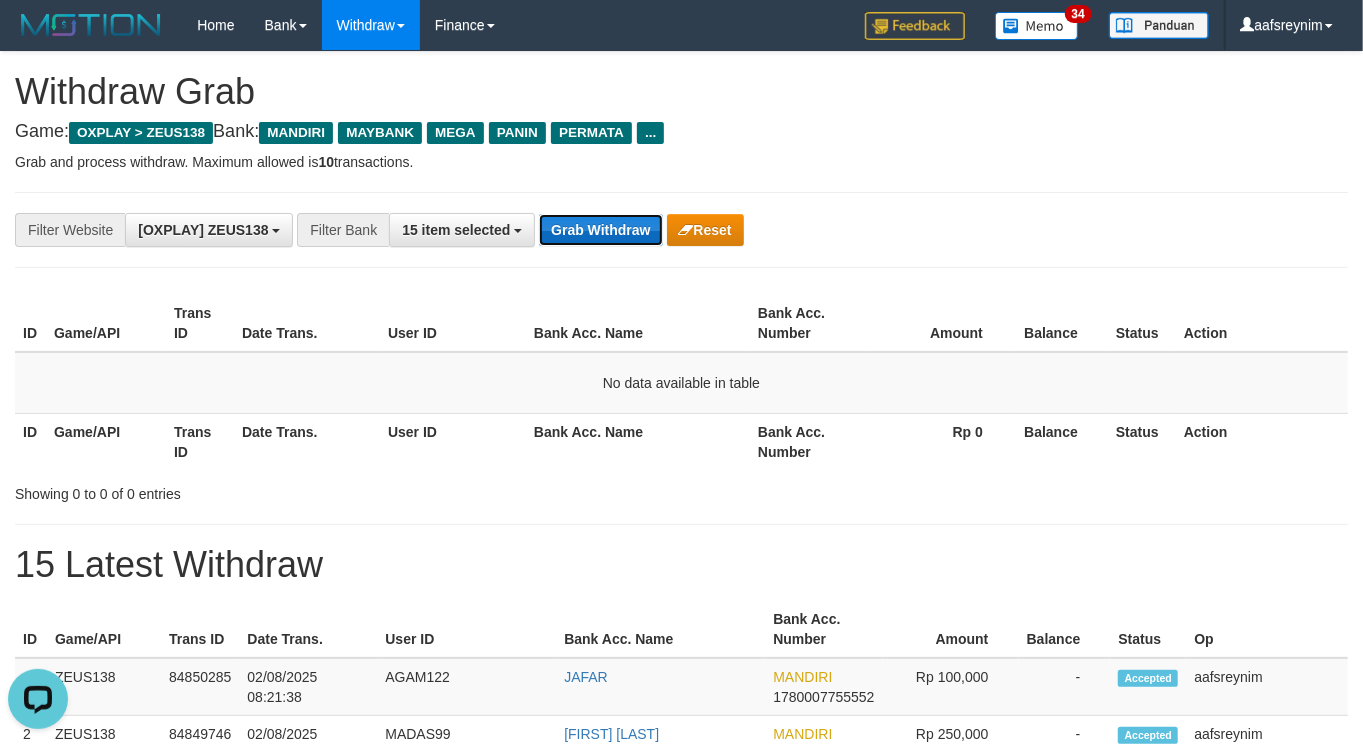 click on "Grab Withdraw" at bounding box center (600, 230) 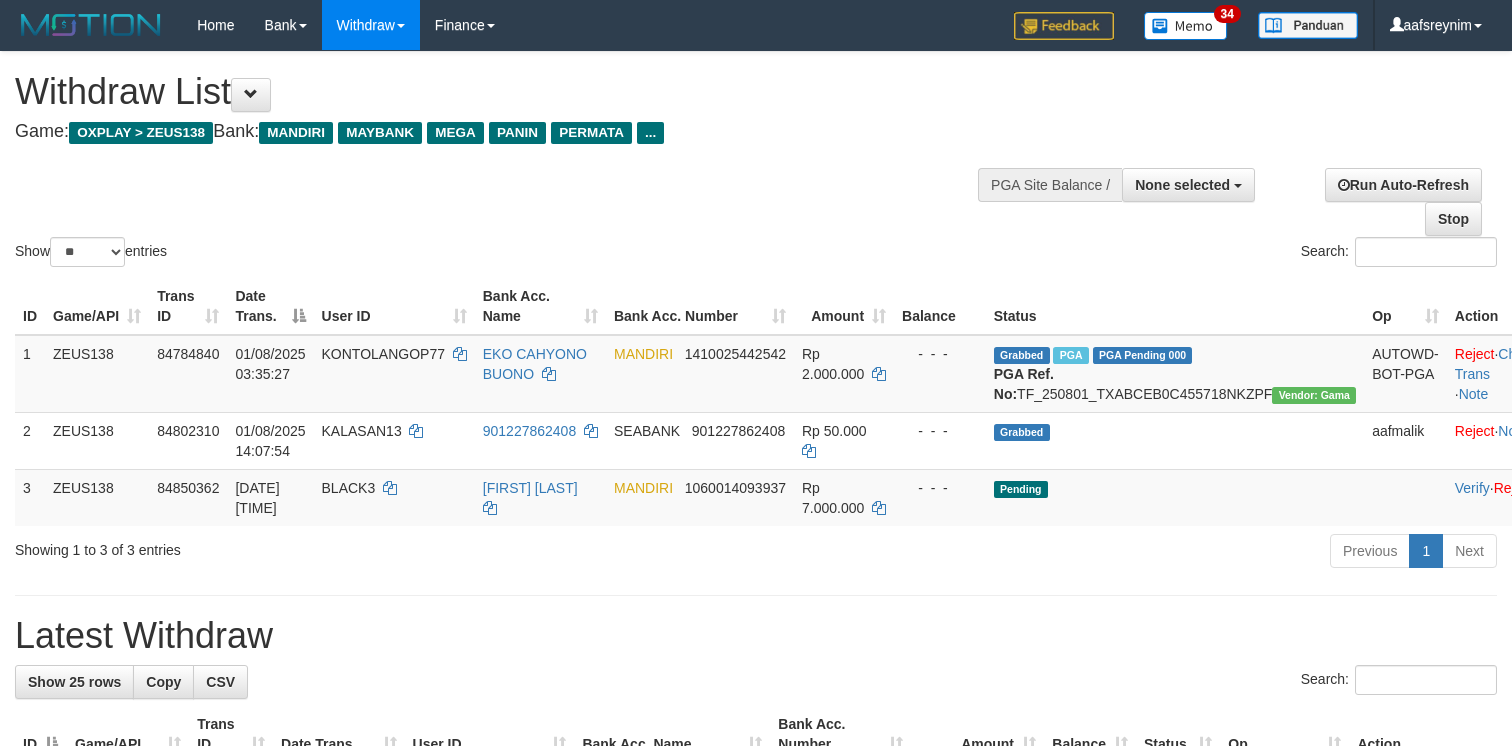 select 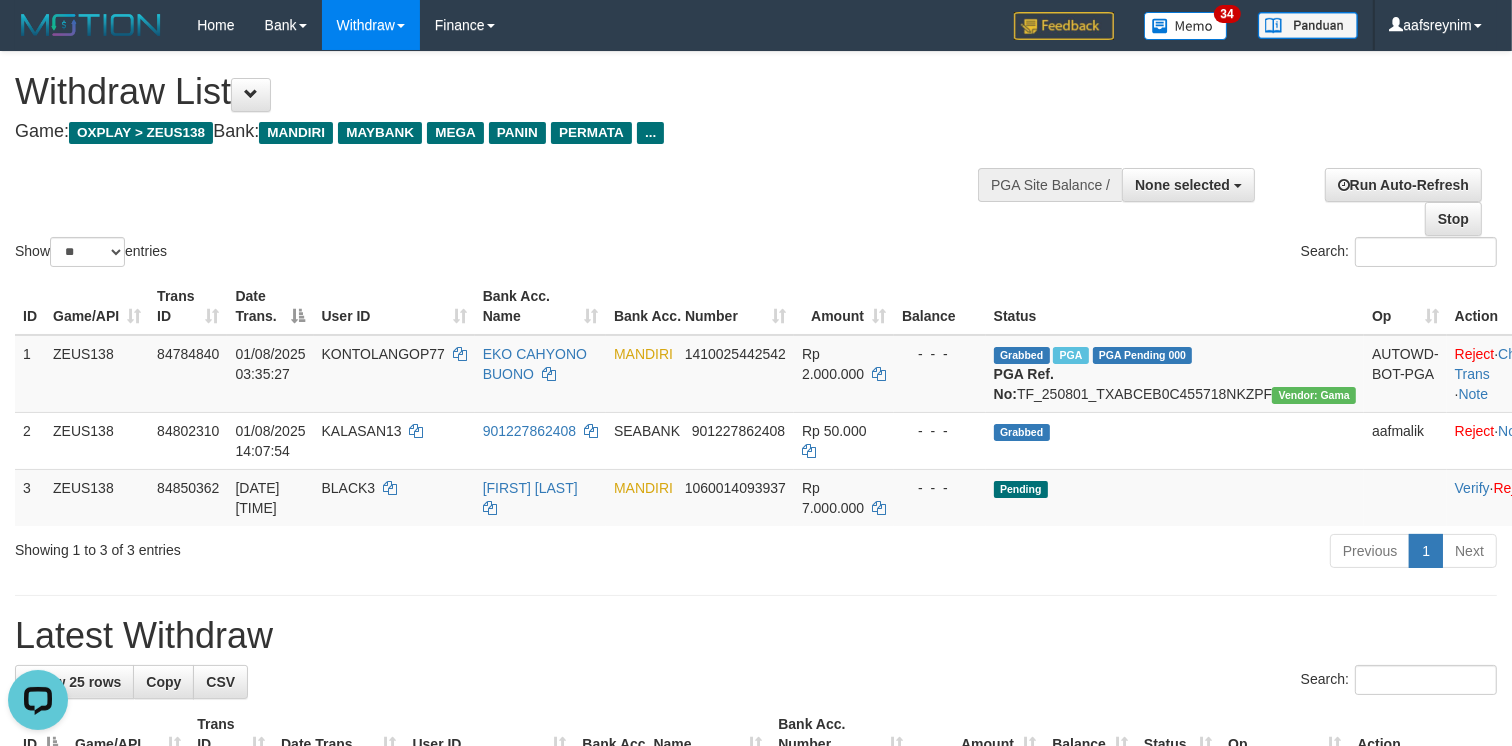 scroll, scrollTop: 0, scrollLeft: 0, axis: both 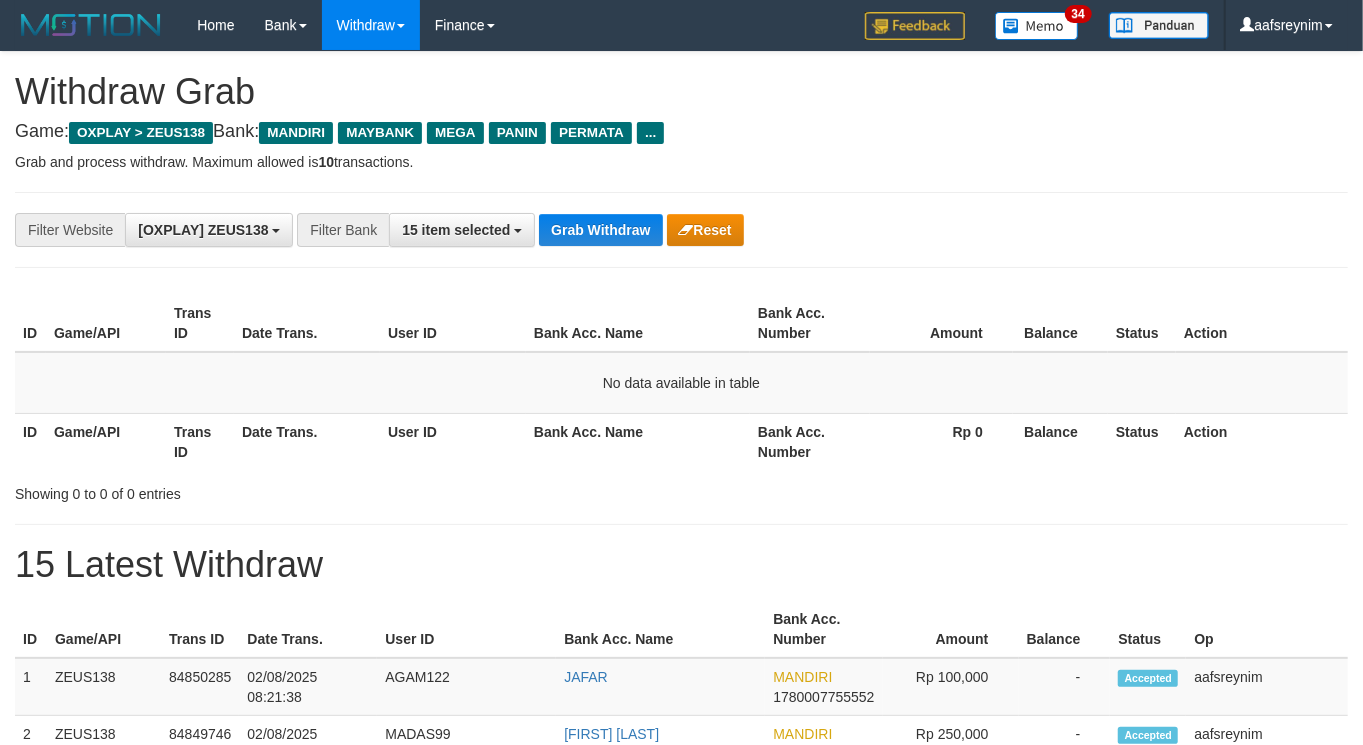 click on "Grab Withdraw" at bounding box center (600, 230) 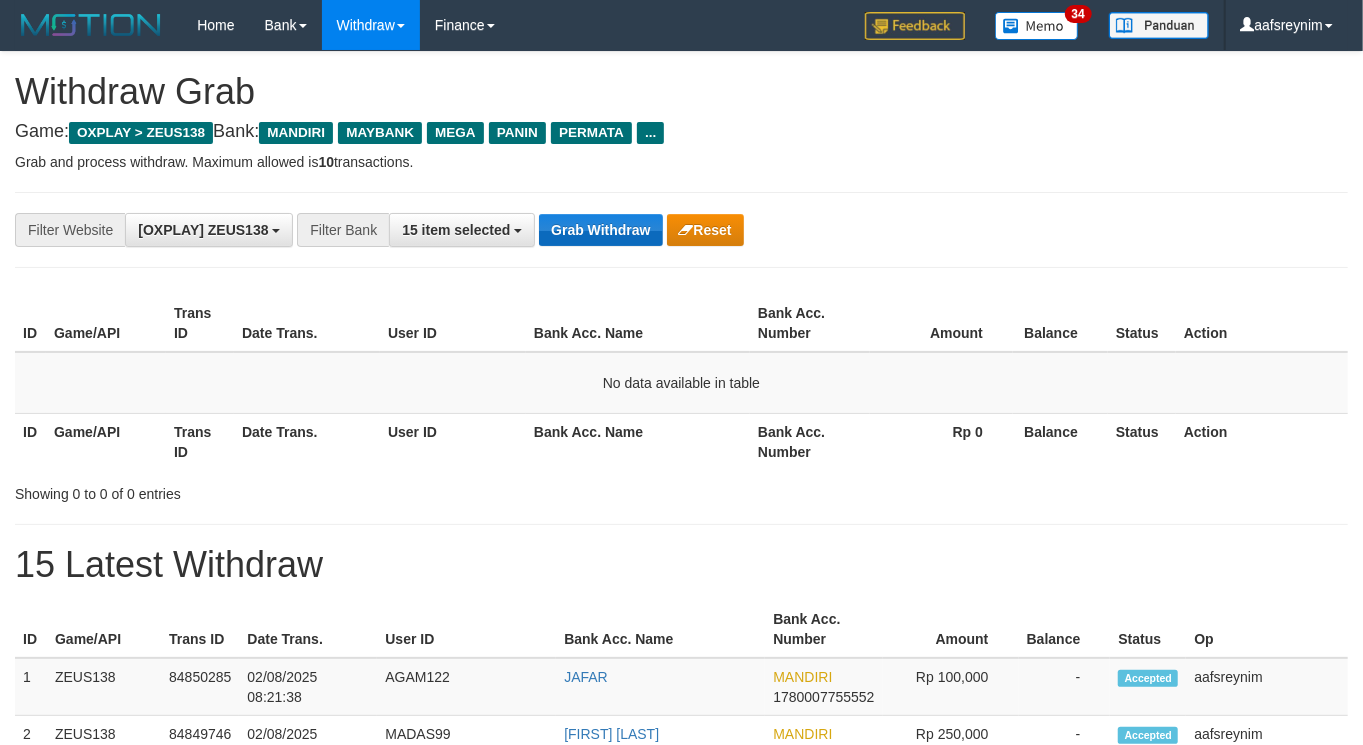 click on "Grab Withdraw" at bounding box center (600, 230) 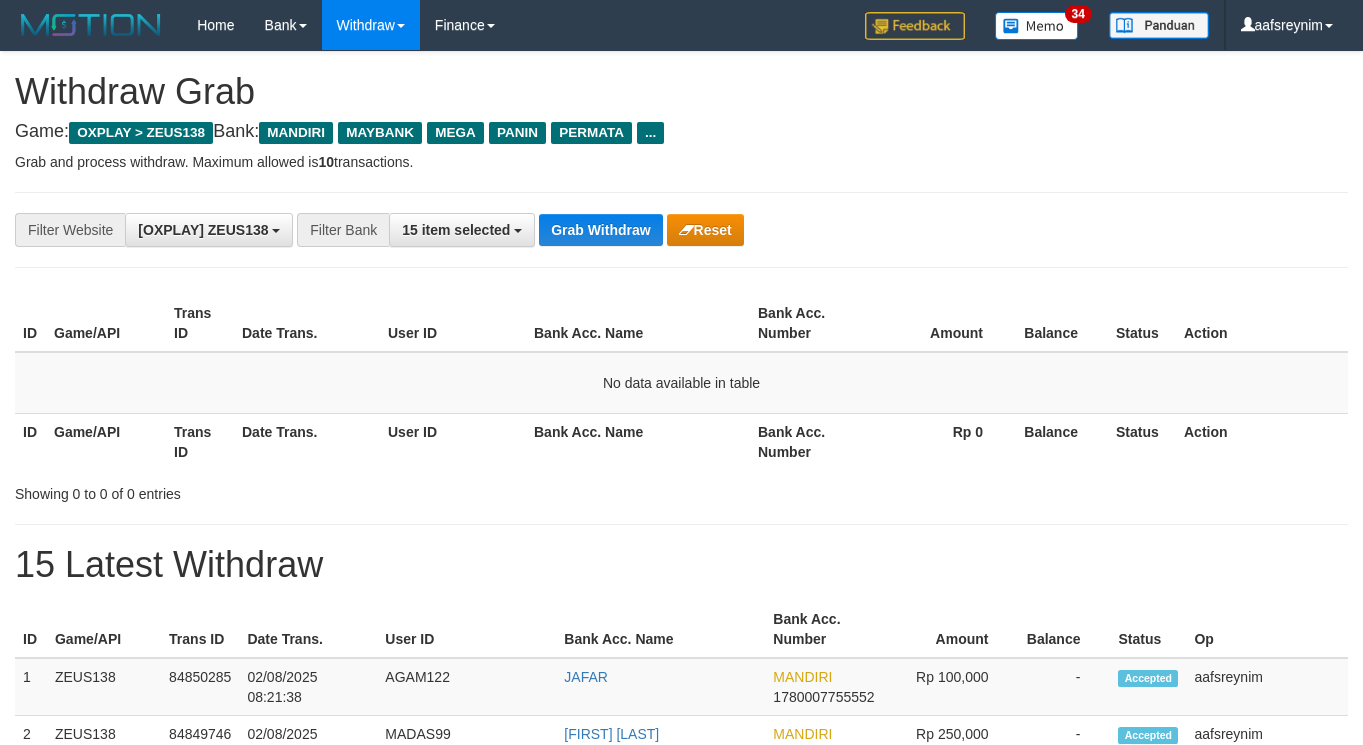 scroll, scrollTop: 0, scrollLeft: 0, axis: both 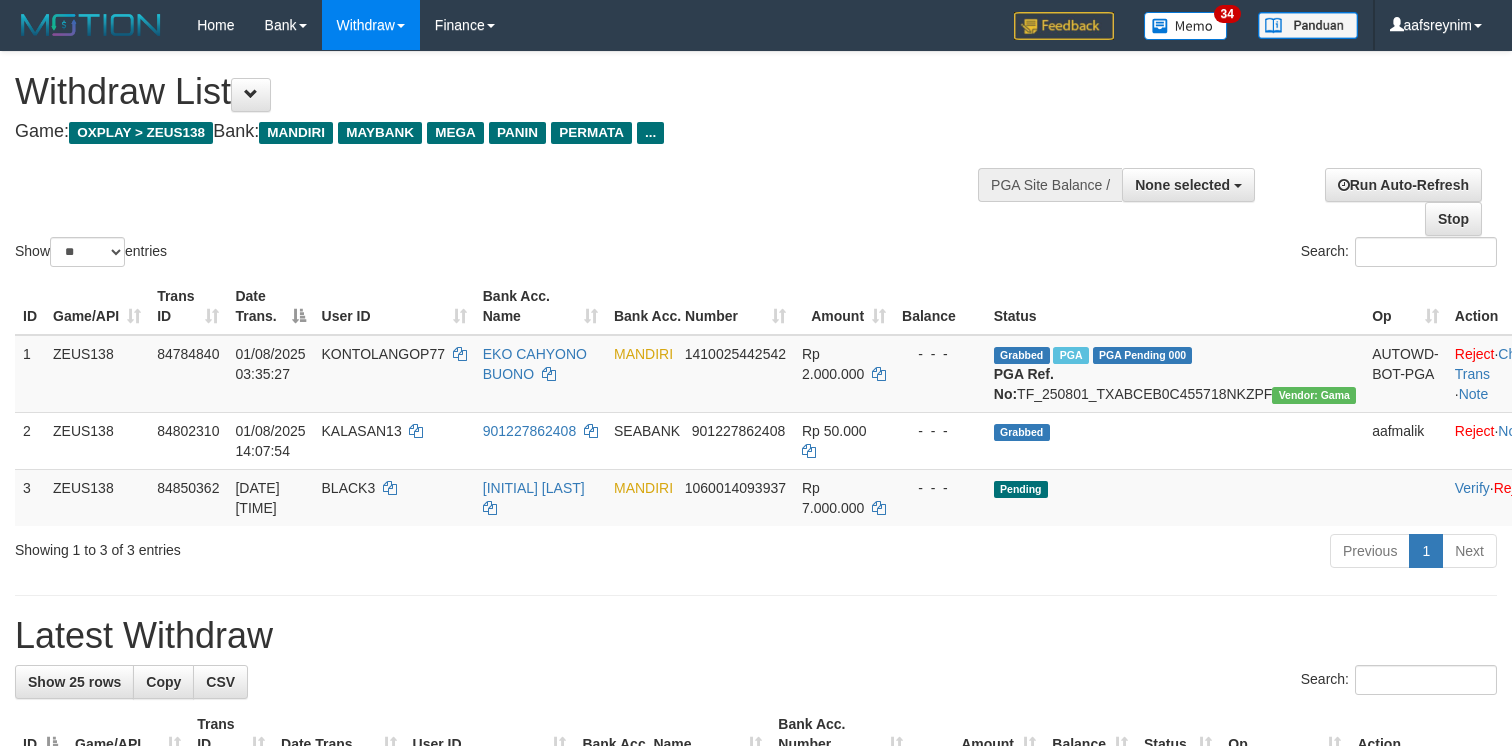 select 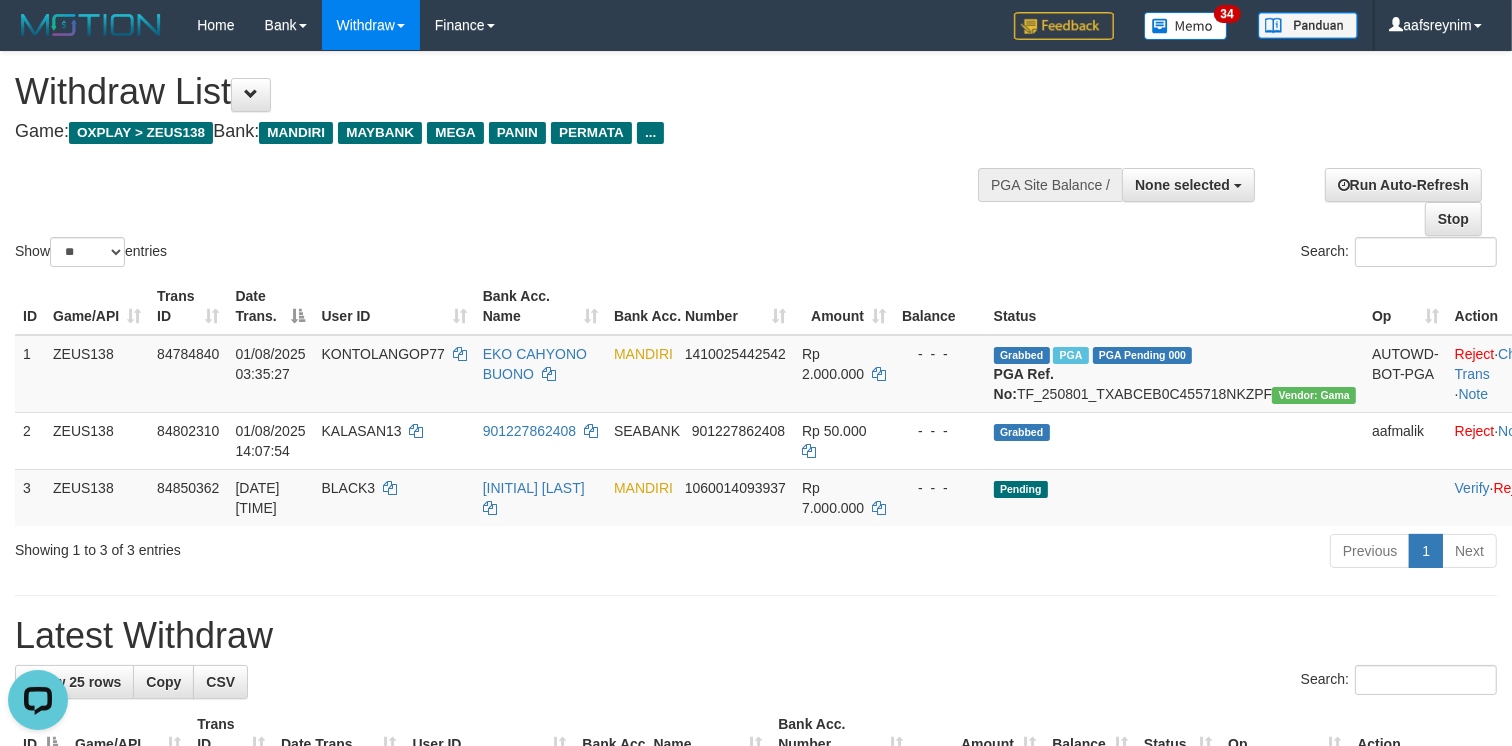 scroll, scrollTop: 0, scrollLeft: 0, axis: both 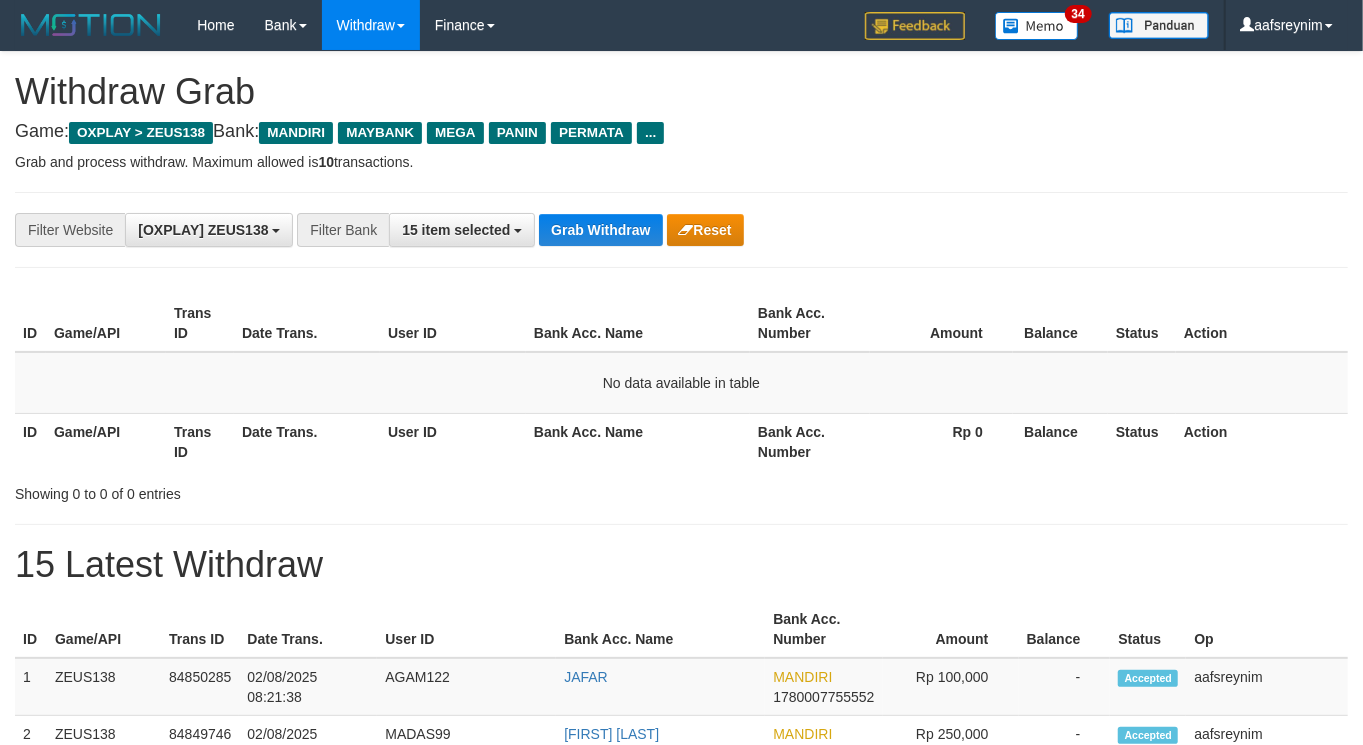 click on "**********" at bounding box center [681, 230] 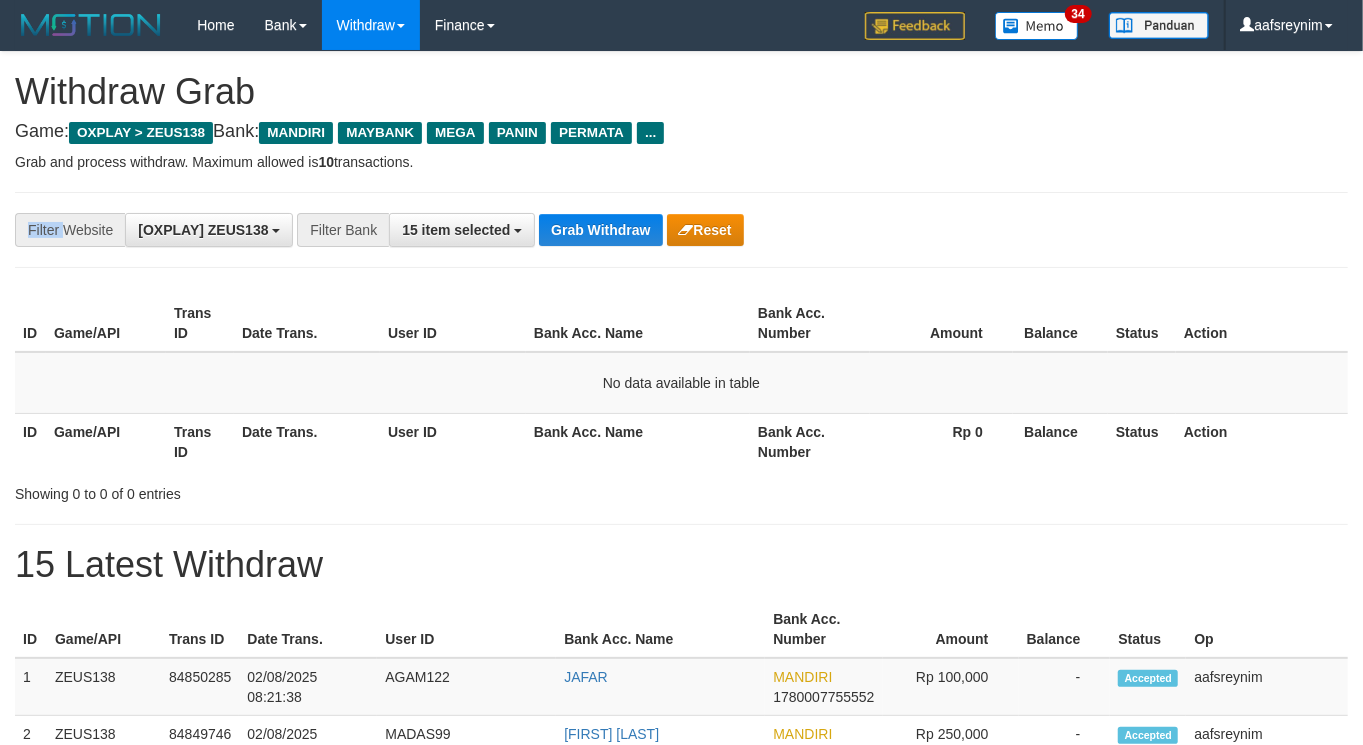 click on "**********" at bounding box center (681, 230) 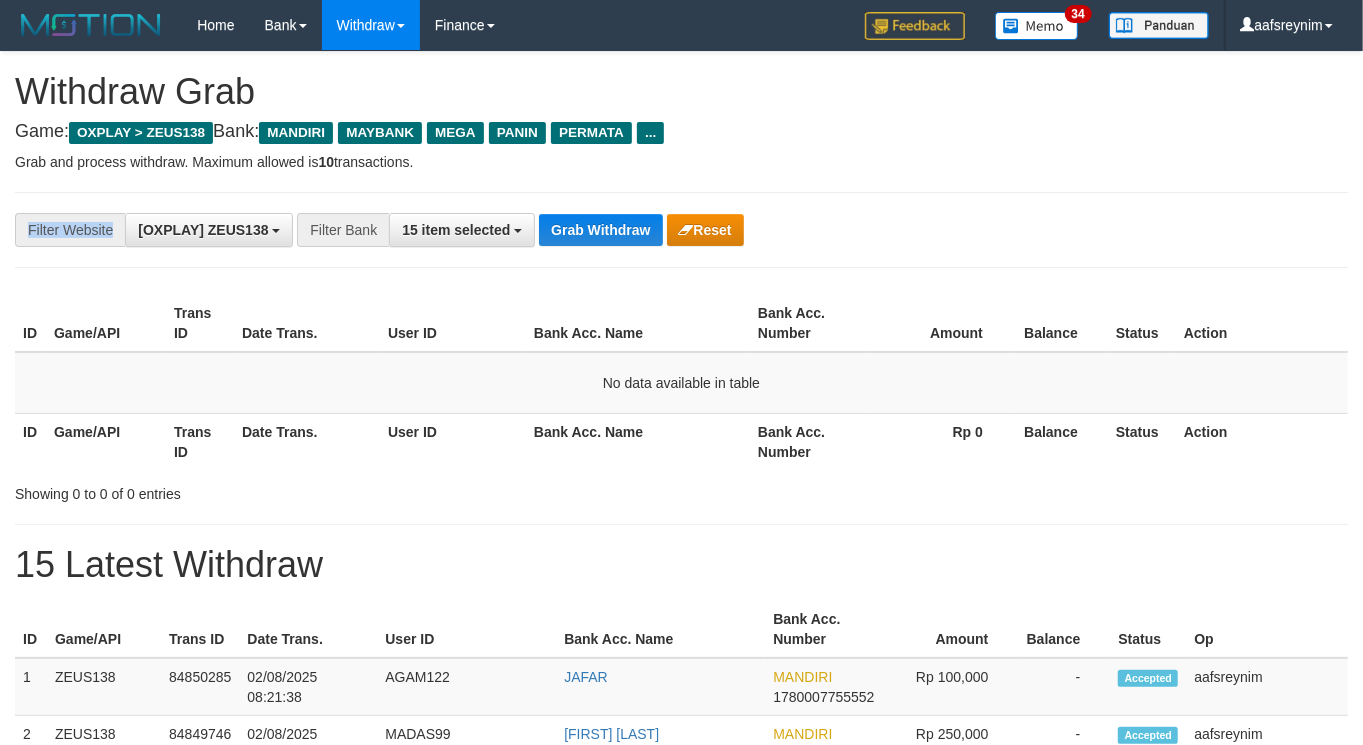 drag, startPoint x: 0, startPoint y: 0, endPoint x: 592, endPoint y: 207, distance: 627.1467 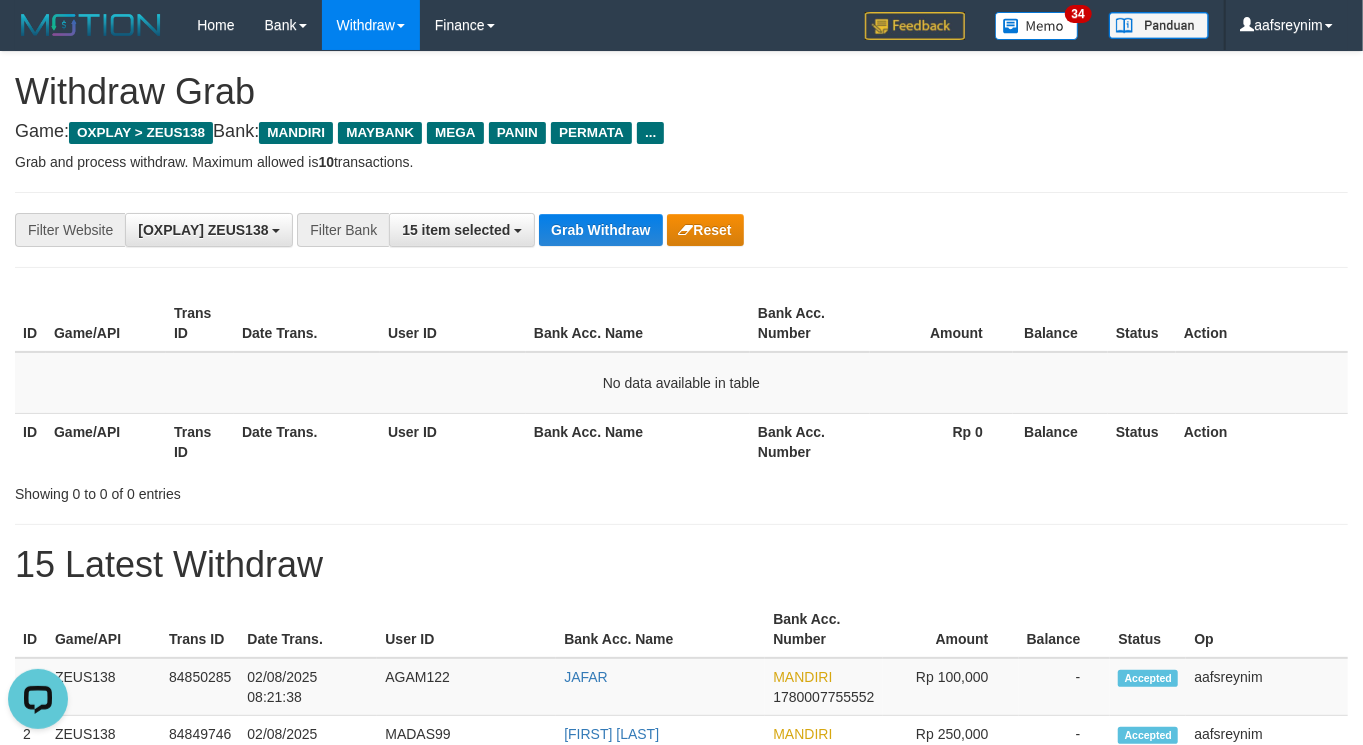 scroll, scrollTop: 0, scrollLeft: 0, axis: both 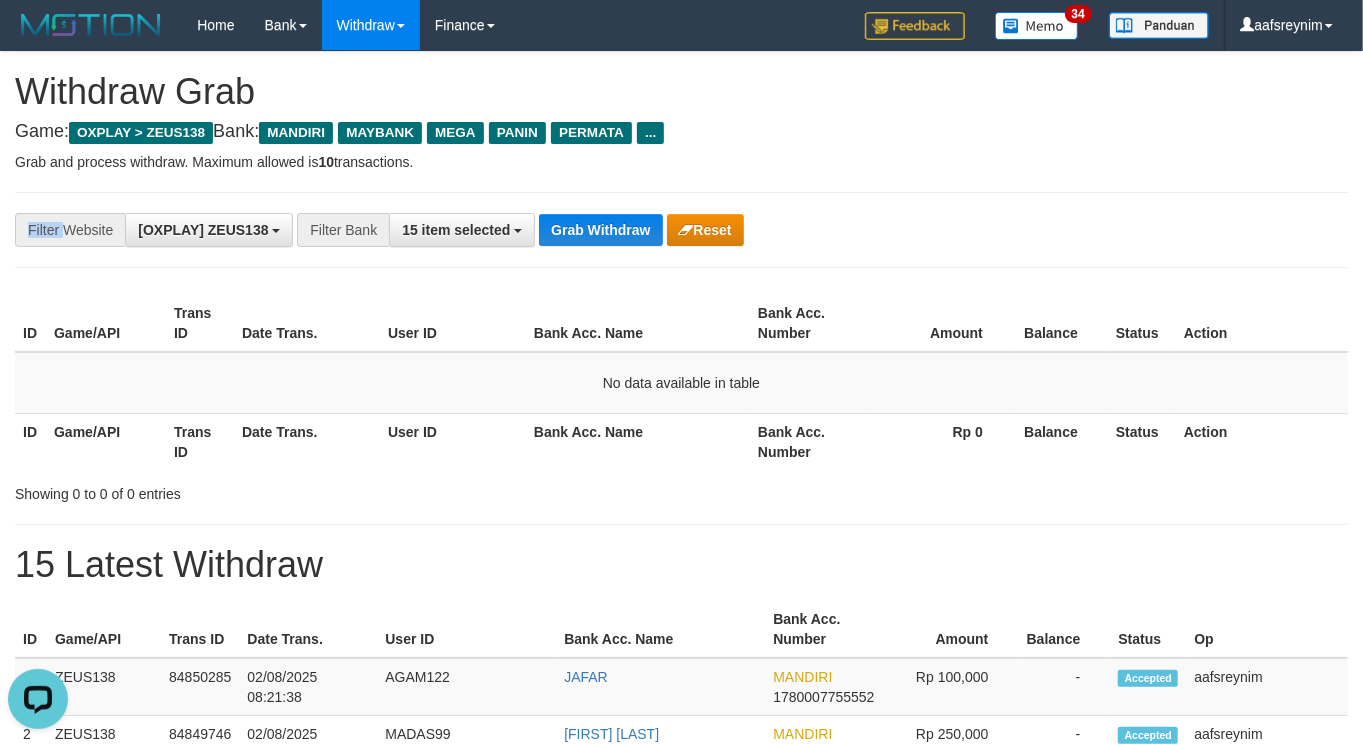 click on "**********" at bounding box center [681, 230] 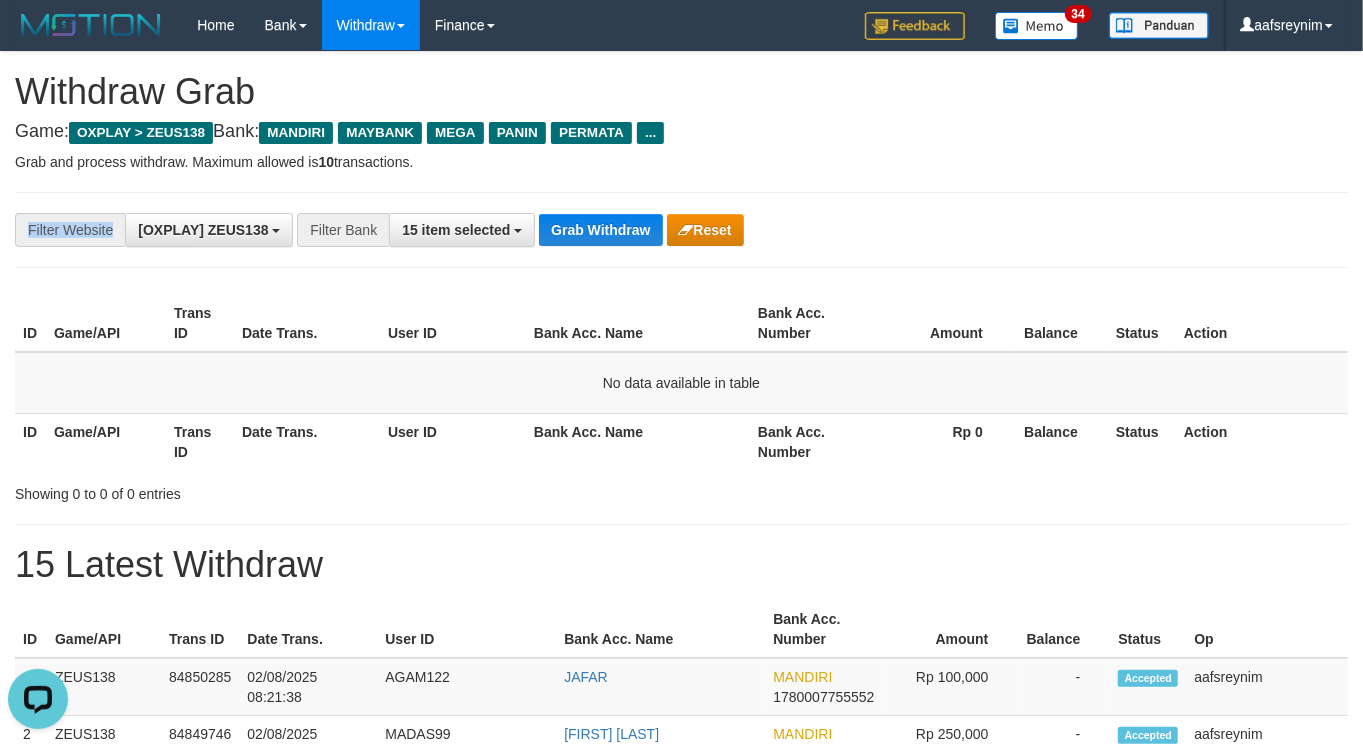 click on "**********" at bounding box center [681, 230] 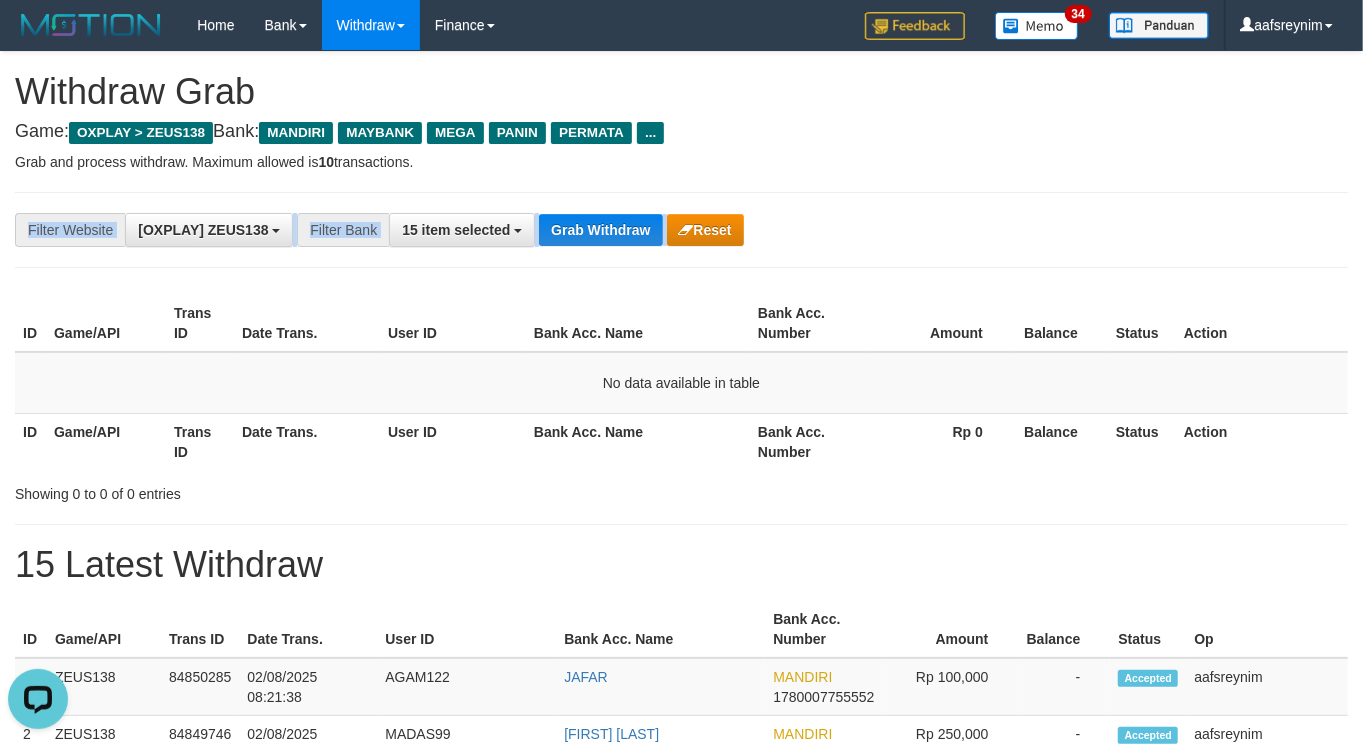 drag, startPoint x: 587, startPoint y: 210, endPoint x: 571, endPoint y: 280, distance: 71.80529 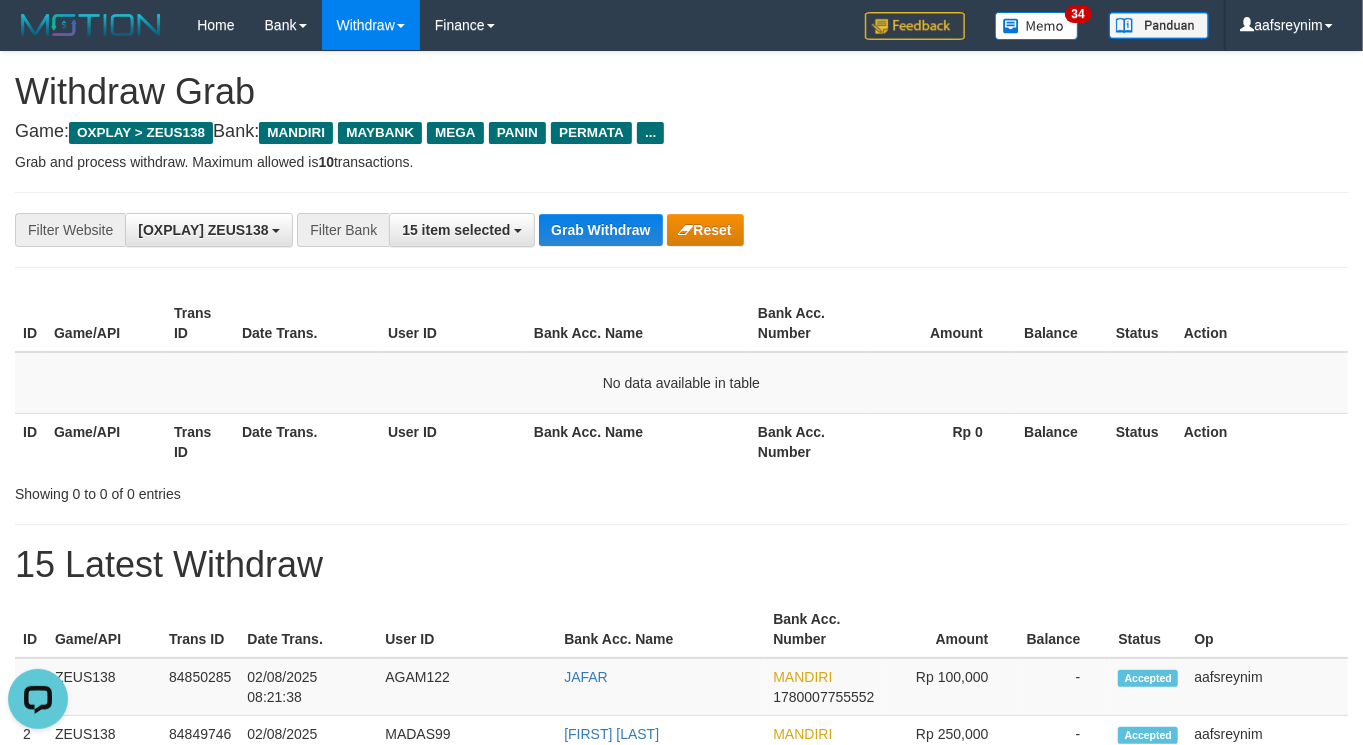 drag, startPoint x: 625, startPoint y: 485, endPoint x: 617, endPoint y: 443, distance: 42.755116 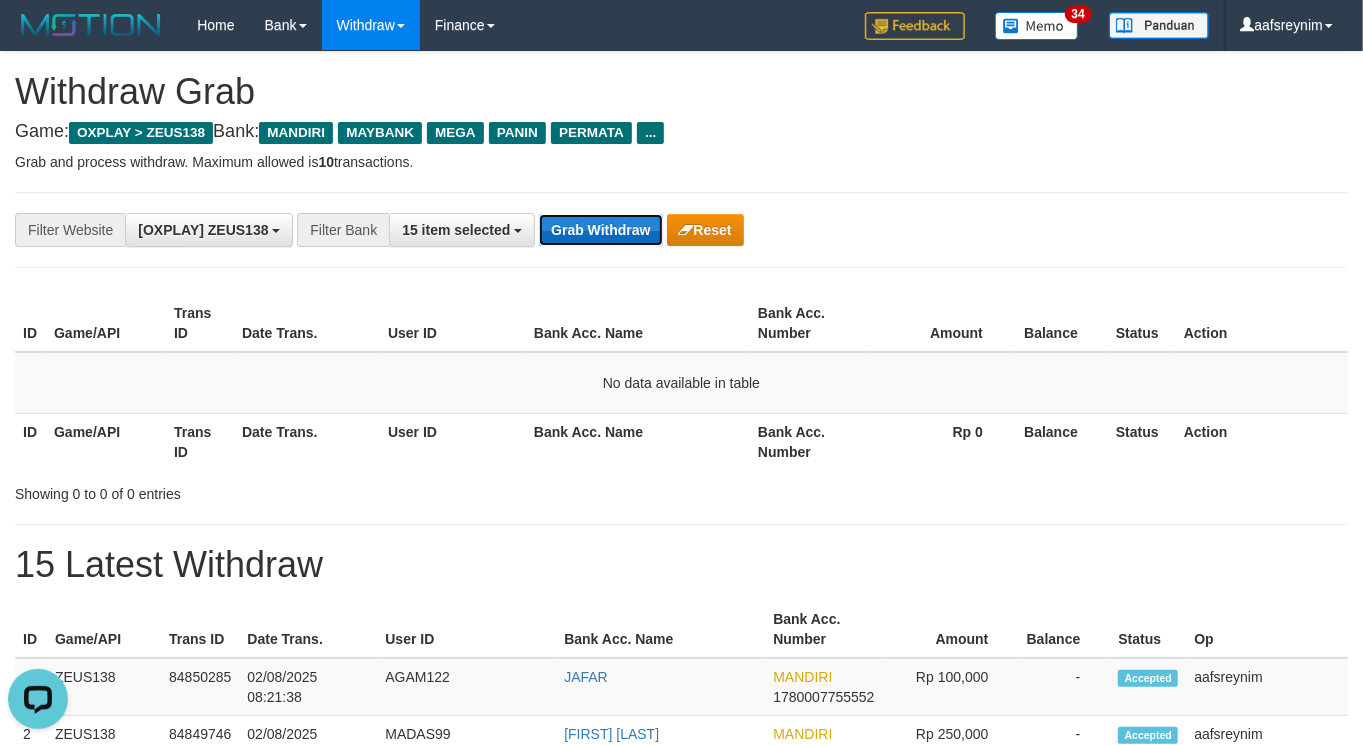 click on "Grab Withdraw" at bounding box center [600, 230] 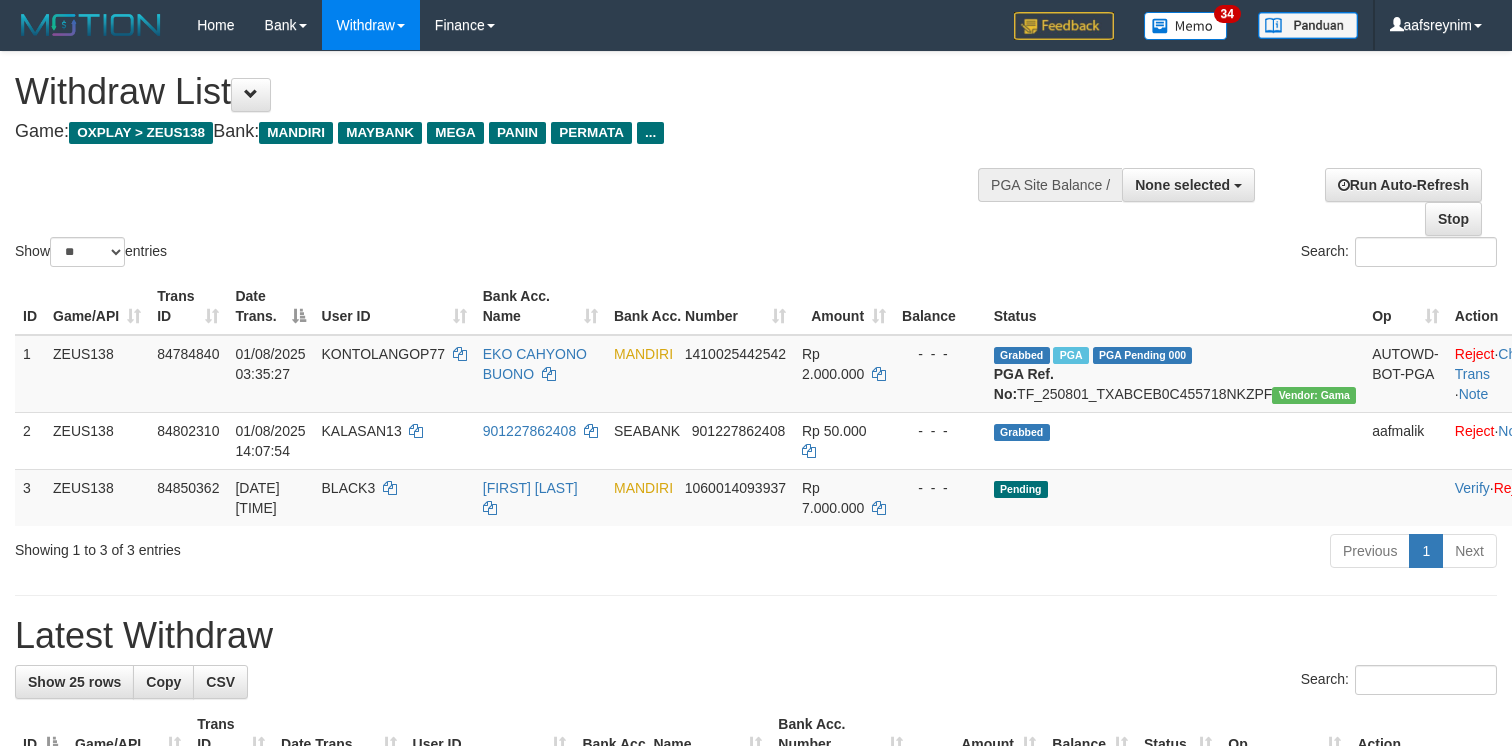 select 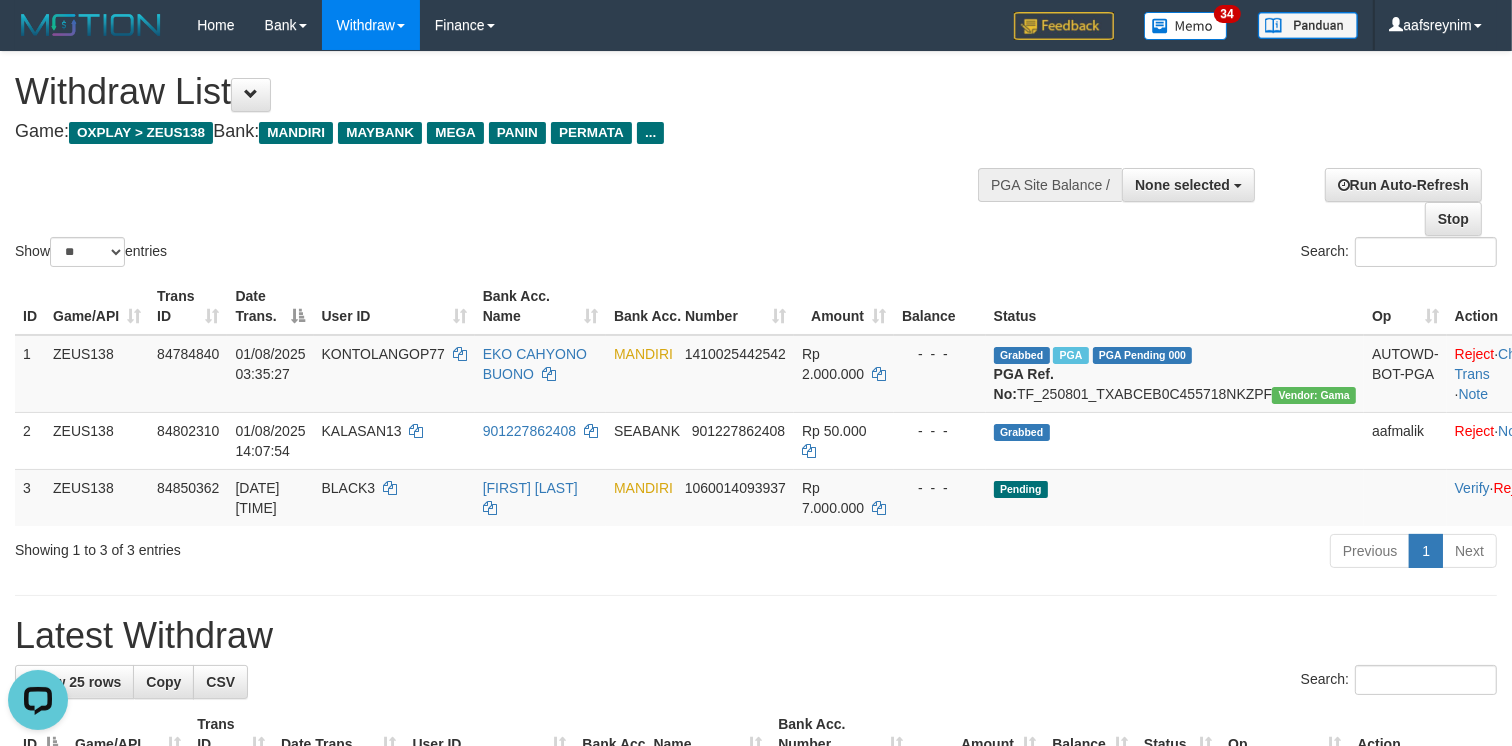scroll, scrollTop: 0, scrollLeft: 0, axis: both 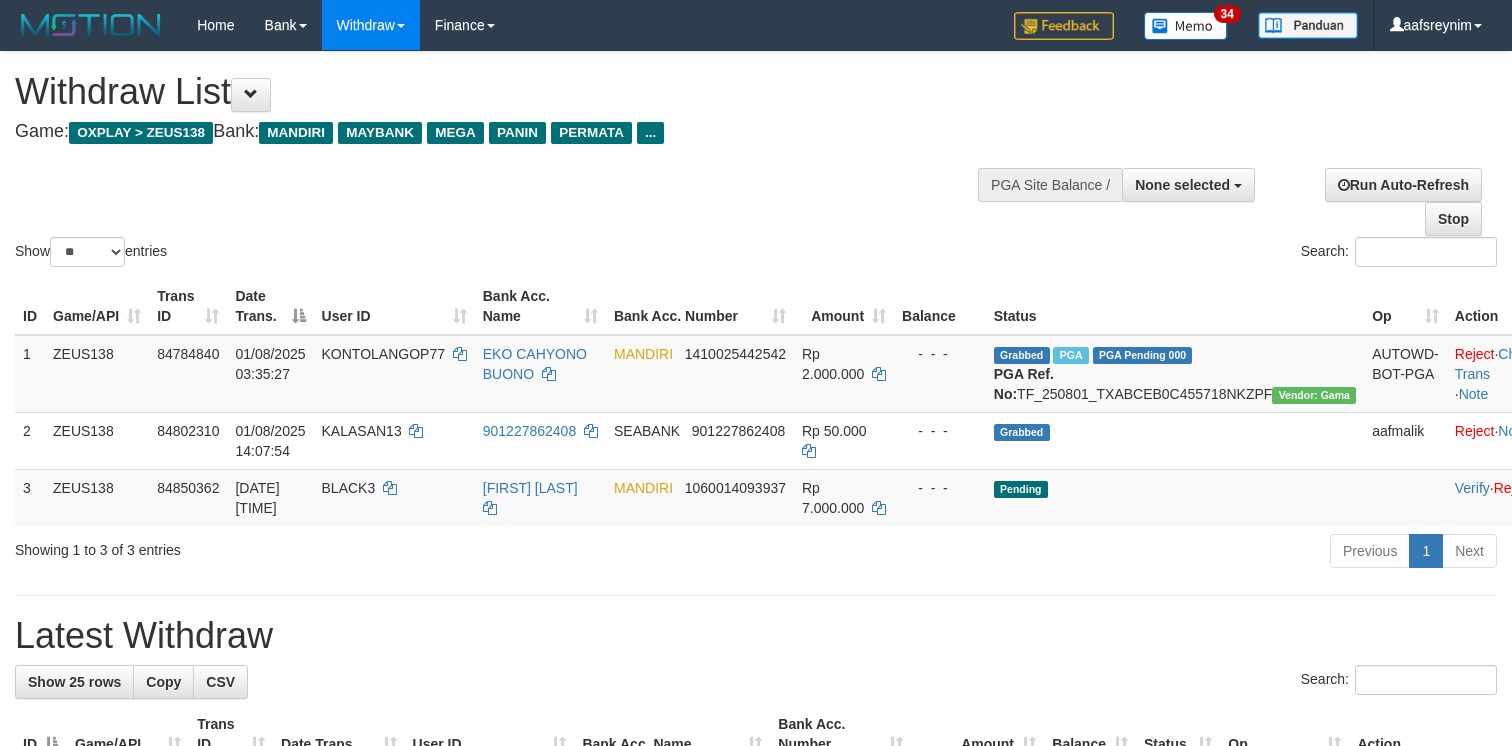 select 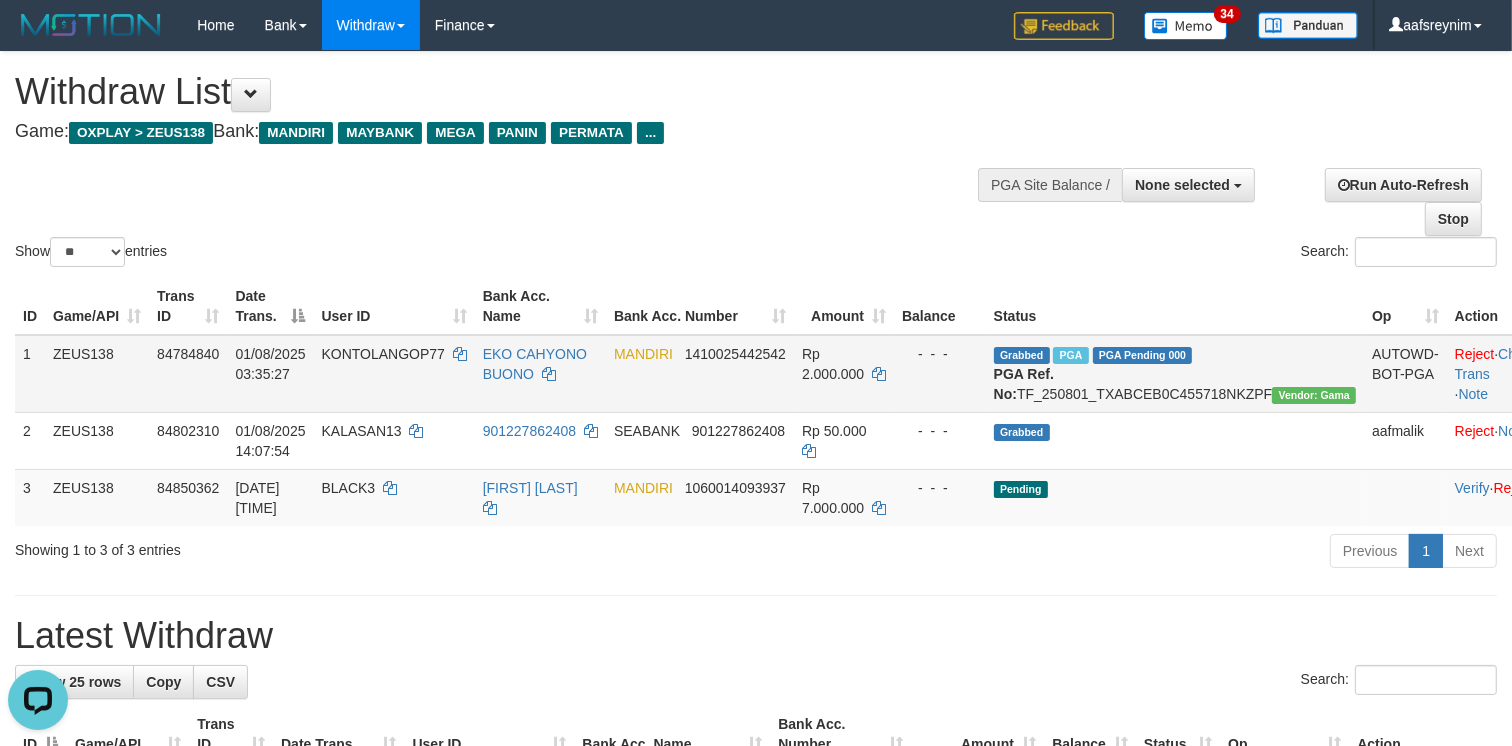 scroll, scrollTop: 0, scrollLeft: 0, axis: both 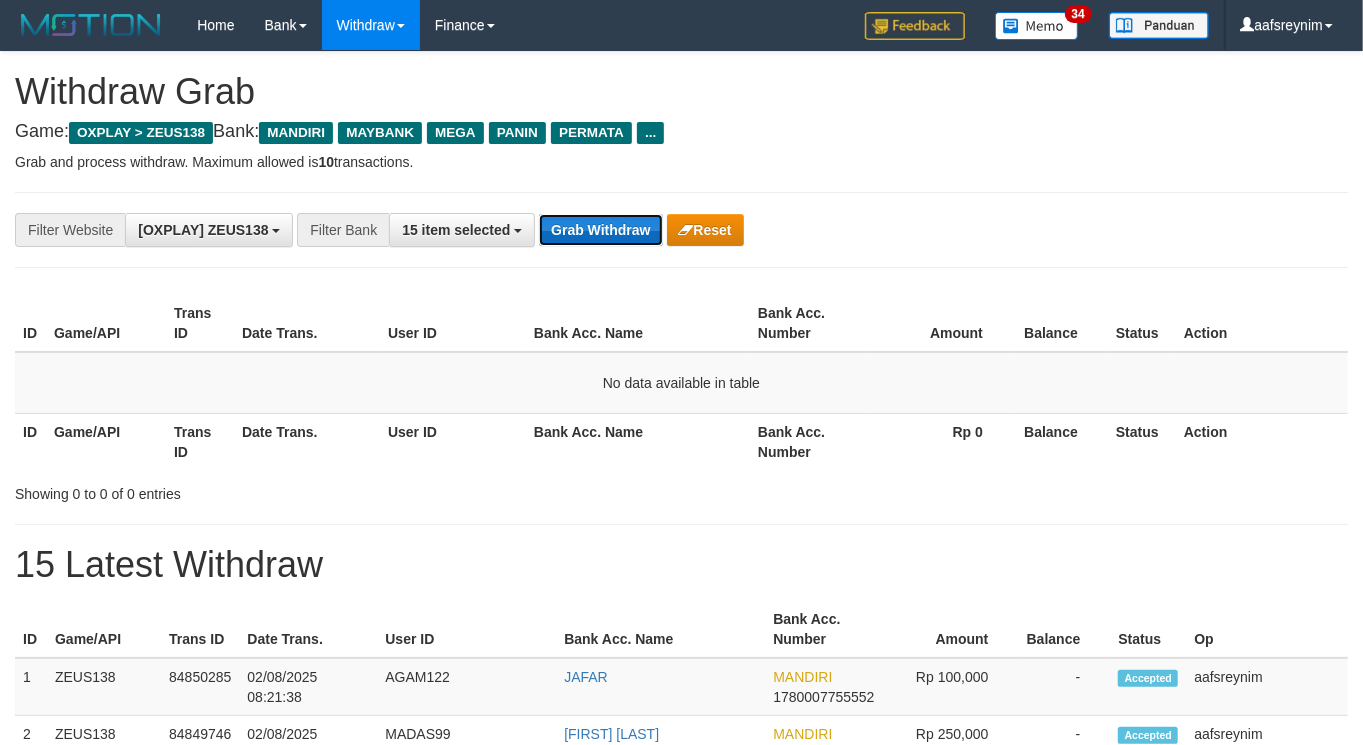 click on "Grab Withdraw" at bounding box center (600, 230) 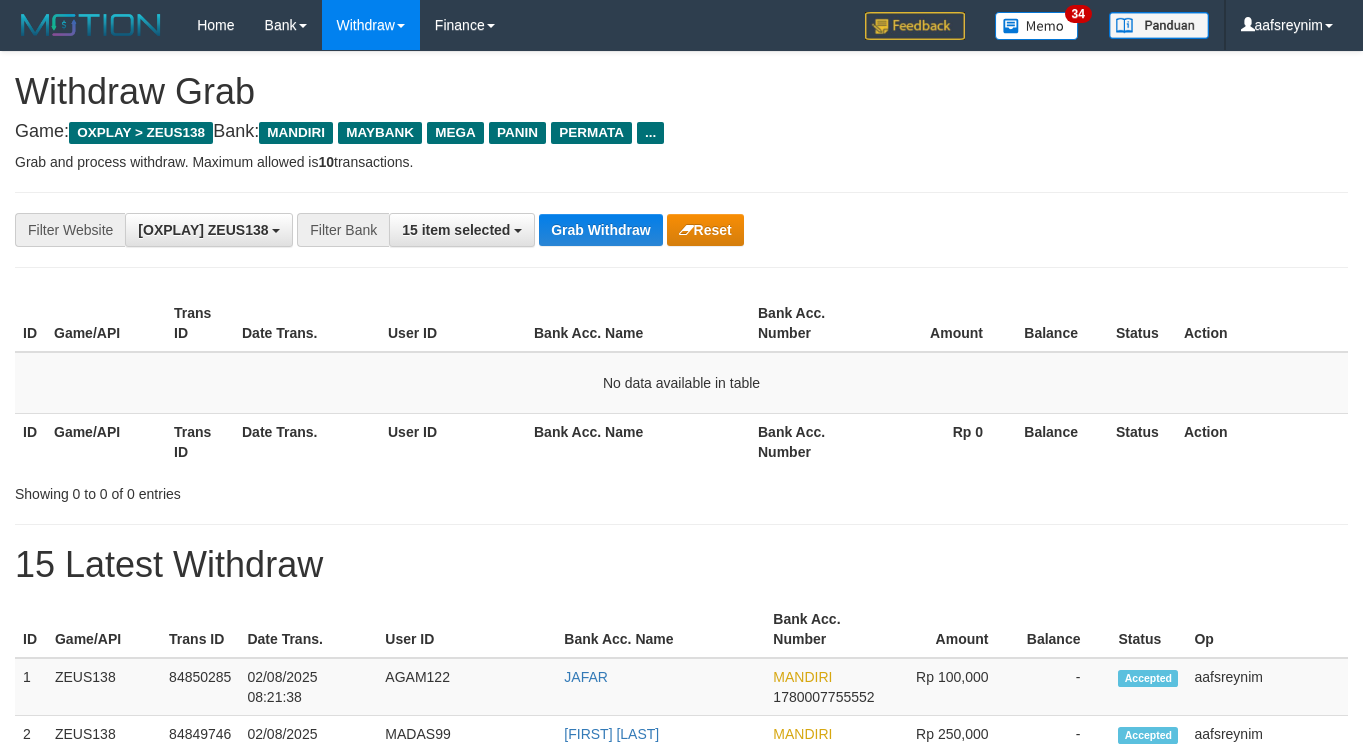 scroll, scrollTop: 0, scrollLeft: 0, axis: both 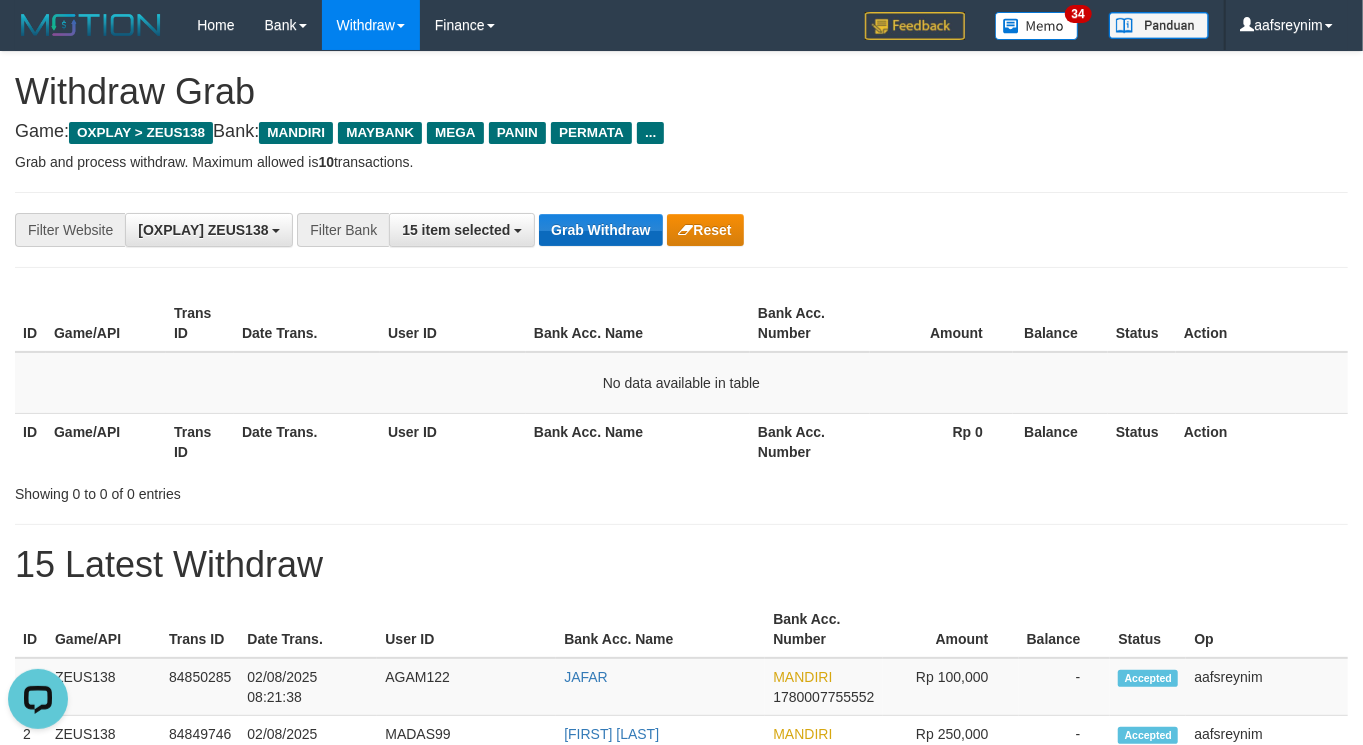 drag, startPoint x: 586, startPoint y: 144, endPoint x: 568, endPoint y: 222, distance: 80.04999 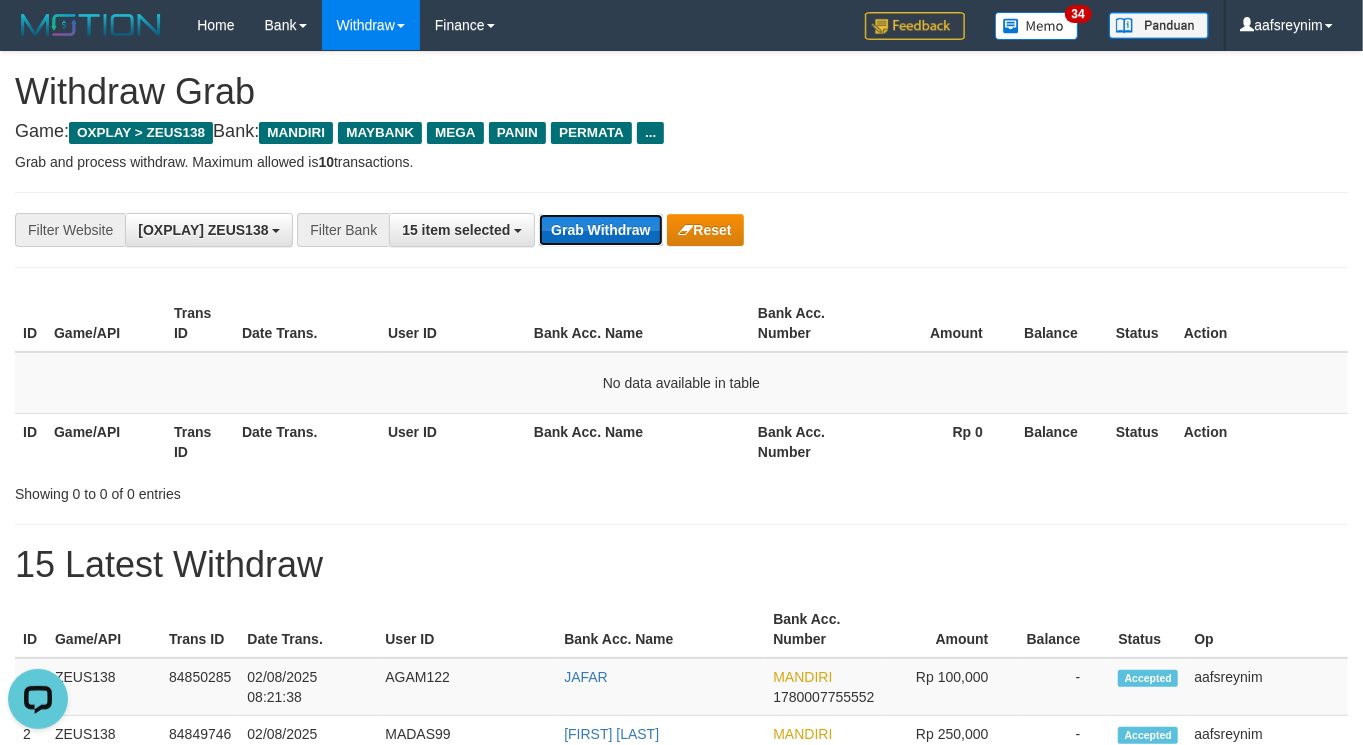 click on "Grab Withdraw" at bounding box center (600, 230) 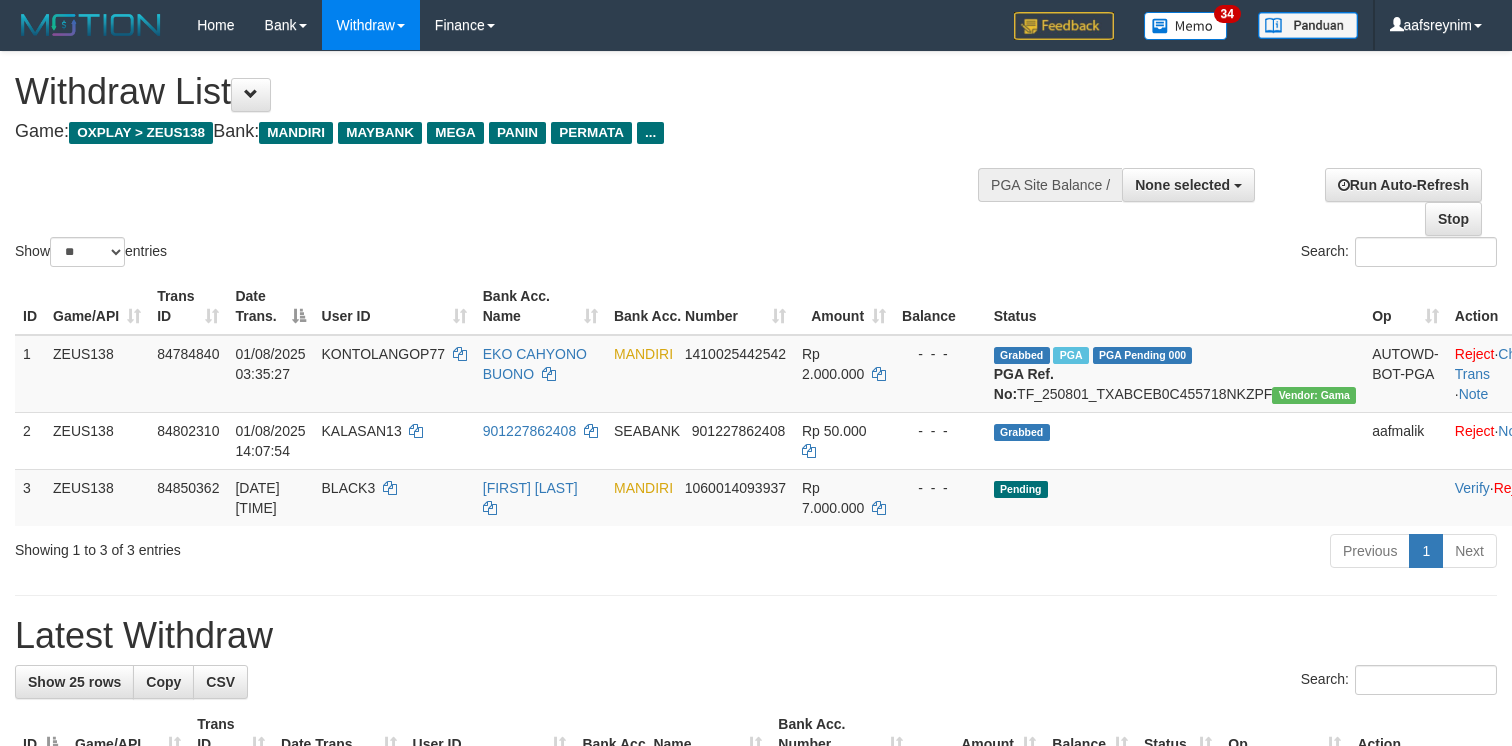 select 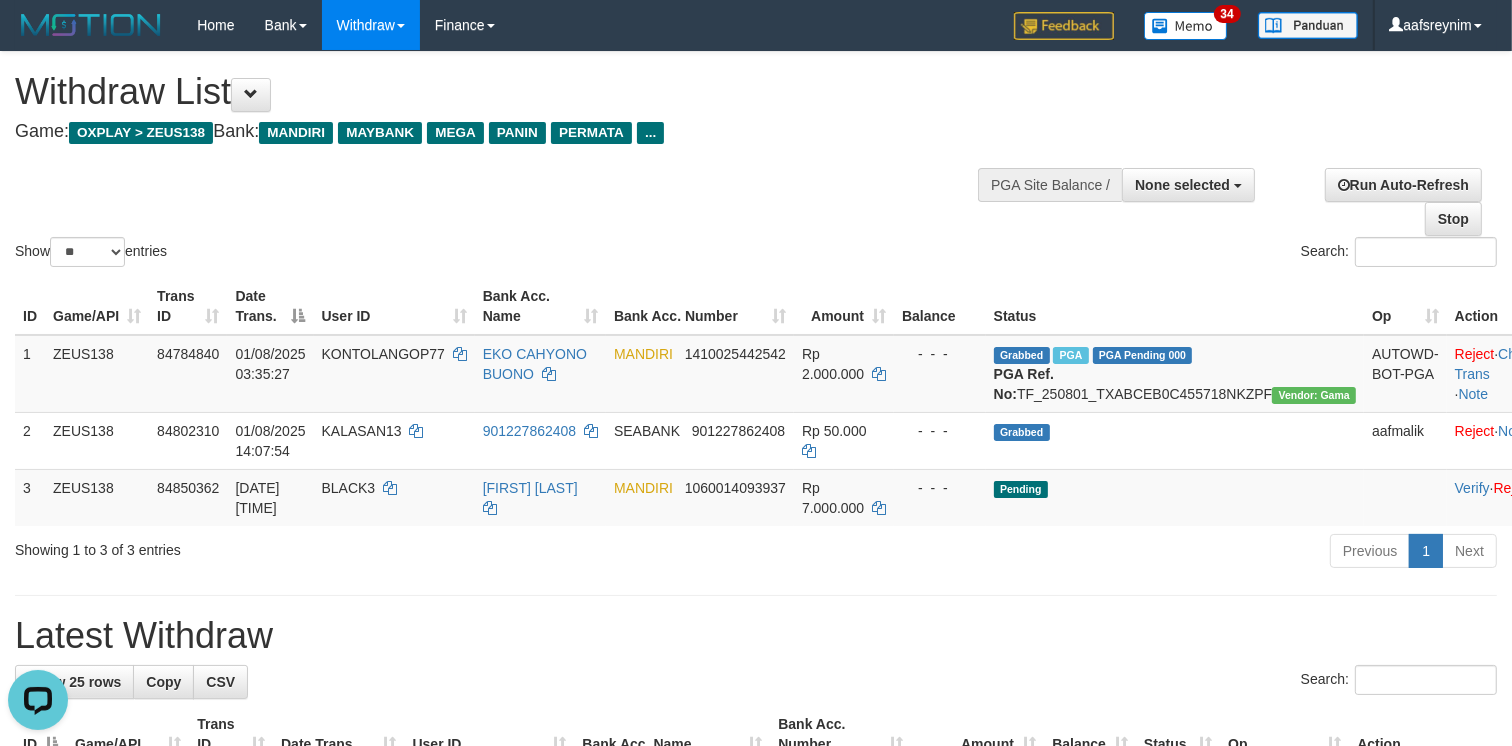 scroll, scrollTop: 0, scrollLeft: 0, axis: both 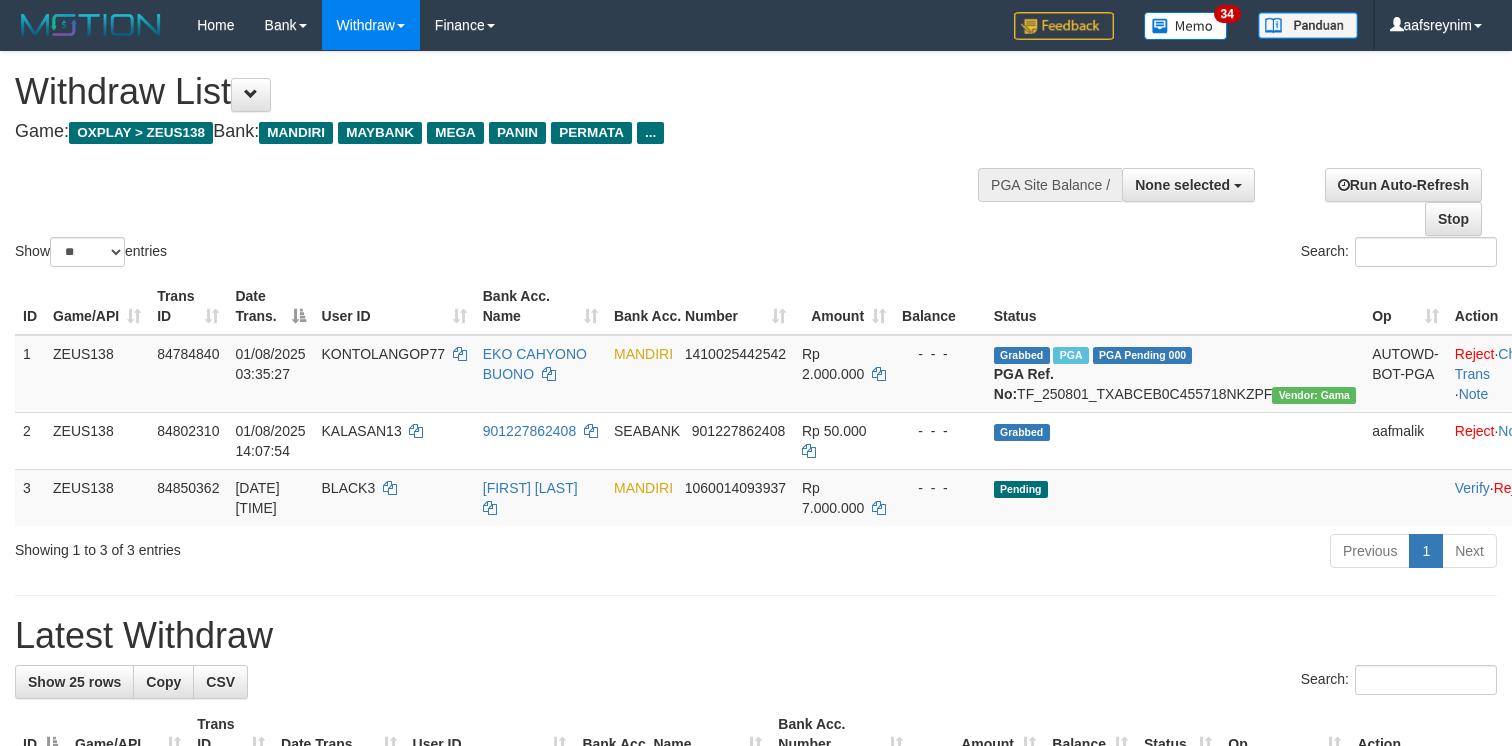 select 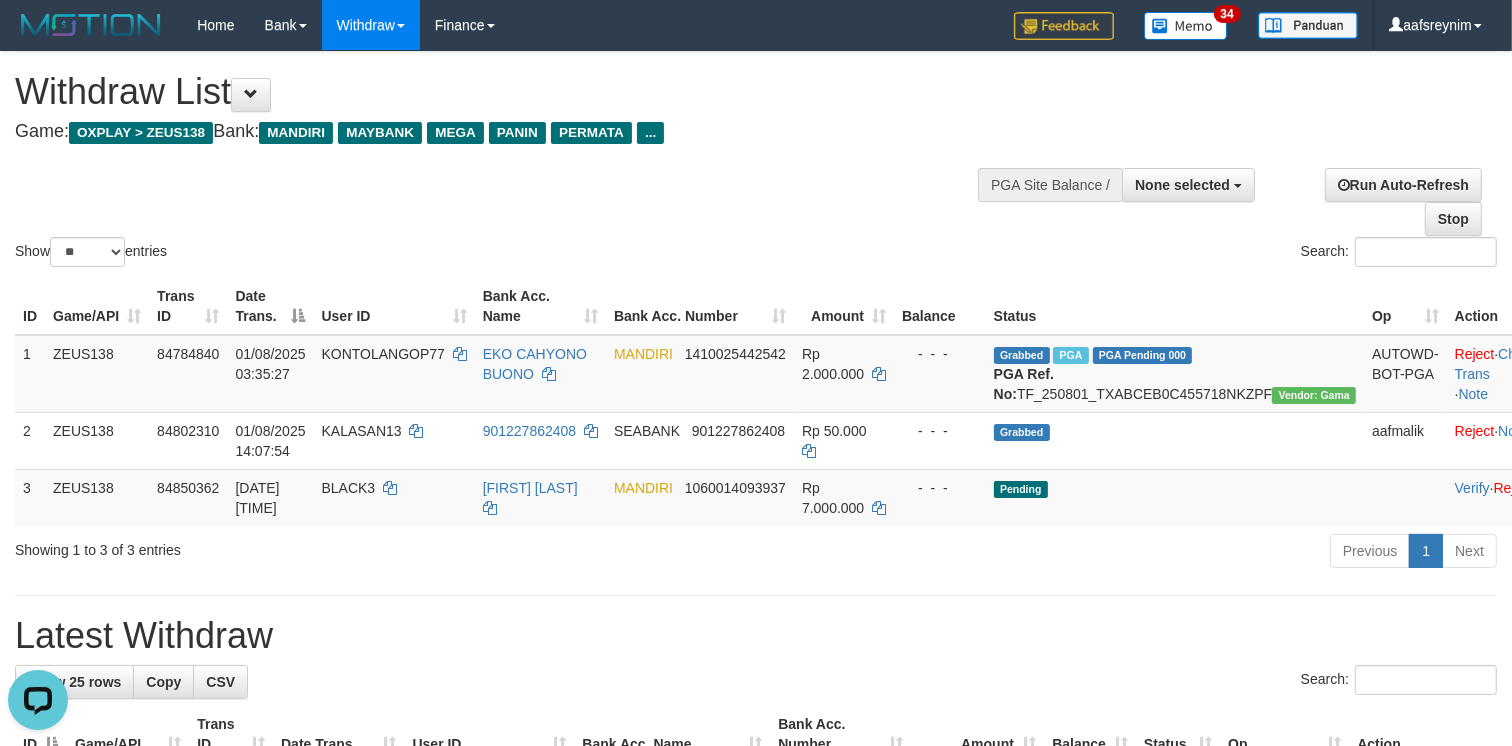 scroll, scrollTop: 0, scrollLeft: 0, axis: both 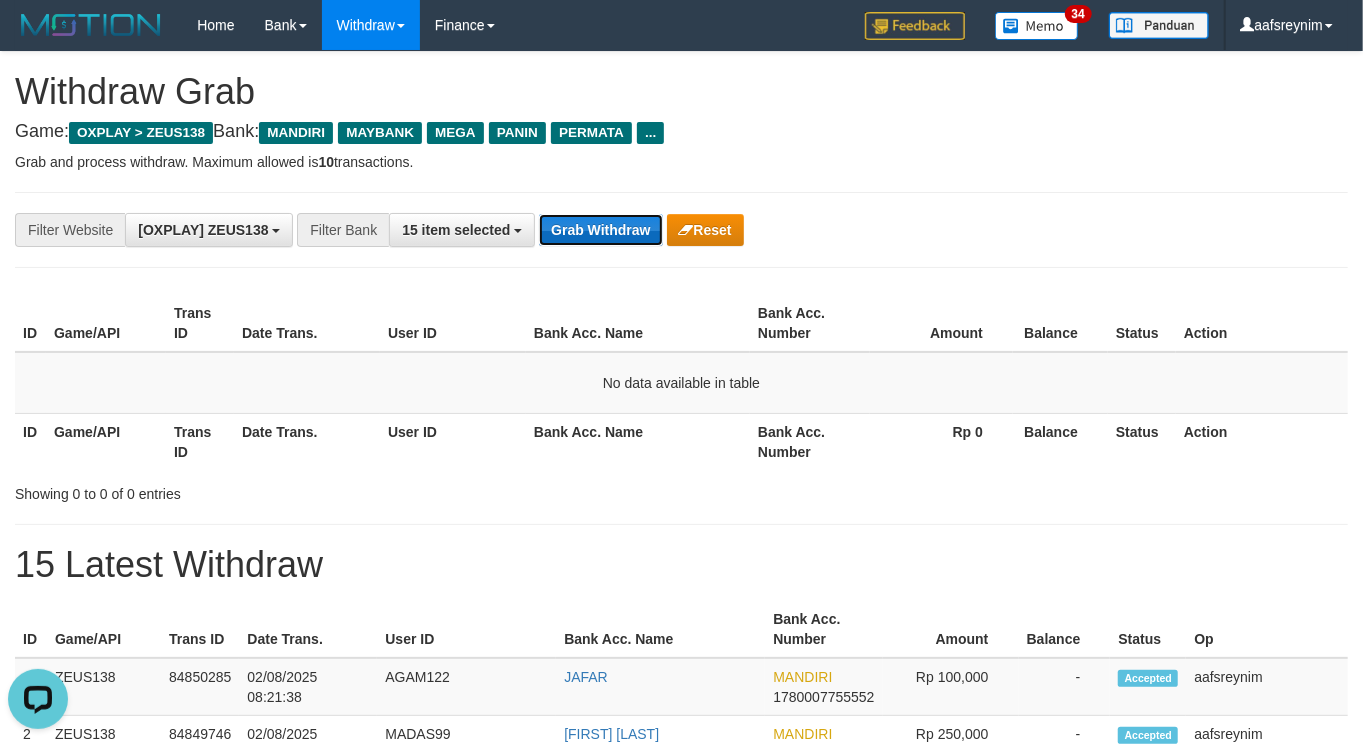 click on "Grab Withdraw" at bounding box center [600, 230] 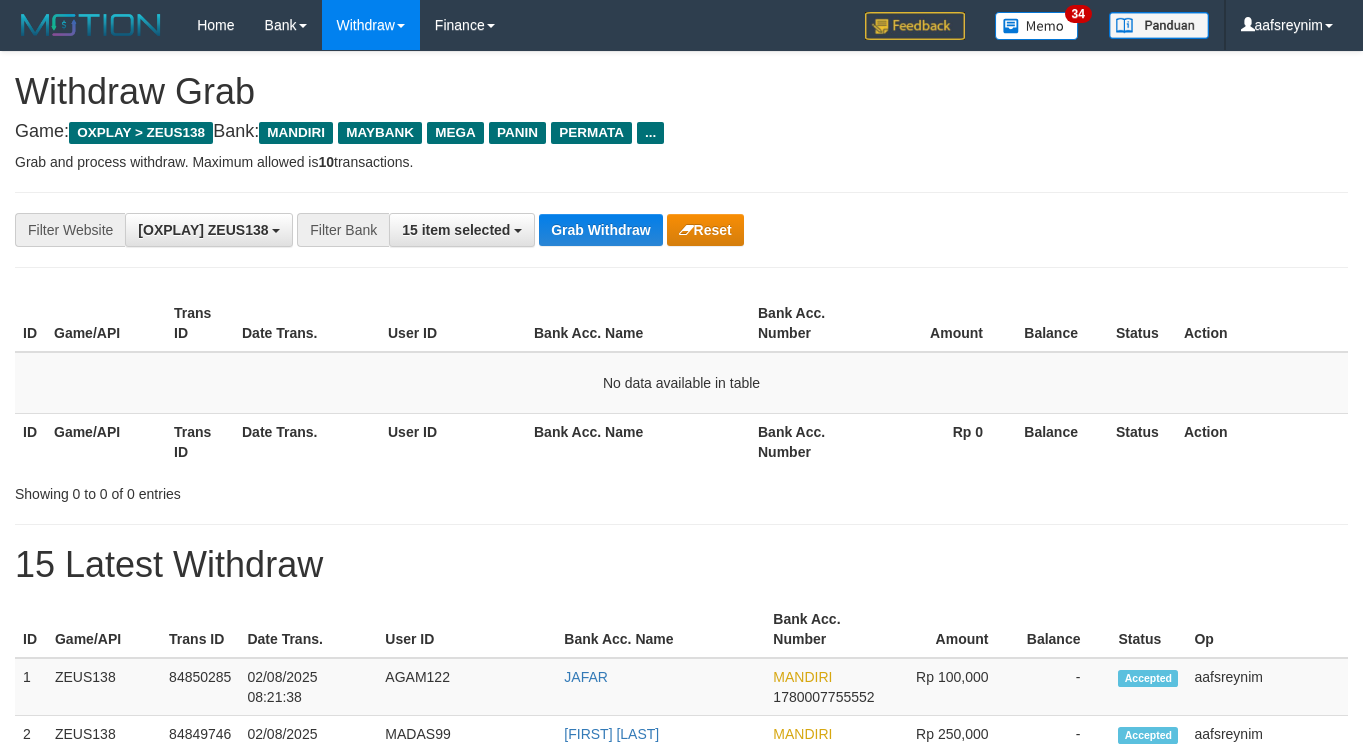 scroll, scrollTop: 0, scrollLeft: 0, axis: both 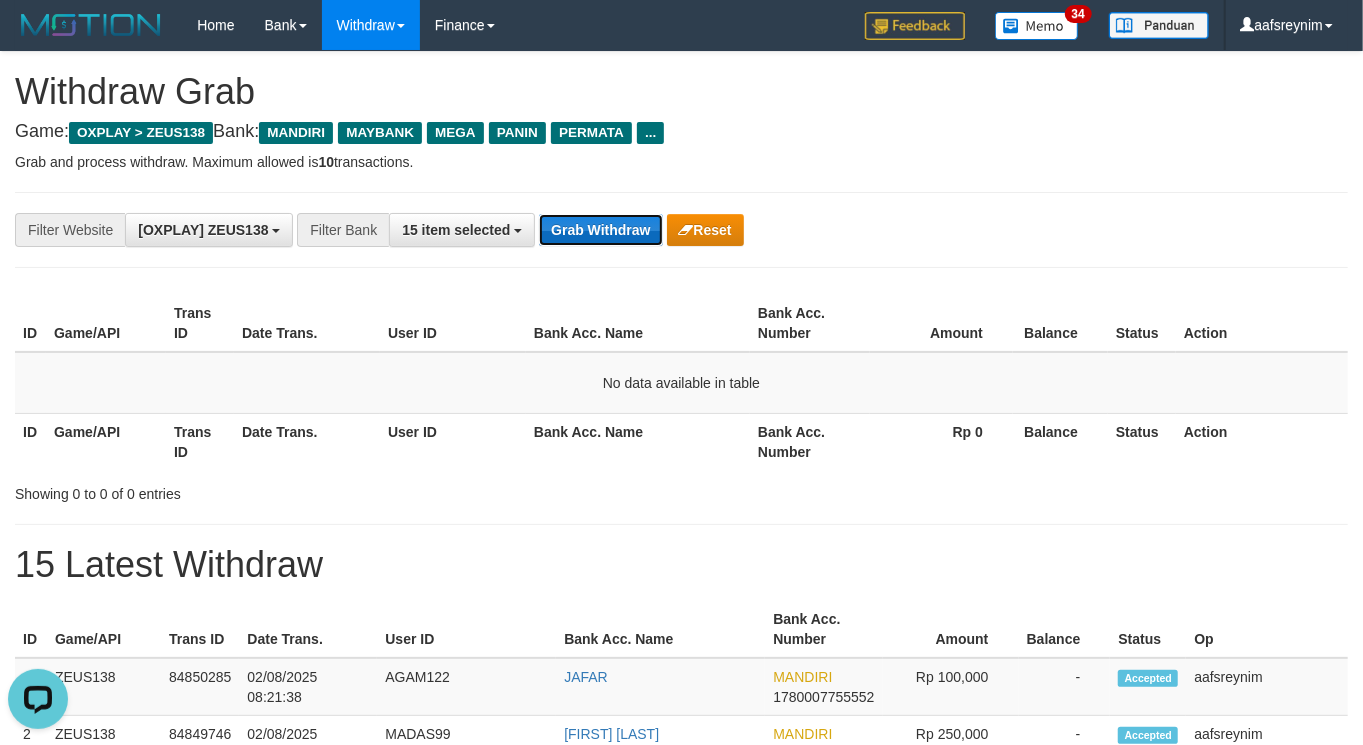 click on "Grab Withdraw" at bounding box center (600, 230) 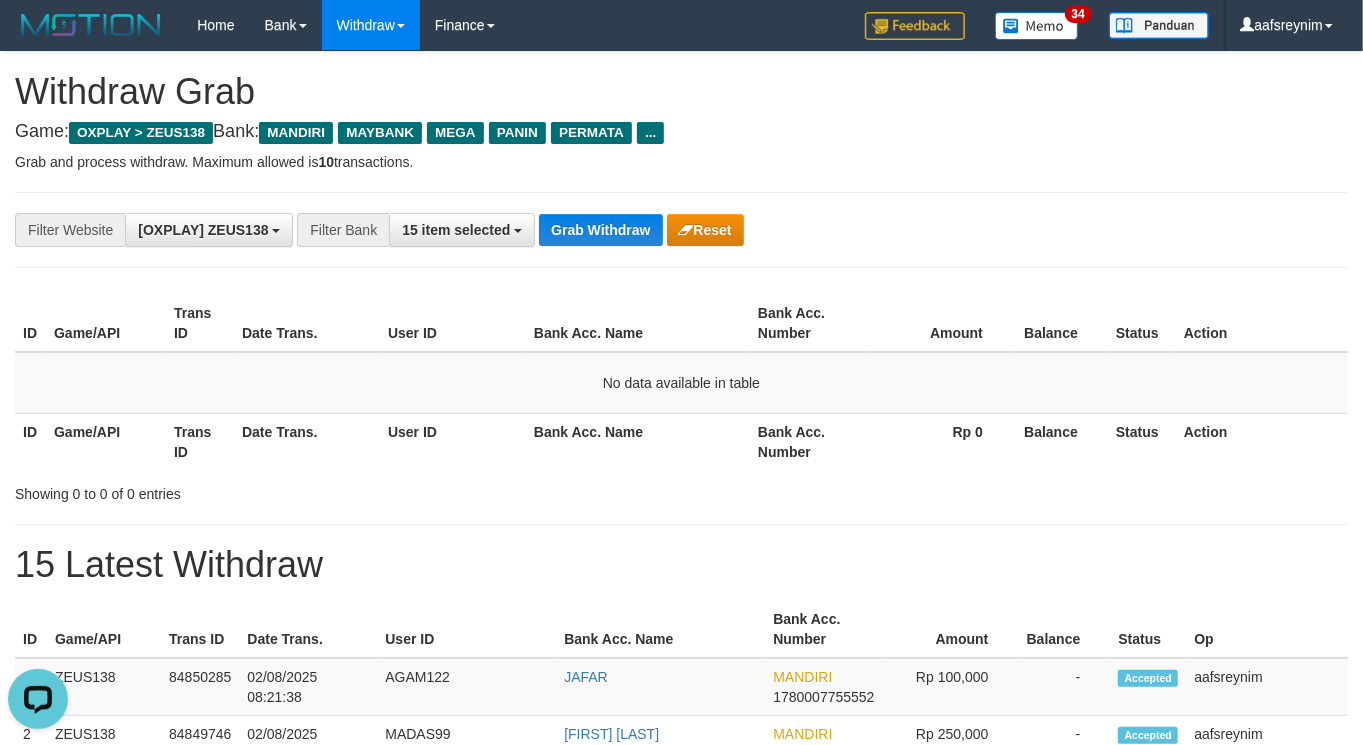 click on "**********" at bounding box center [681, 230] 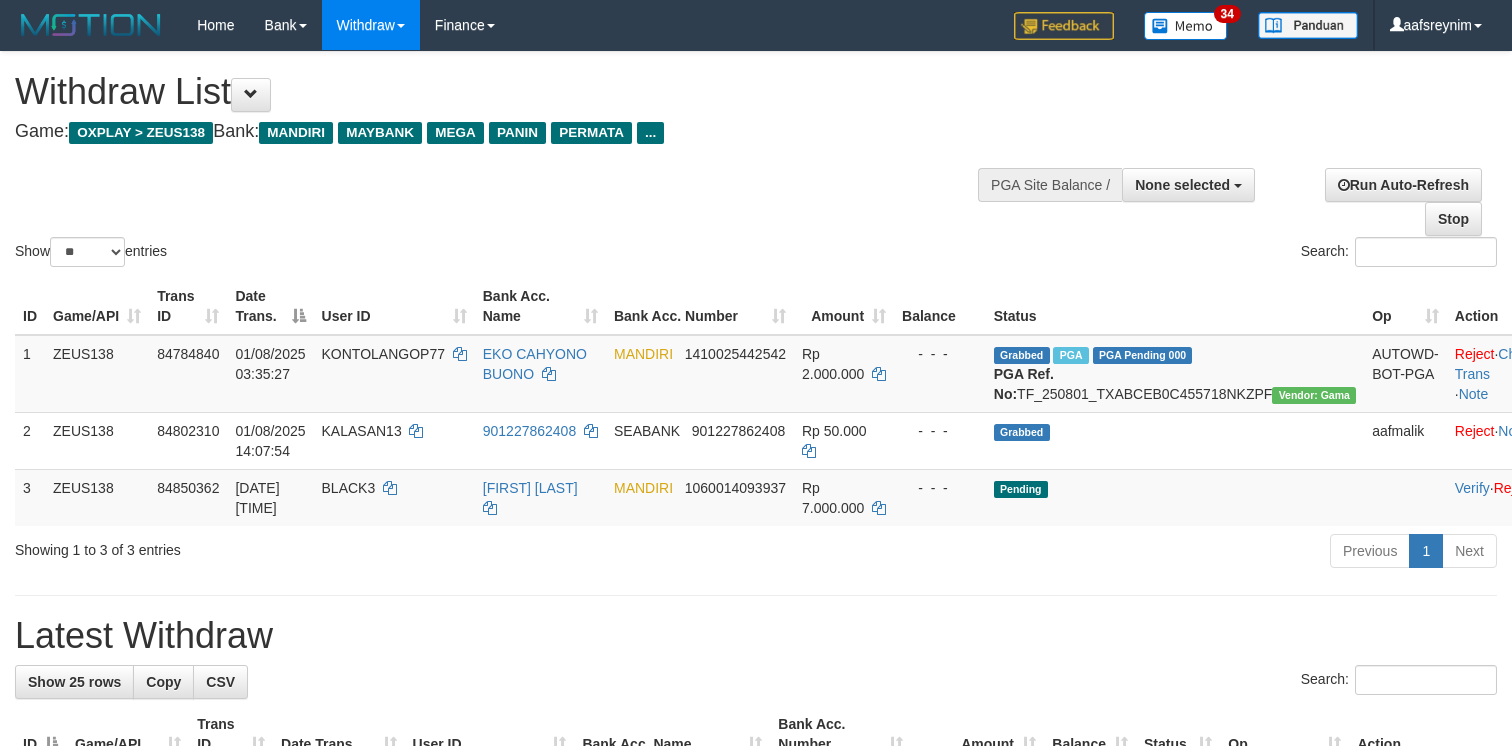 select 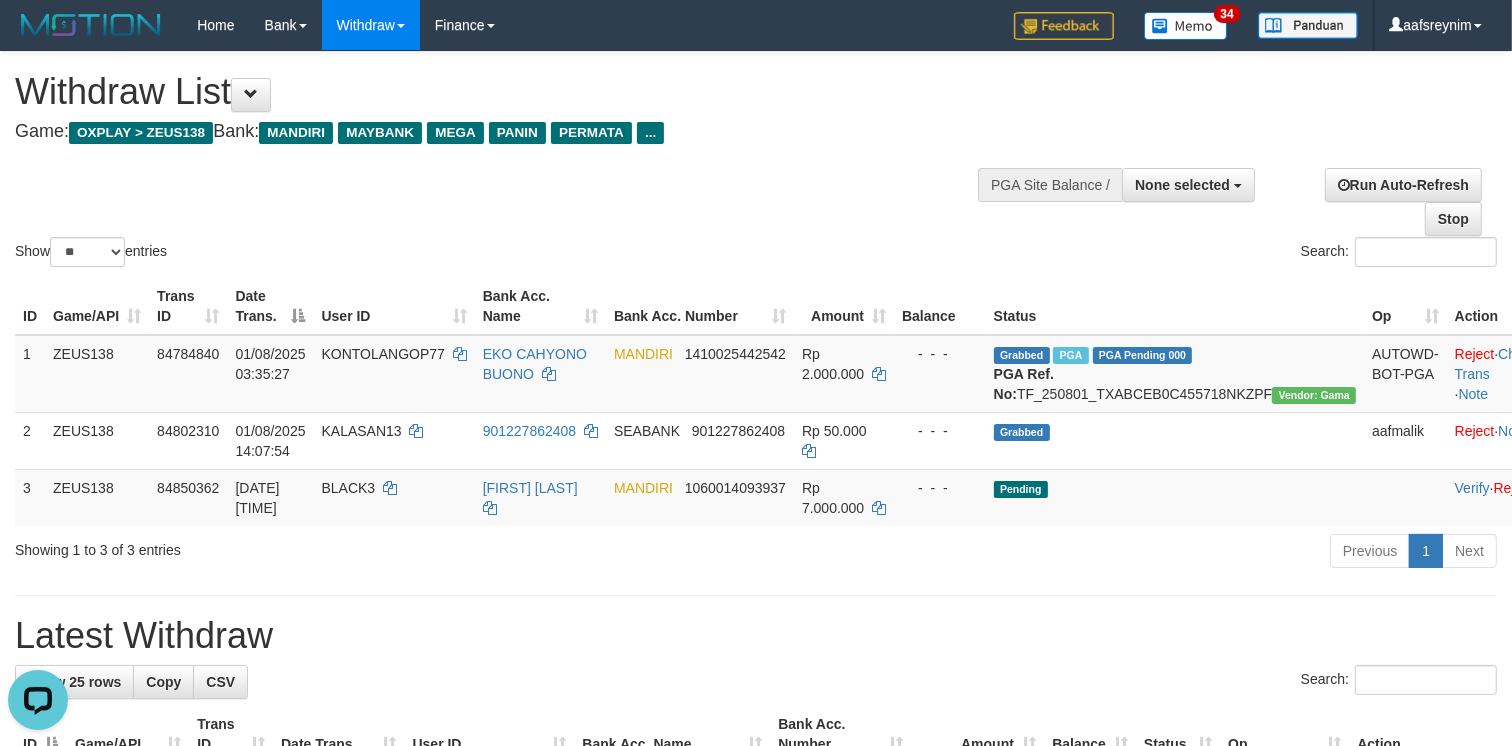 scroll, scrollTop: 0, scrollLeft: 0, axis: both 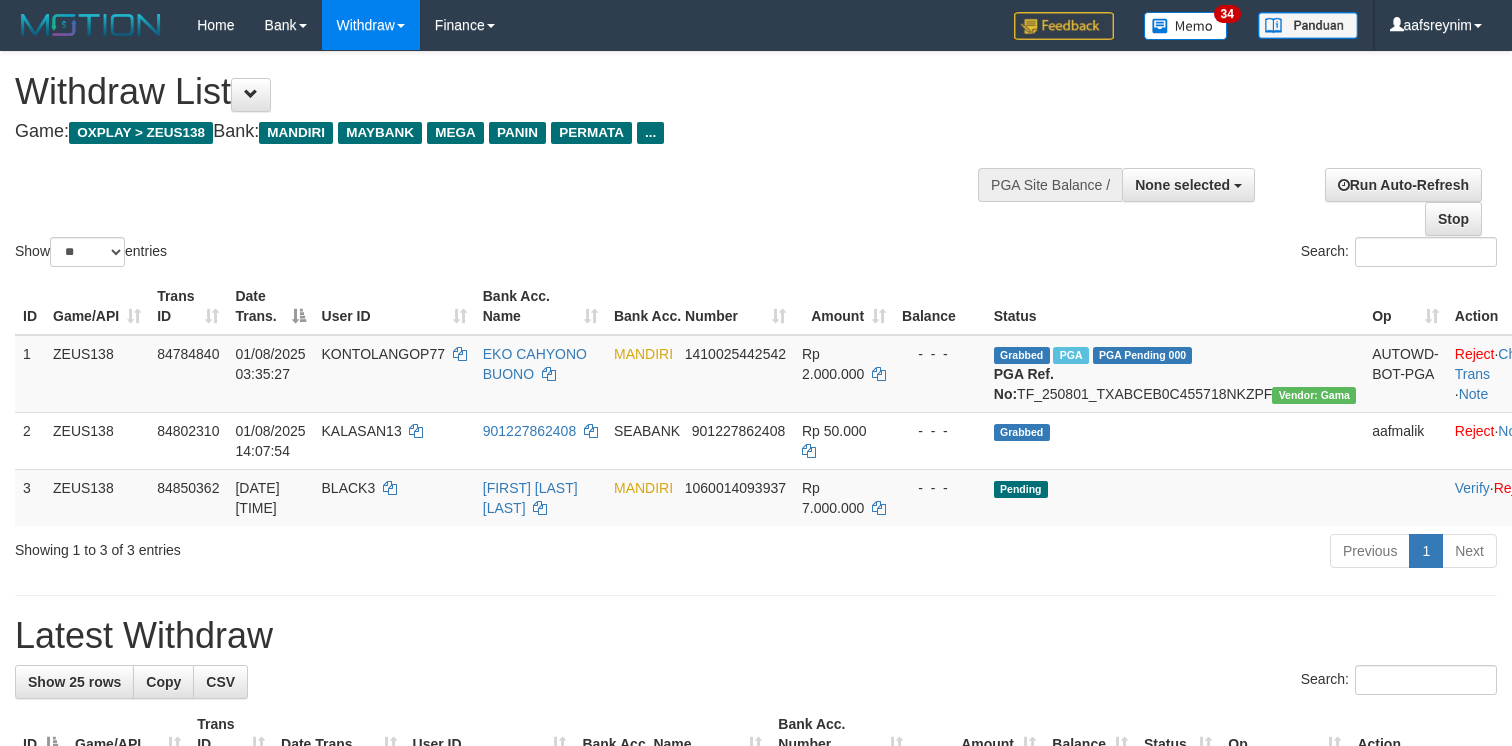 select 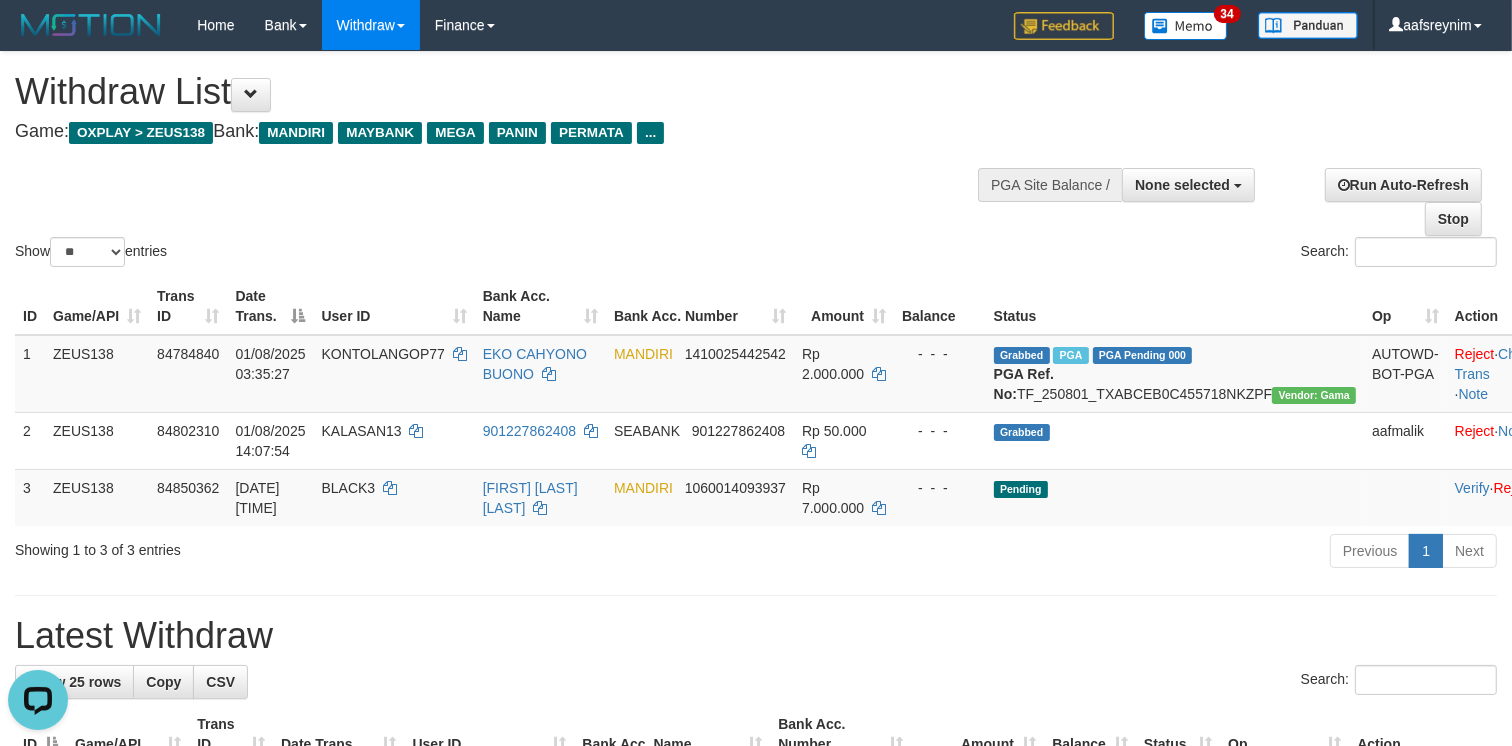 scroll, scrollTop: 0, scrollLeft: 0, axis: both 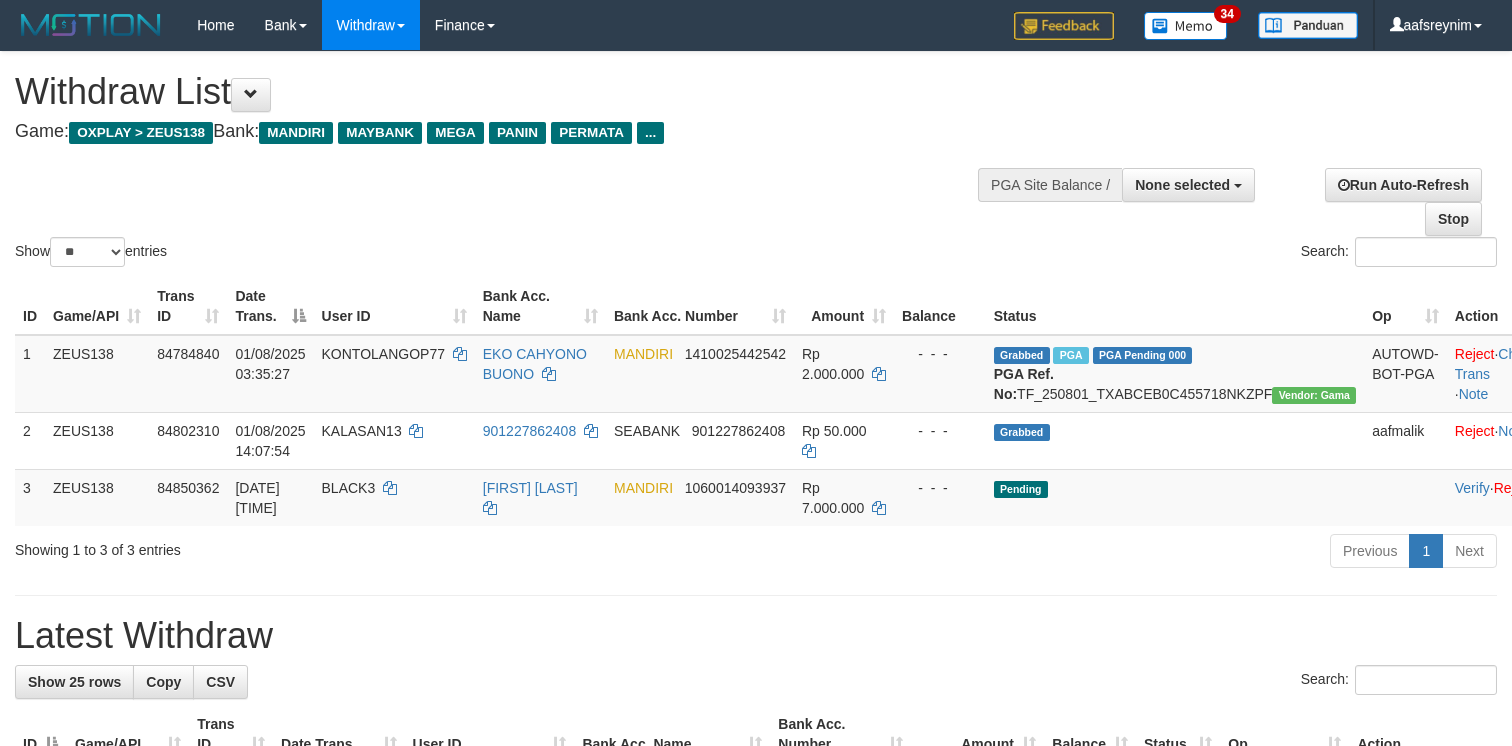 select 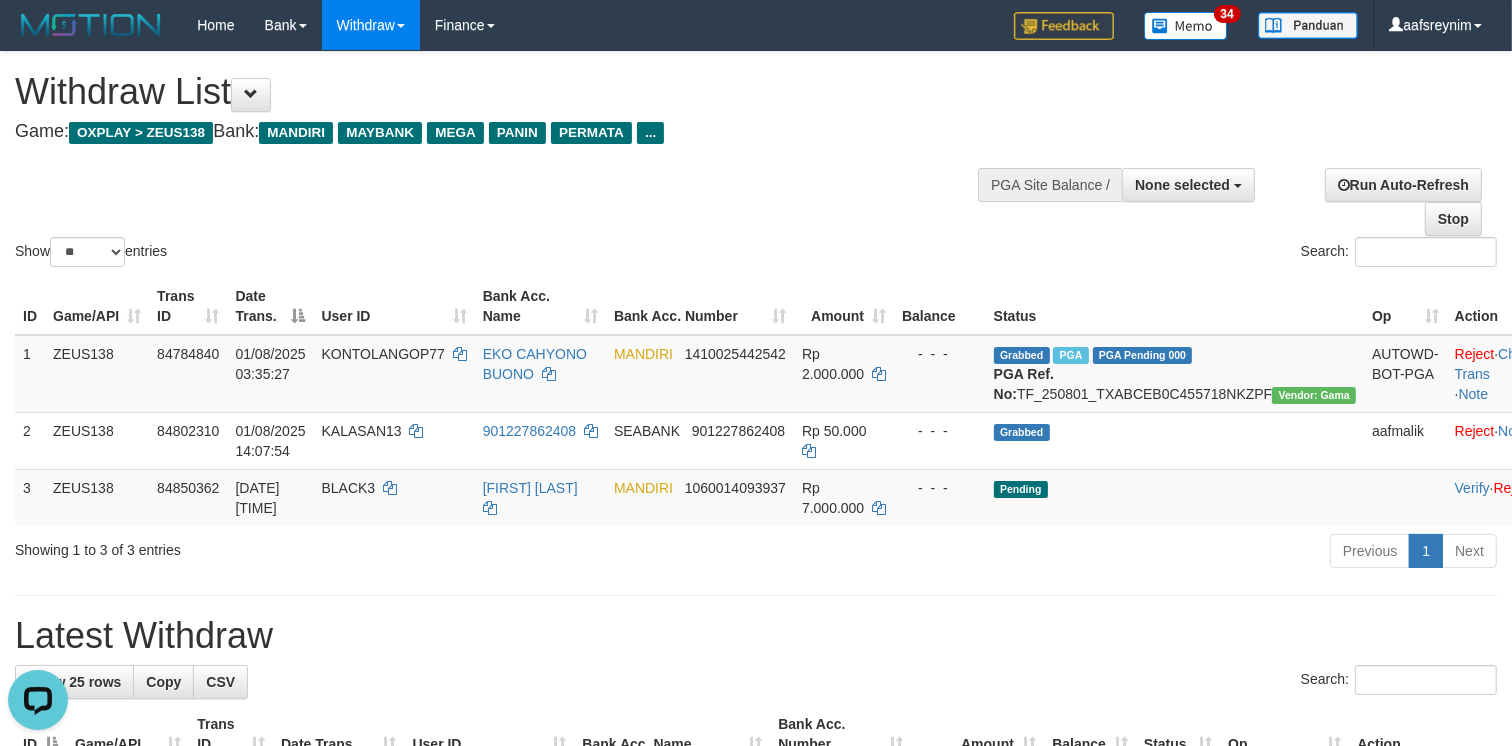 scroll, scrollTop: 0, scrollLeft: 0, axis: both 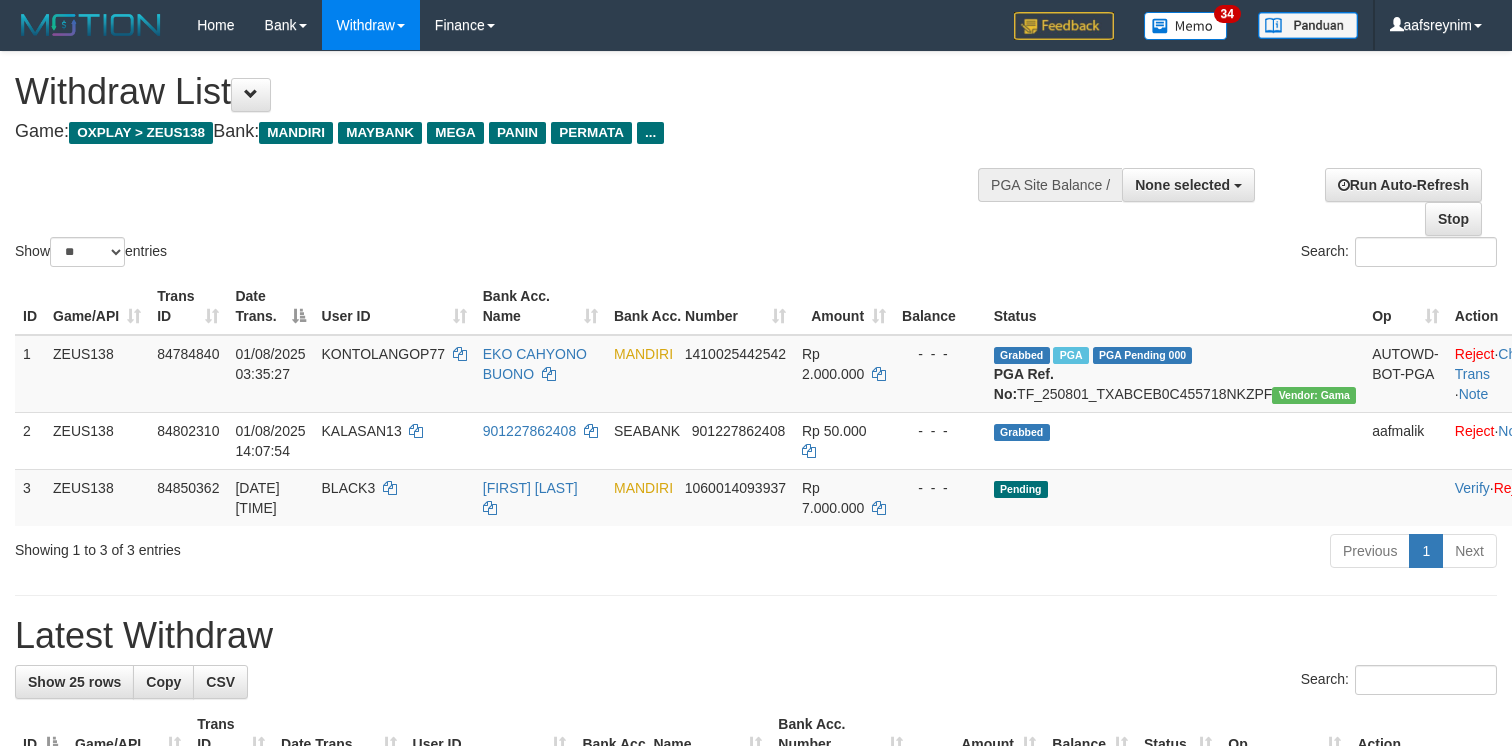 select 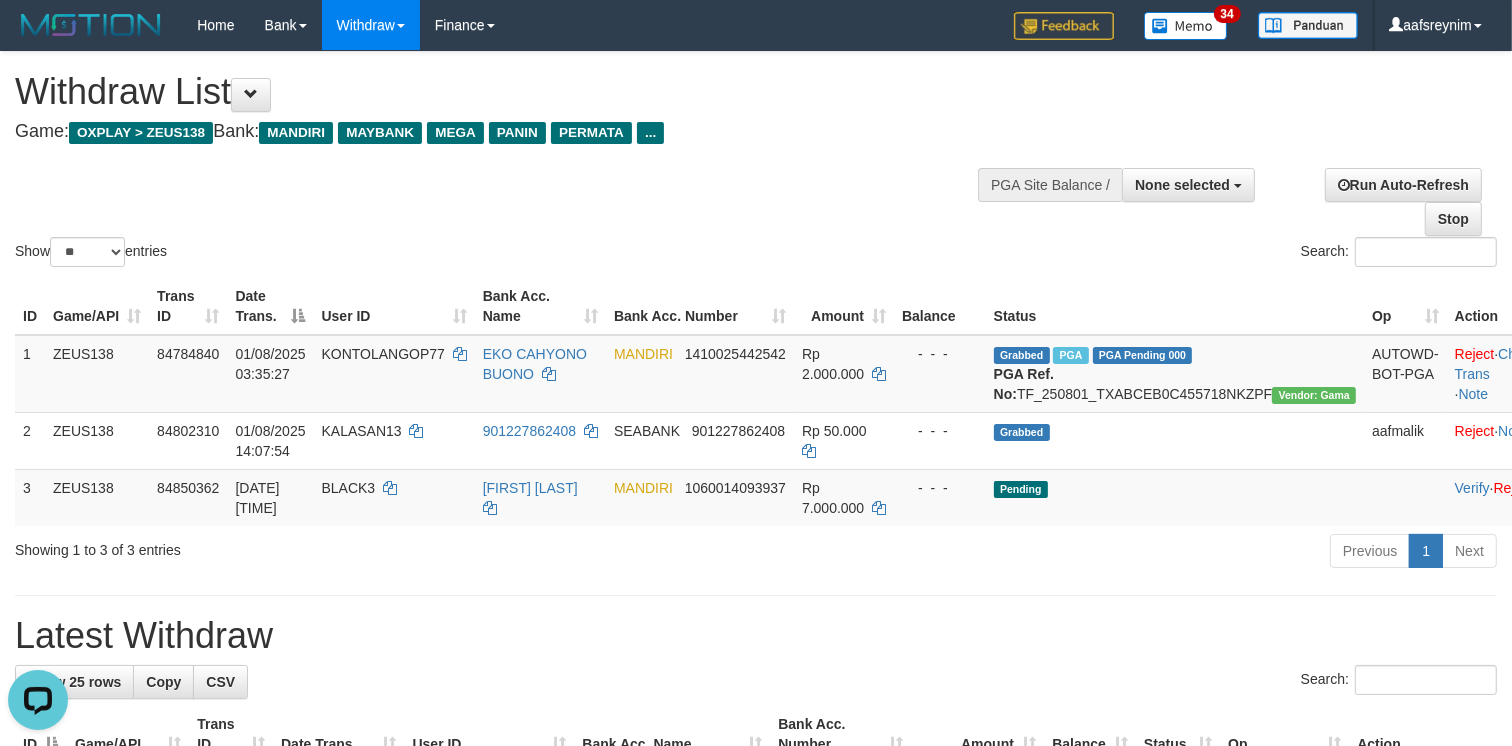 scroll, scrollTop: 0, scrollLeft: 0, axis: both 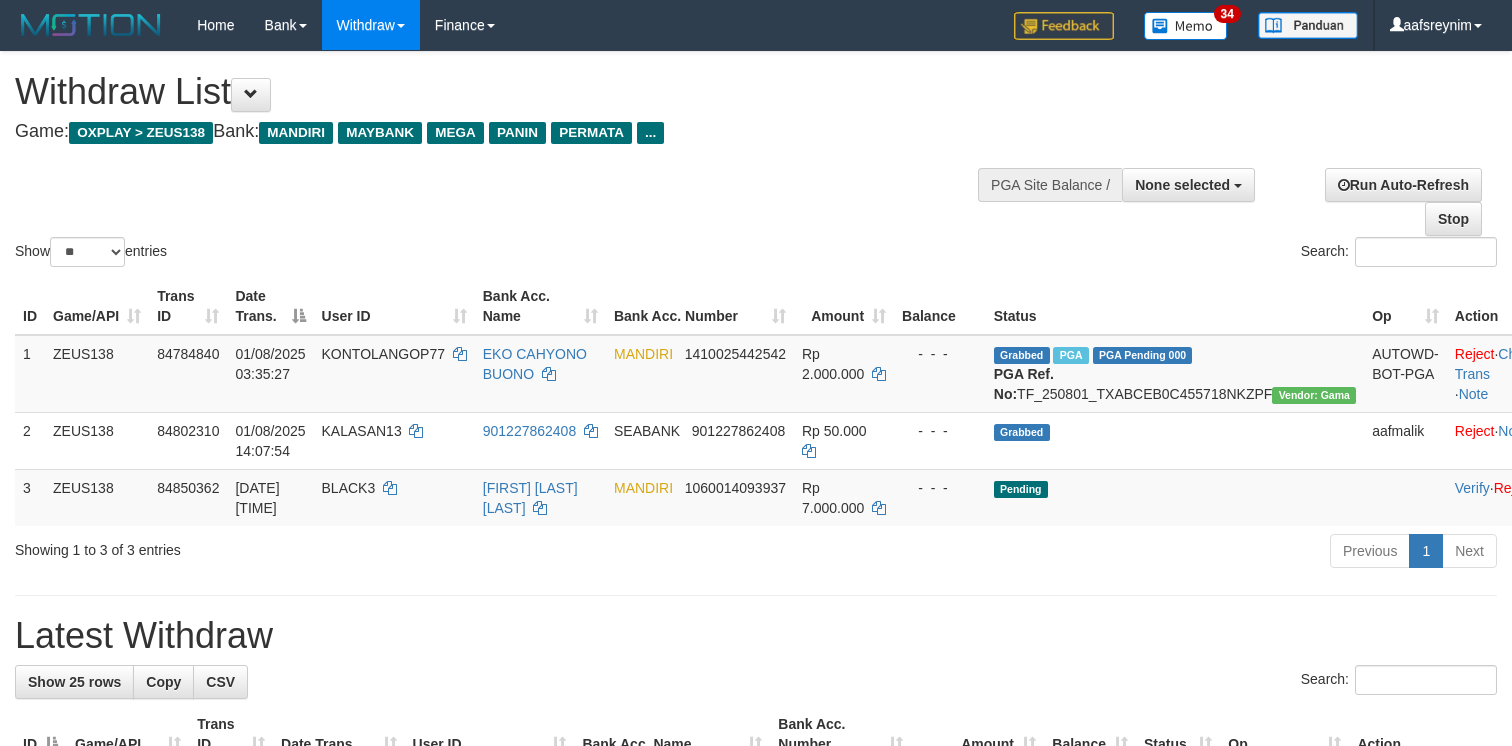 select 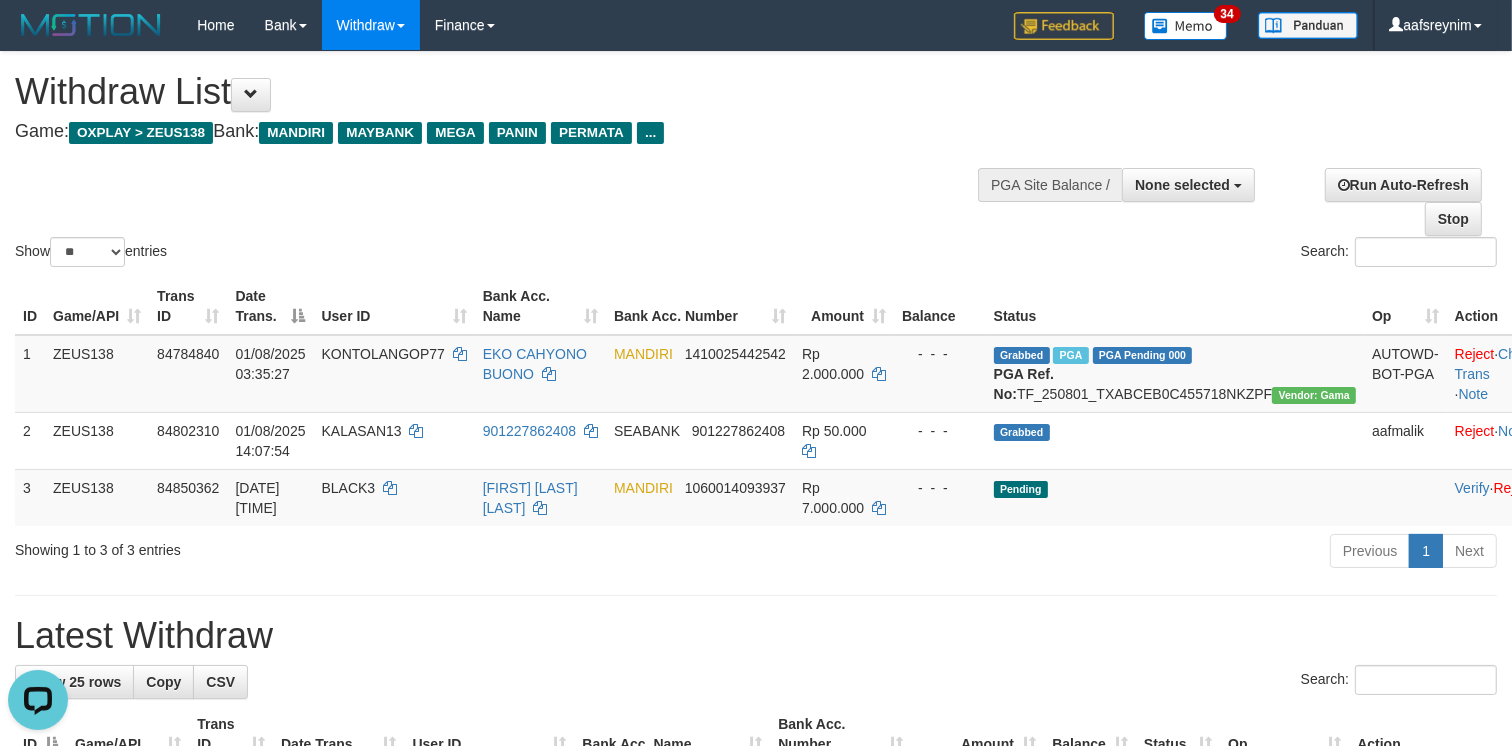 scroll, scrollTop: 0, scrollLeft: 0, axis: both 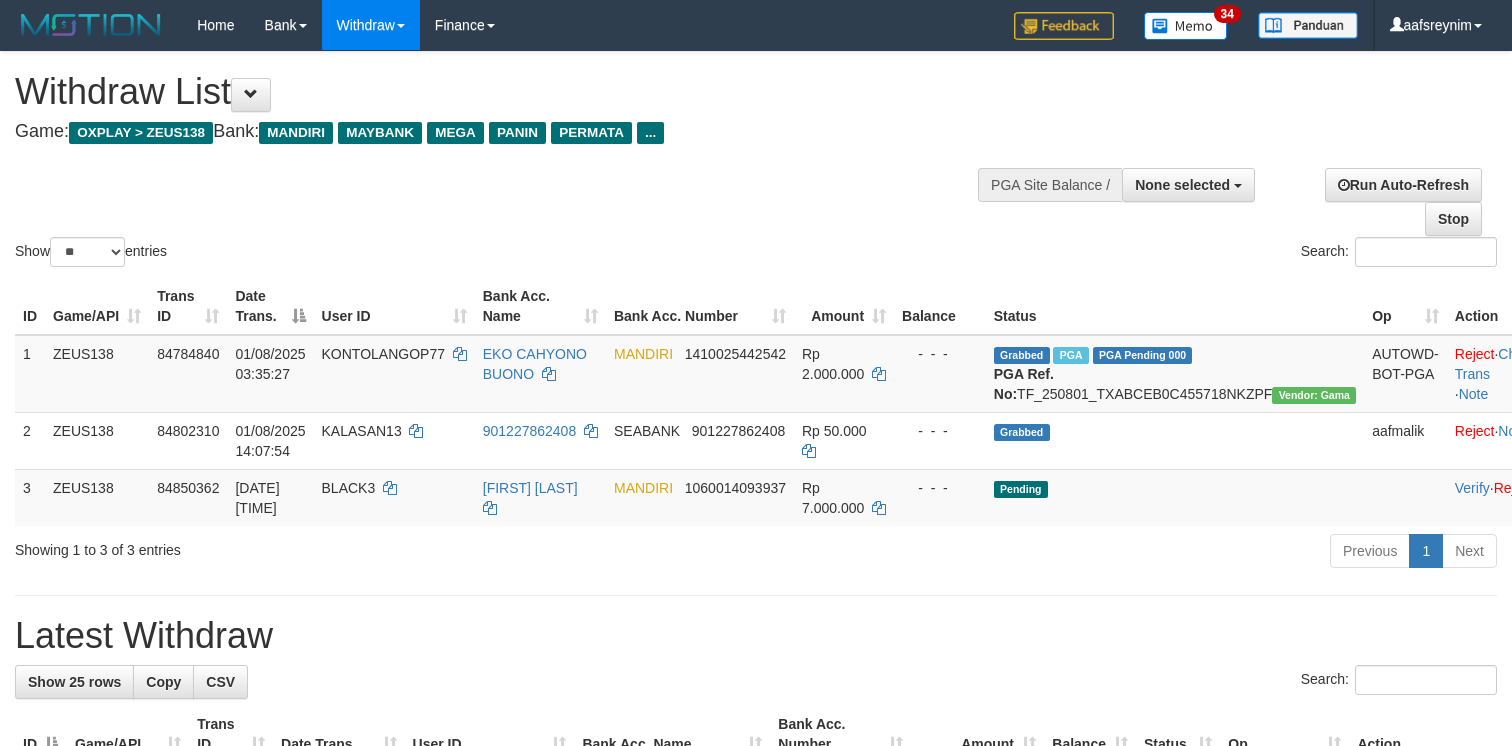 select 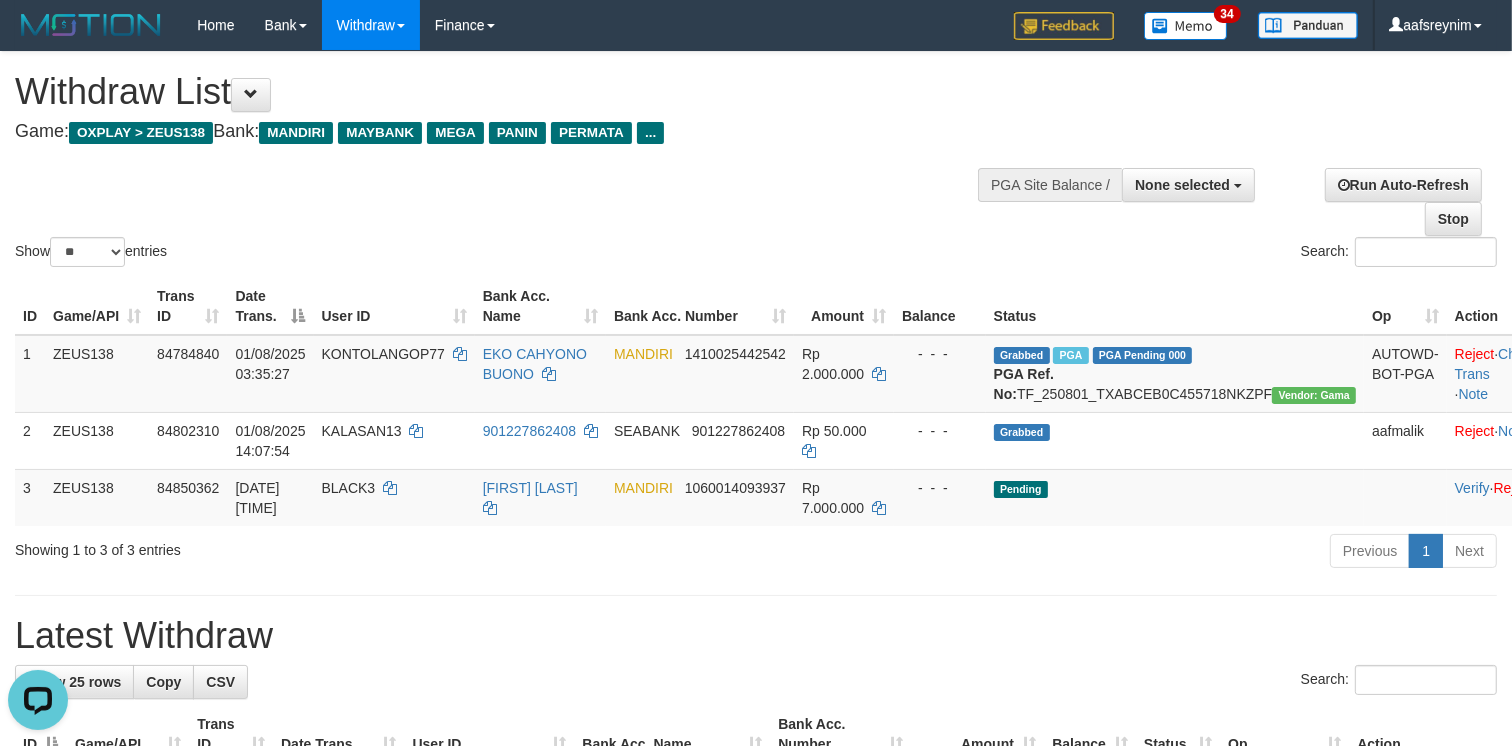 scroll, scrollTop: 0, scrollLeft: 0, axis: both 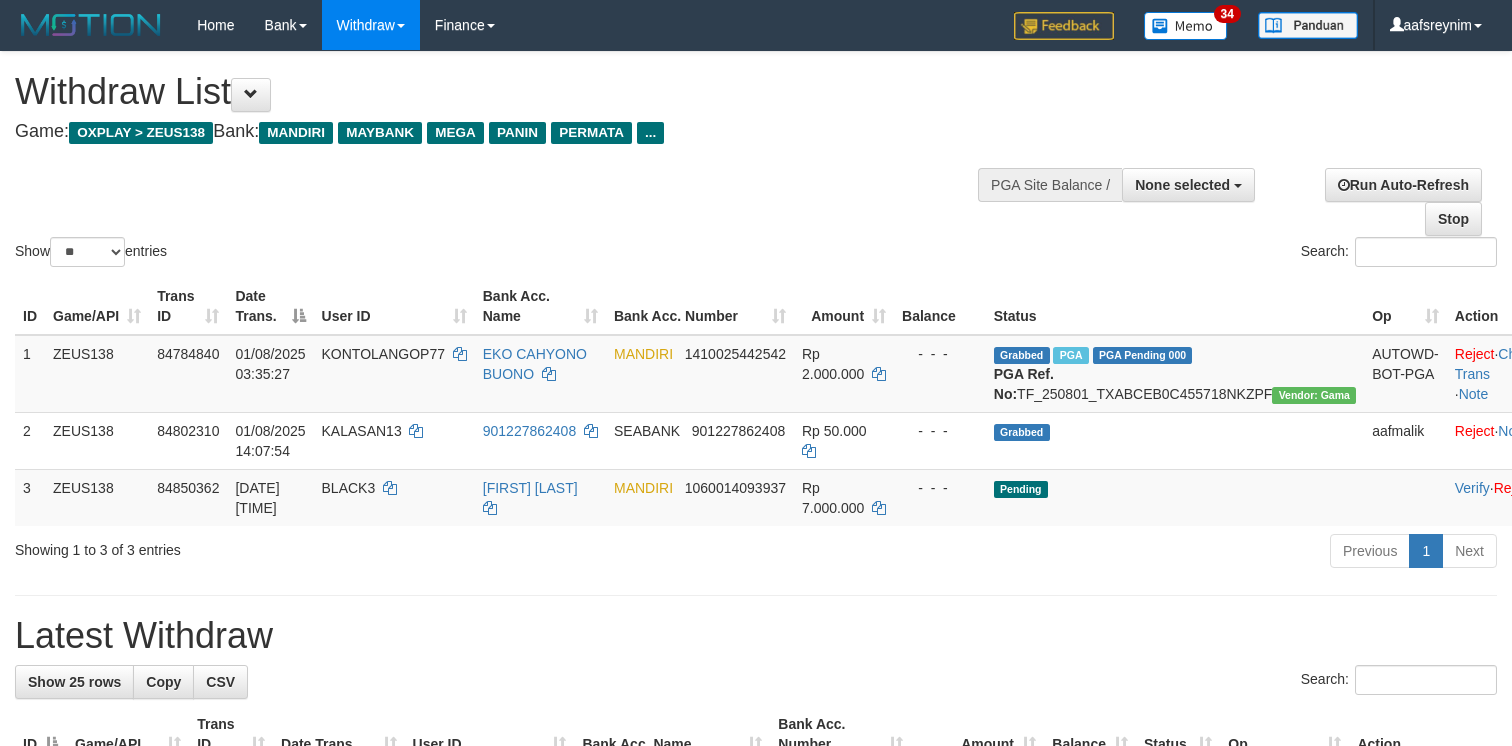 select 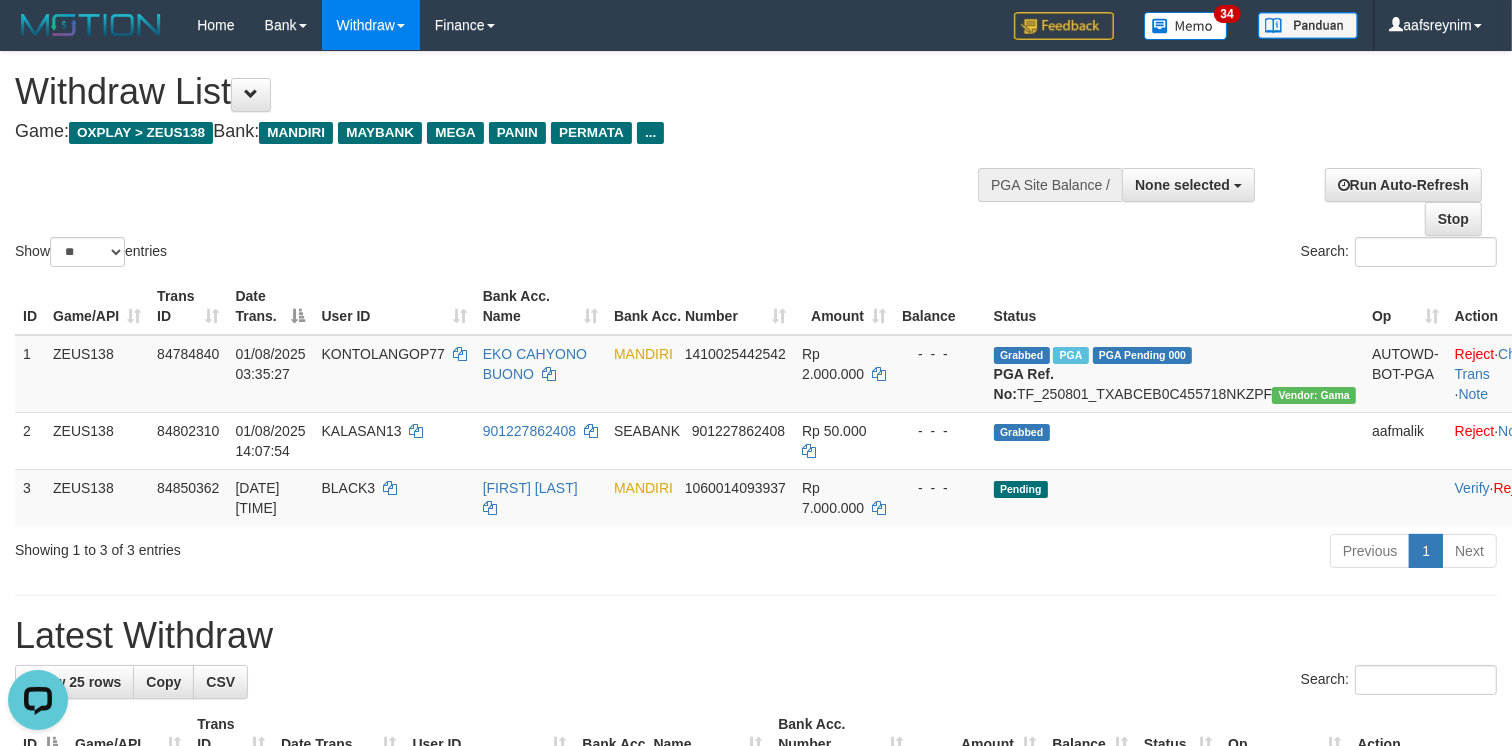 scroll, scrollTop: 0, scrollLeft: 0, axis: both 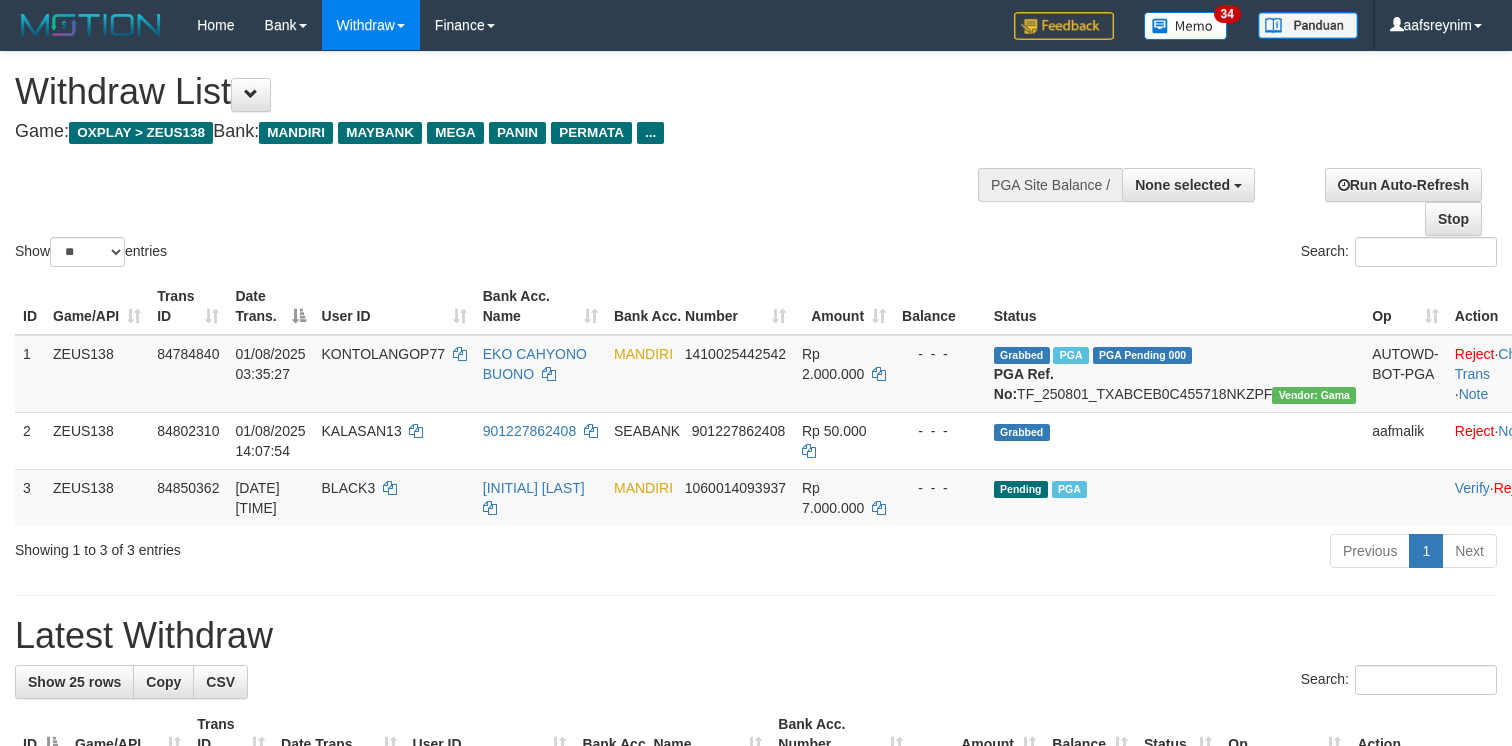 select 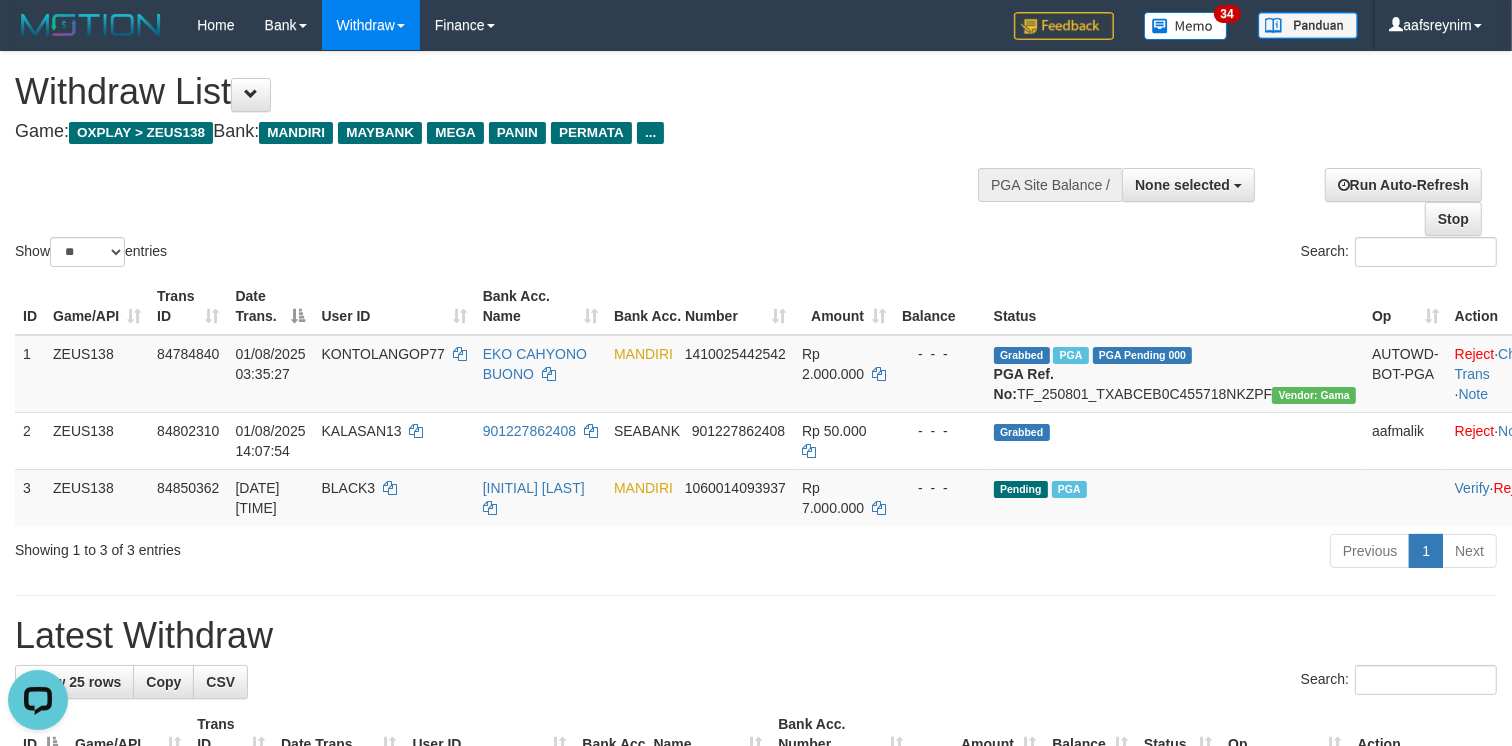 scroll, scrollTop: 0, scrollLeft: 0, axis: both 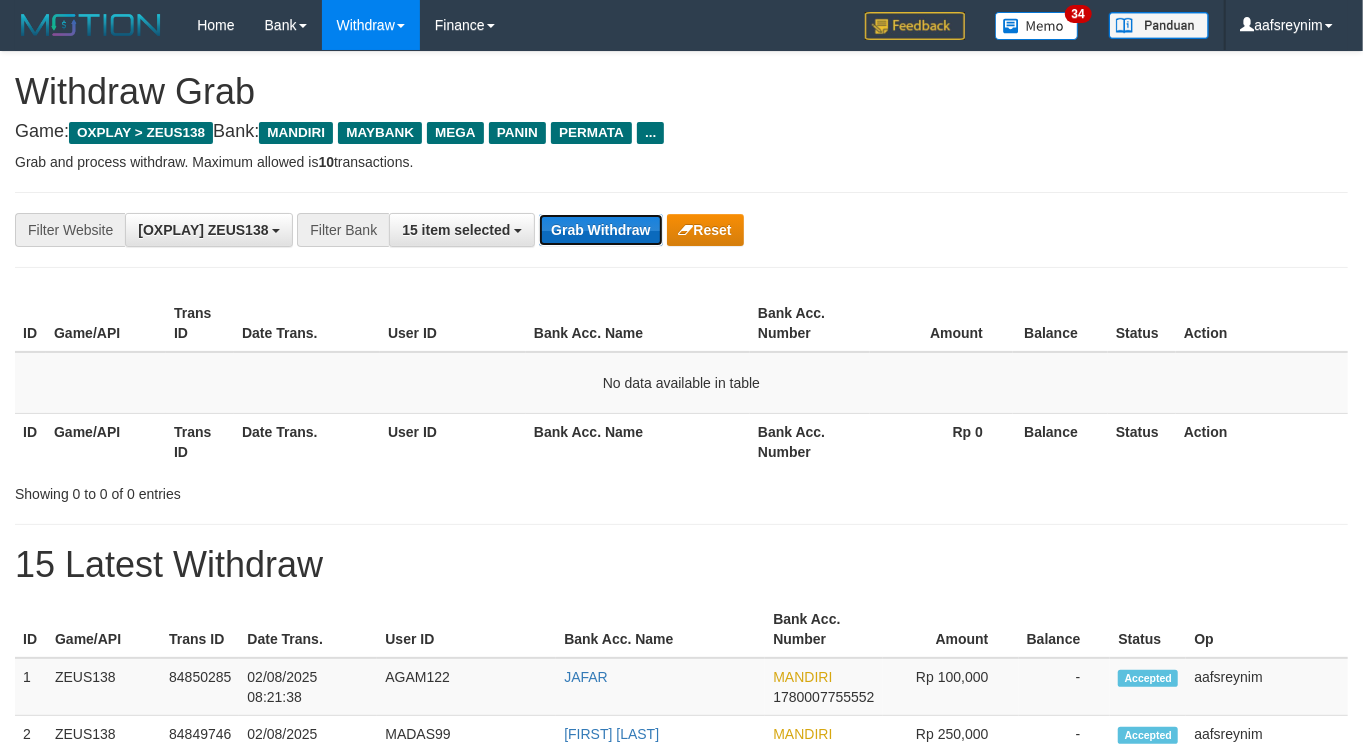click on "Grab Withdraw" at bounding box center [600, 230] 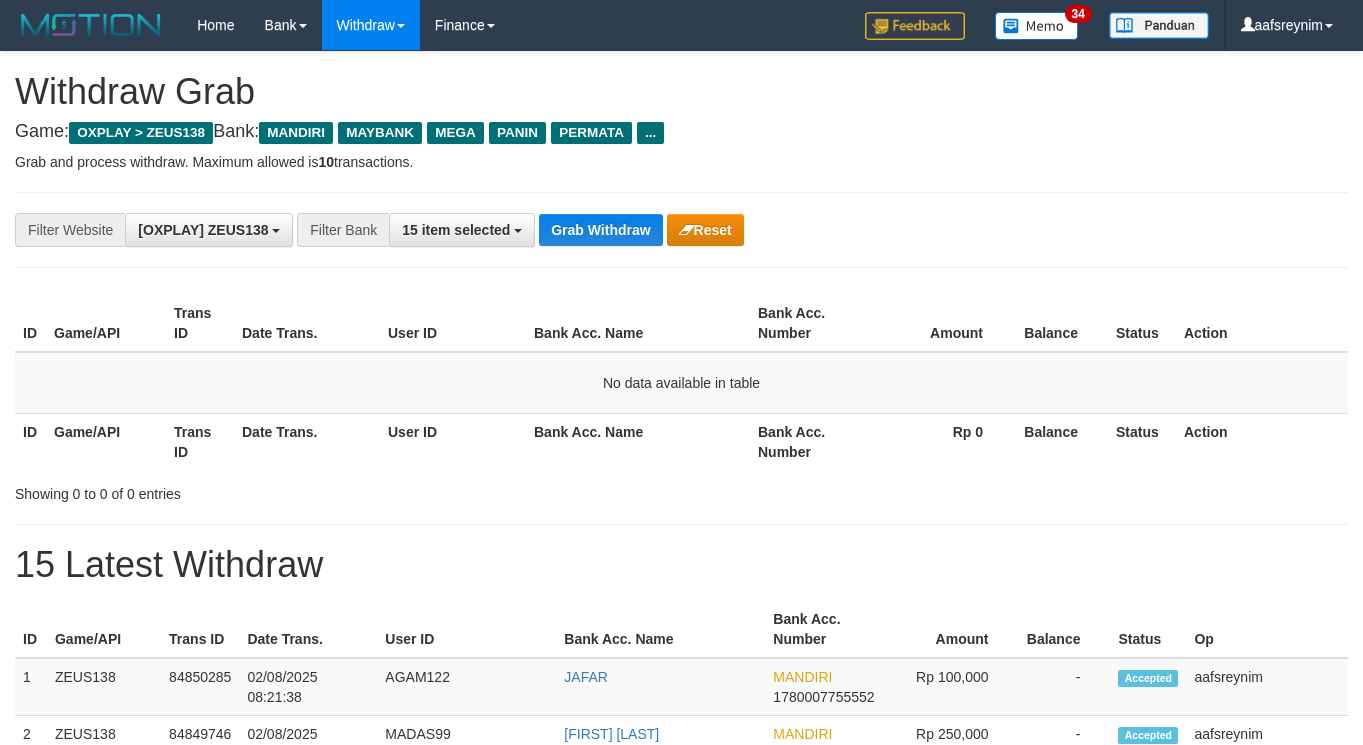 scroll, scrollTop: 0, scrollLeft: 0, axis: both 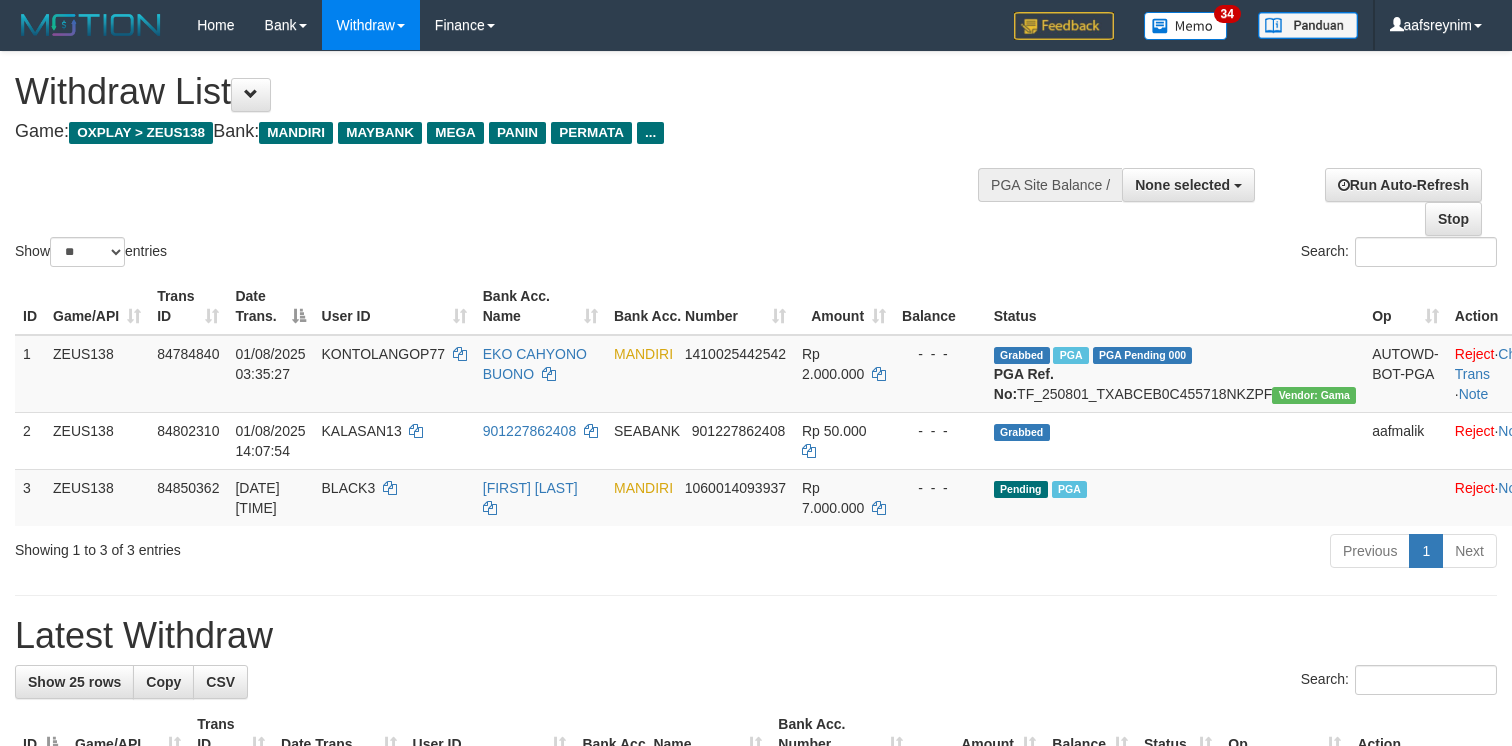 select 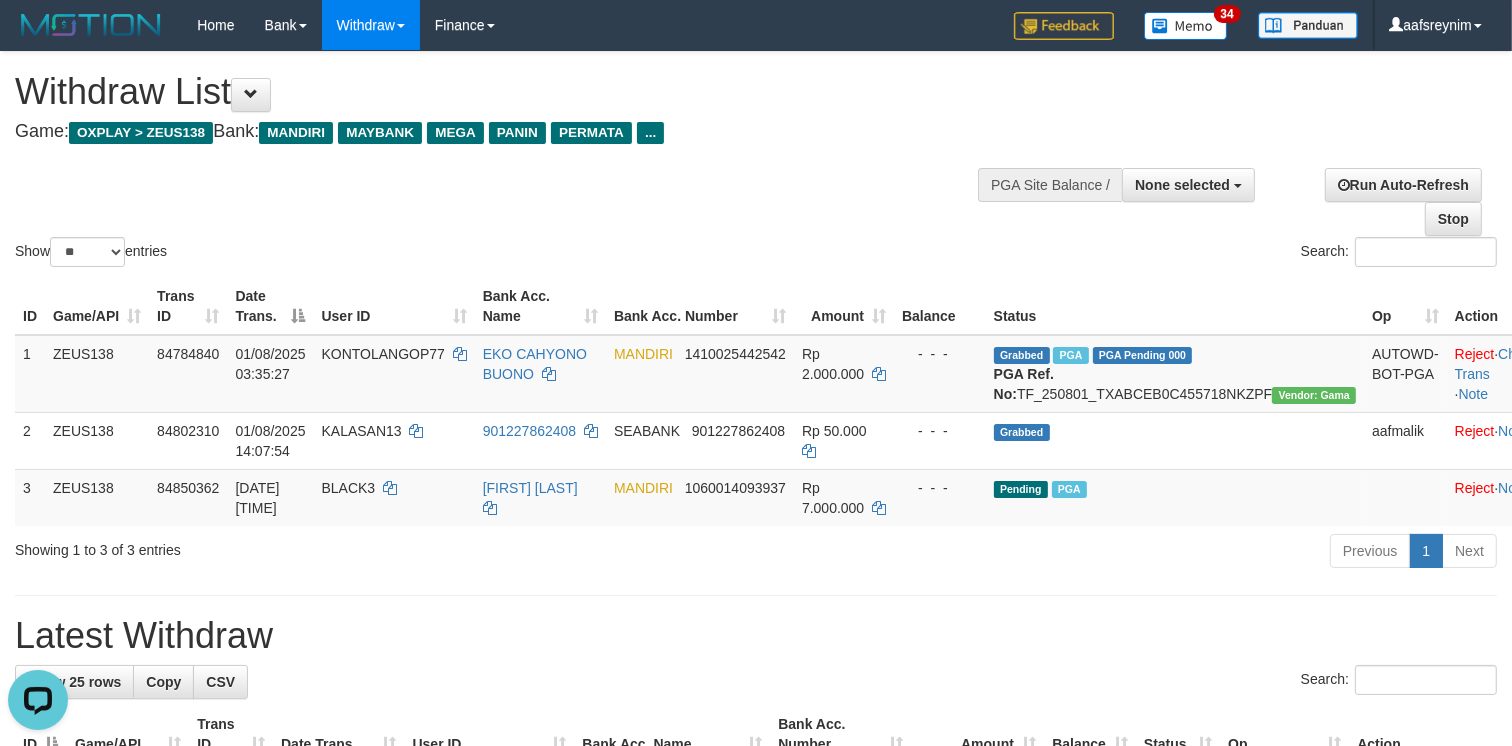 scroll, scrollTop: 0, scrollLeft: 0, axis: both 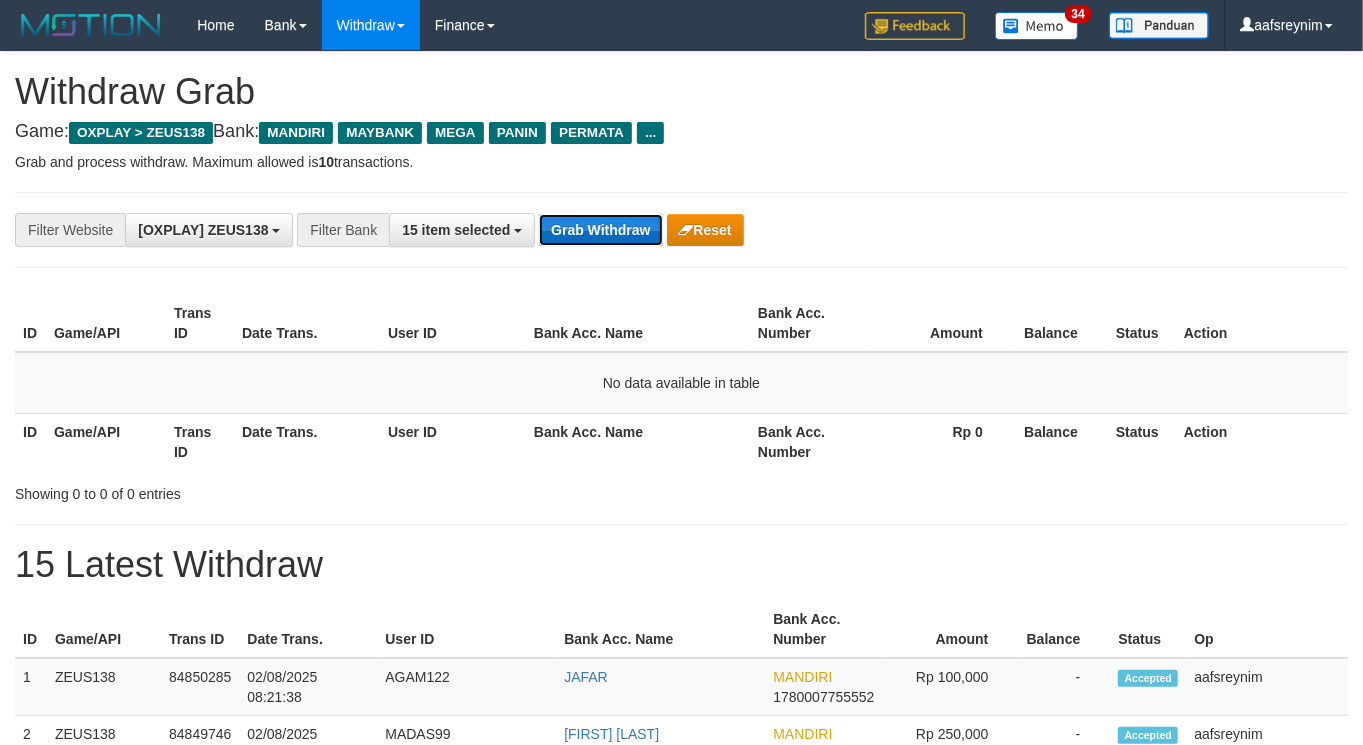click on "Grab Withdraw" at bounding box center [600, 230] 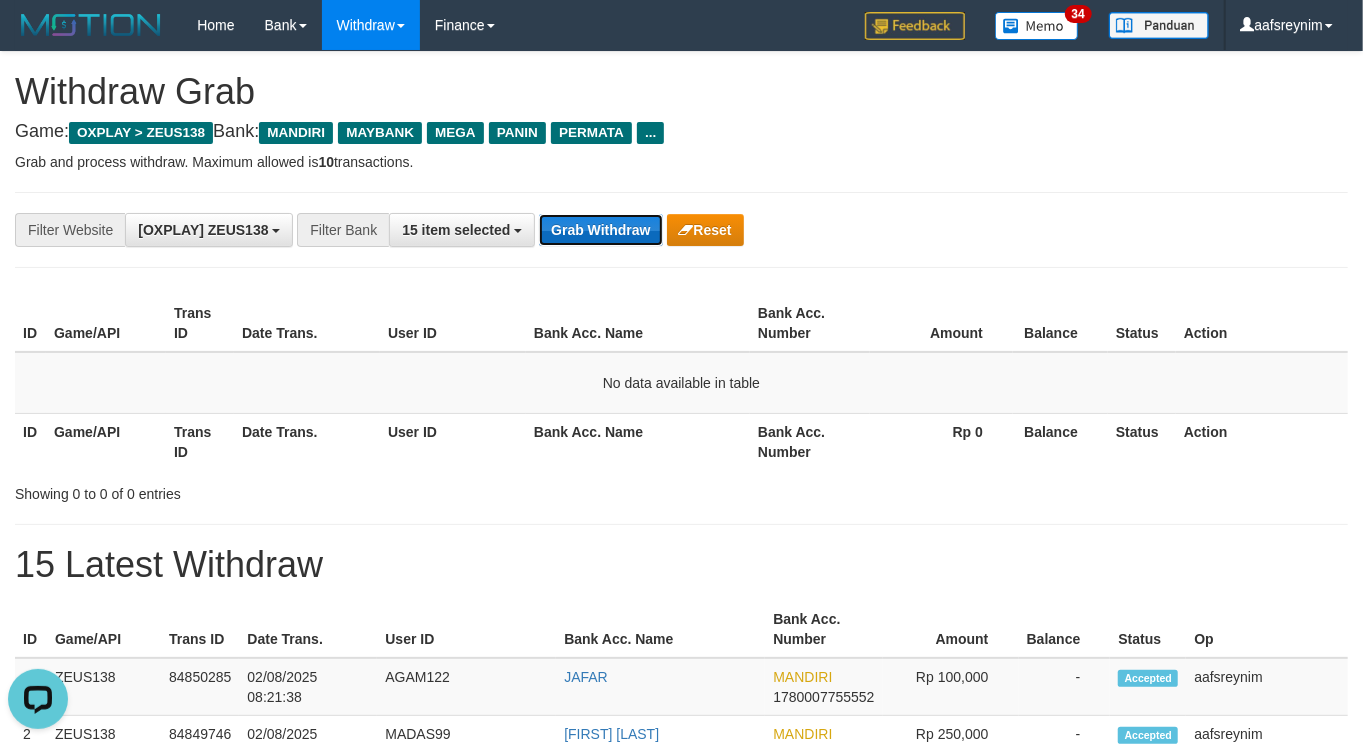 scroll, scrollTop: 0, scrollLeft: 0, axis: both 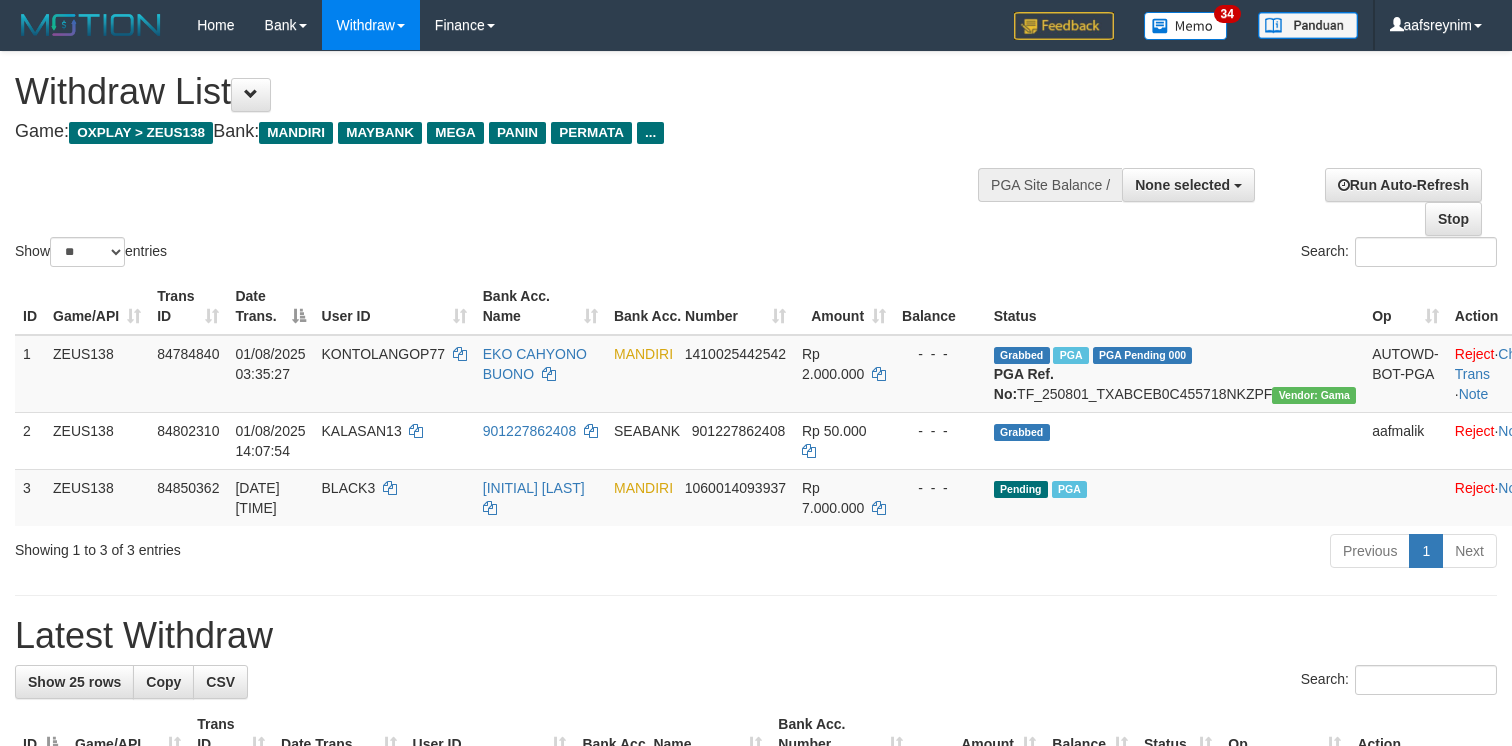 select 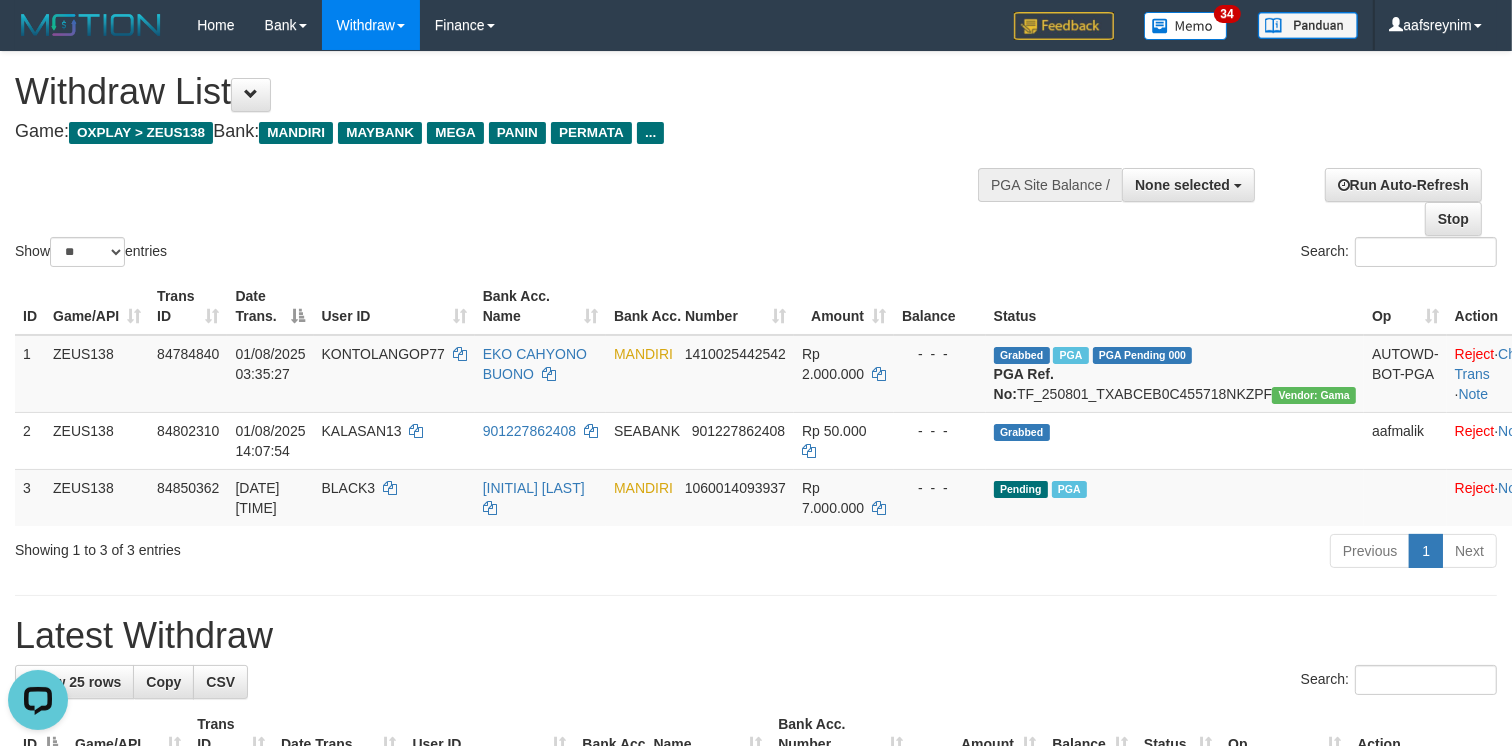scroll, scrollTop: 0, scrollLeft: 0, axis: both 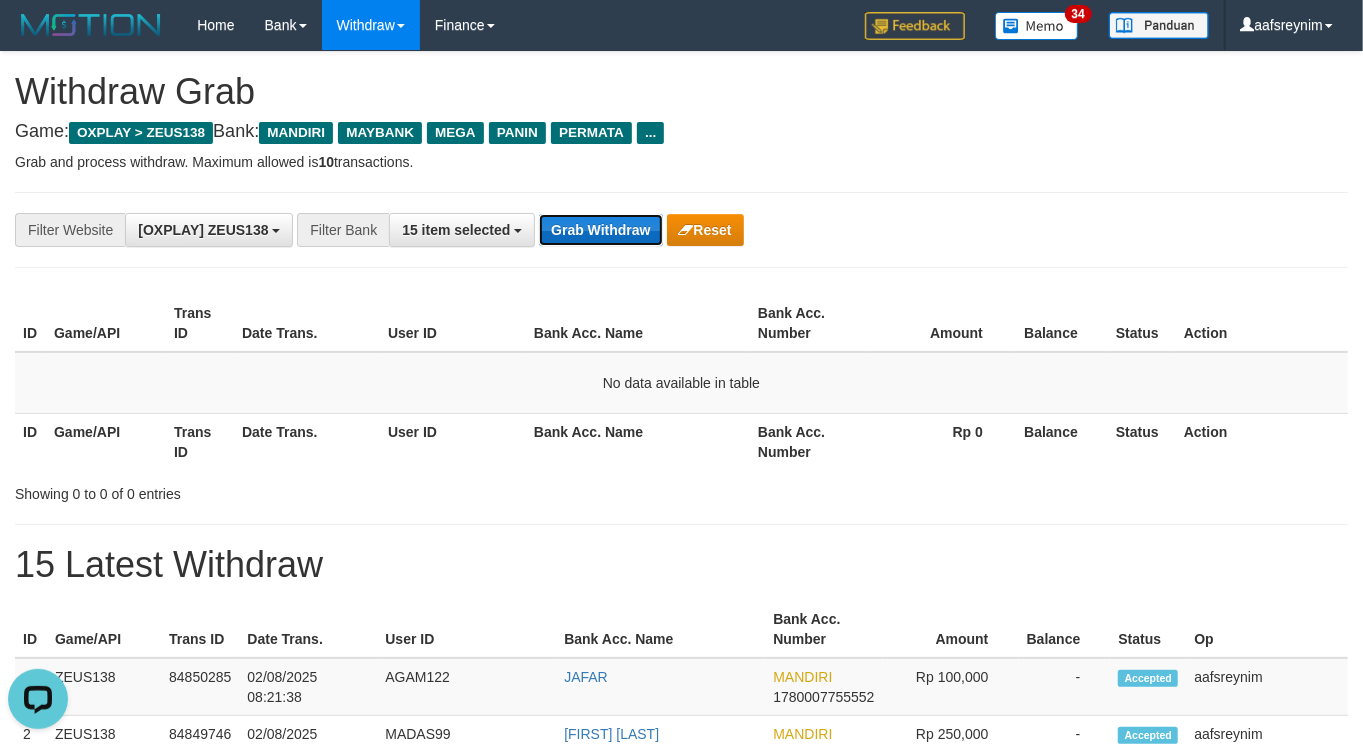 click on "Grab Withdraw" at bounding box center (600, 230) 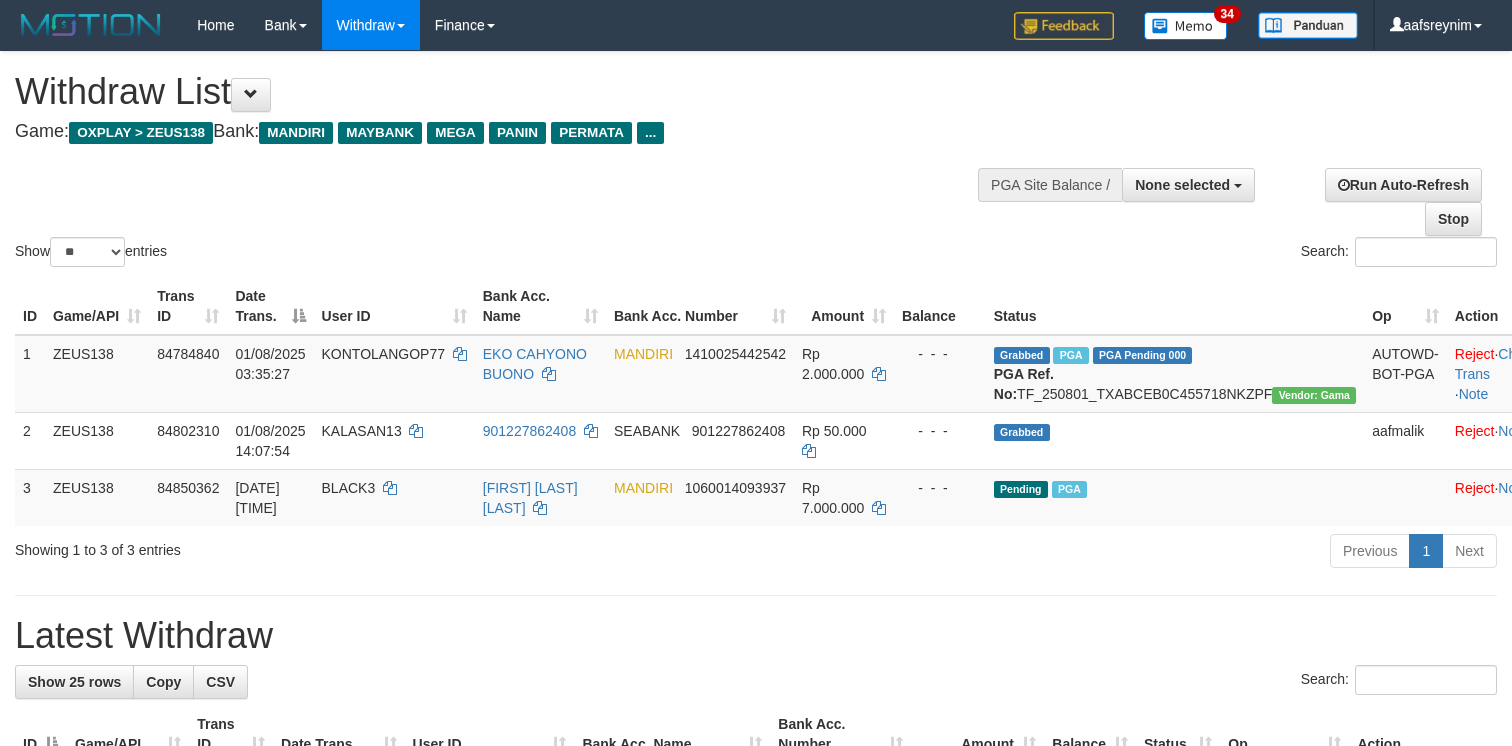 select 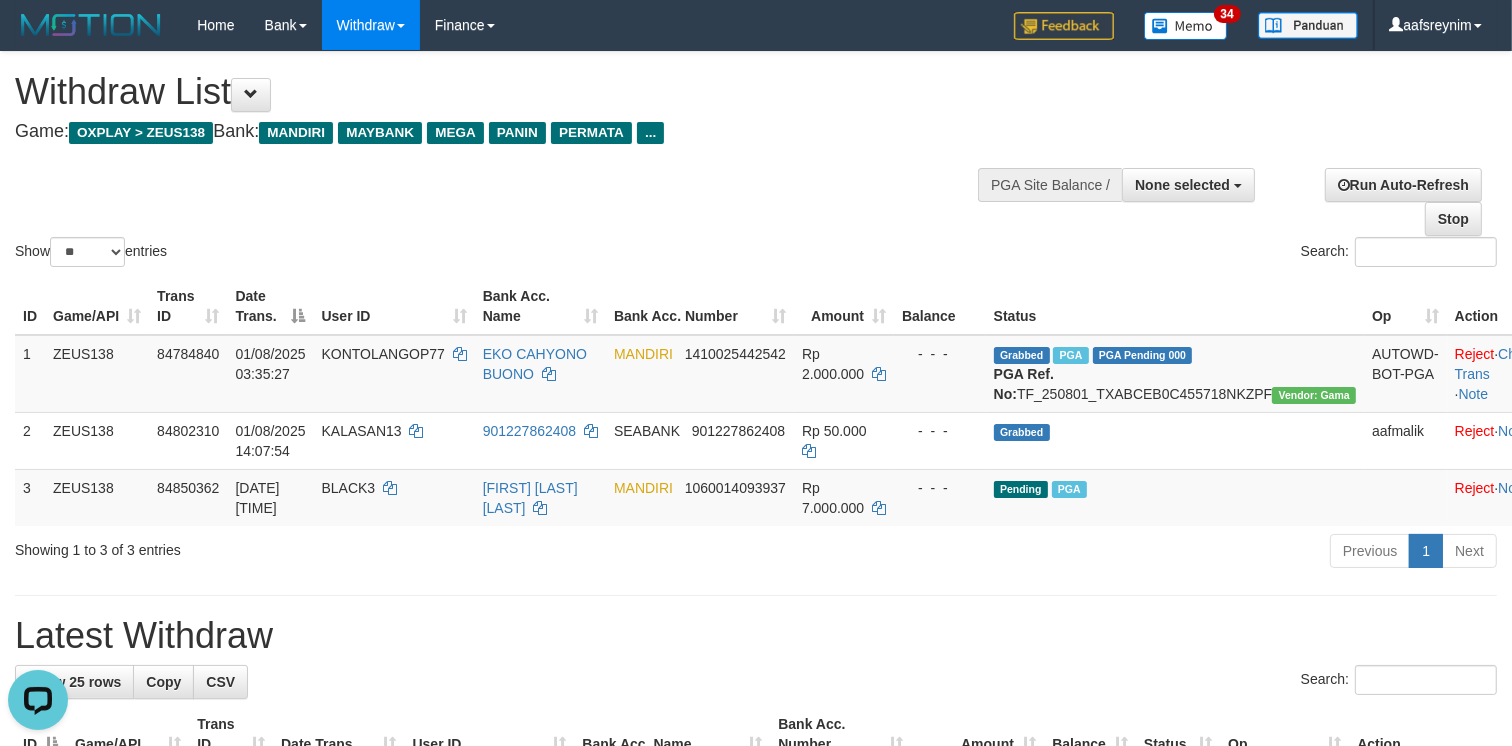 scroll, scrollTop: 0, scrollLeft: 0, axis: both 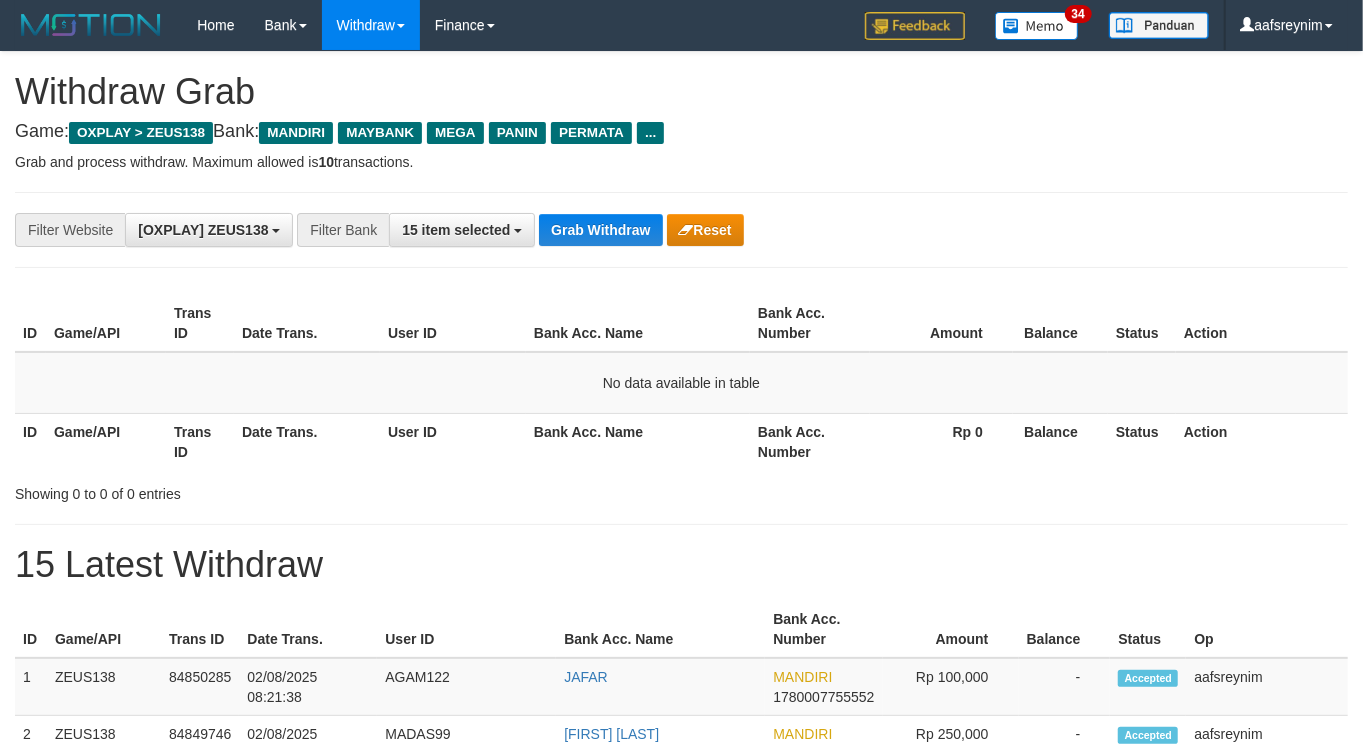 click on "Grab Withdraw" at bounding box center (600, 230) 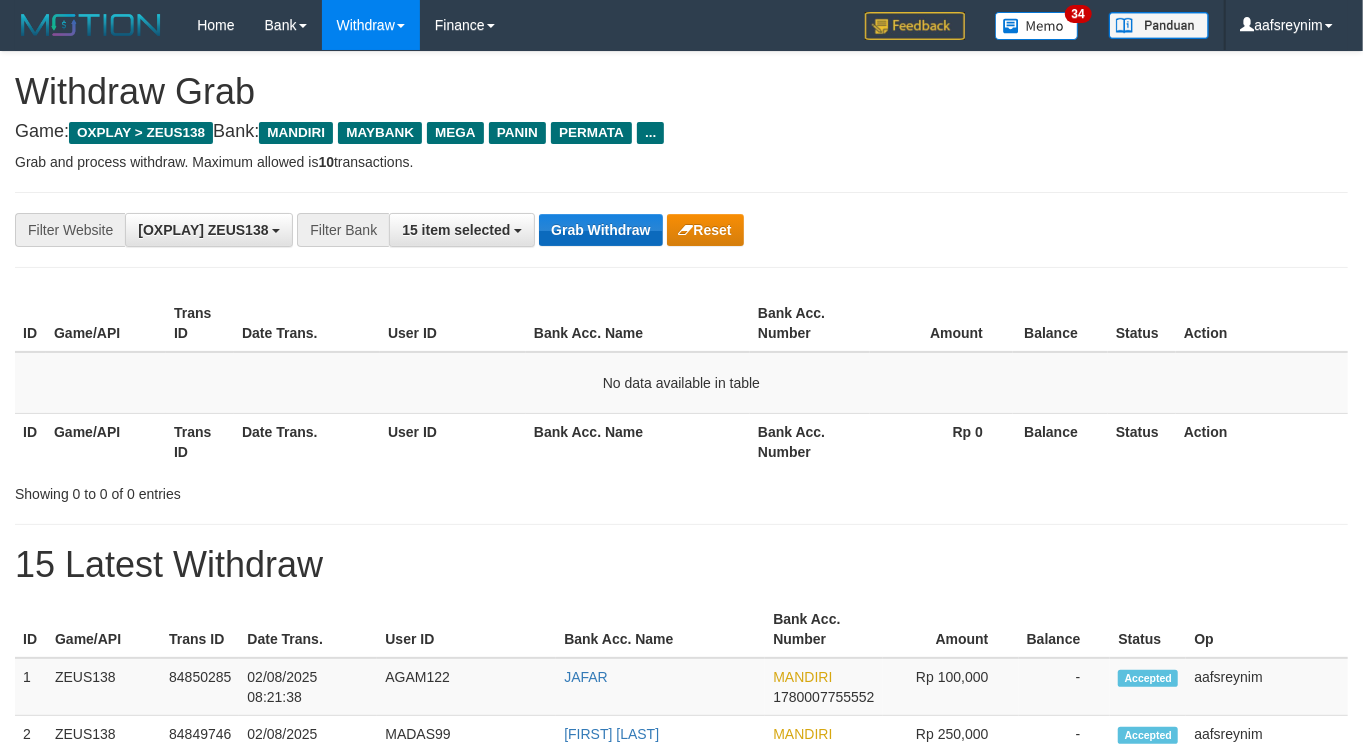 click on "Grab Withdraw" at bounding box center (600, 230) 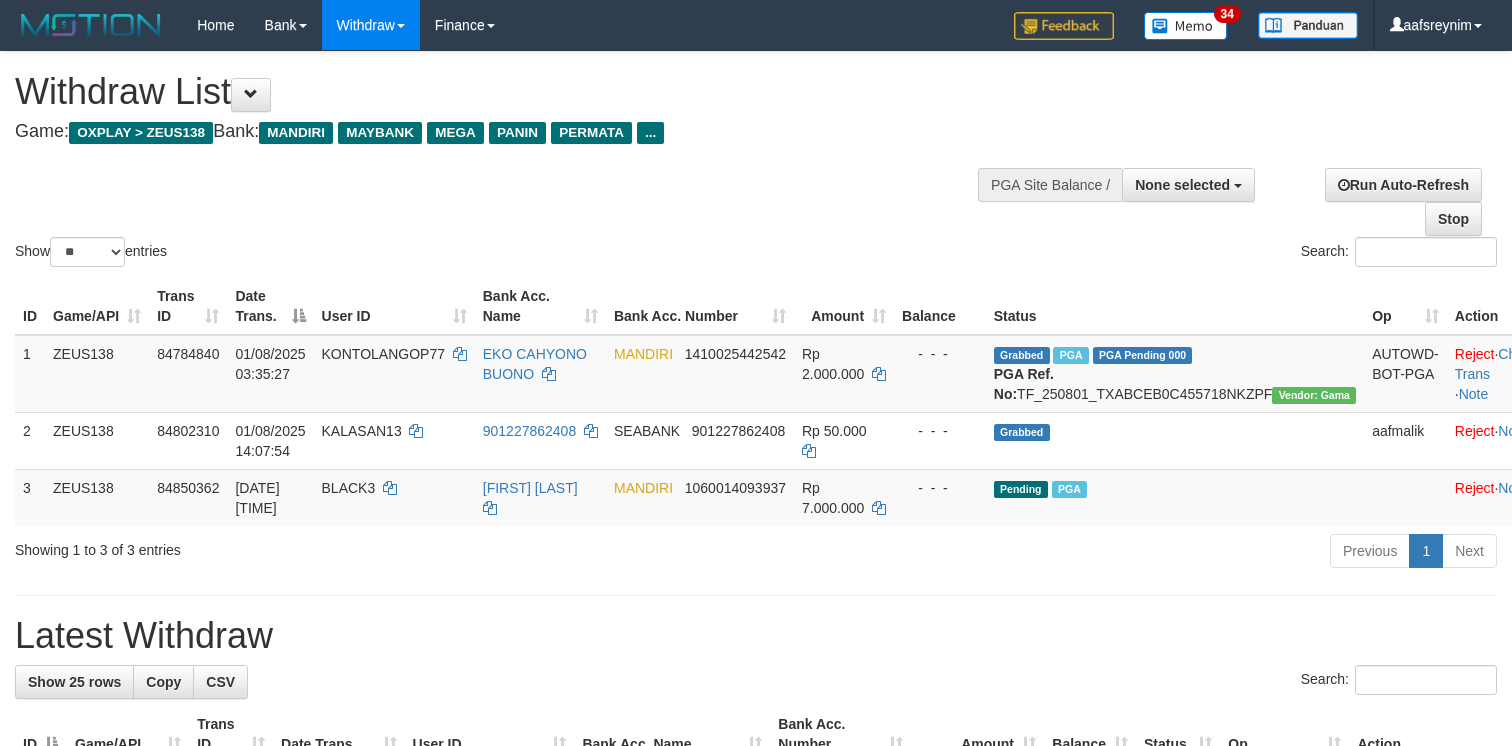 select 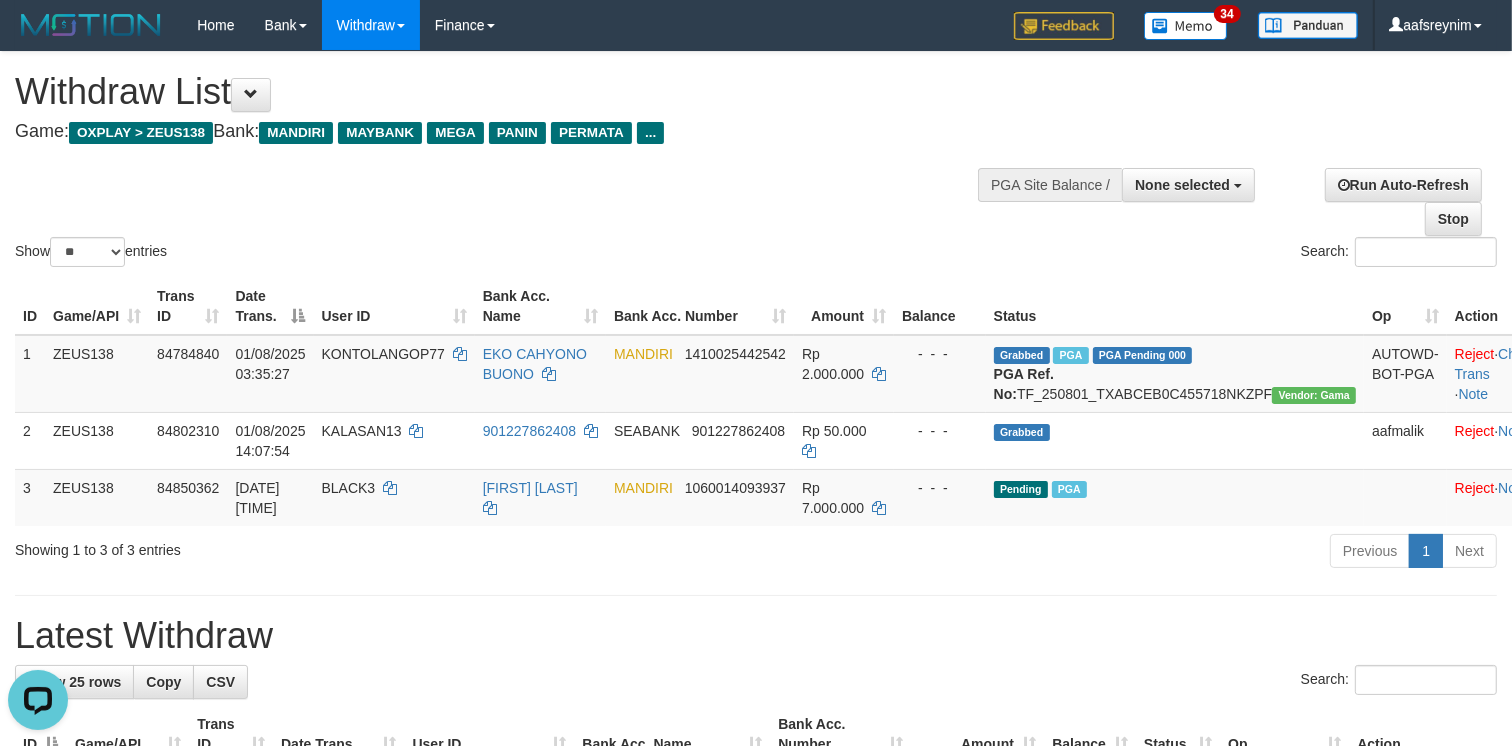 scroll, scrollTop: 0, scrollLeft: 0, axis: both 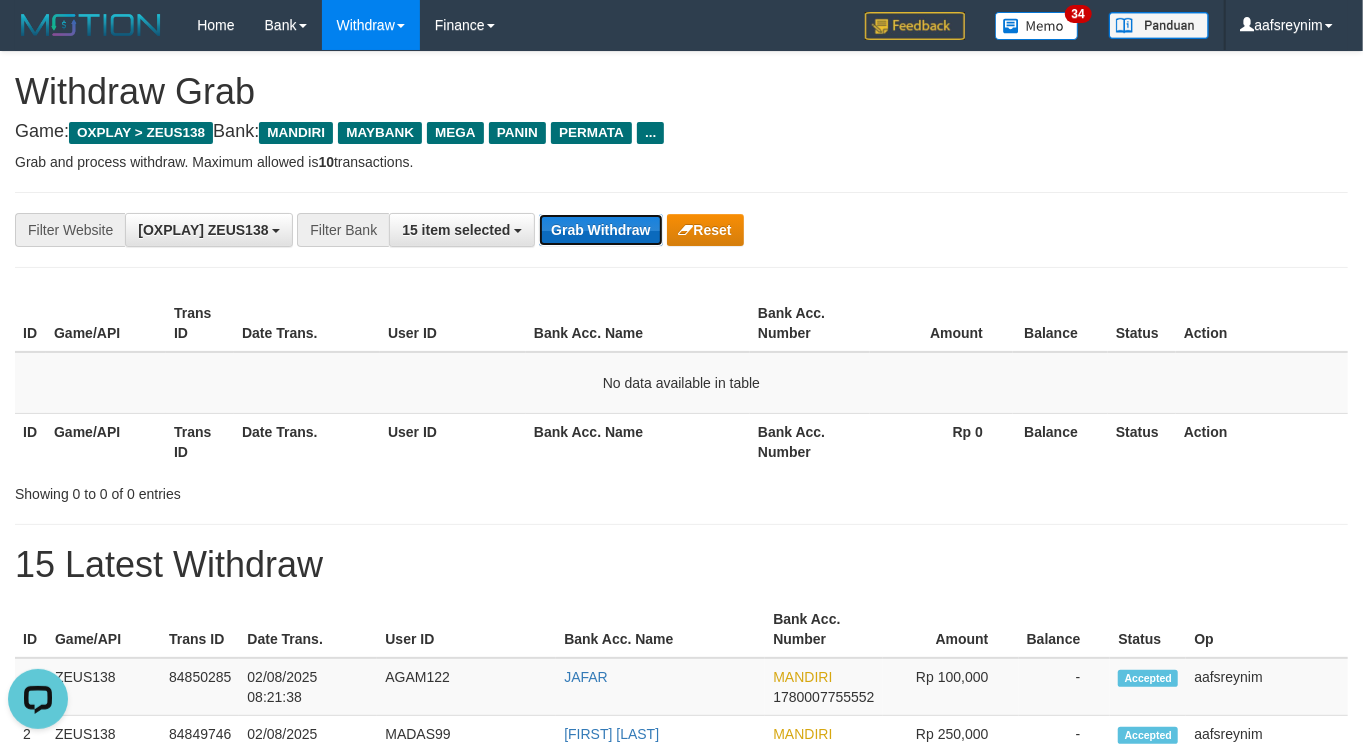 click on "Grab Withdraw" at bounding box center (600, 230) 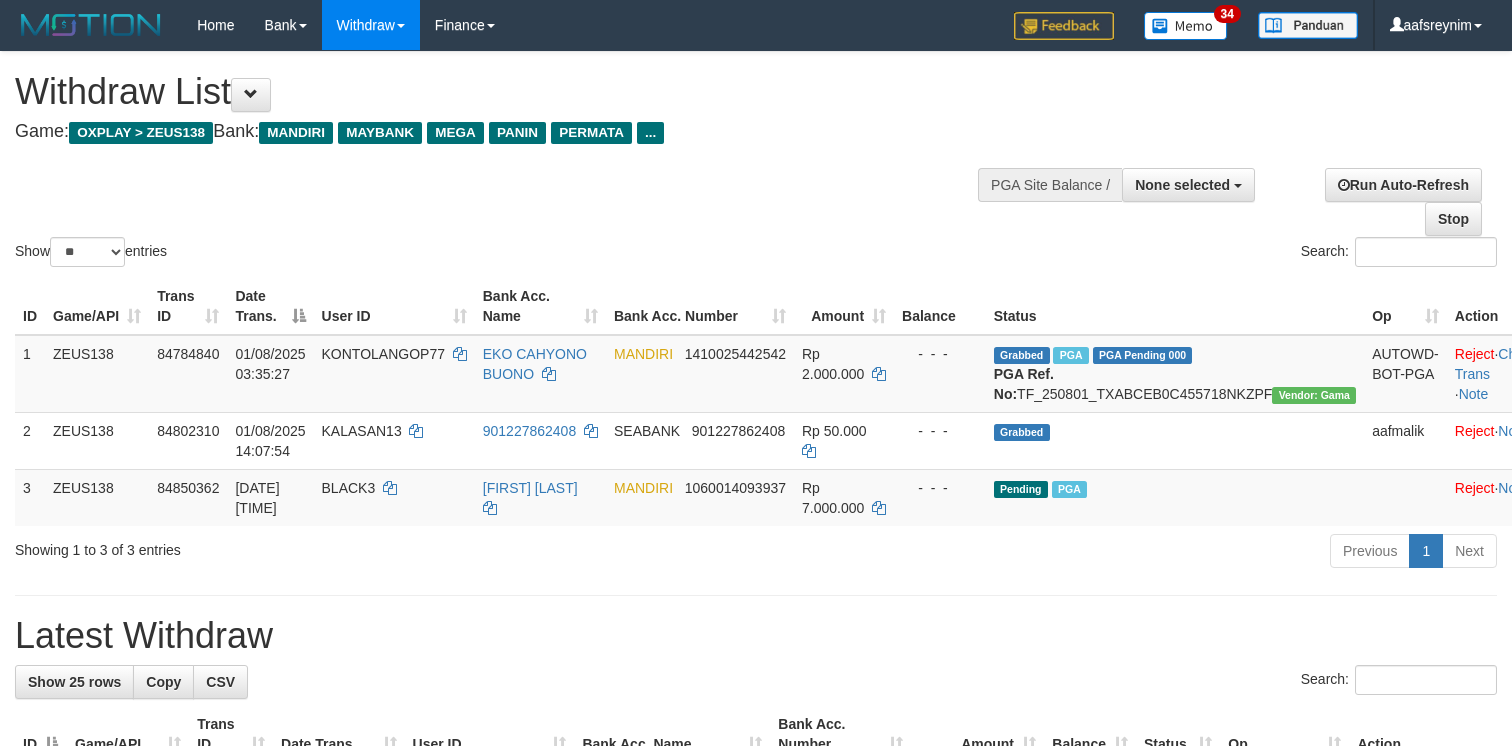 select 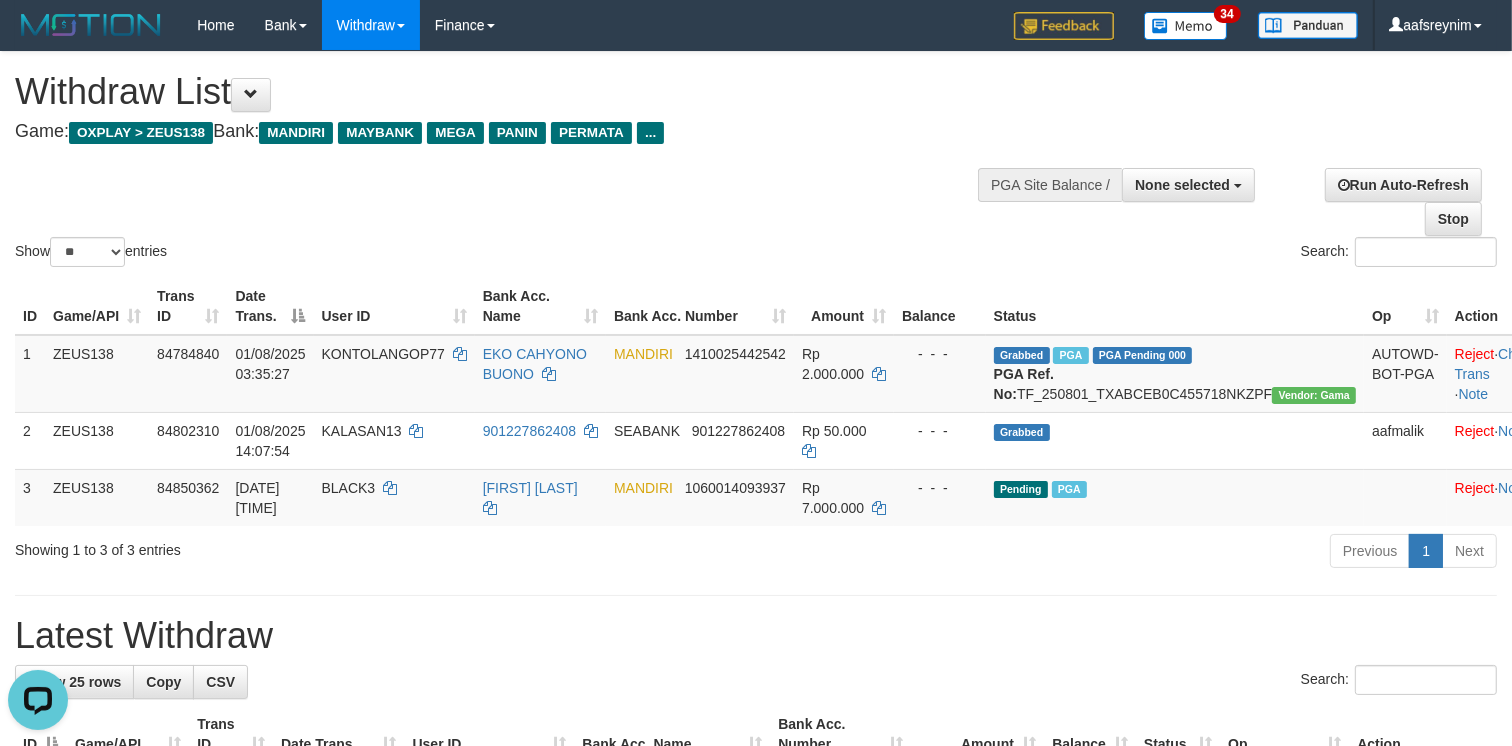 scroll, scrollTop: 0, scrollLeft: 0, axis: both 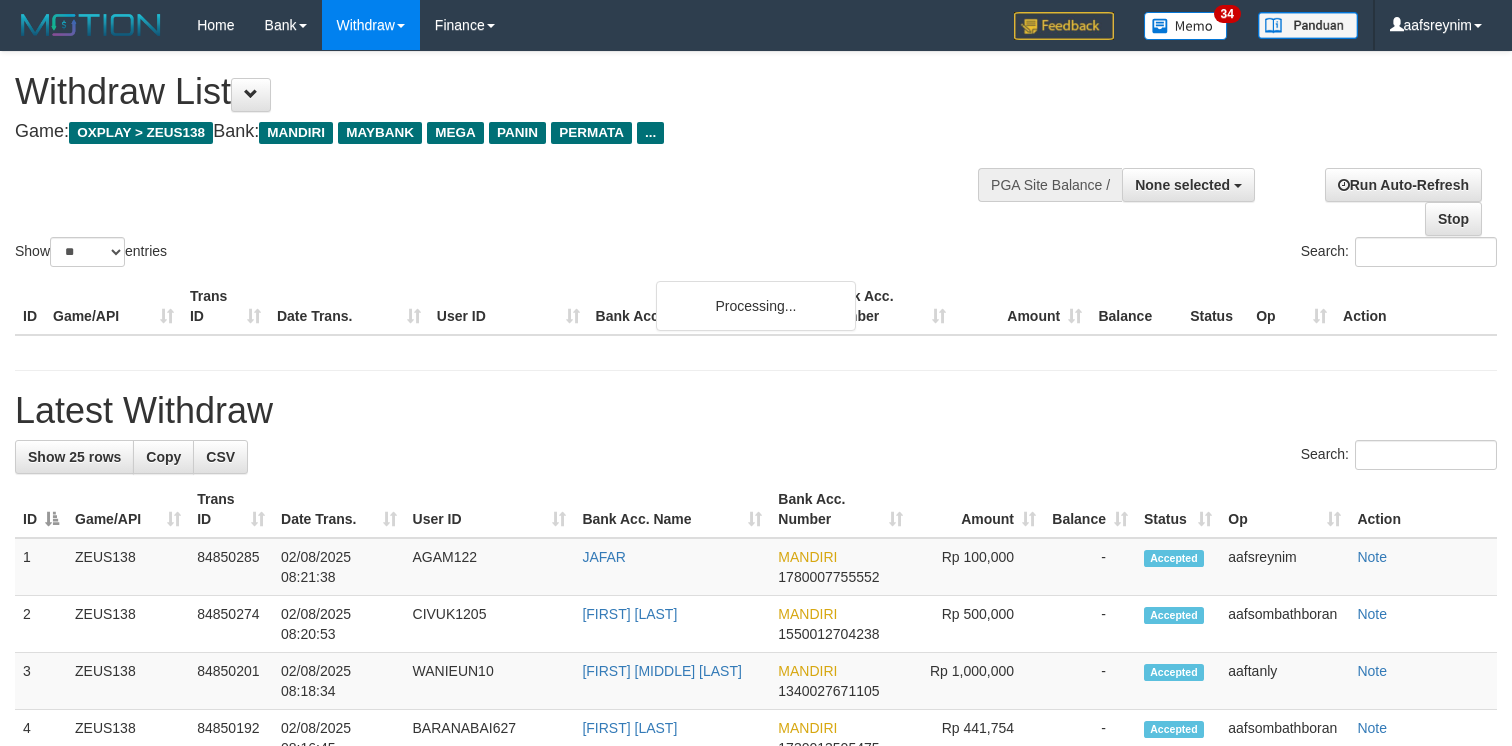select 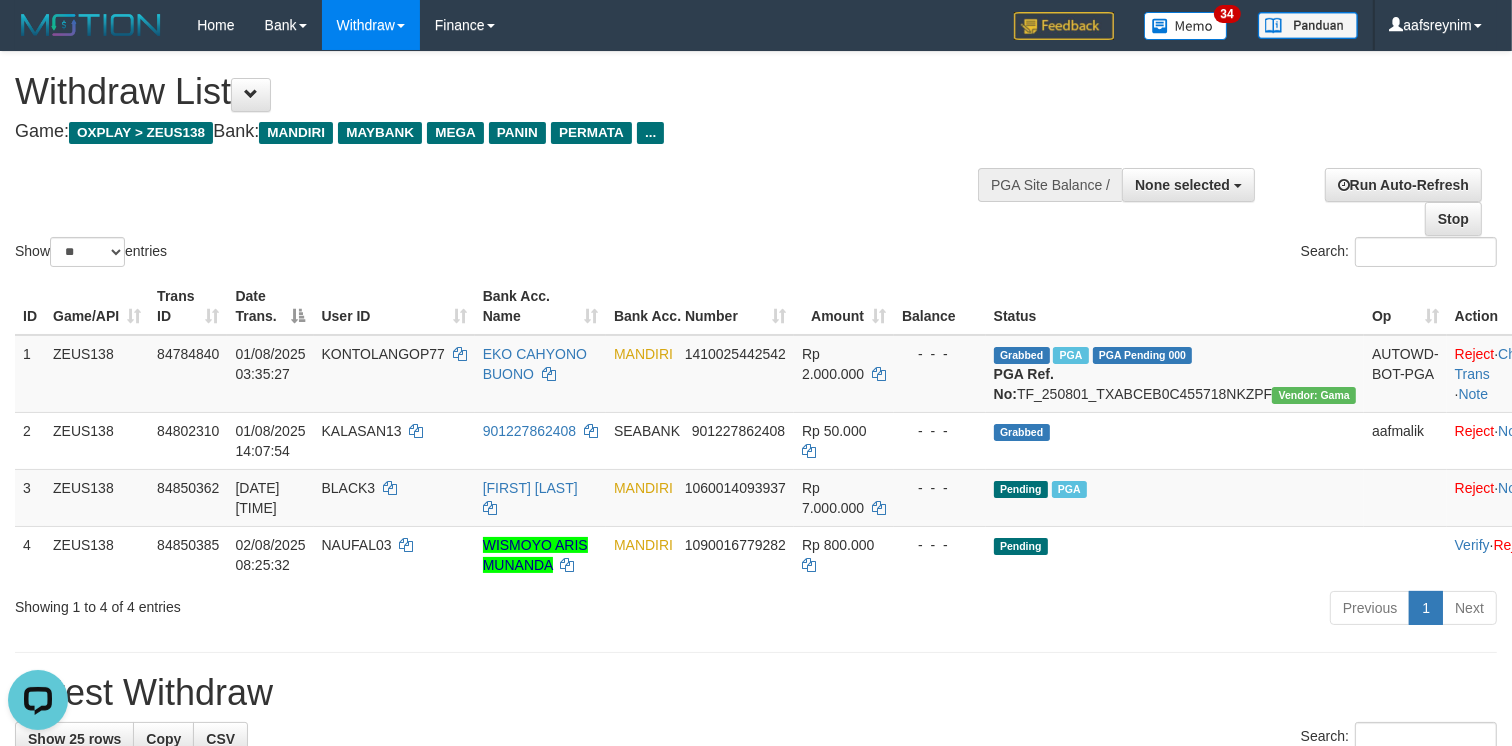 scroll, scrollTop: 0, scrollLeft: 0, axis: both 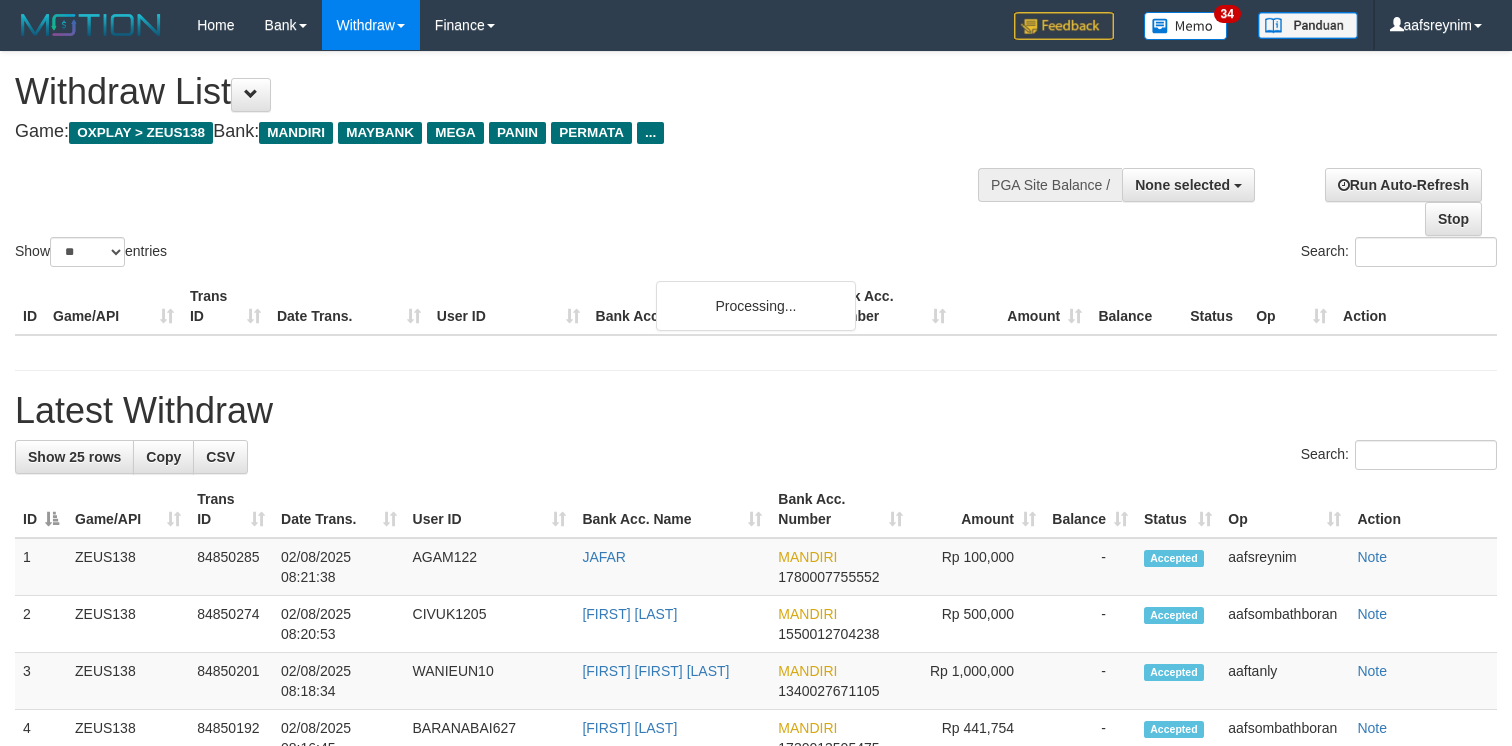 select 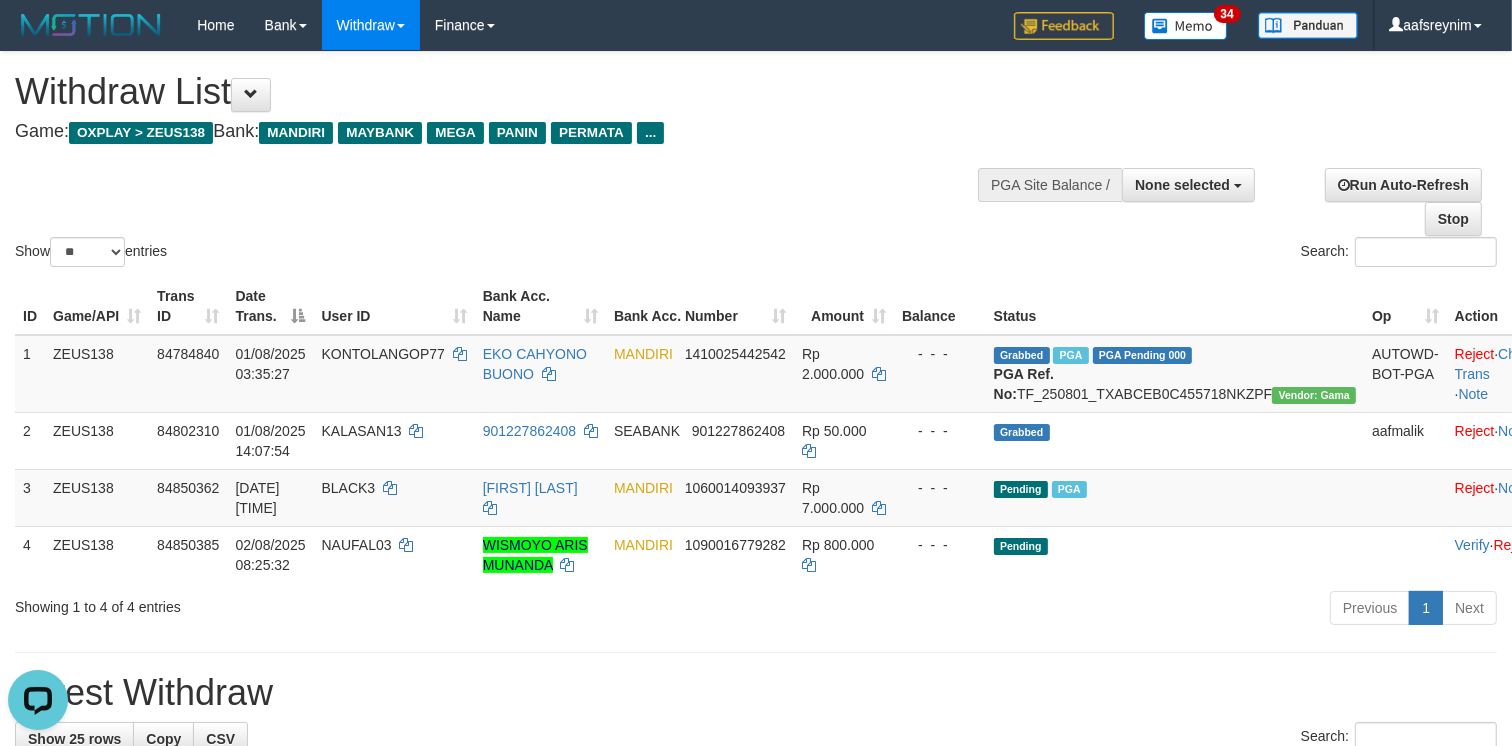scroll, scrollTop: 0, scrollLeft: 0, axis: both 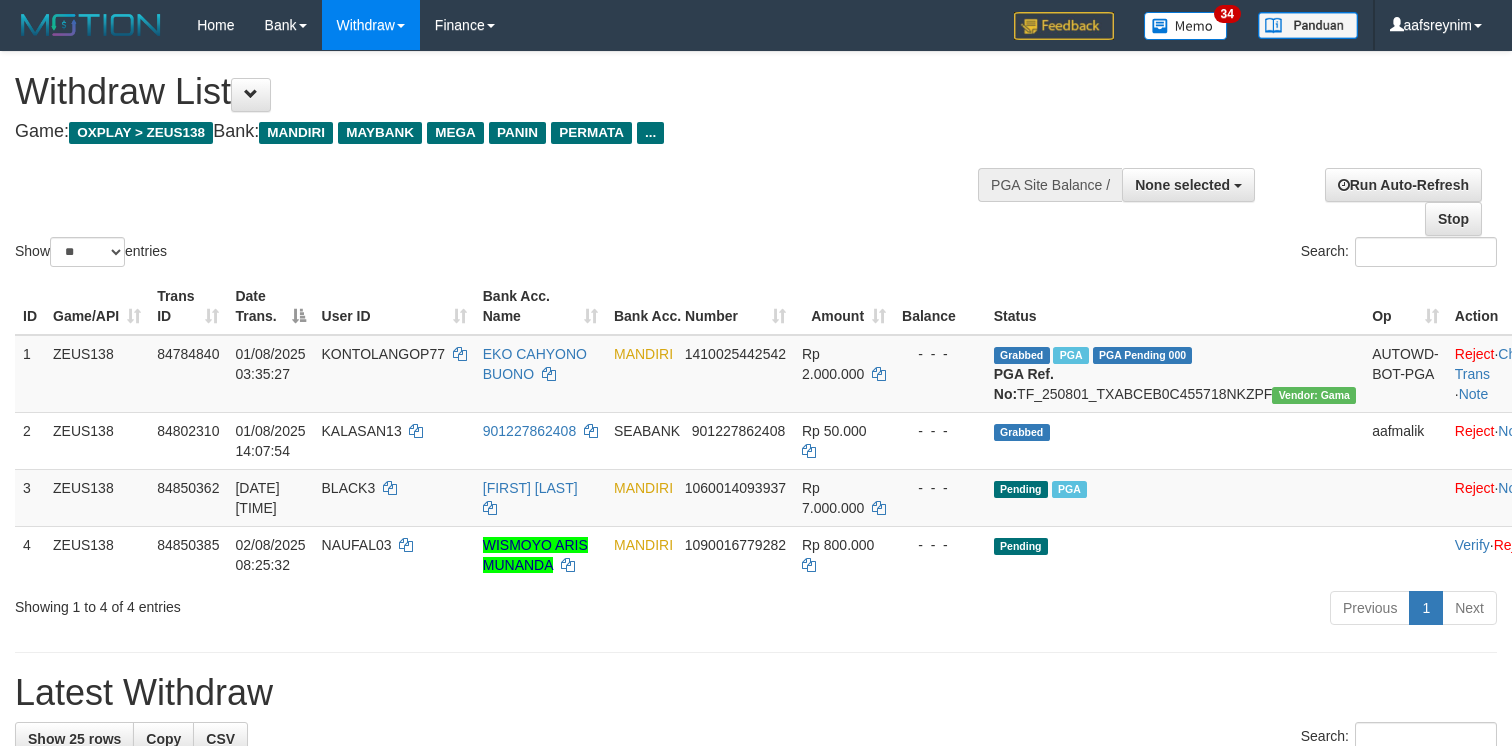 select 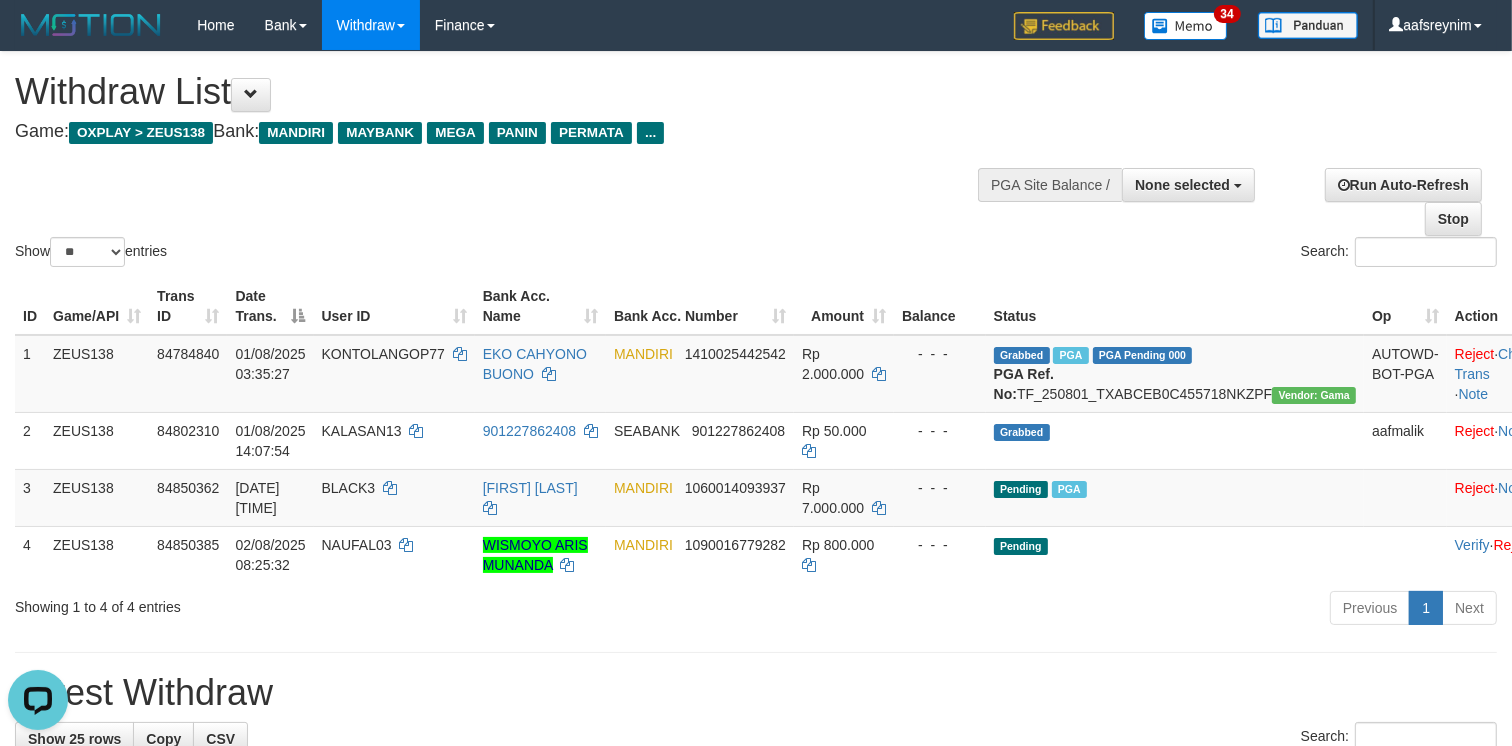 scroll, scrollTop: 0, scrollLeft: 0, axis: both 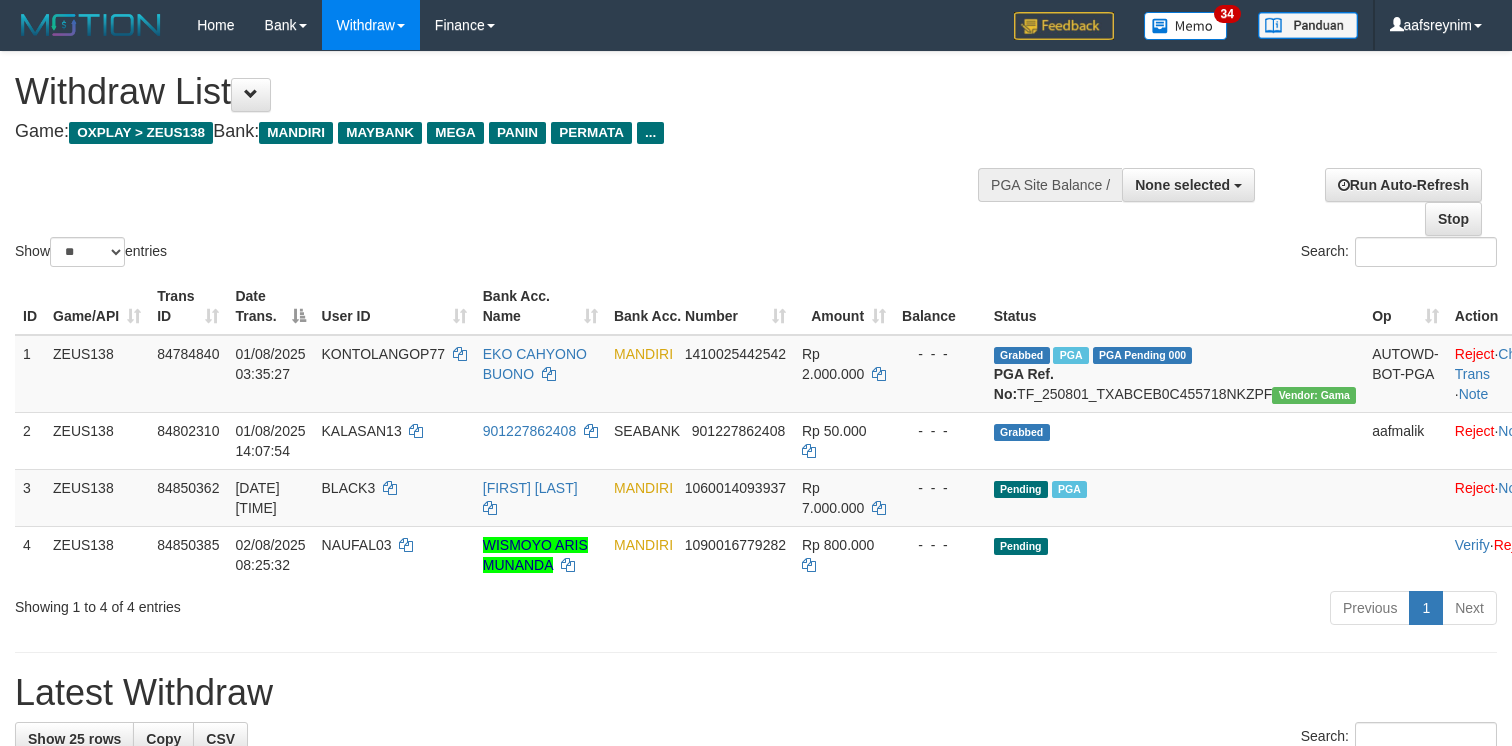 select 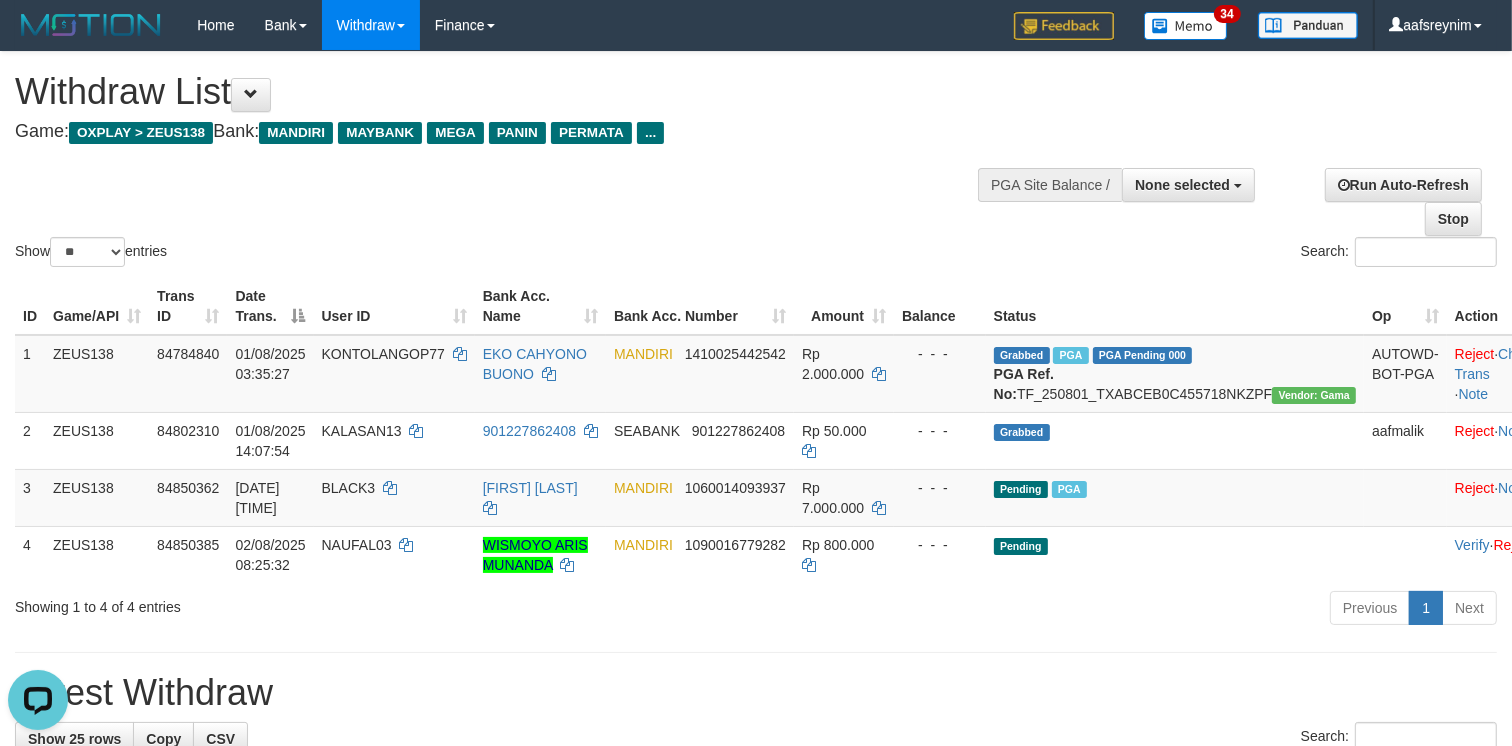 scroll, scrollTop: 0, scrollLeft: 0, axis: both 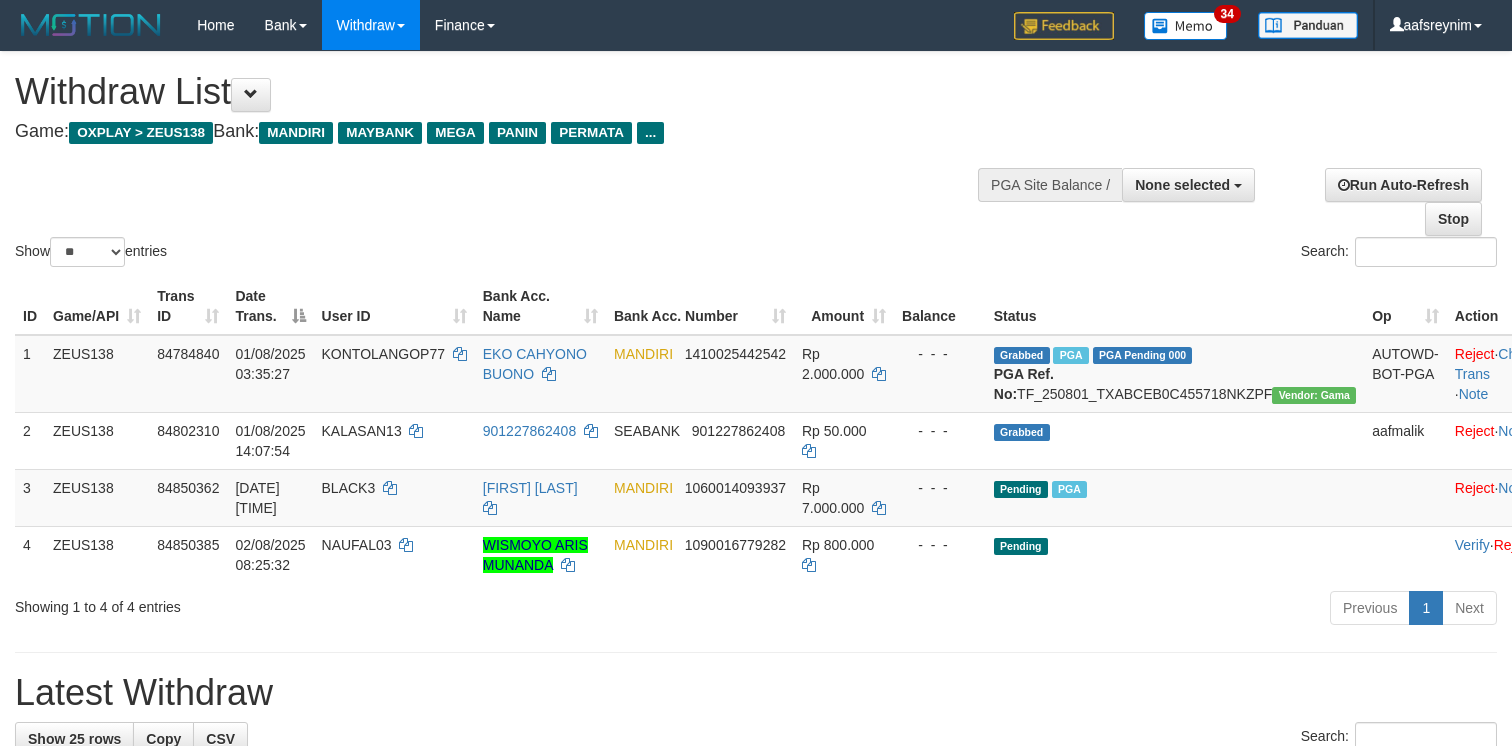 select 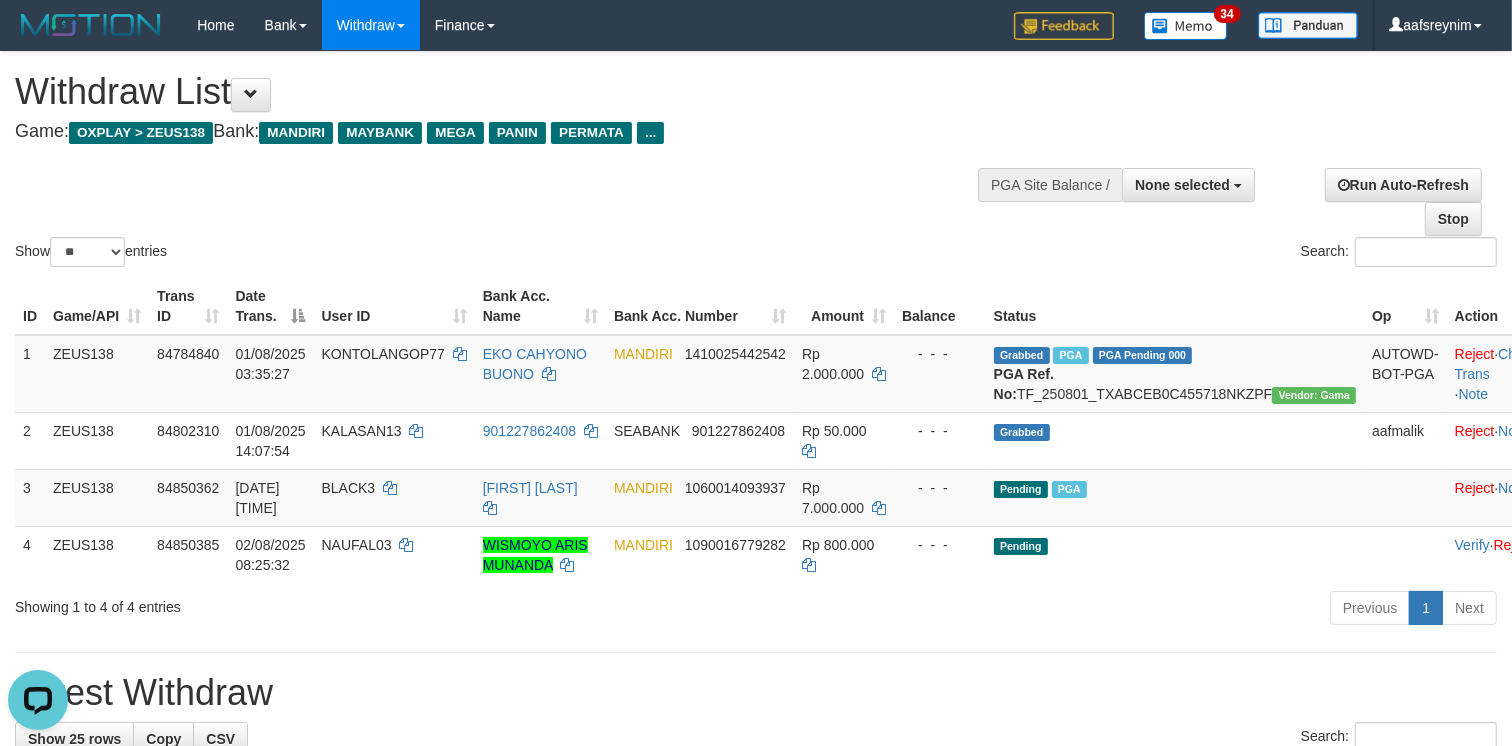 scroll, scrollTop: 0, scrollLeft: 0, axis: both 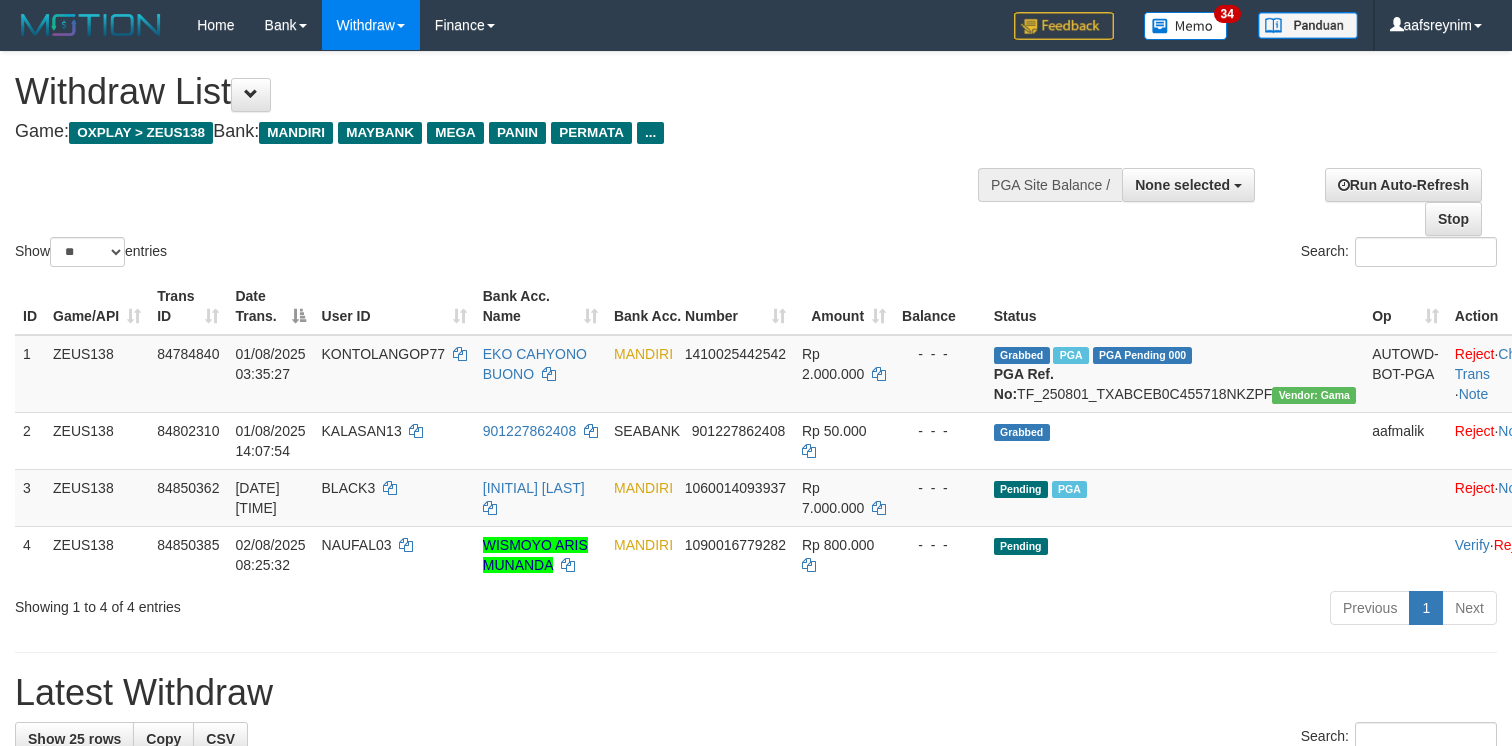 select 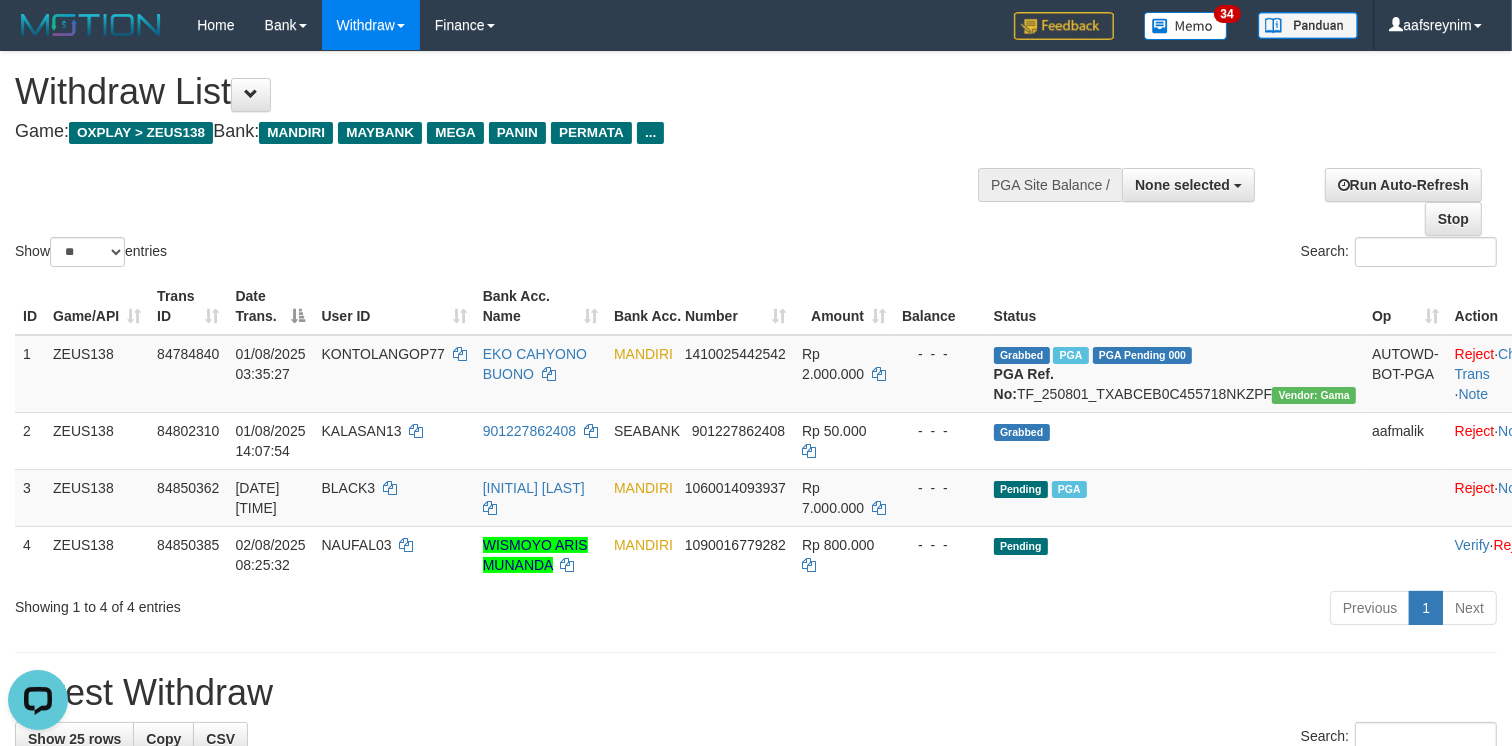 scroll, scrollTop: 0, scrollLeft: 0, axis: both 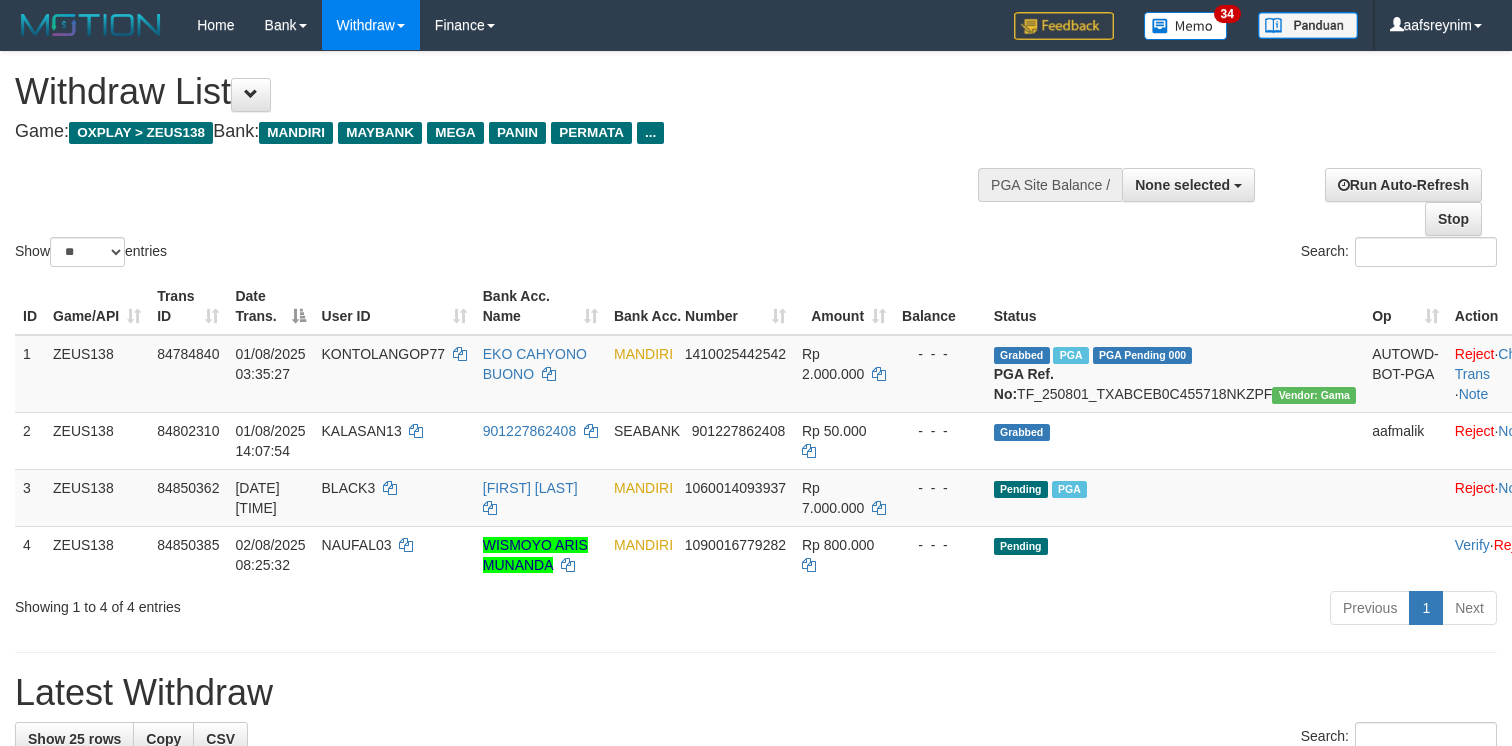 select 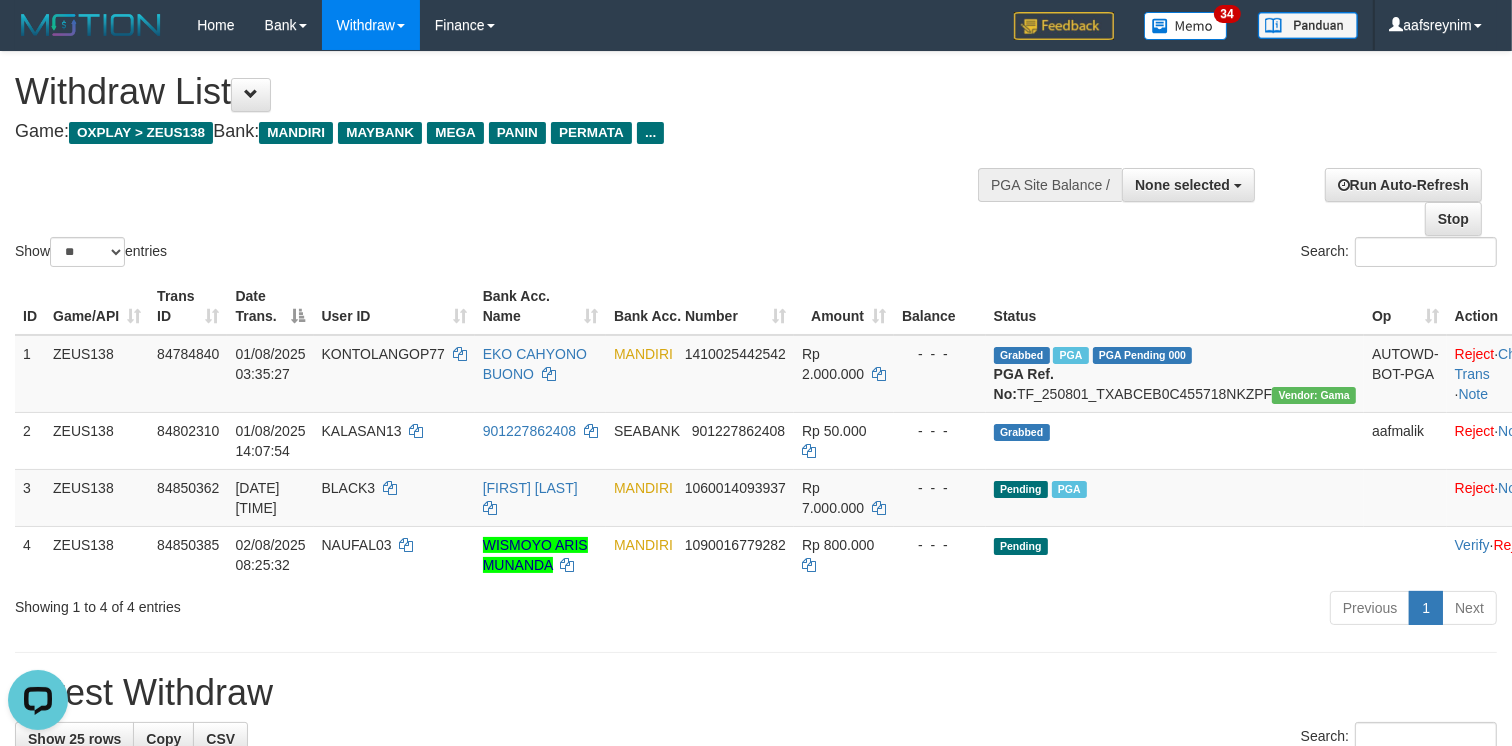 scroll, scrollTop: 0, scrollLeft: 0, axis: both 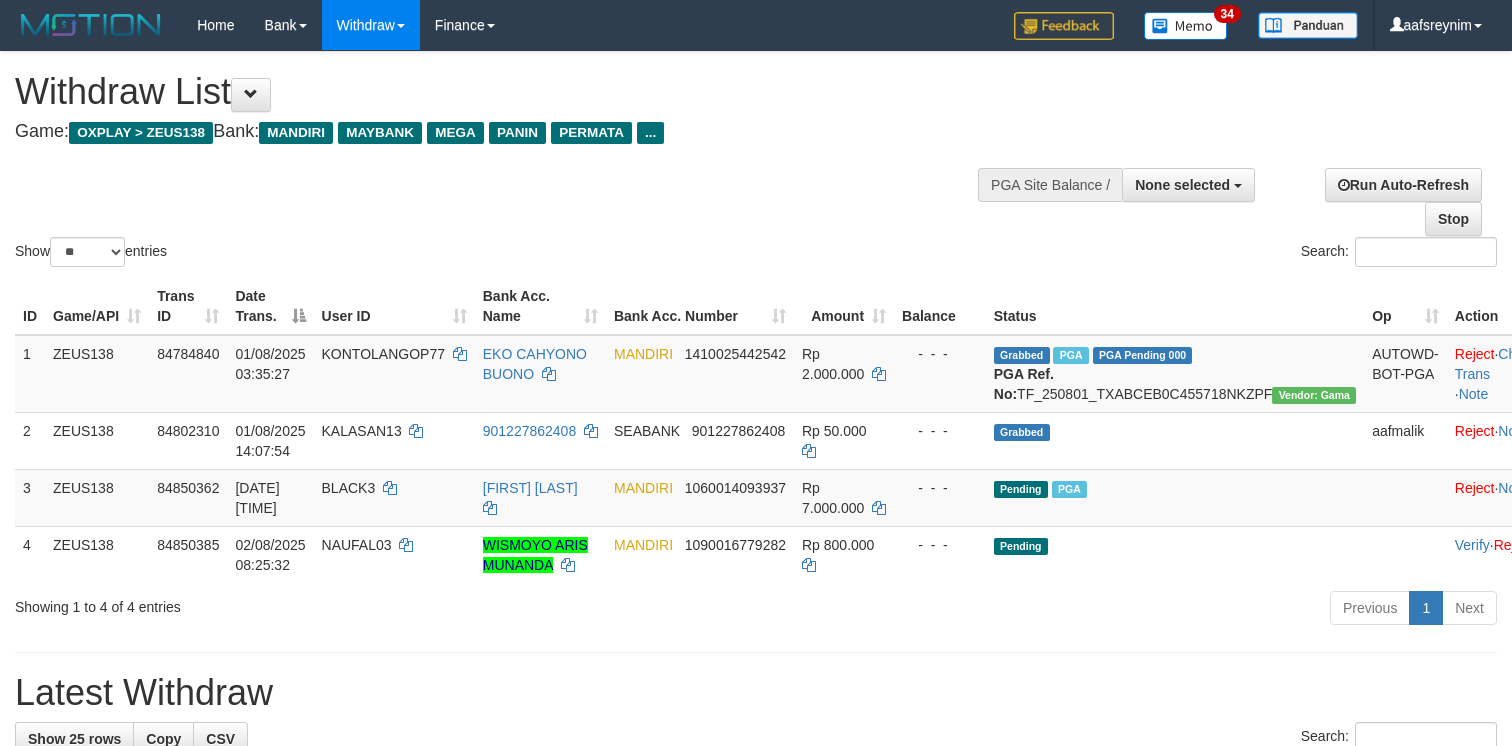 select 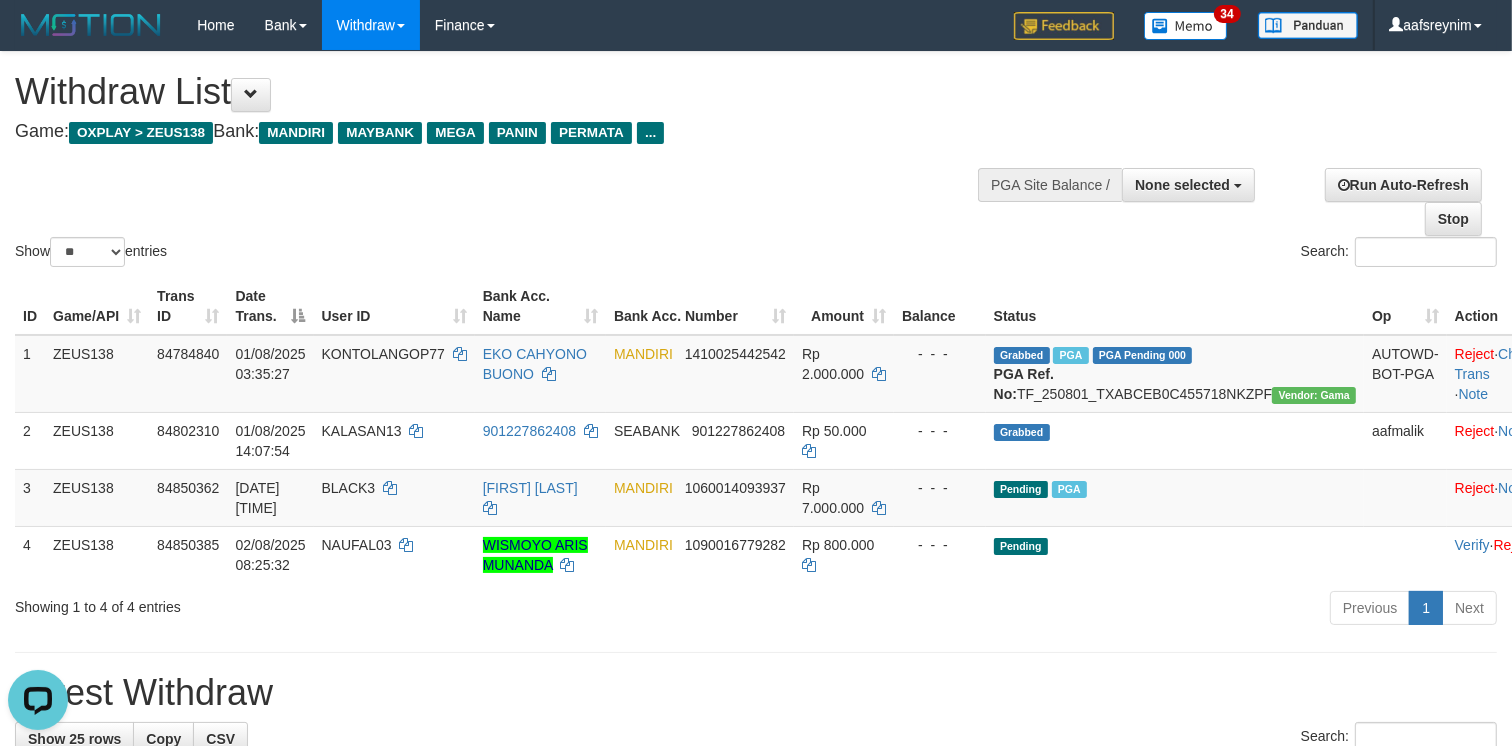 scroll, scrollTop: 0, scrollLeft: 0, axis: both 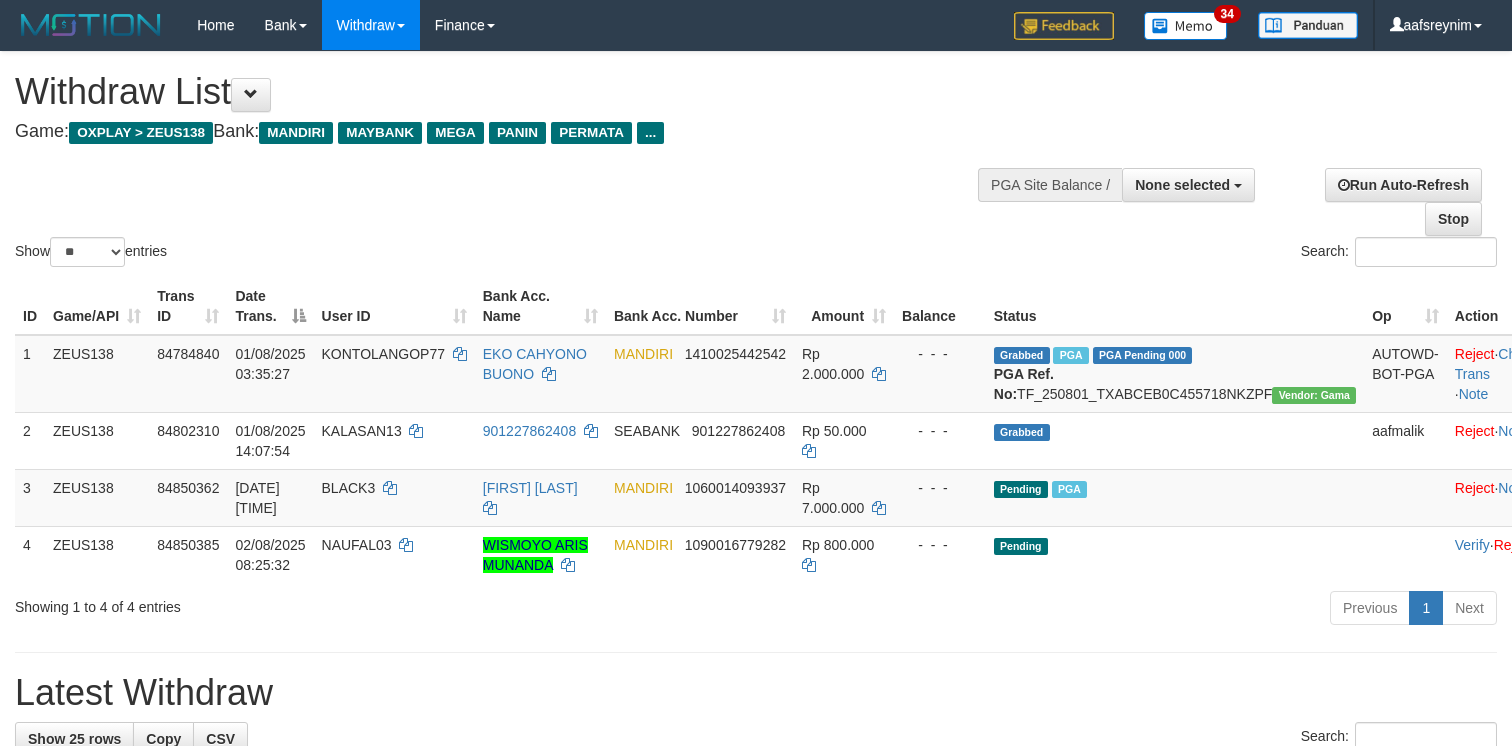 select 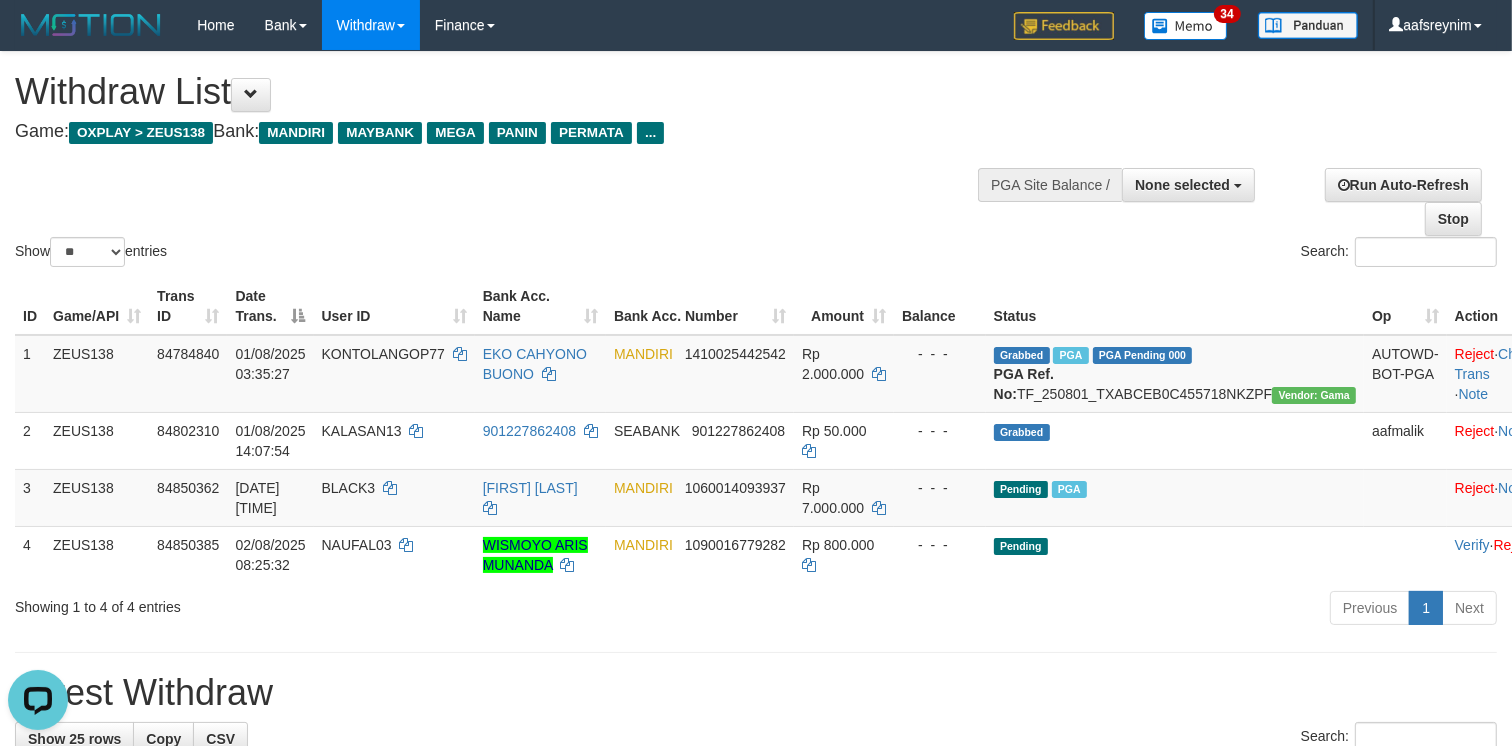 scroll, scrollTop: 0, scrollLeft: 0, axis: both 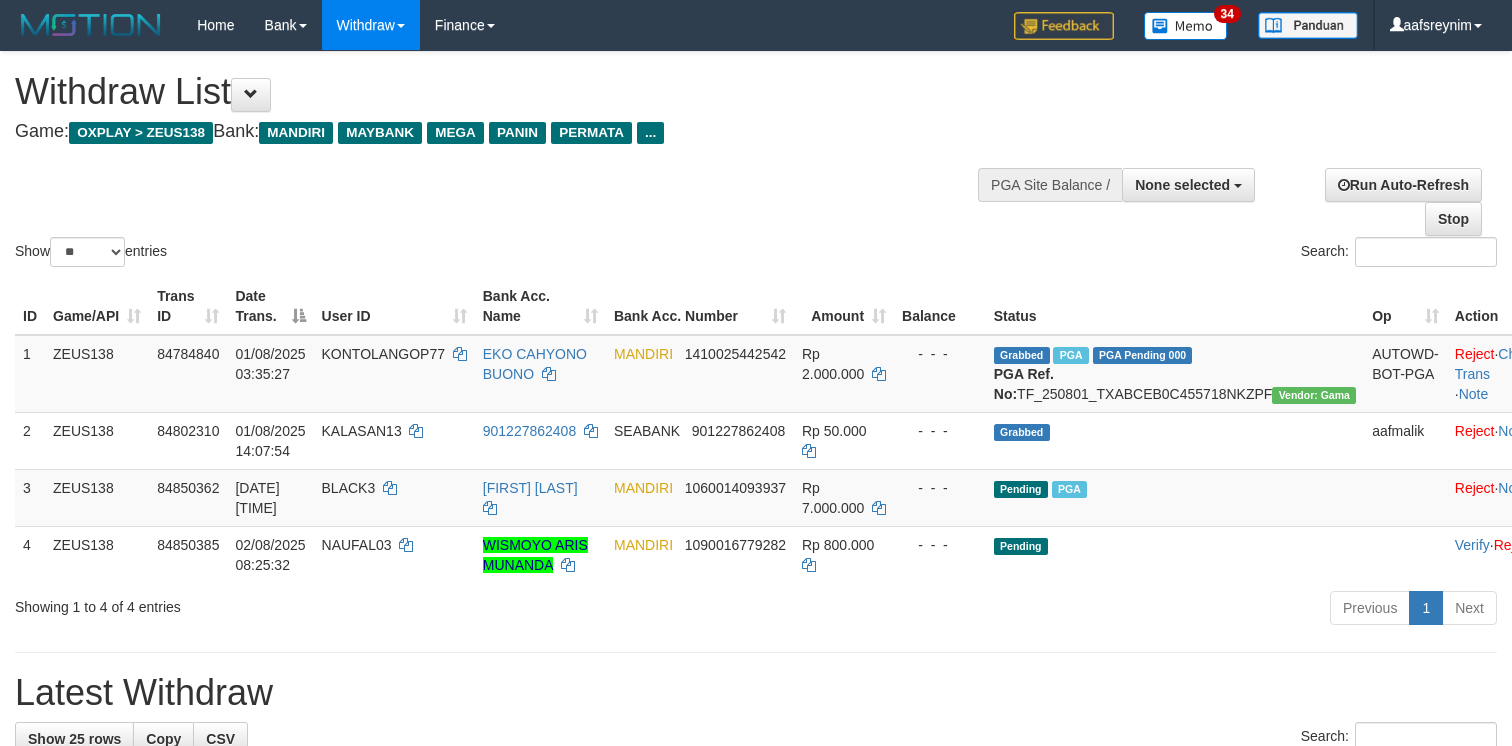select 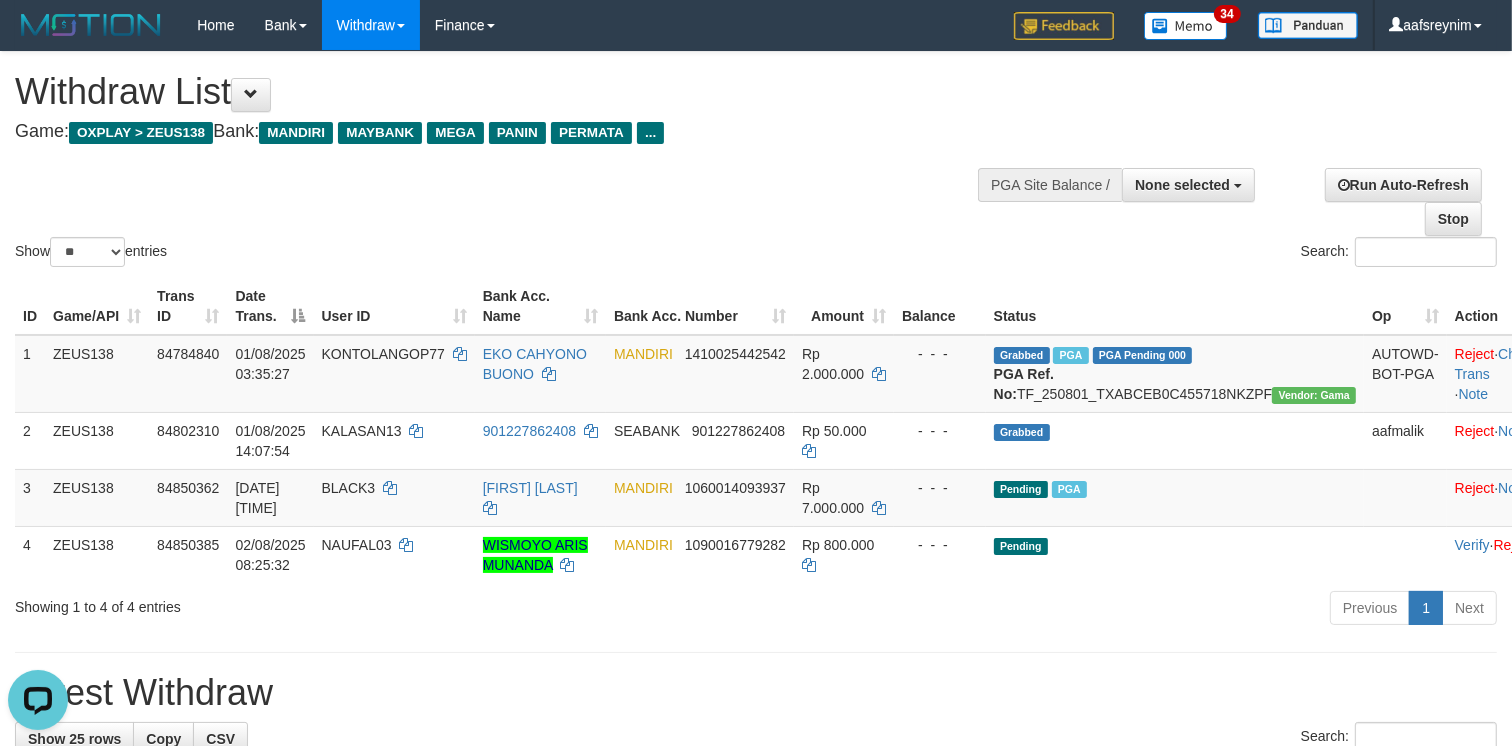 scroll, scrollTop: 0, scrollLeft: 0, axis: both 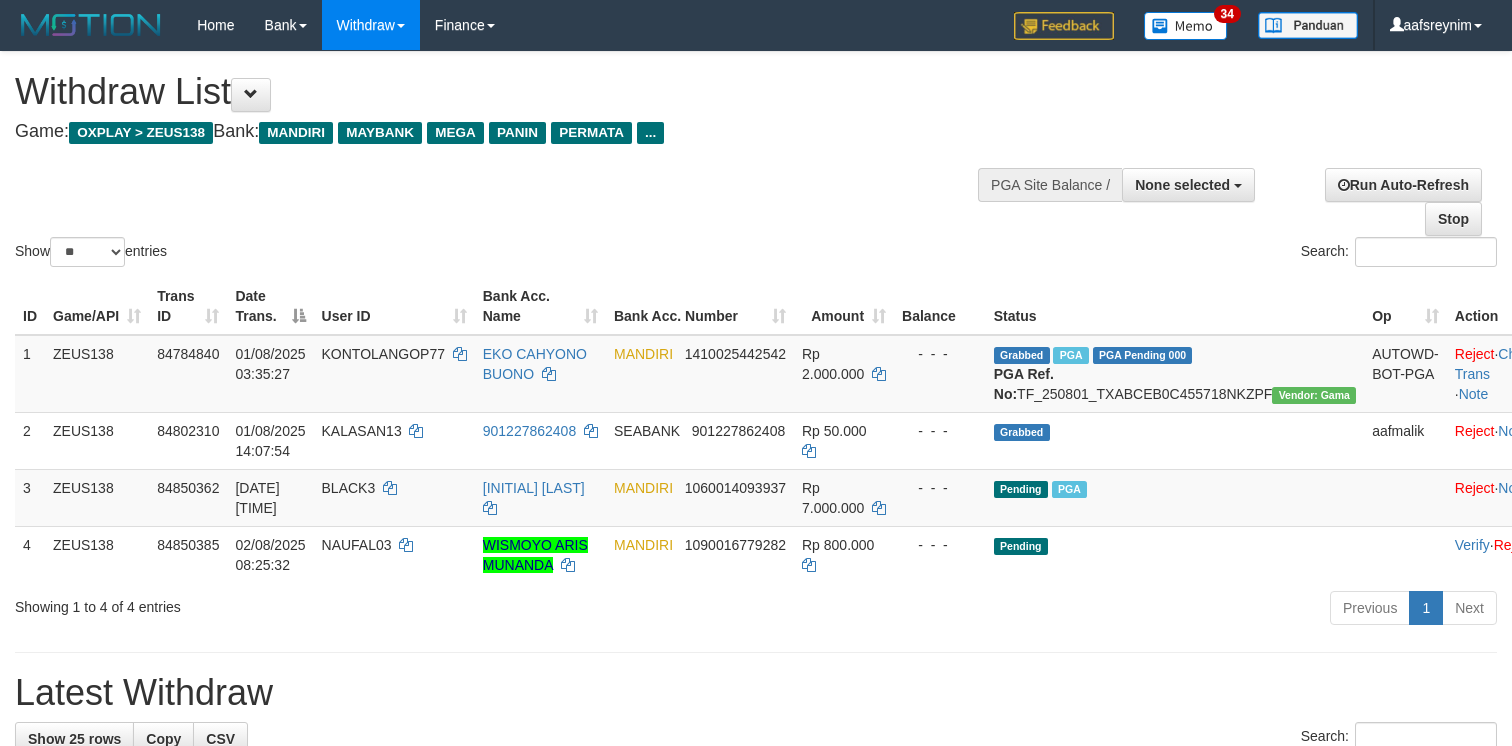 select 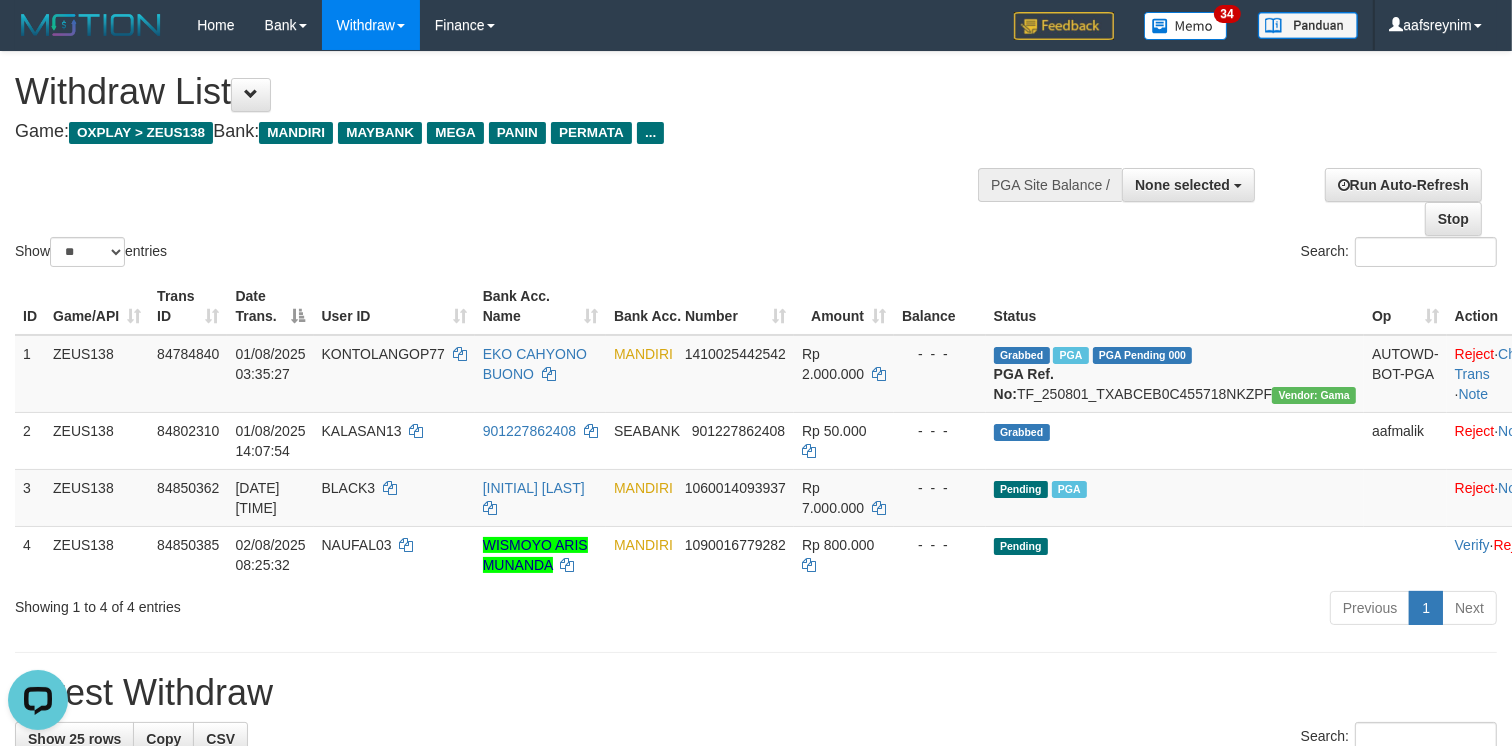 scroll, scrollTop: 0, scrollLeft: 0, axis: both 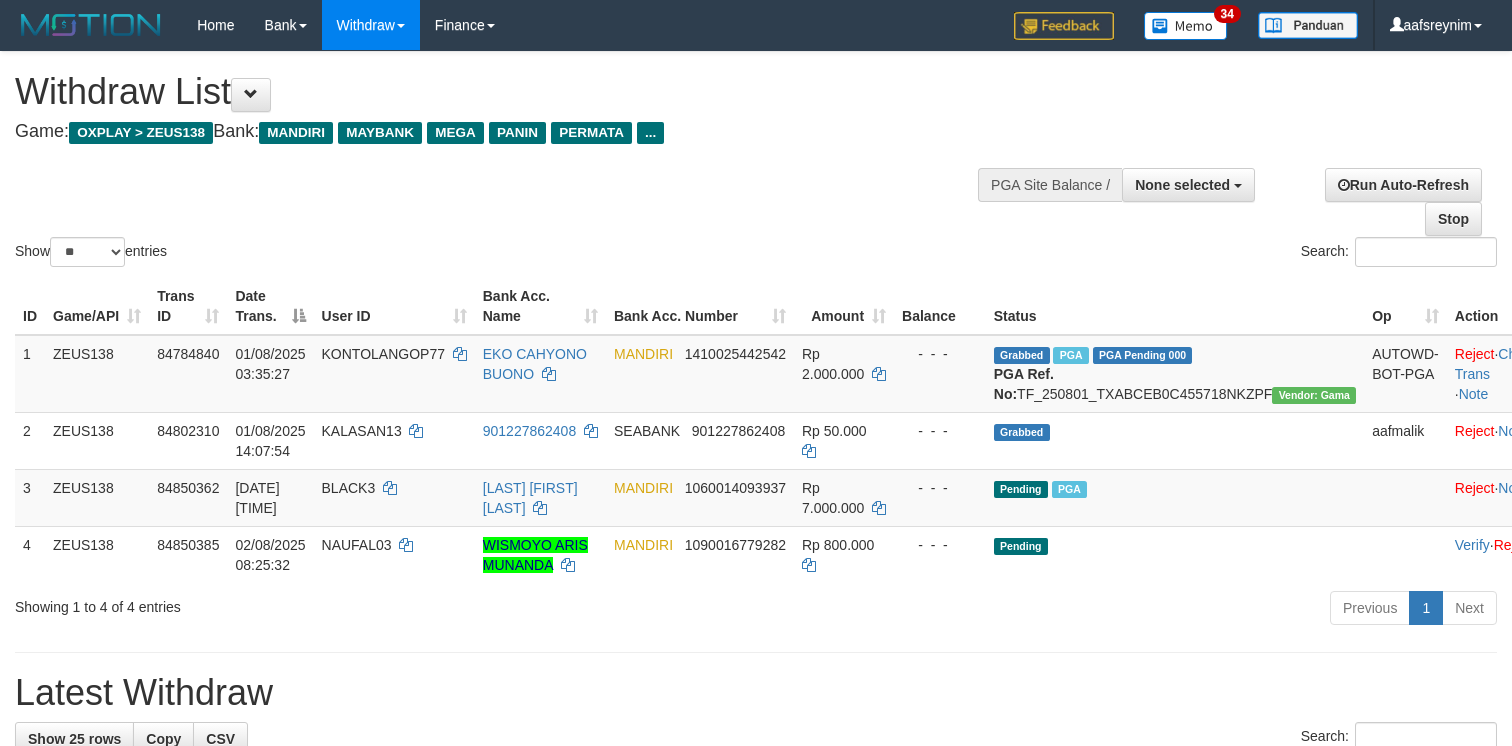 select 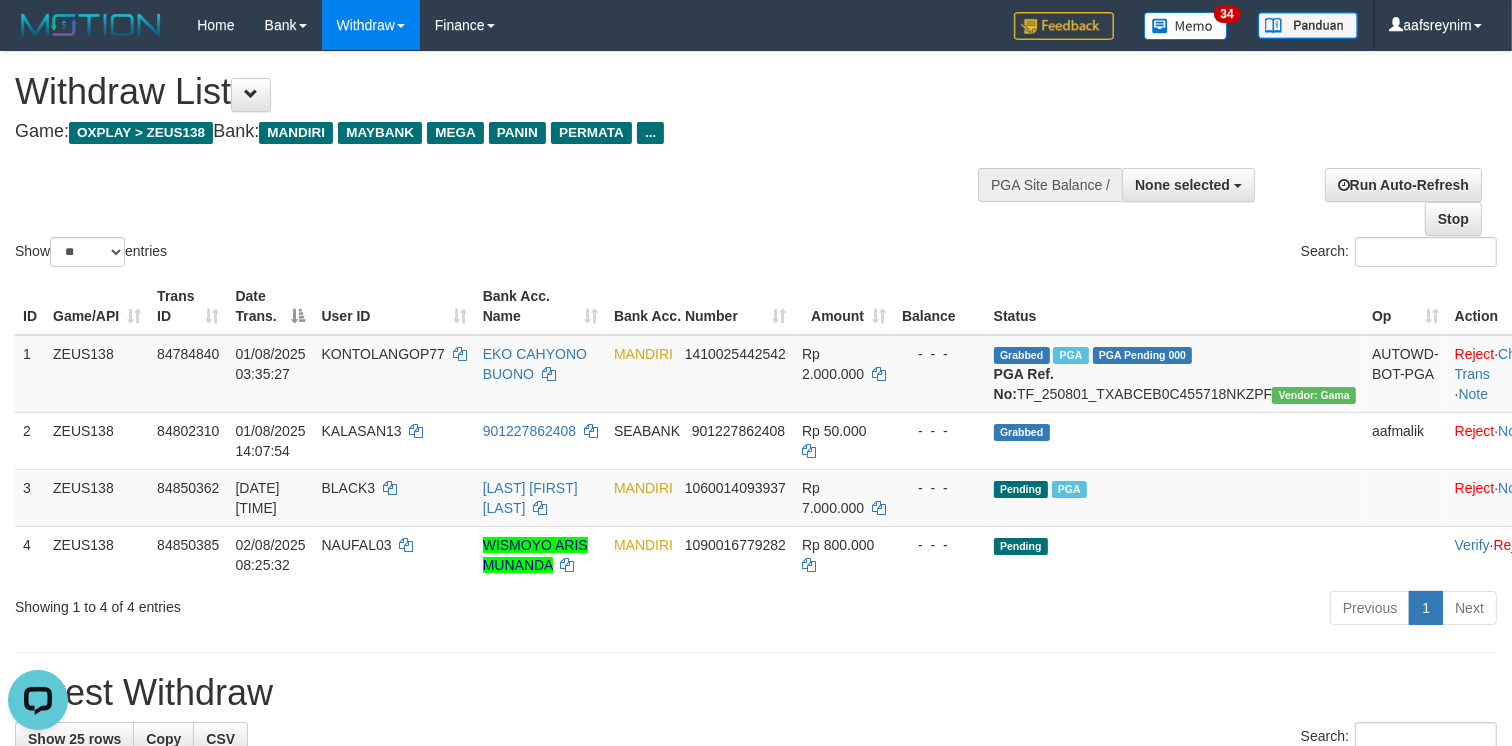 scroll, scrollTop: 0, scrollLeft: 0, axis: both 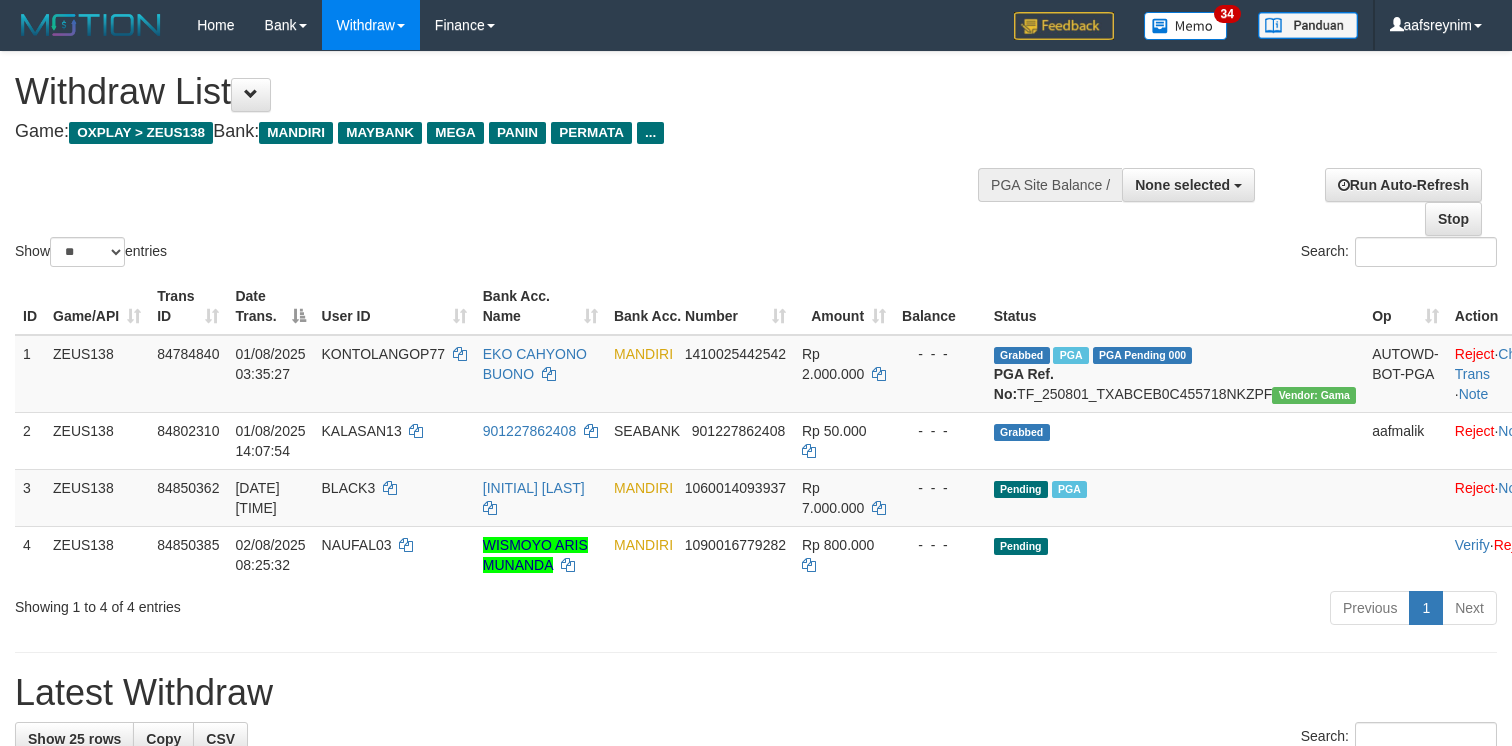 select 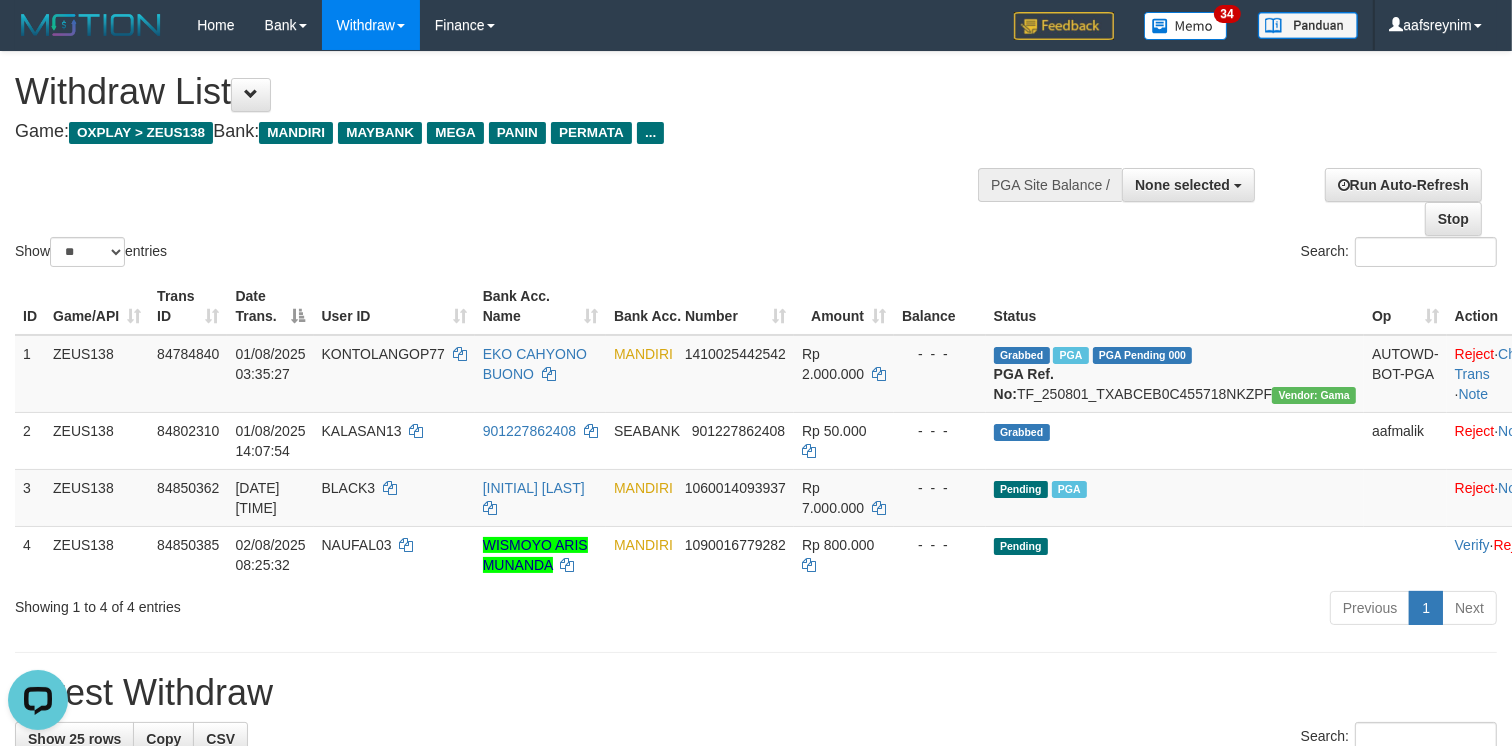 scroll, scrollTop: 0, scrollLeft: 0, axis: both 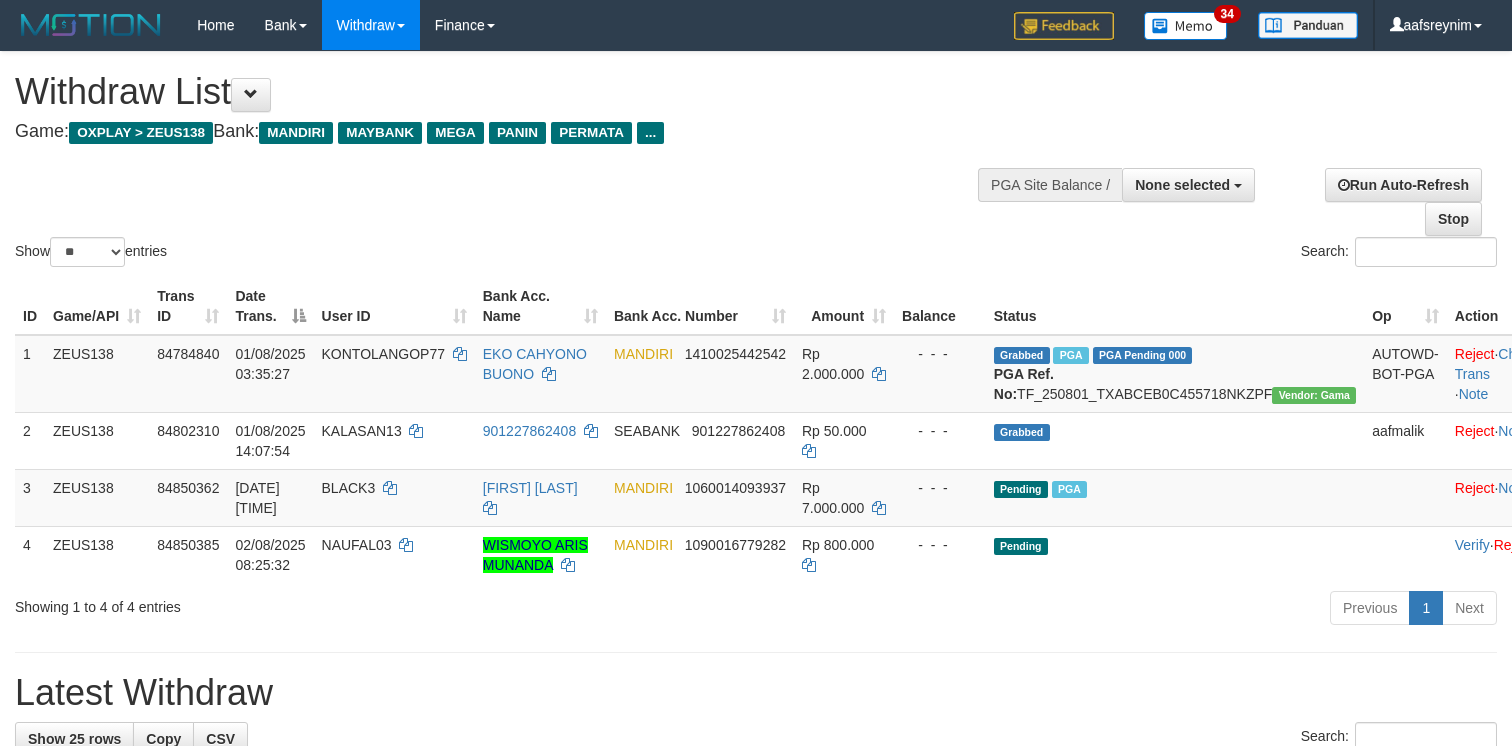 select 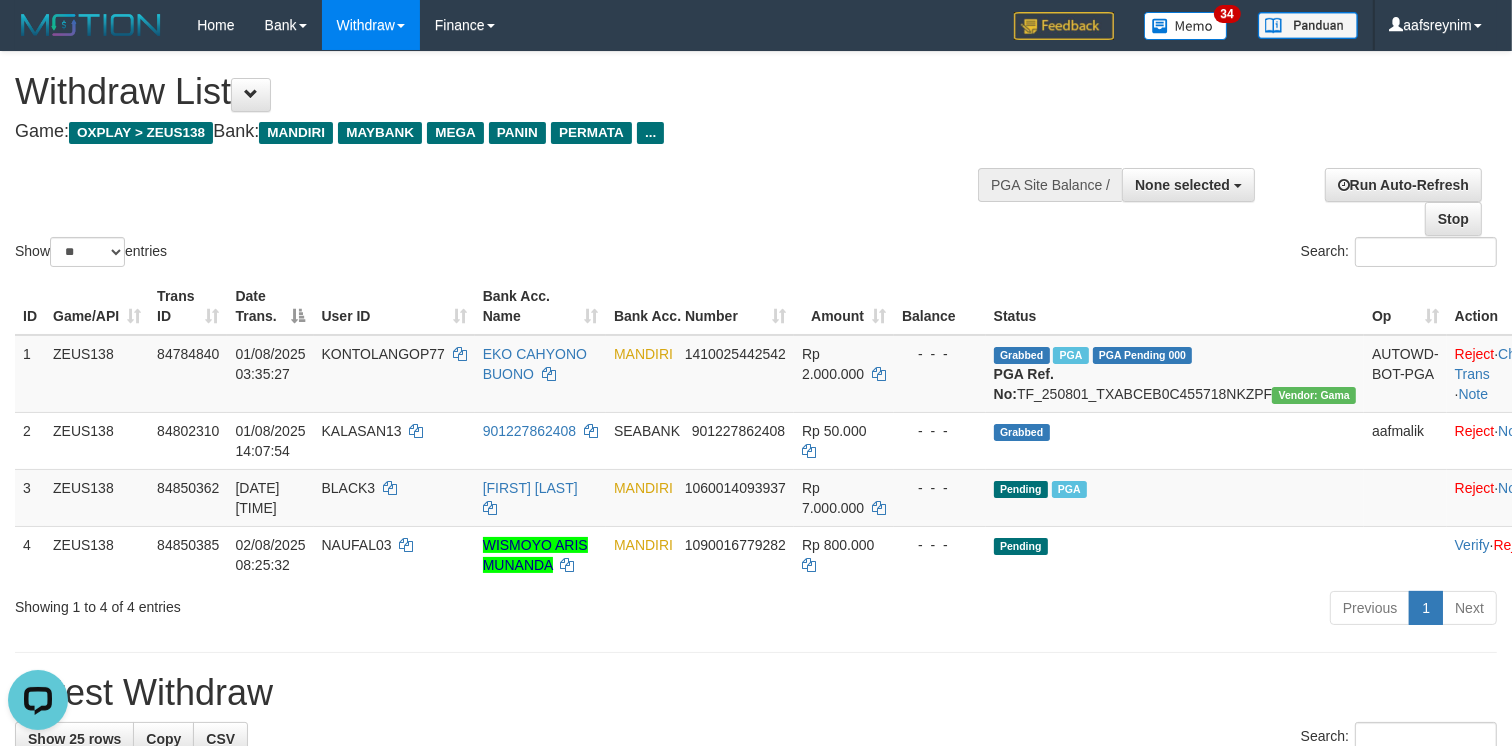 scroll, scrollTop: 0, scrollLeft: 0, axis: both 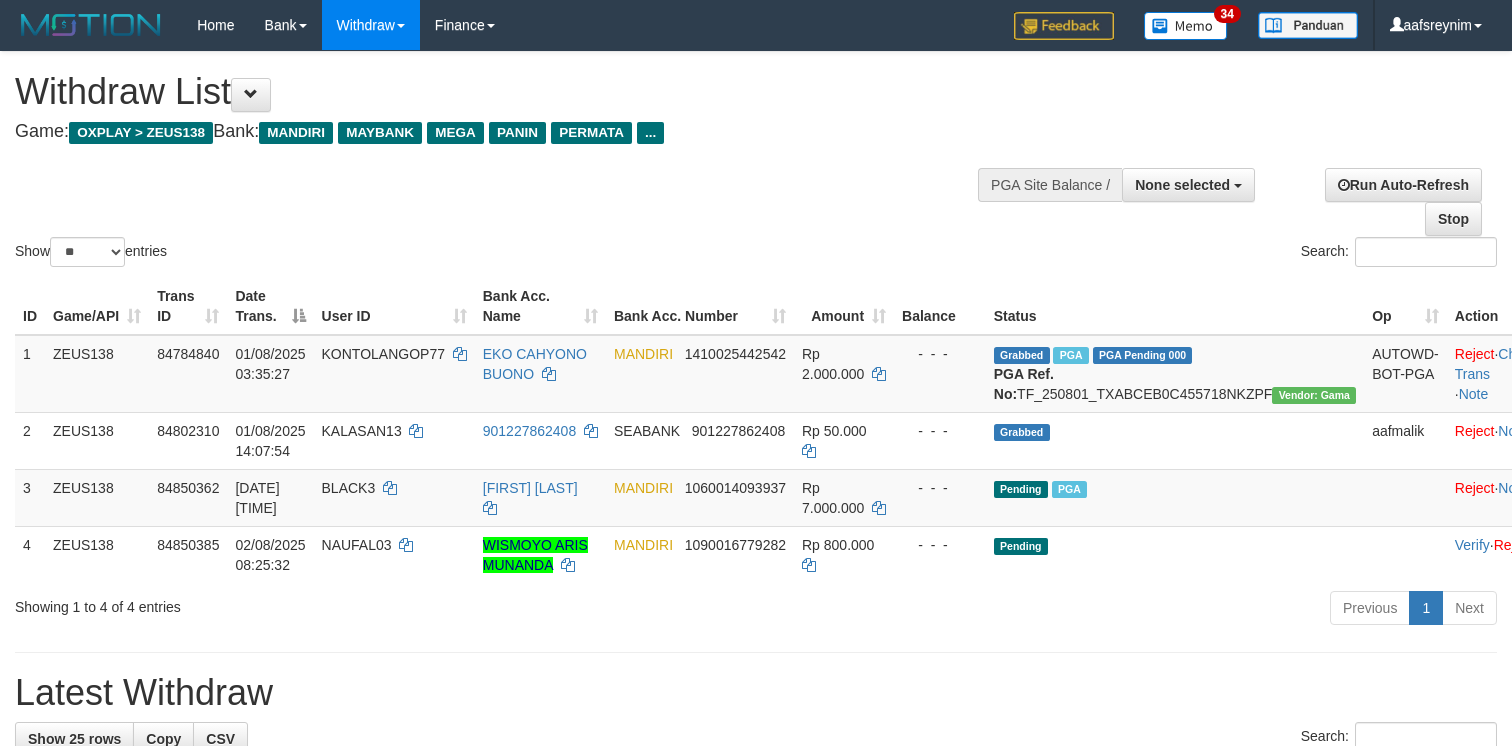 select 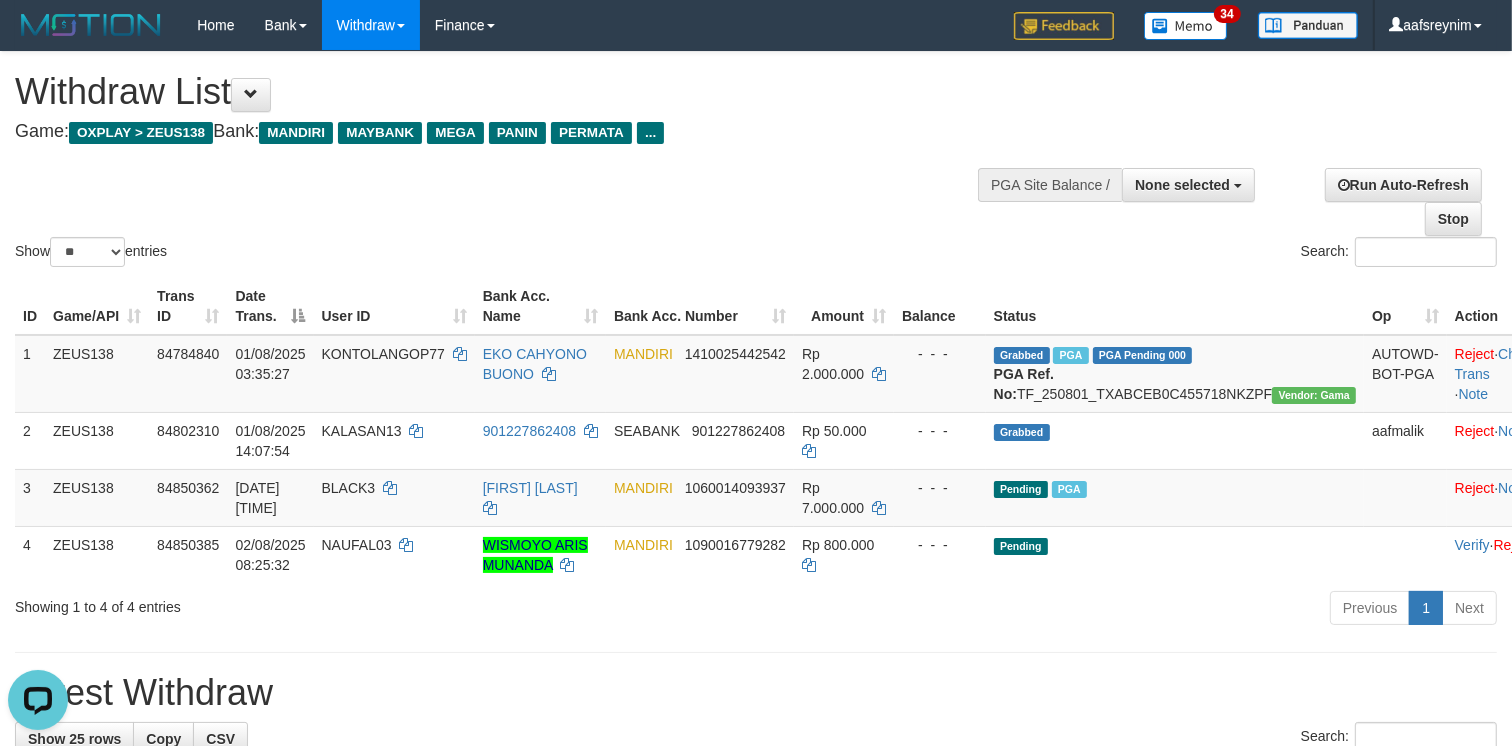 scroll, scrollTop: 0, scrollLeft: 0, axis: both 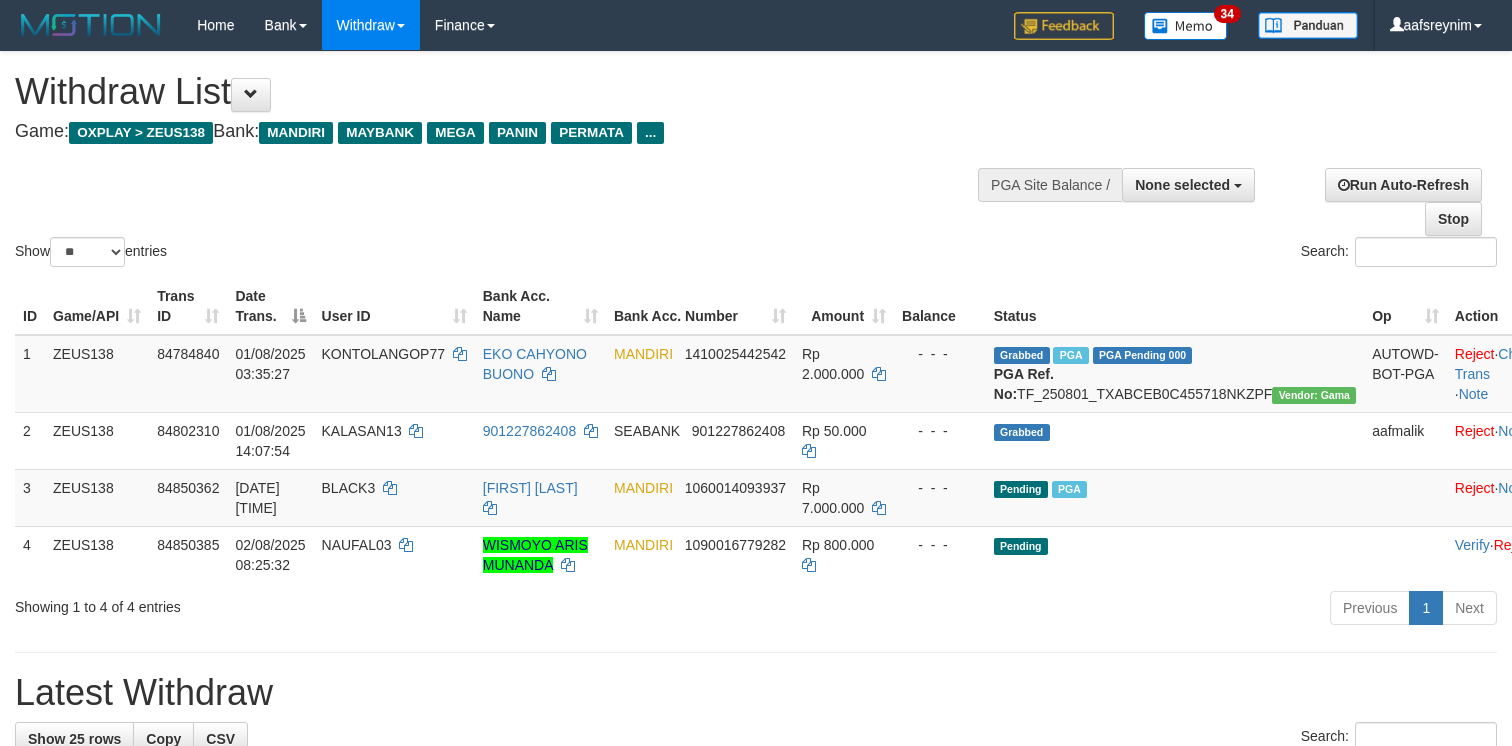 select 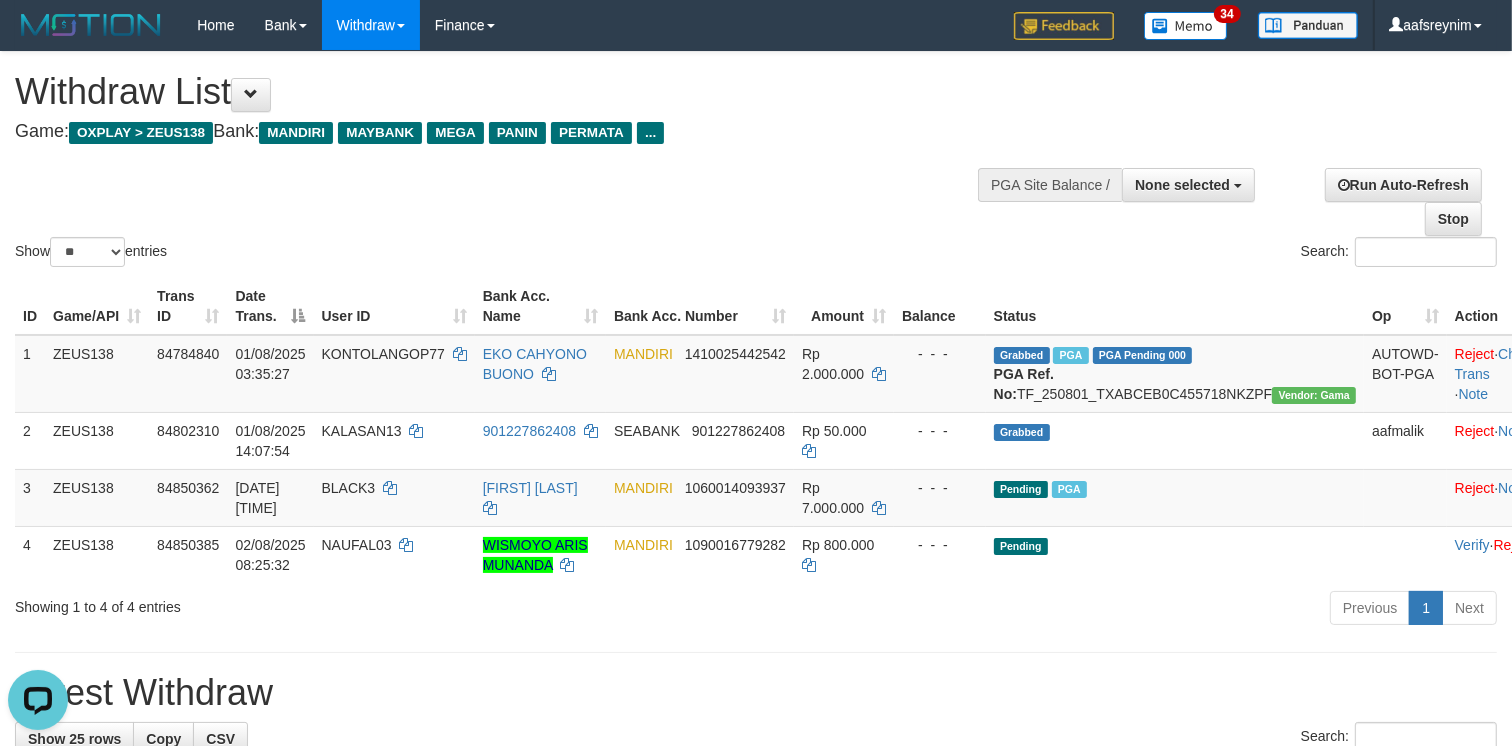 scroll, scrollTop: 0, scrollLeft: 0, axis: both 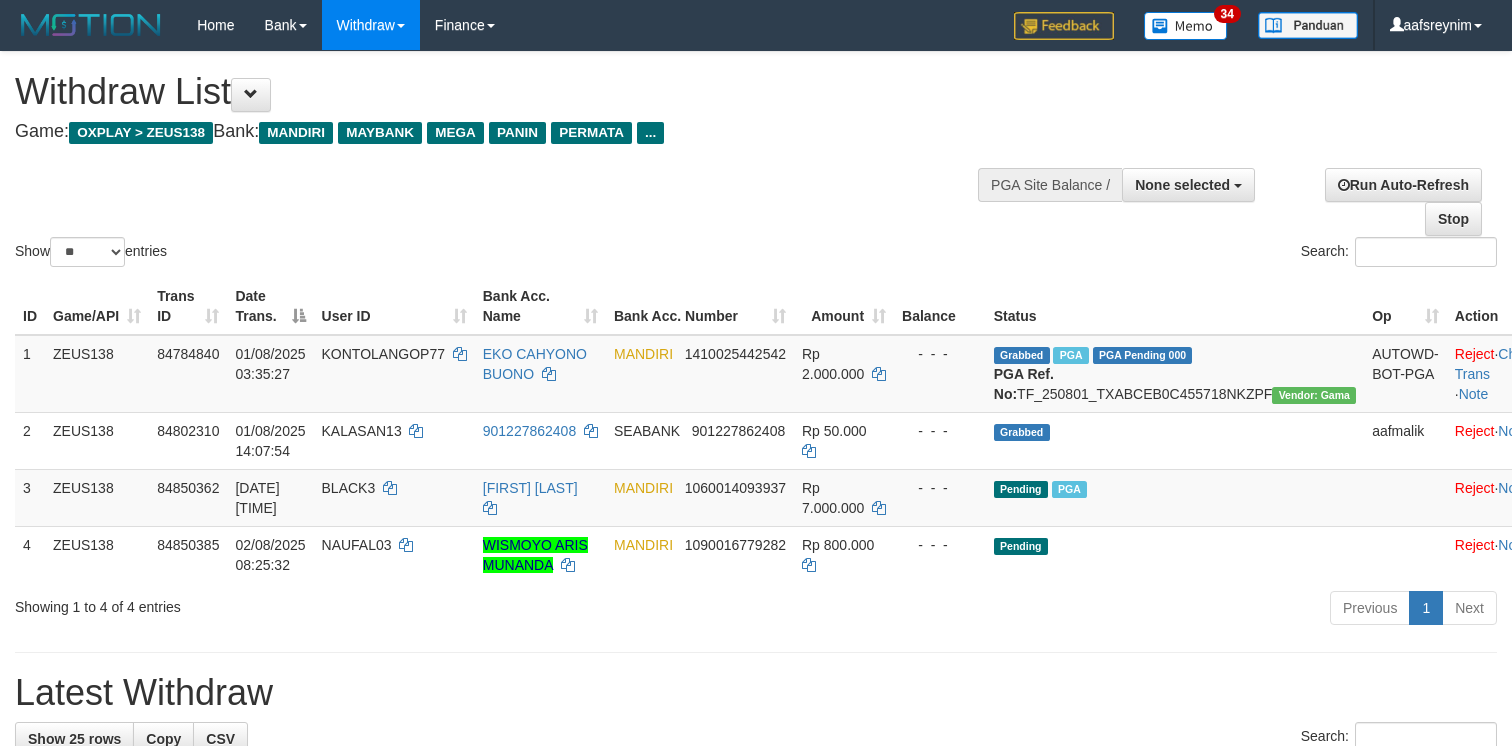 select 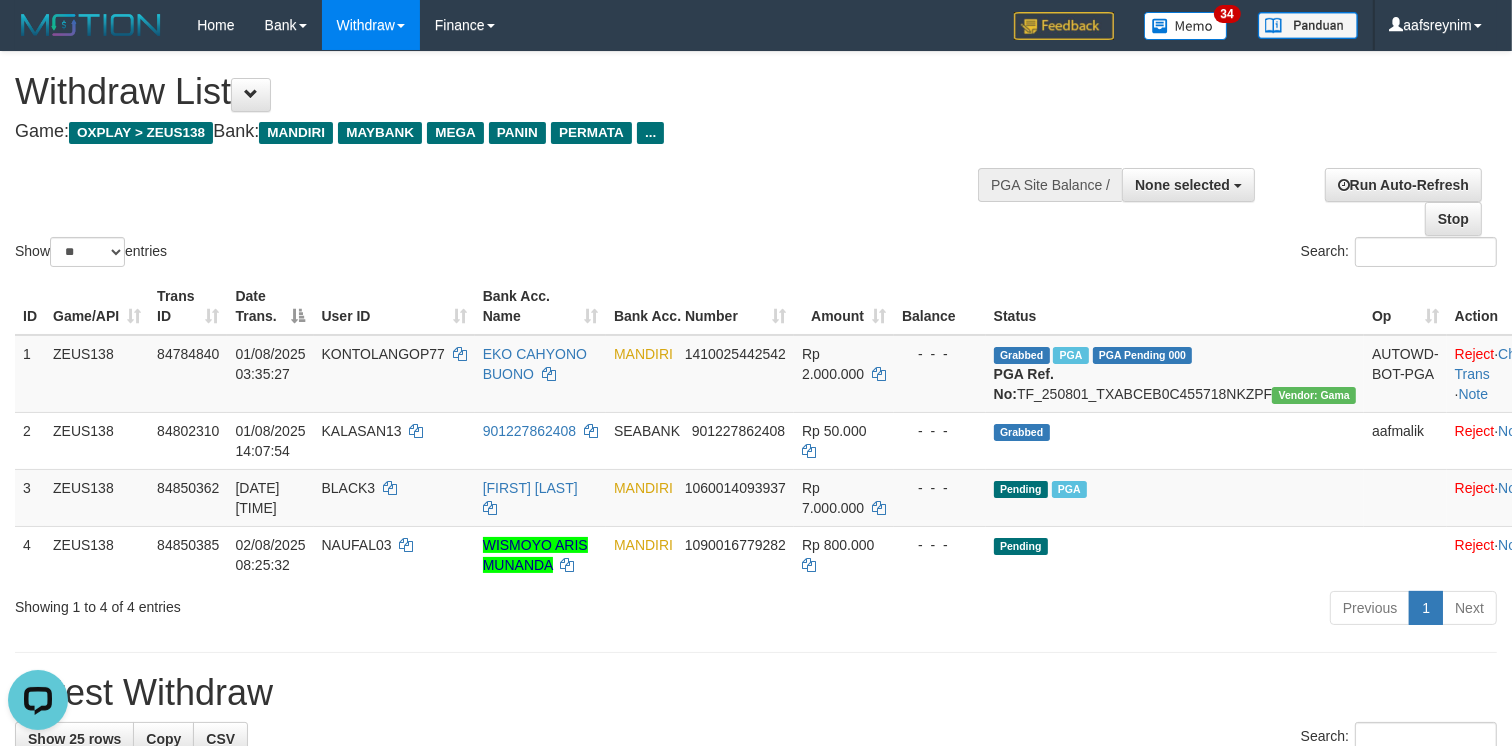 scroll, scrollTop: 0, scrollLeft: 0, axis: both 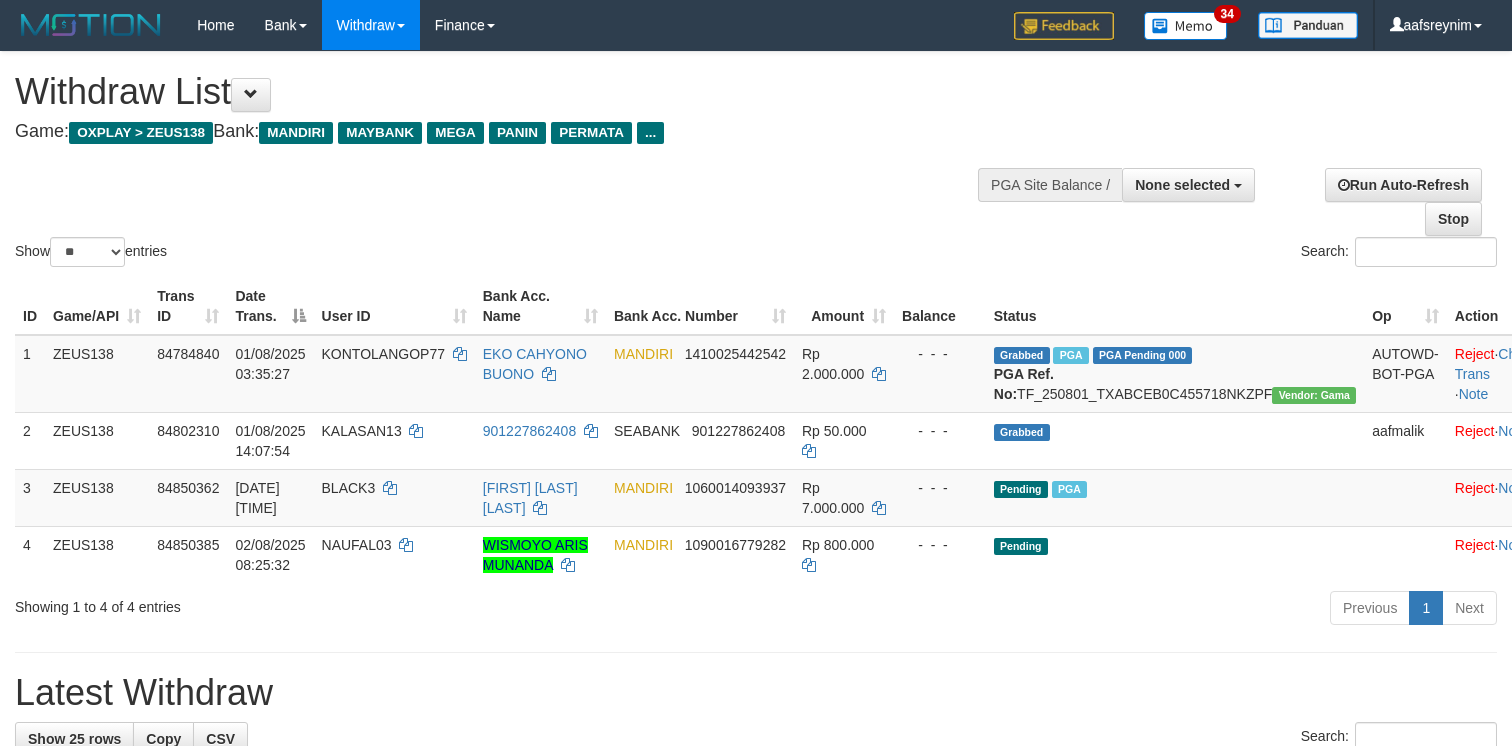 select 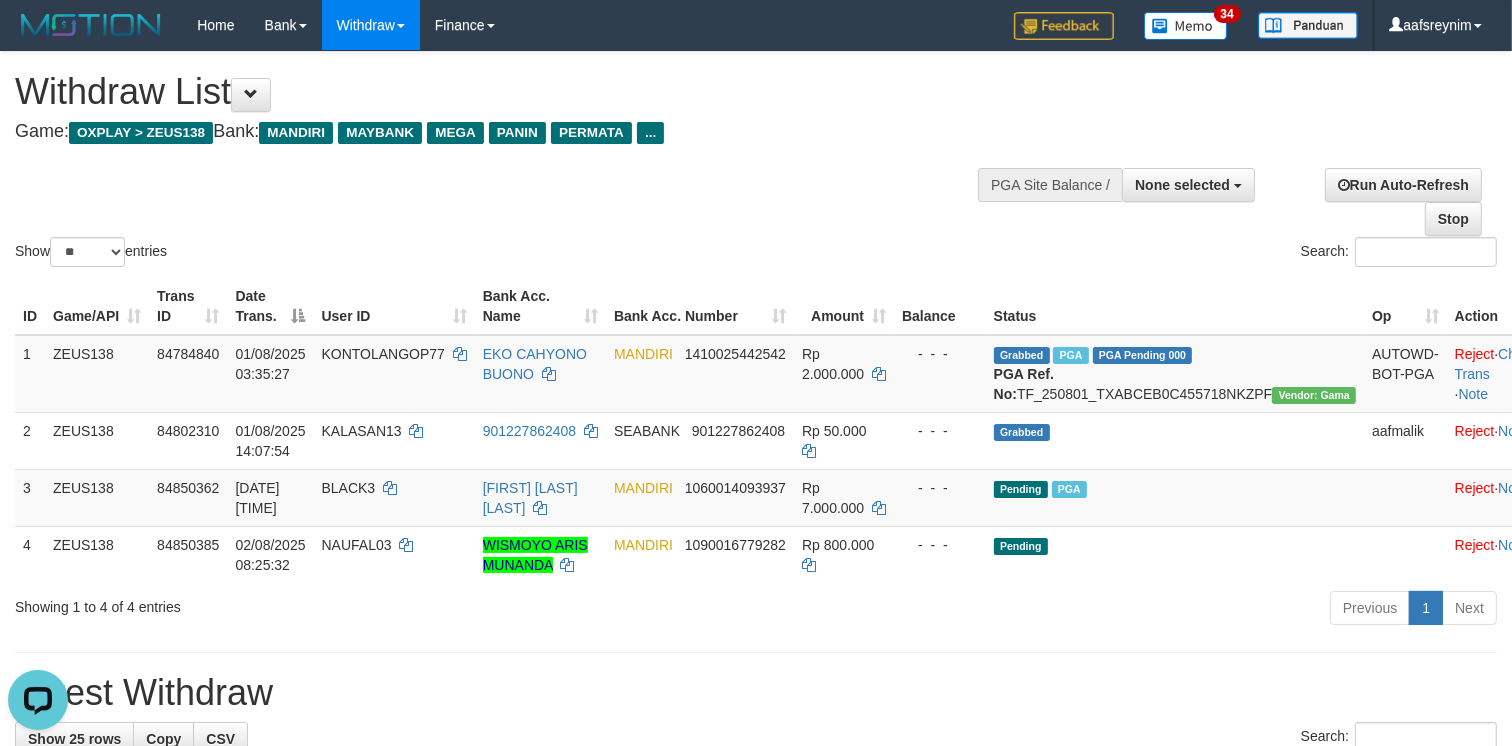 scroll, scrollTop: 0, scrollLeft: 0, axis: both 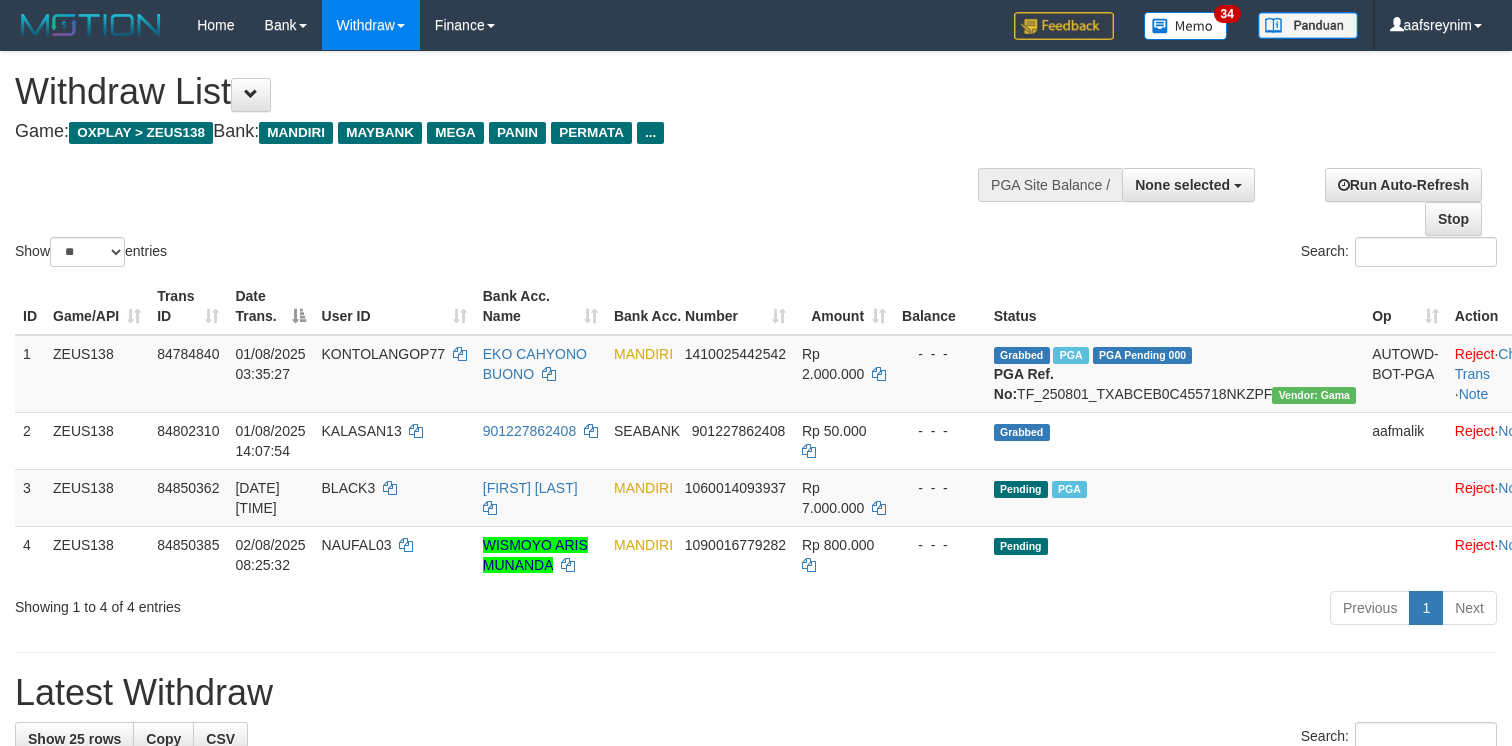 select 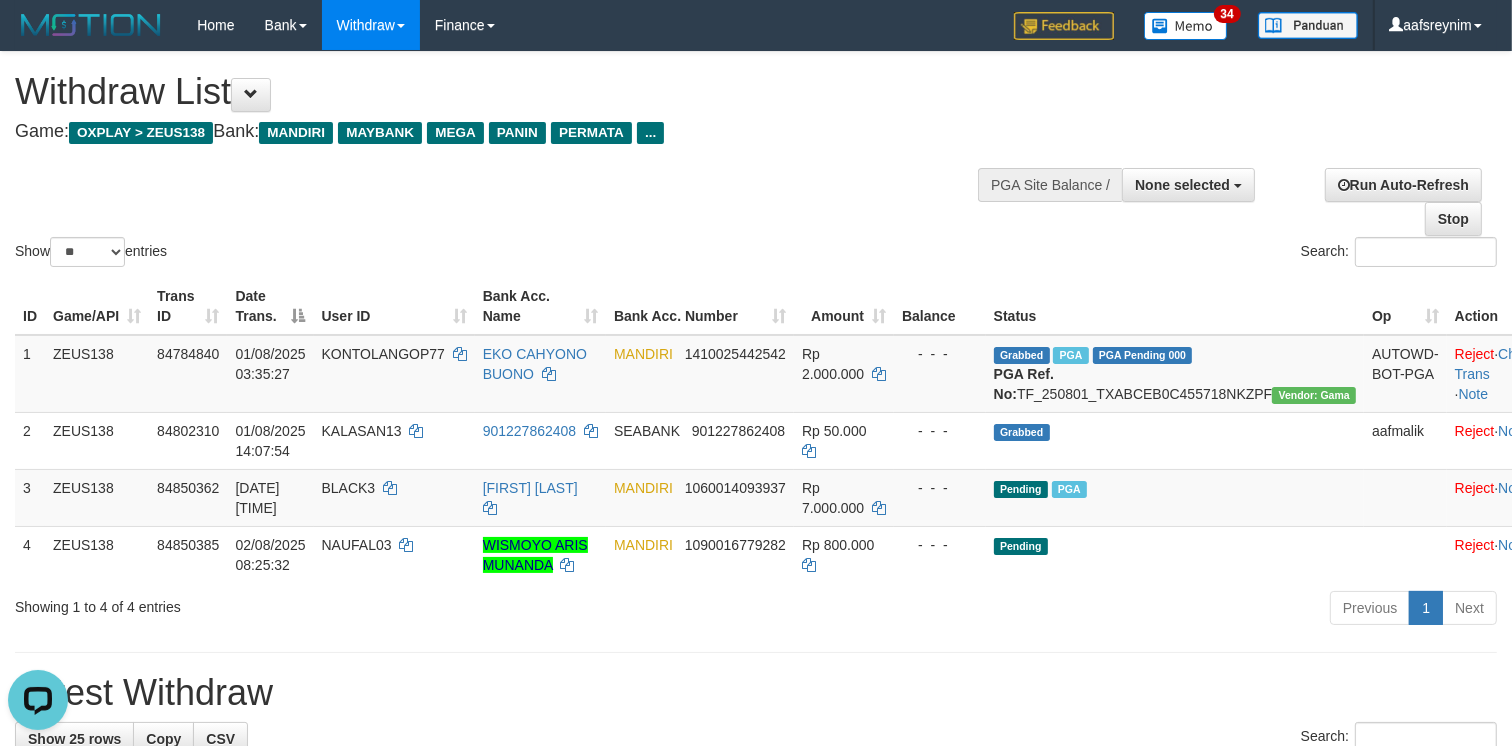scroll, scrollTop: 0, scrollLeft: 0, axis: both 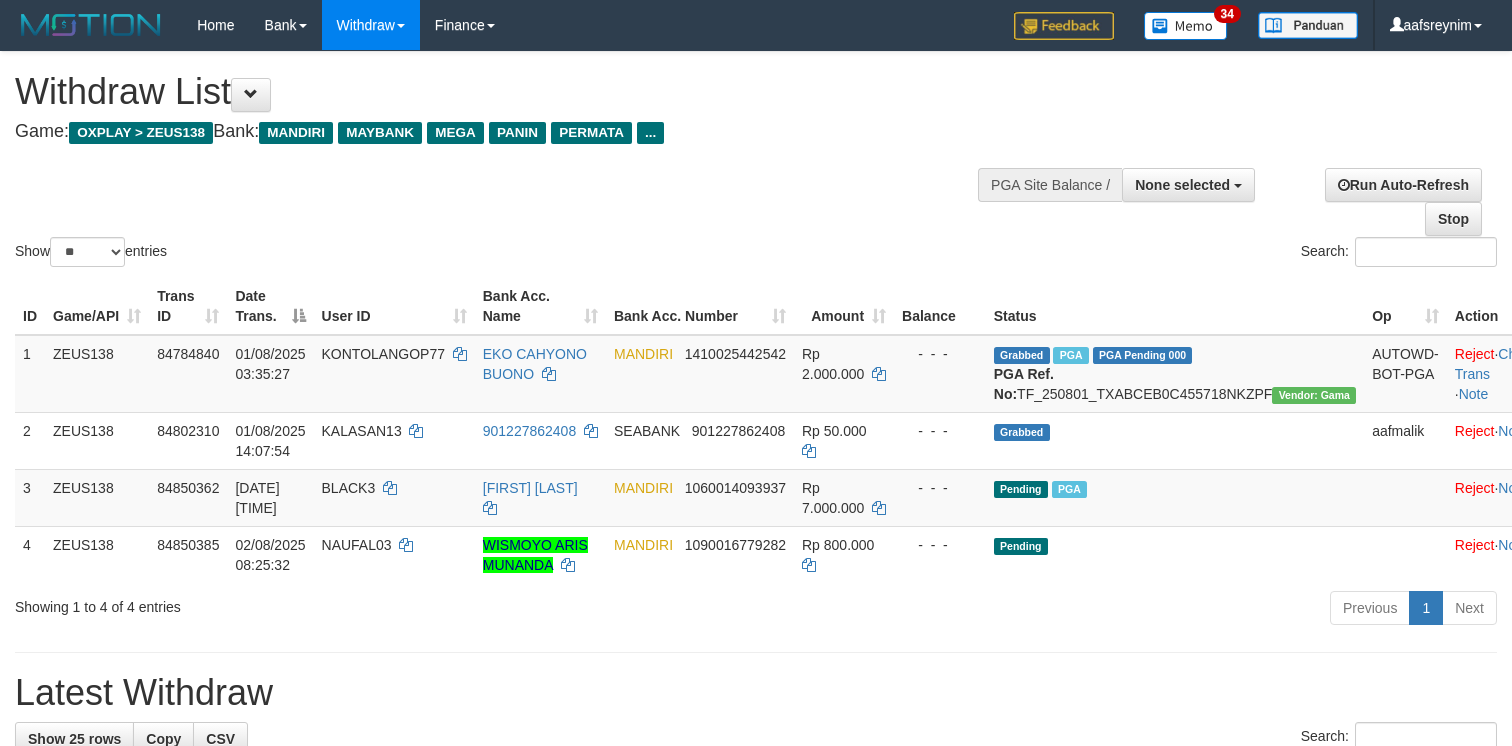 select 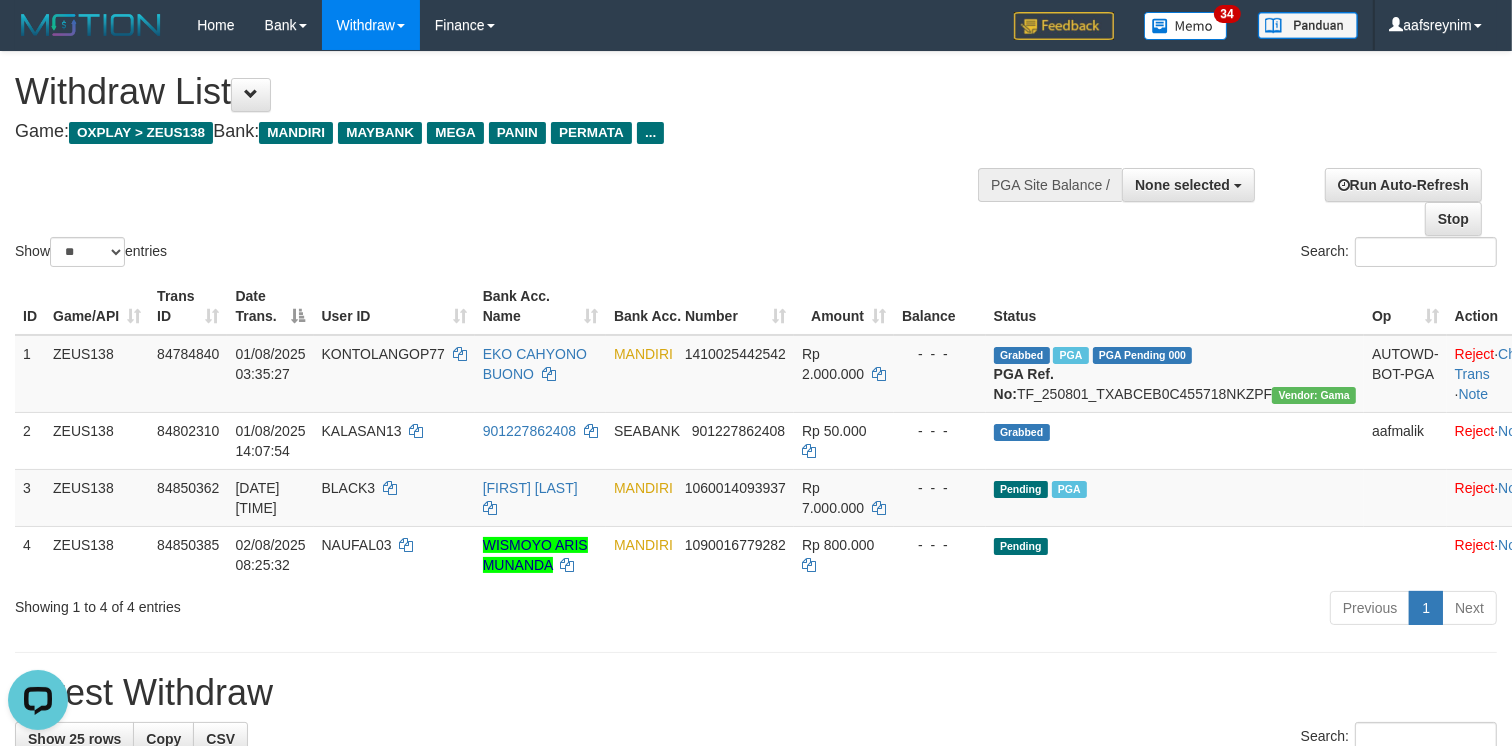 scroll, scrollTop: 0, scrollLeft: 0, axis: both 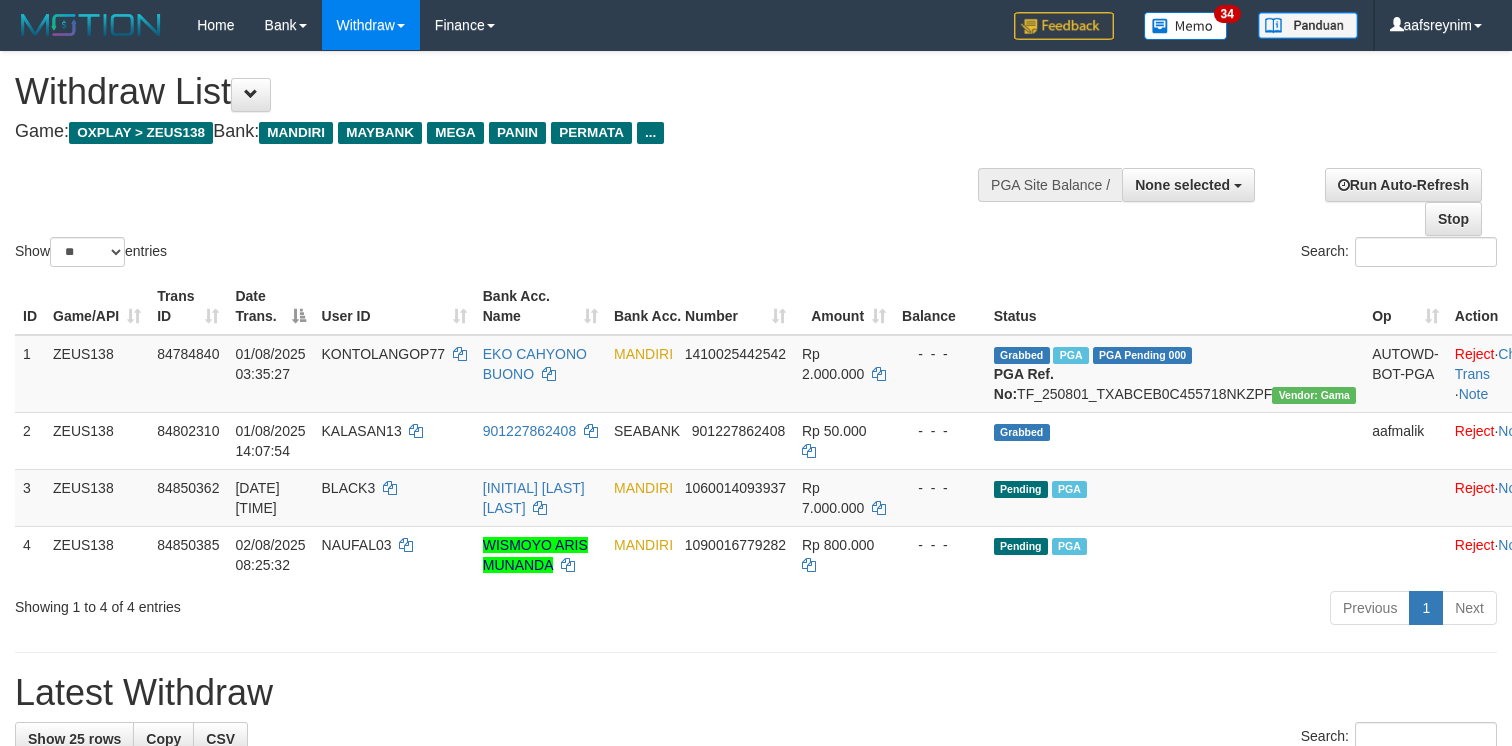 select 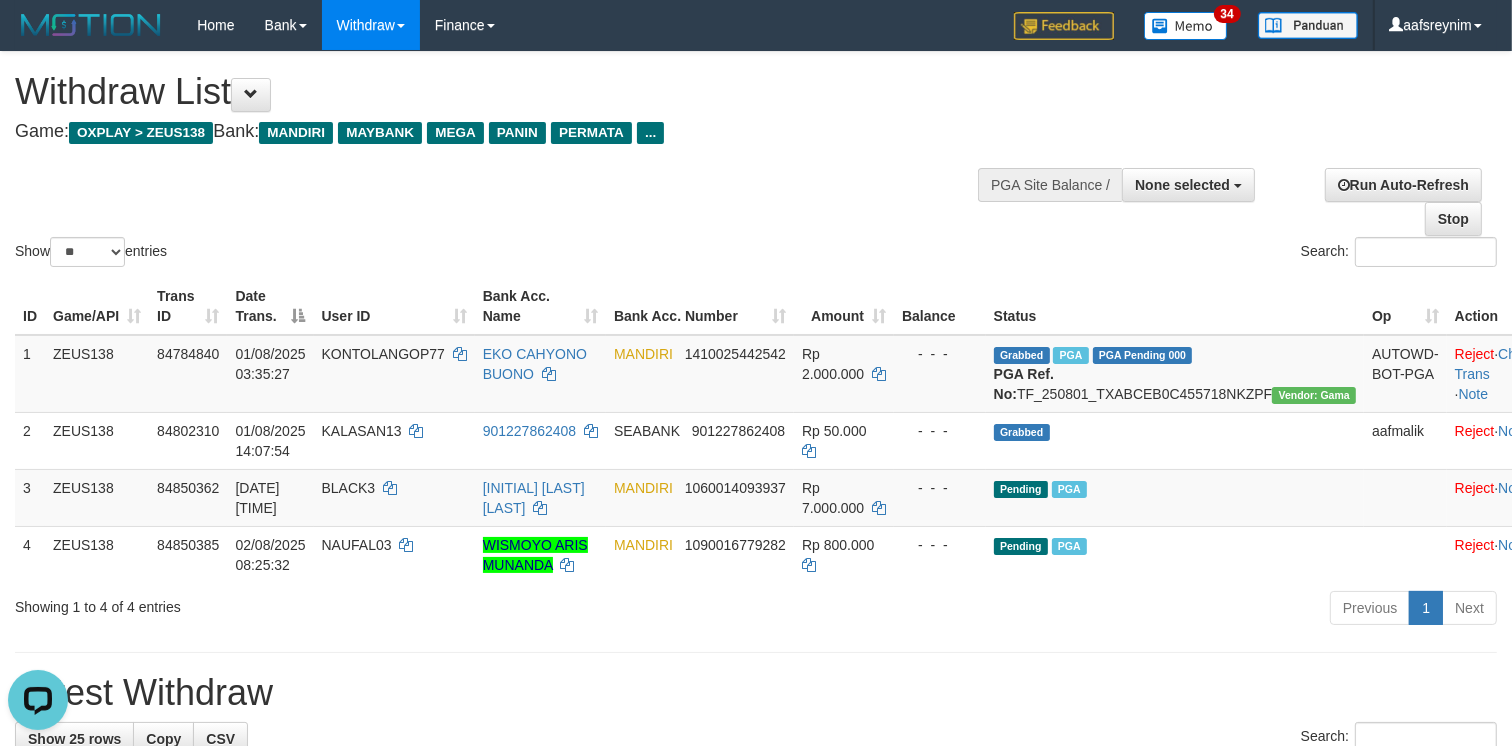 scroll, scrollTop: 0, scrollLeft: 0, axis: both 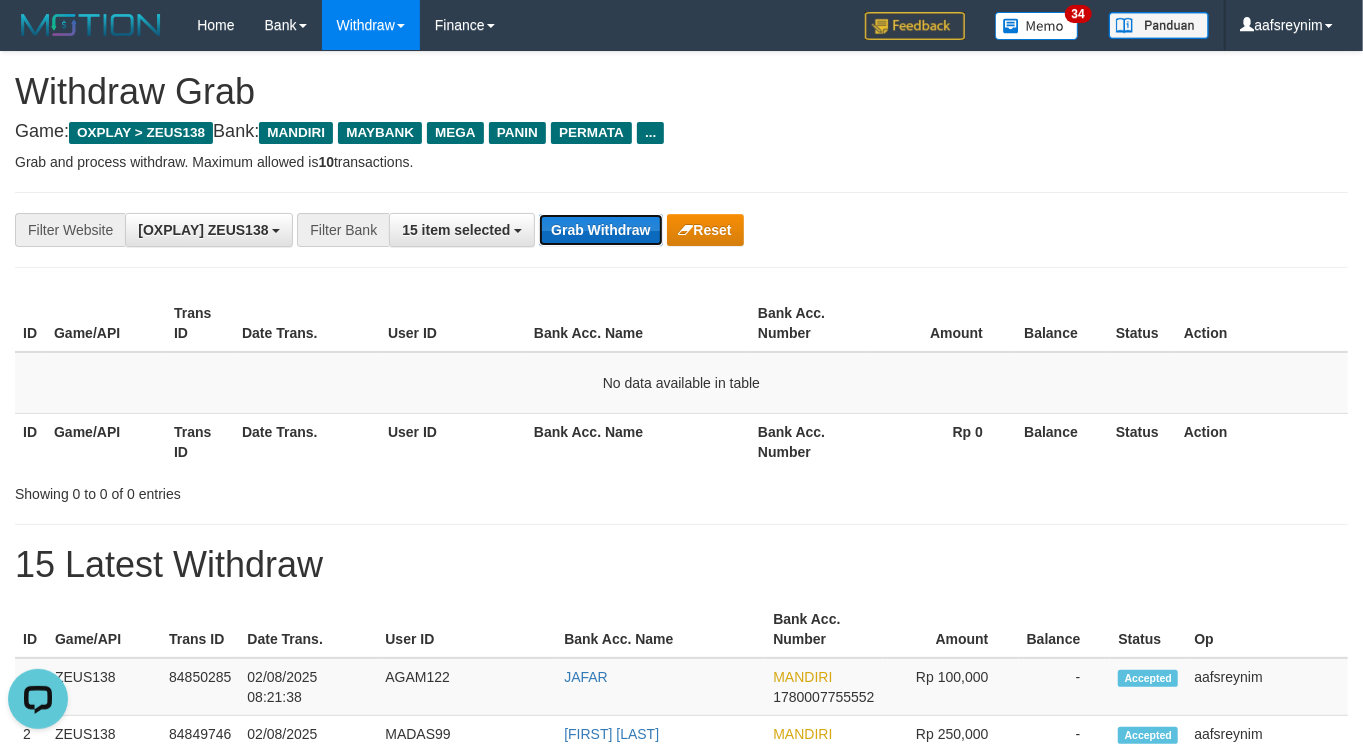click on "Grab Withdraw" at bounding box center (600, 230) 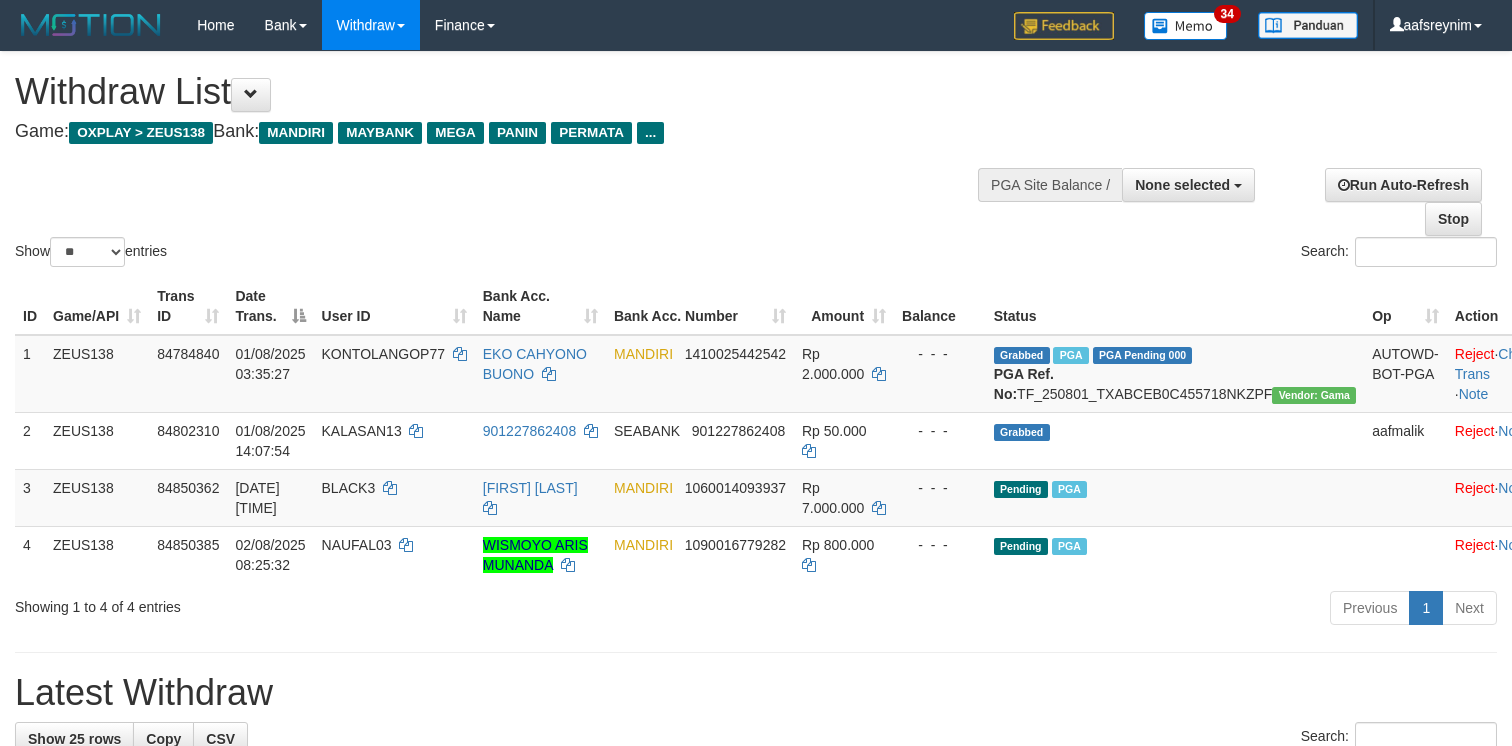 select 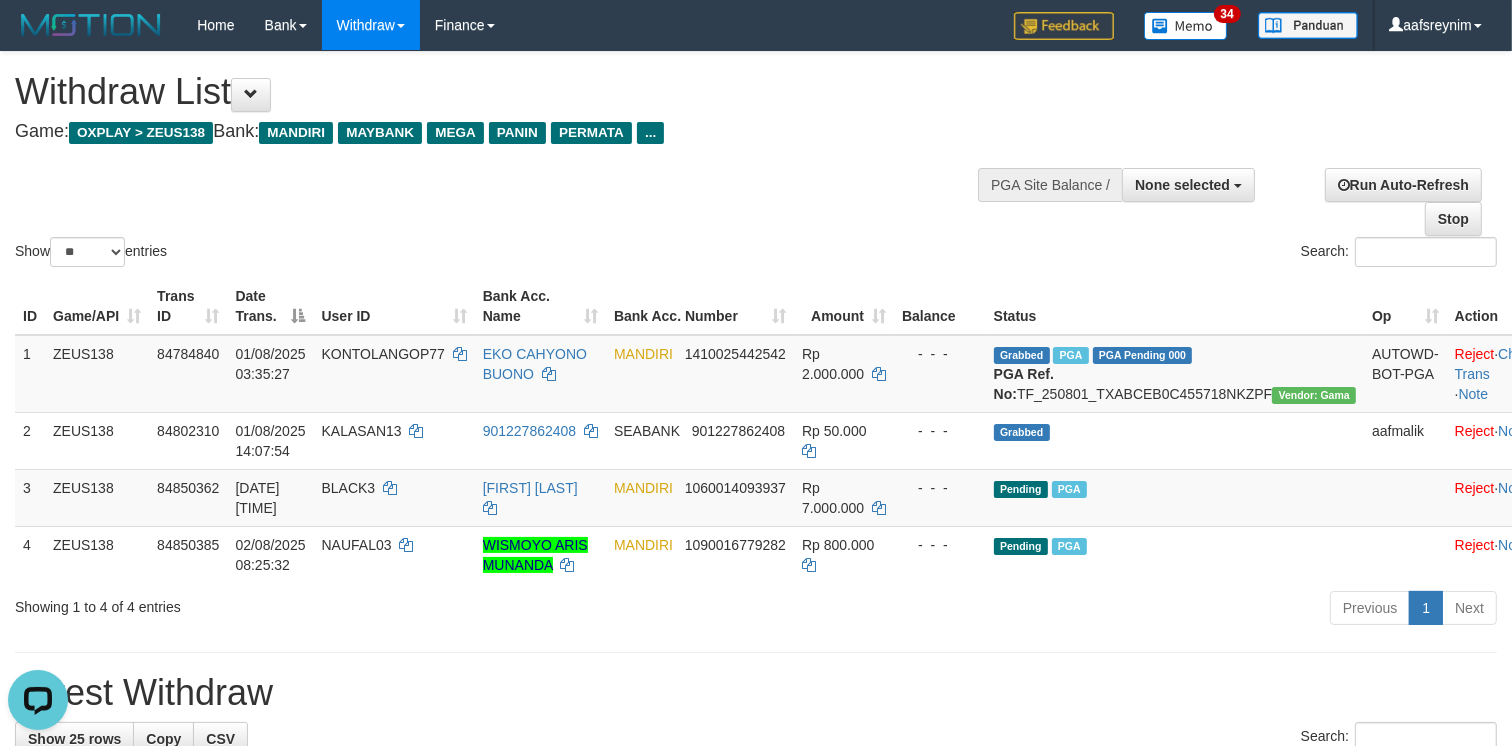 scroll, scrollTop: 0, scrollLeft: 0, axis: both 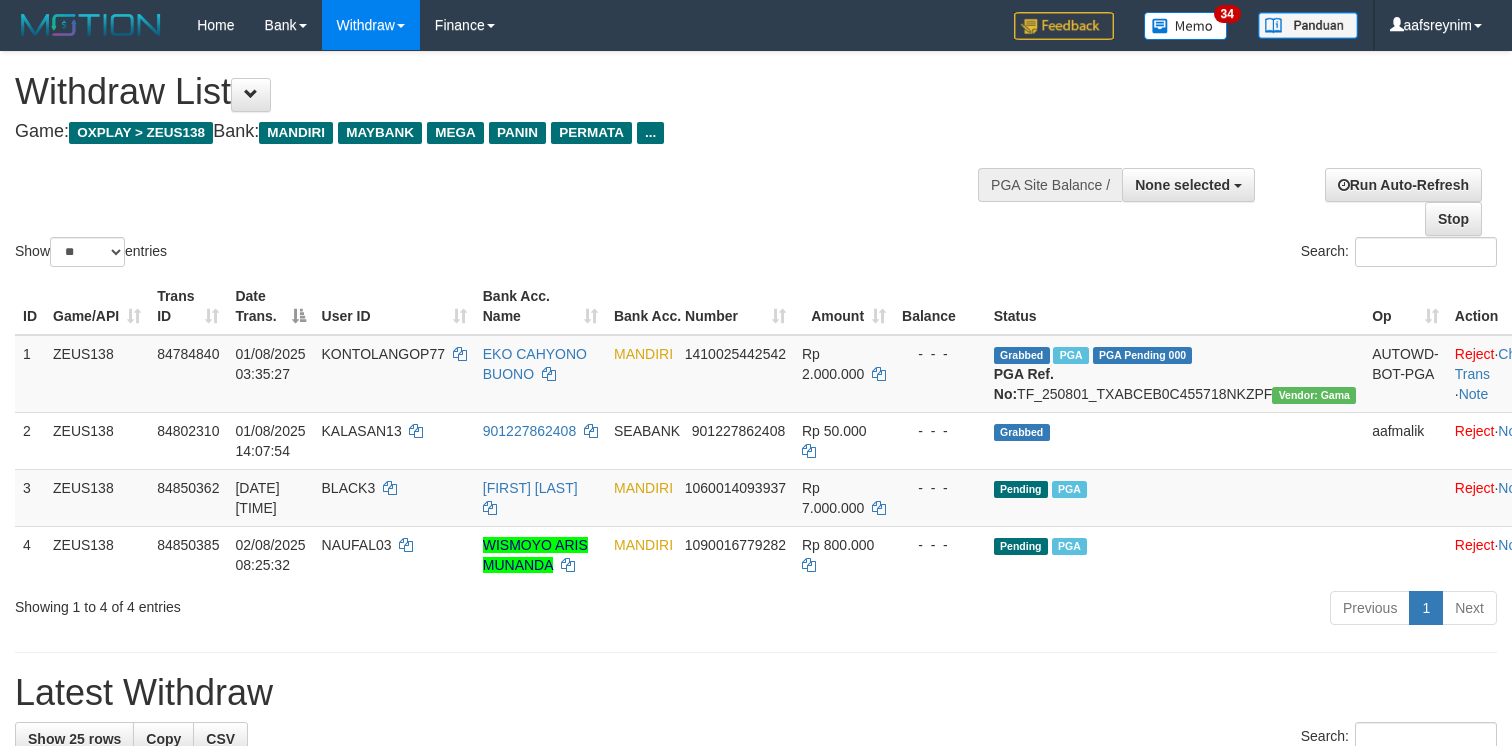 select 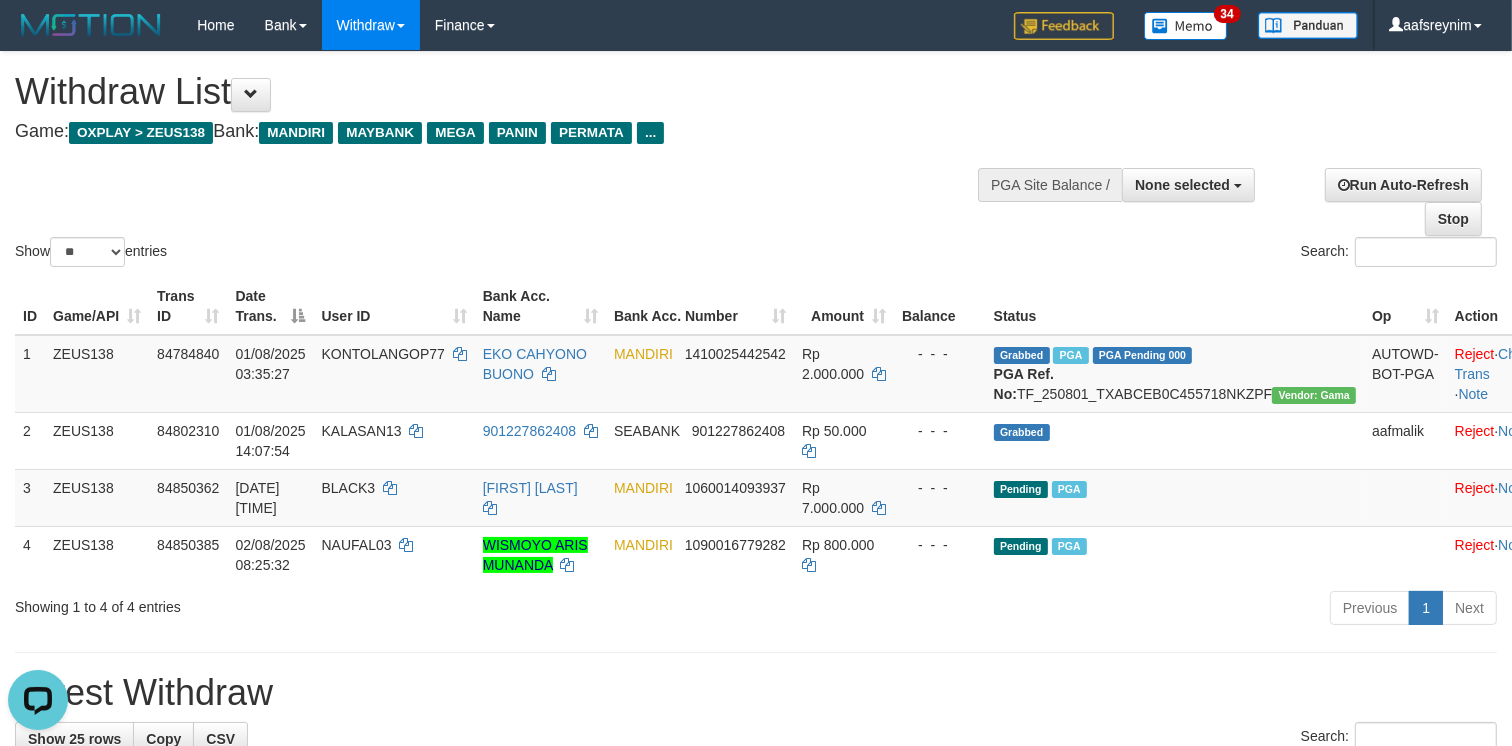 scroll, scrollTop: 0, scrollLeft: 0, axis: both 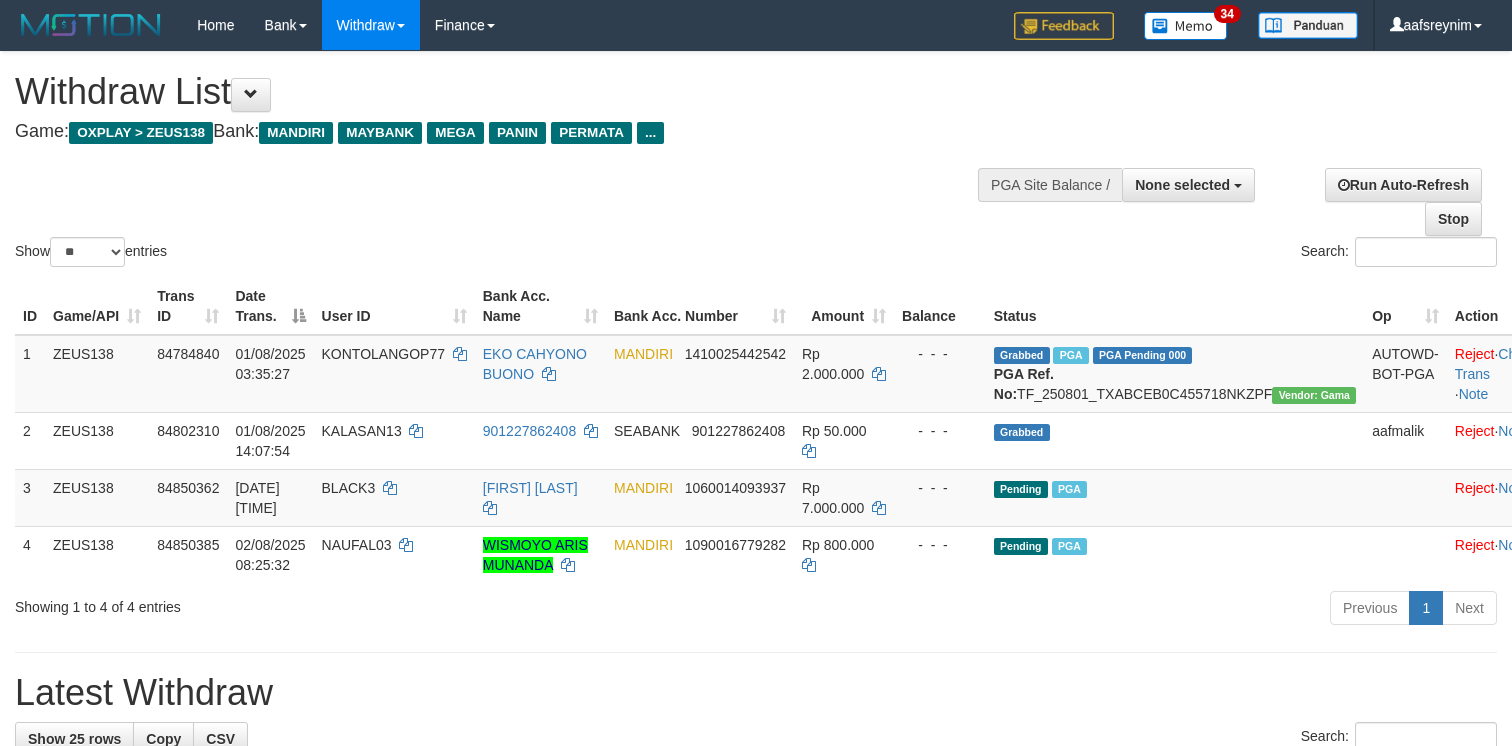 select 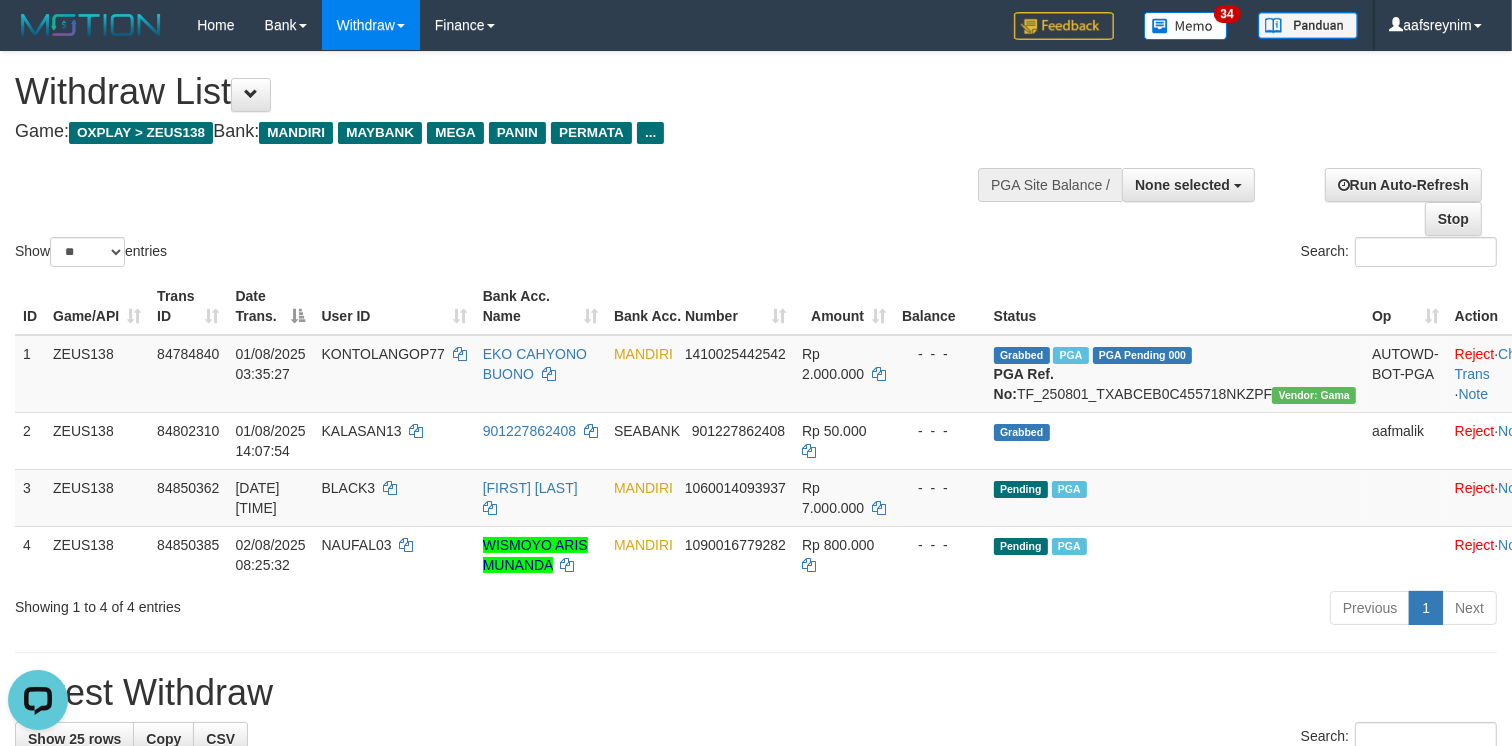 scroll, scrollTop: 0, scrollLeft: 0, axis: both 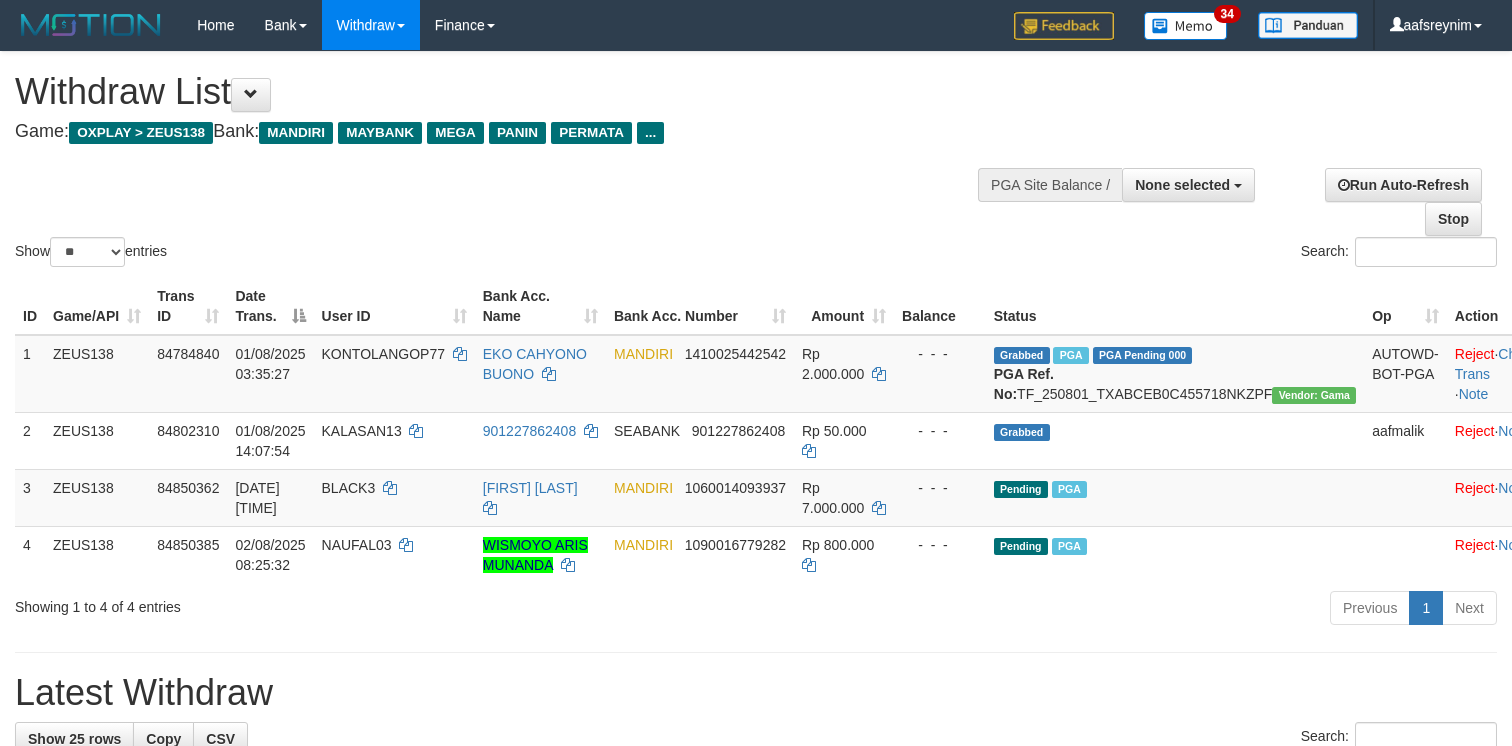 select 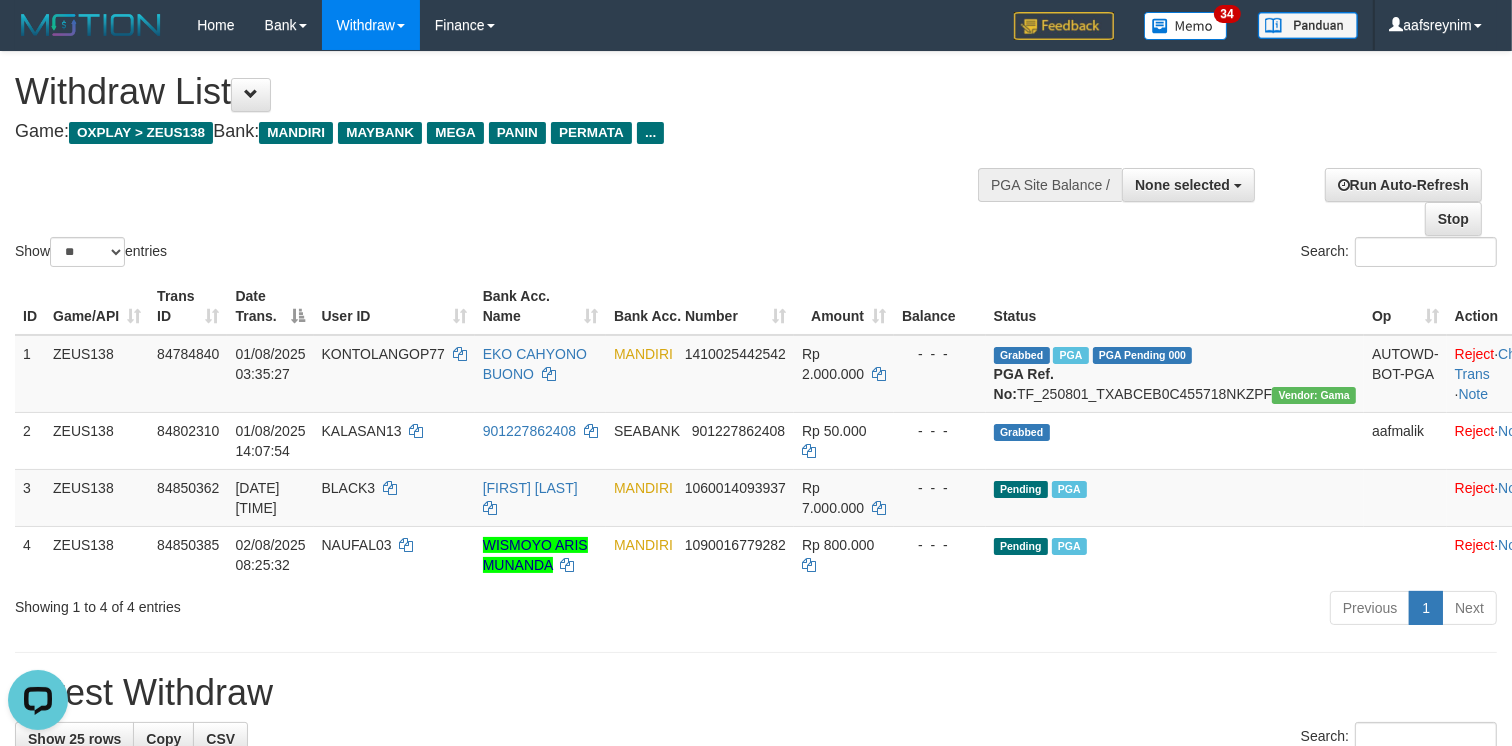 scroll, scrollTop: 0, scrollLeft: 0, axis: both 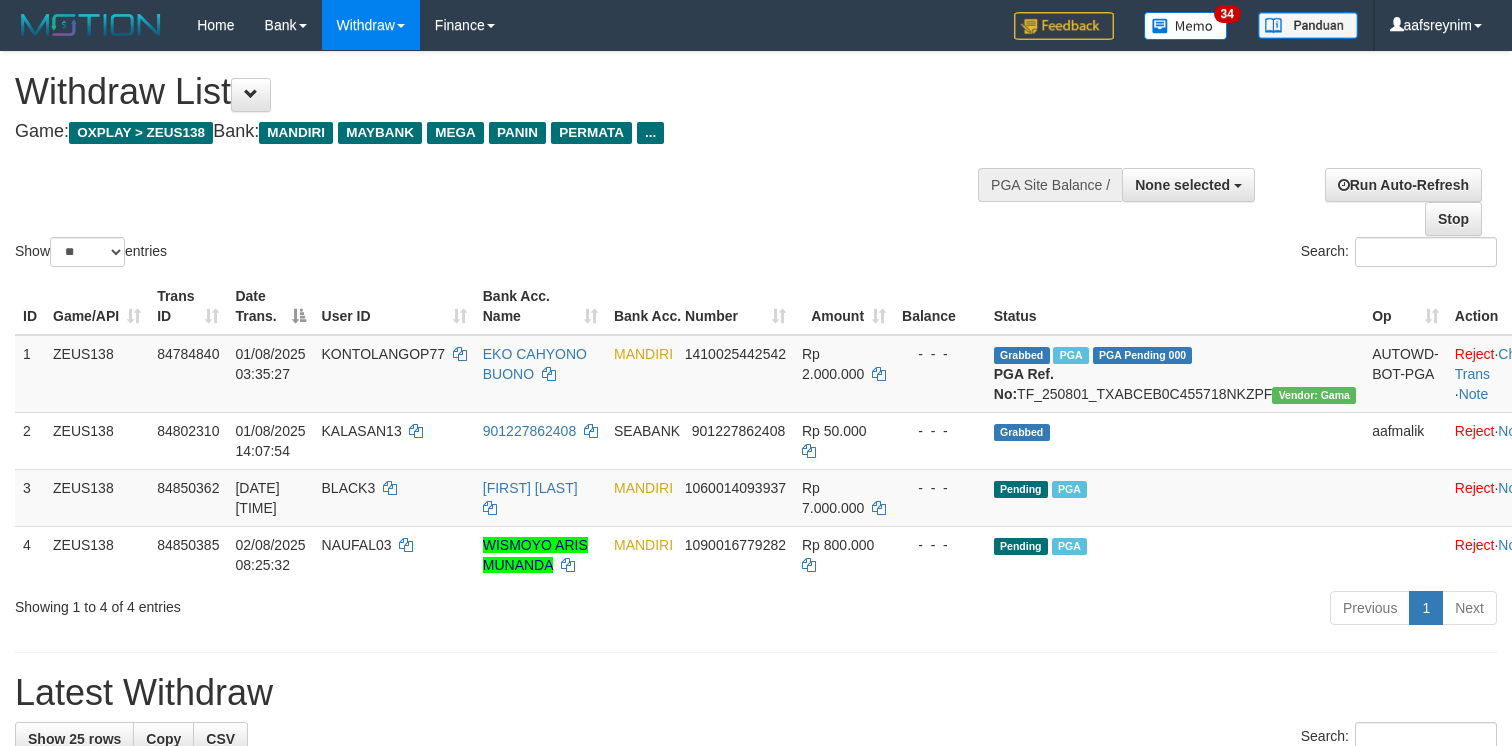 select 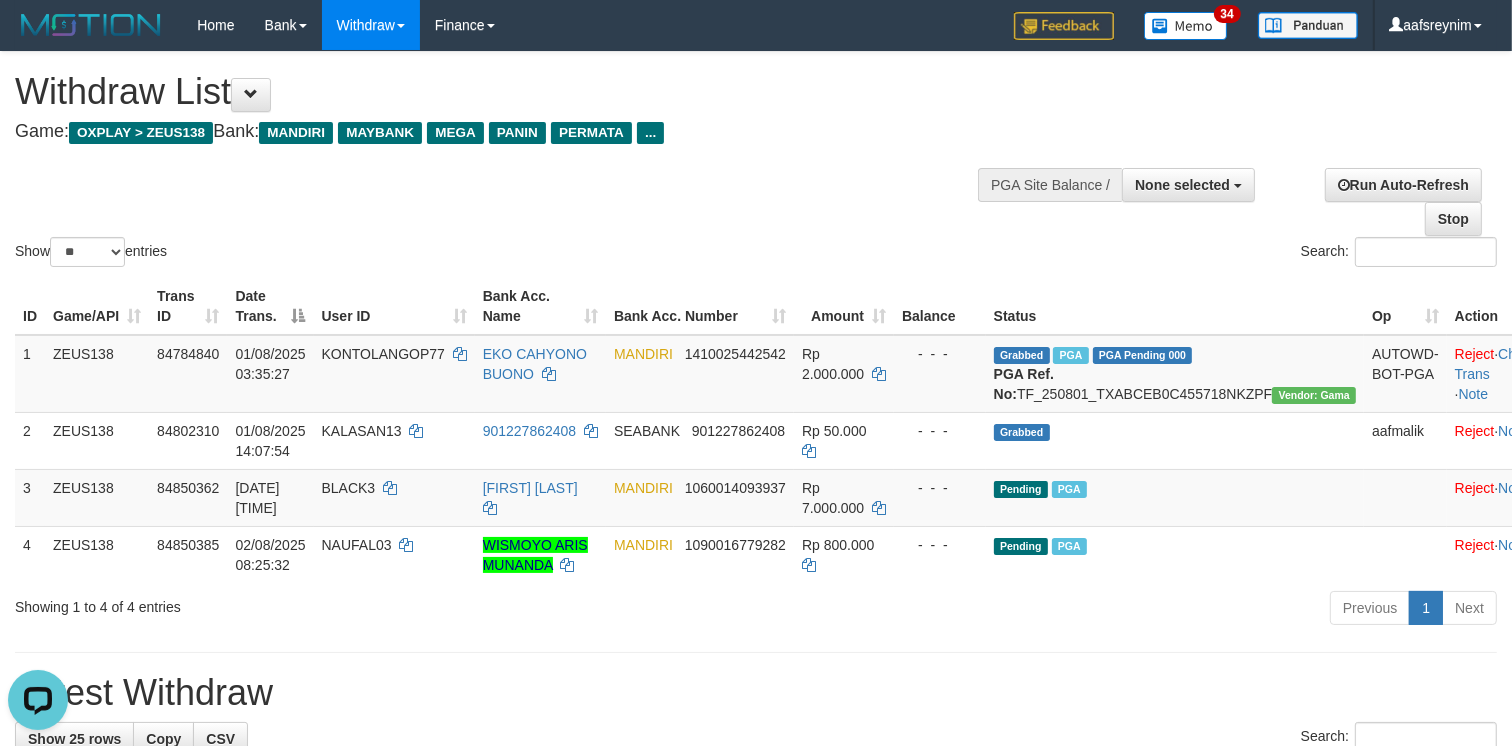 scroll, scrollTop: 0, scrollLeft: 0, axis: both 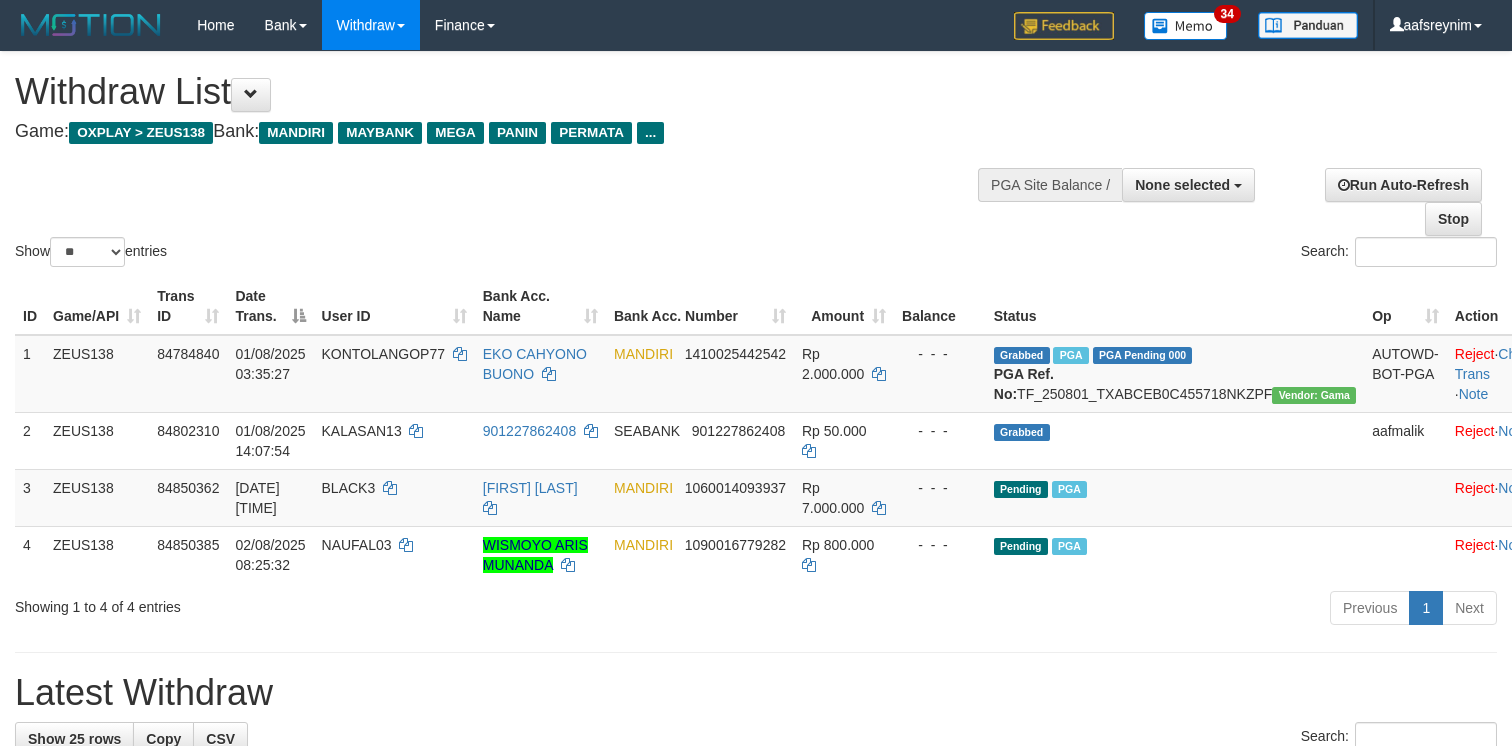 select 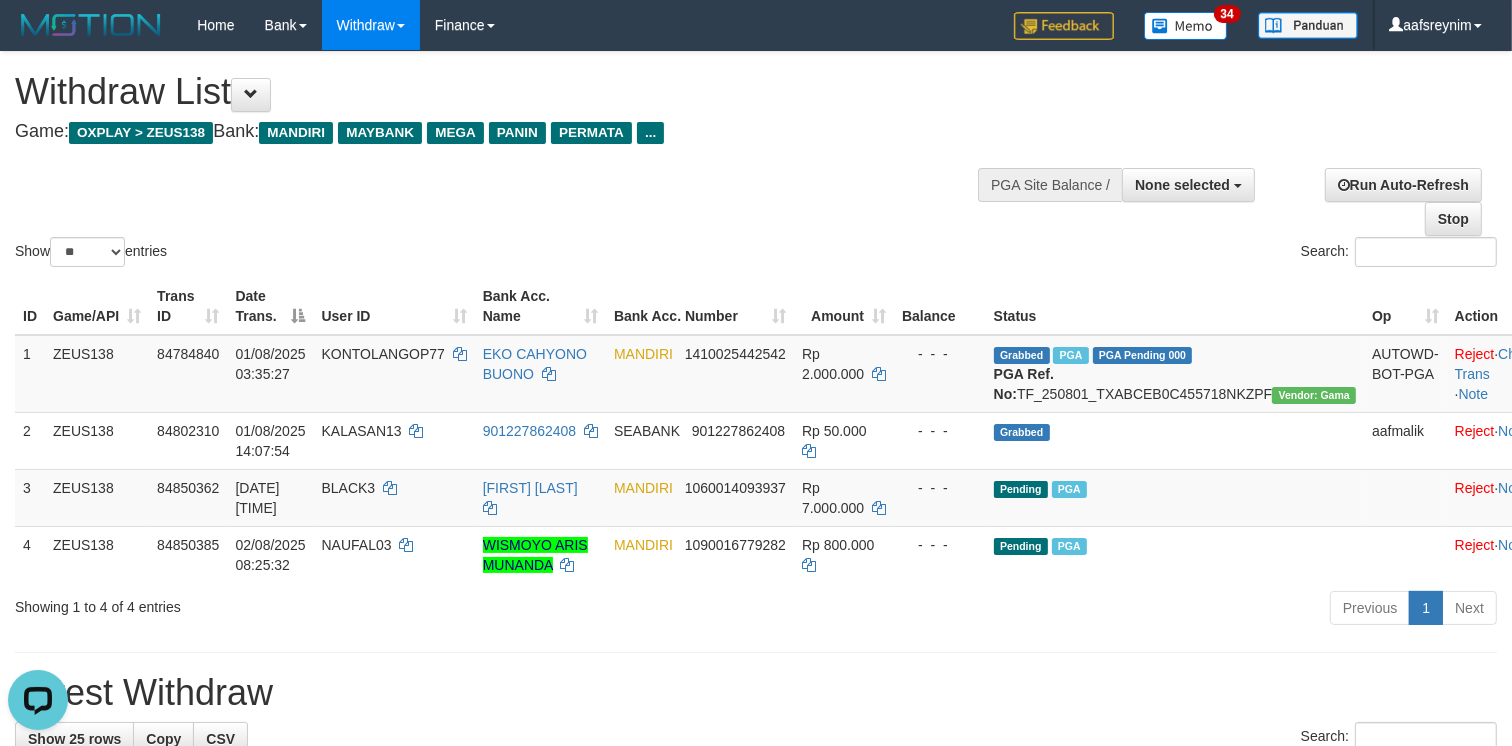 scroll, scrollTop: 0, scrollLeft: 0, axis: both 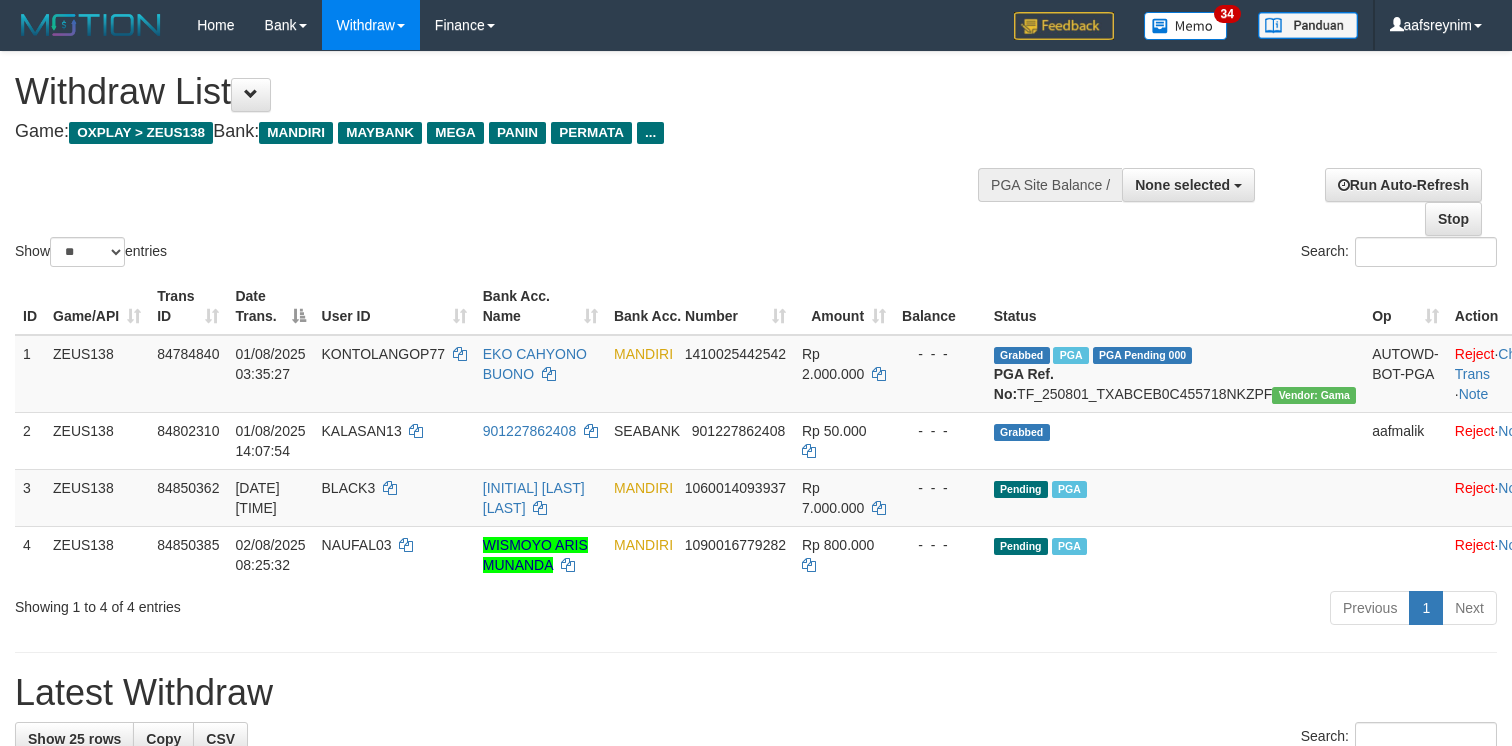 select 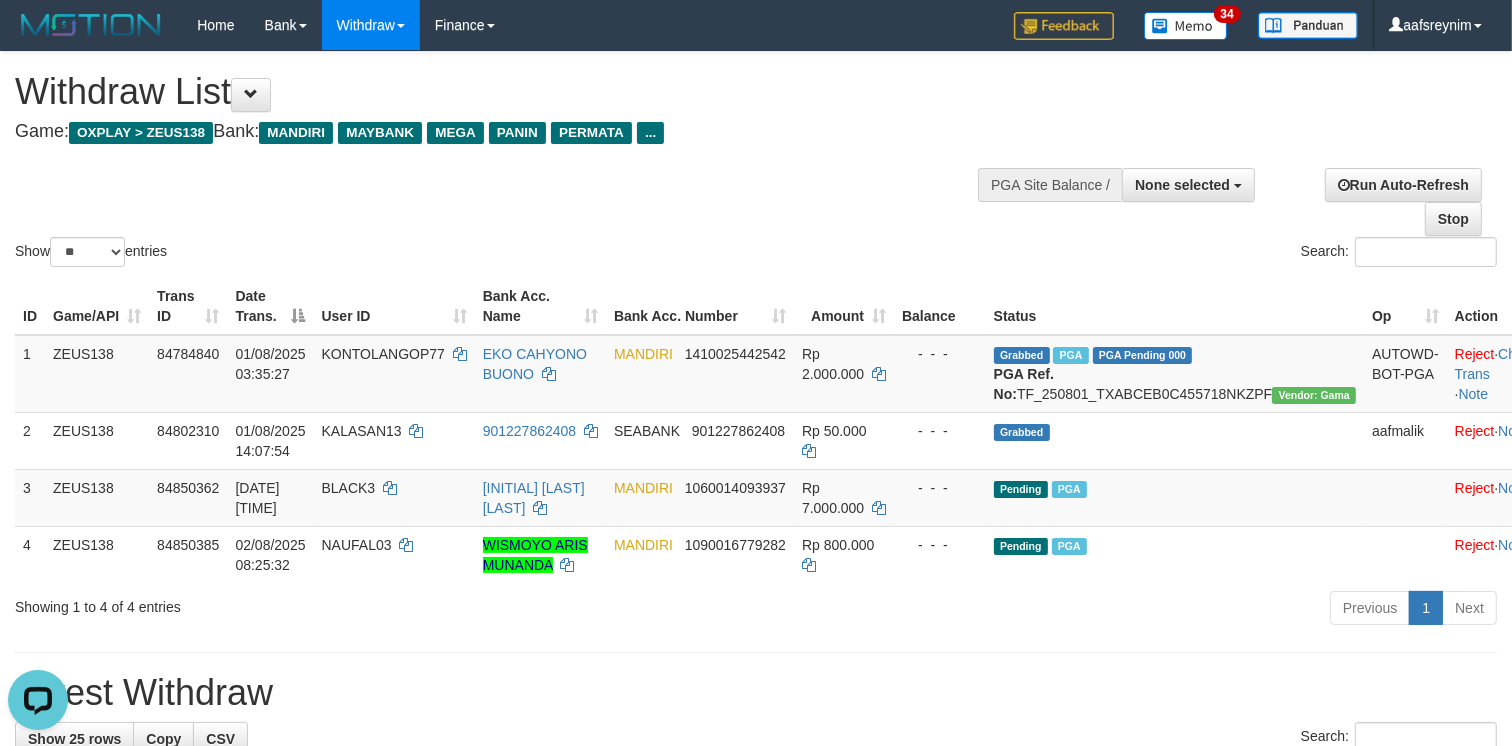 scroll, scrollTop: 0, scrollLeft: 0, axis: both 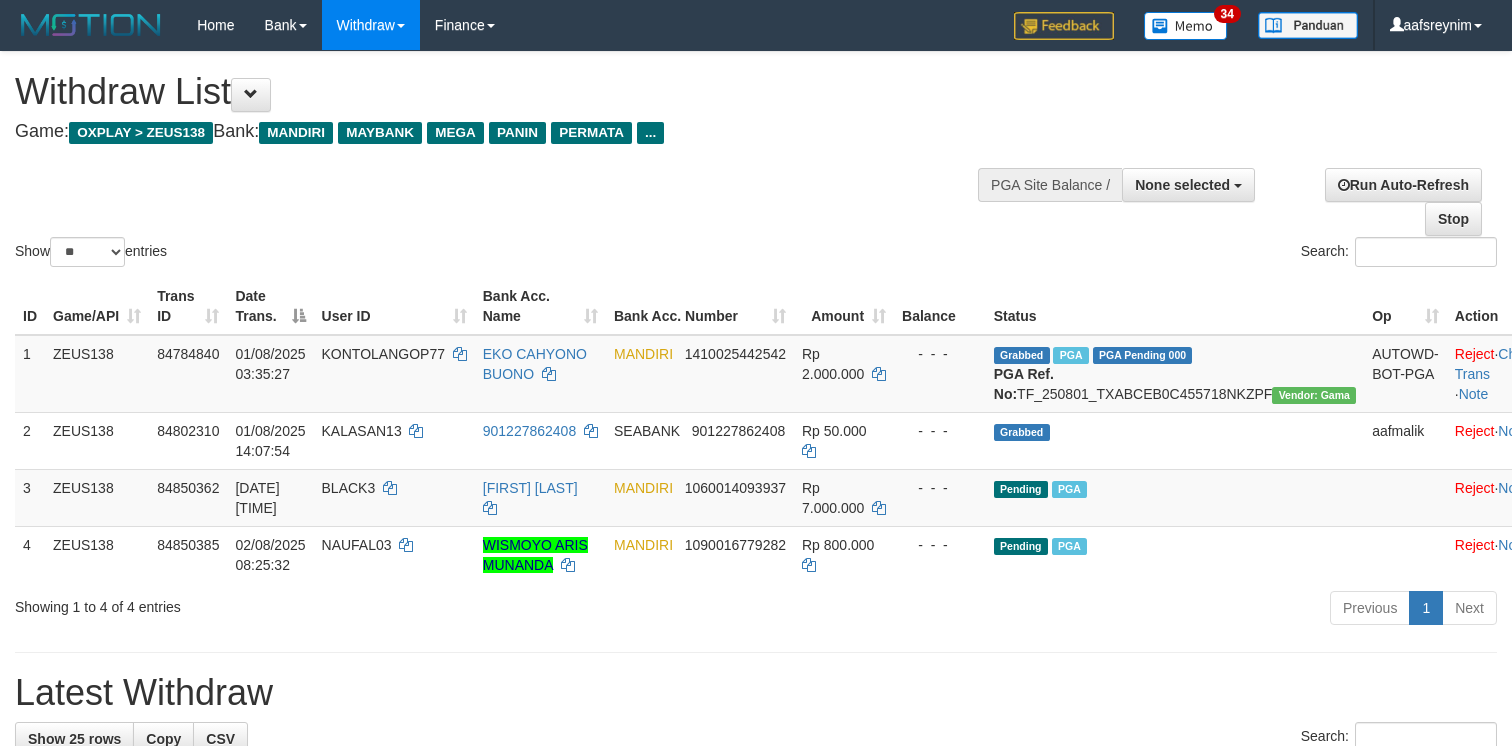 select 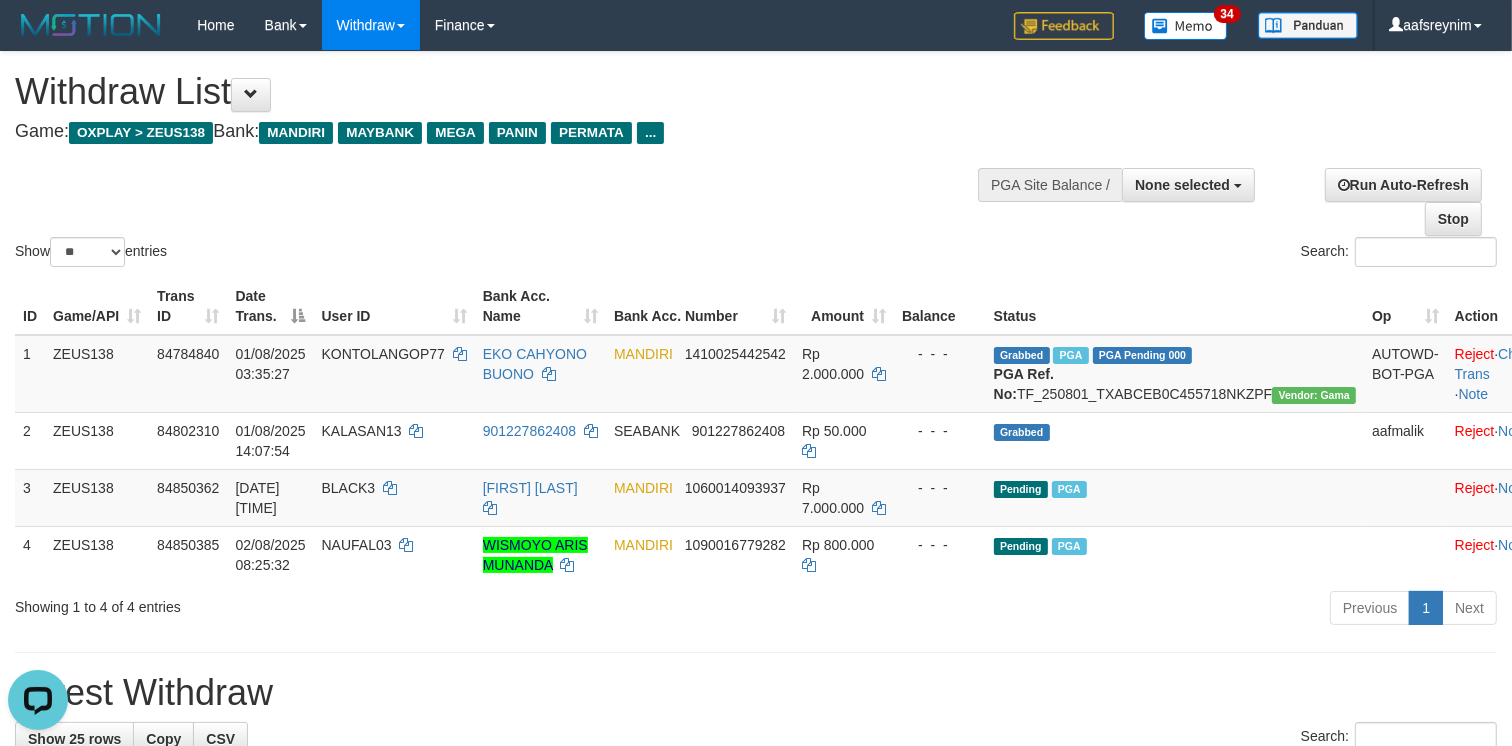 scroll, scrollTop: 0, scrollLeft: 0, axis: both 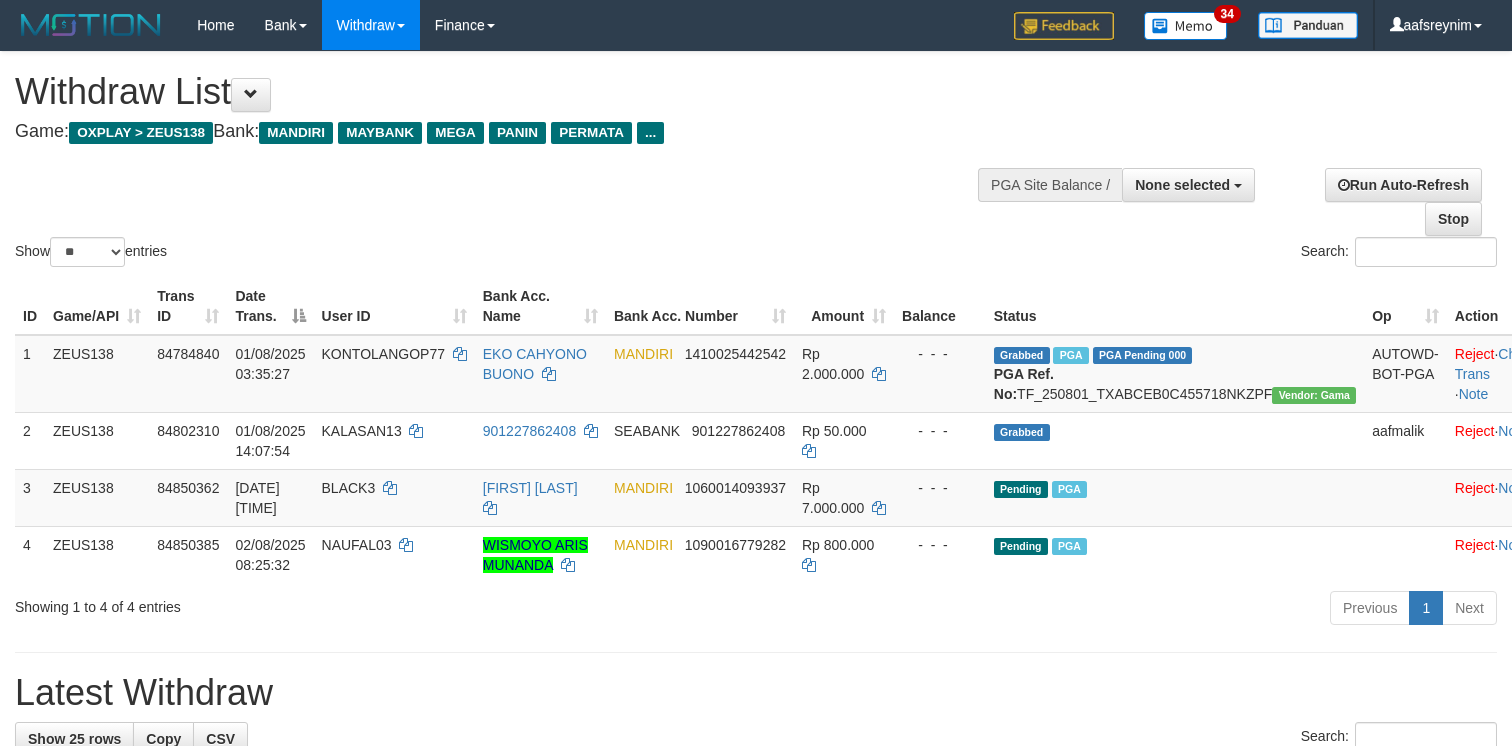 select 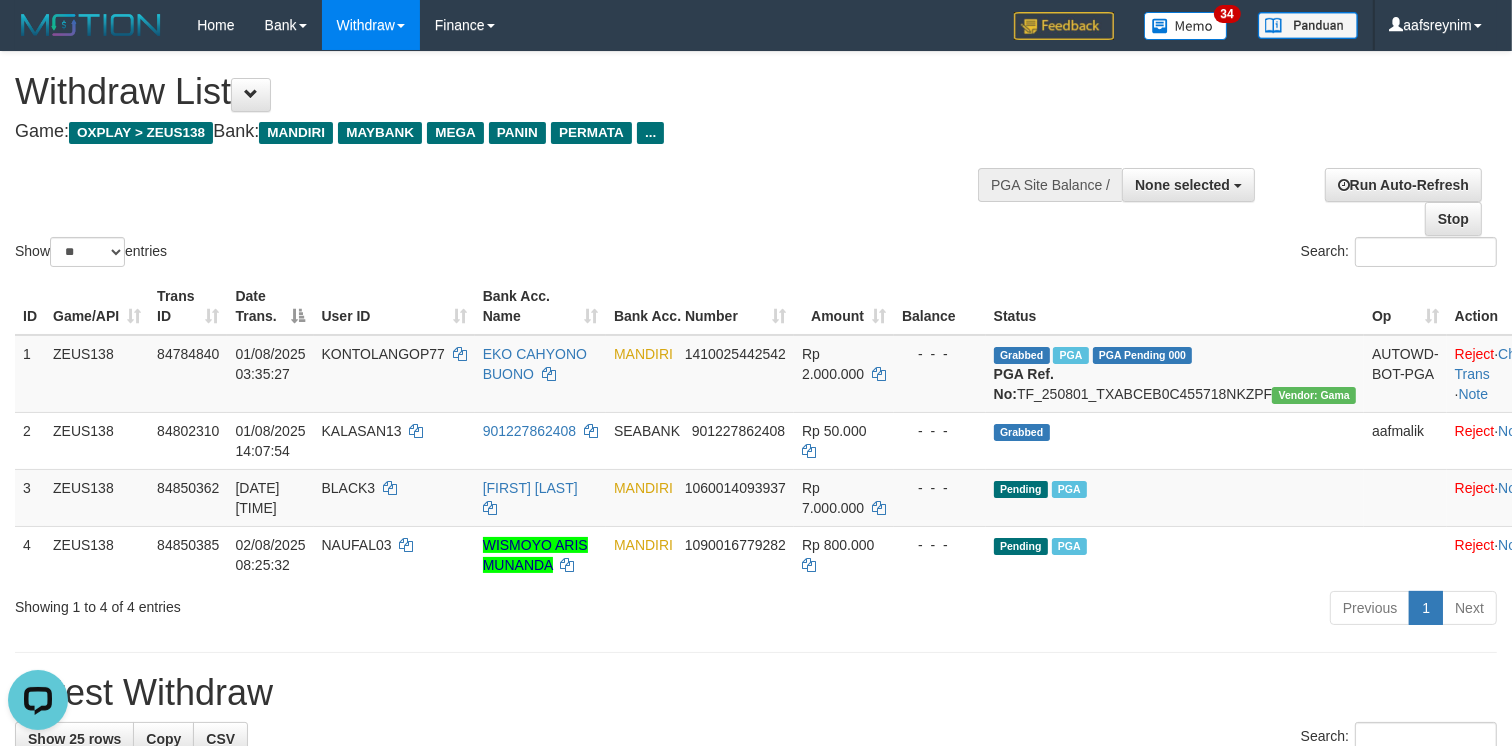 scroll, scrollTop: 0, scrollLeft: 0, axis: both 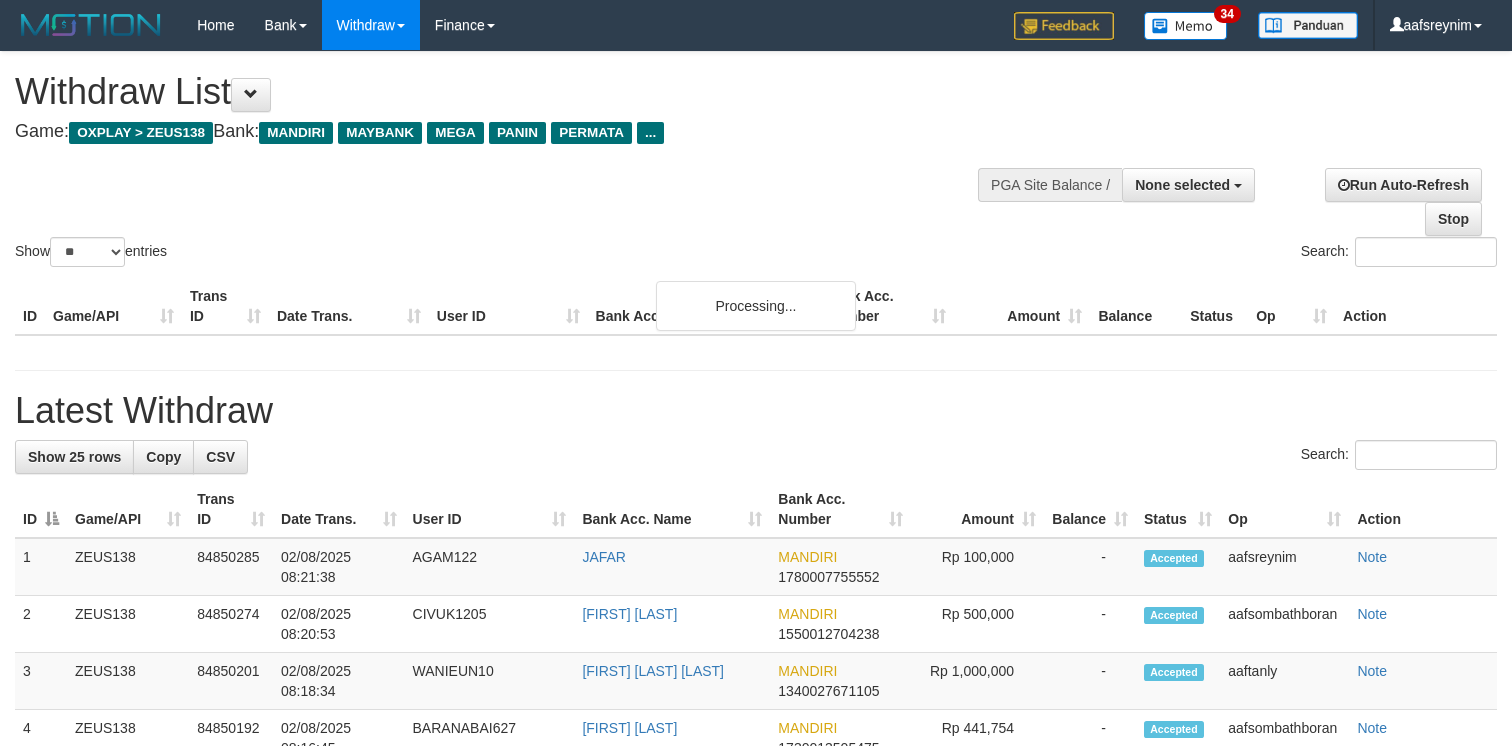 select 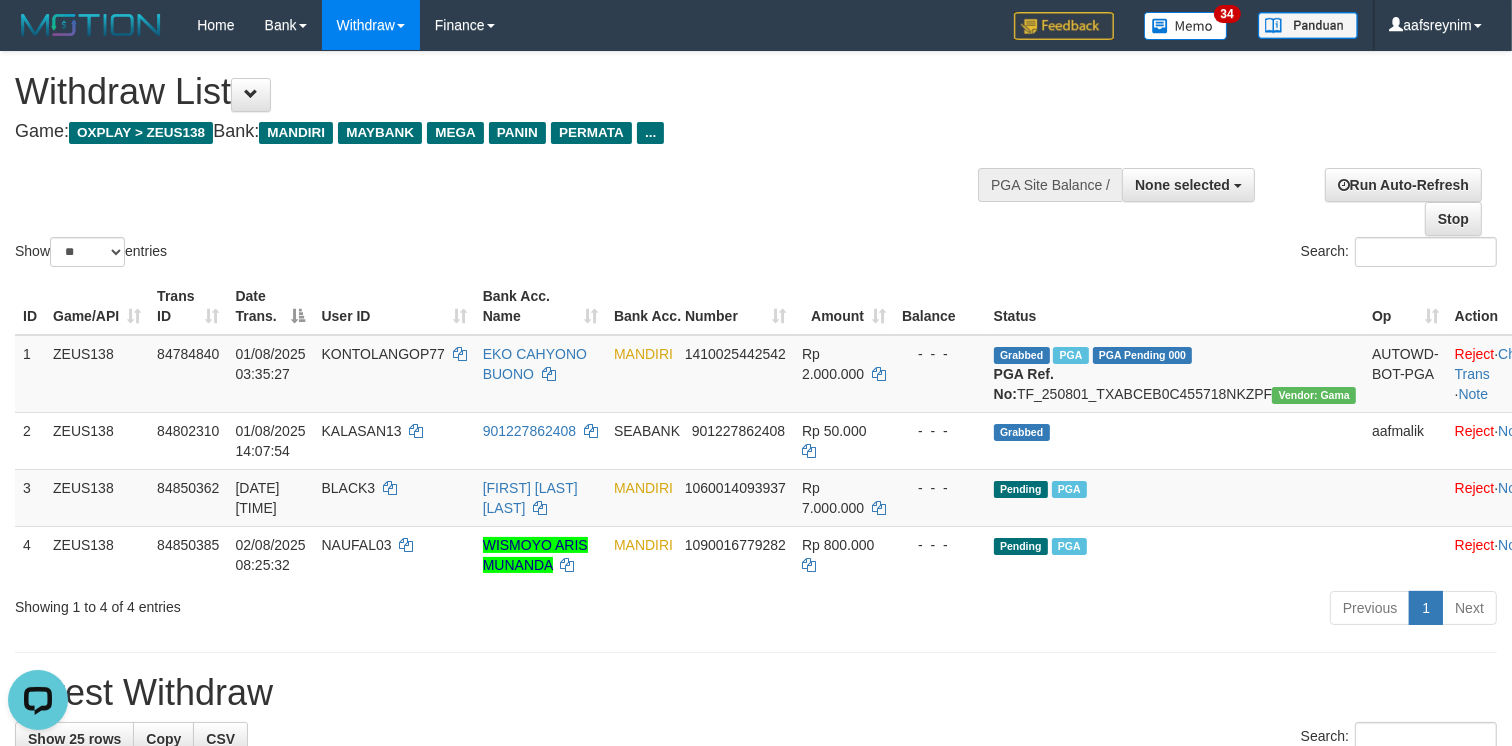 scroll, scrollTop: 0, scrollLeft: 0, axis: both 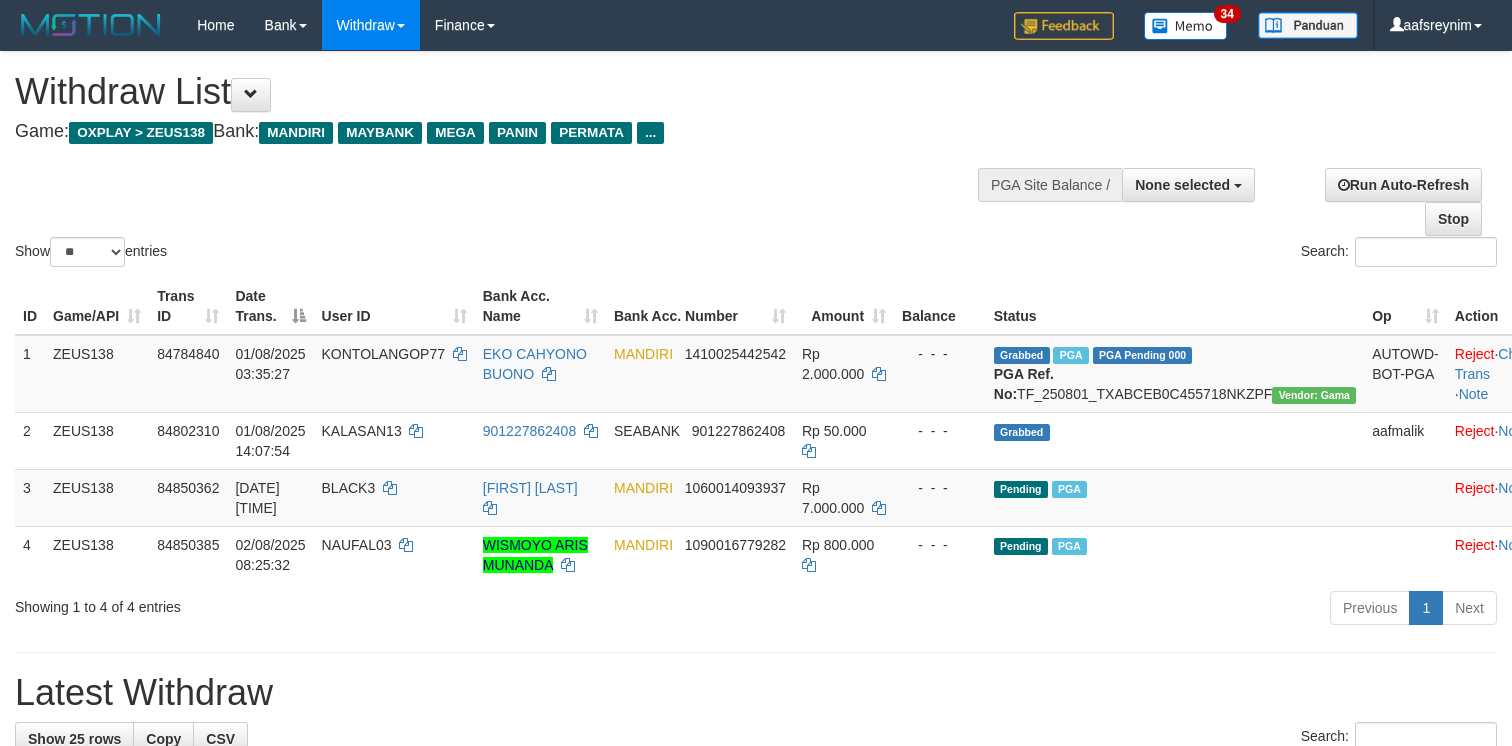 select 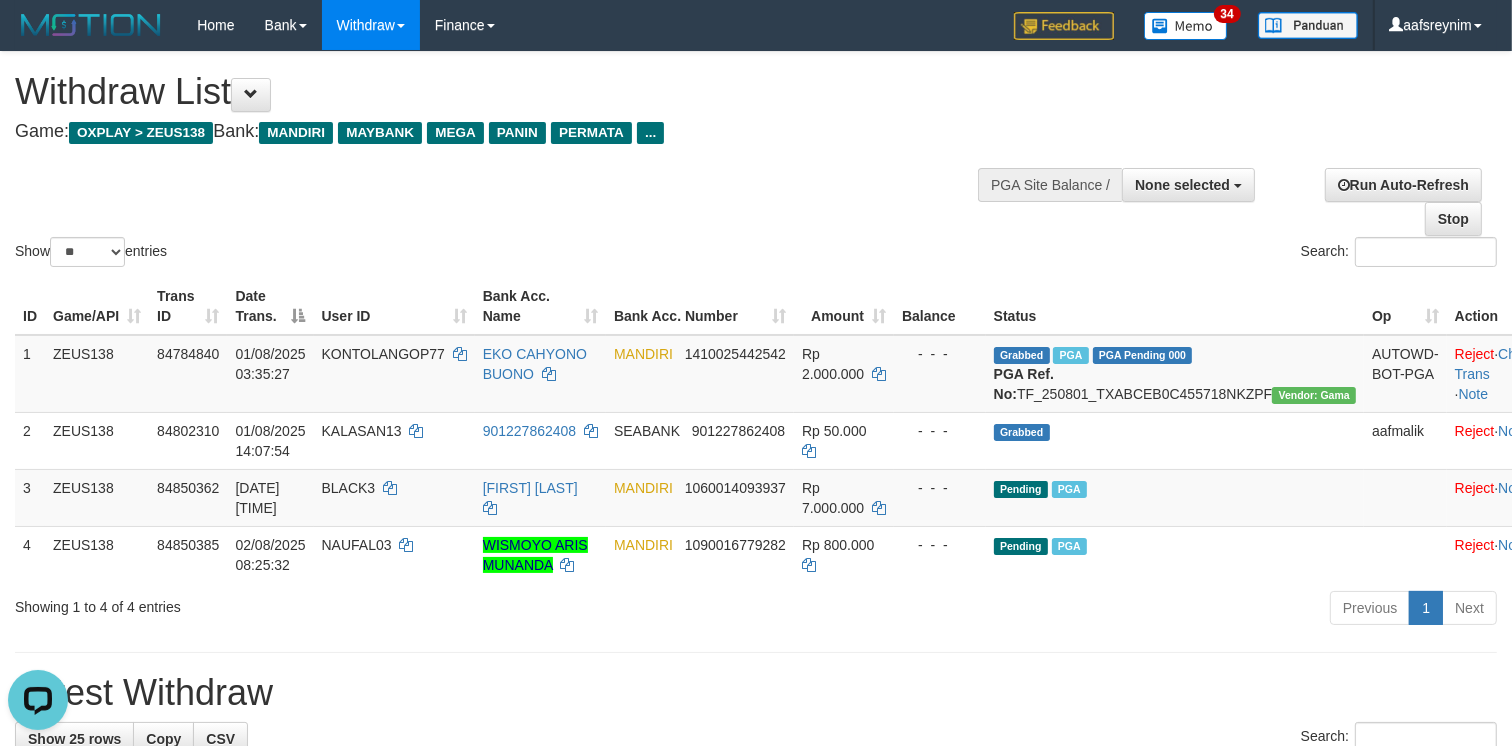 scroll, scrollTop: 0, scrollLeft: 0, axis: both 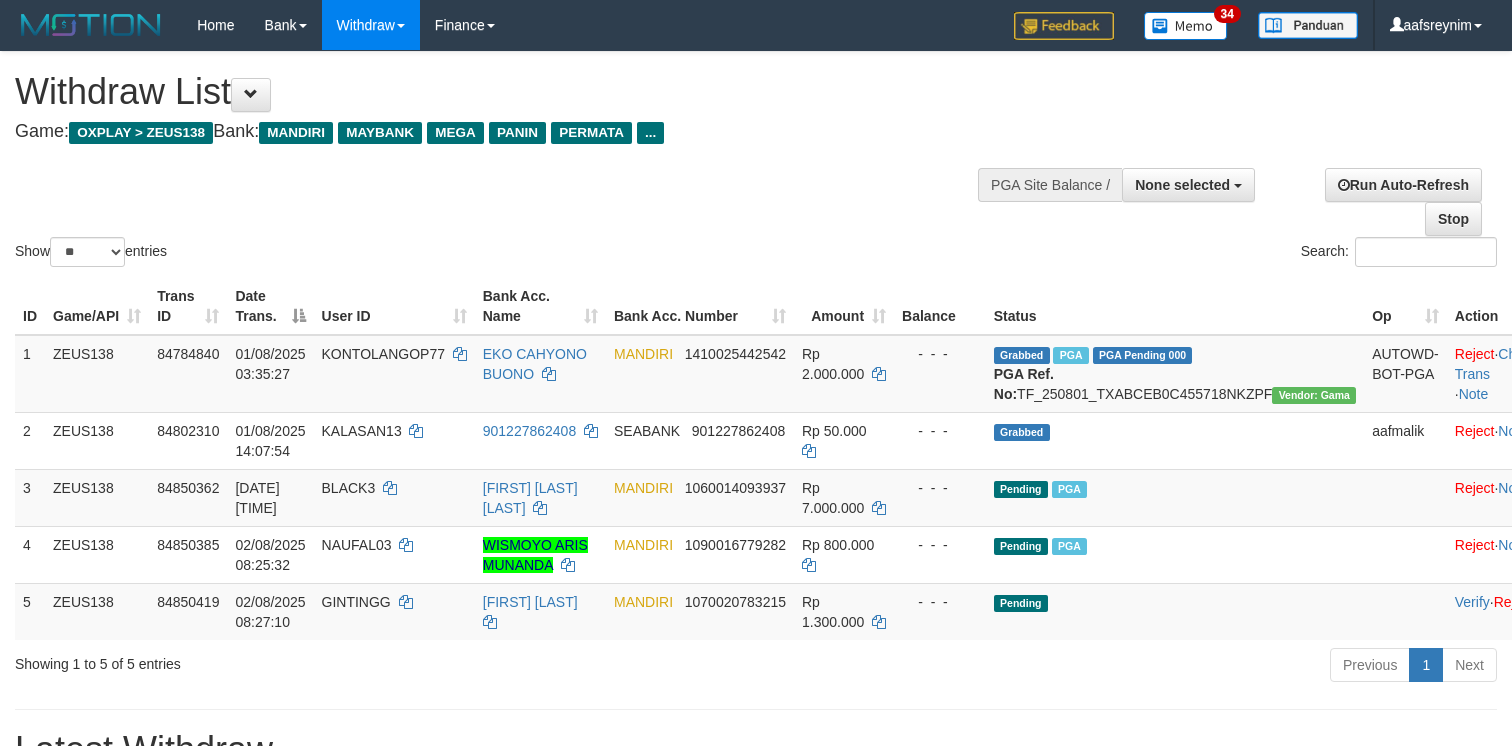 select 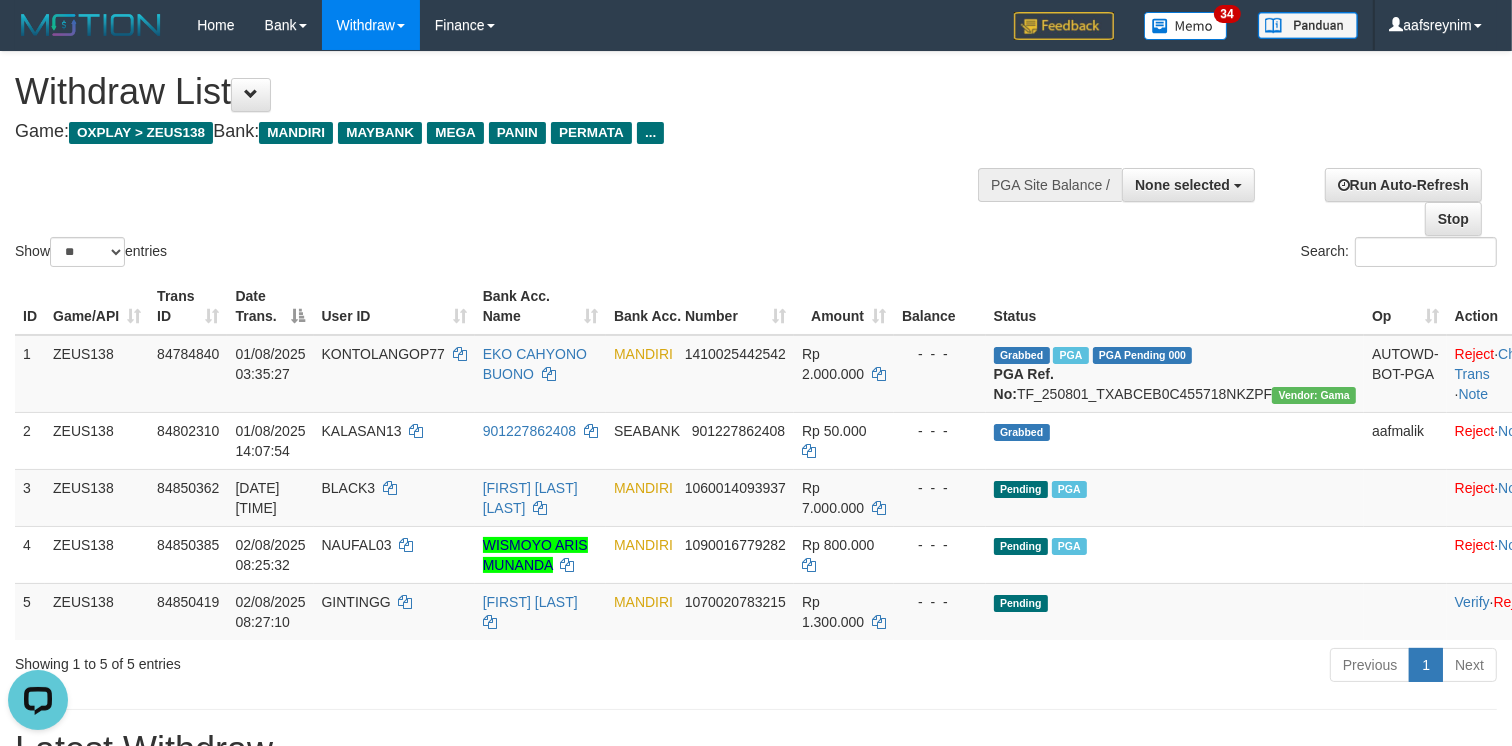 scroll, scrollTop: 0, scrollLeft: 0, axis: both 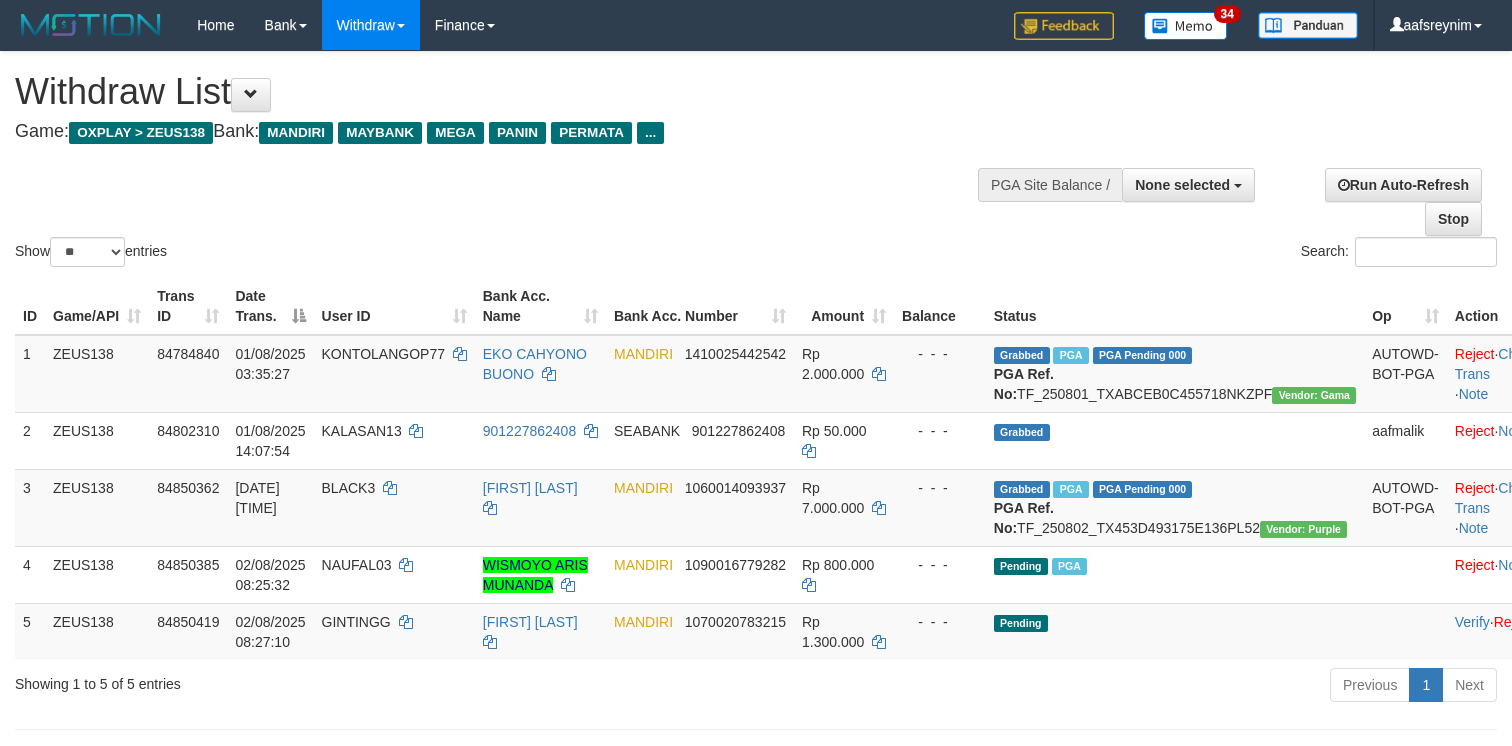 select 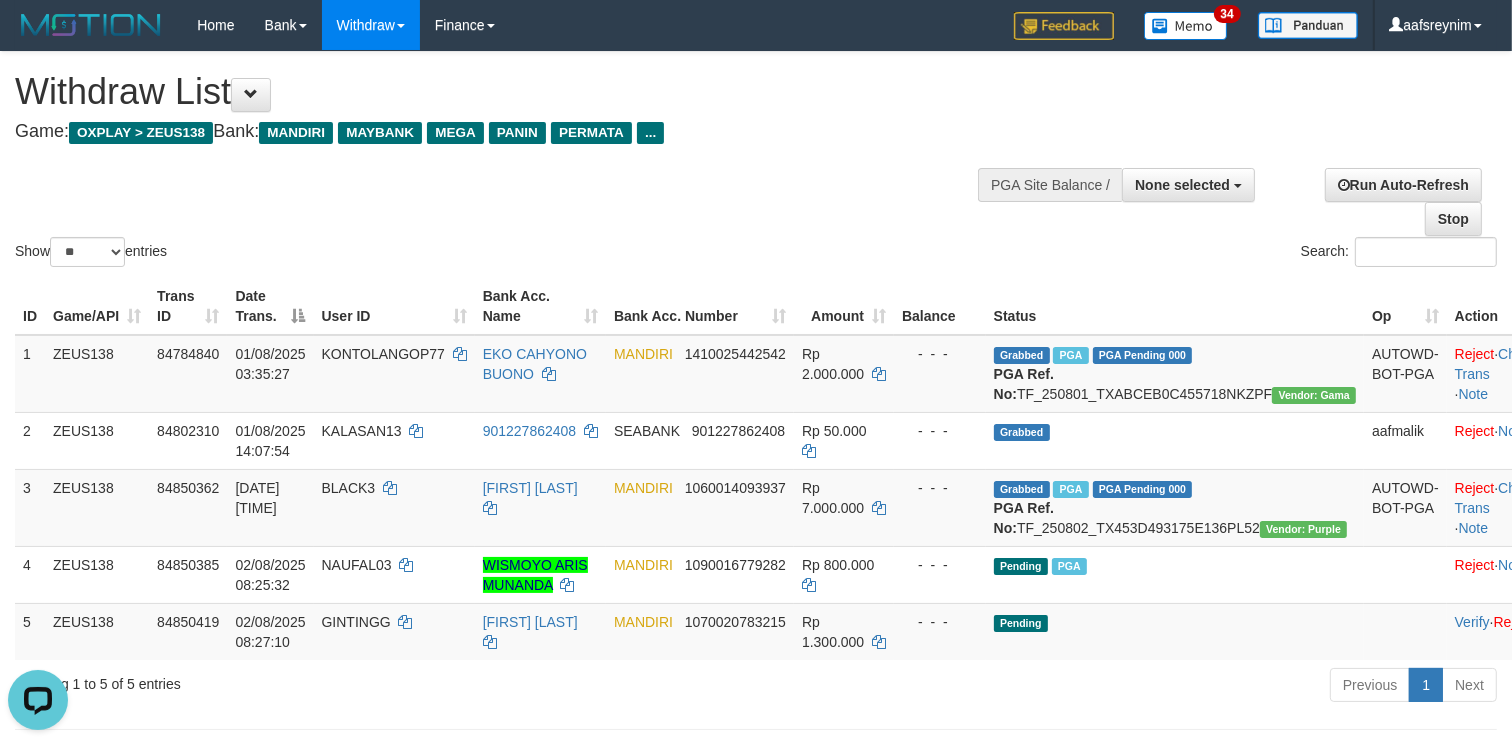 scroll, scrollTop: 0, scrollLeft: 0, axis: both 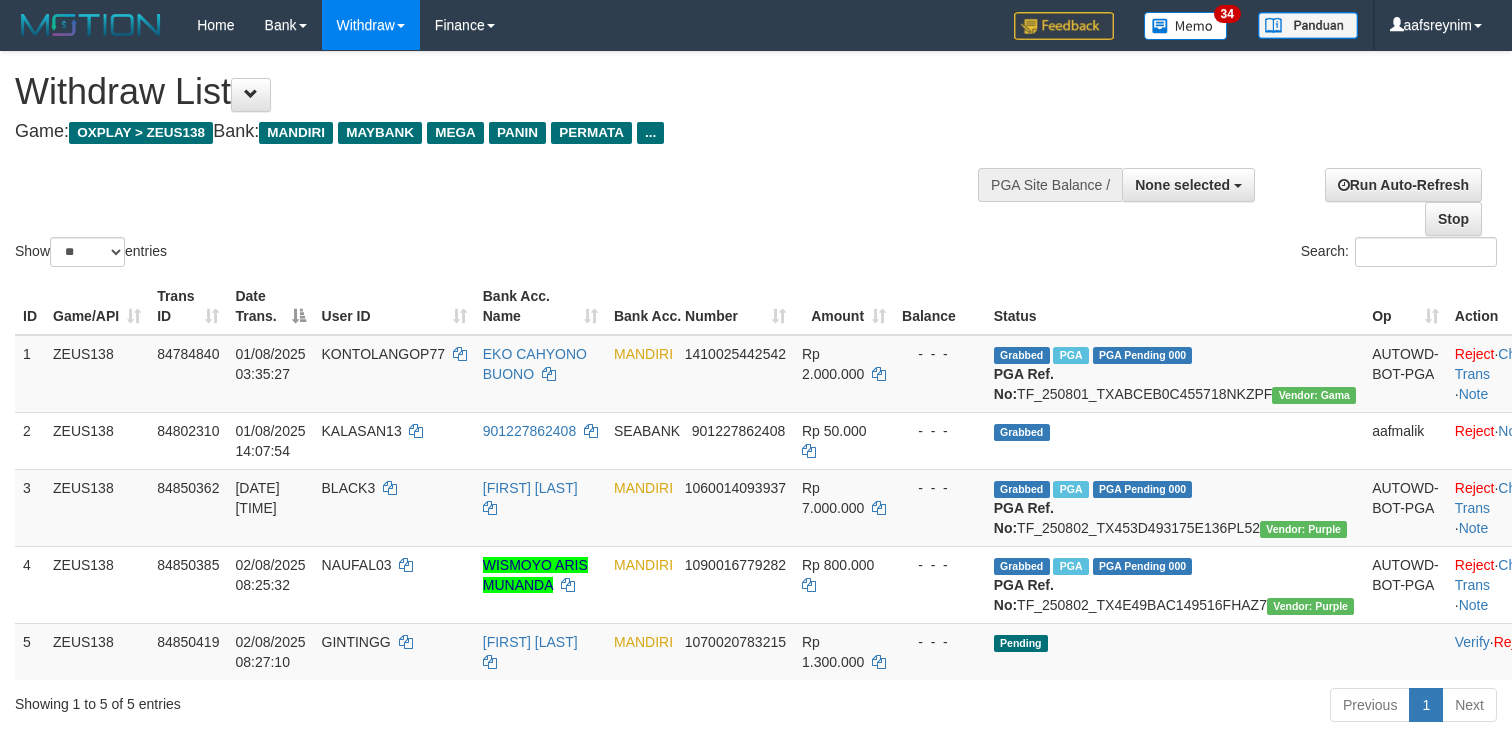 select 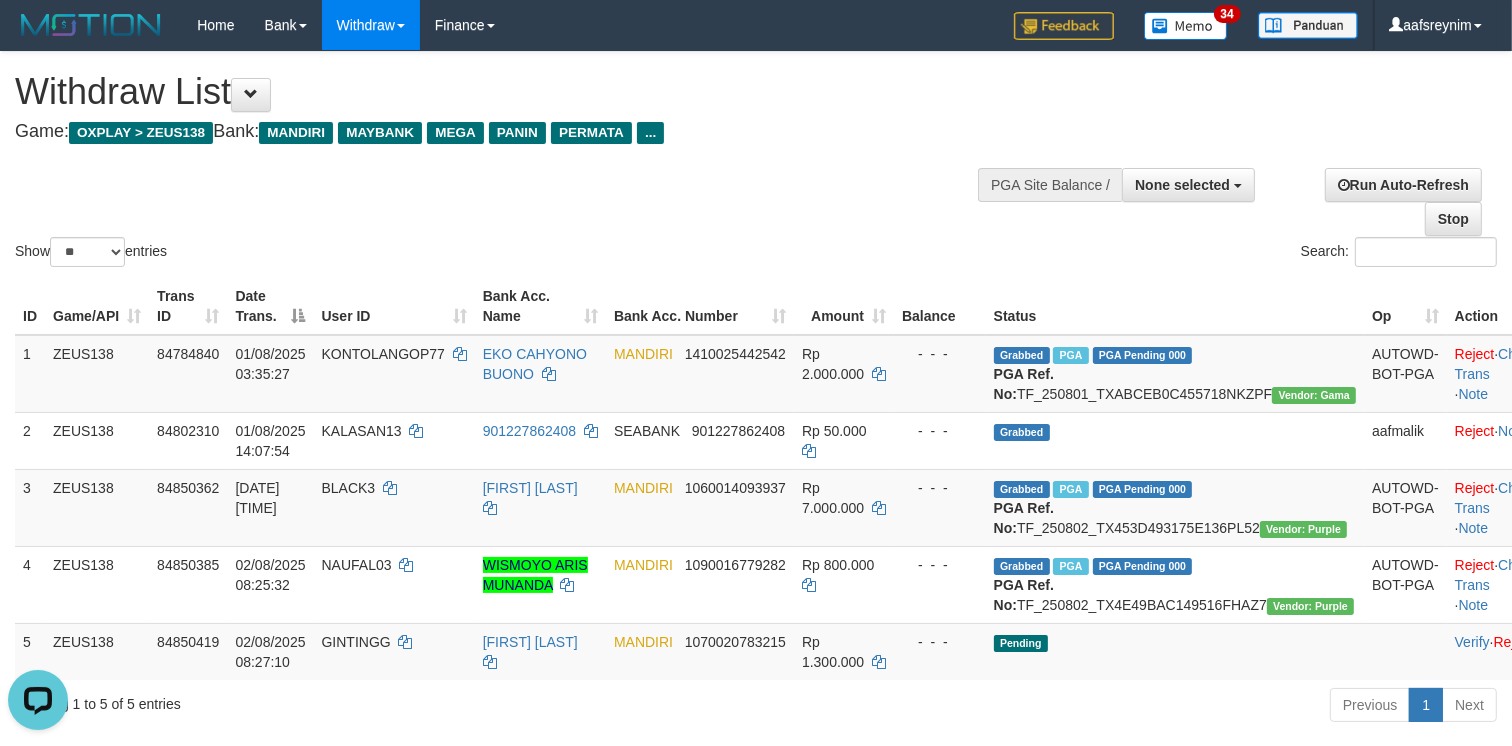 scroll, scrollTop: 0, scrollLeft: 0, axis: both 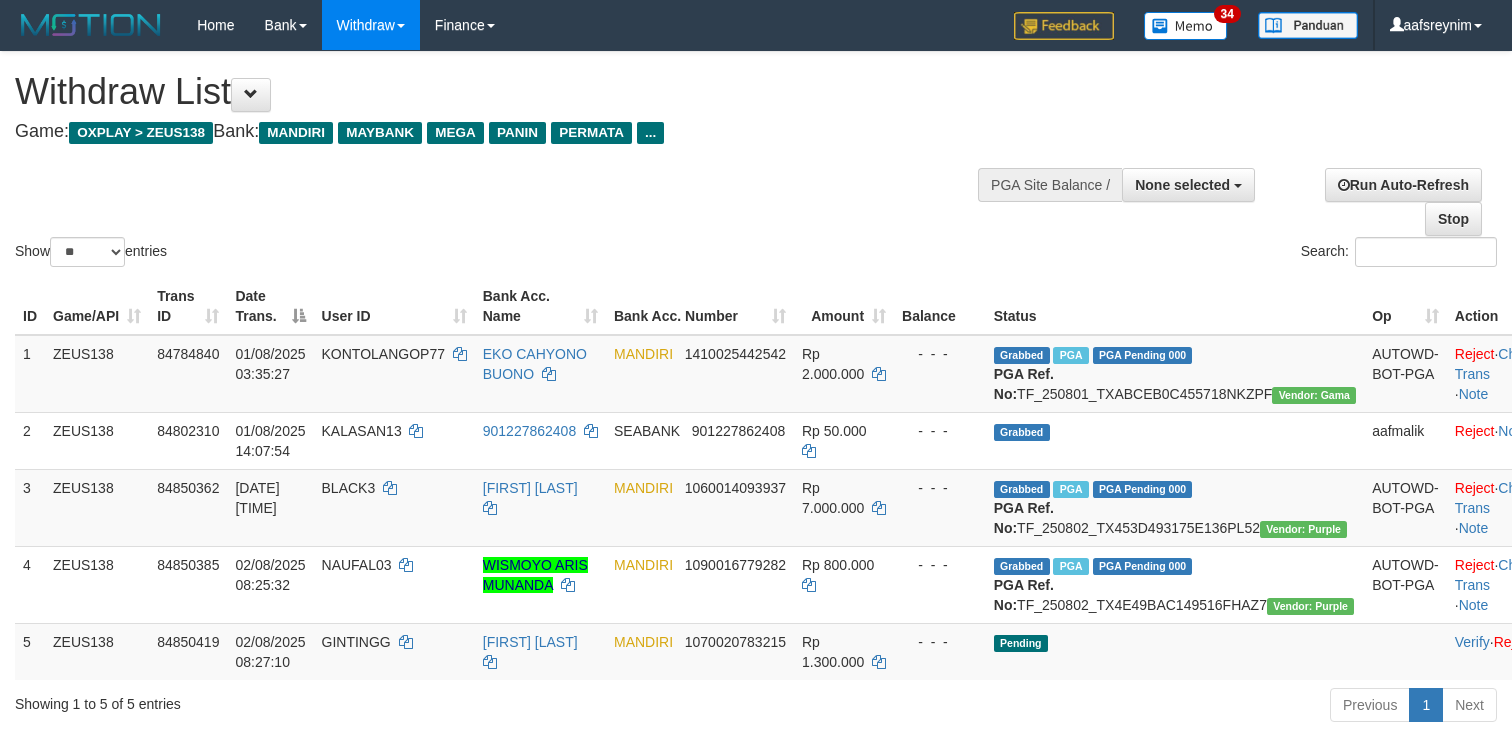 select 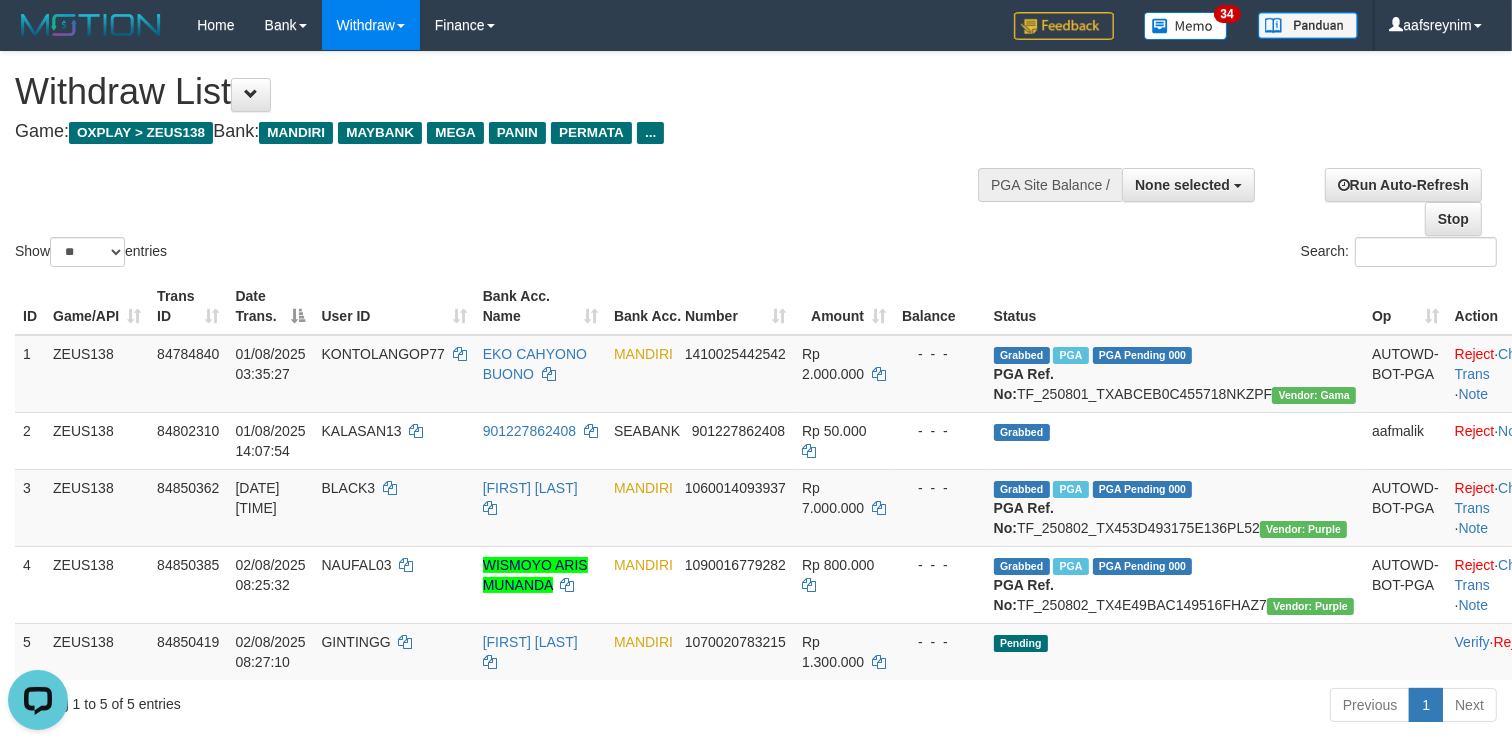 scroll, scrollTop: 0, scrollLeft: 0, axis: both 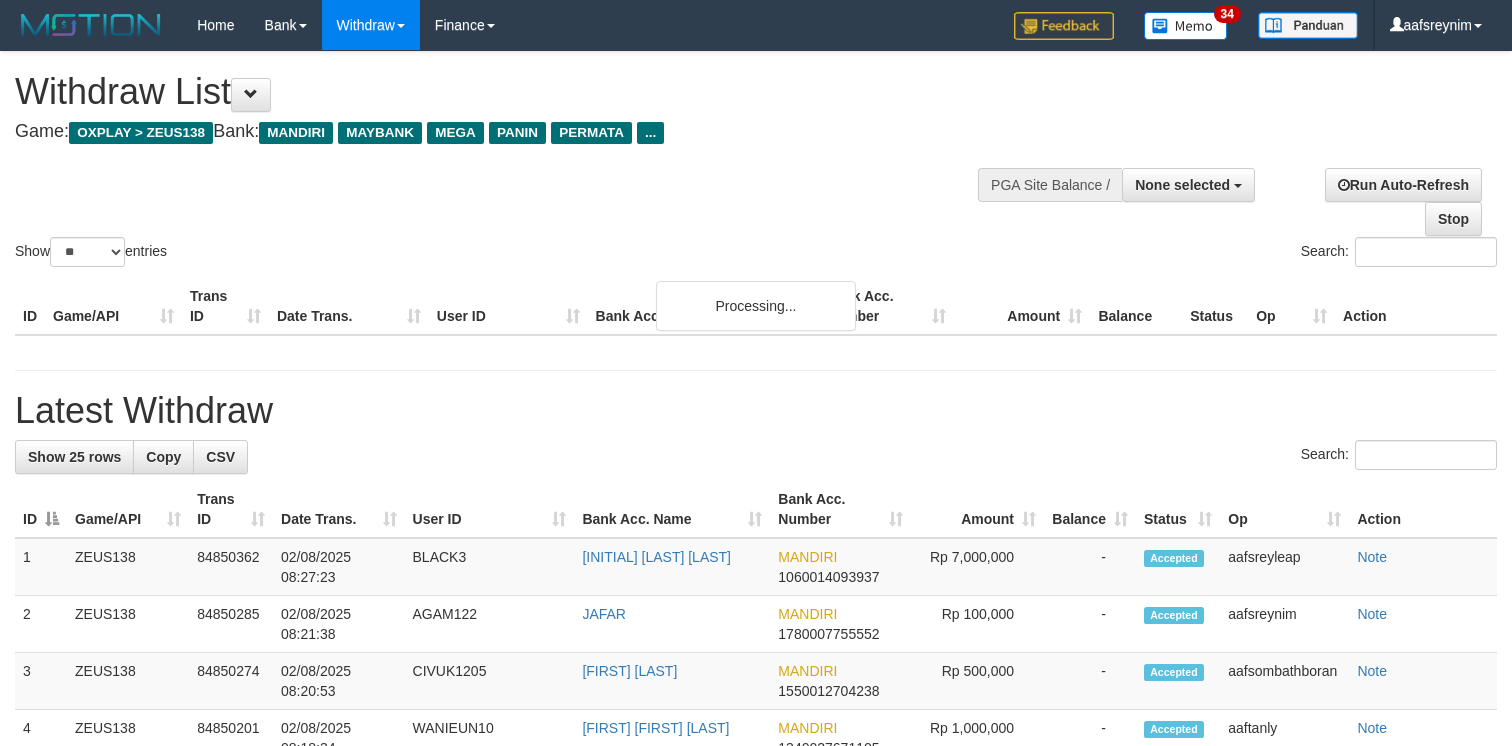 select 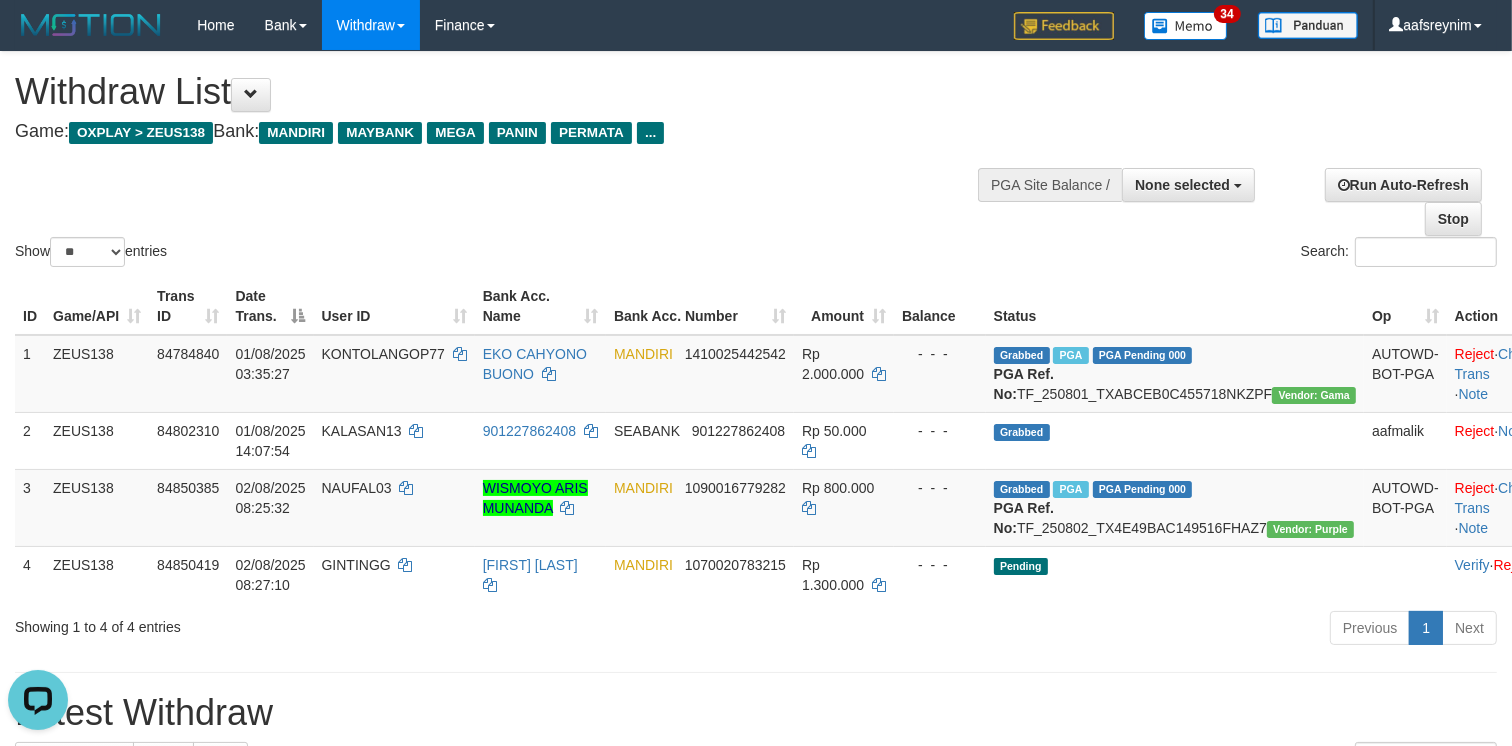 scroll, scrollTop: 0, scrollLeft: 0, axis: both 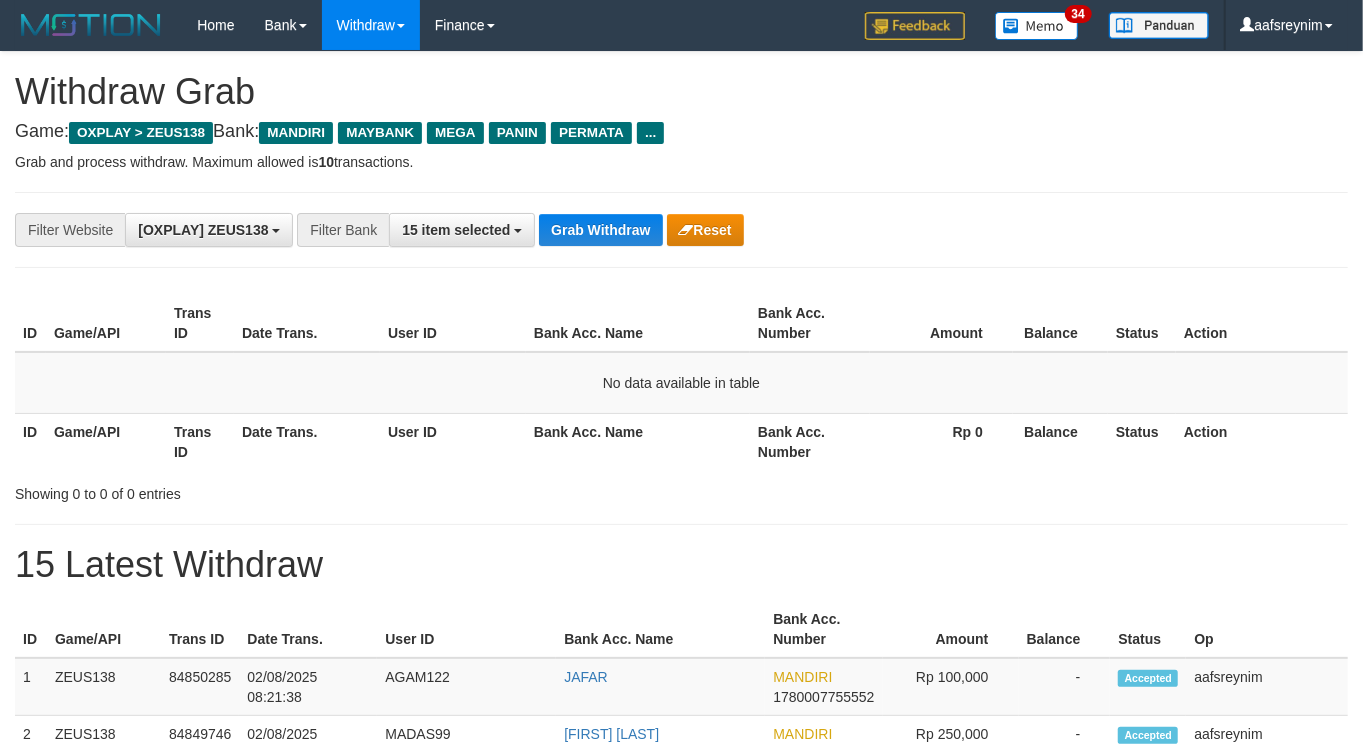 click on "Grab Withdraw" at bounding box center [600, 230] 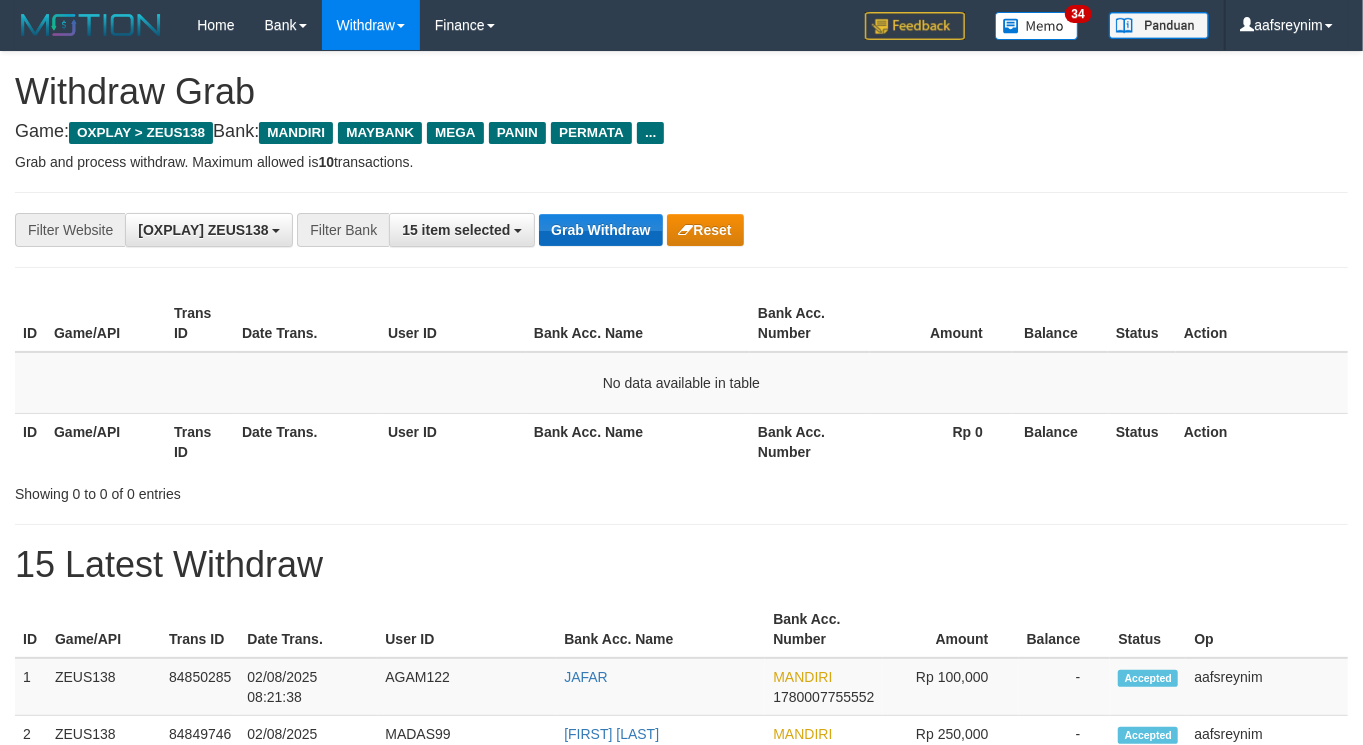 click on "Grab Withdraw" at bounding box center [600, 230] 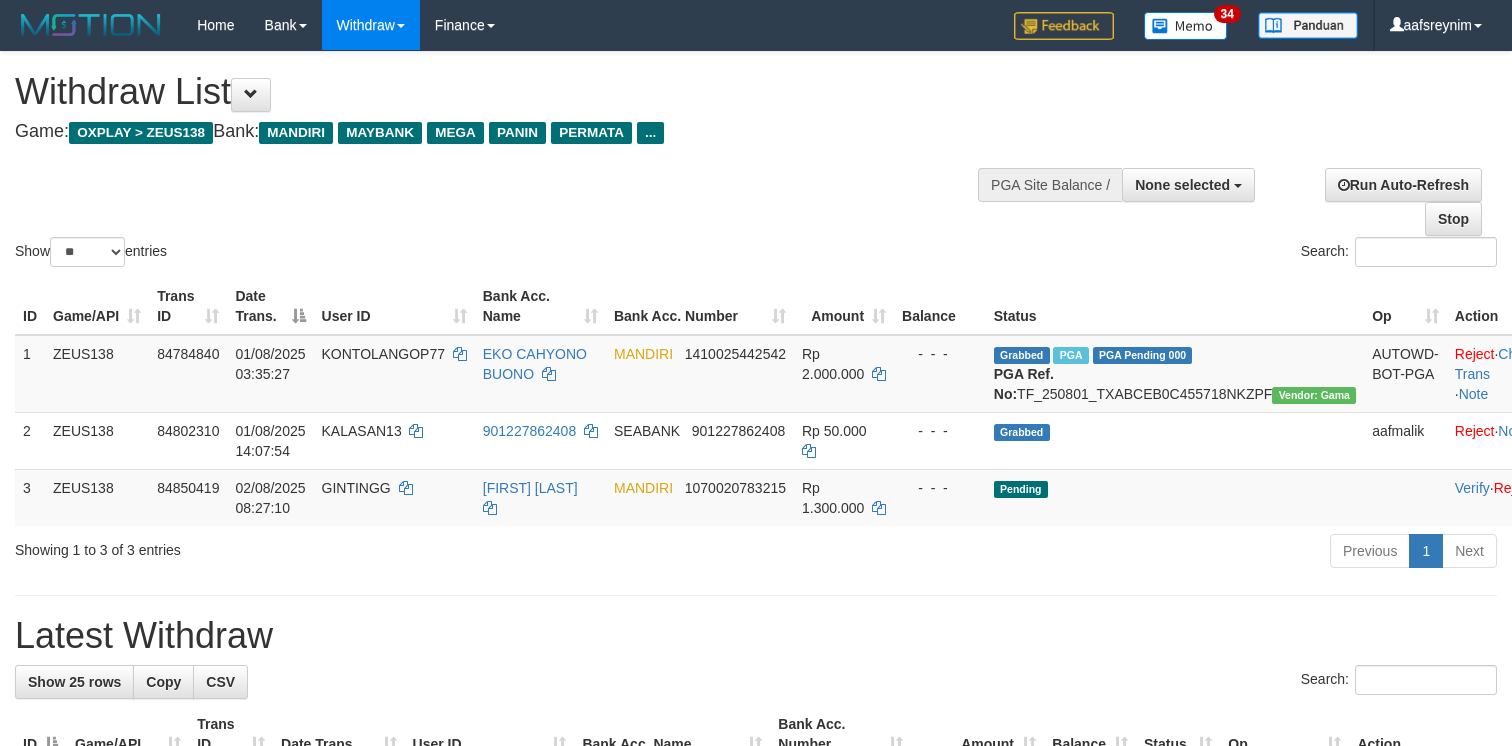 select 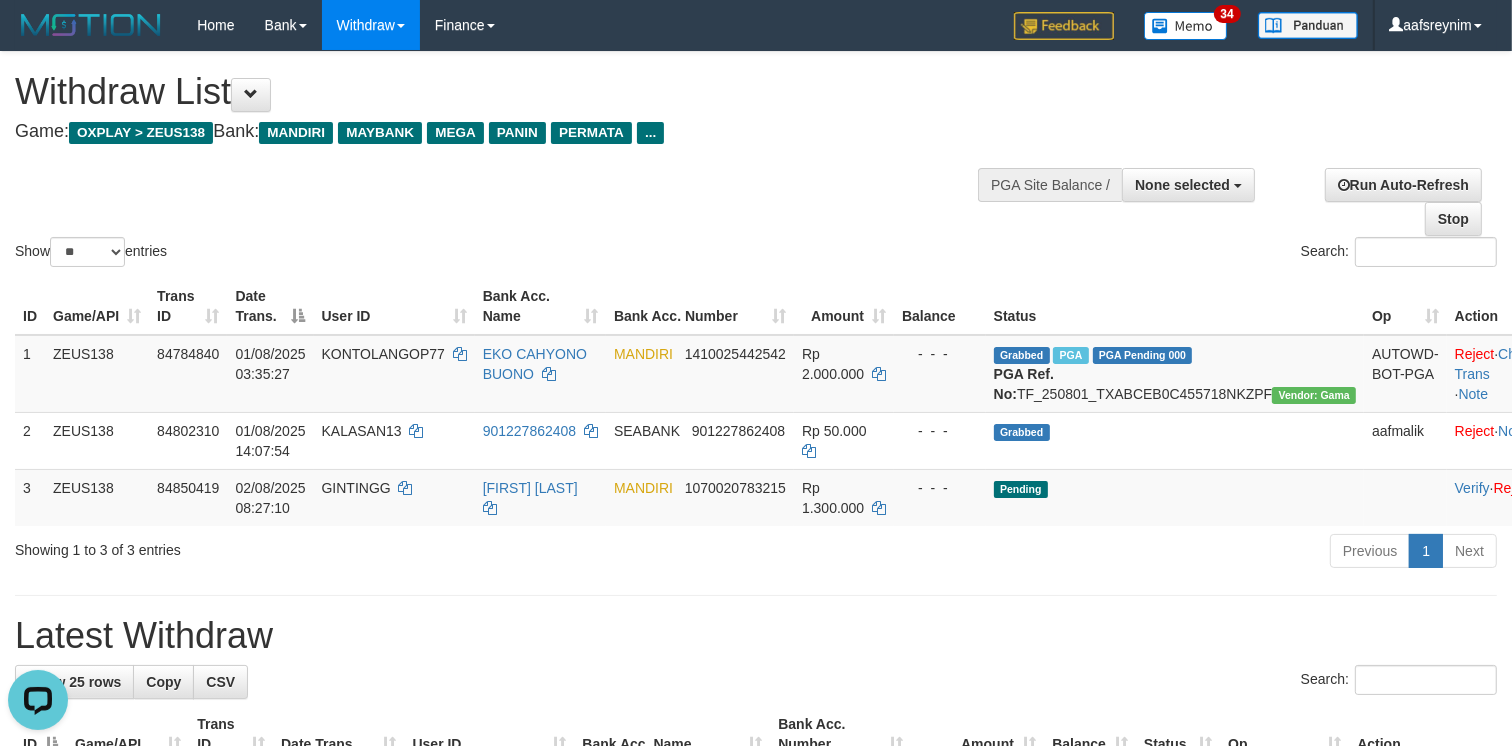 scroll, scrollTop: 0, scrollLeft: 0, axis: both 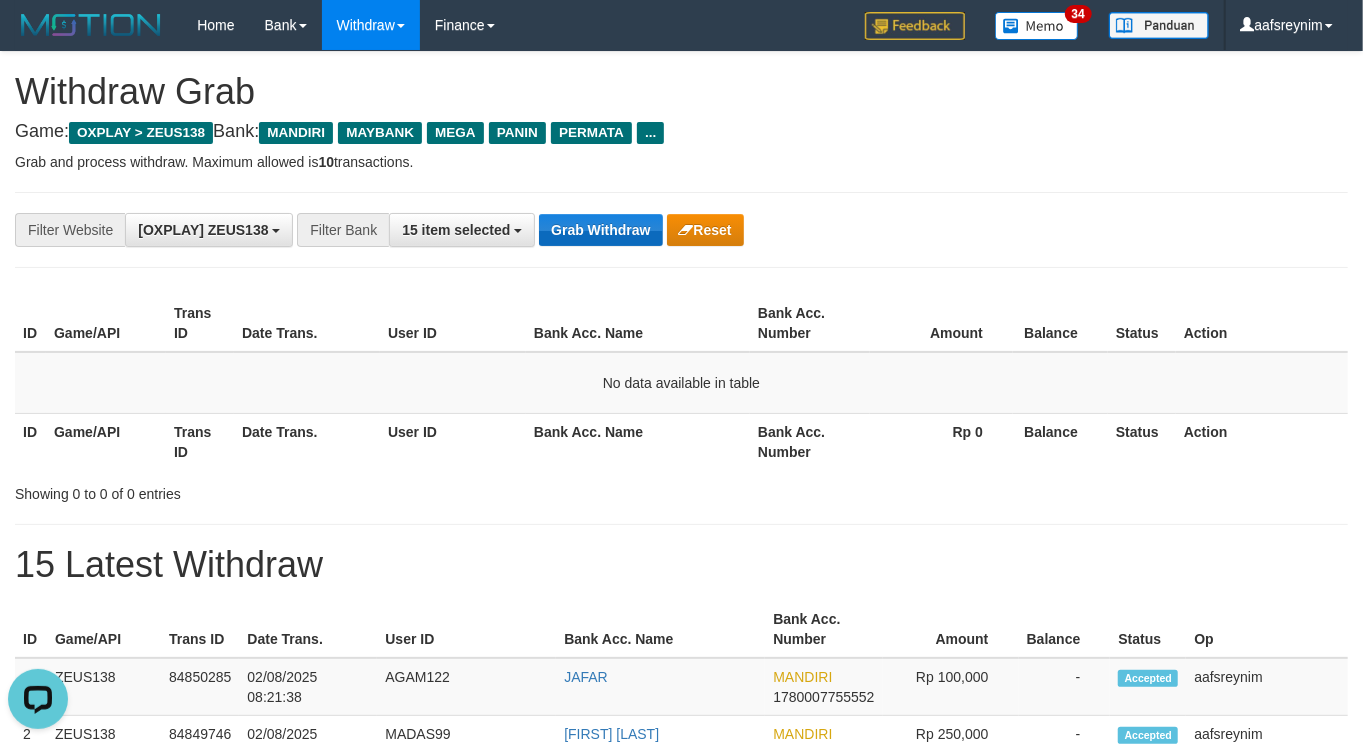 drag, startPoint x: 600, startPoint y: 206, endPoint x: 577, endPoint y: 224, distance: 29.206163 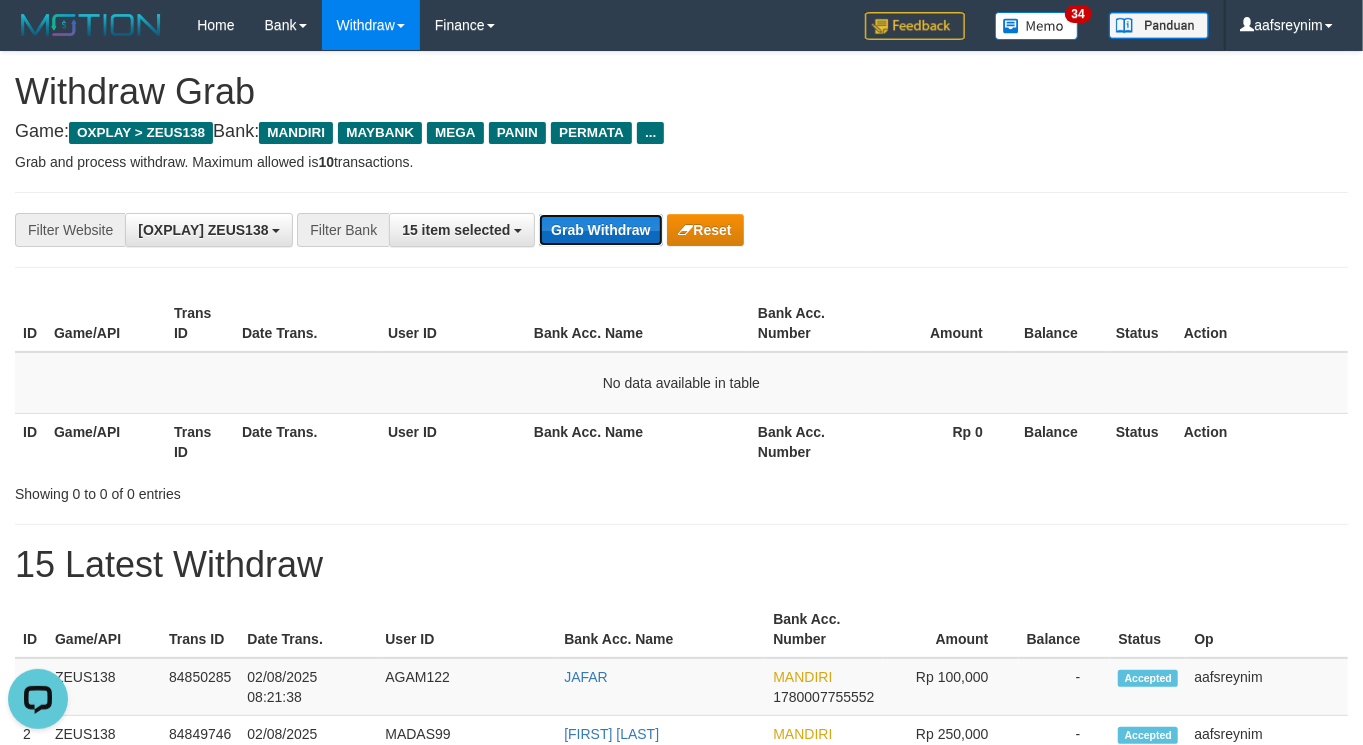click on "Grab Withdraw" at bounding box center [600, 230] 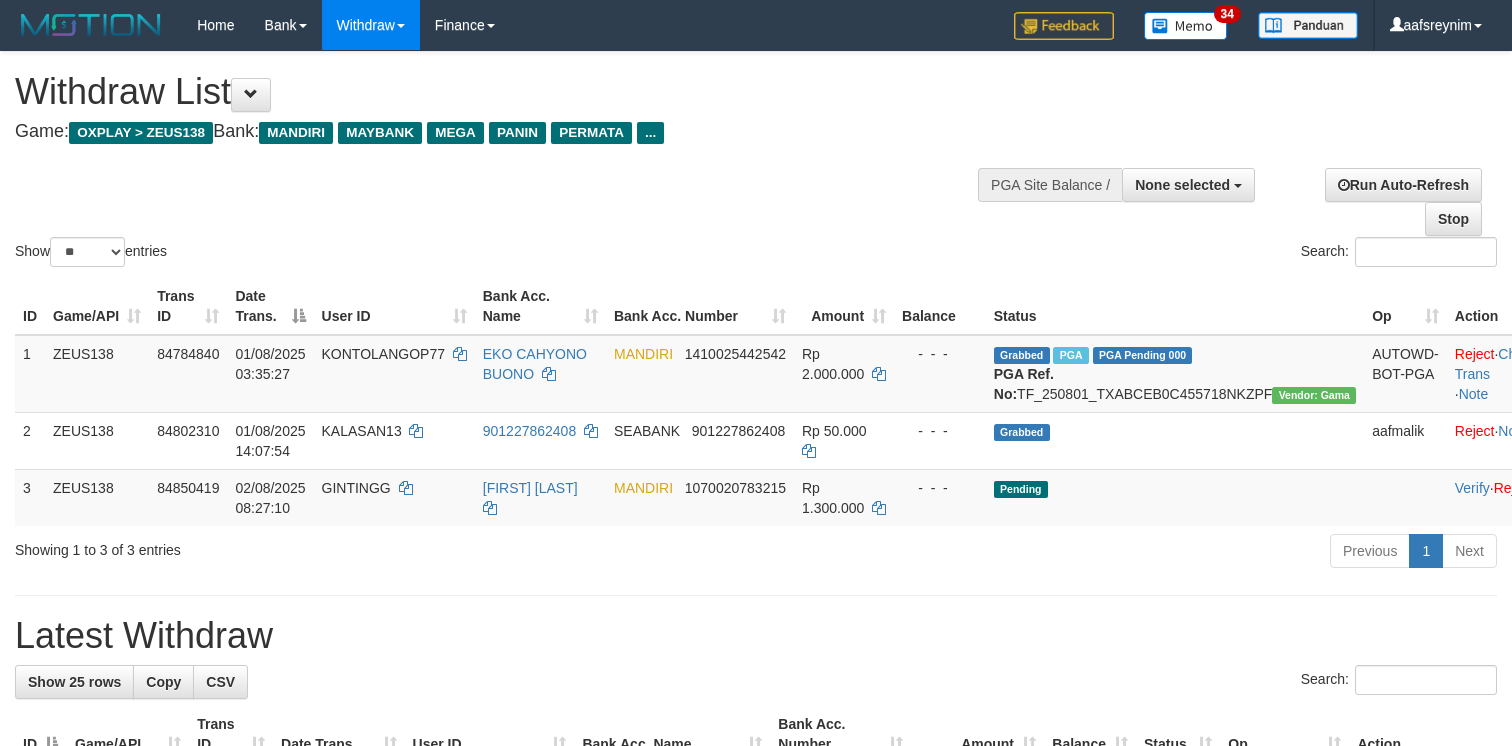 select 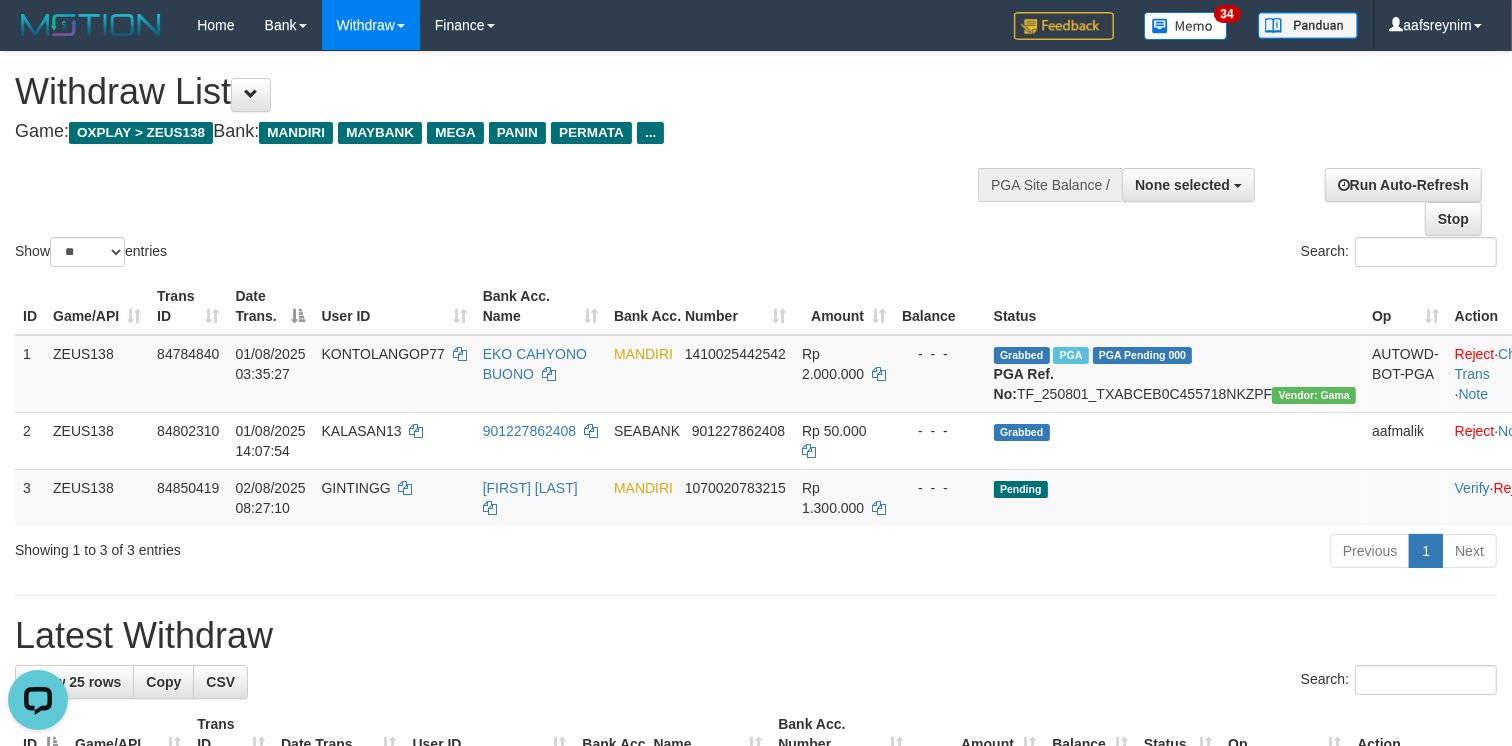 scroll, scrollTop: 0, scrollLeft: 0, axis: both 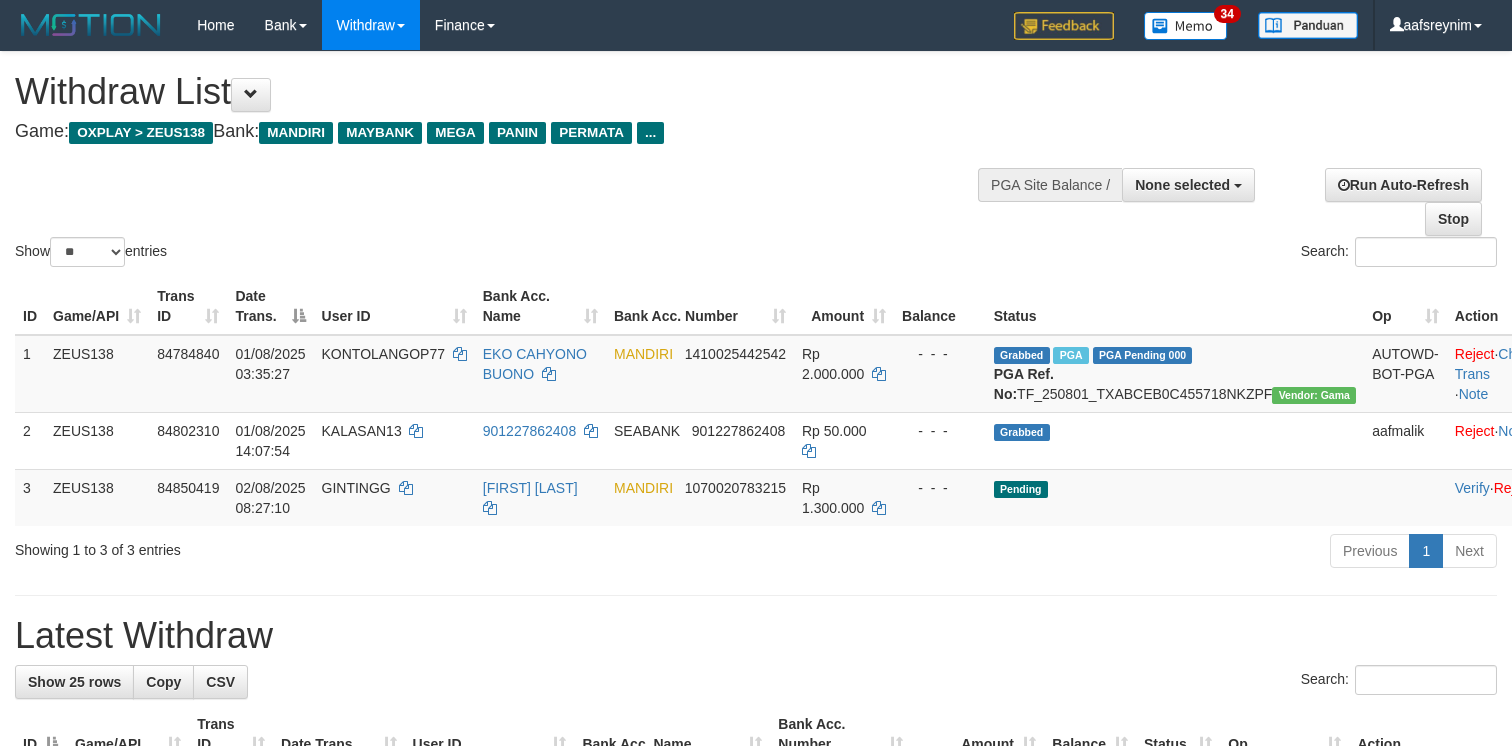 select 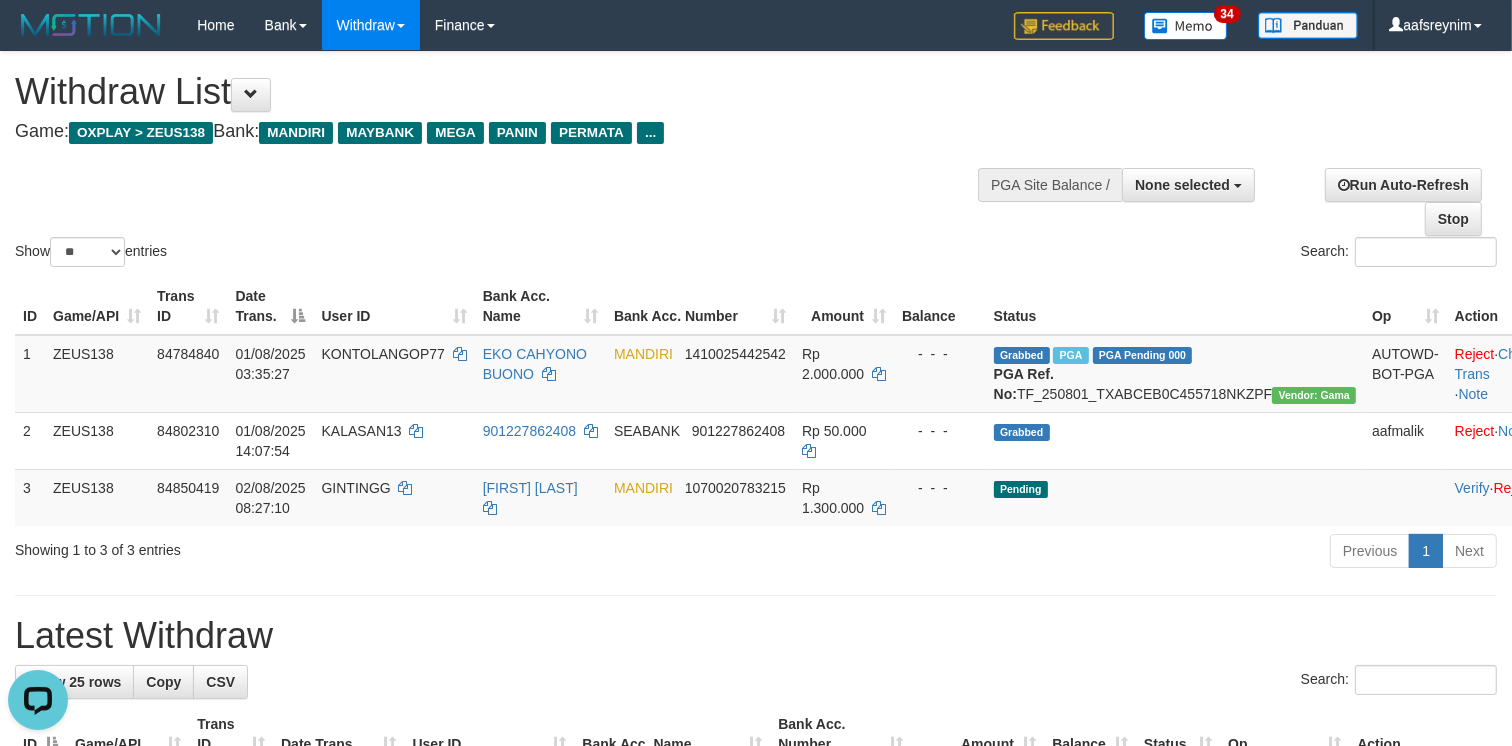 scroll, scrollTop: 0, scrollLeft: 0, axis: both 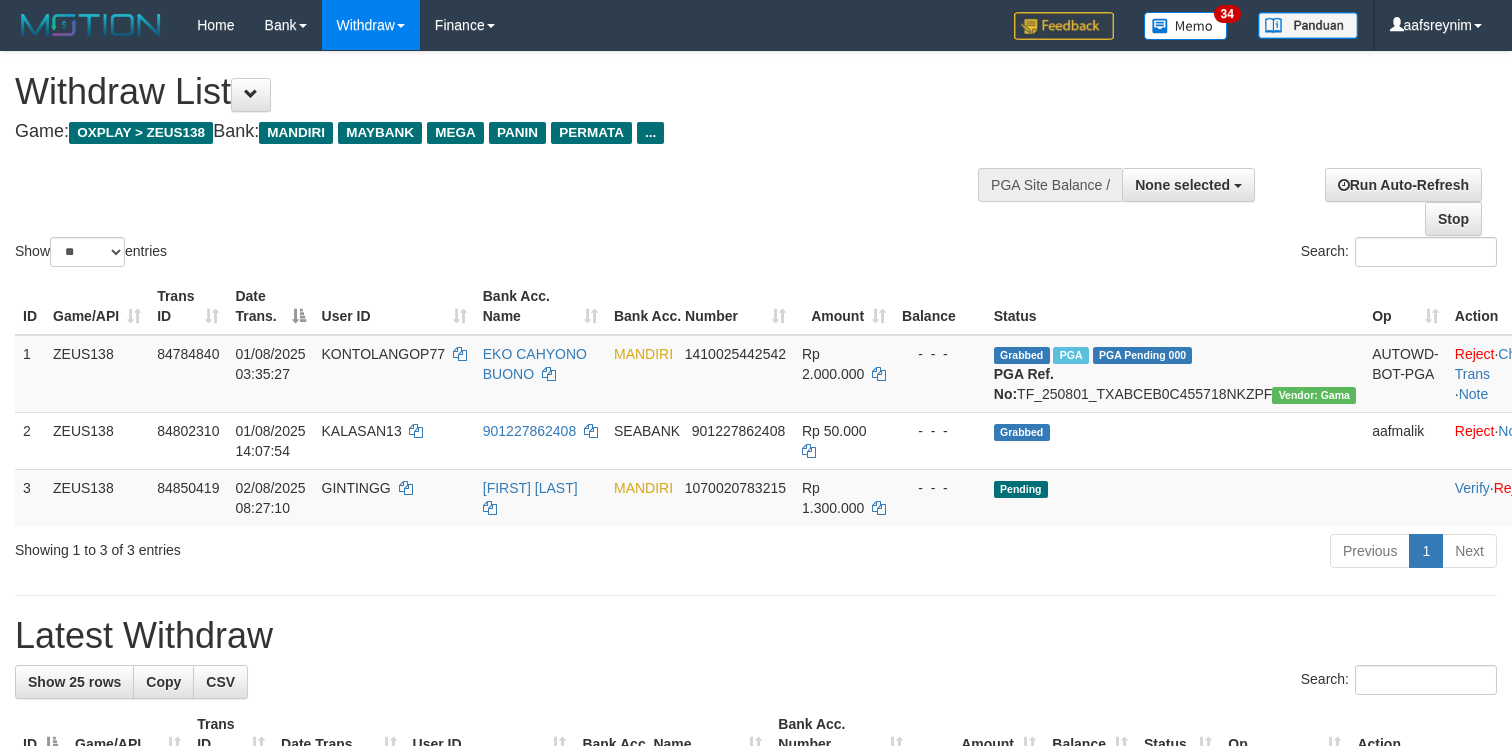 select 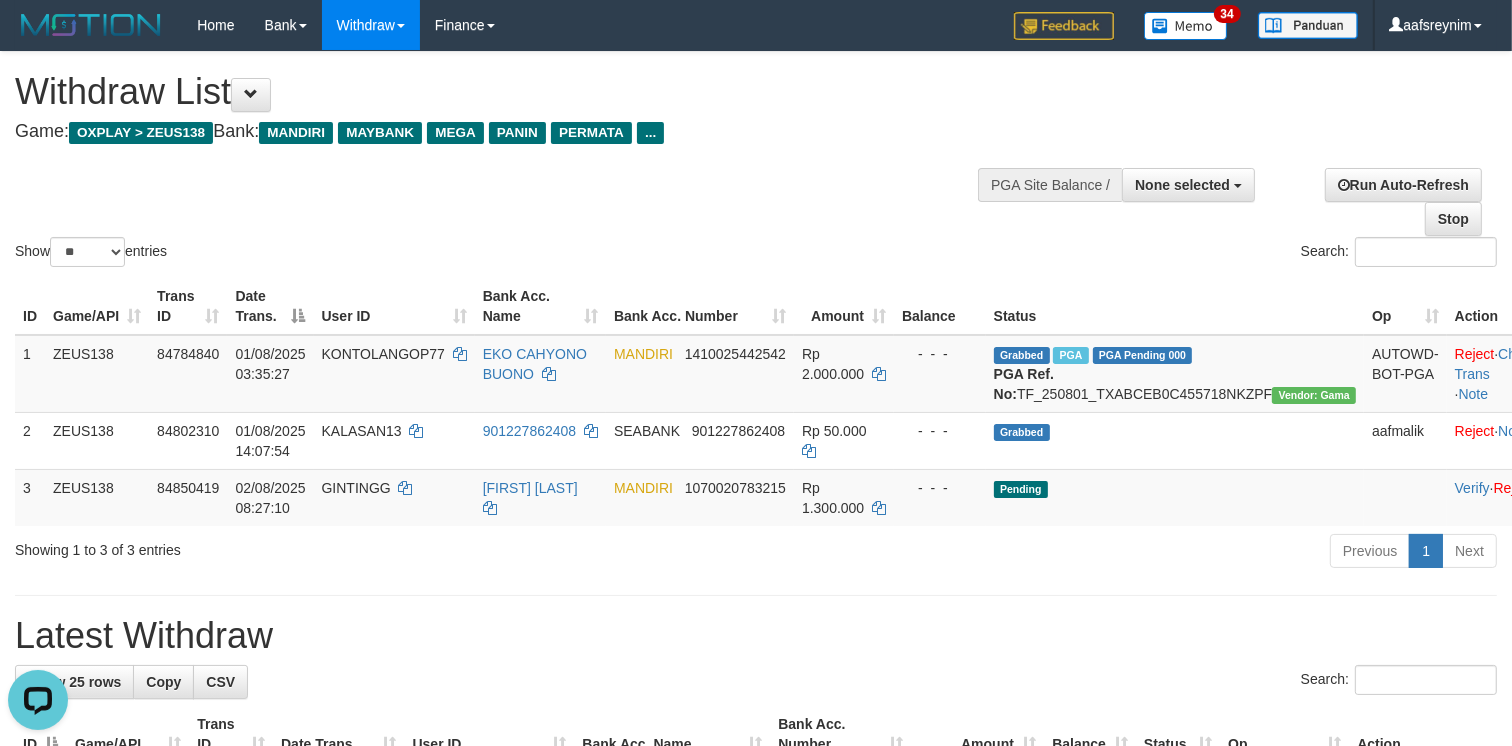 scroll, scrollTop: 0, scrollLeft: 0, axis: both 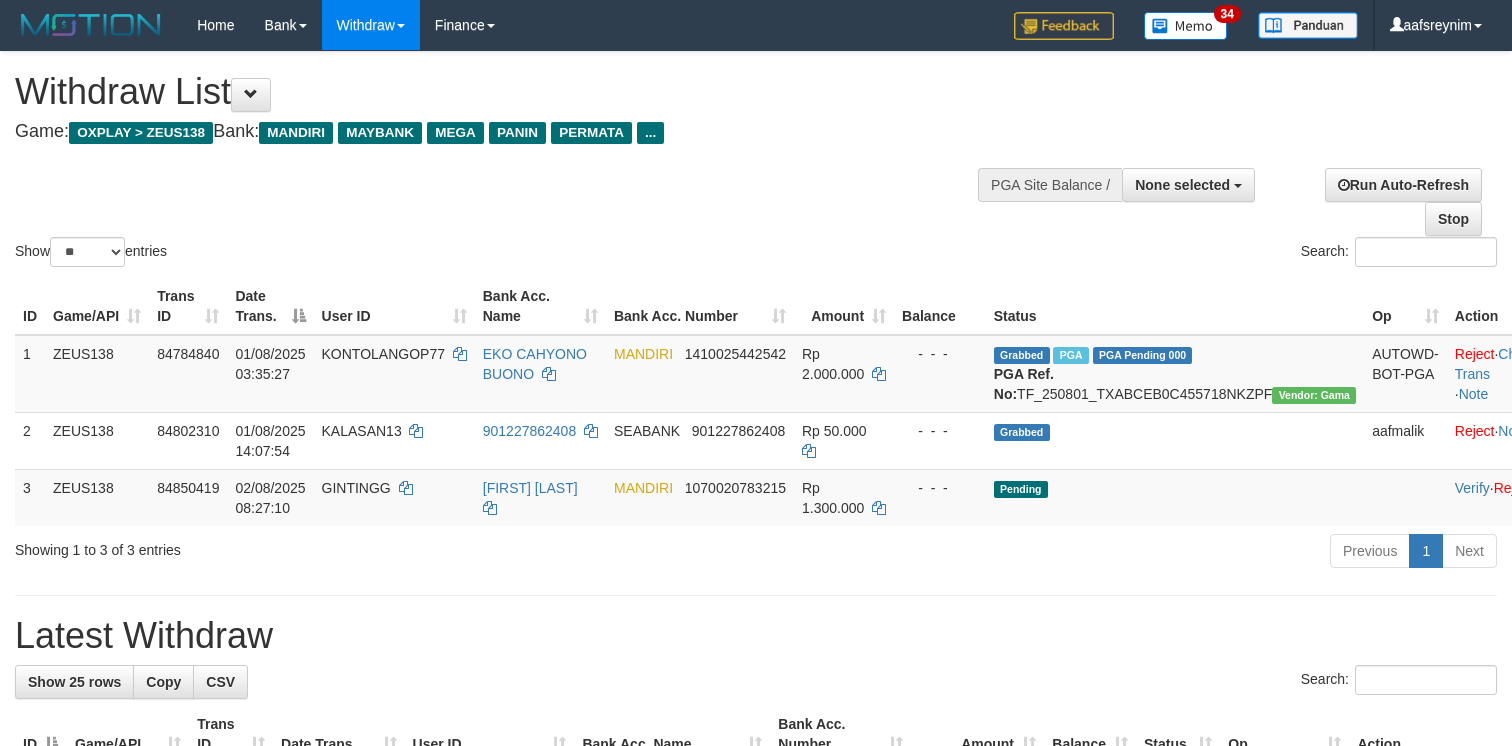 select 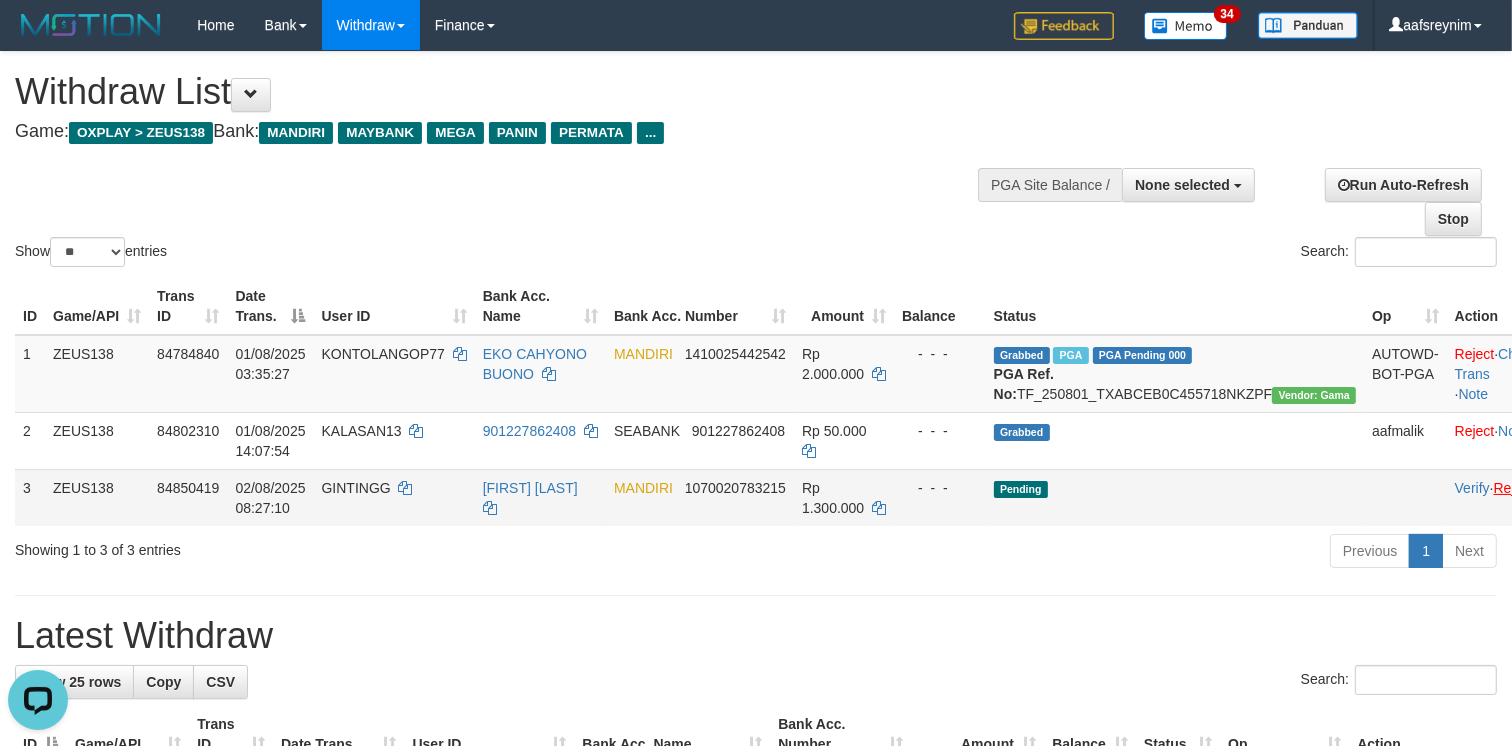 scroll, scrollTop: 0, scrollLeft: 0, axis: both 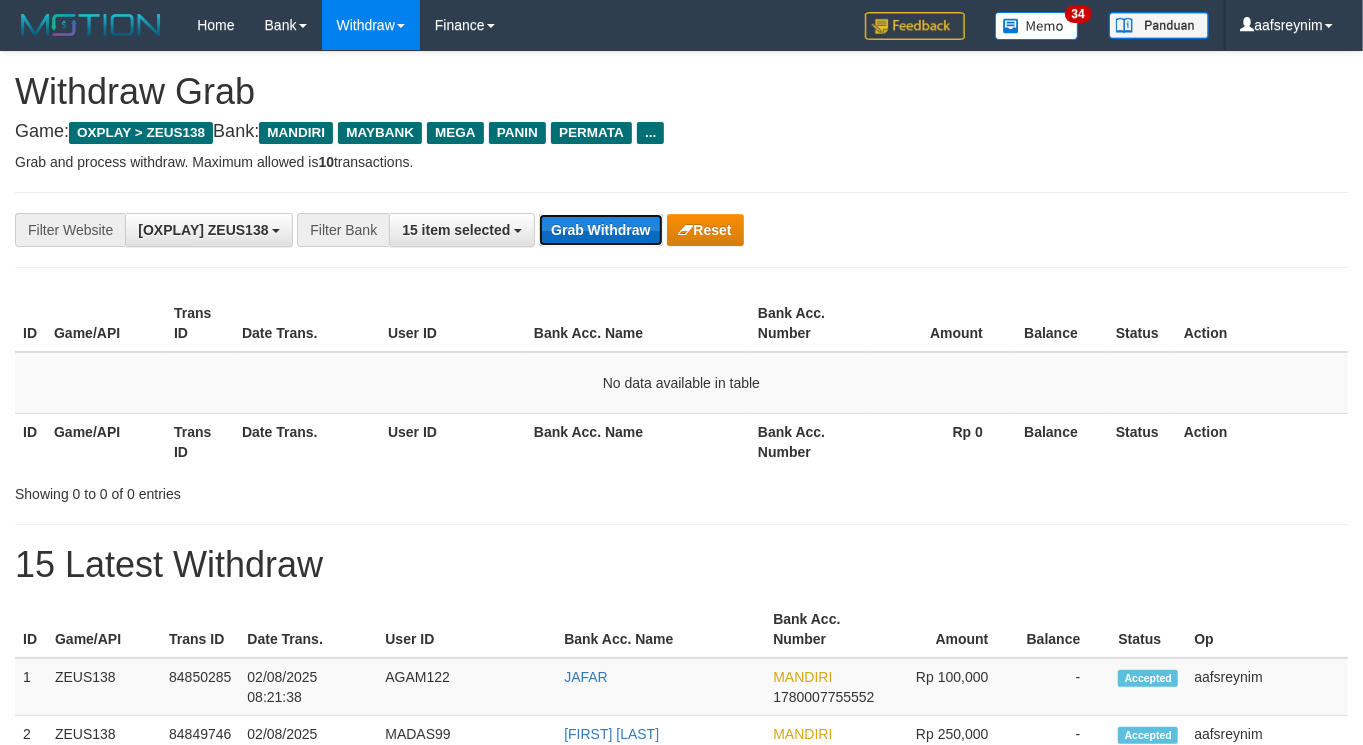 drag, startPoint x: 0, startPoint y: 0, endPoint x: 587, endPoint y: 225, distance: 628.6446 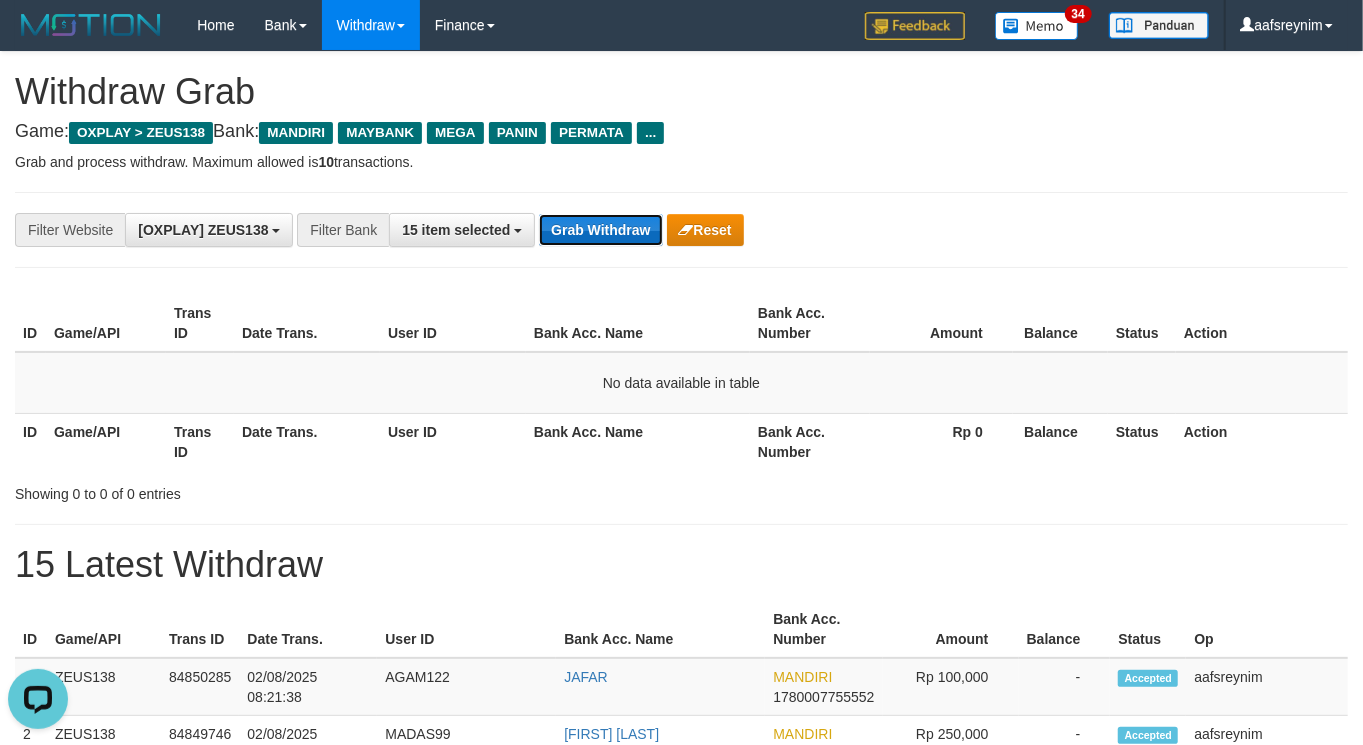 scroll, scrollTop: 0, scrollLeft: 0, axis: both 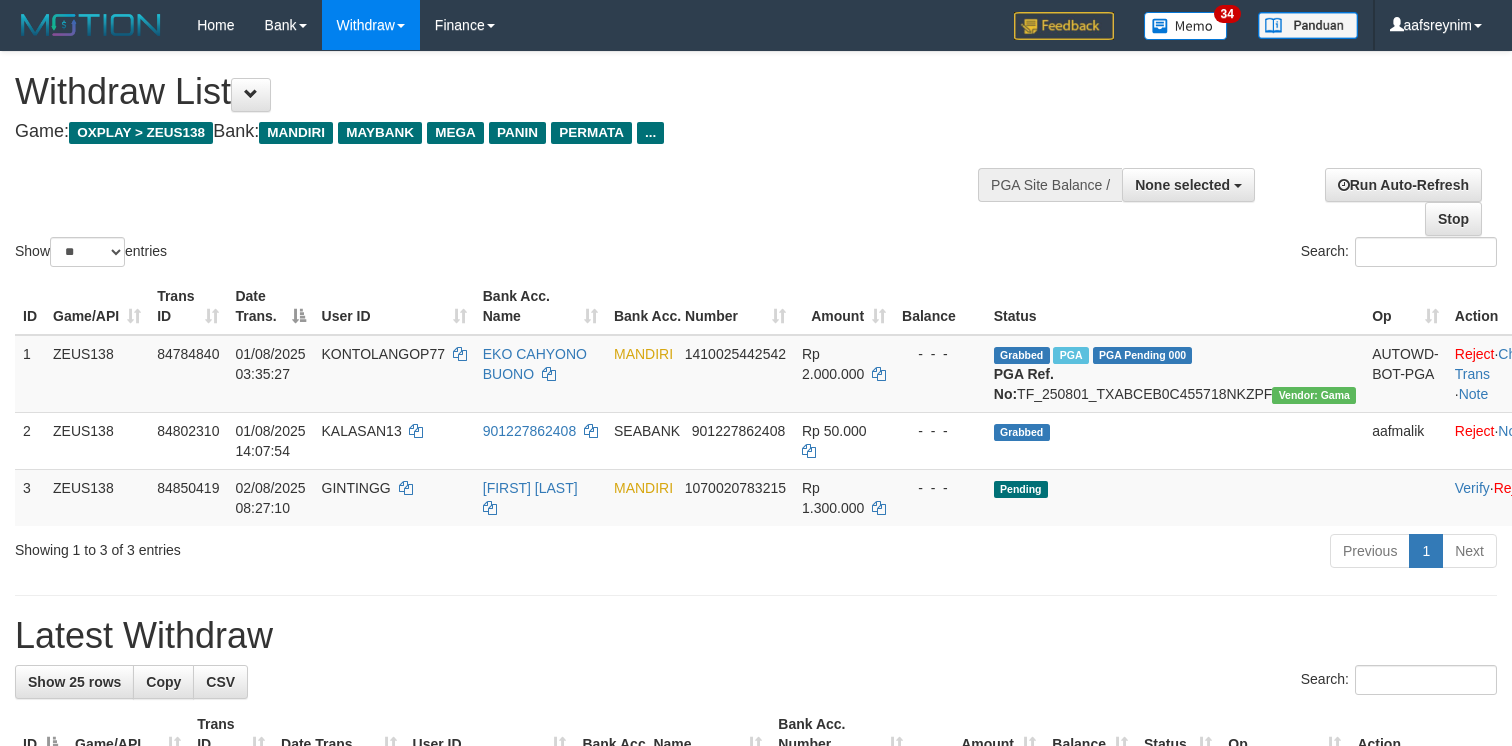 select 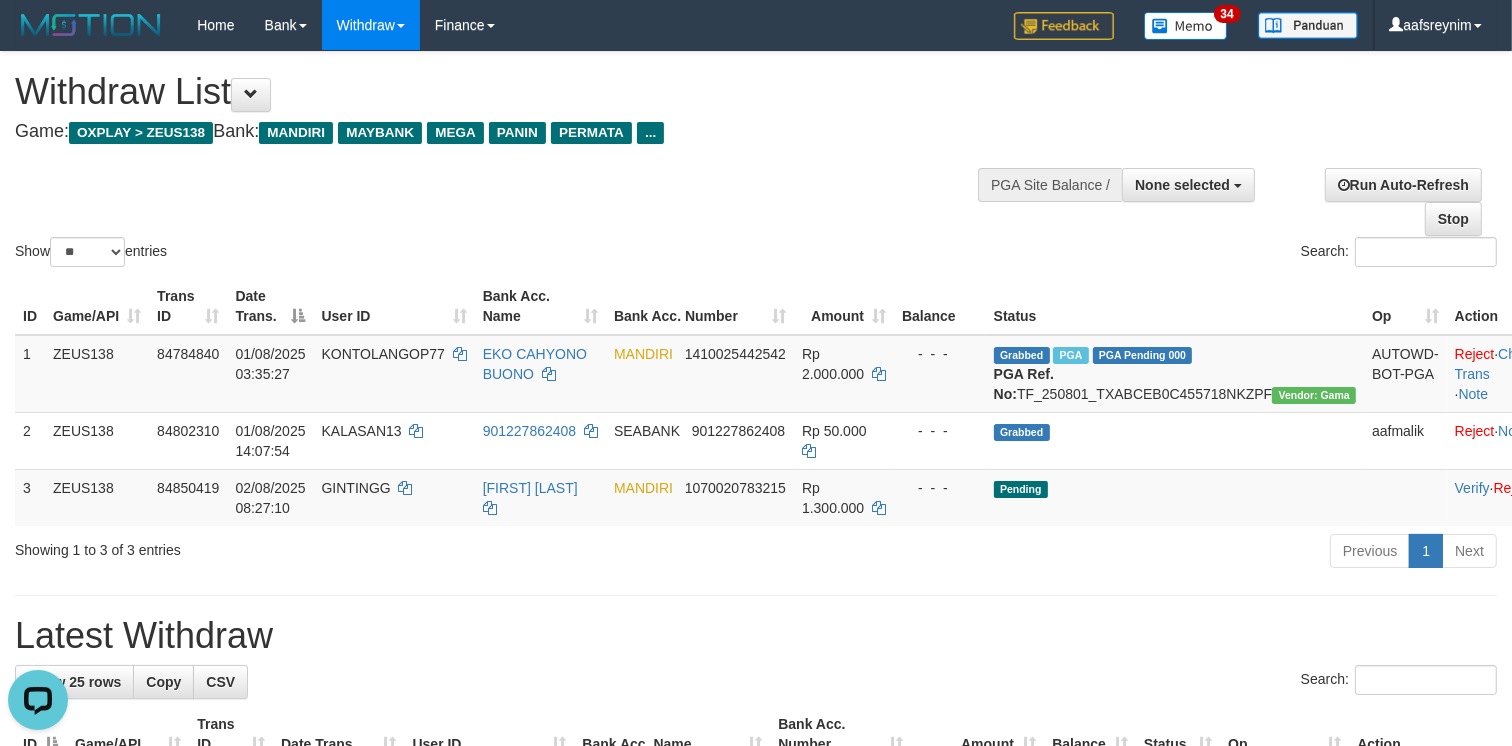 scroll, scrollTop: 0, scrollLeft: 0, axis: both 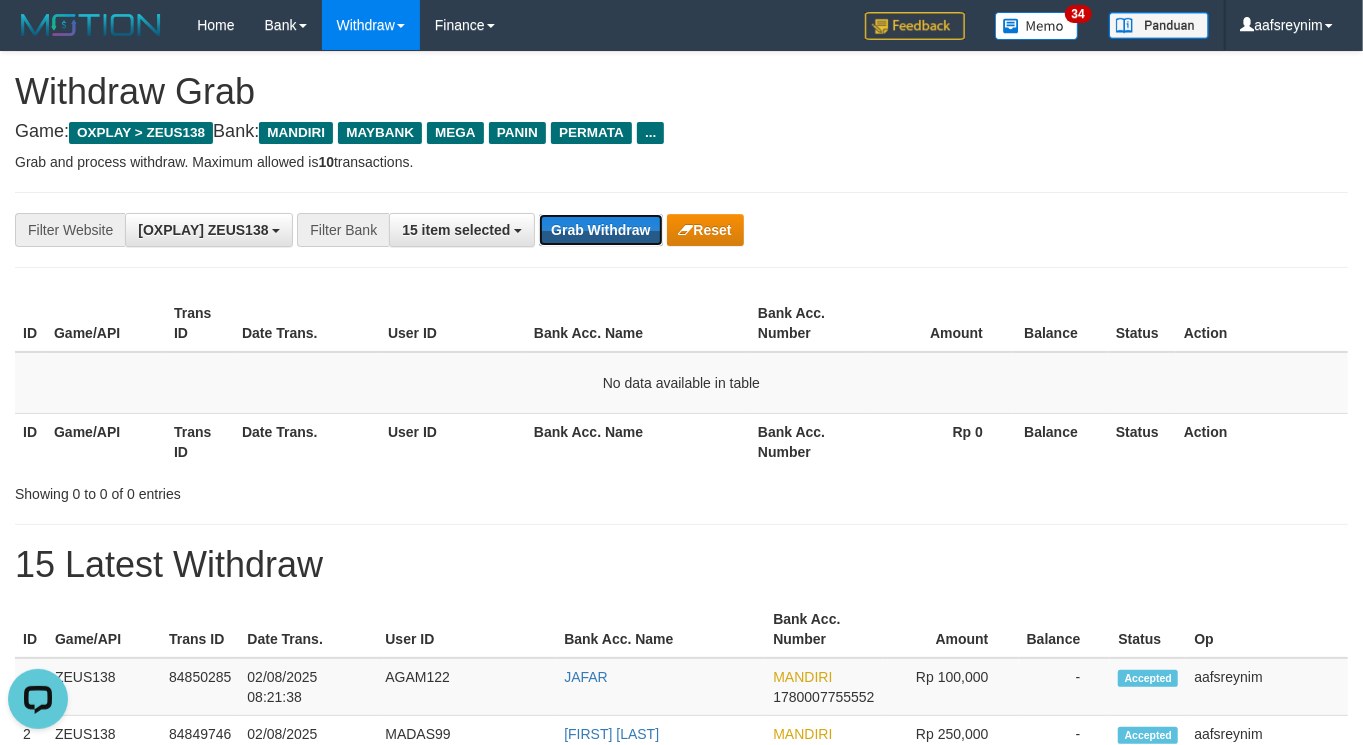 drag, startPoint x: 604, startPoint y: 233, endPoint x: 591, endPoint y: 263, distance: 32.695564 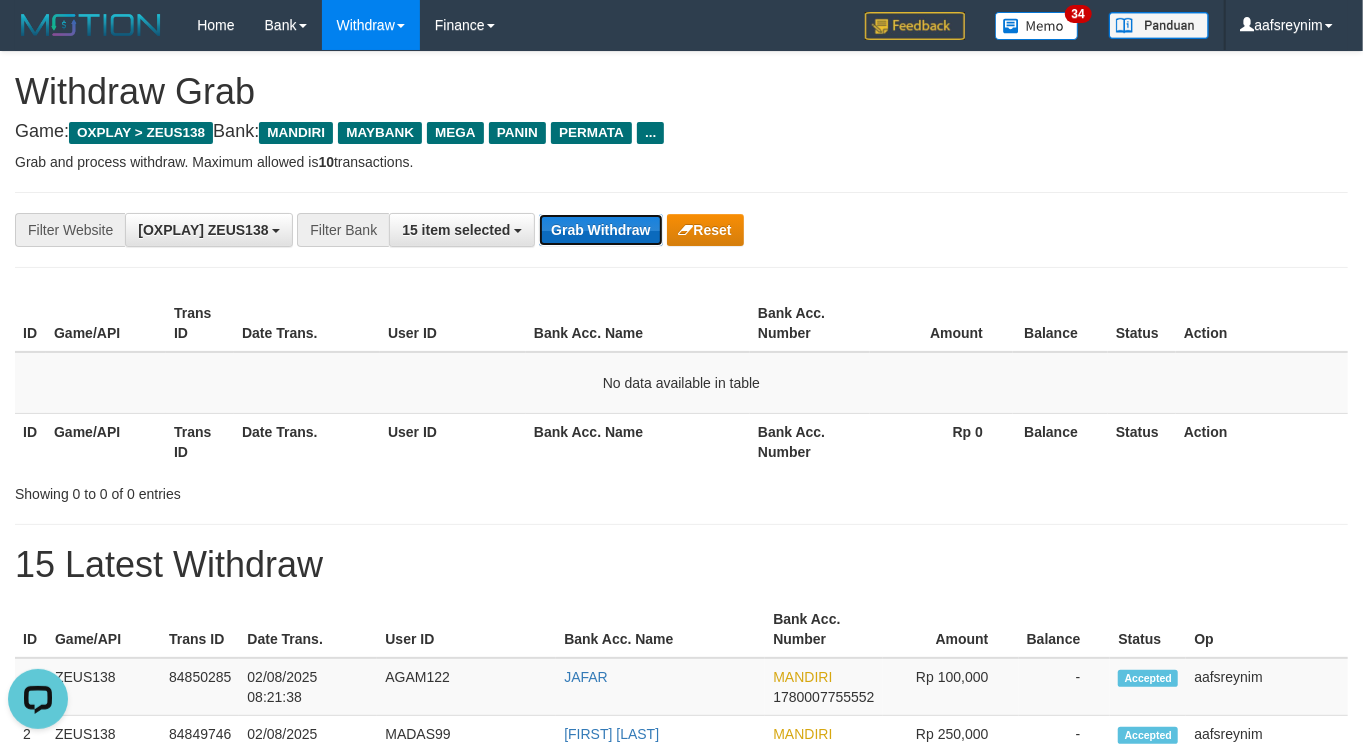 click on "Grab Withdraw" at bounding box center [600, 230] 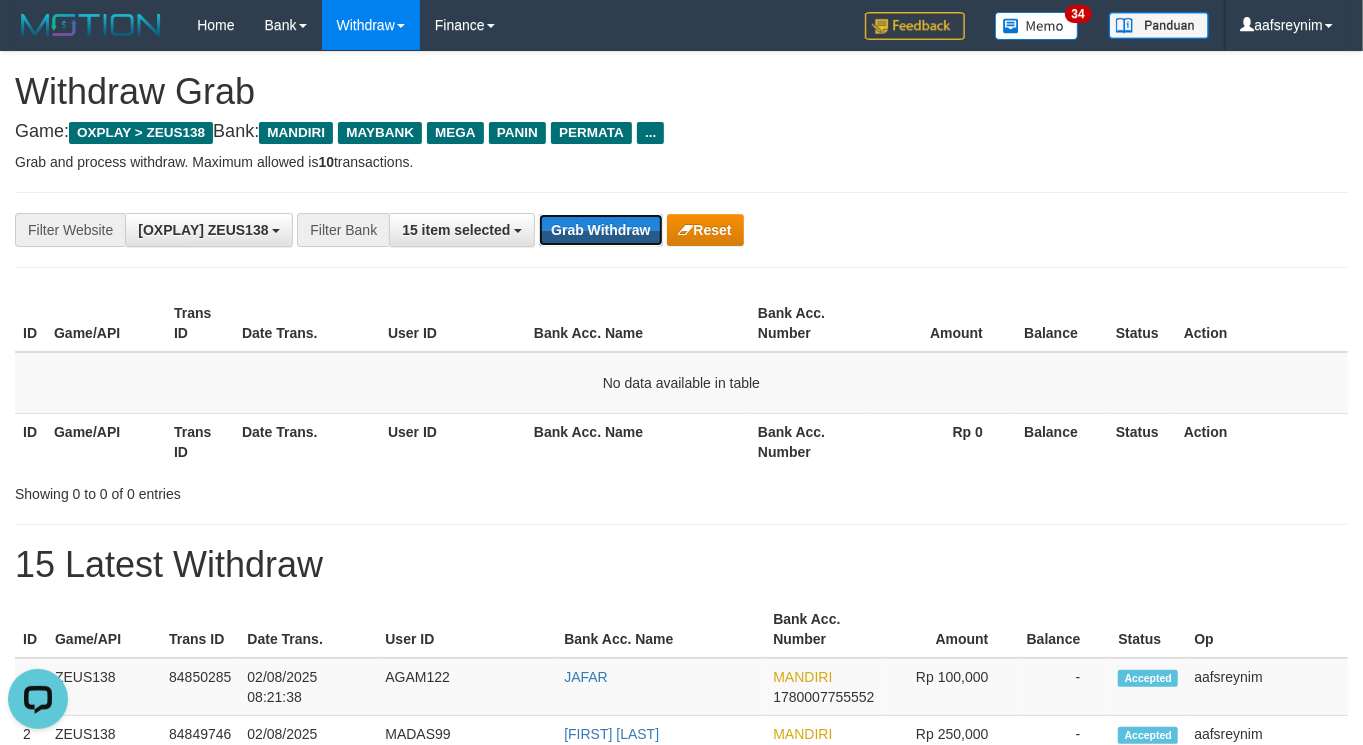 click on "**********" at bounding box center (681, 230) 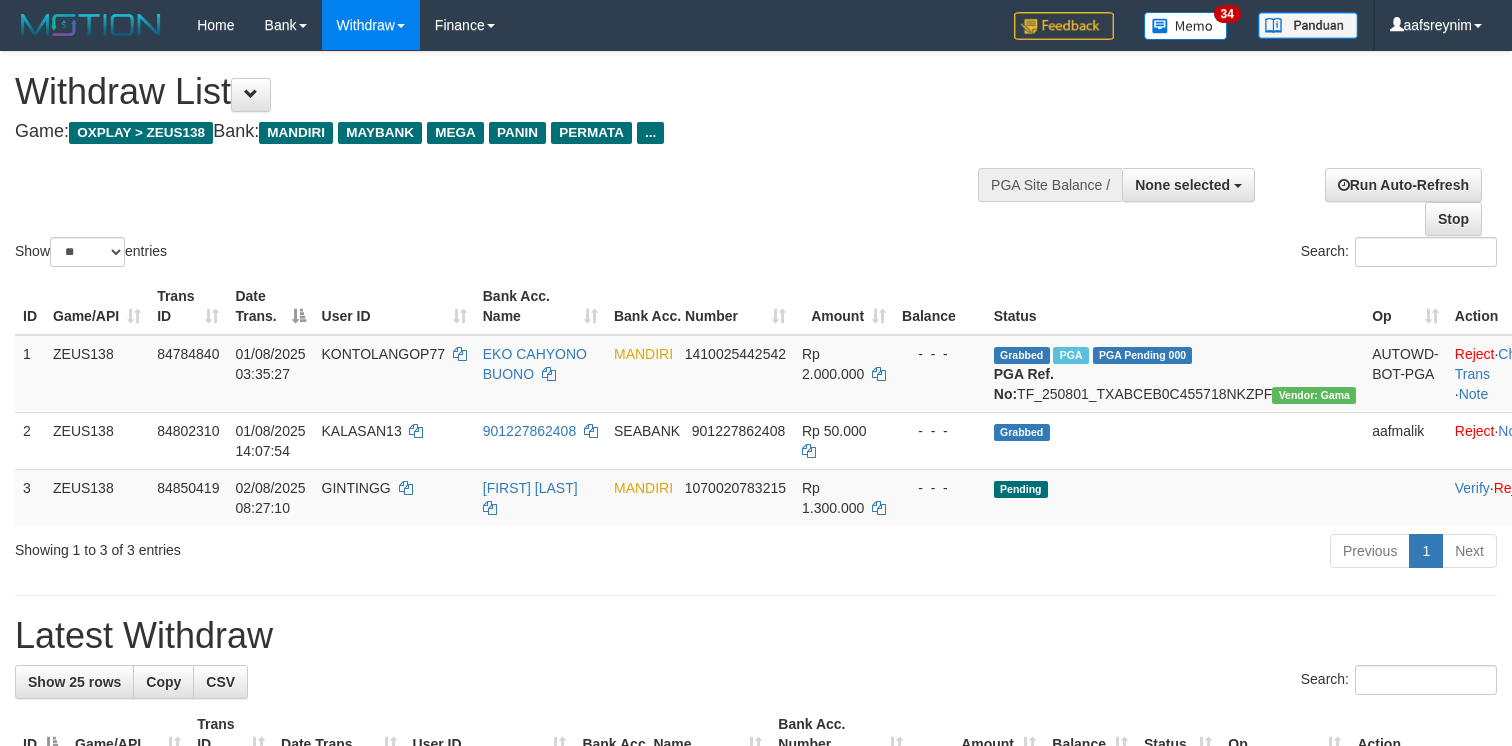 select 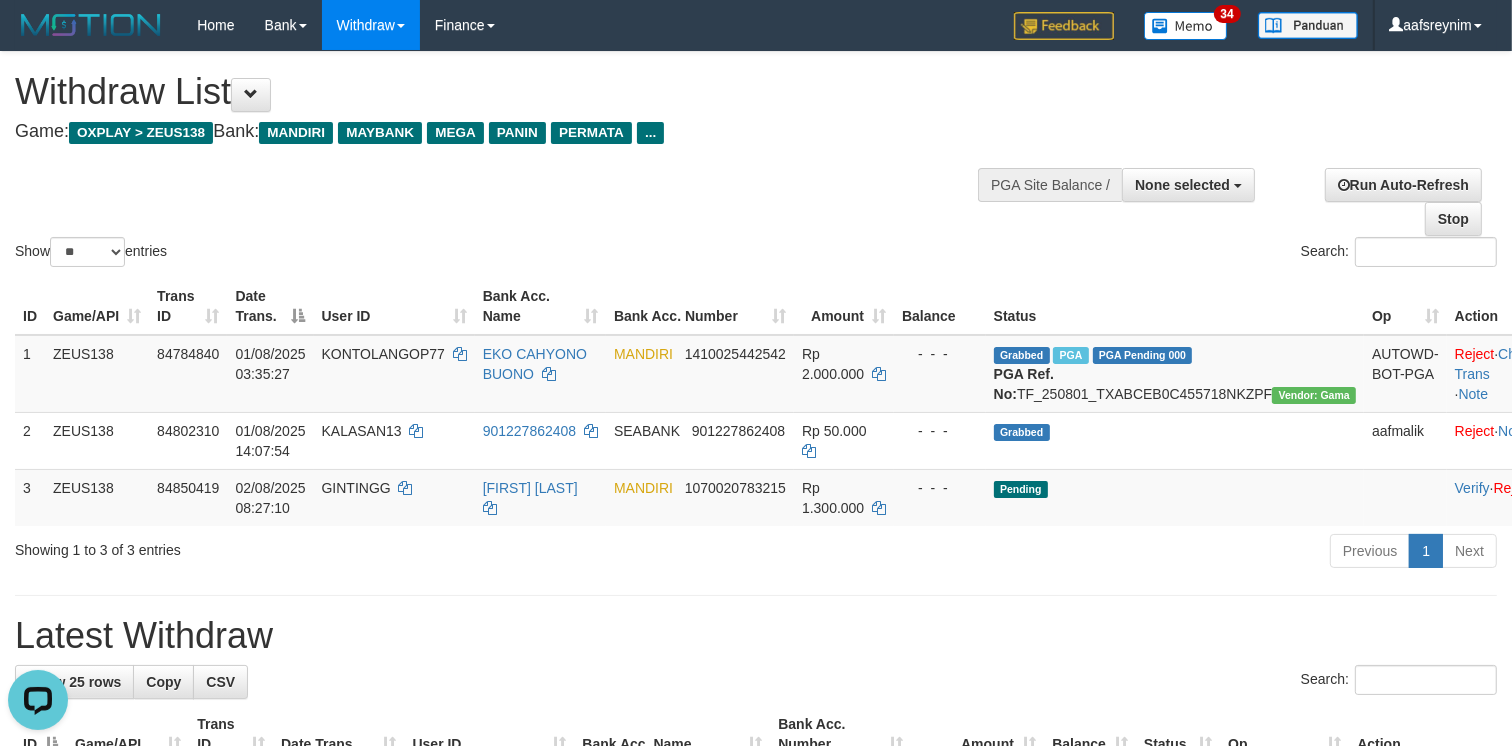 scroll, scrollTop: 0, scrollLeft: 0, axis: both 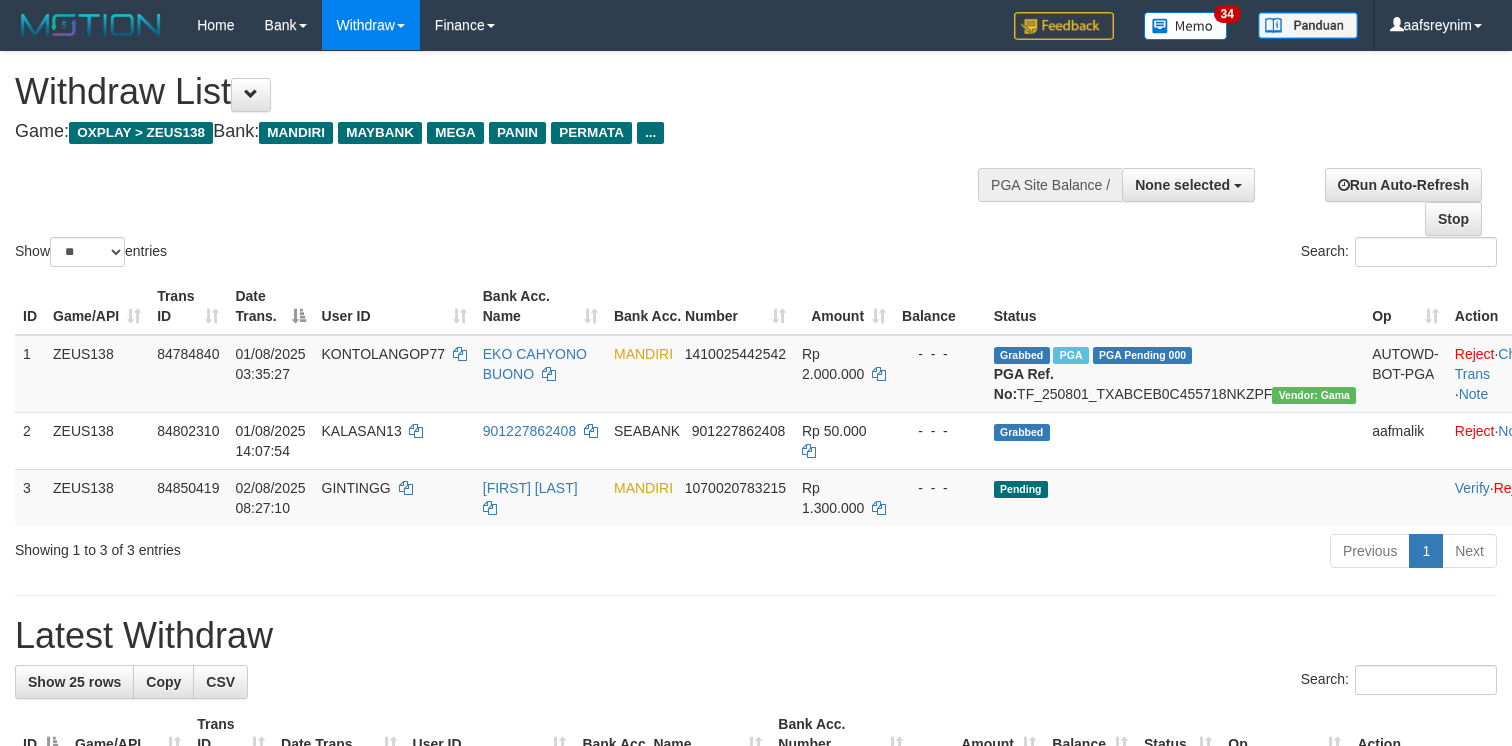 select 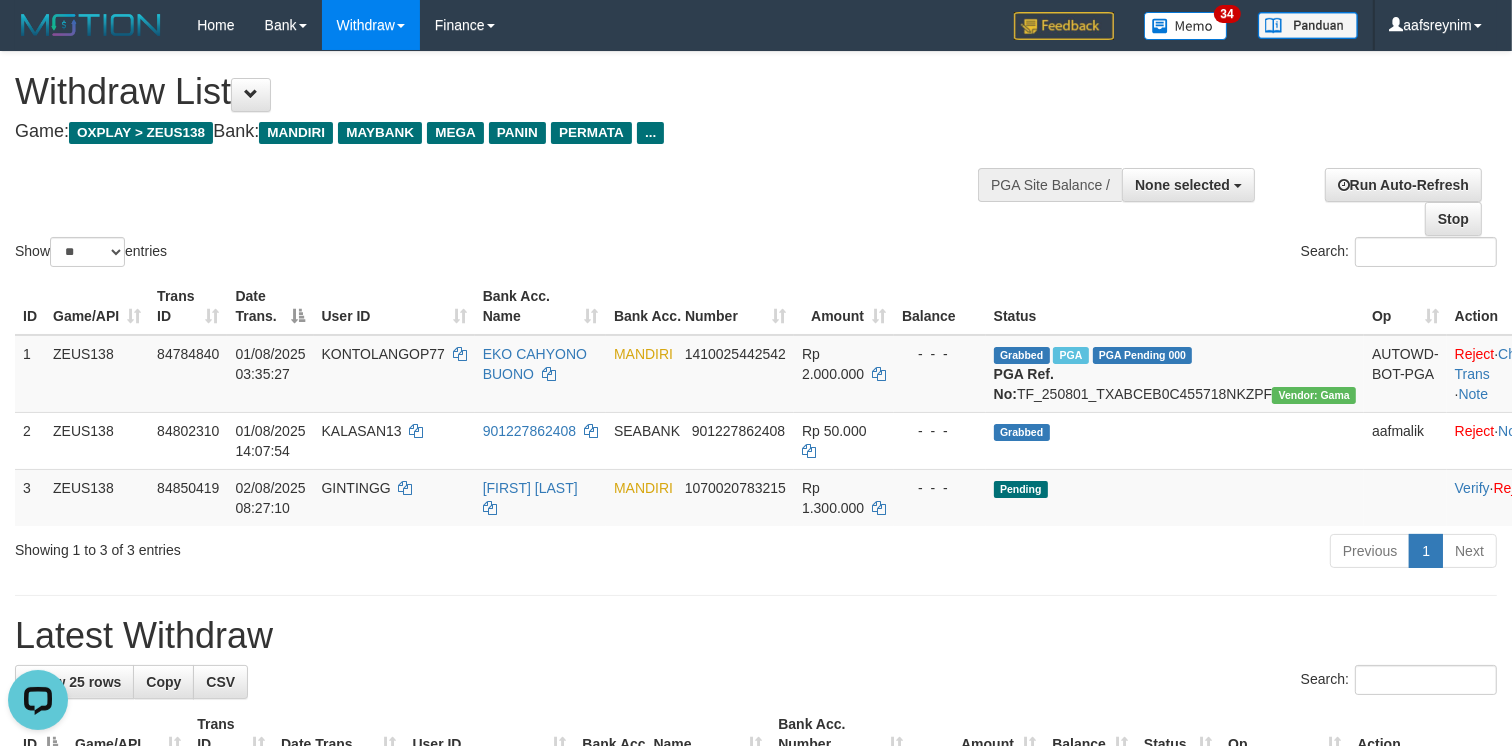 scroll, scrollTop: 0, scrollLeft: 0, axis: both 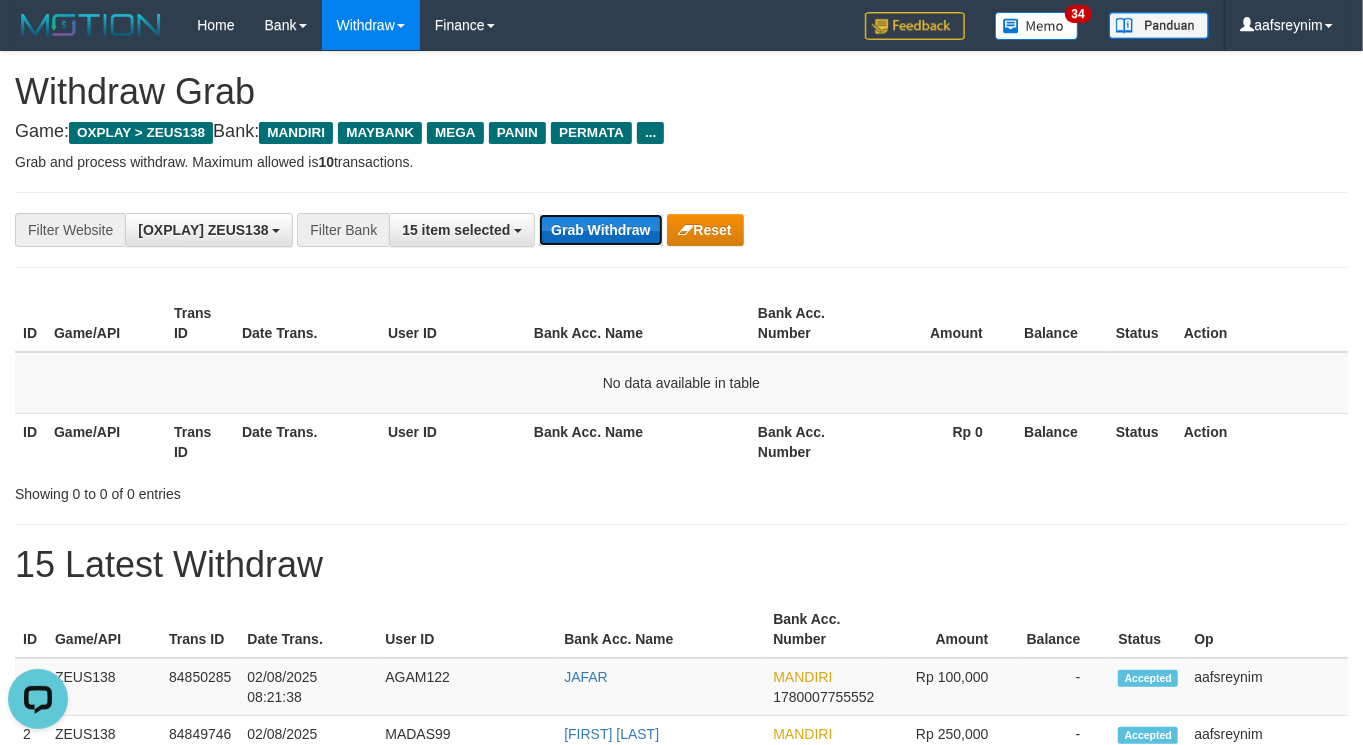 click on "Grab Withdraw" at bounding box center (600, 230) 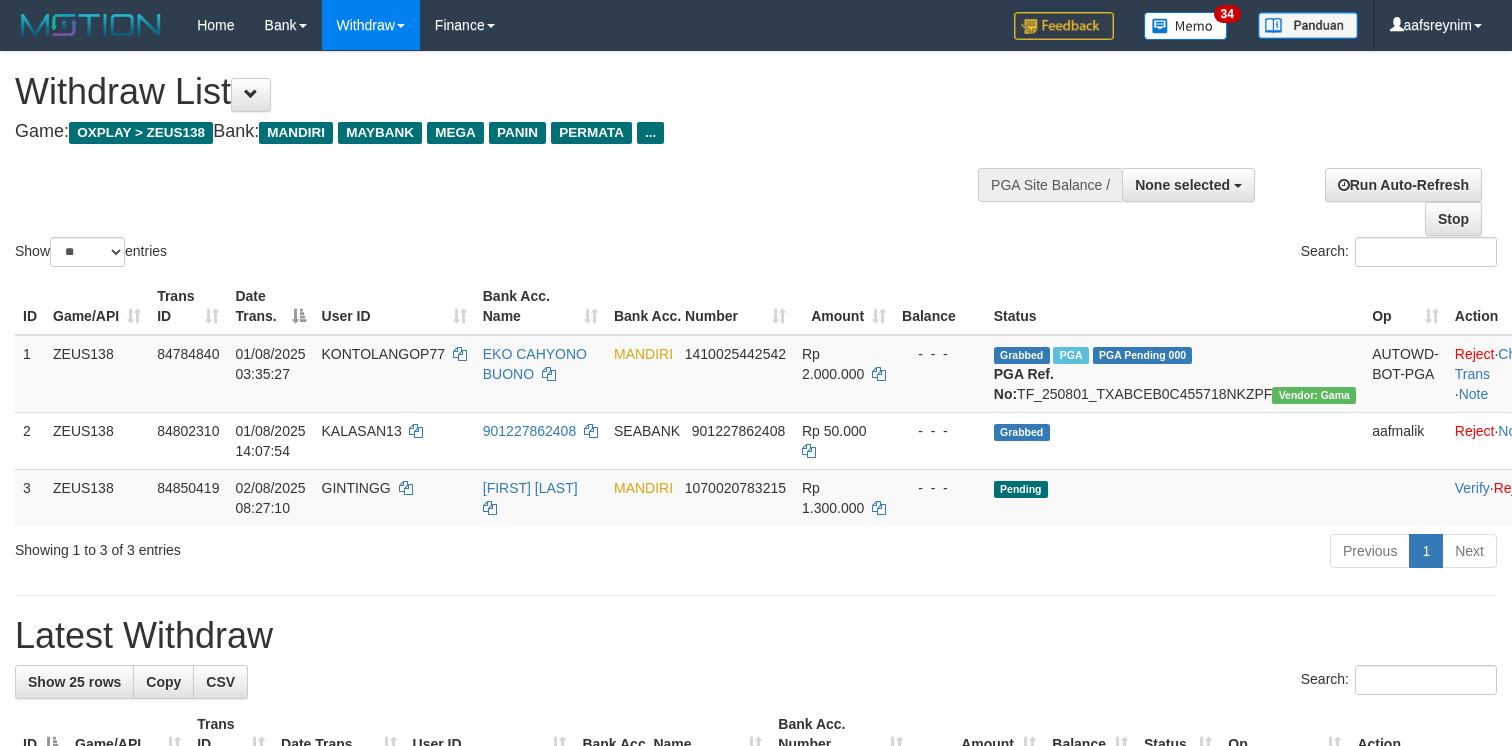 select 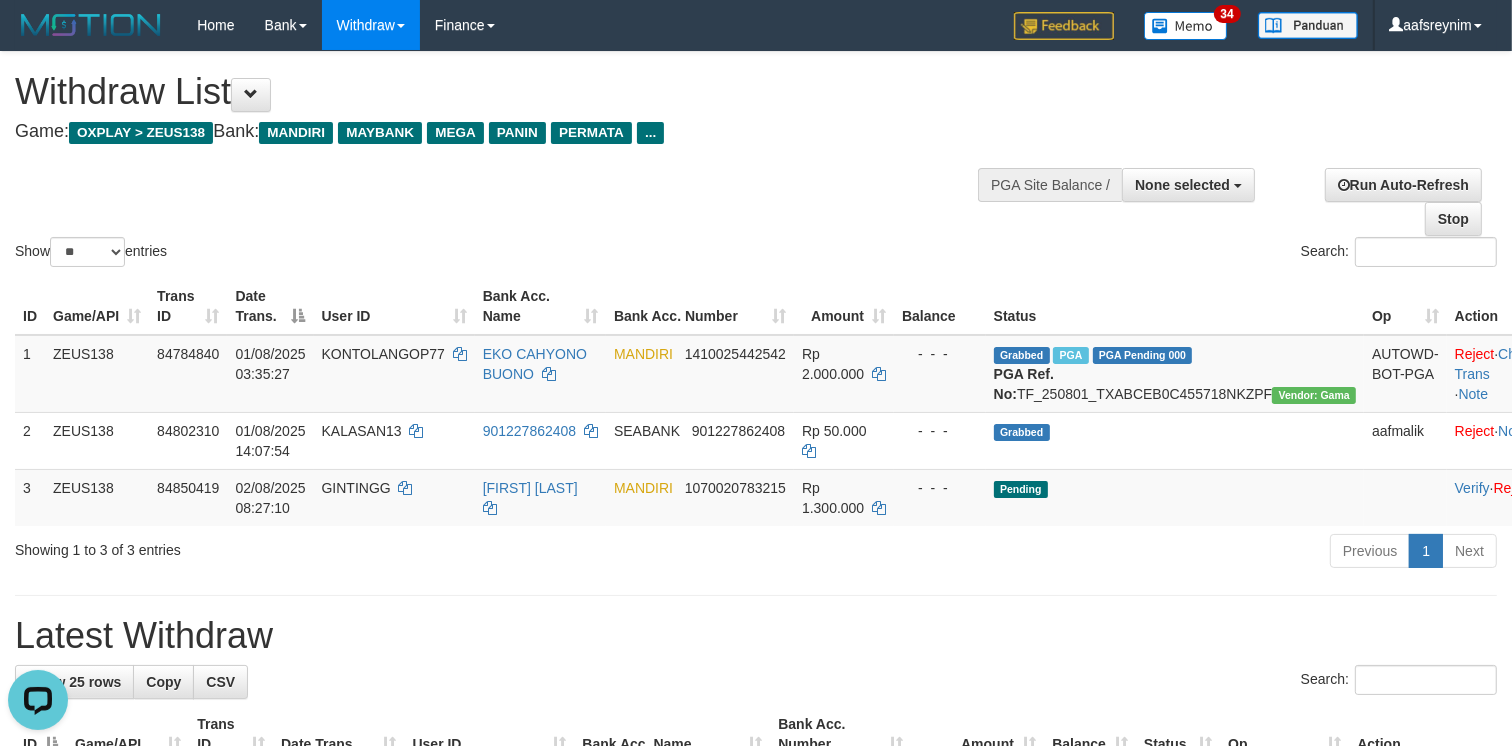 scroll, scrollTop: 0, scrollLeft: 0, axis: both 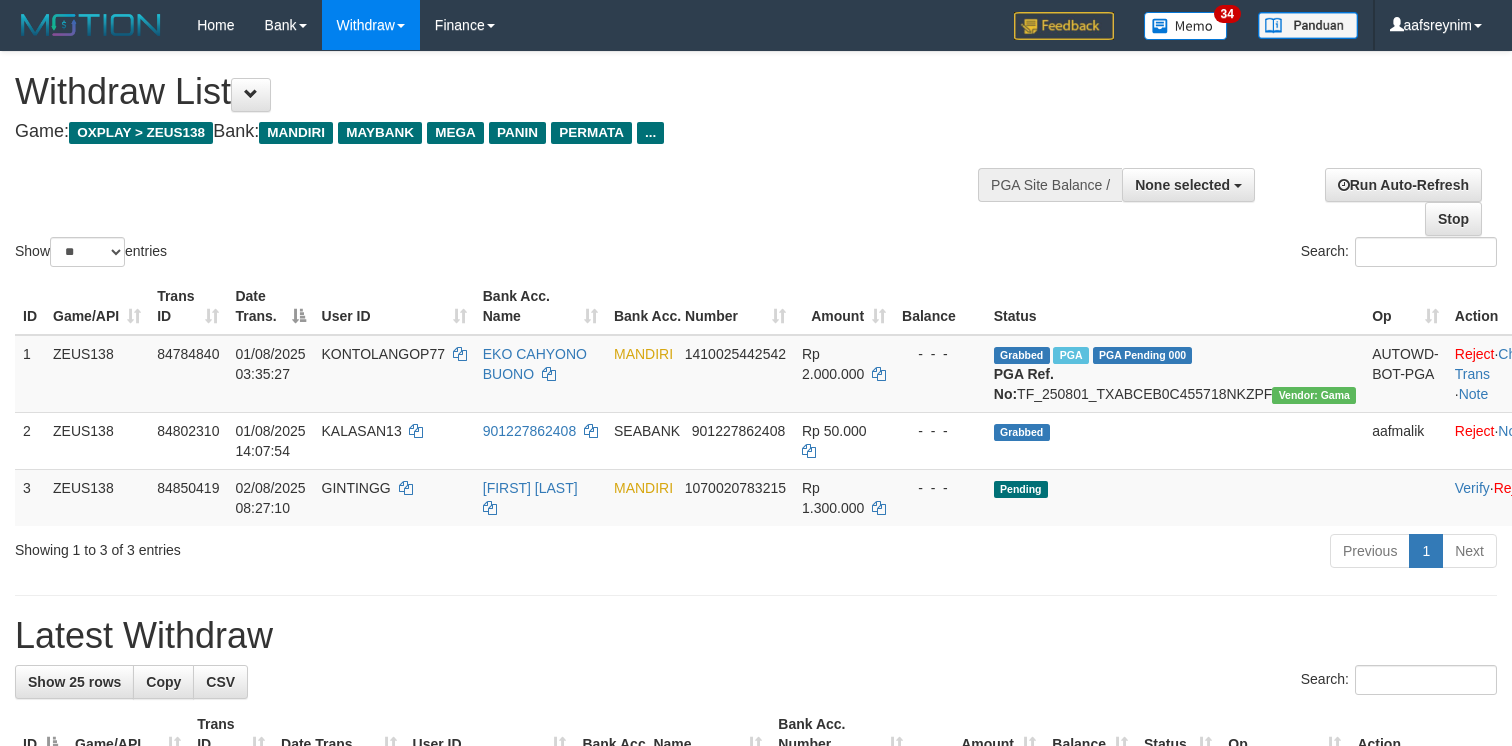 select 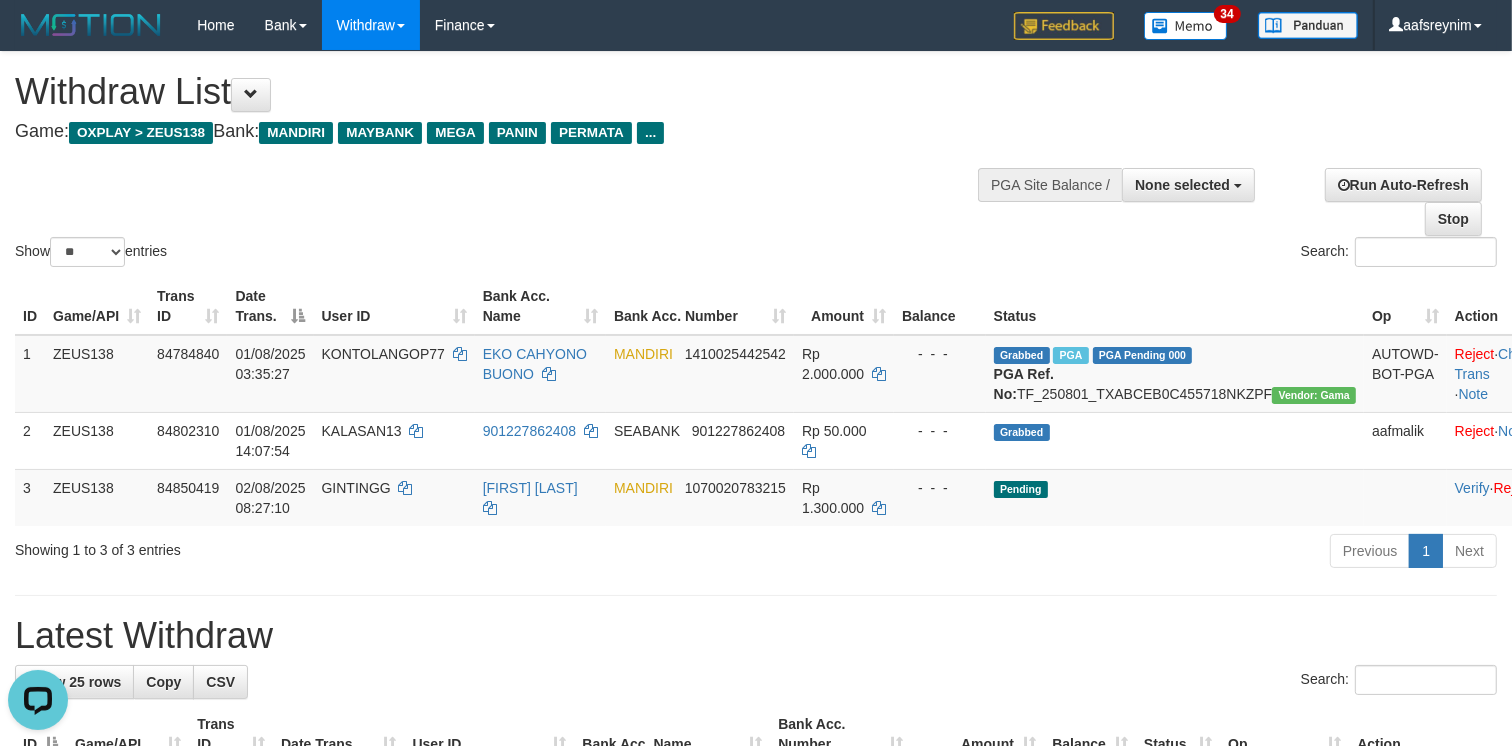 scroll, scrollTop: 0, scrollLeft: 0, axis: both 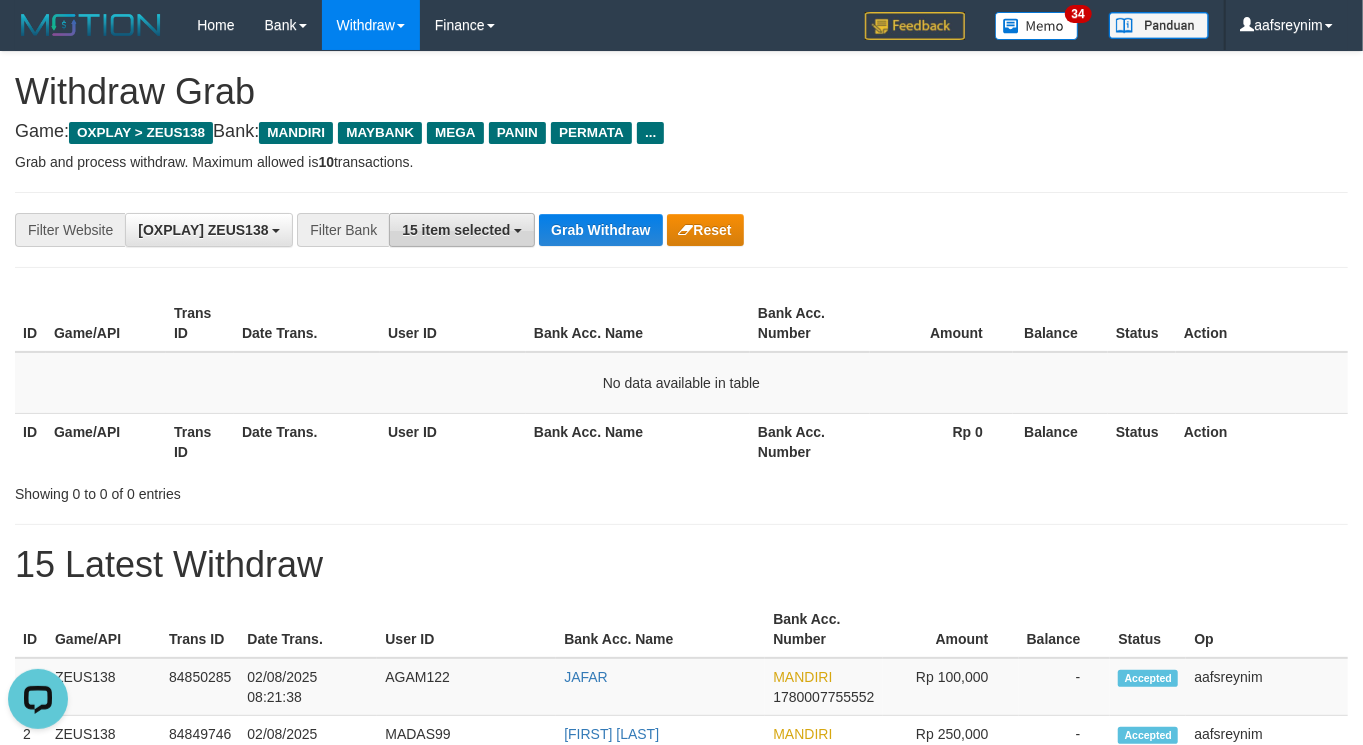 click on "15 item selected" at bounding box center (462, 230) 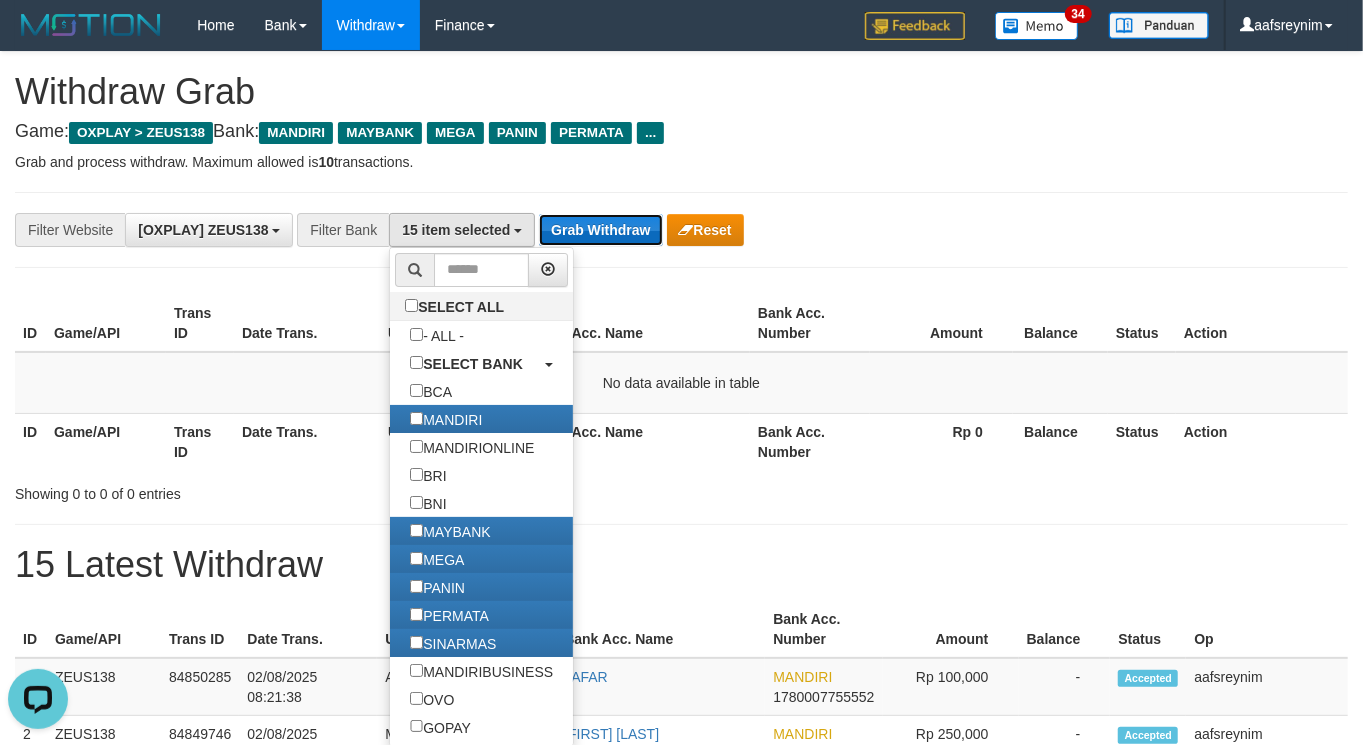 click on "Grab Withdraw" at bounding box center [600, 230] 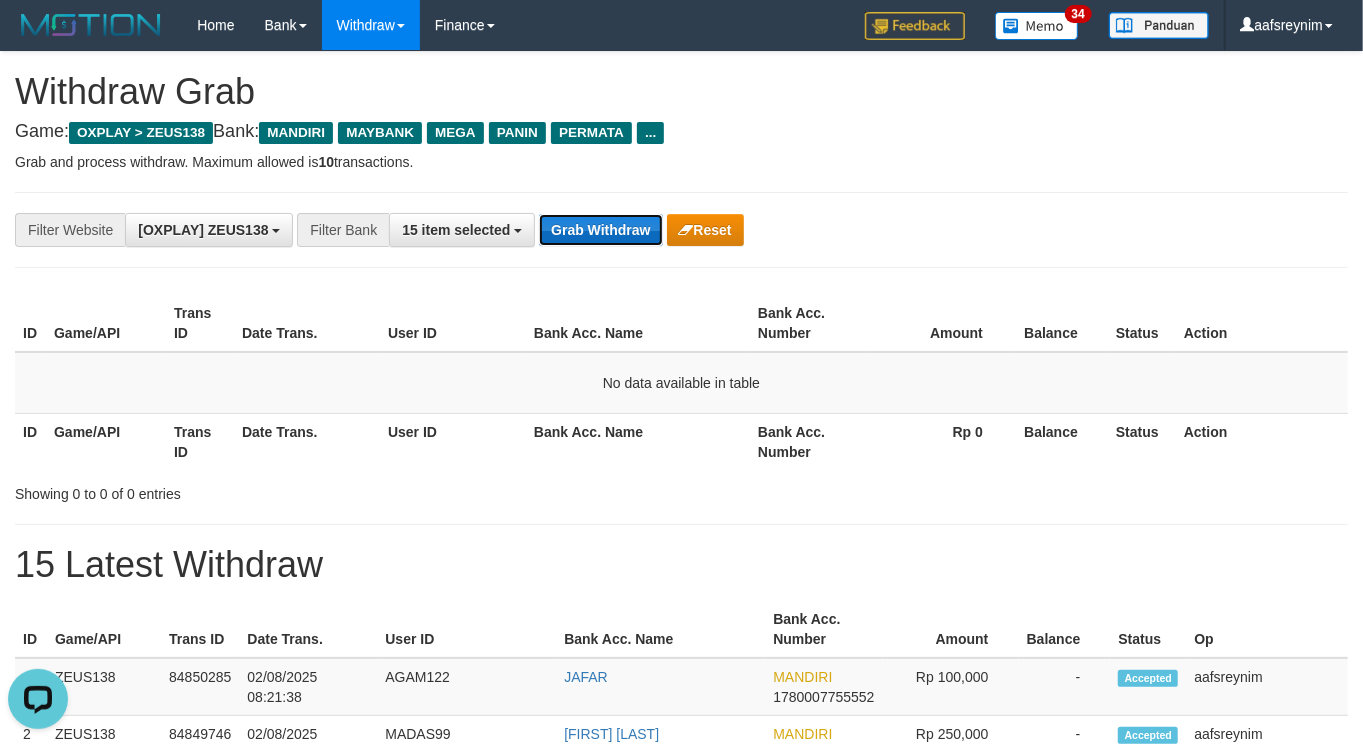 click on "Grab Withdraw" at bounding box center (600, 230) 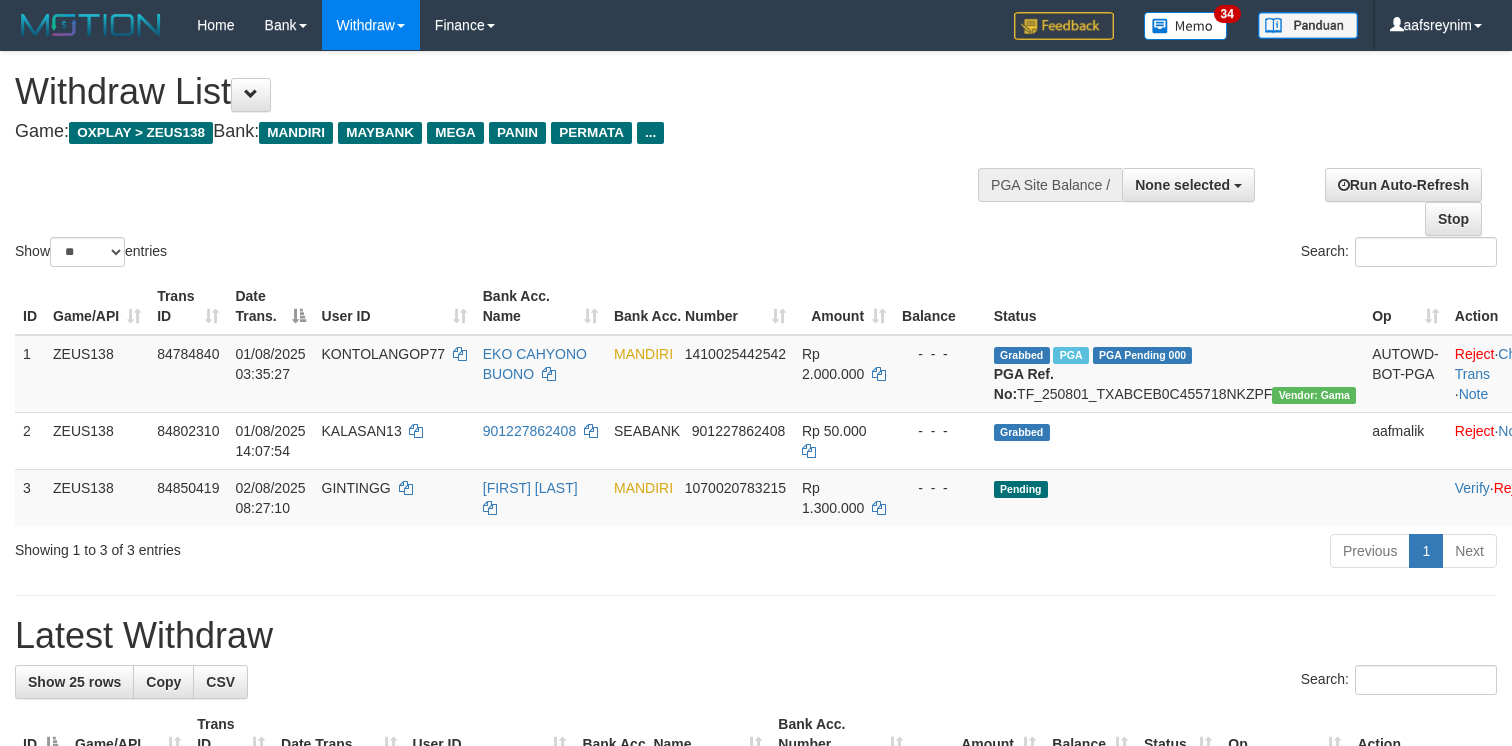 select 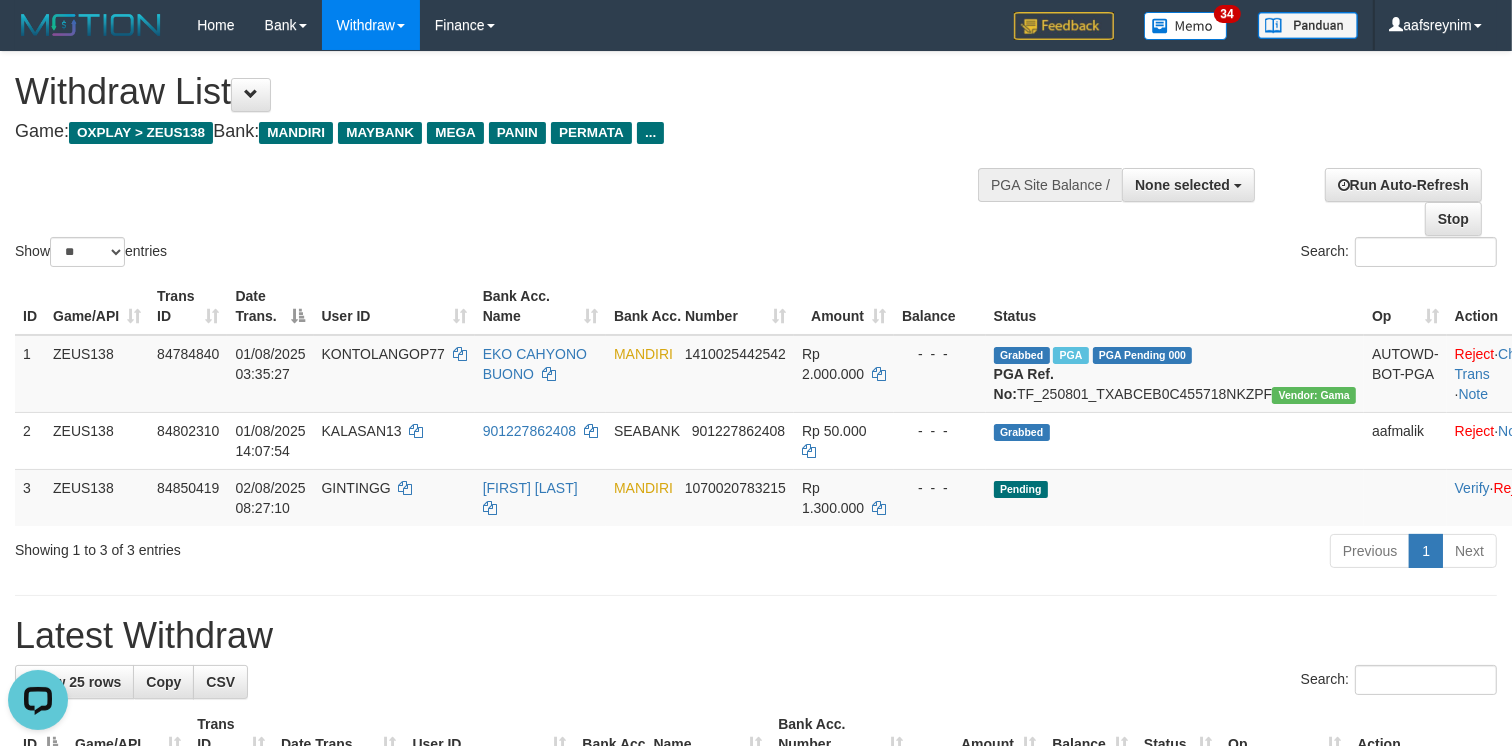 scroll, scrollTop: 0, scrollLeft: 0, axis: both 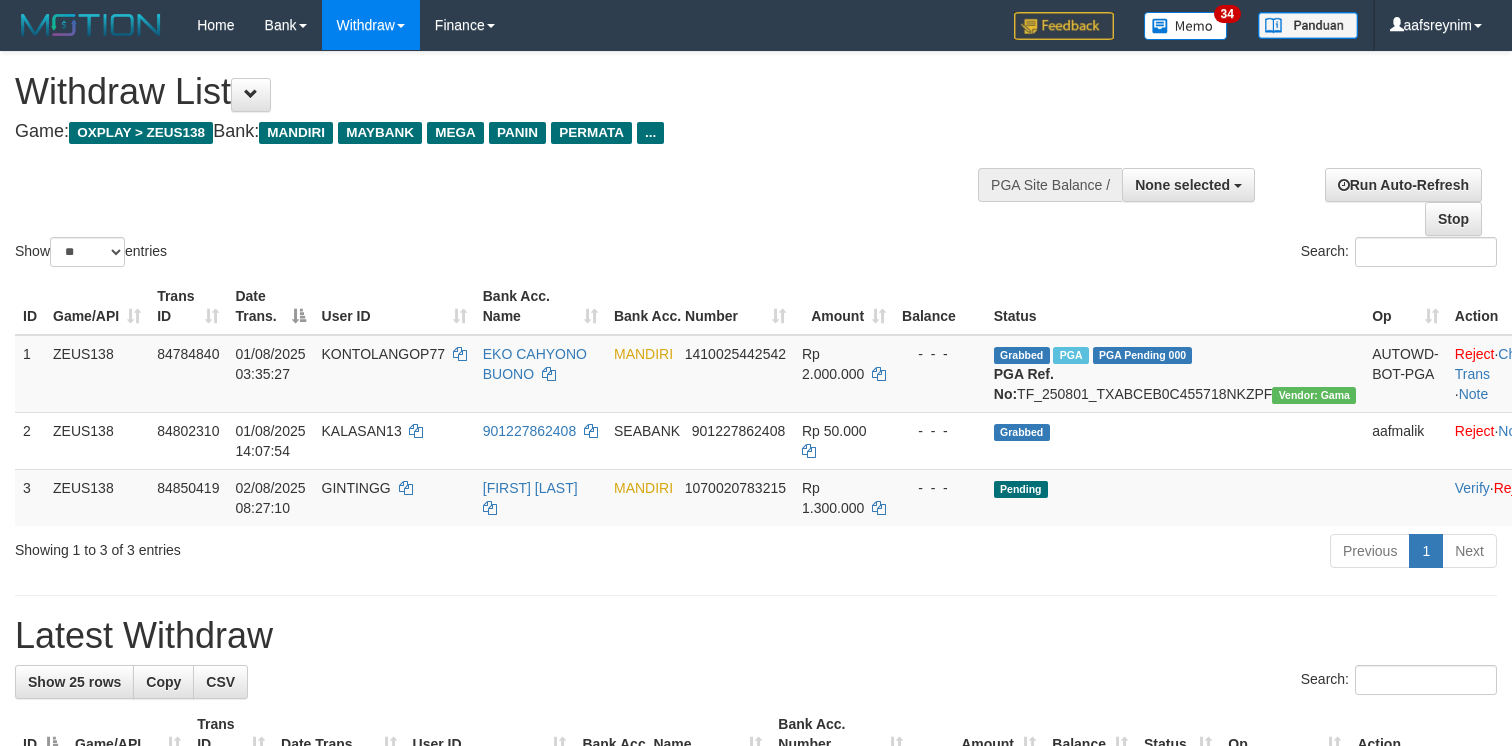 select 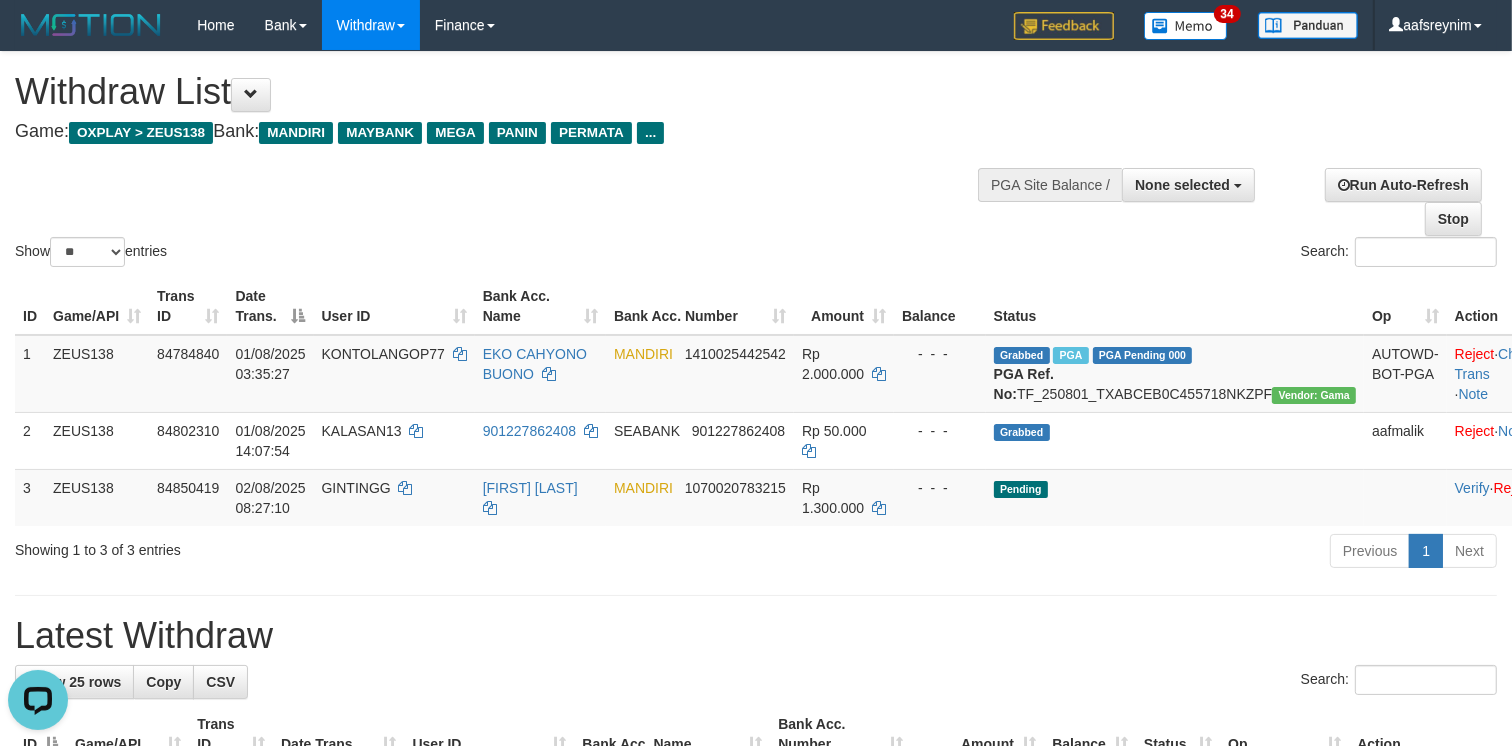 scroll, scrollTop: 0, scrollLeft: 0, axis: both 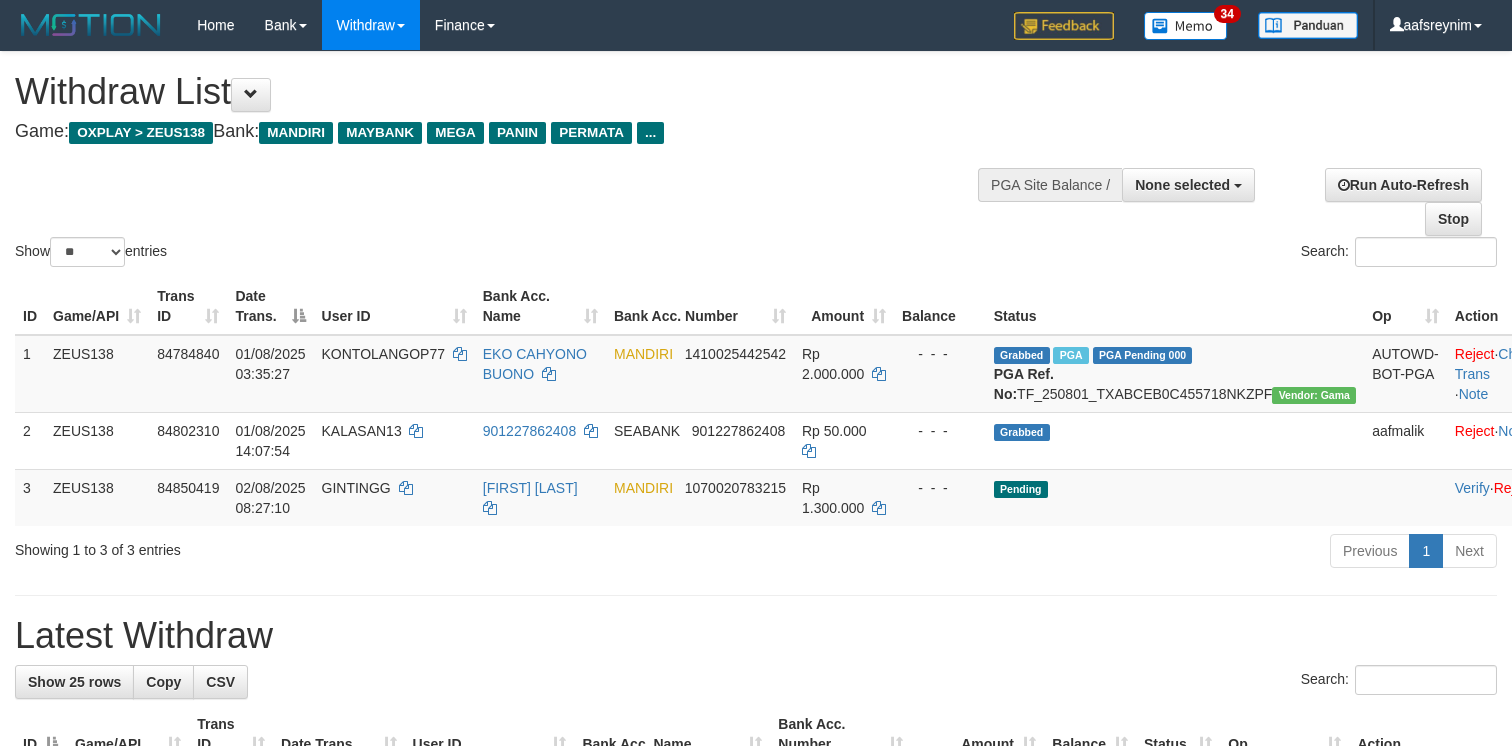select 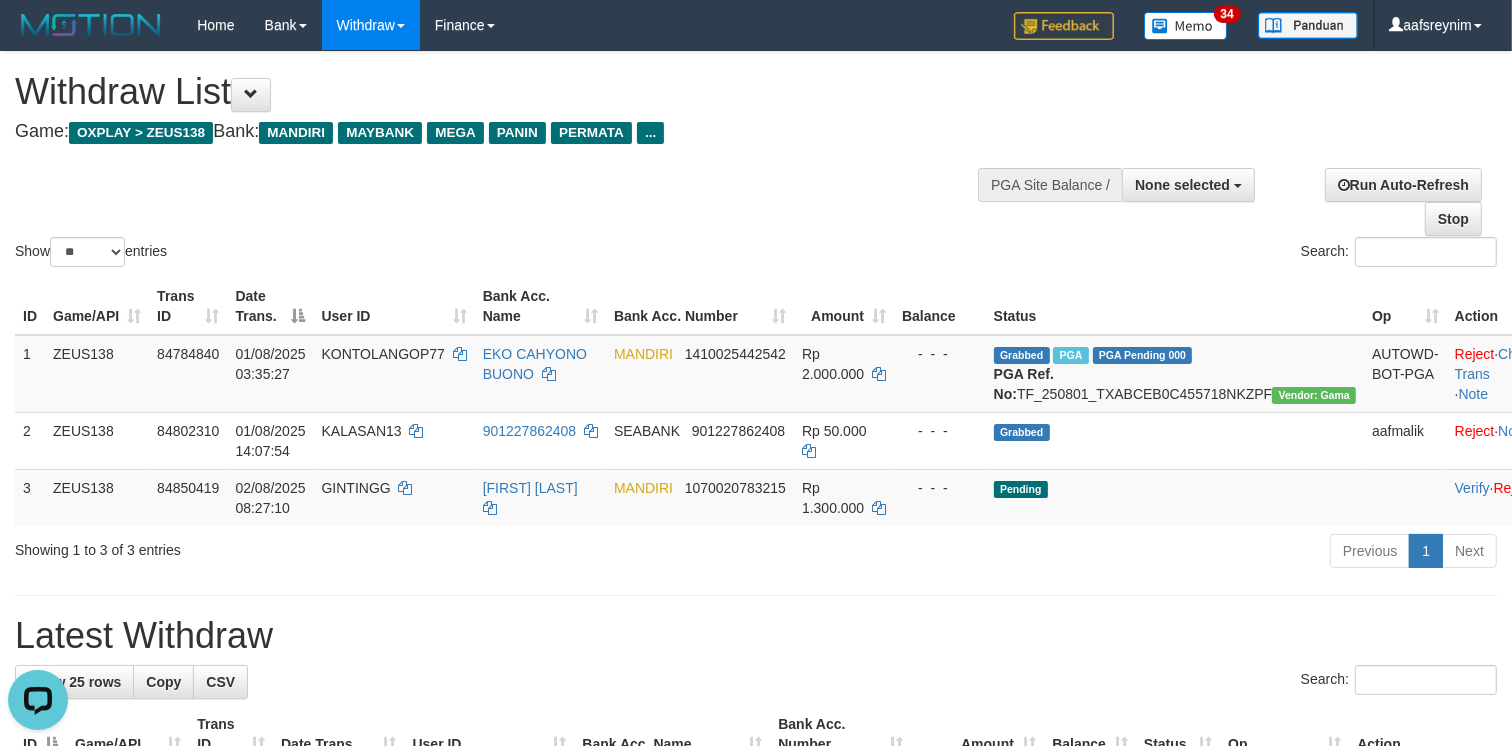 scroll, scrollTop: 0, scrollLeft: 0, axis: both 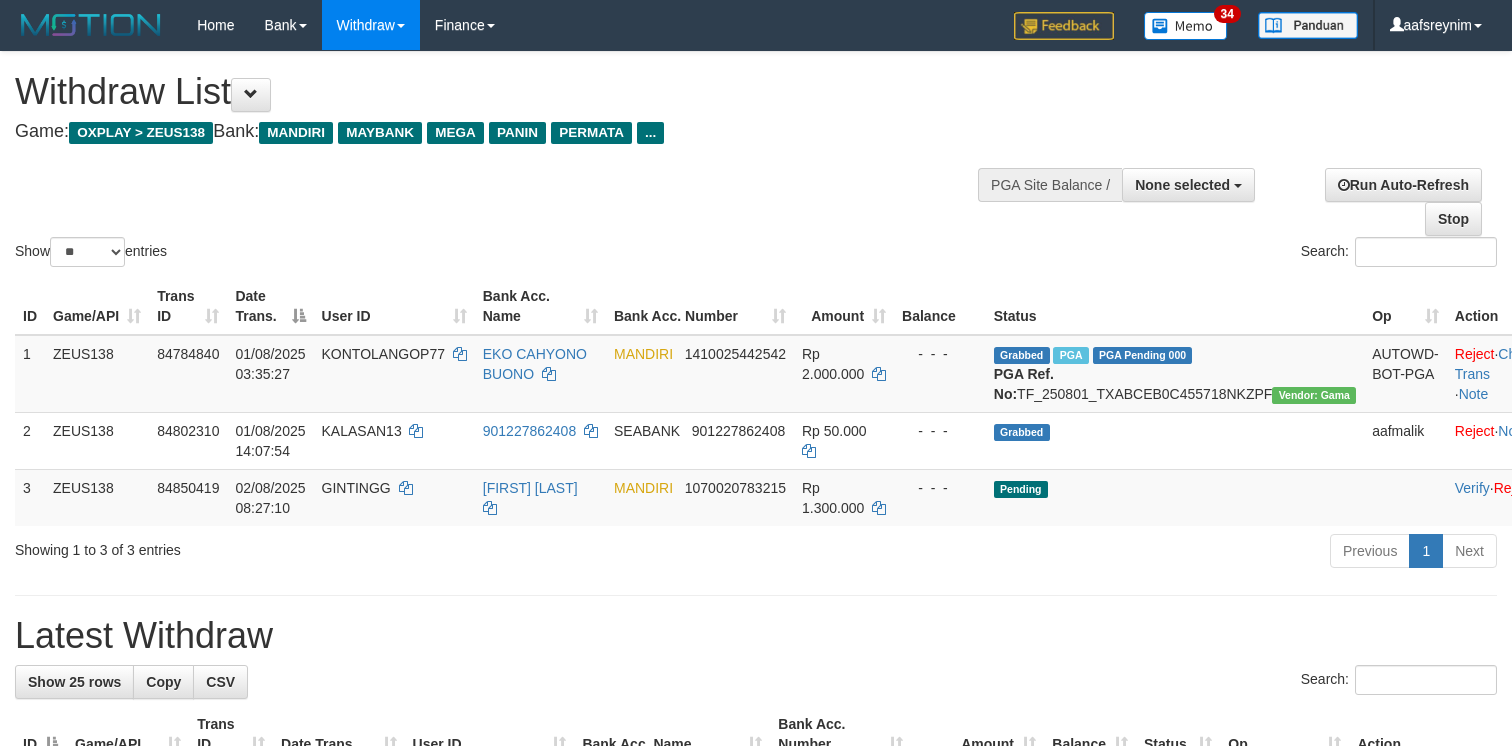 select 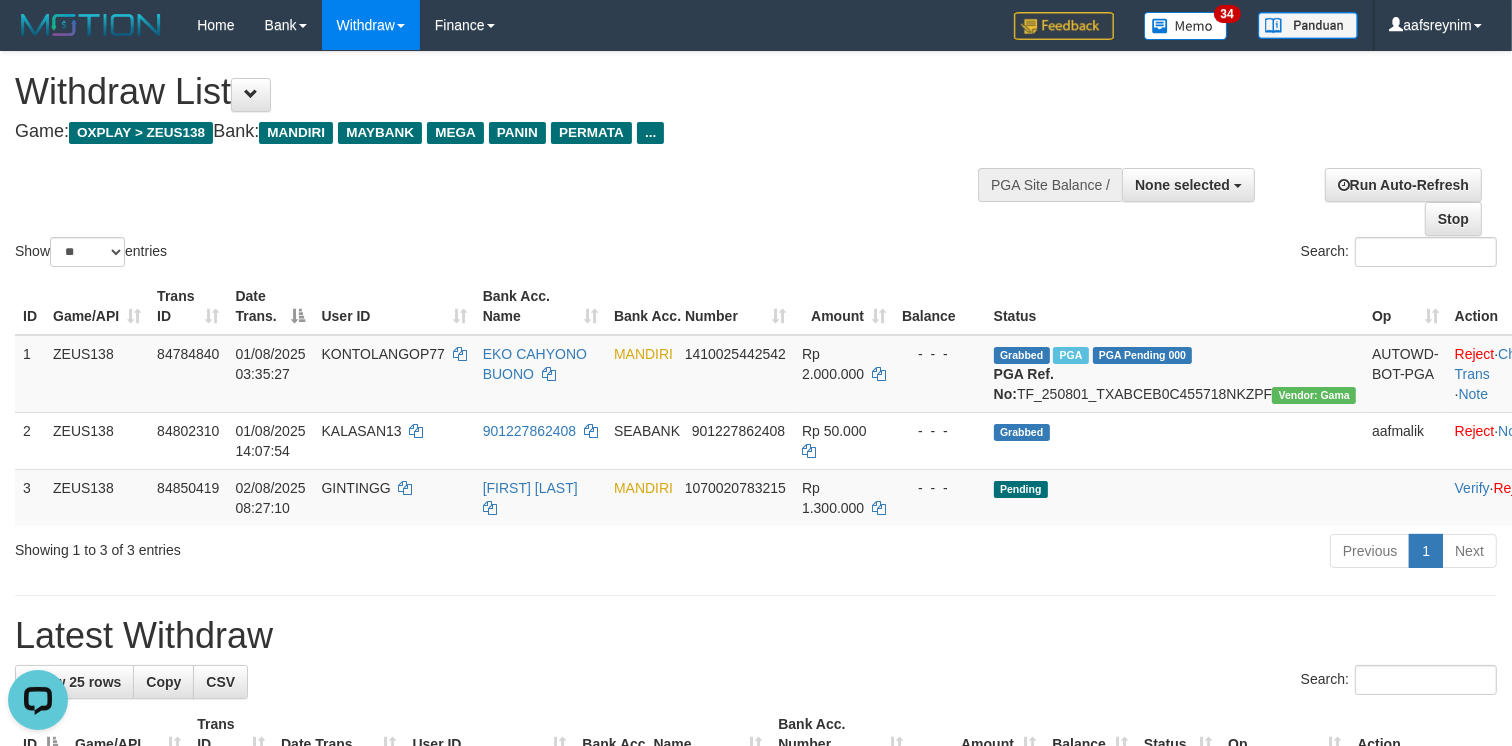 scroll, scrollTop: 0, scrollLeft: 0, axis: both 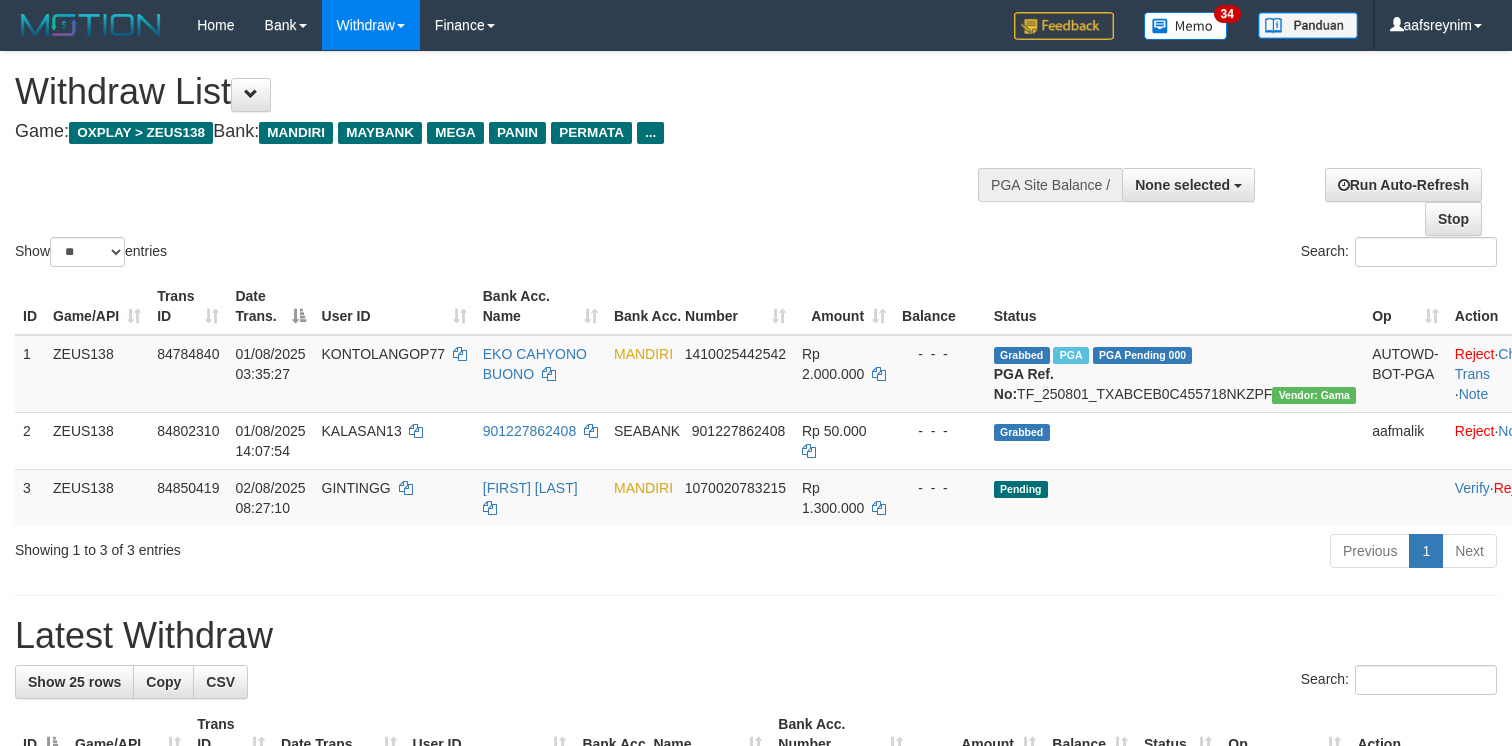 select 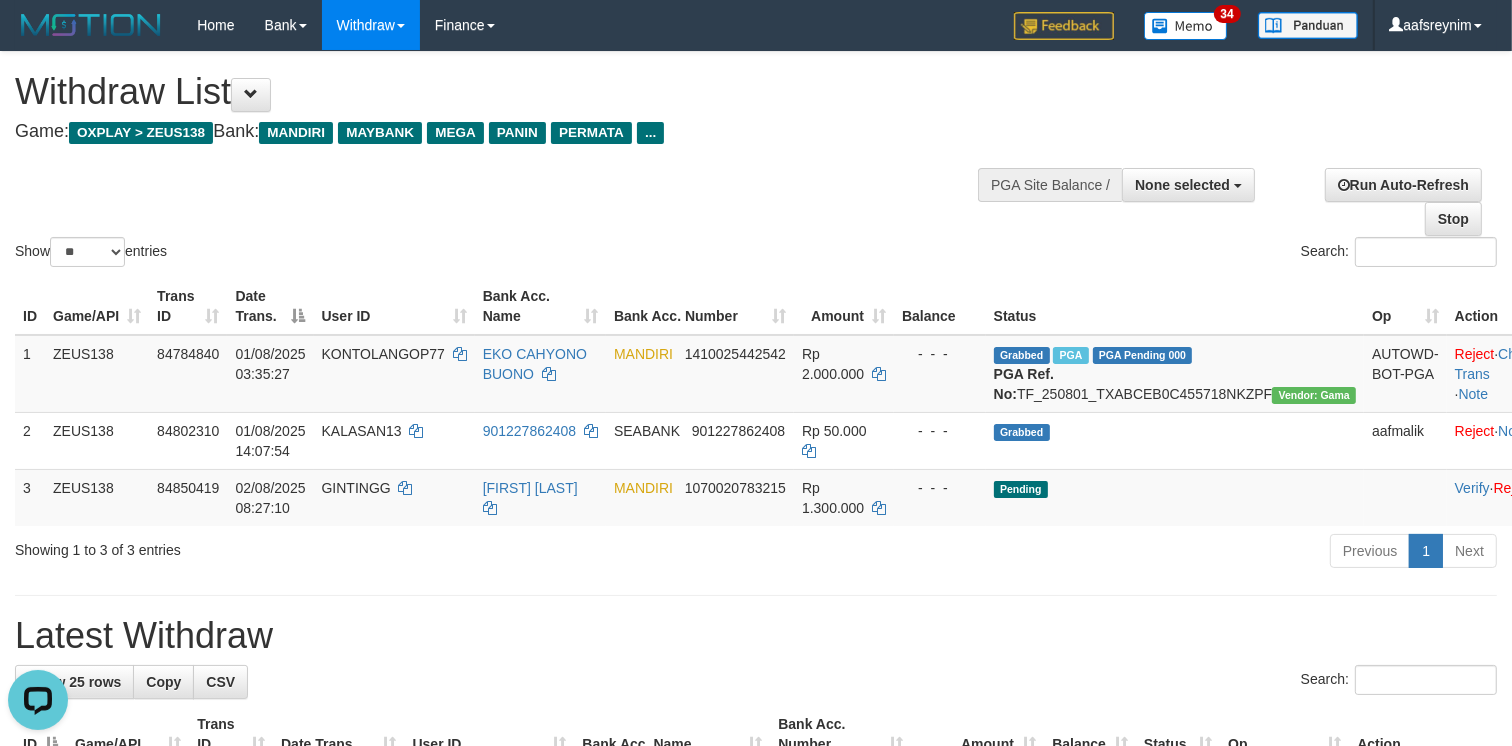scroll, scrollTop: 0, scrollLeft: 0, axis: both 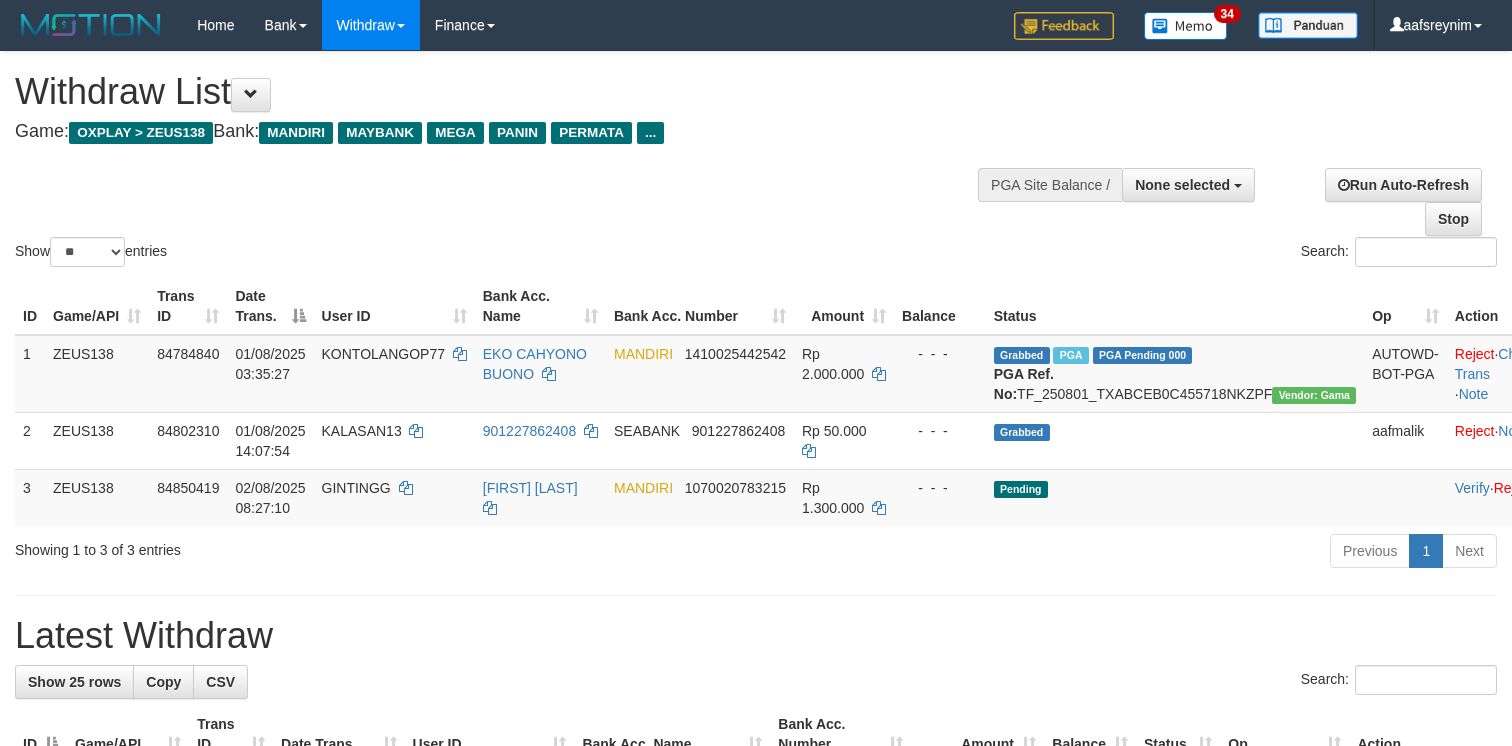 select 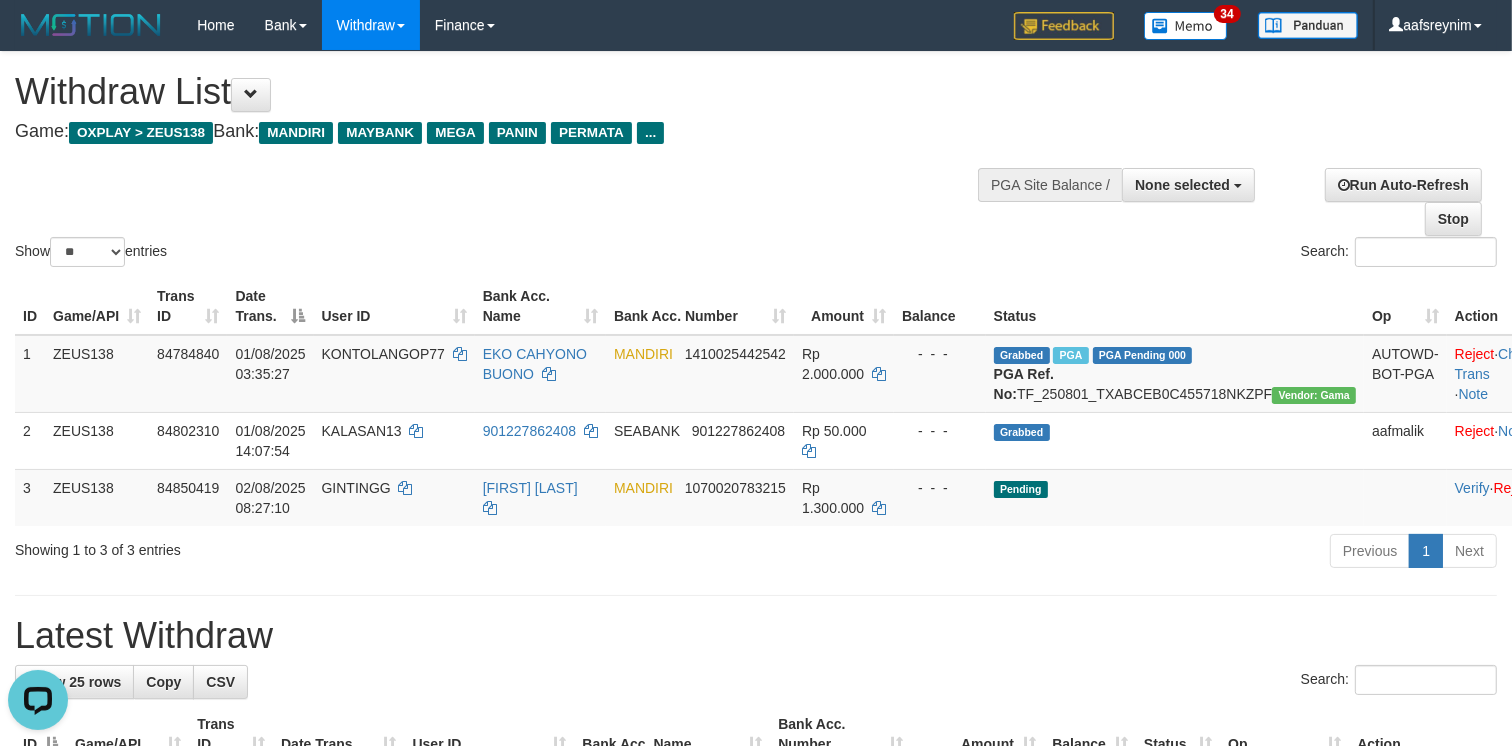 scroll, scrollTop: 0, scrollLeft: 0, axis: both 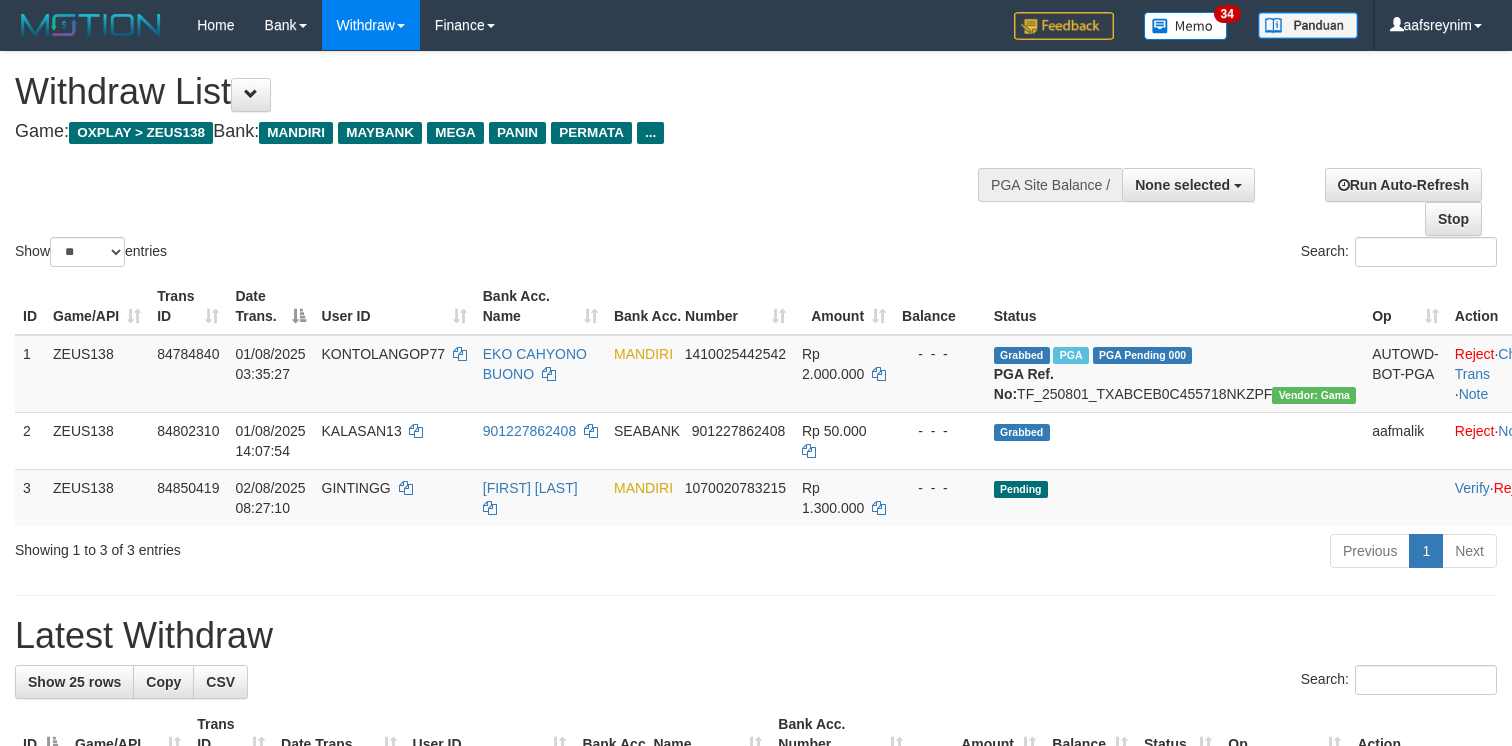 select 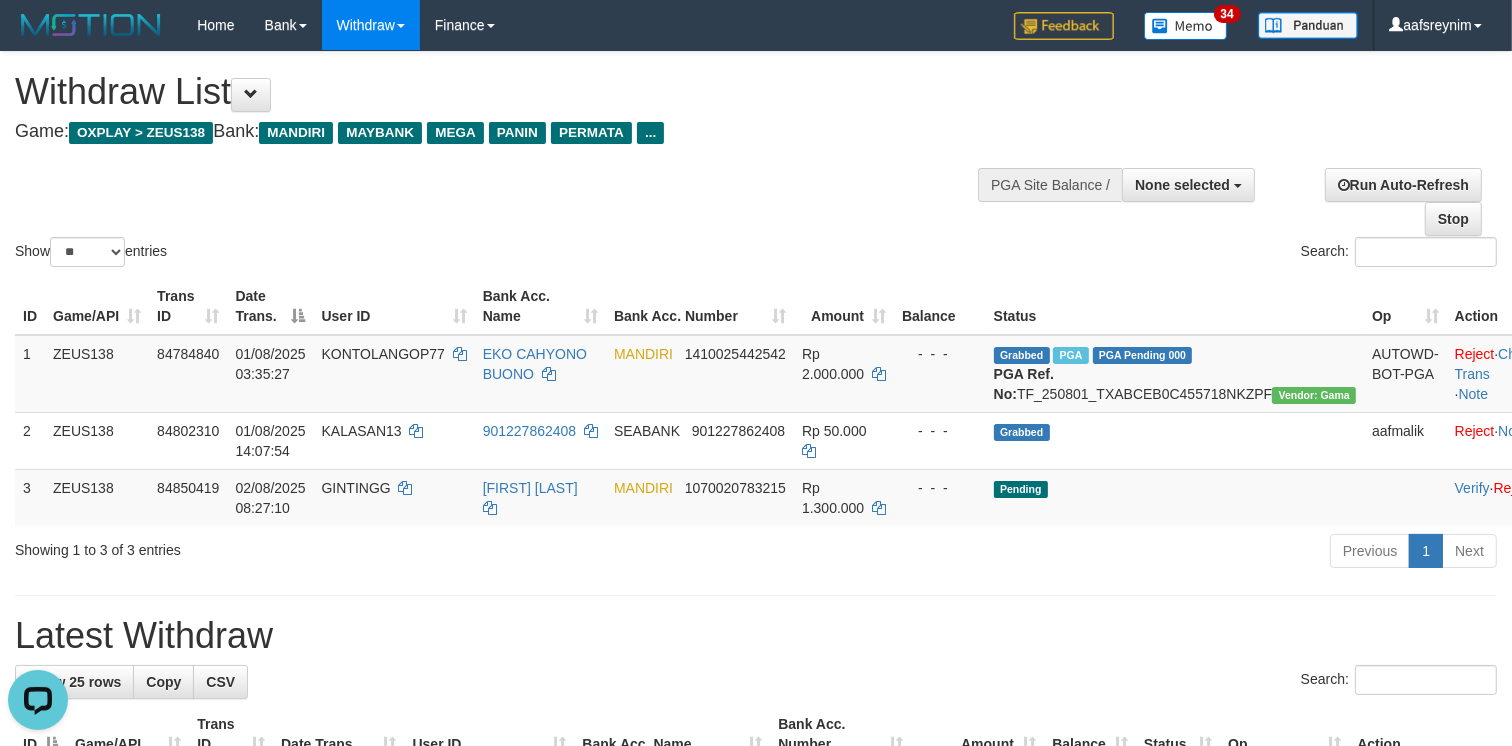 scroll, scrollTop: 0, scrollLeft: 0, axis: both 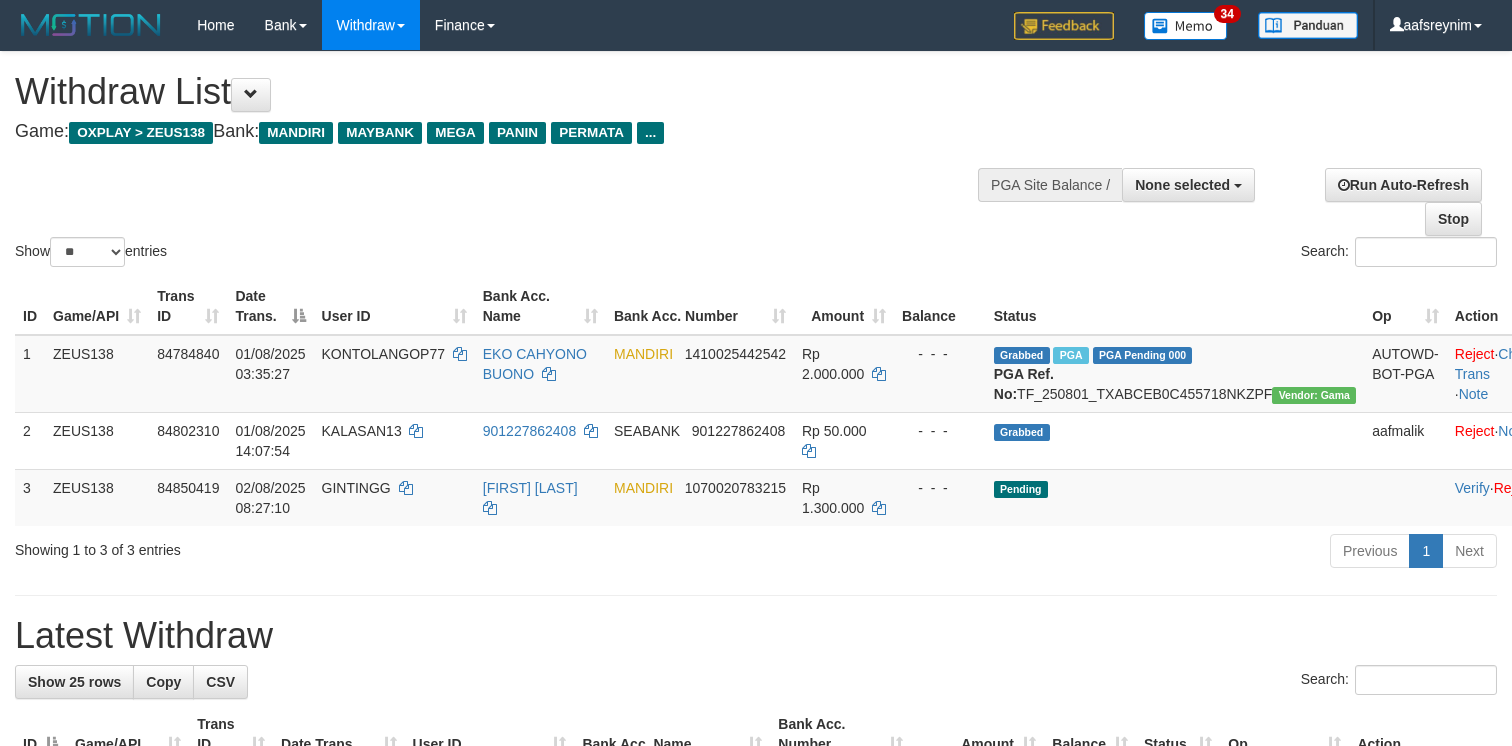 select 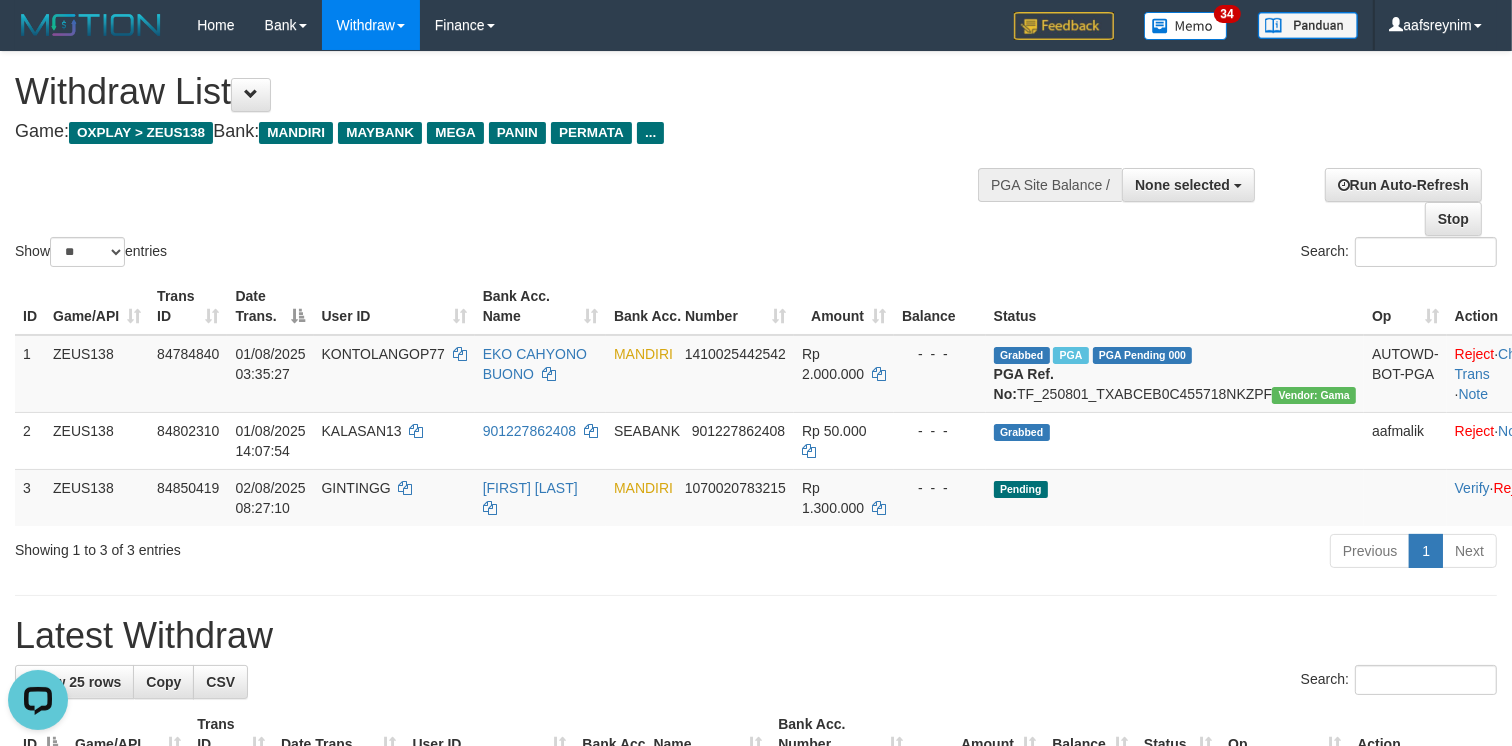 scroll, scrollTop: 0, scrollLeft: 0, axis: both 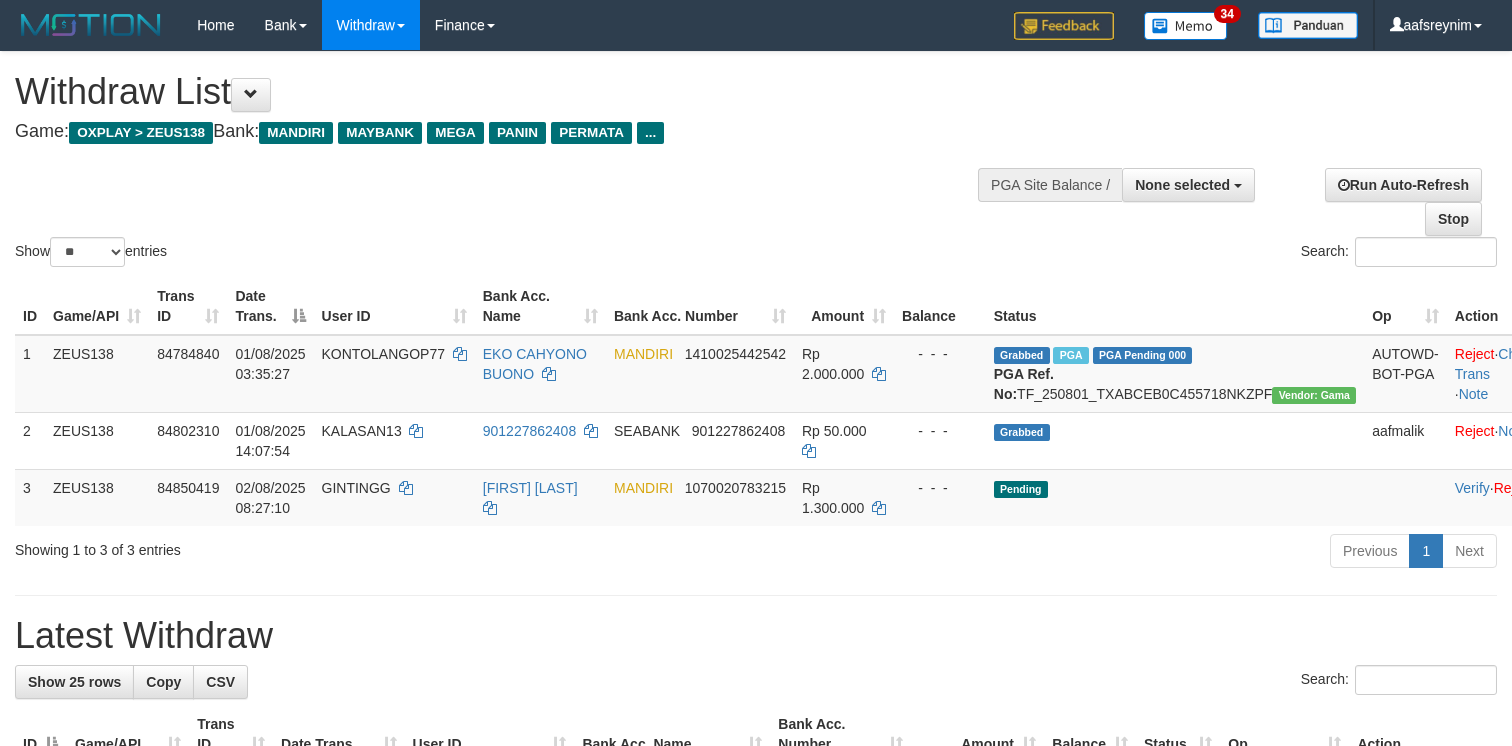 select 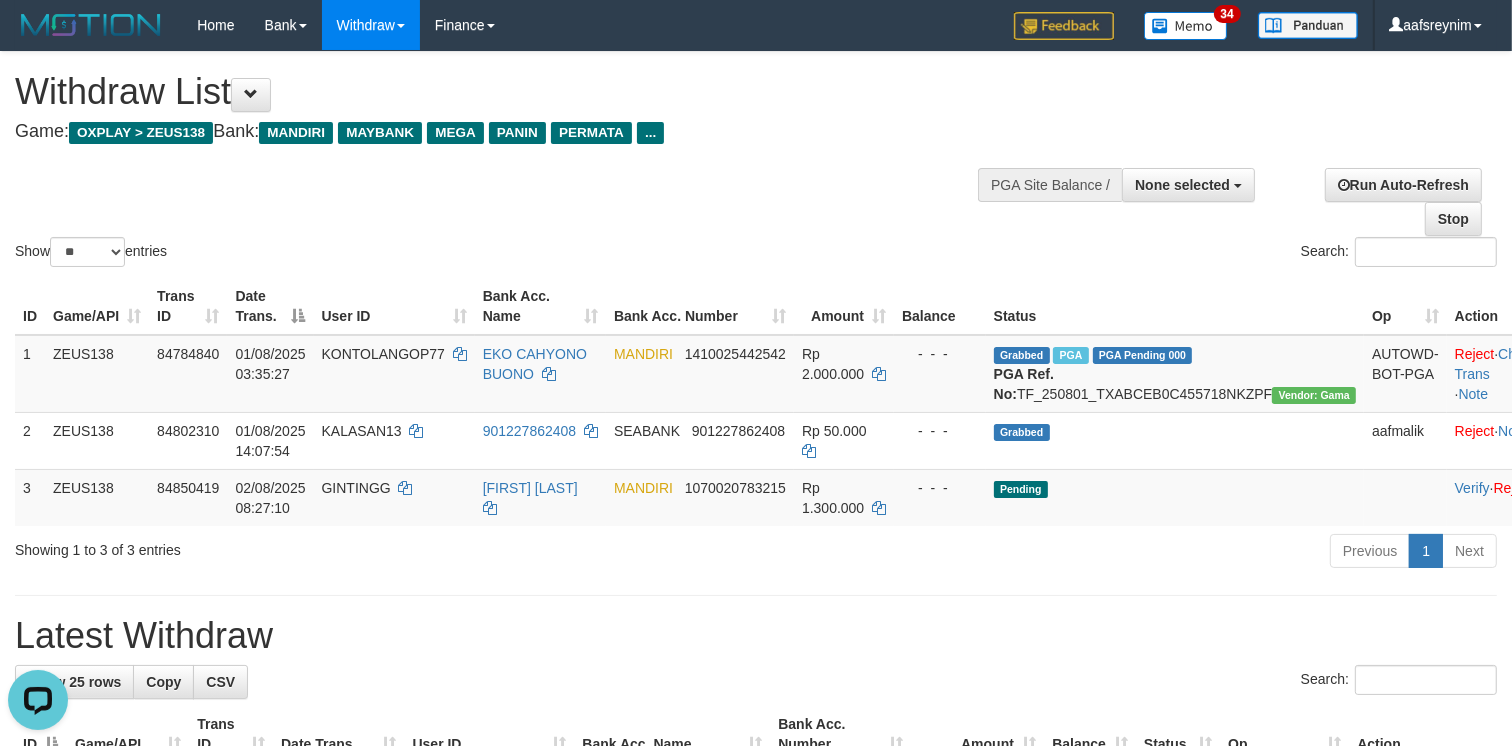 scroll, scrollTop: 0, scrollLeft: 0, axis: both 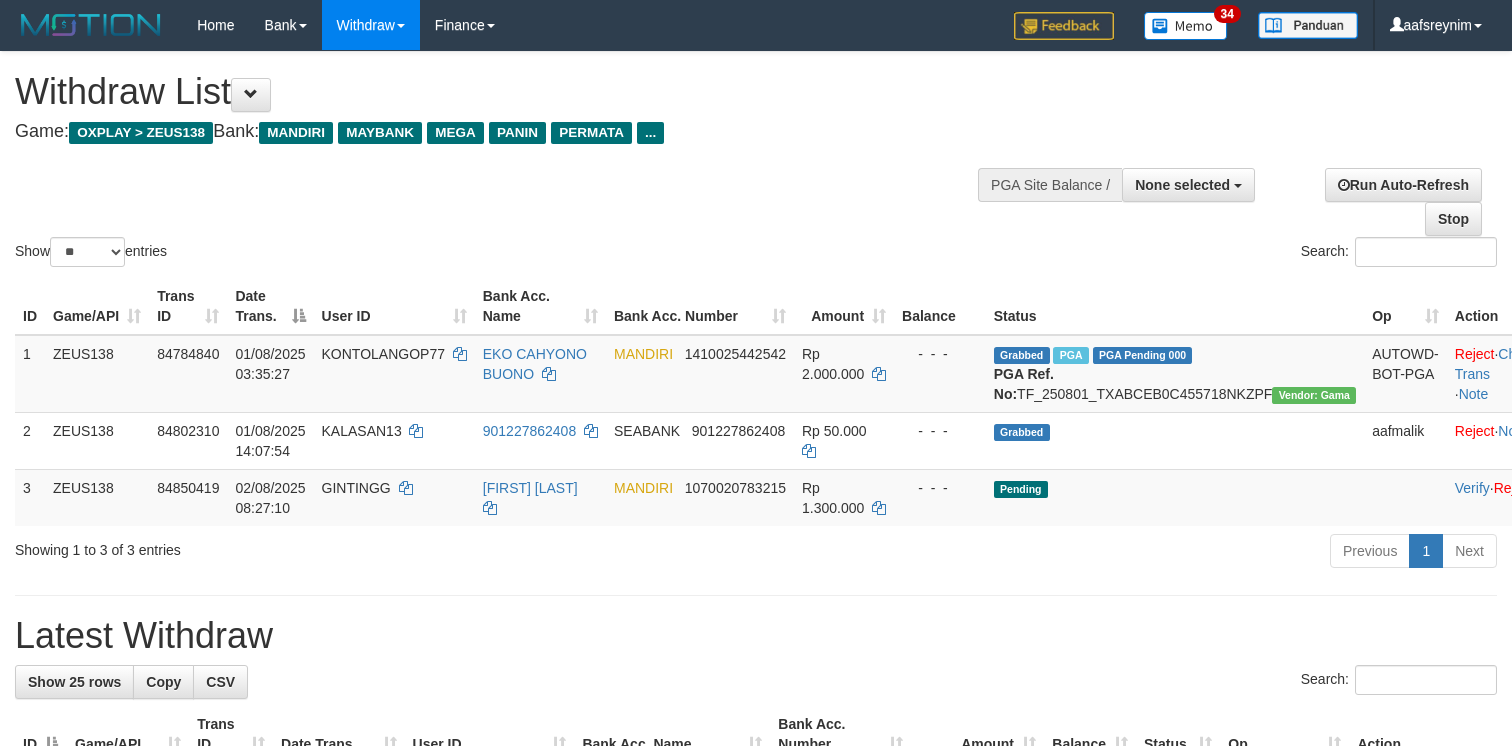select 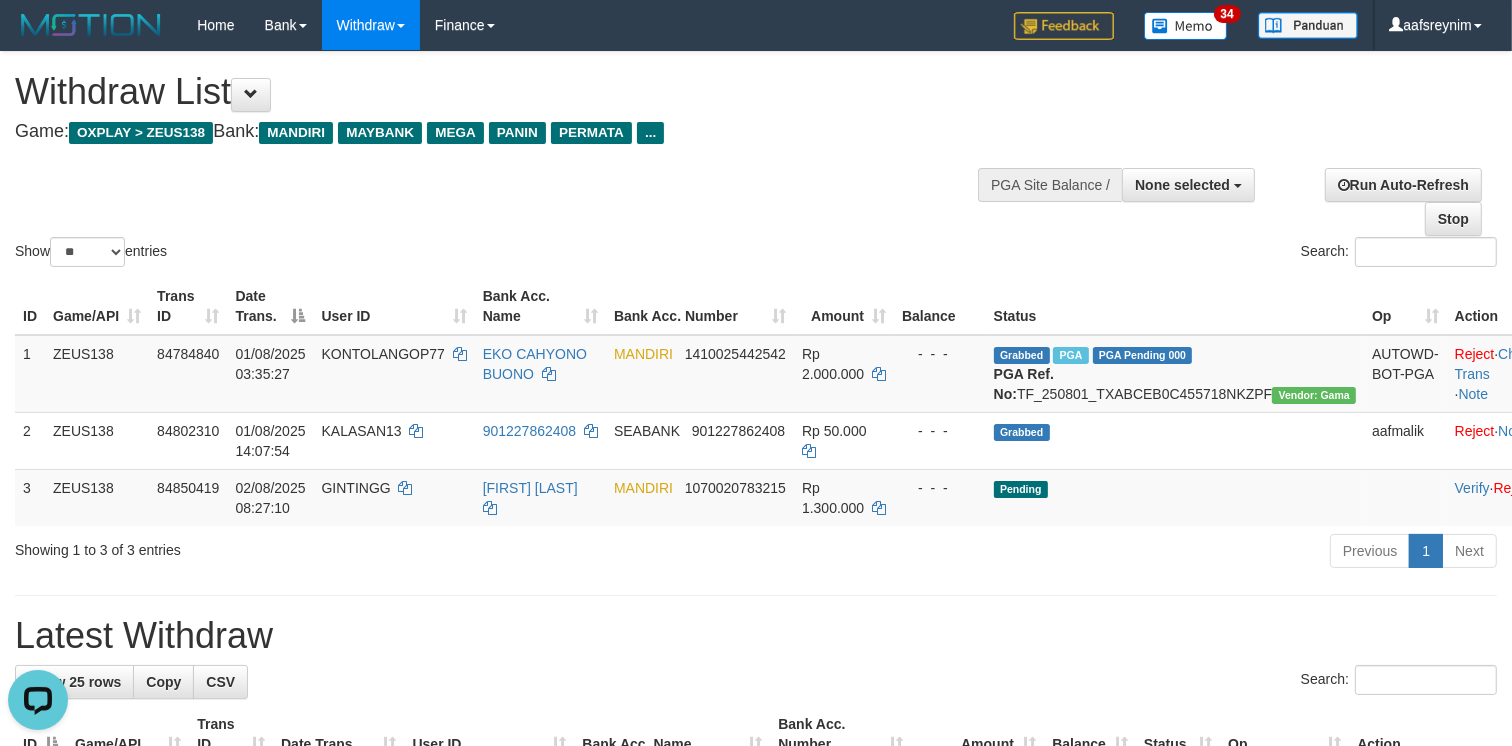 scroll, scrollTop: 0, scrollLeft: 0, axis: both 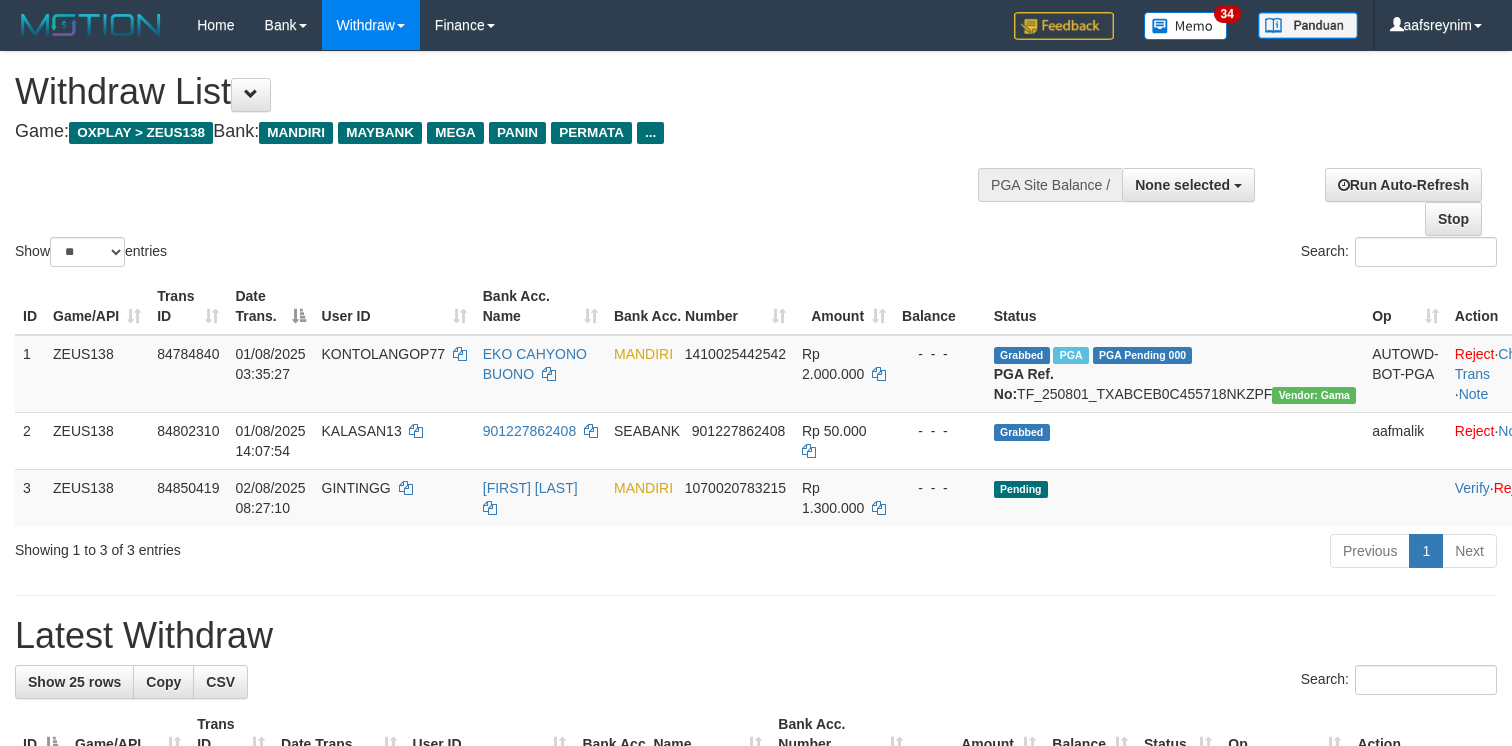 select 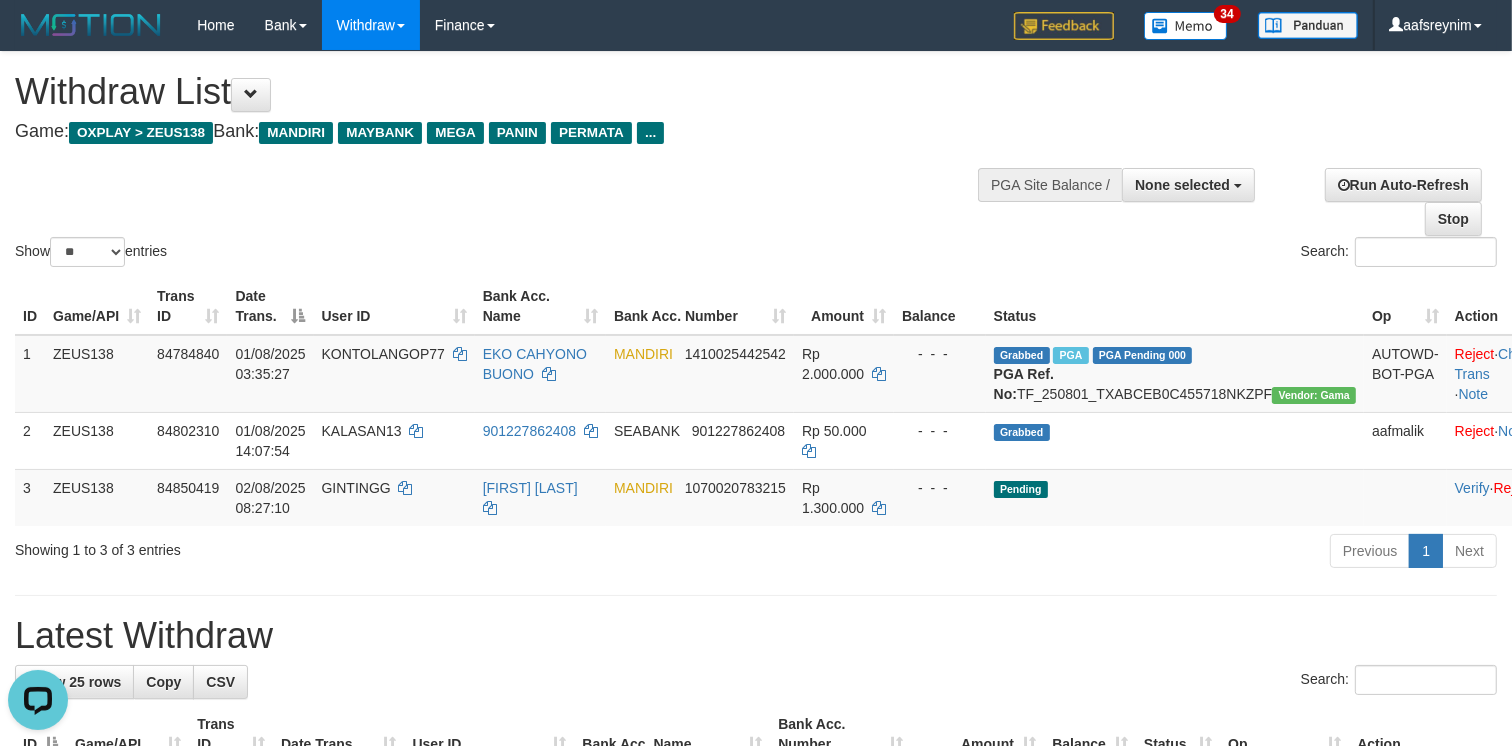 scroll, scrollTop: 0, scrollLeft: 0, axis: both 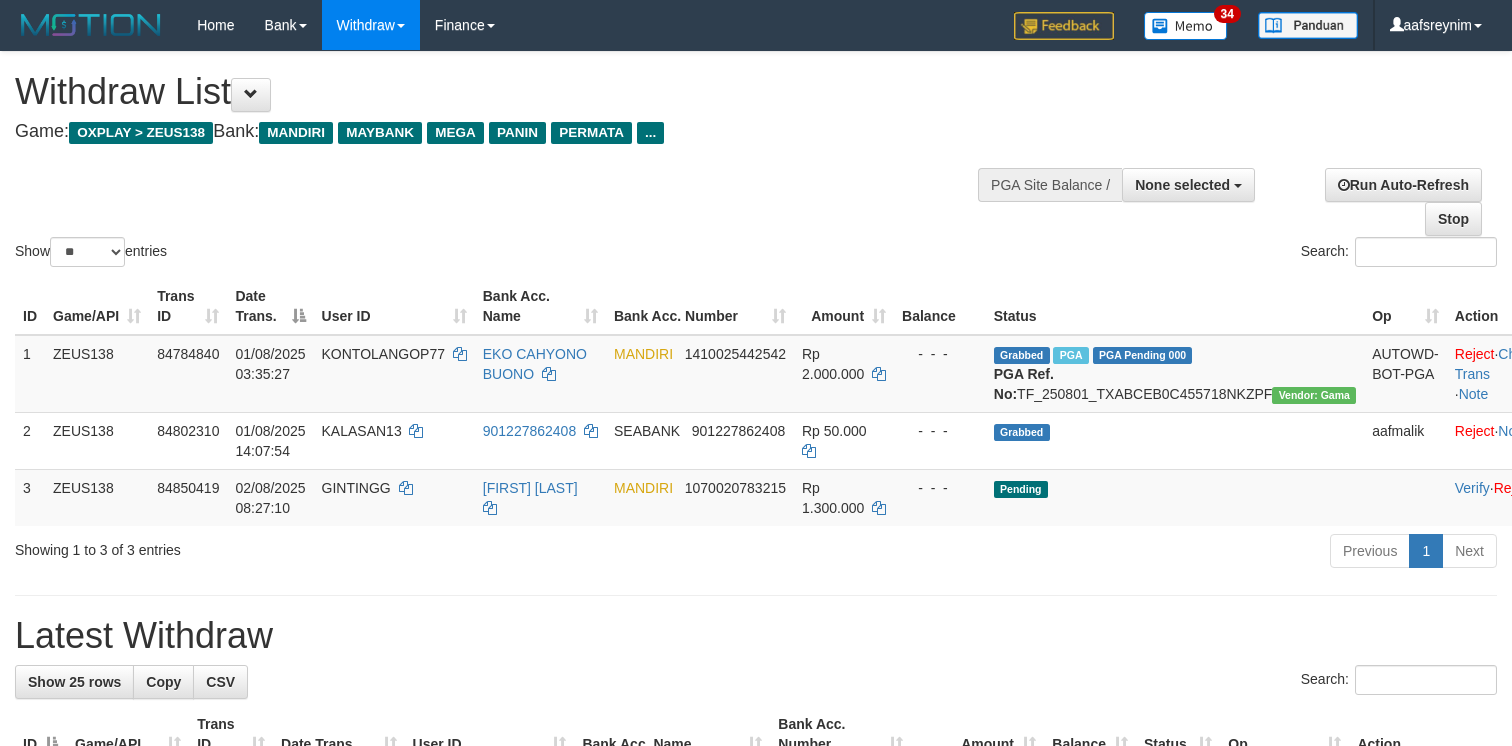 select 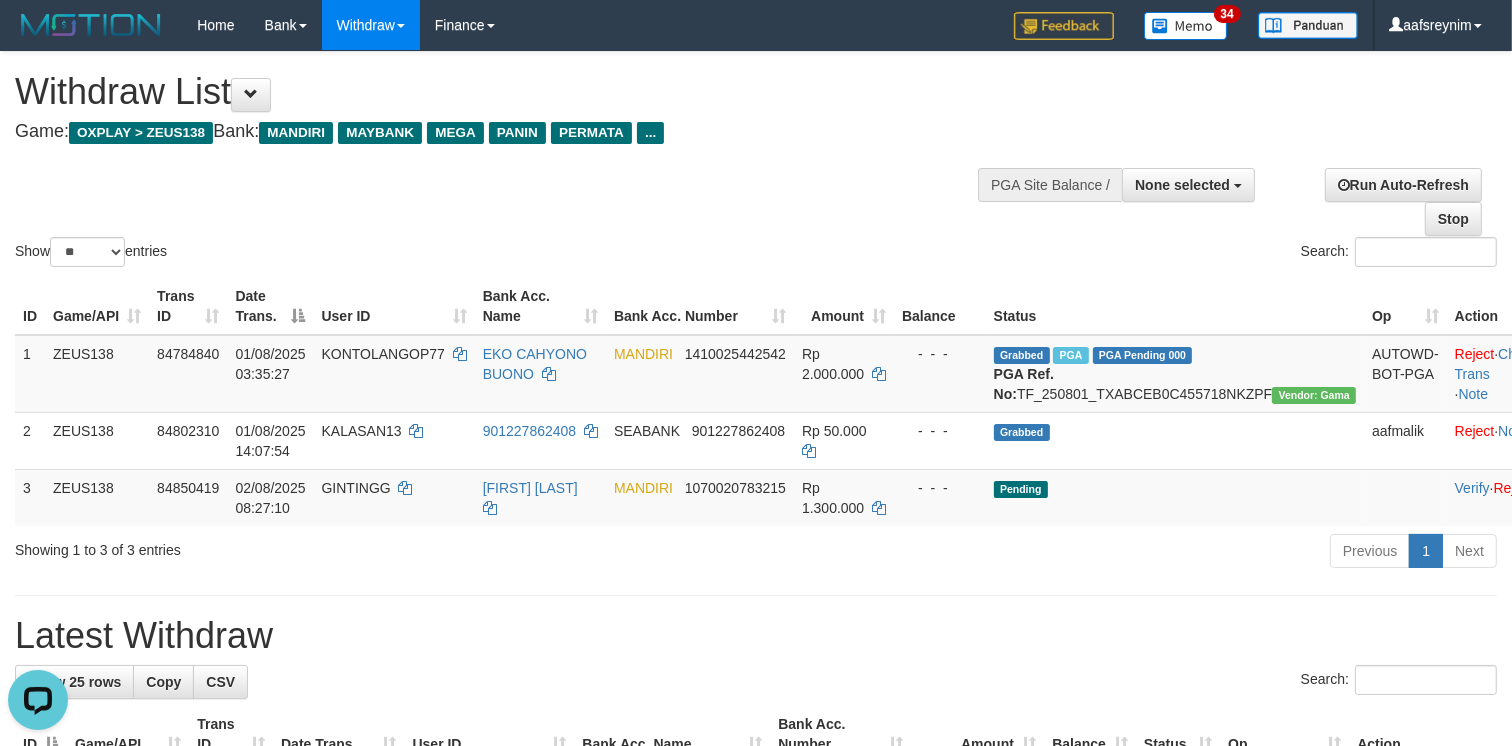 scroll, scrollTop: 0, scrollLeft: 0, axis: both 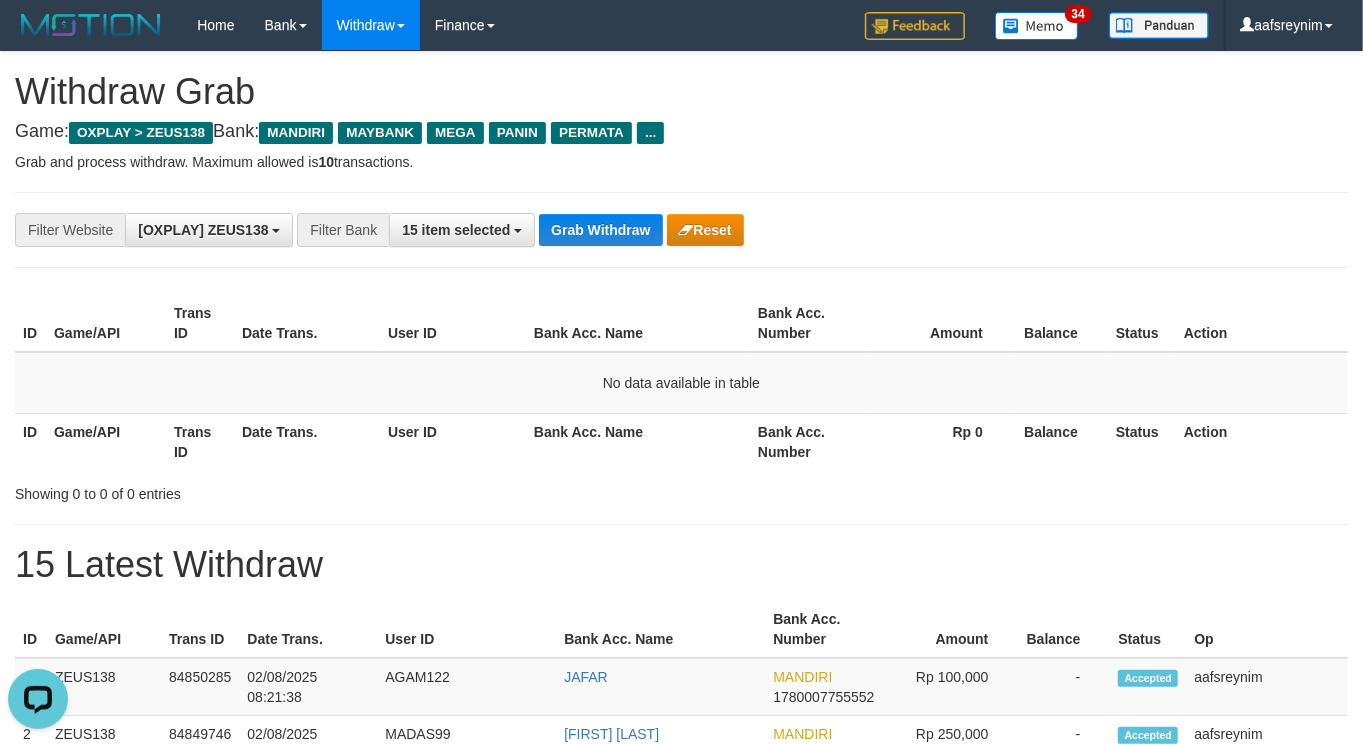 click on "**********" at bounding box center [681, 230] 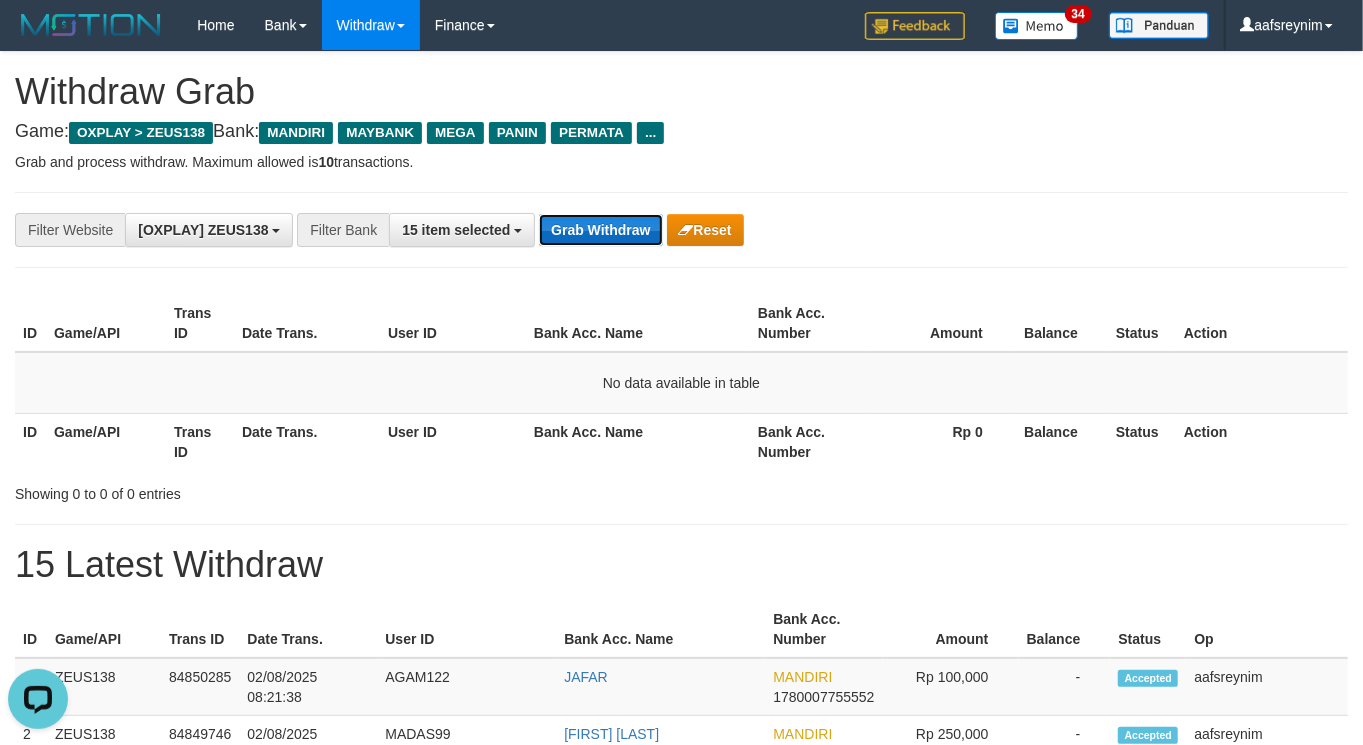 click on "Grab Withdraw" at bounding box center [600, 230] 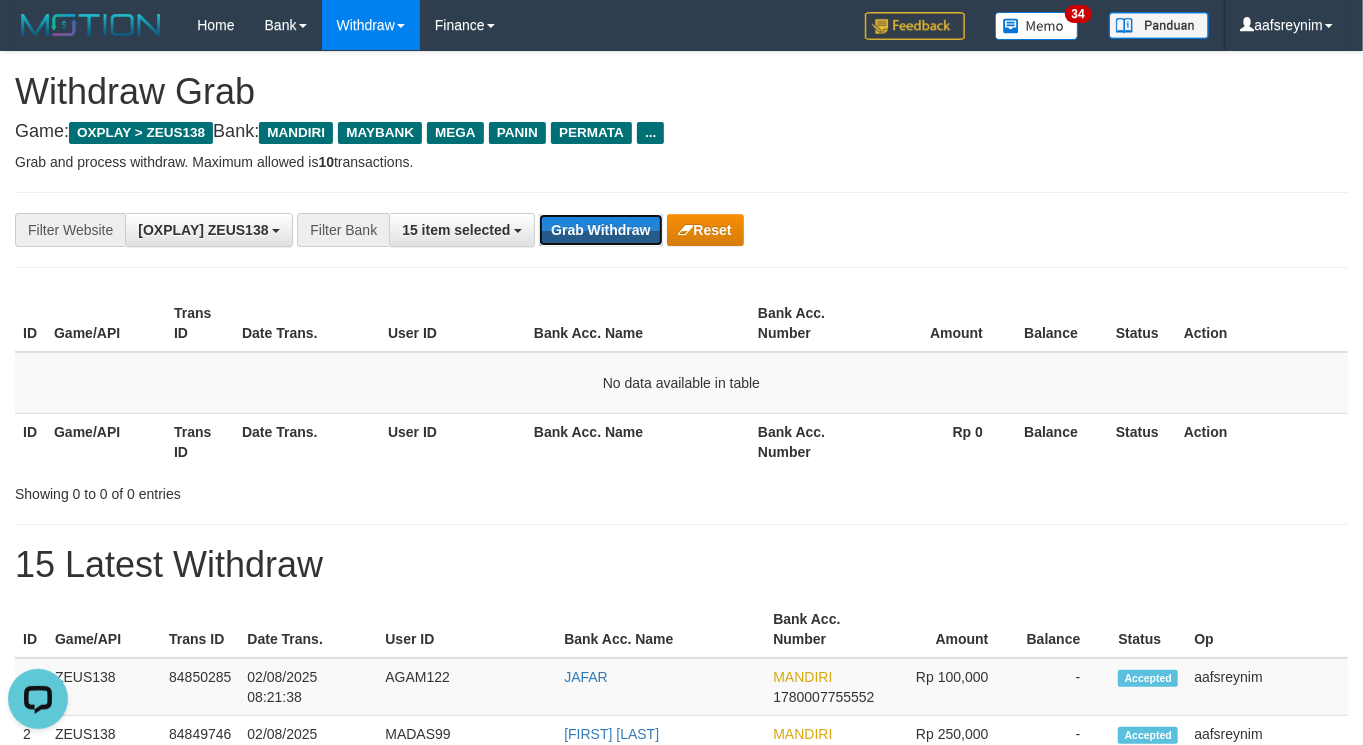drag, startPoint x: 568, startPoint y: 217, endPoint x: 567, endPoint y: 156, distance: 61.008198 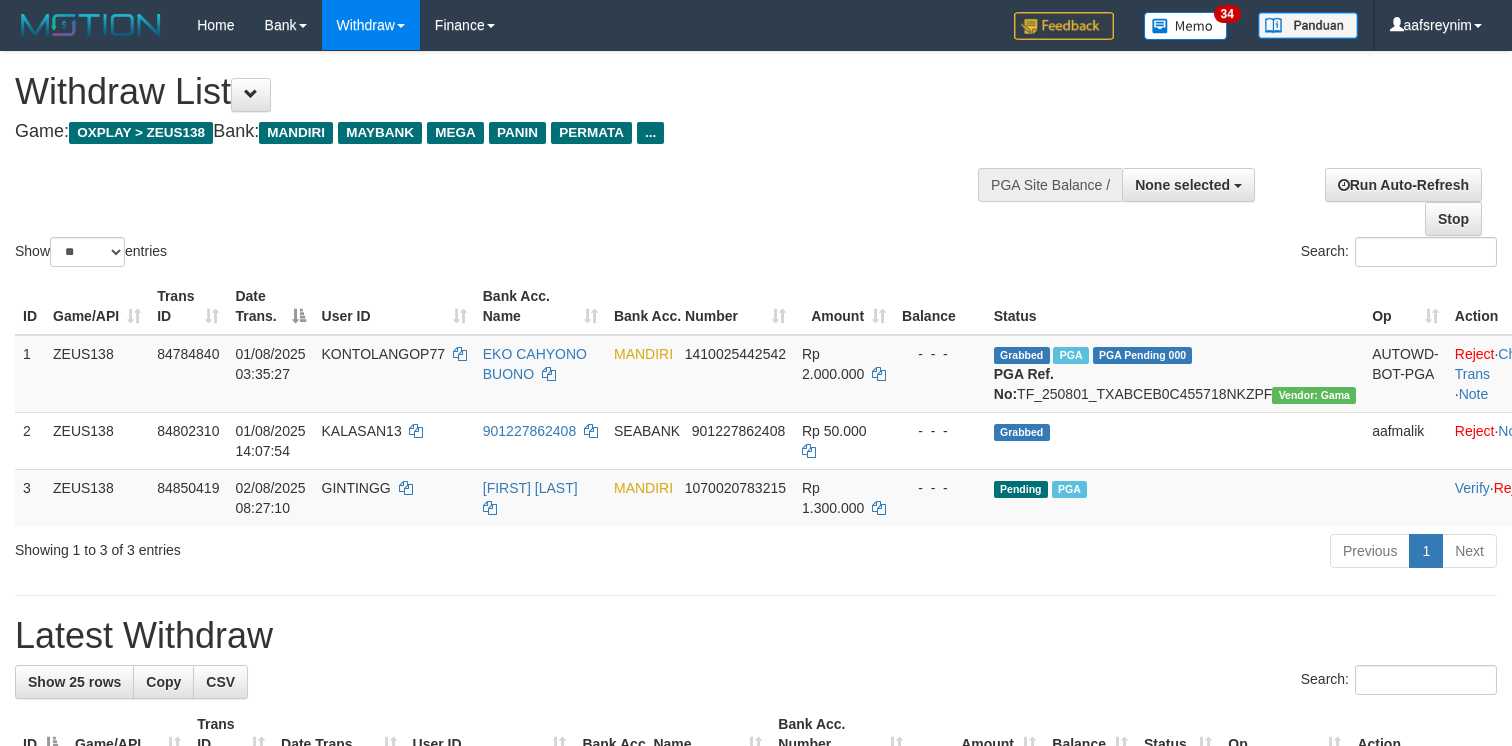 select 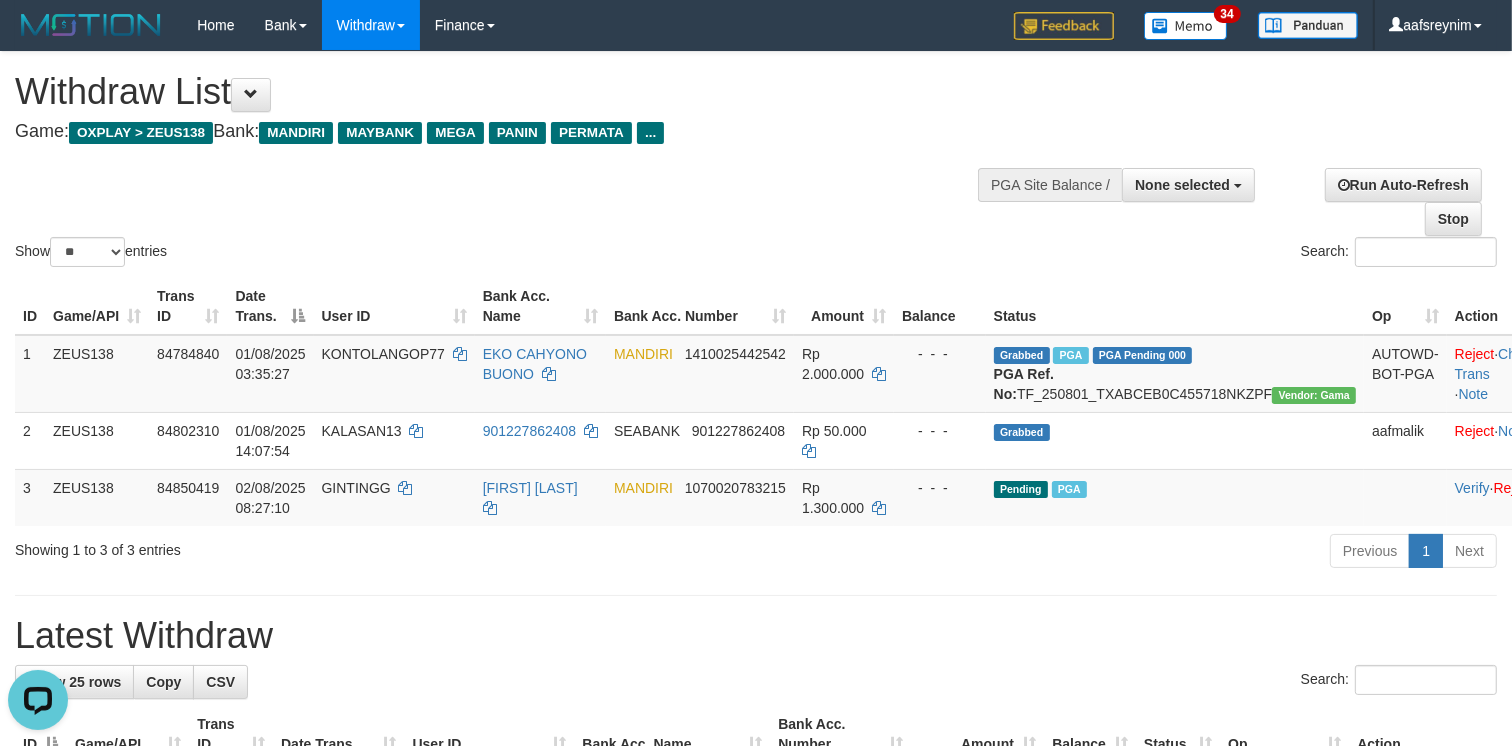 scroll, scrollTop: 0, scrollLeft: 0, axis: both 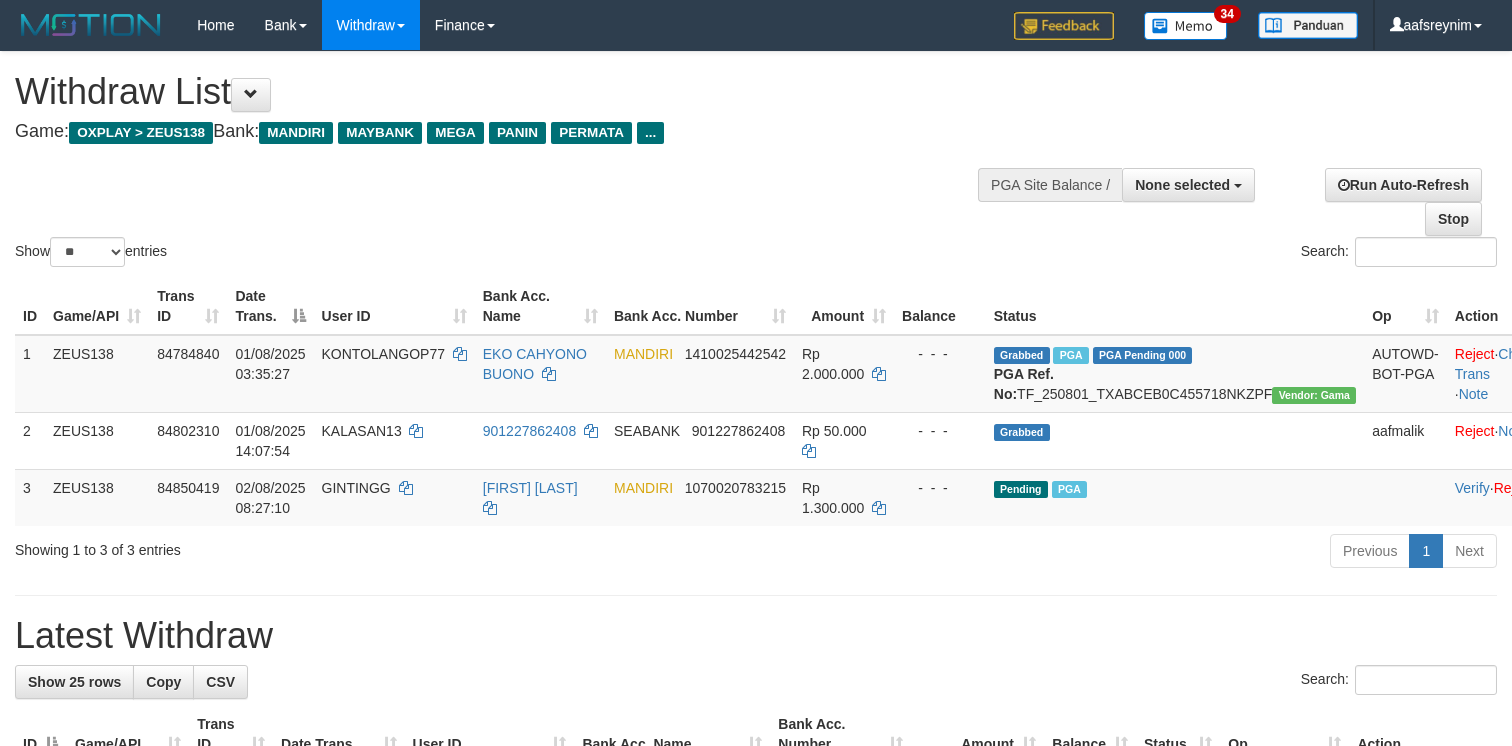 select 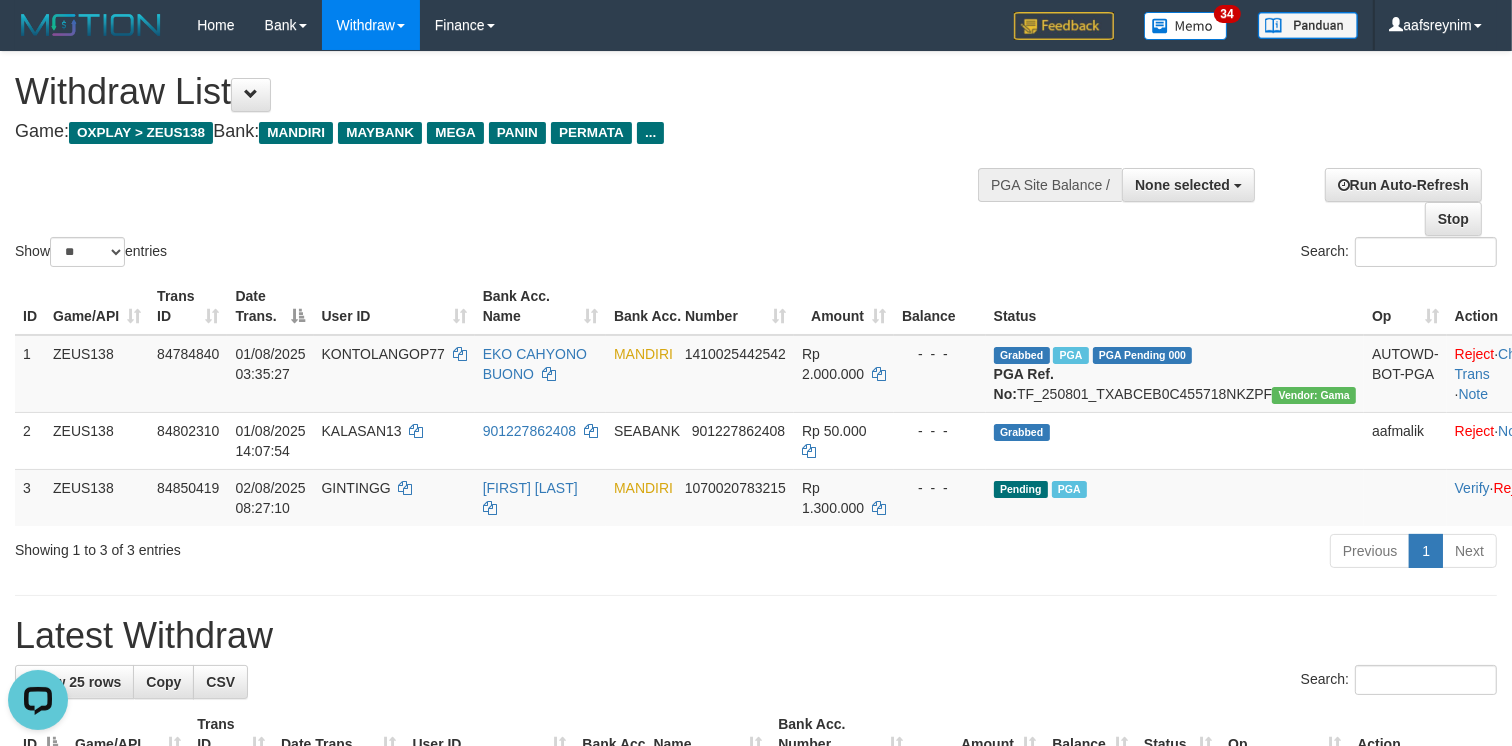 scroll, scrollTop: 0, scrollLeft: 0, axis: both 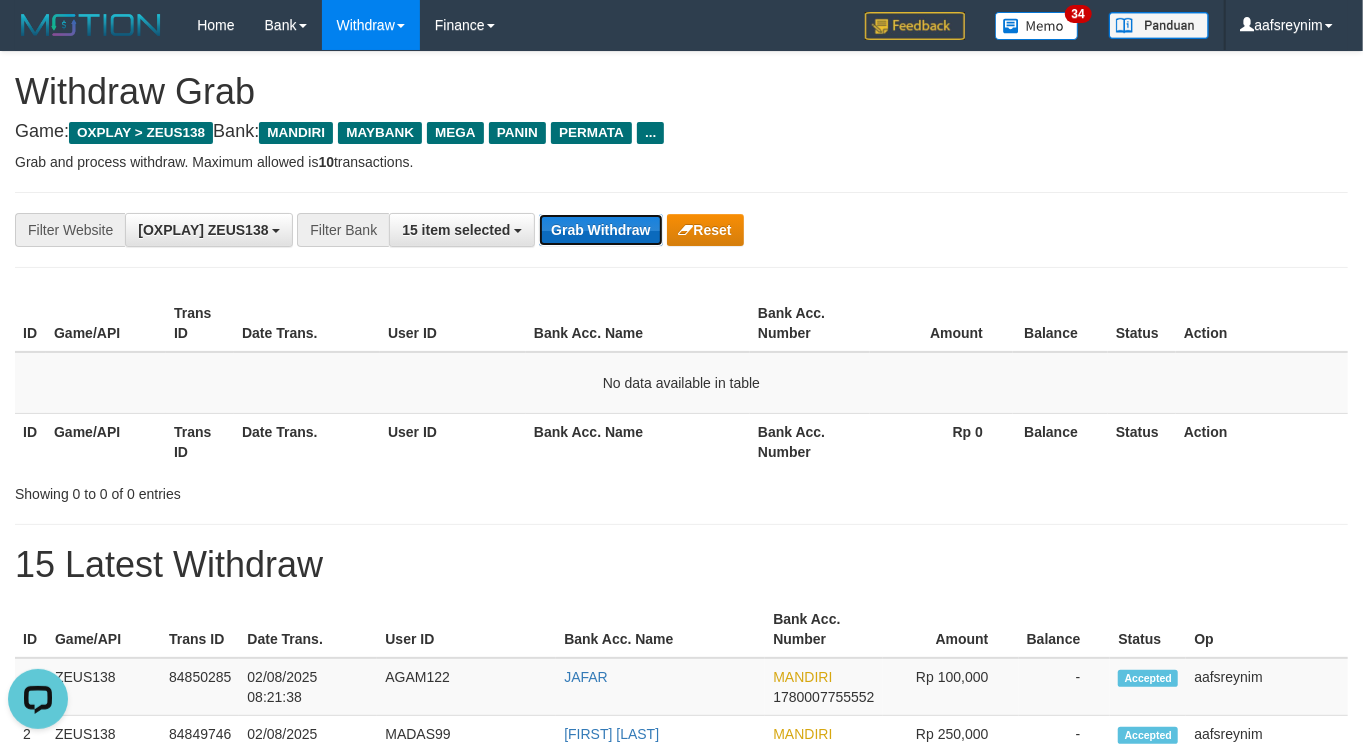click on "Grab Withdraw" at bounding box center (600, 230) 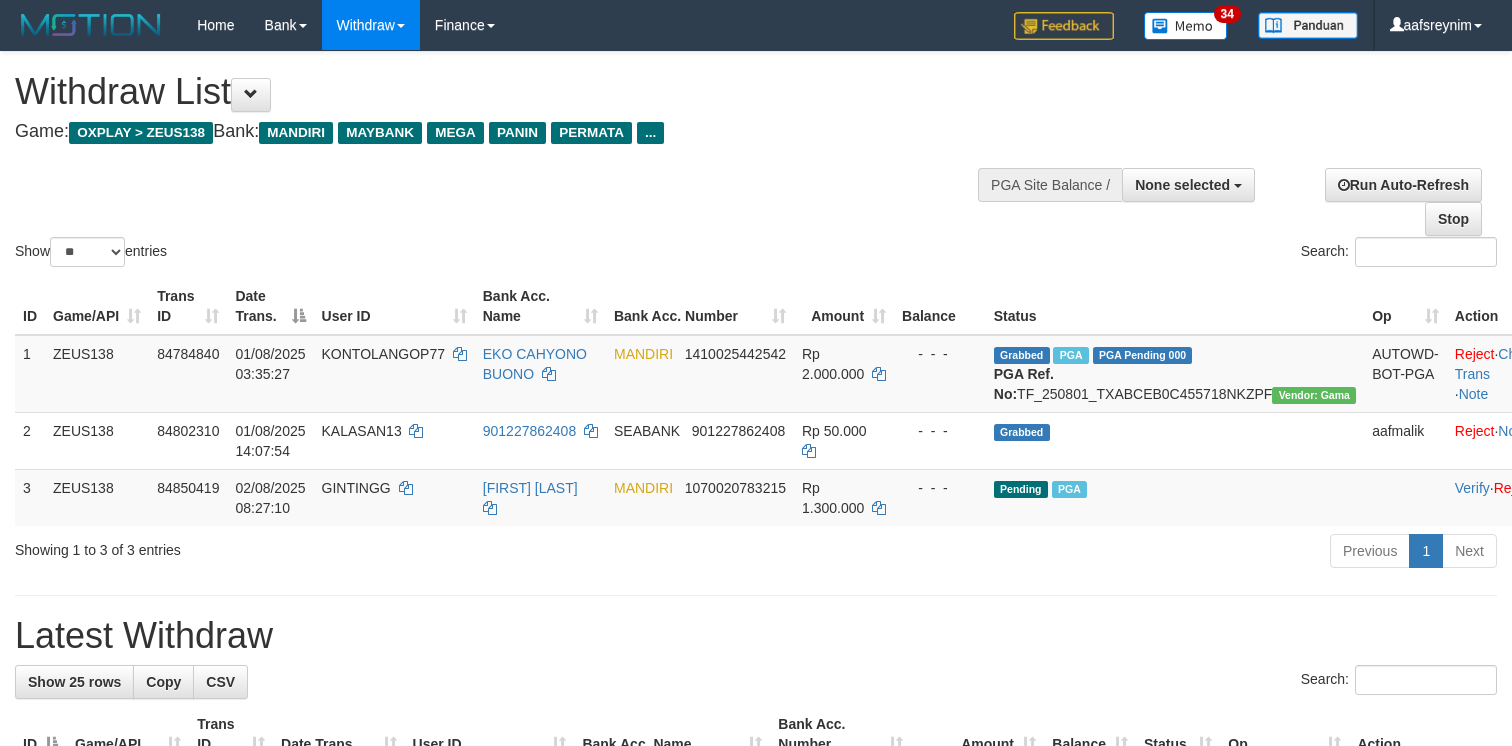 select 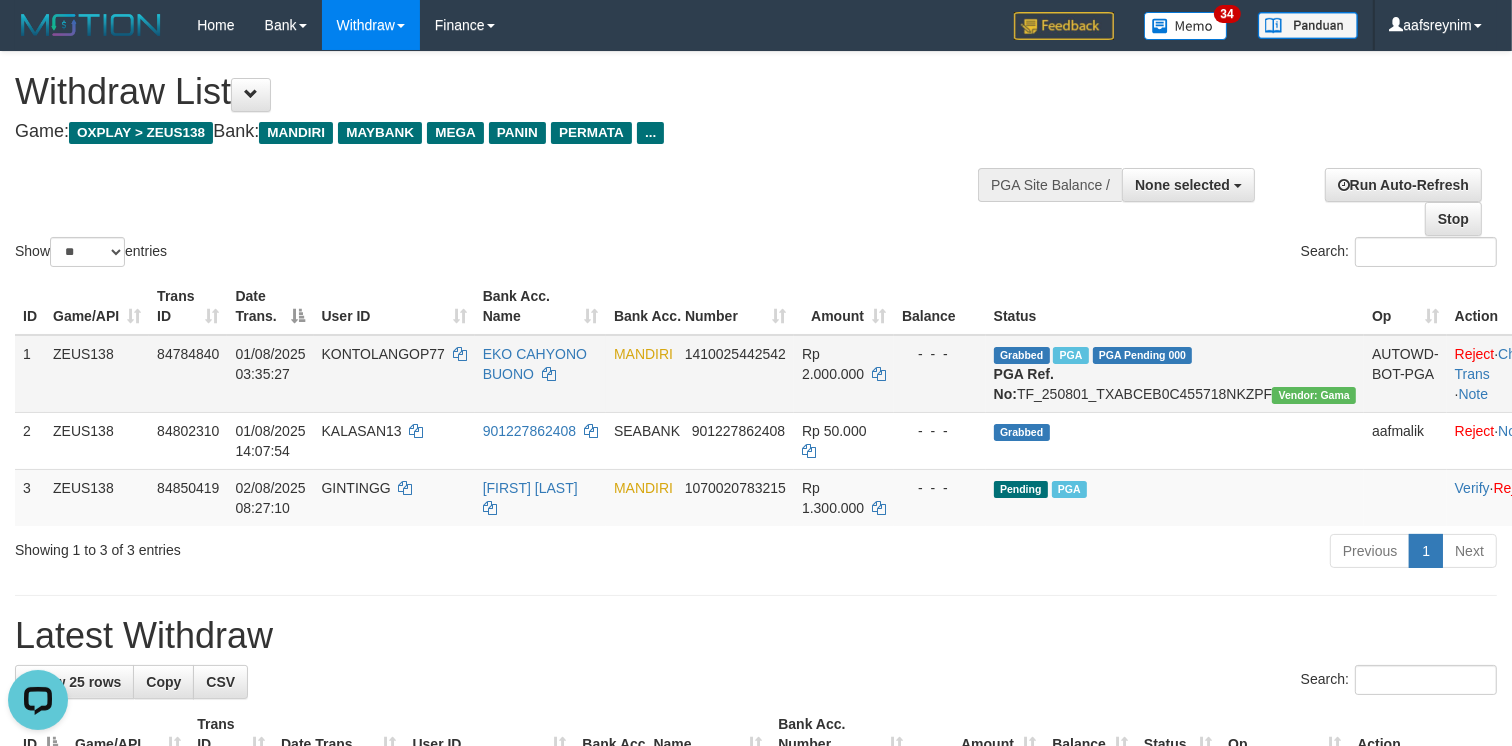 scroll, scrollTop: 0, scrollLeft: 0, axis: both 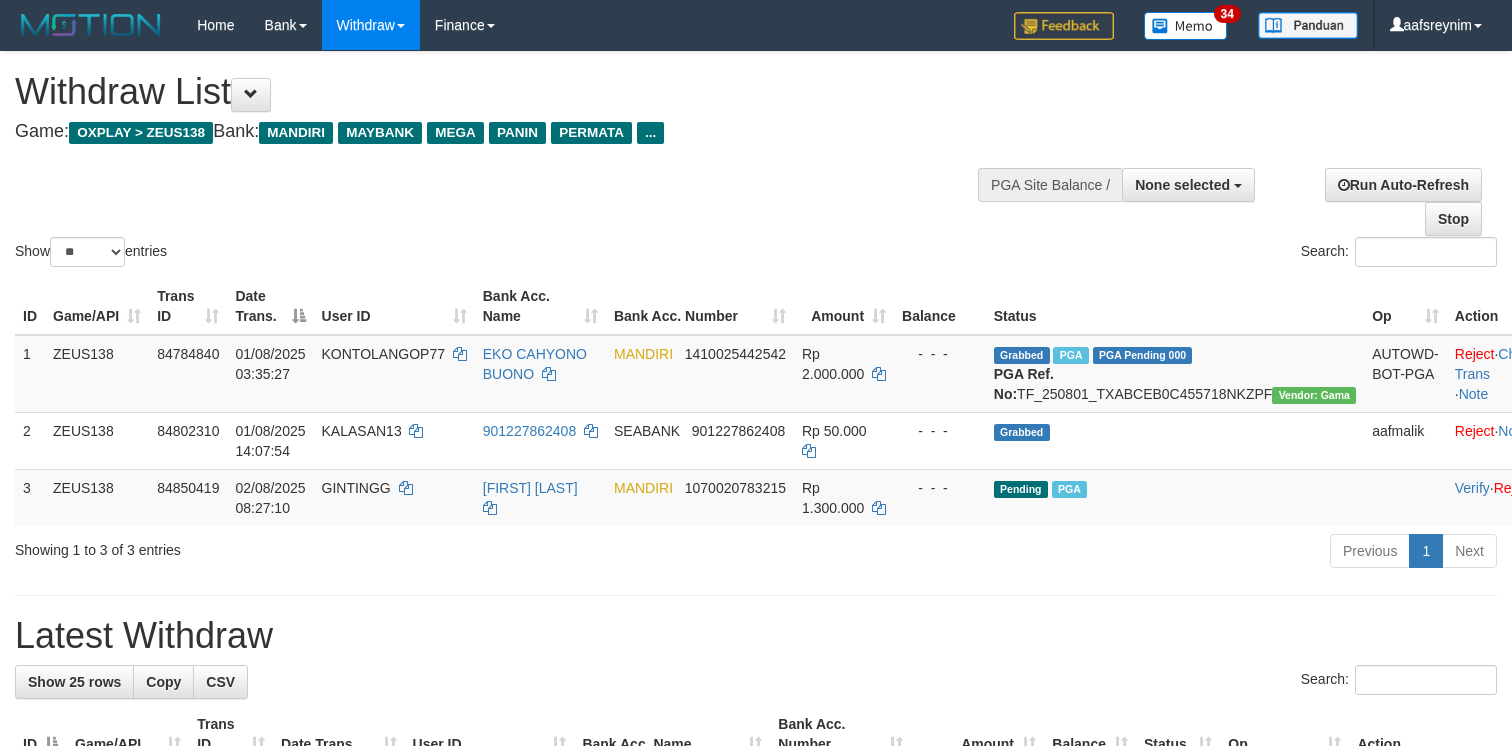 select 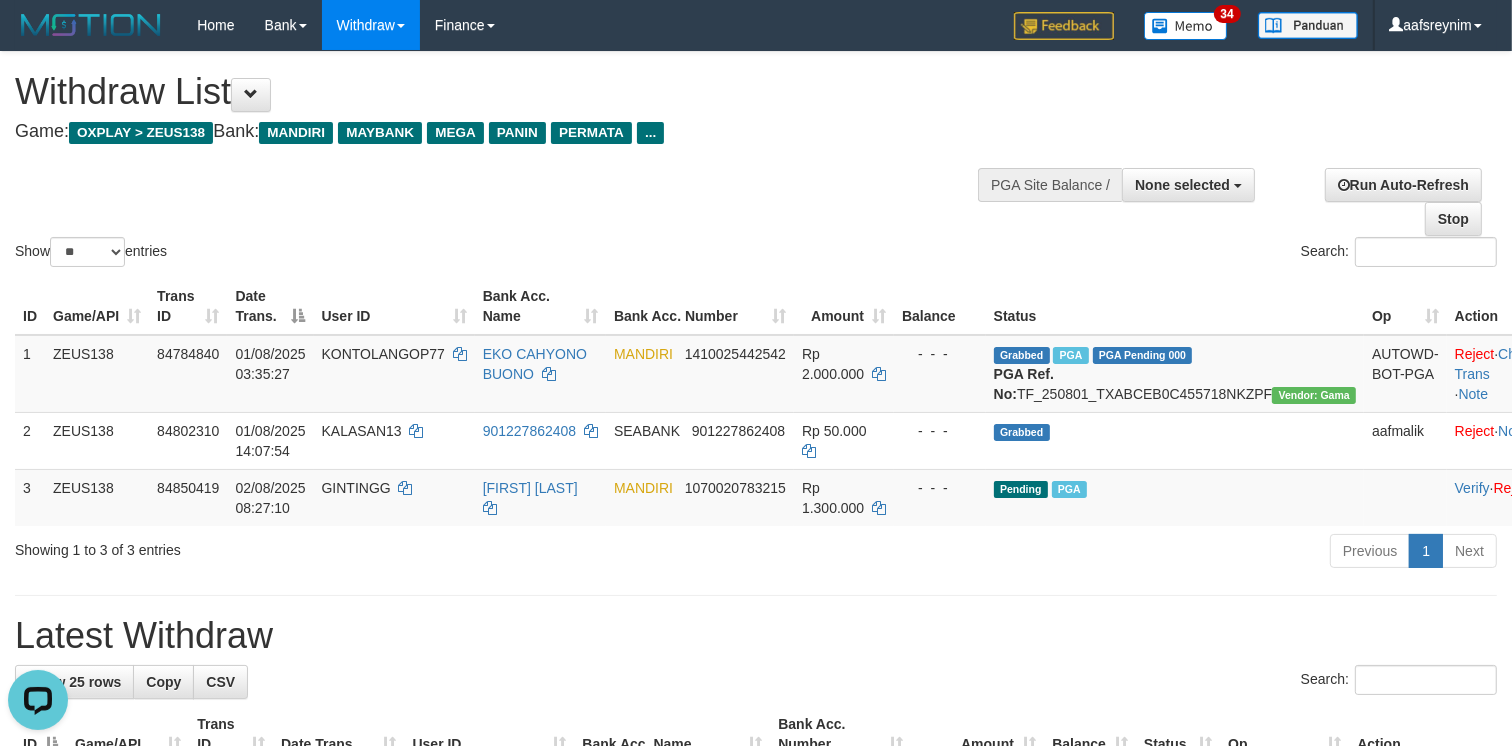 scroll, scrollTop: 0, scrollLeft: 0, axis: both 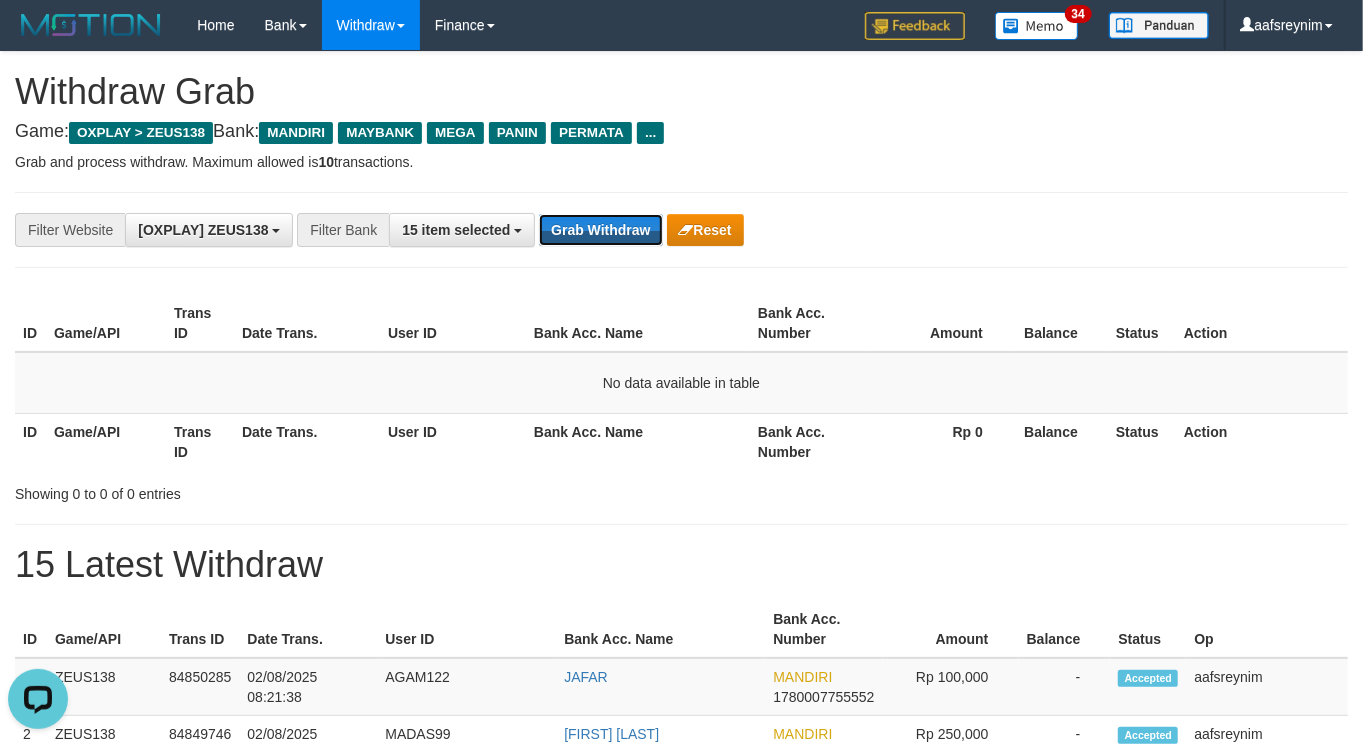 drag, startPoint x: 628, startPoint y: 233, endPoint x: 905, endPoint y: 303, distance: 285.7079 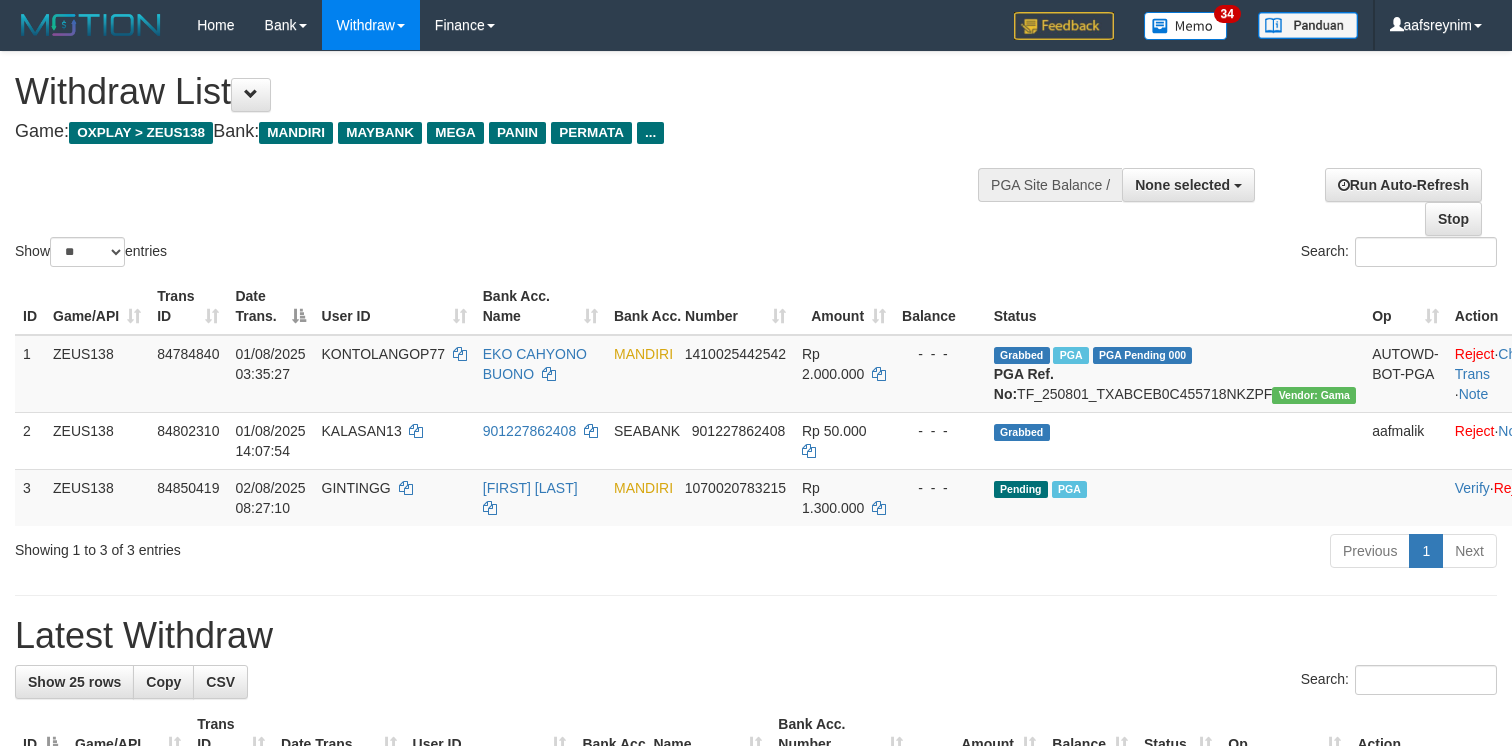 select 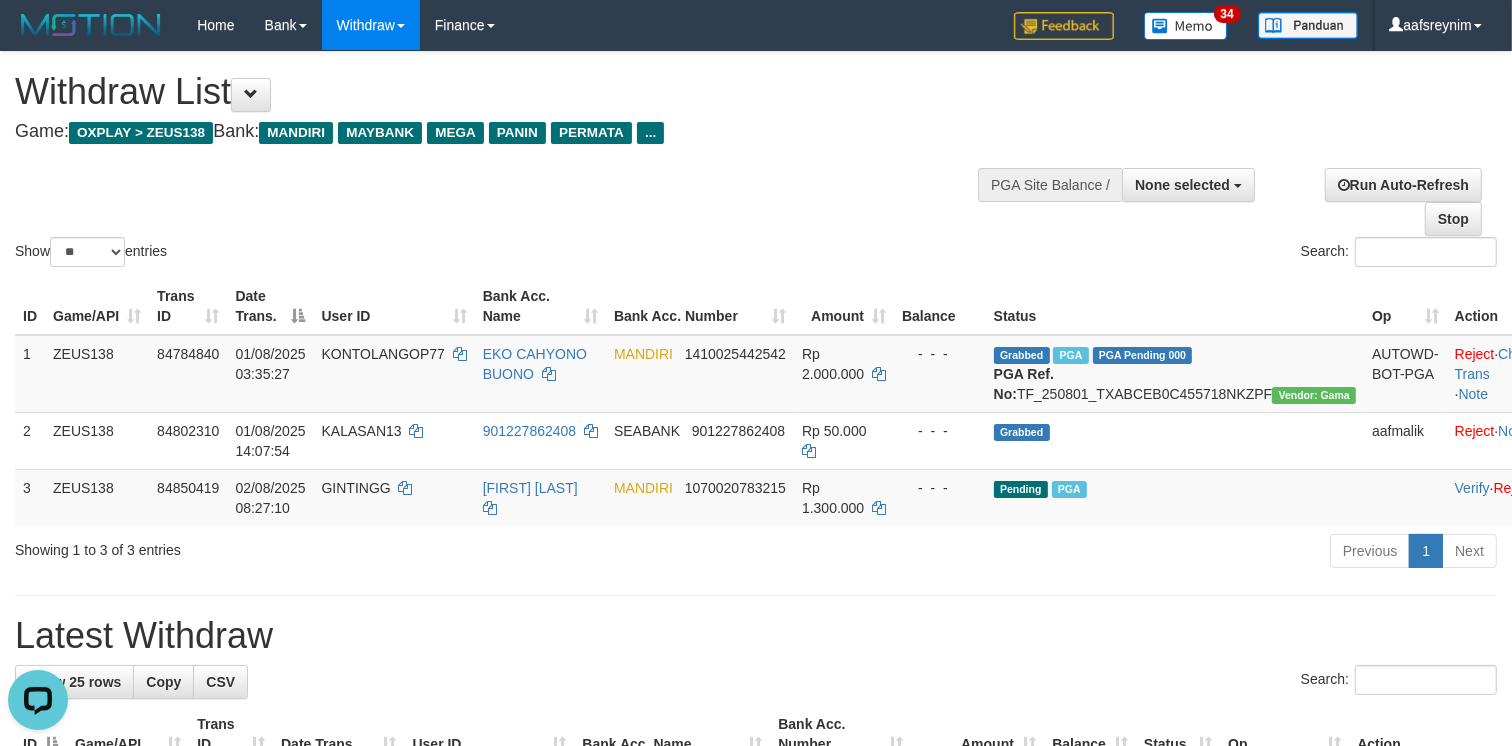 scroll, scrollTop: 0, scrollLeft: 0, axis: both 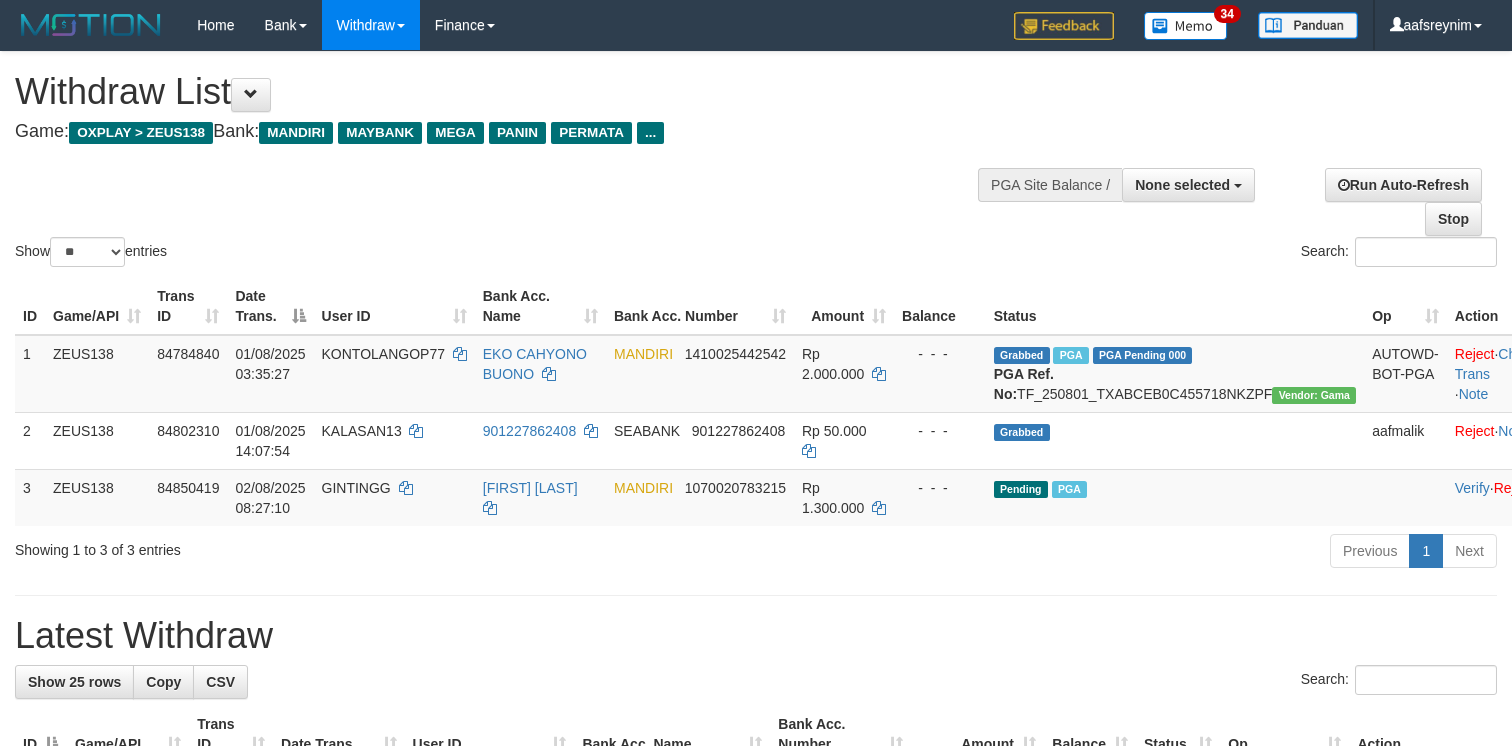 select 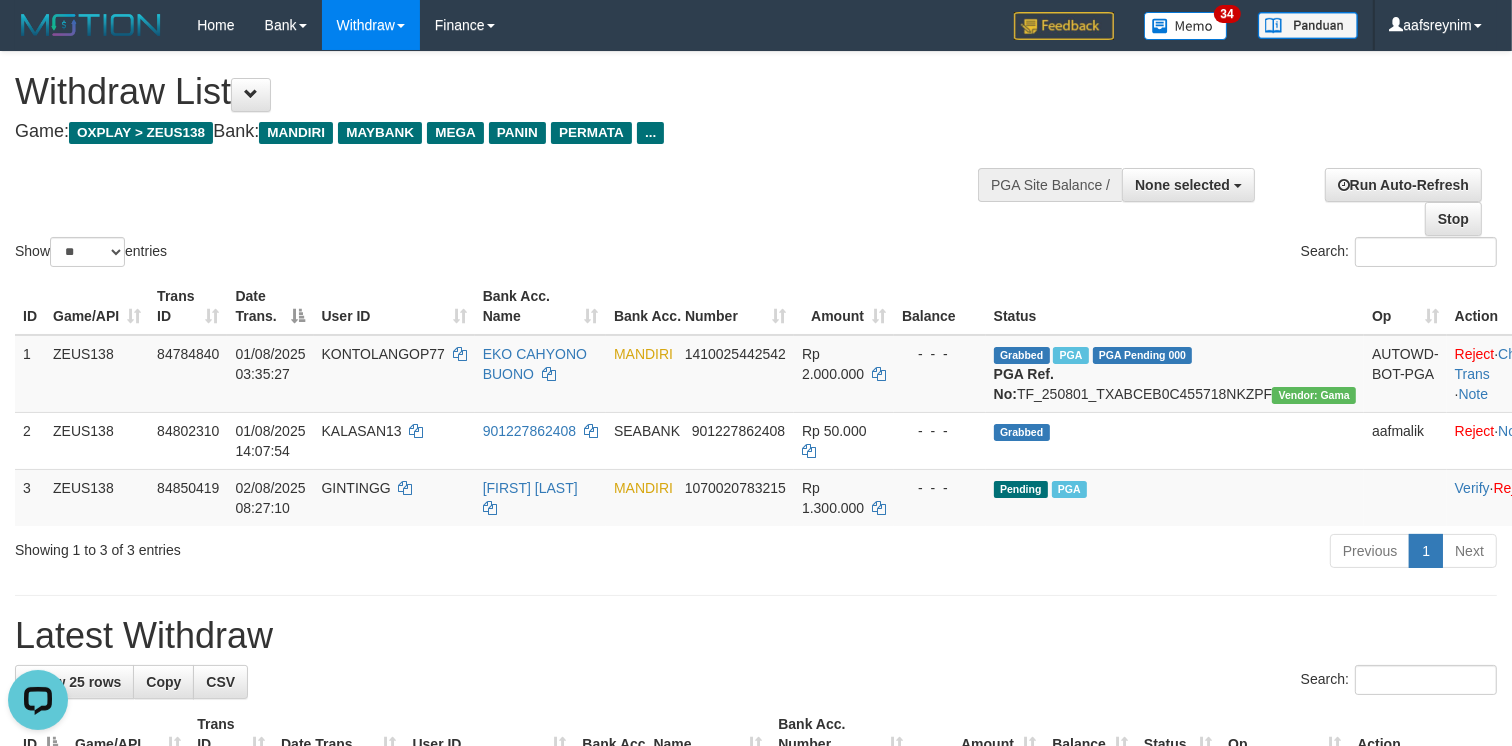 scroll, scrollTop: 0, scrollLeft: 0, axis: both 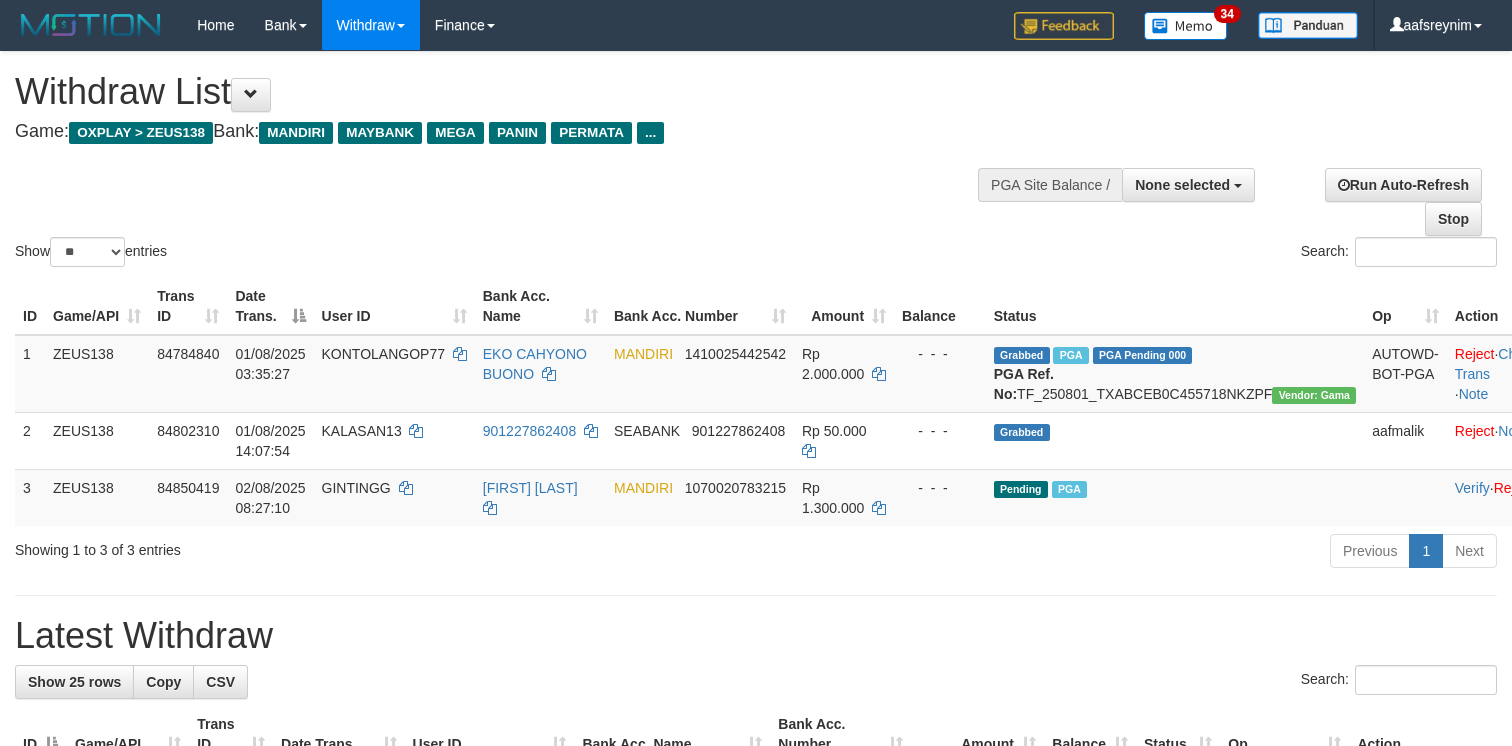 select 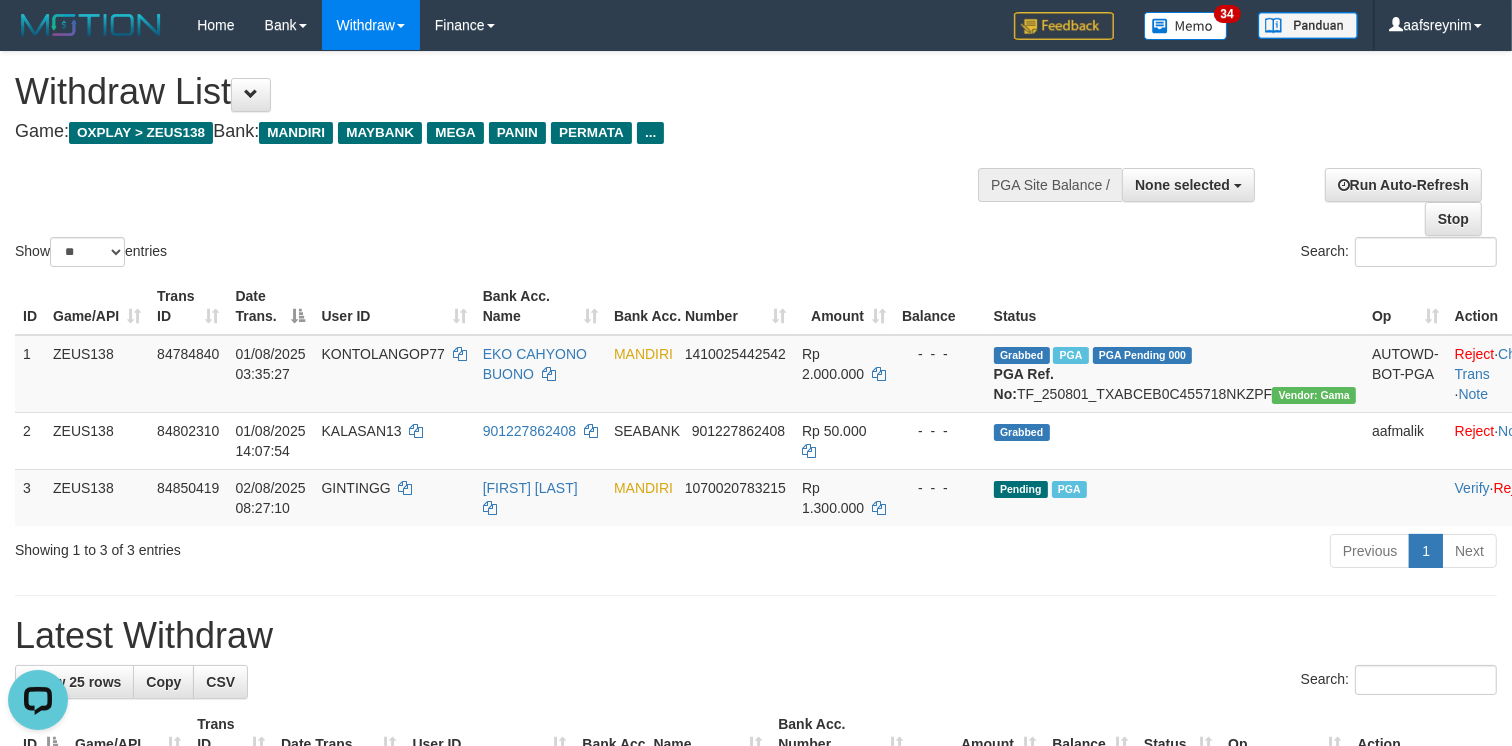 scroll, scrollTop: 0, scrollLeft: 0, axis: both 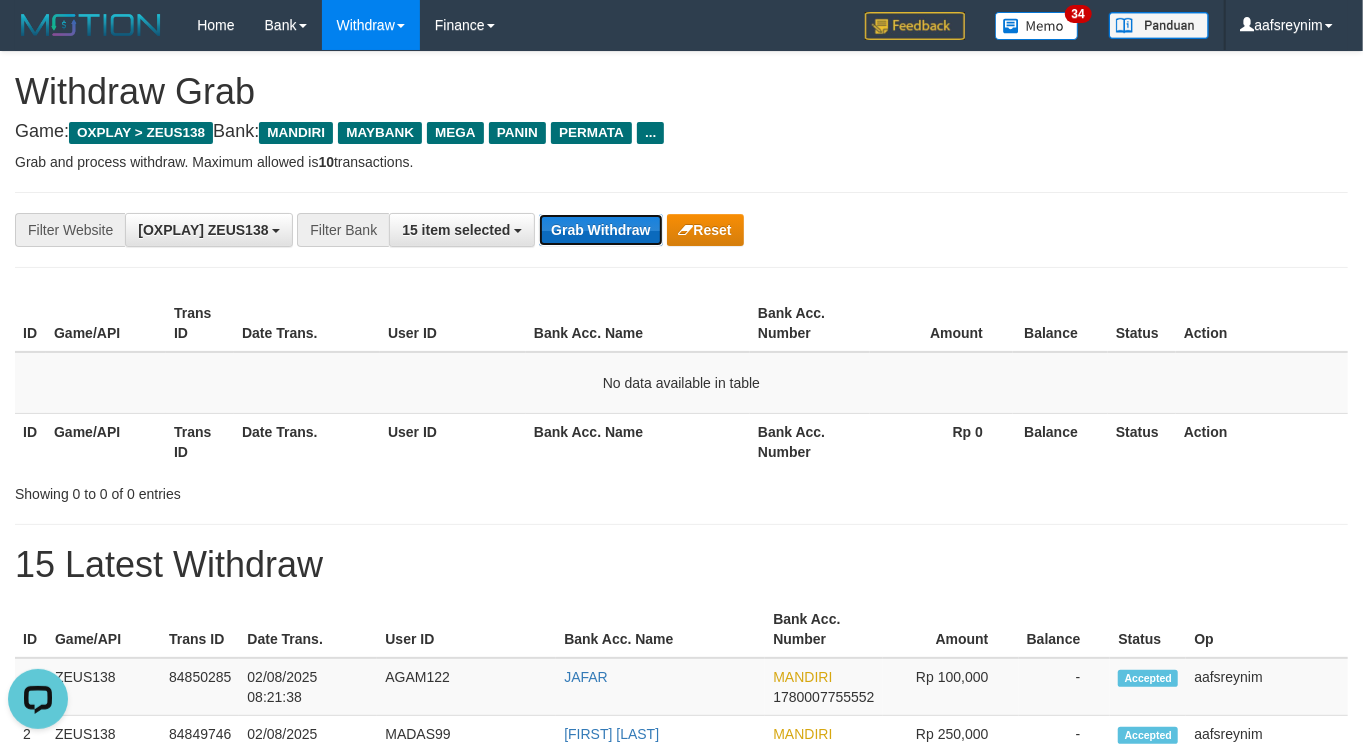 click on "Grab Withdraw" at bounding box center [600, 230] 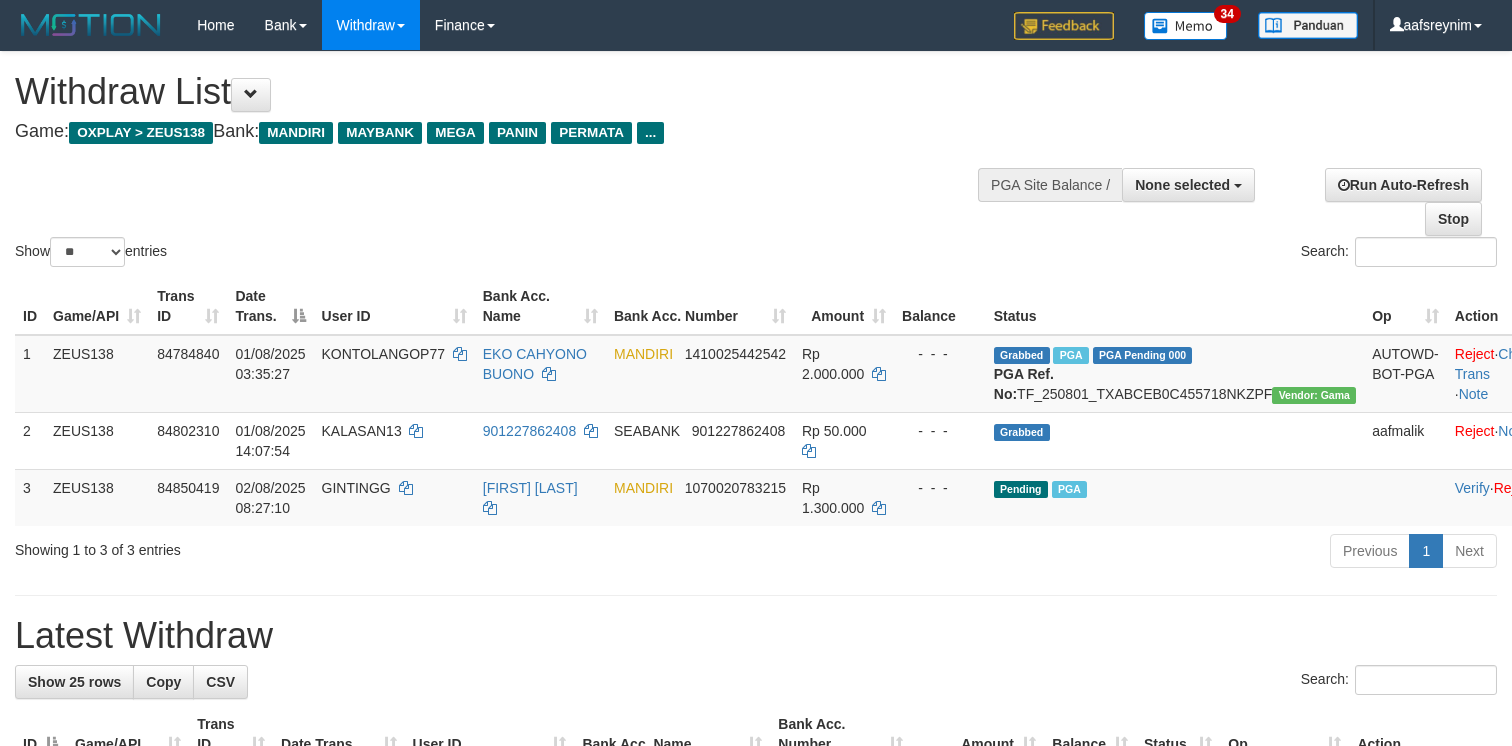 select 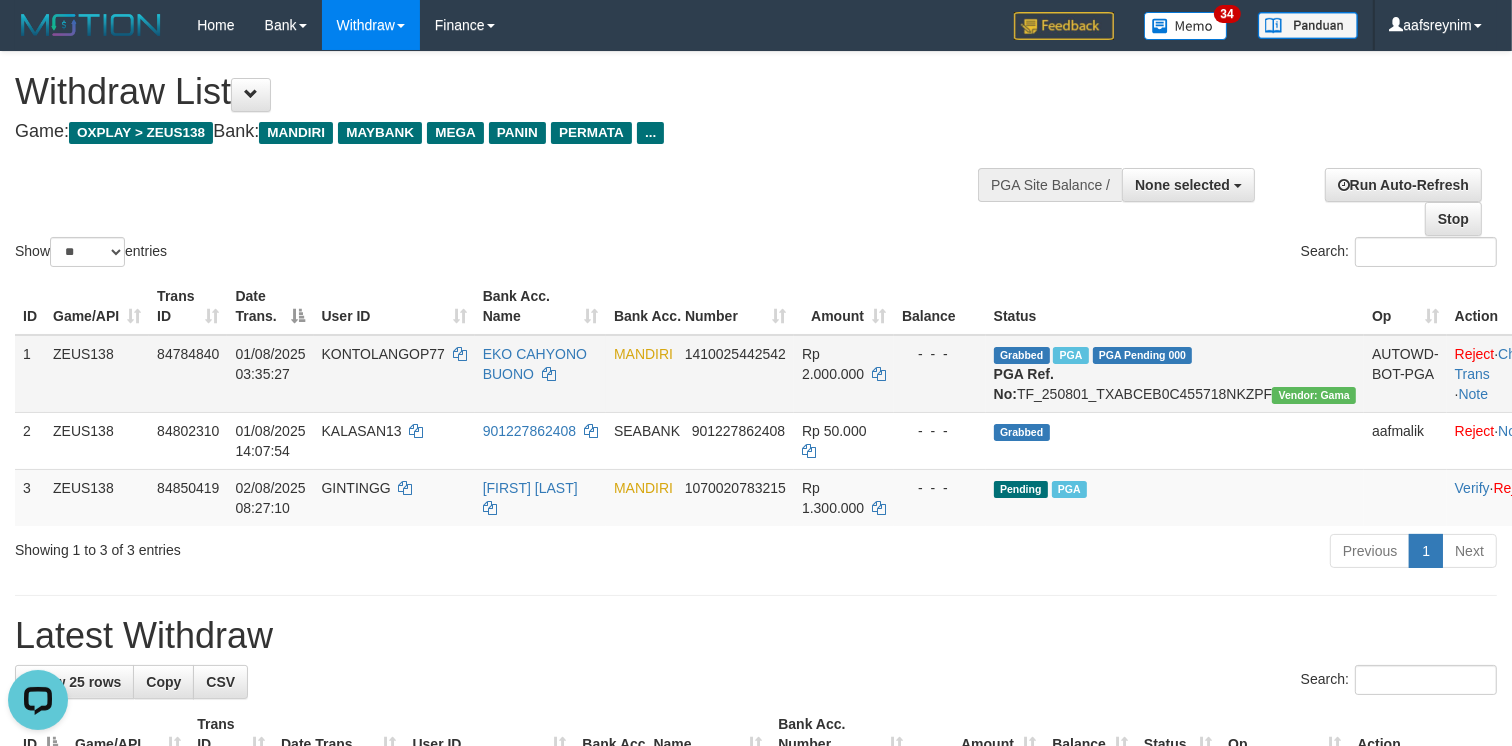 scroll, scrollTop: 0, scrollLeft: 0, axis: both 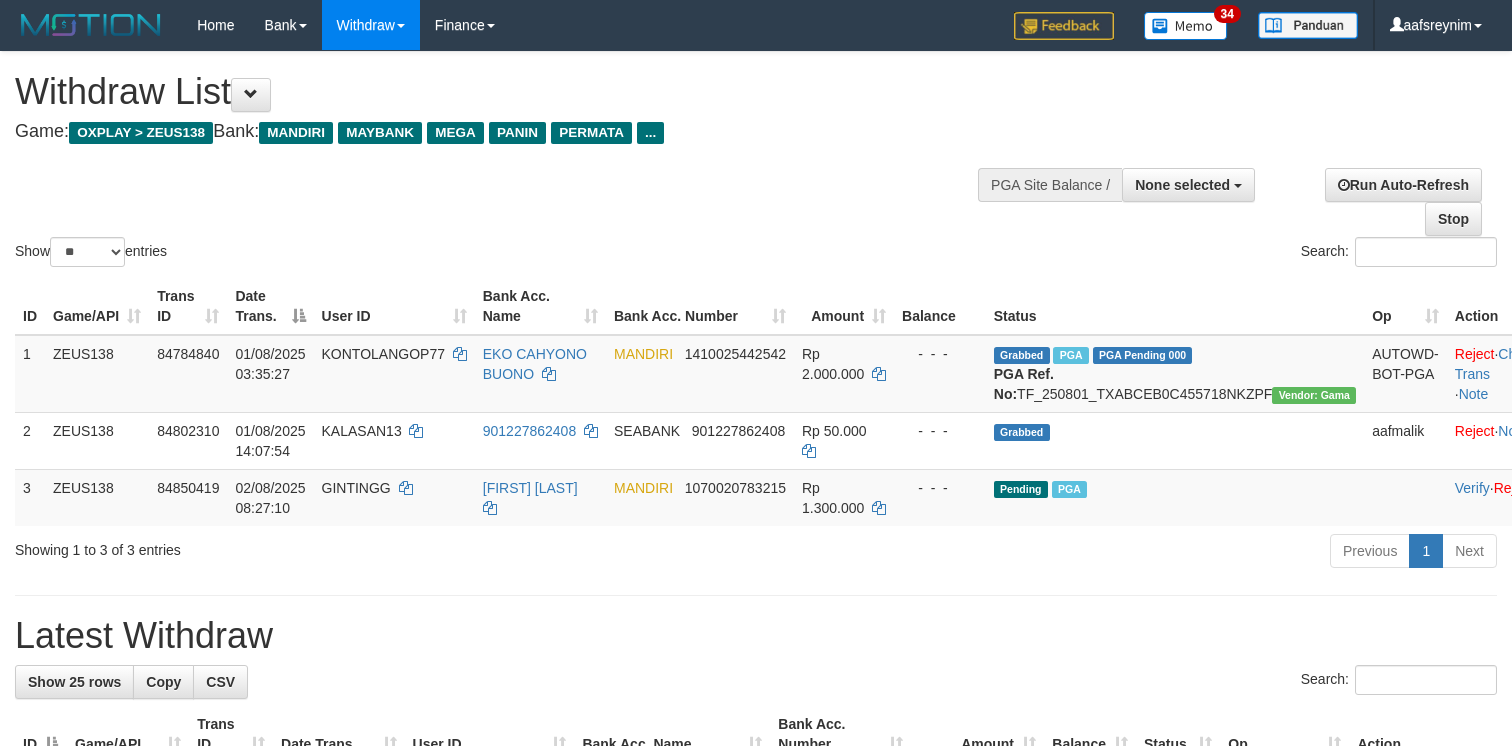 select 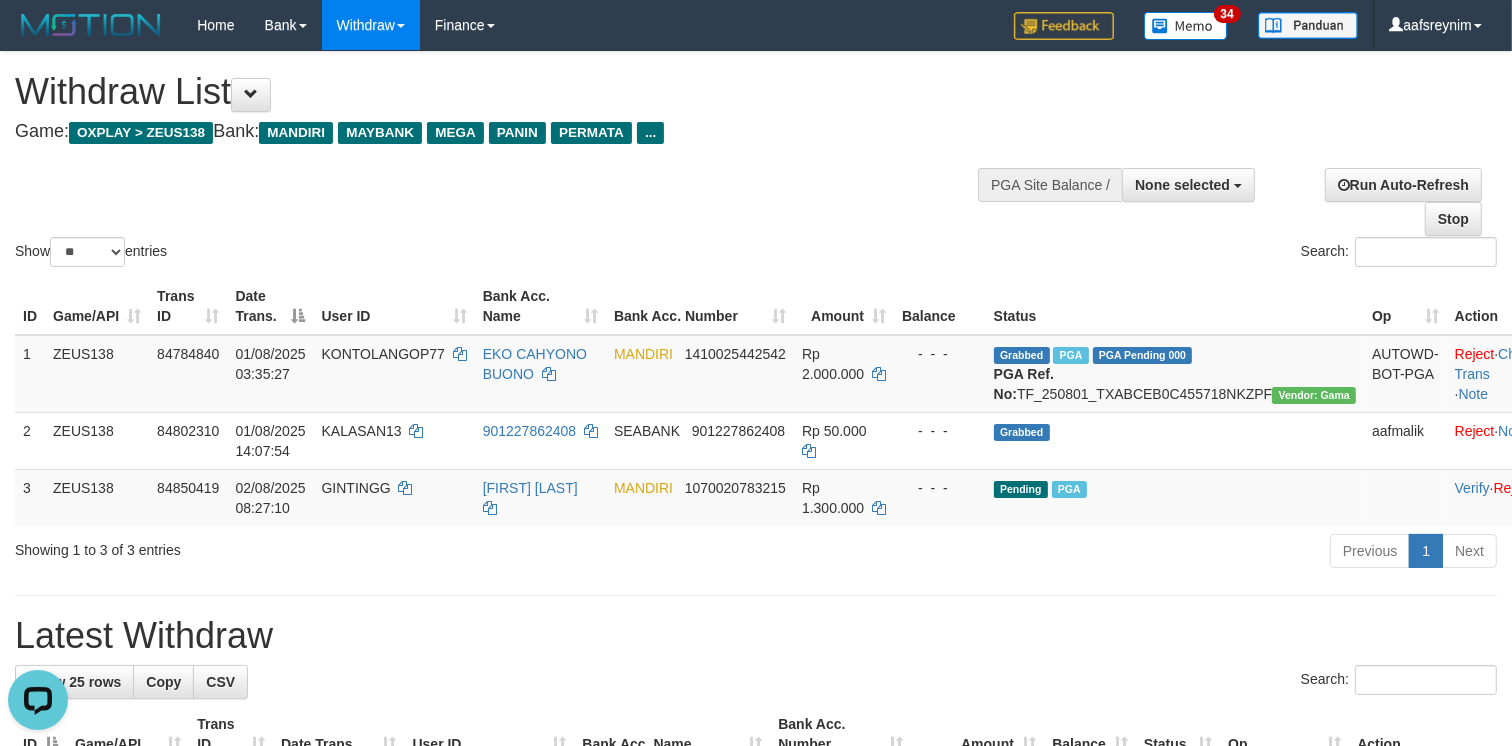 scroll, scrollTop: 0, scrollLeft: 0, axis: both 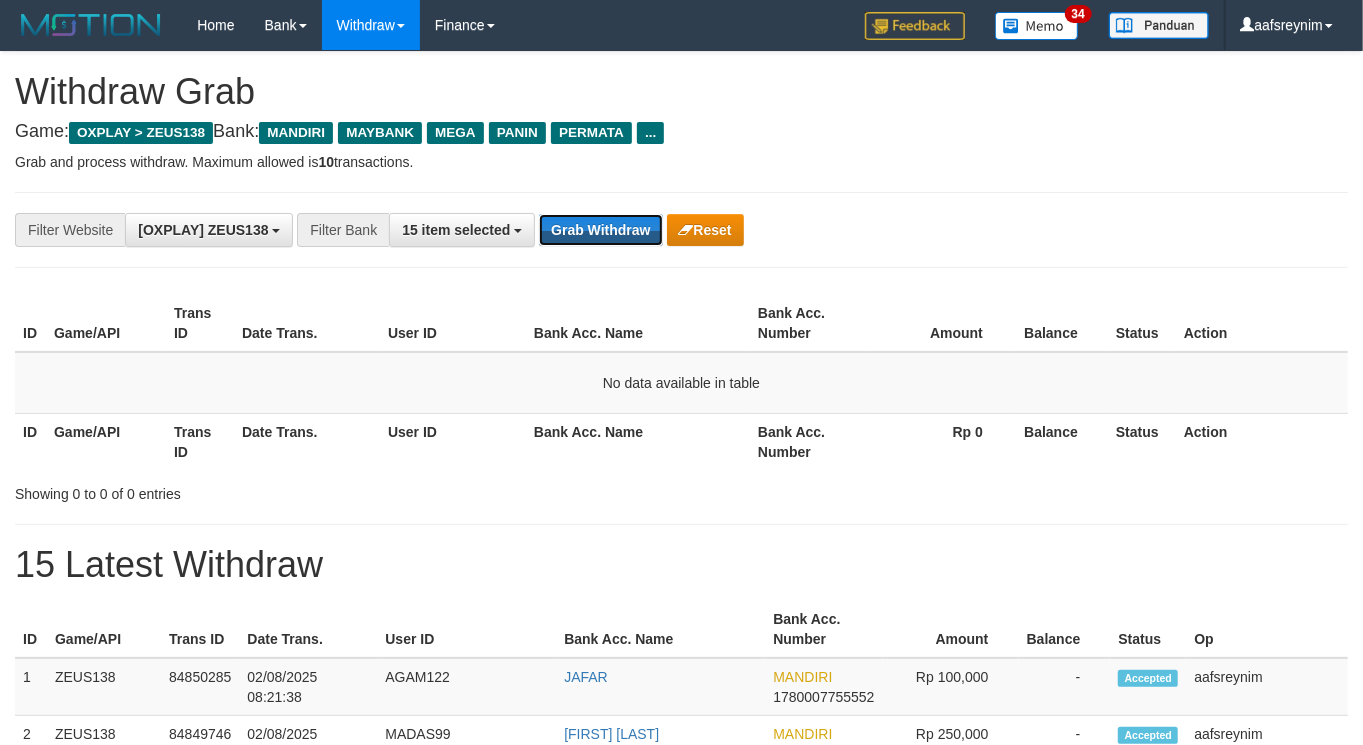 click on "Grab Withdraw" at bounding box center (600, 230) 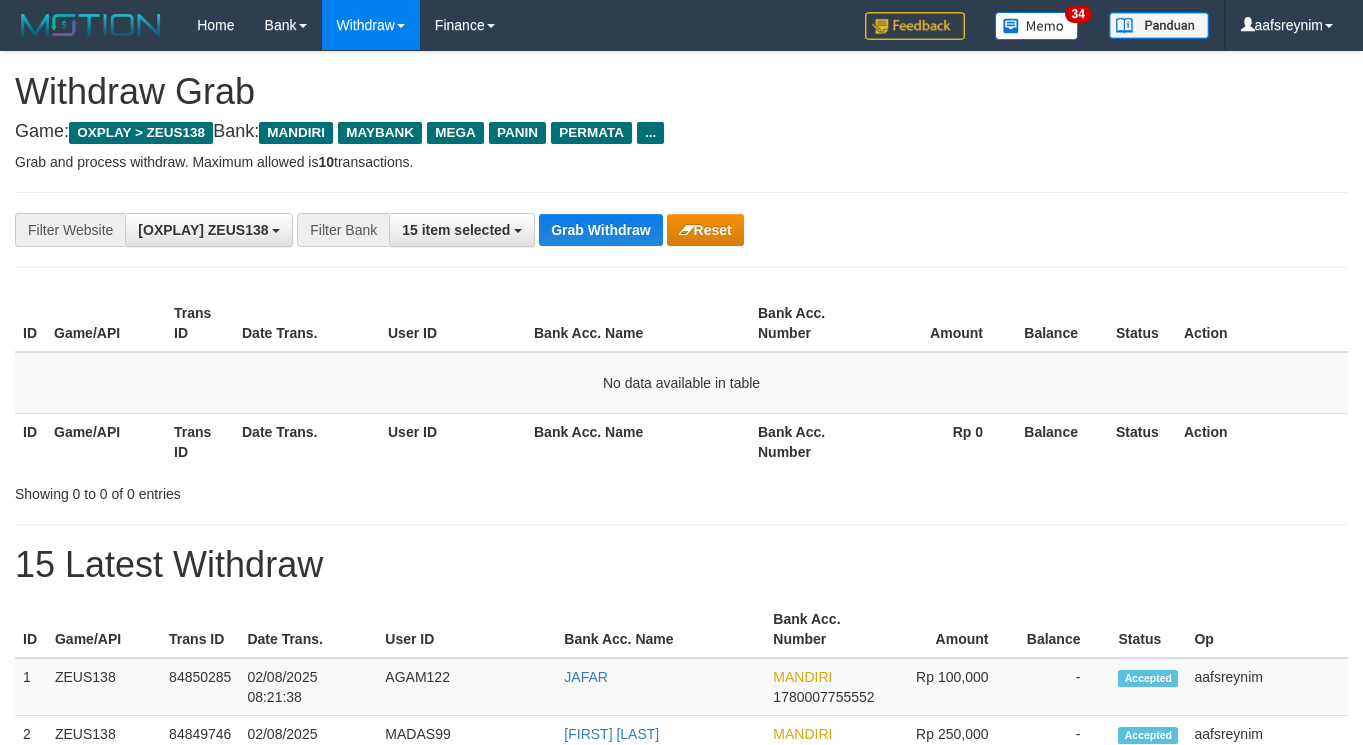 scroll, scrollTop: 0, scrollLeft: 0, axis: both 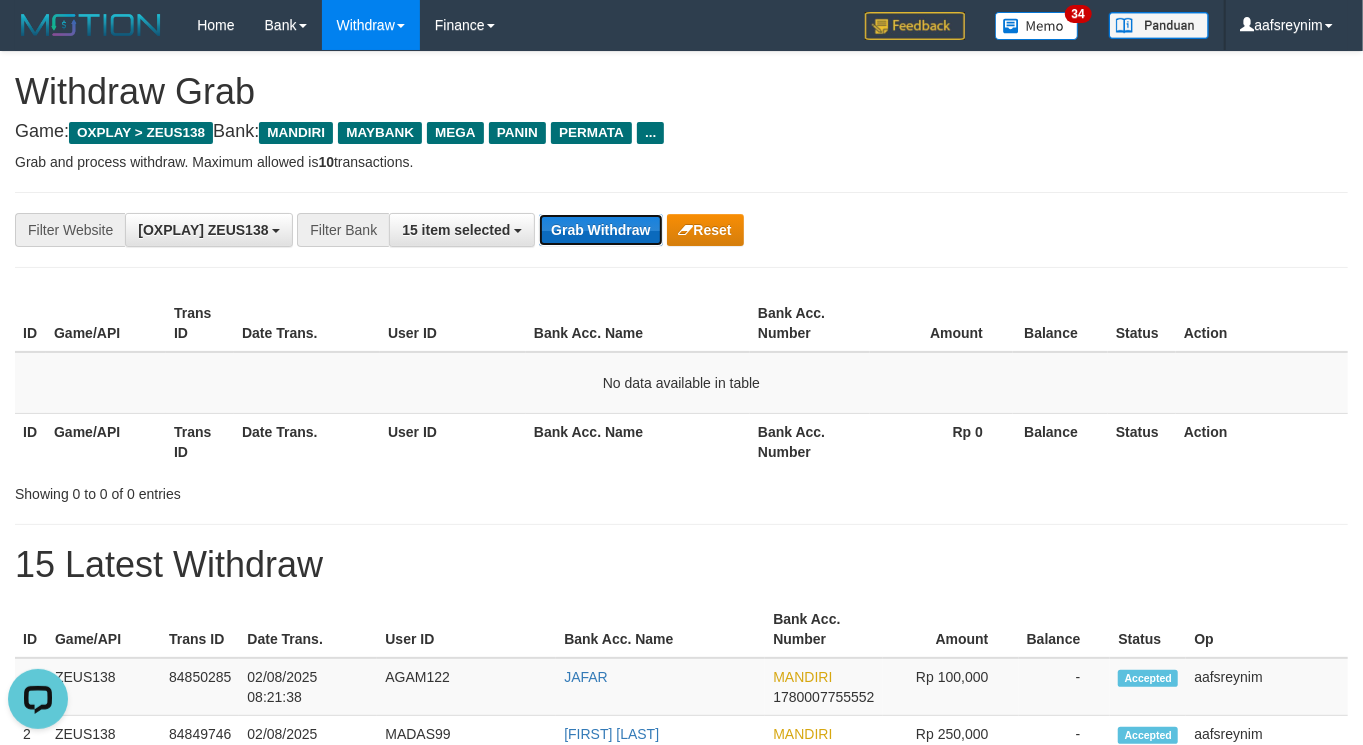 click on "Grab Withdraw" at bounding box center [600, 230] 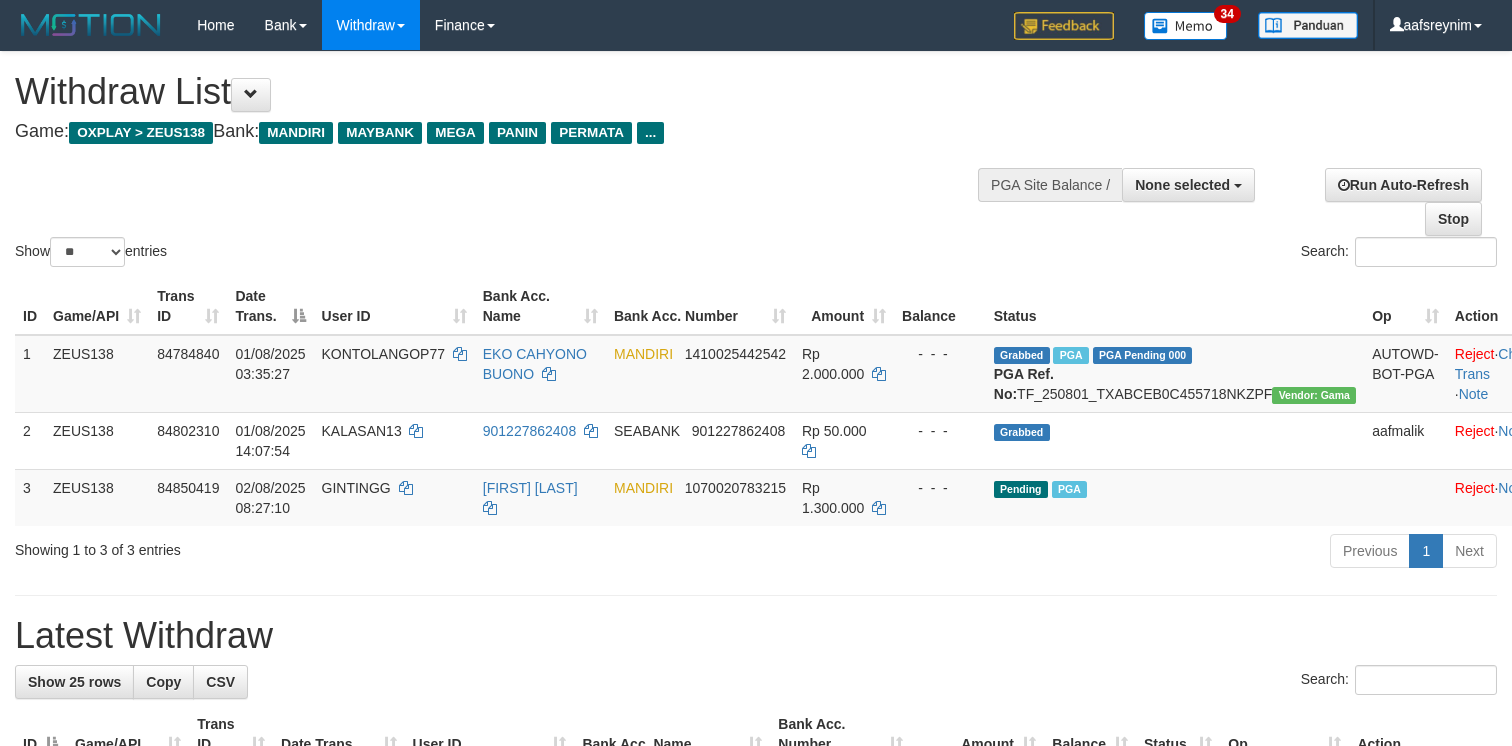 select 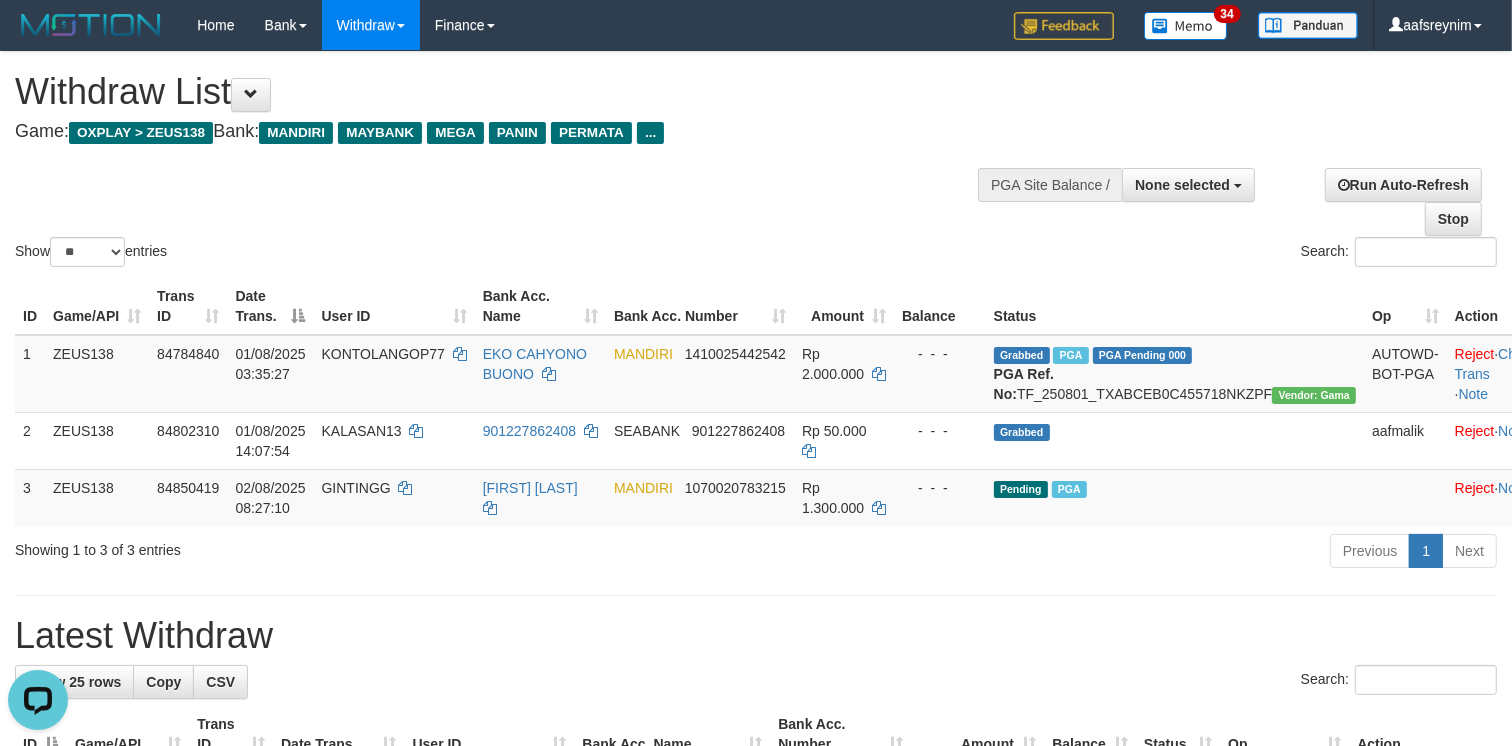 scroll, scrollTop: 0, scrollLeft: 0, axis: both 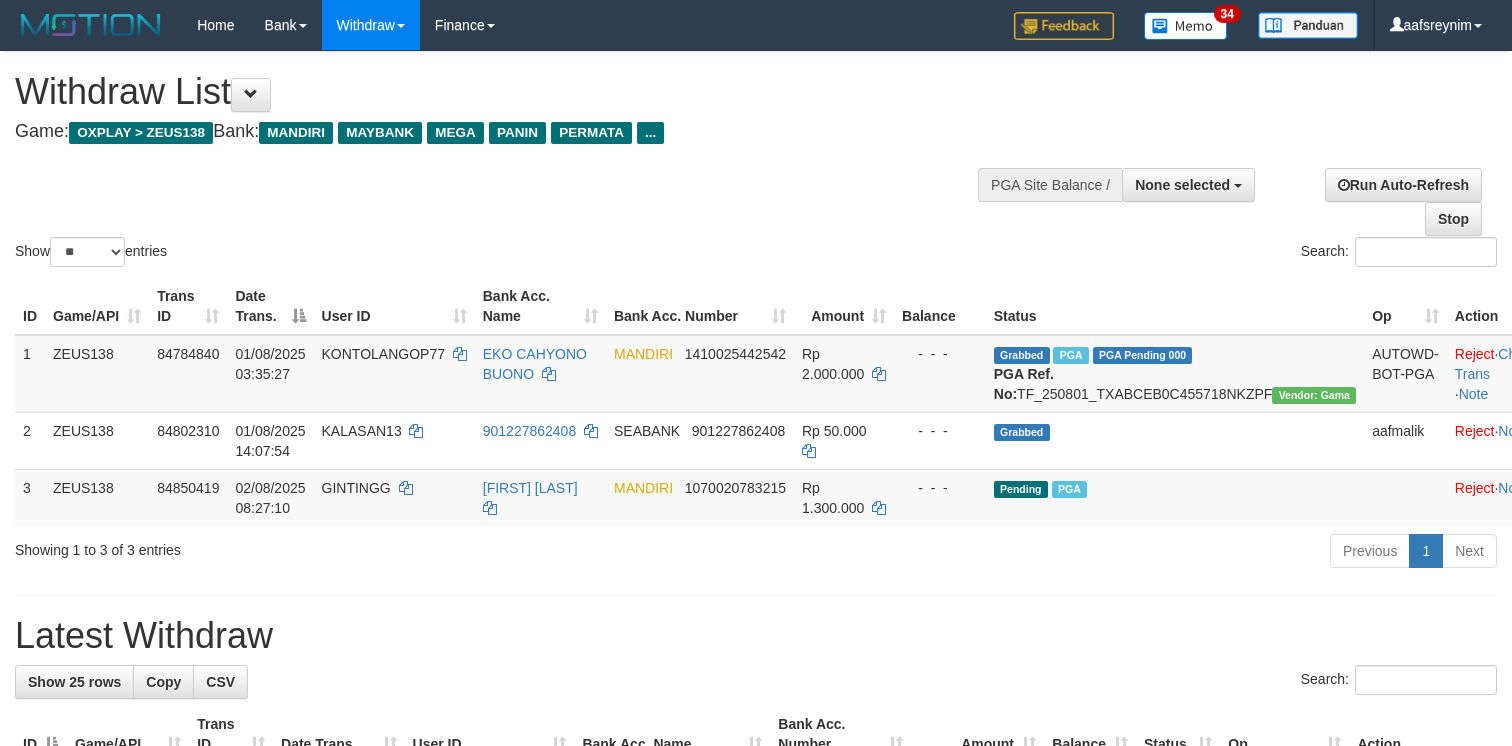 select 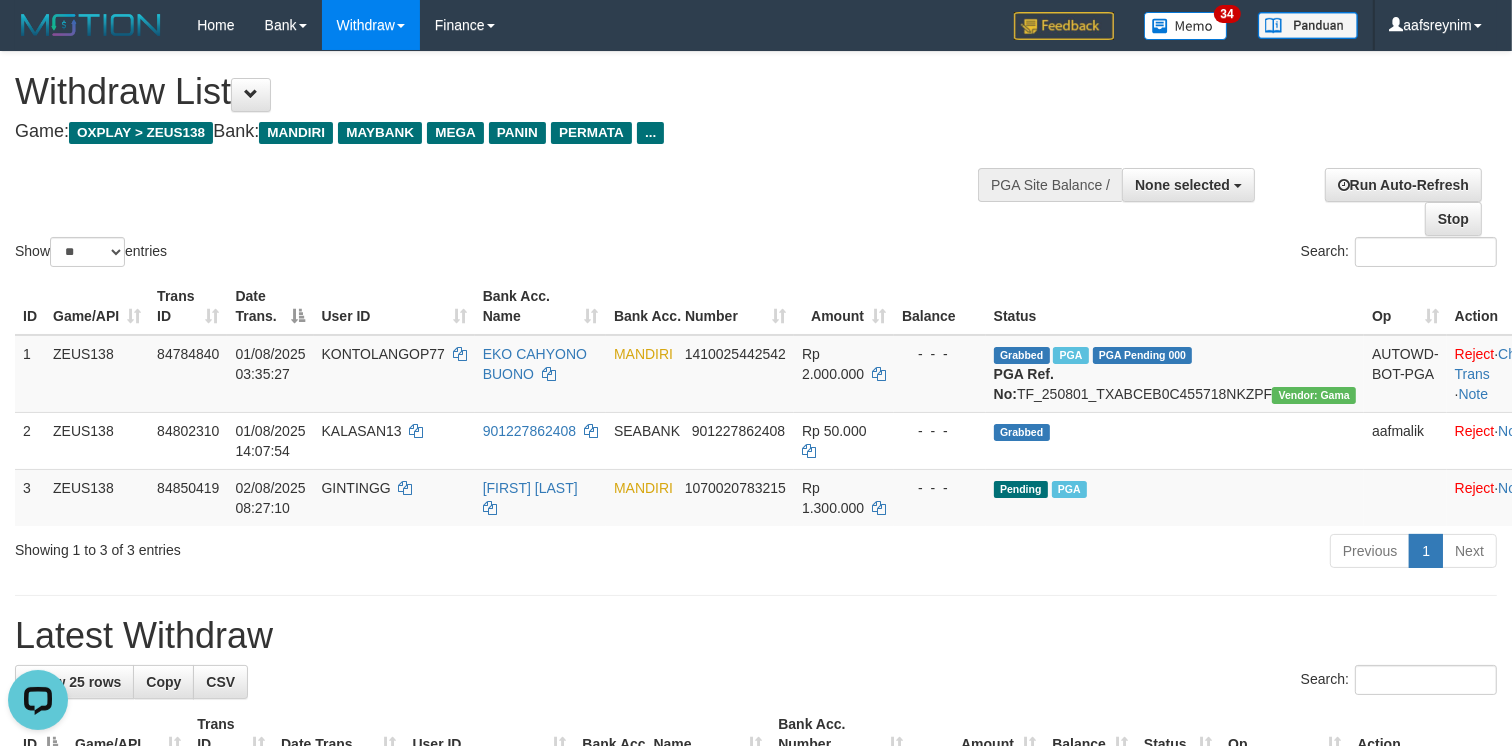 scroll, scrollTop: 0, scrollLeft: 0, axis: both 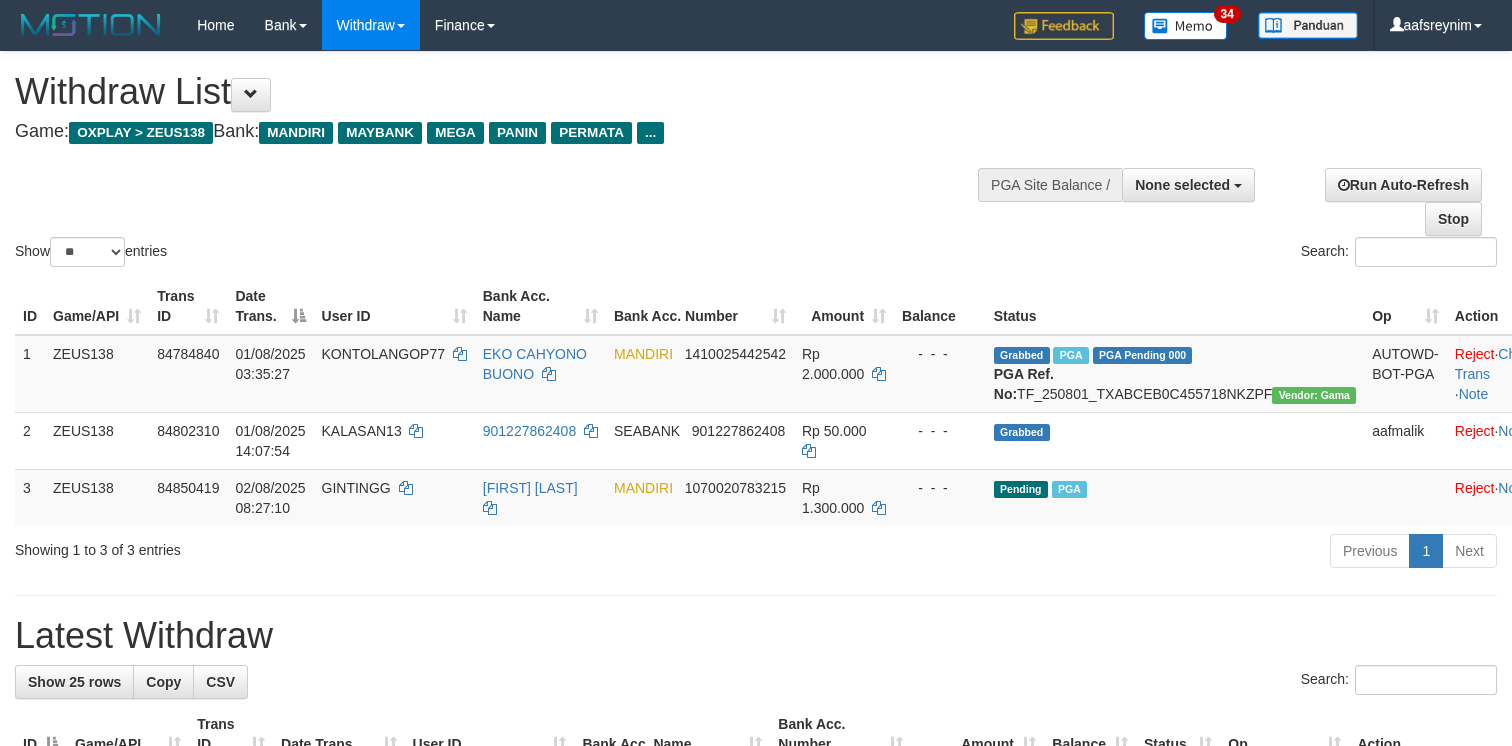 select 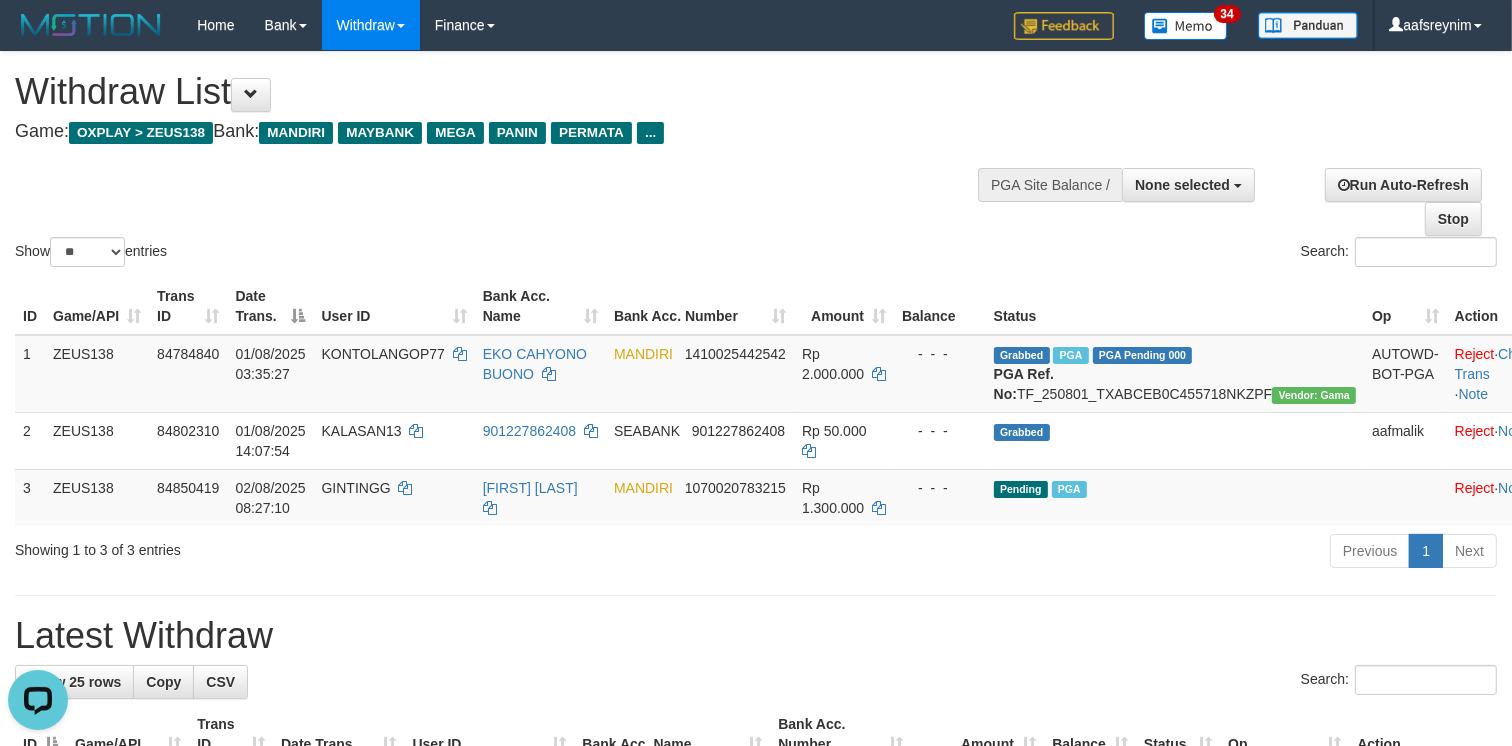 scroll, scrollTop: 0, scrollLeft: 0, axis: both 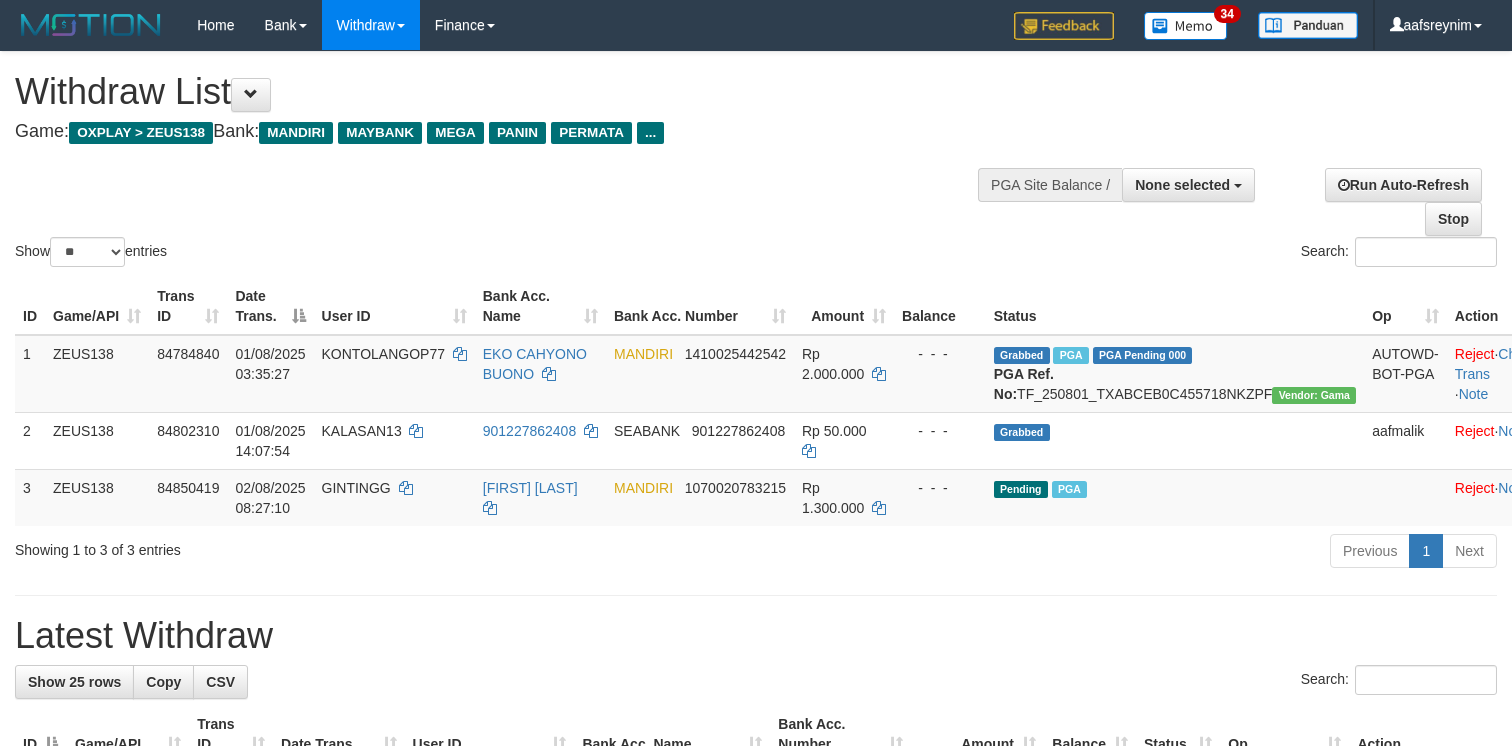 select 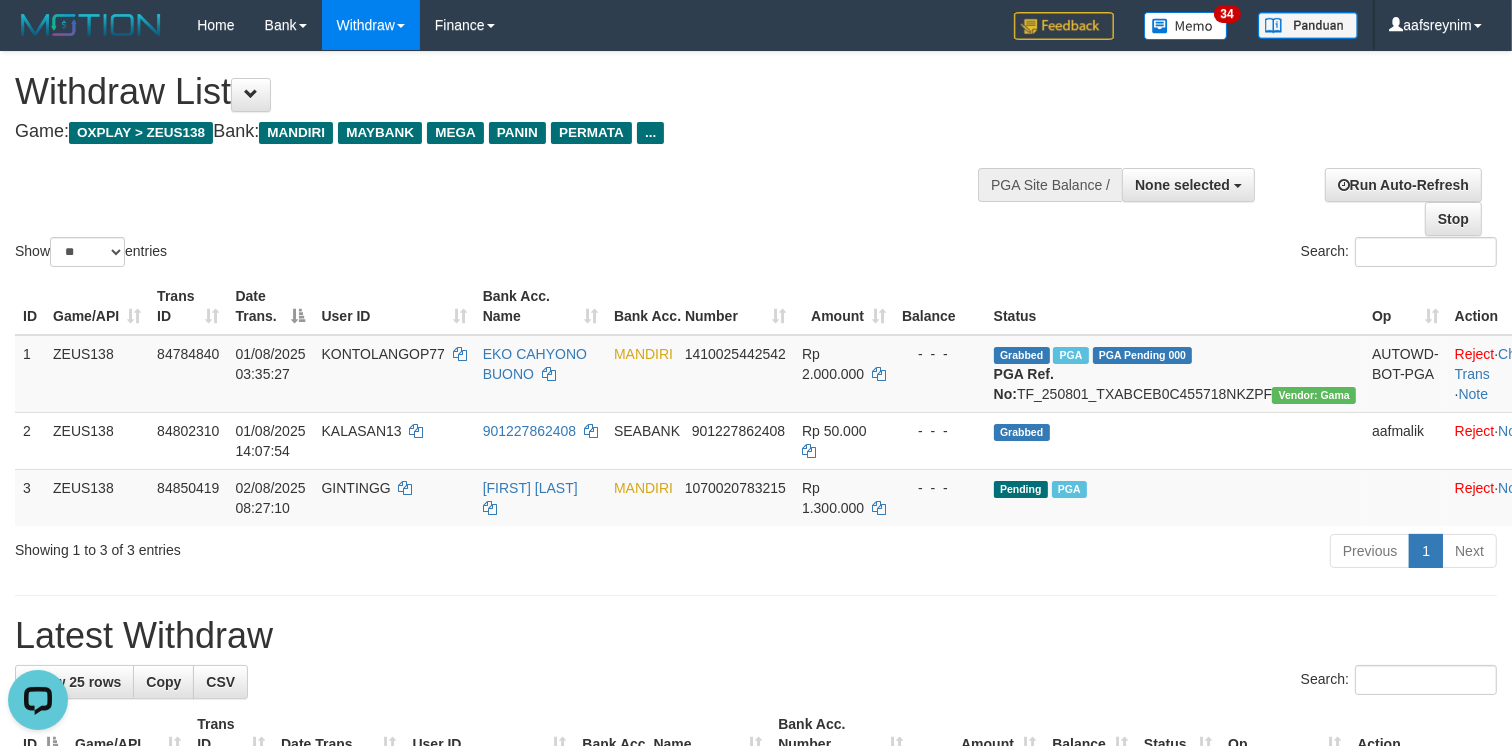 scroll, scrollTop: 0, scrollLeft: 0, axis: both 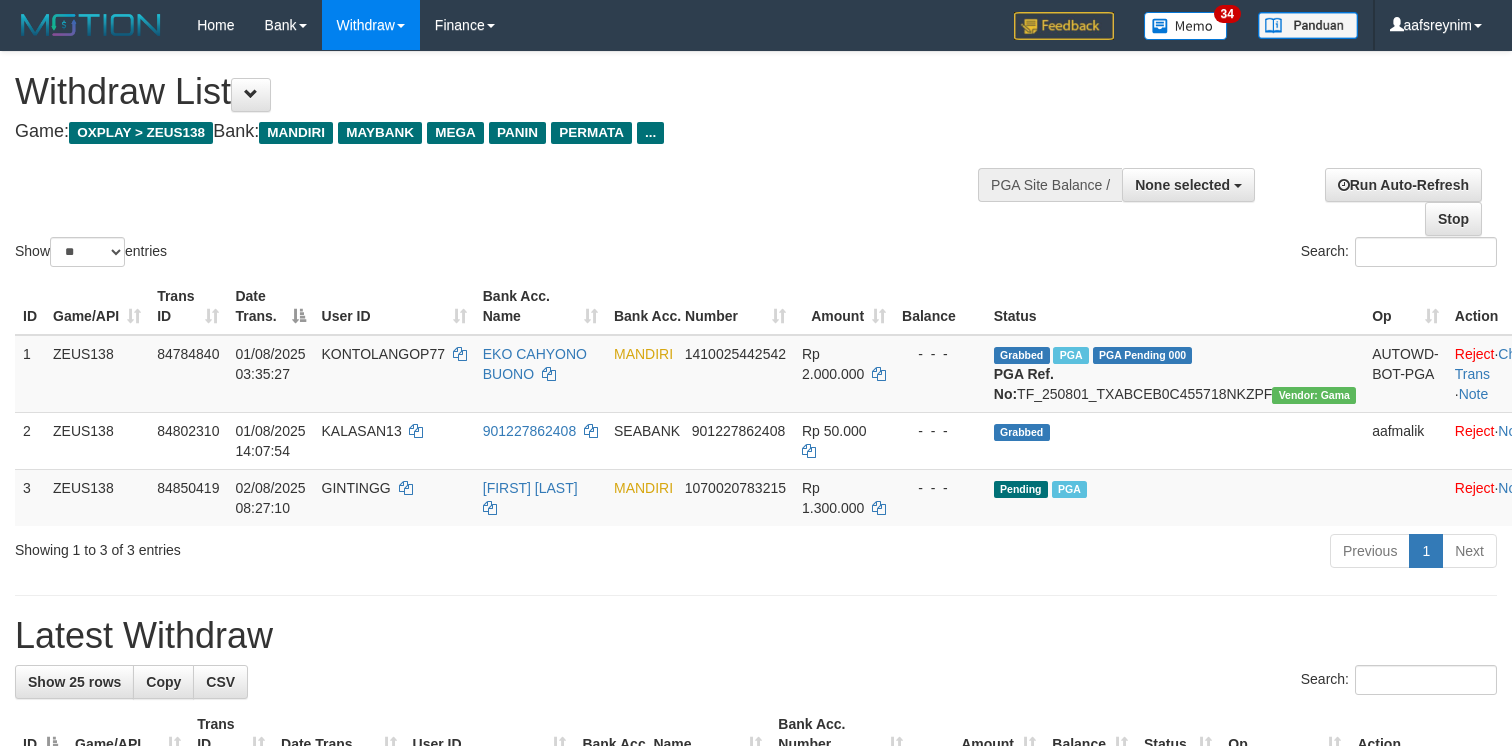 select 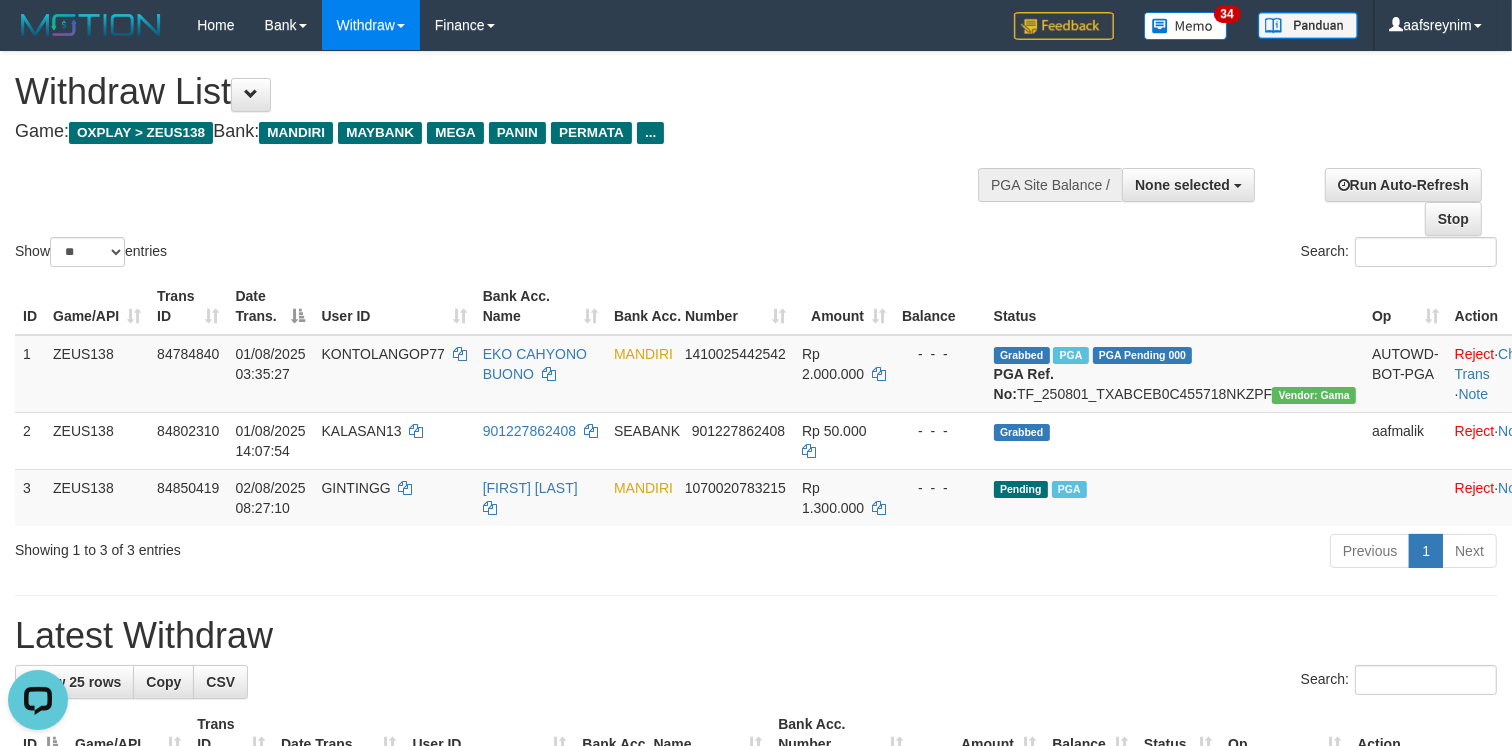 scroll, scrollTop: 0, scrollLeft: 0, axis: both 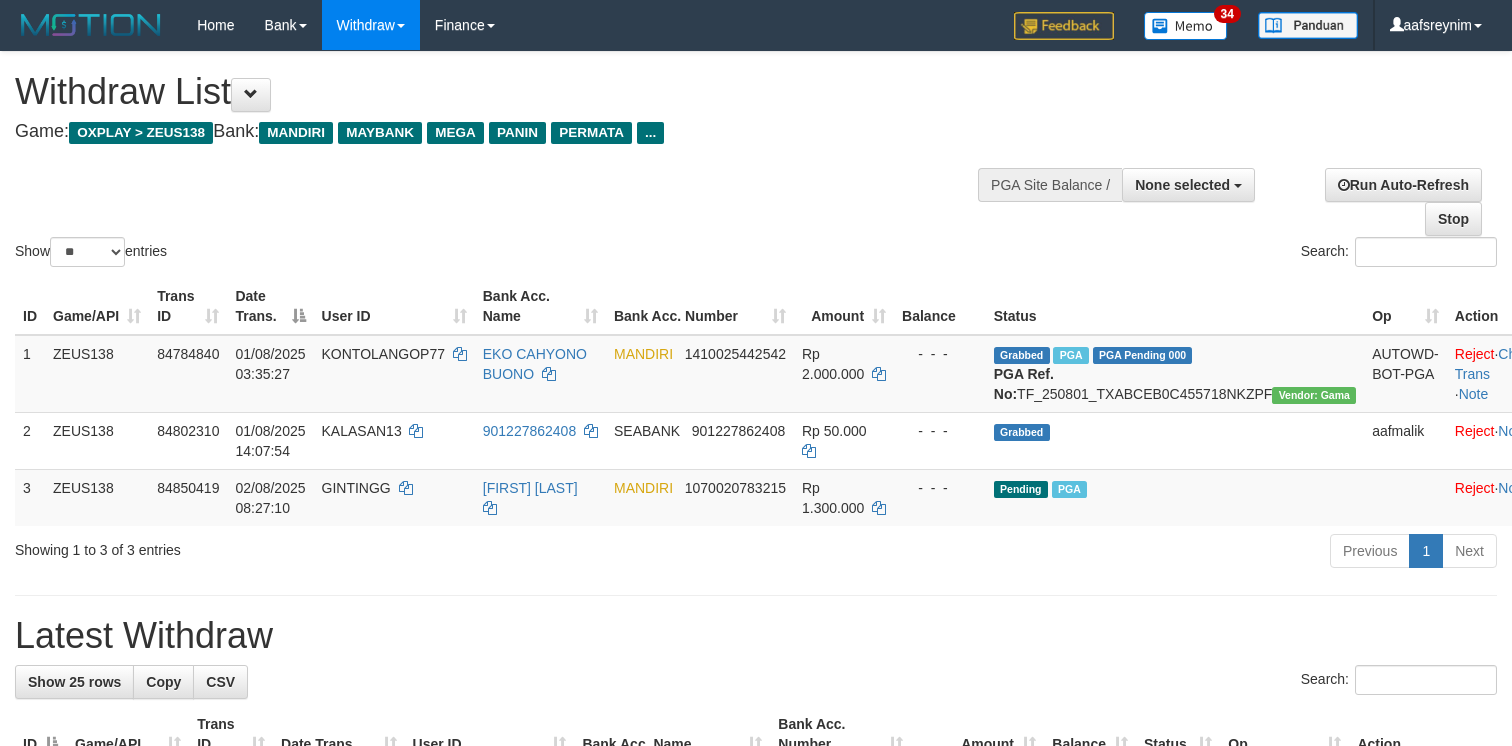 select 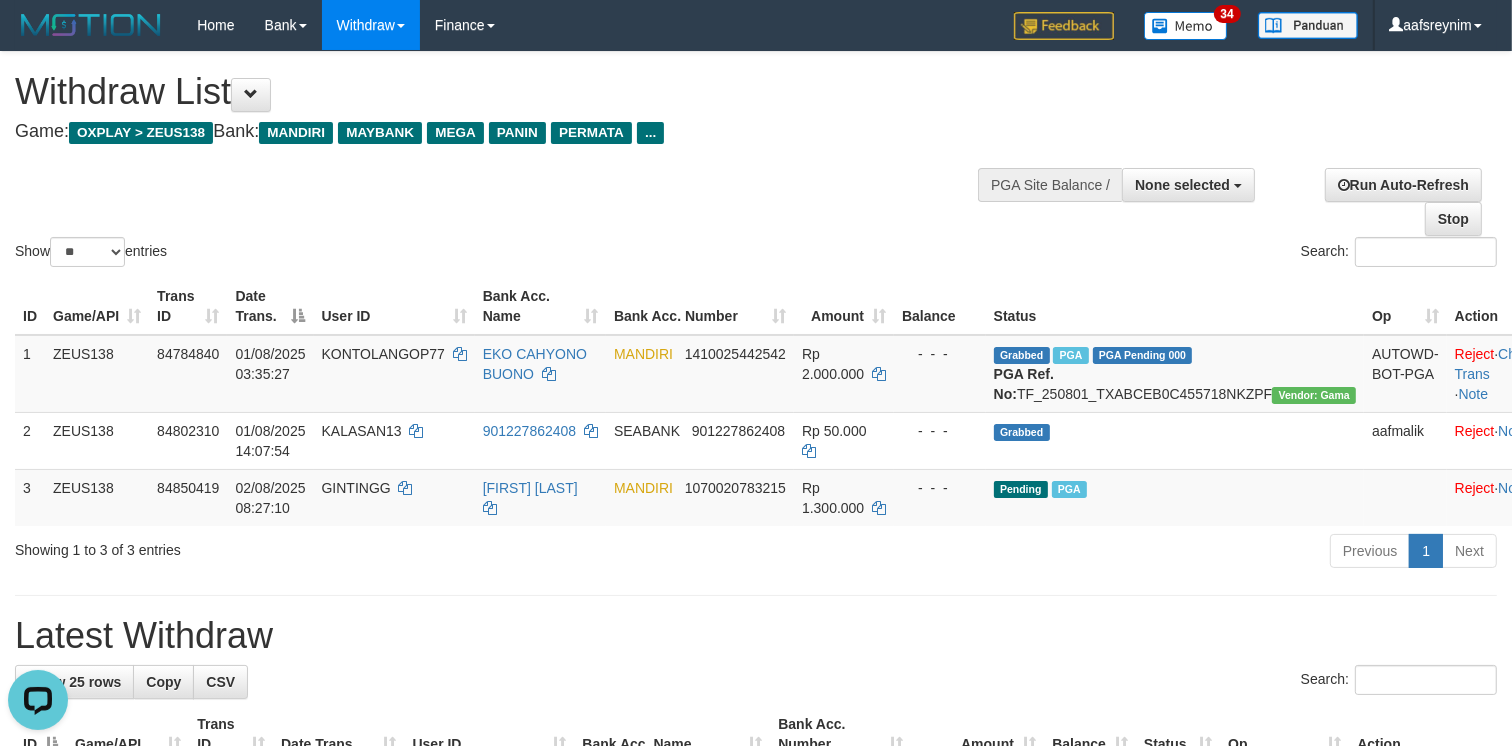 scroll, scrollTop: 0, scrollLeft: 0, axis: both 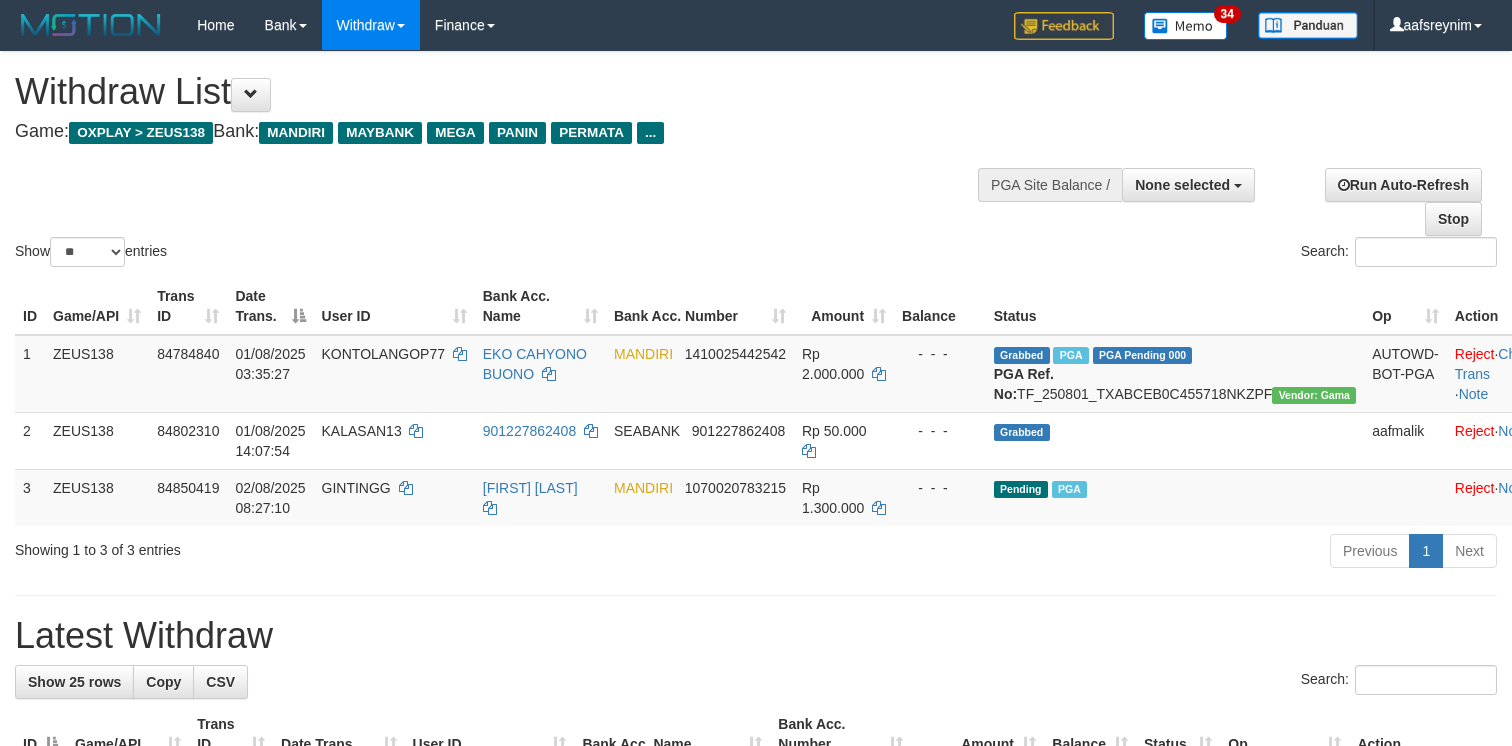 select 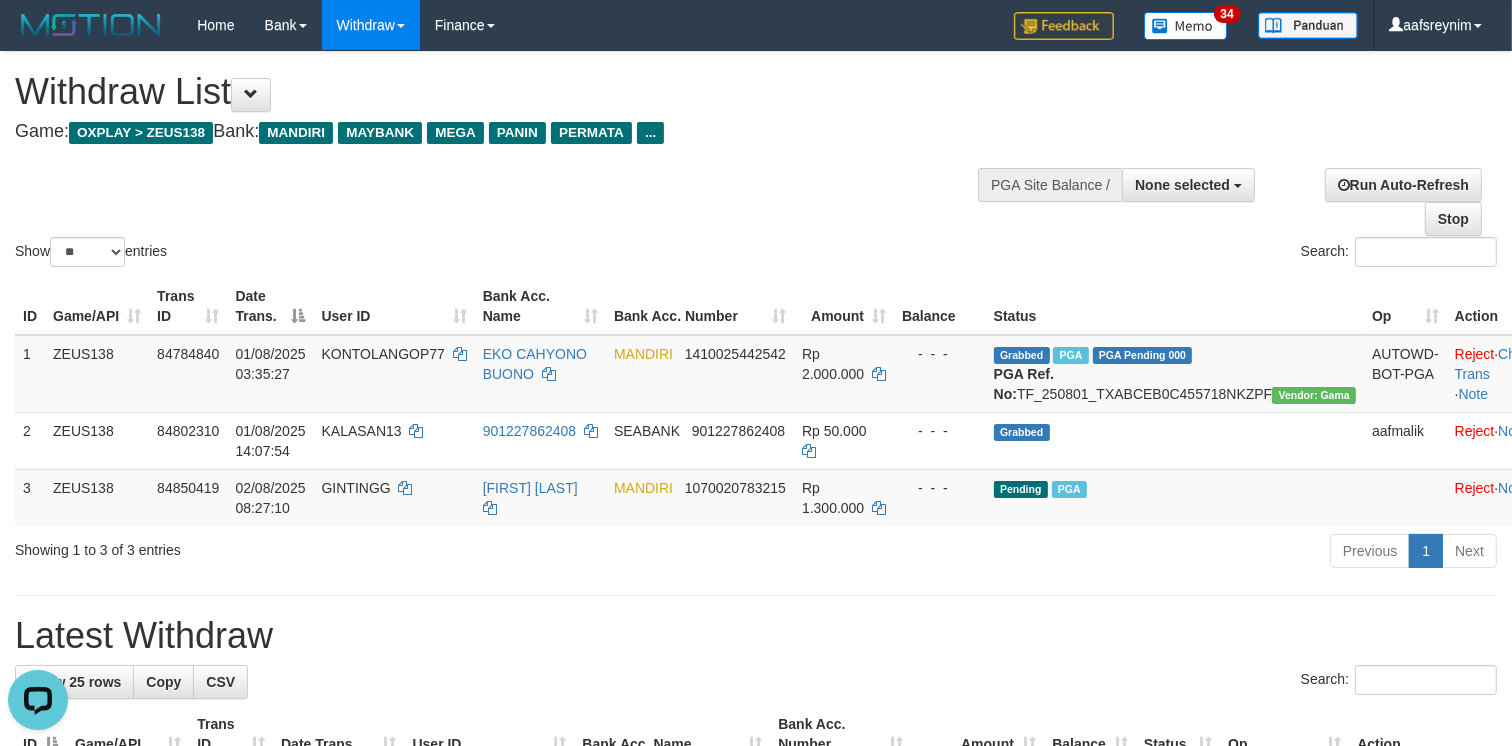 scroll, scrollTop: 0, scrollLeft: 0, axis: both 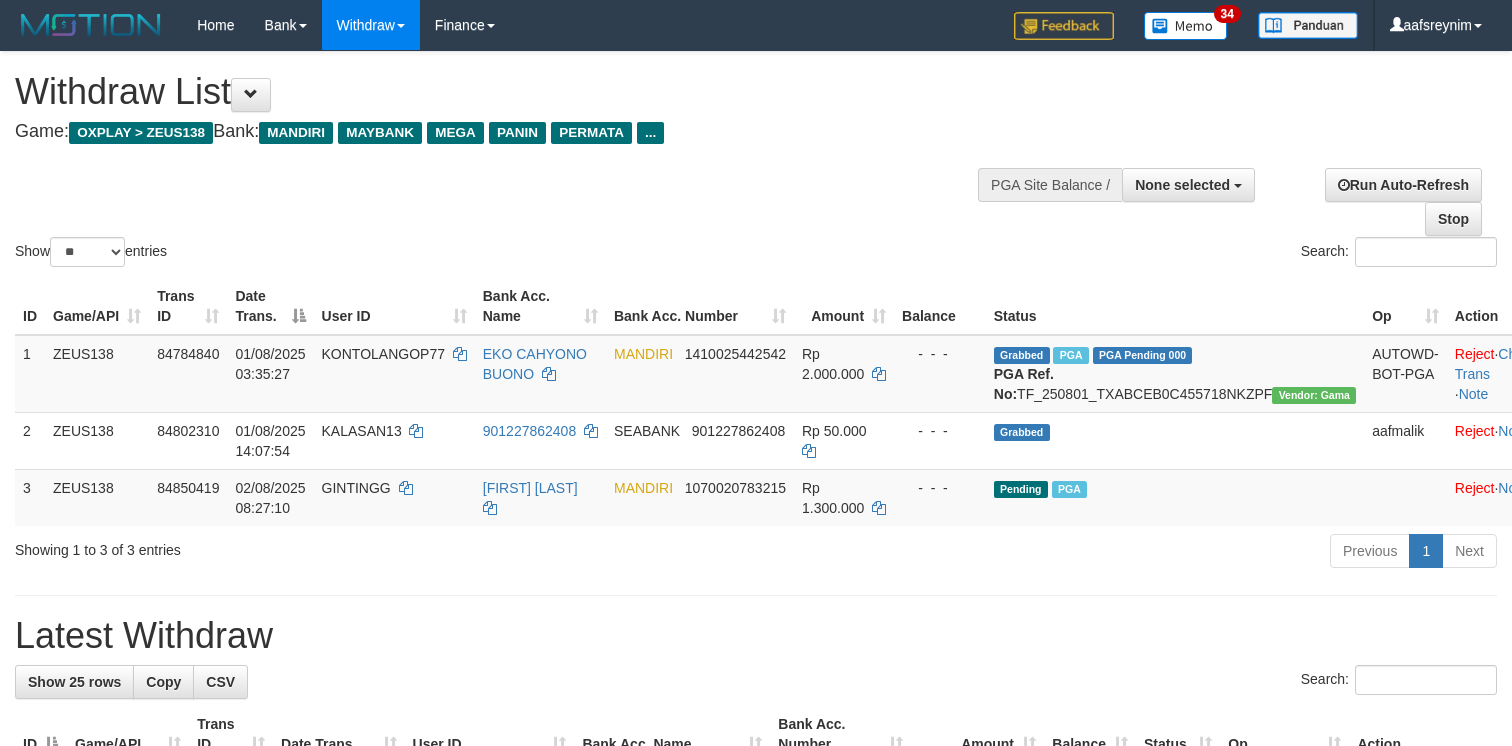 select 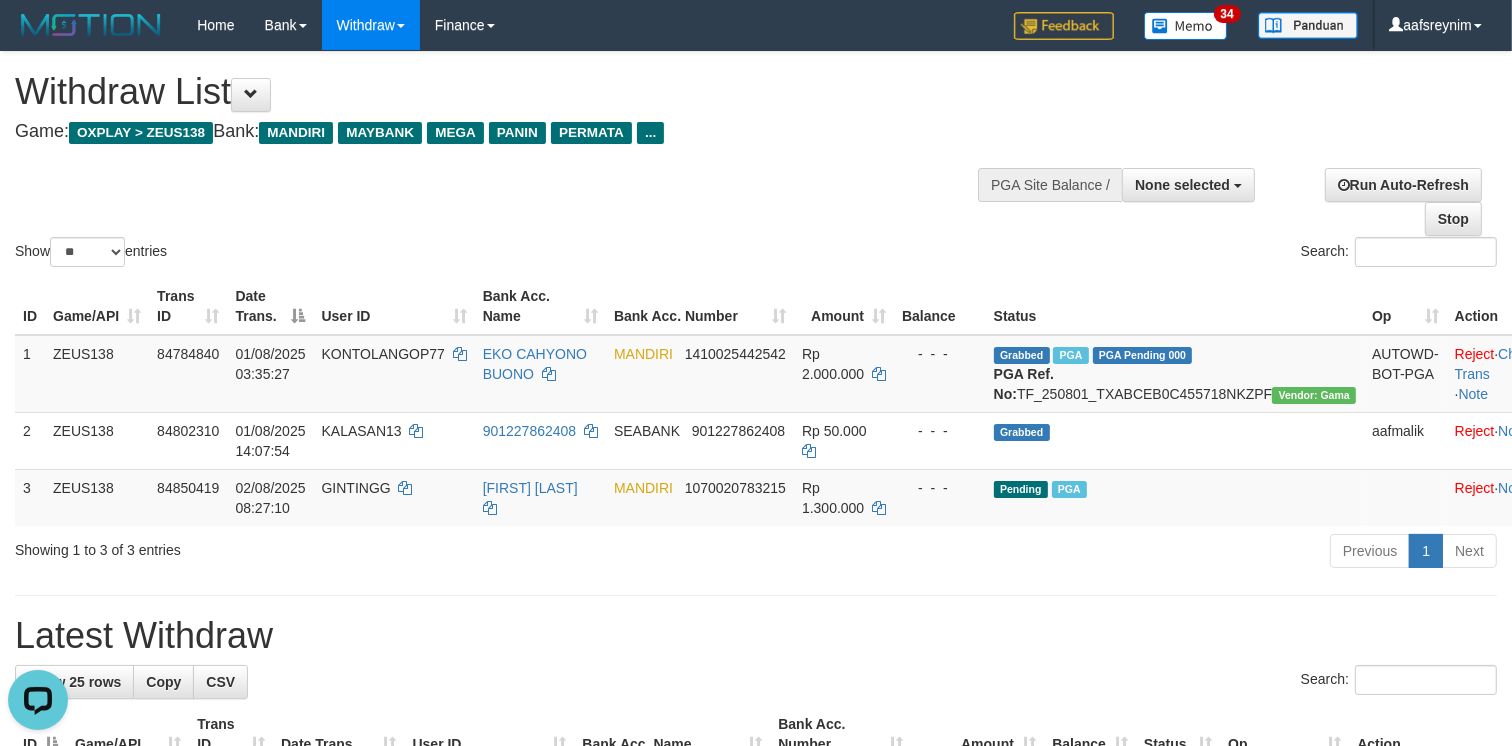 scroll, scrollTop: 0, scrollLeft: 0, axis: both 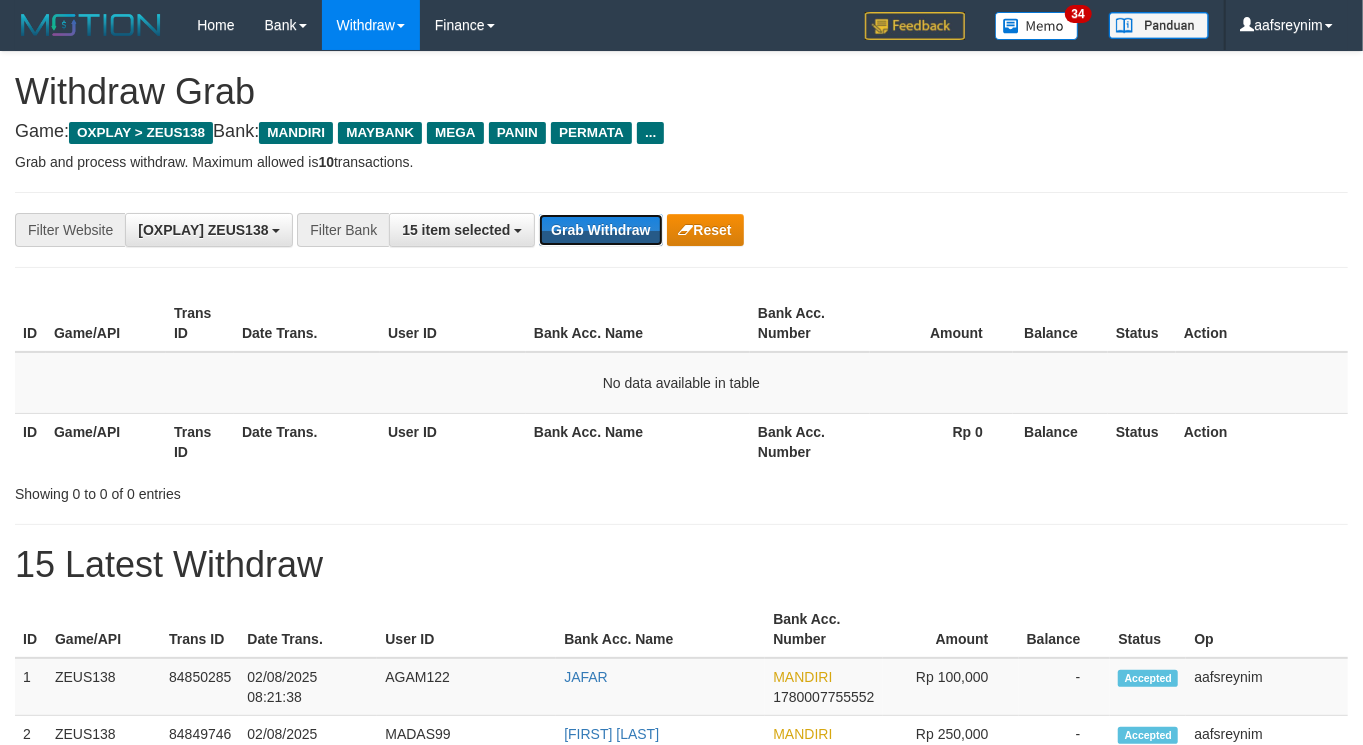 click on "Grab Withdraw" at bounding box center (600, 230) 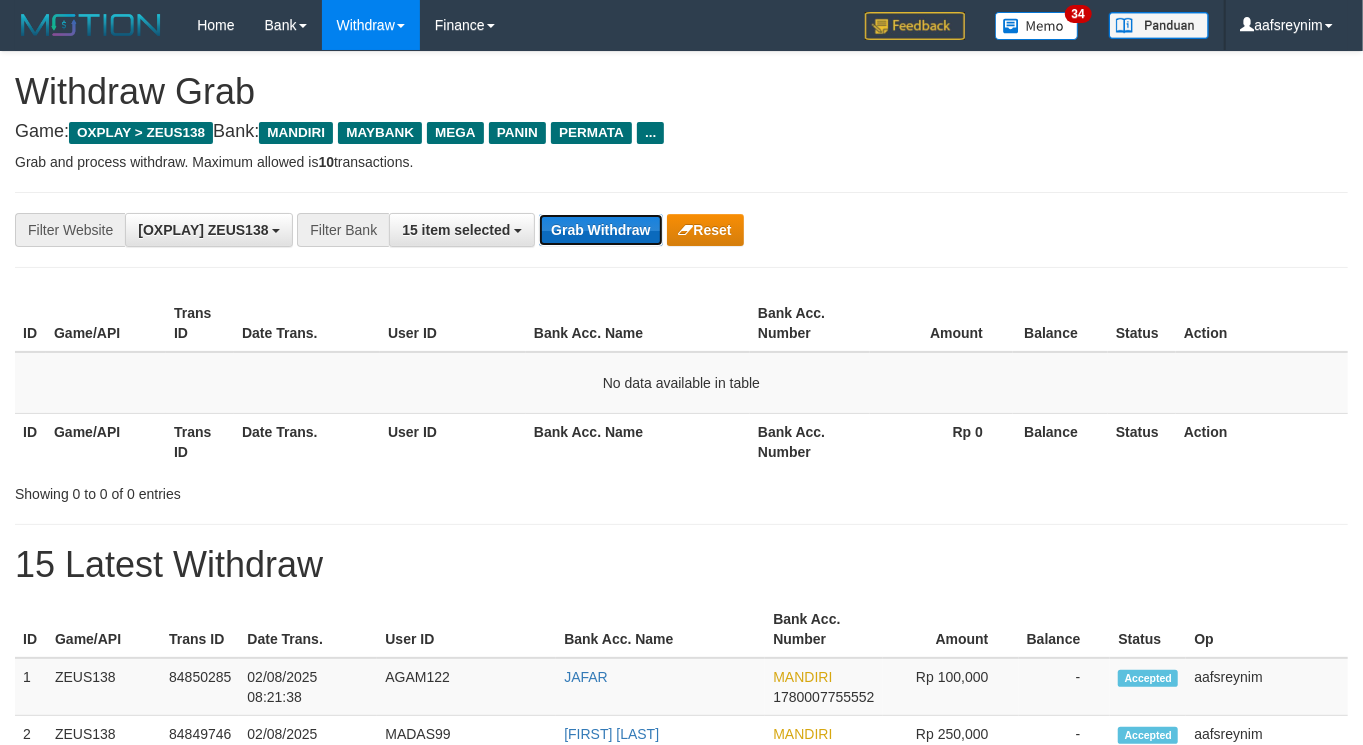 drag, startPoint x: 0, startPoint y: 0, endPoint x: 593, endPoint y: 225, distance: 634.25073 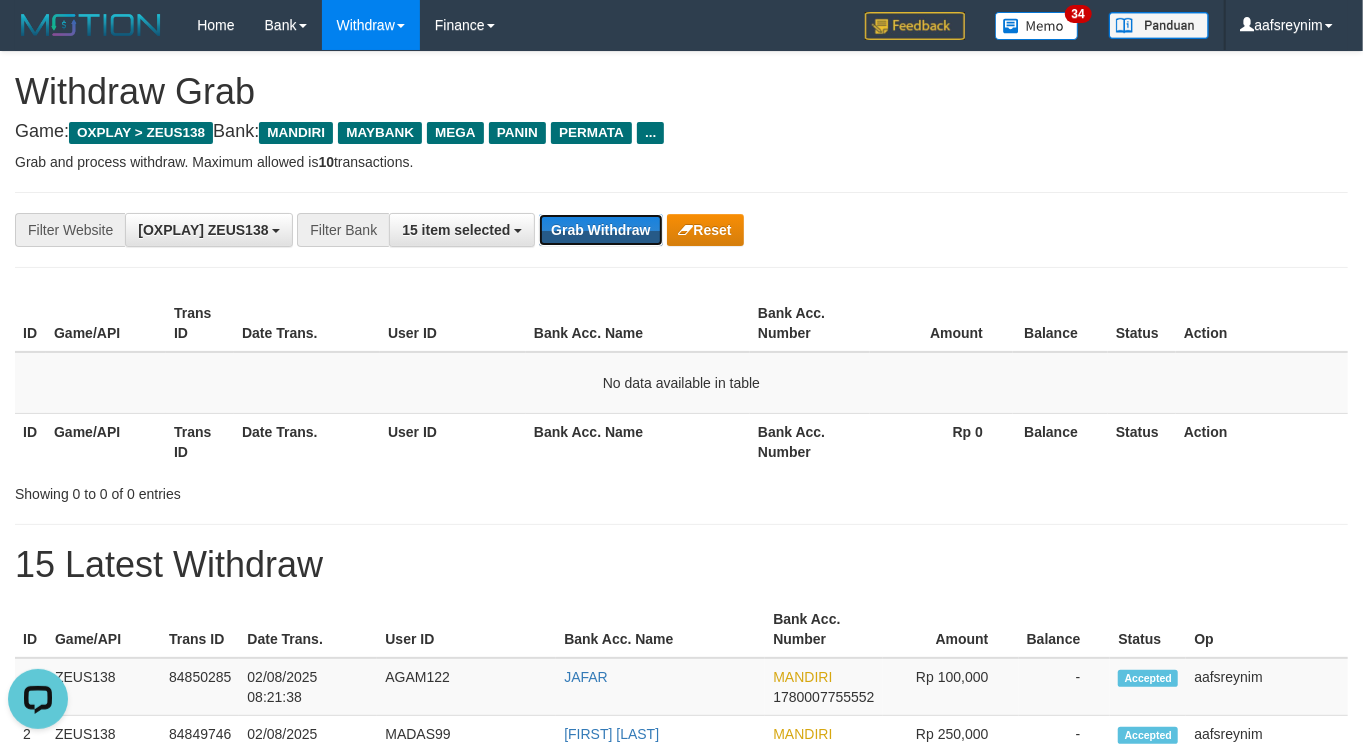 scroll, scrollTop: 0, scrollLeft: 0, axis: both 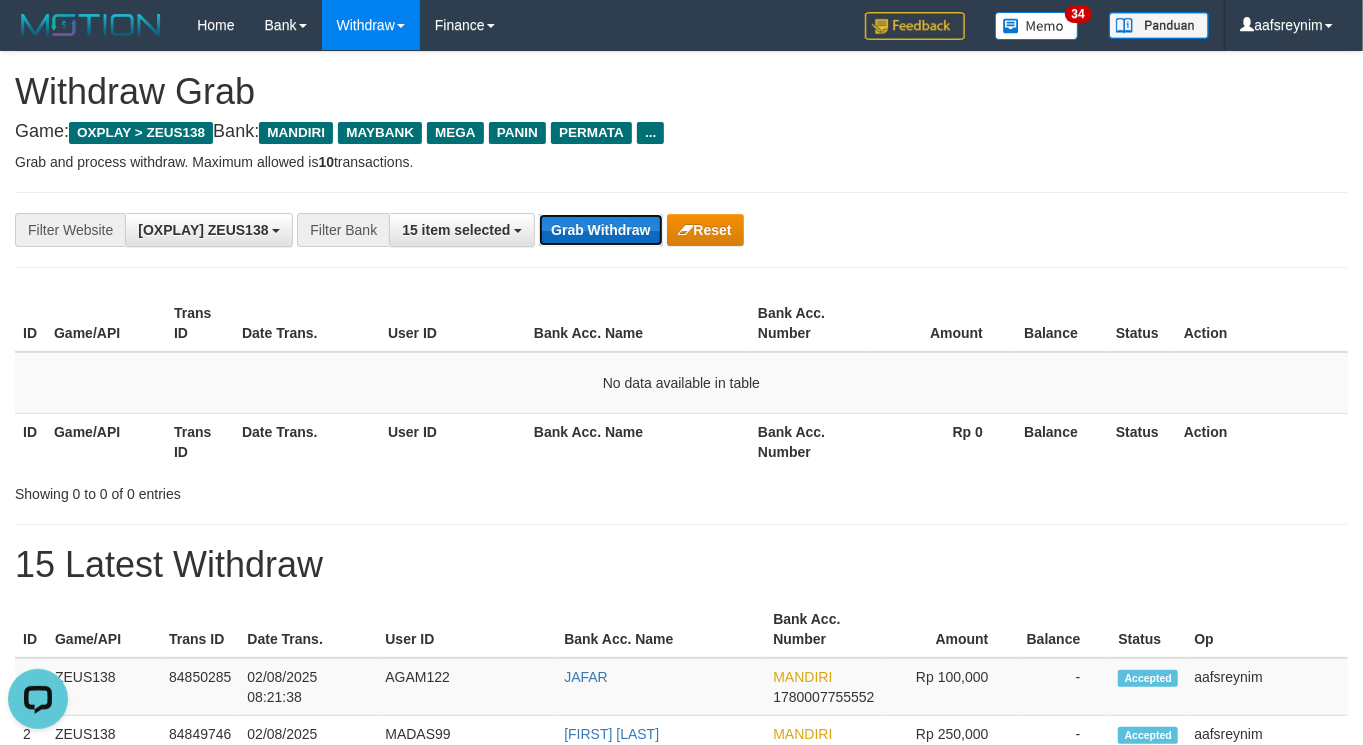 click on "Grab Withdraw" at bounding box center (600, 230) 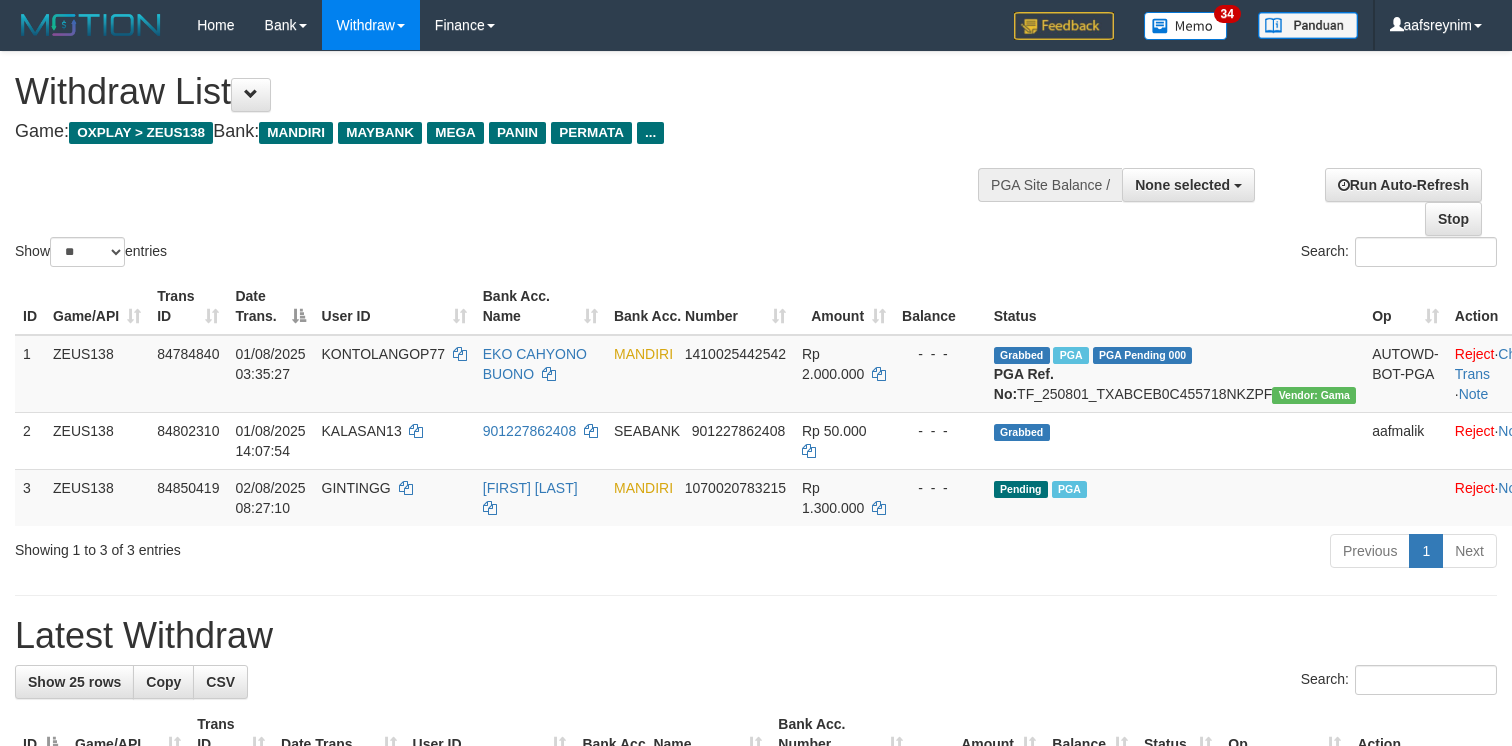 select 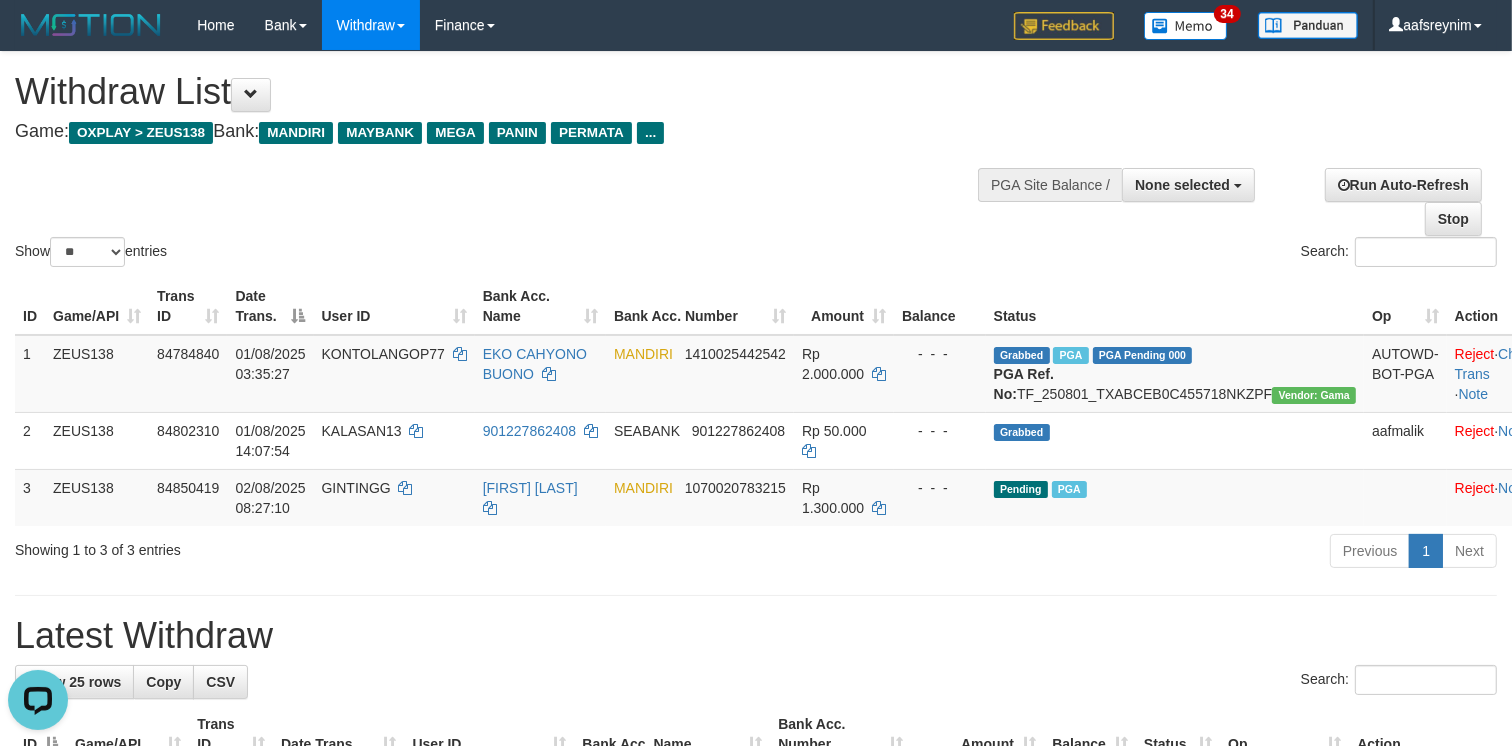 scroll, scrollTop: 0, scrollLeft: 0, axis: both 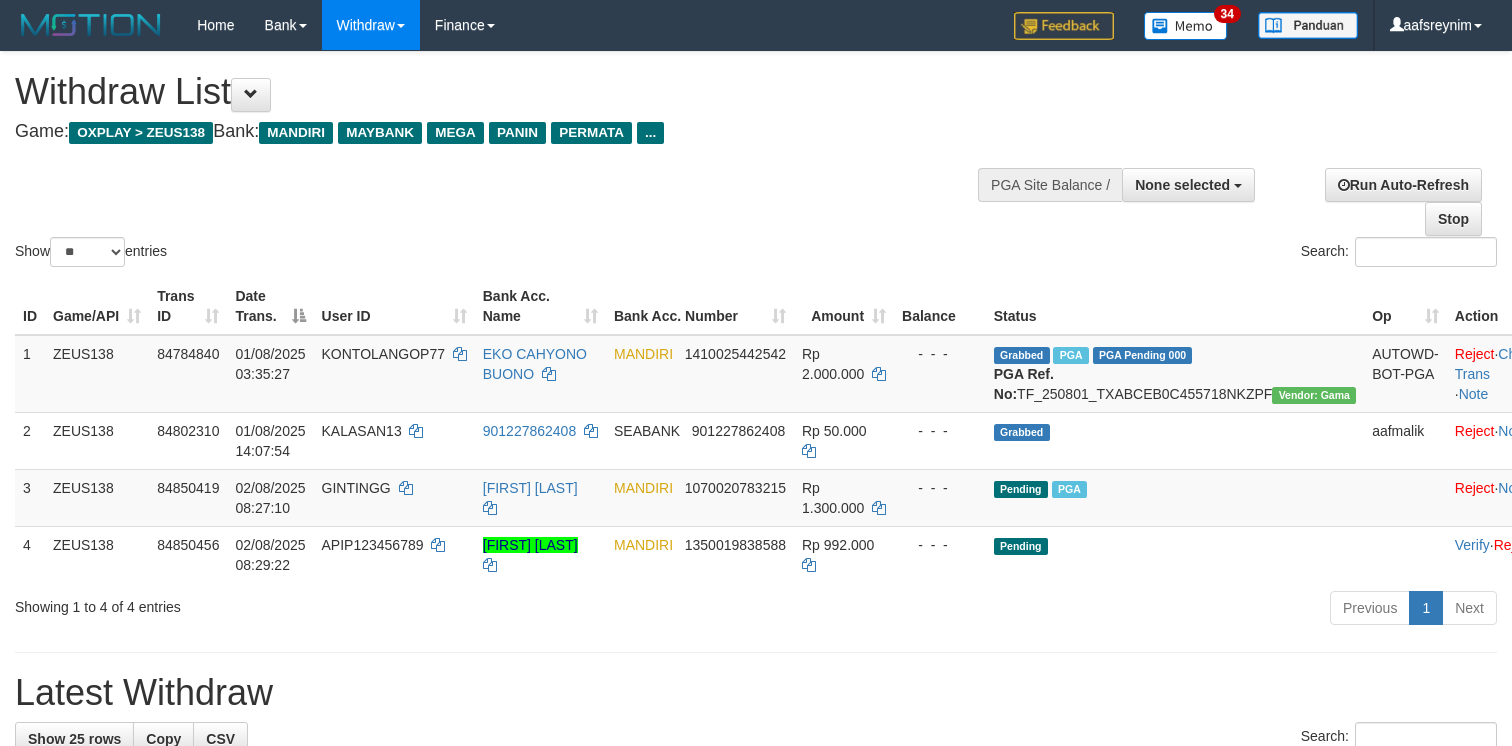select 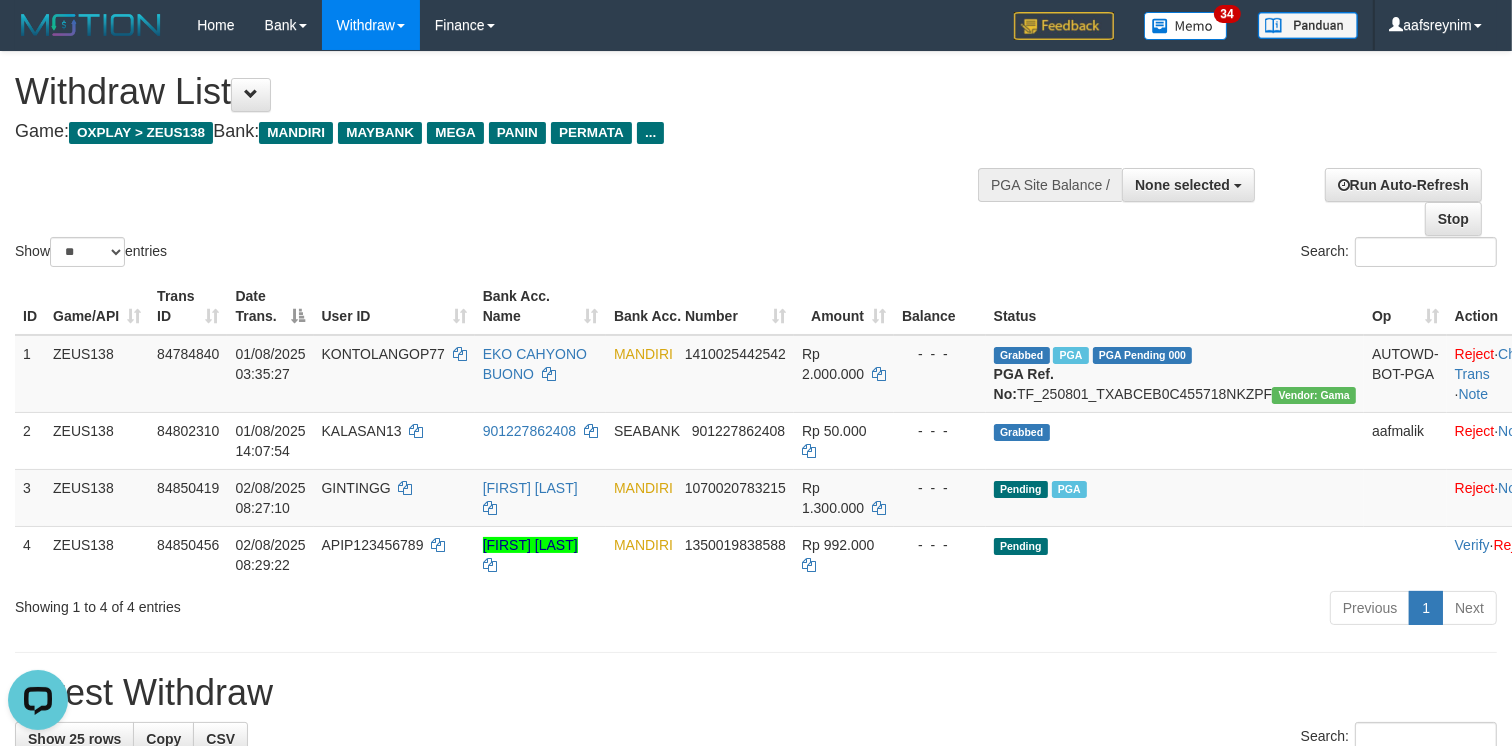 scroll, scrollTop: 0, scrollLeft: 0, axis: both 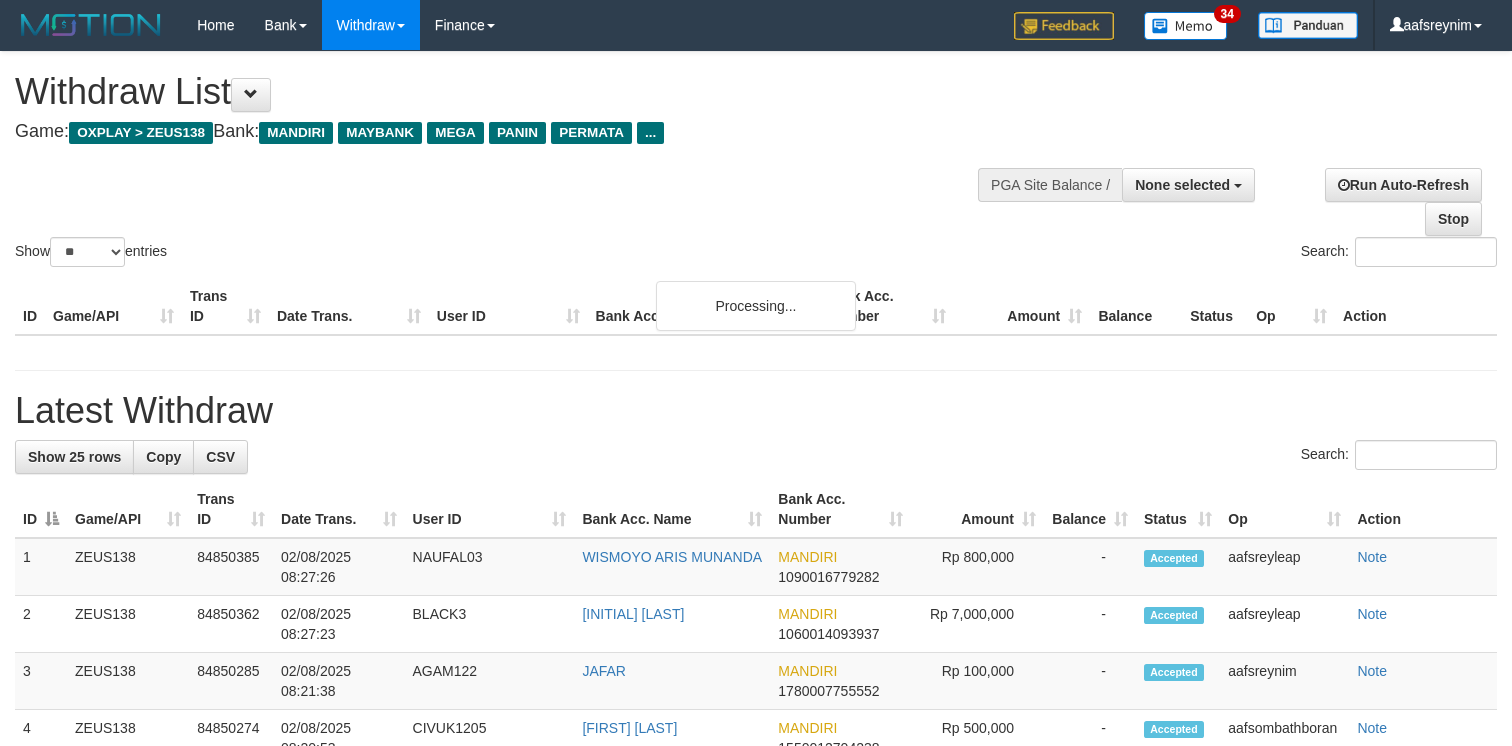 select 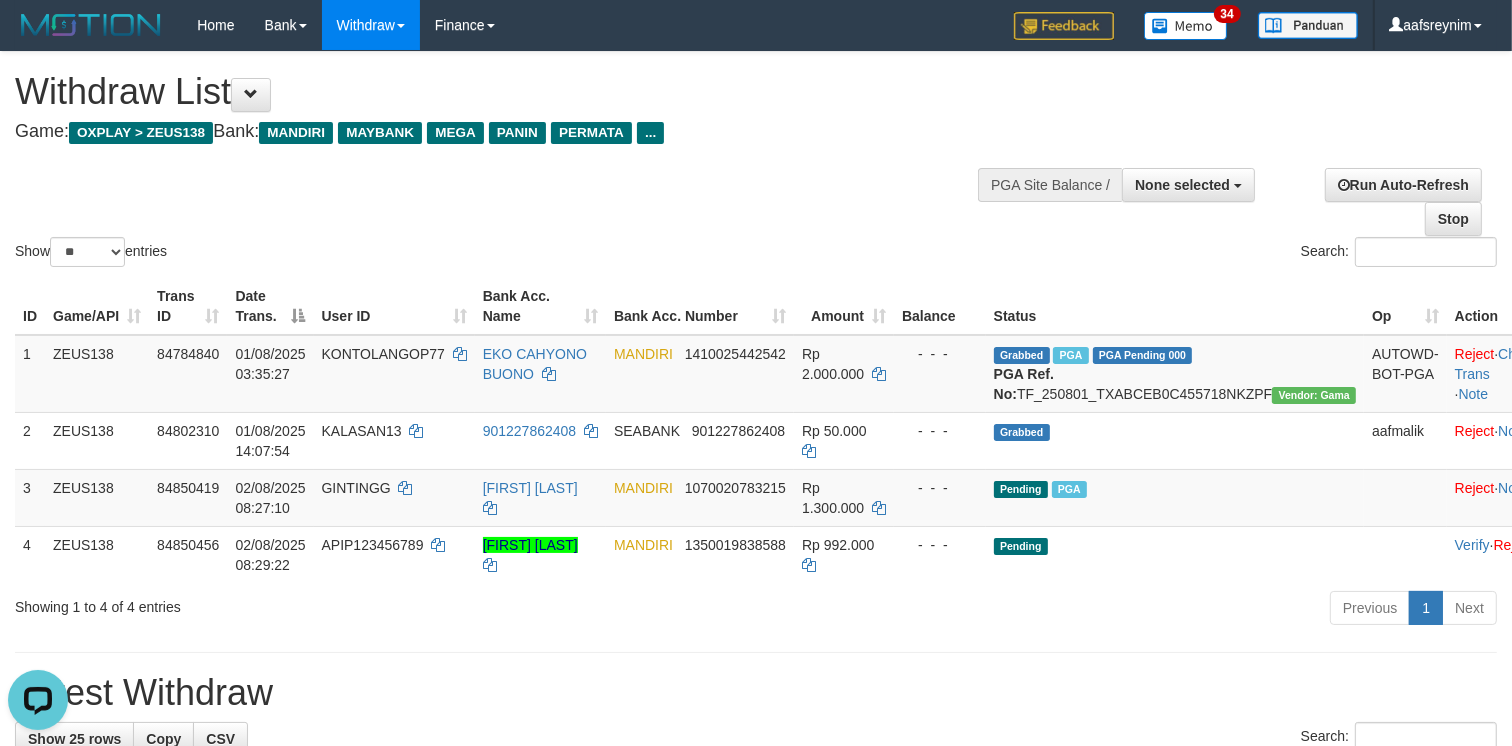 scroll, scrollTop: 0, scrollLeft: 0, axis: both 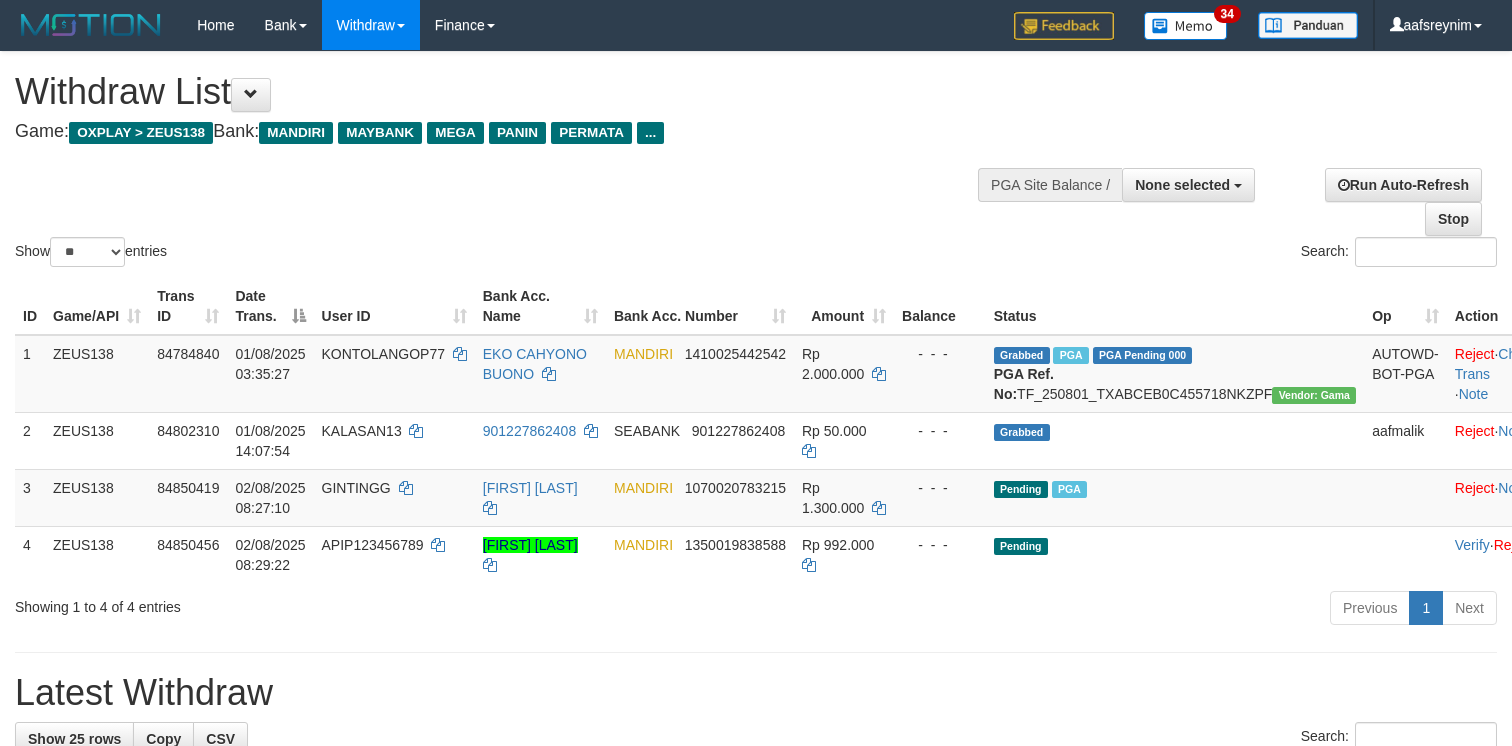 select 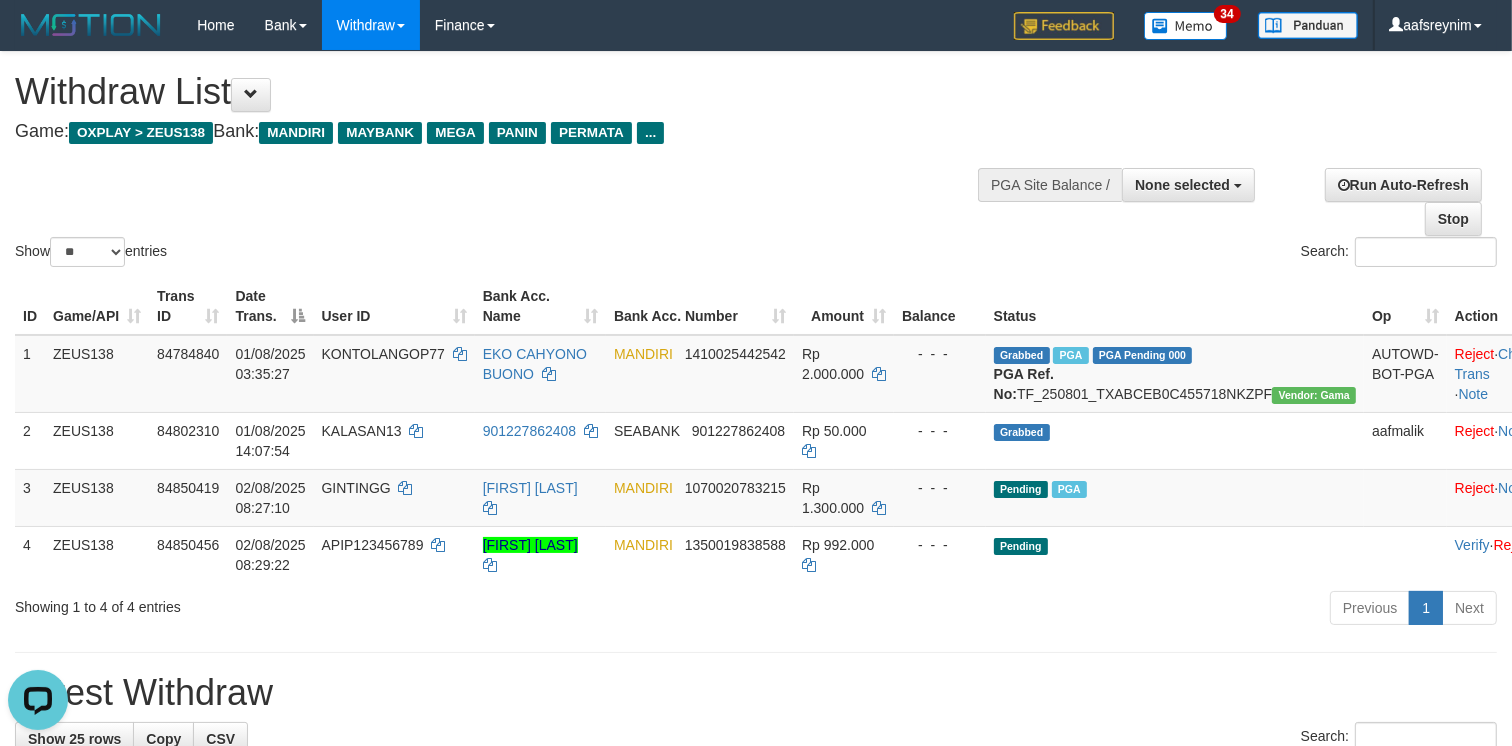 scroll, scrollTop: 0, scrollLeft: 0, axis: both 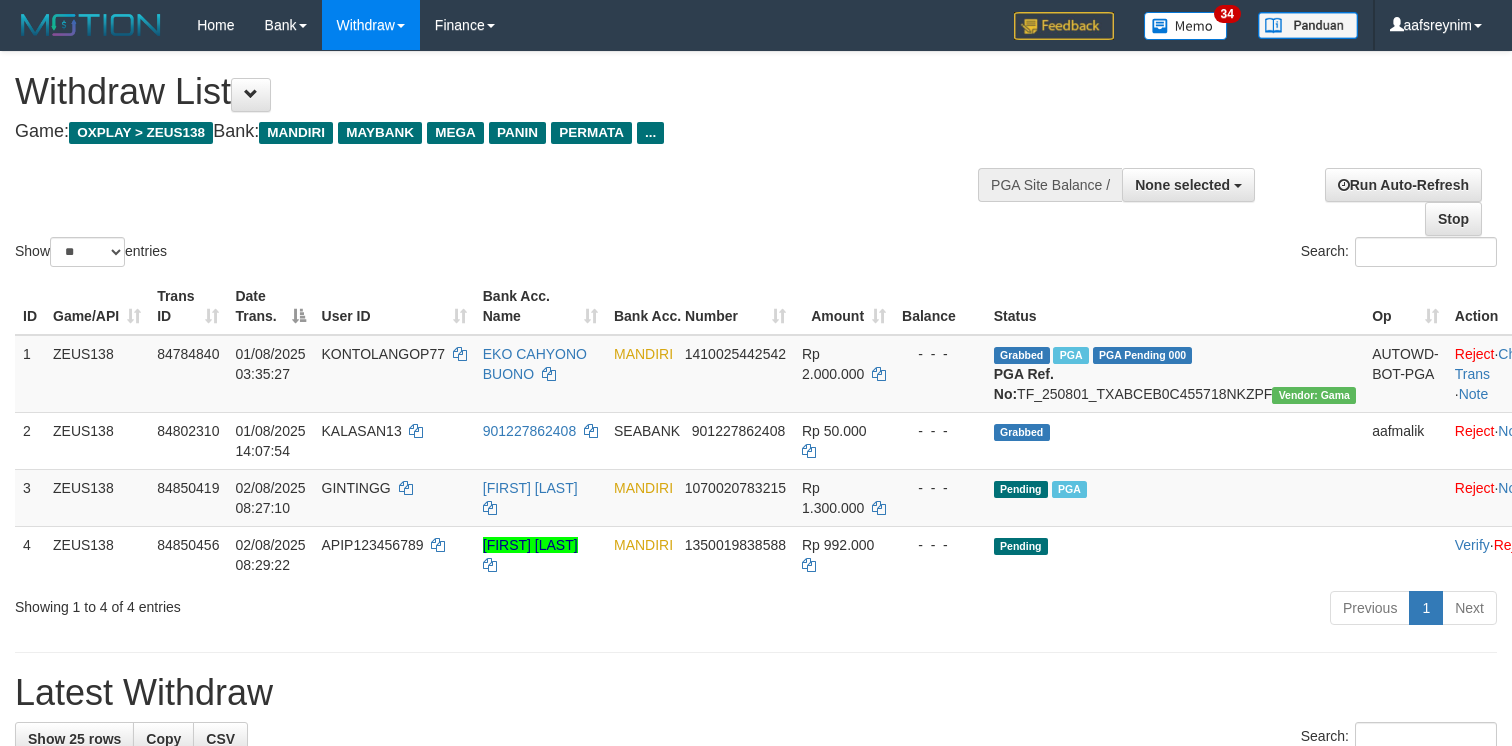 select 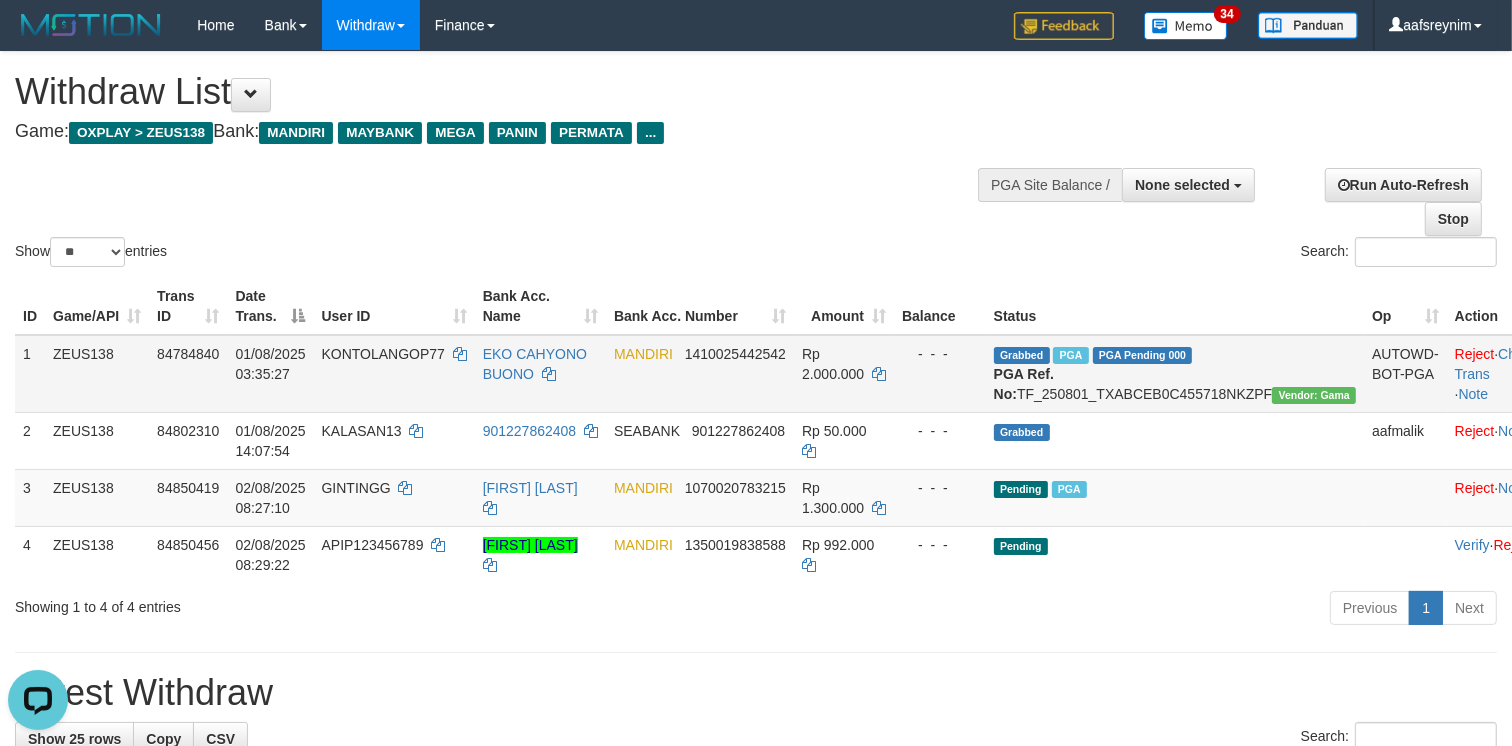 scroll, scrollTop: 0, scrollLeft: 0, axis: both 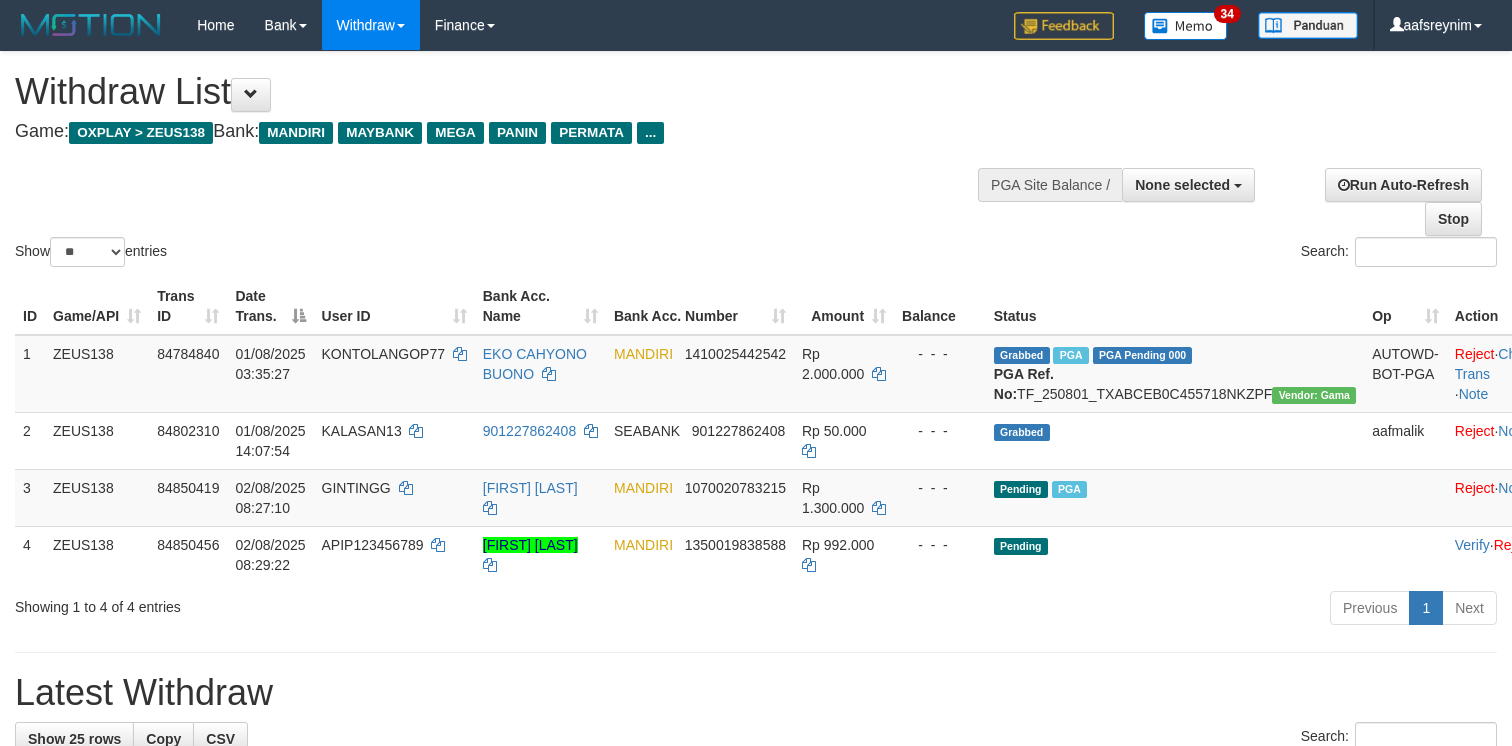 select 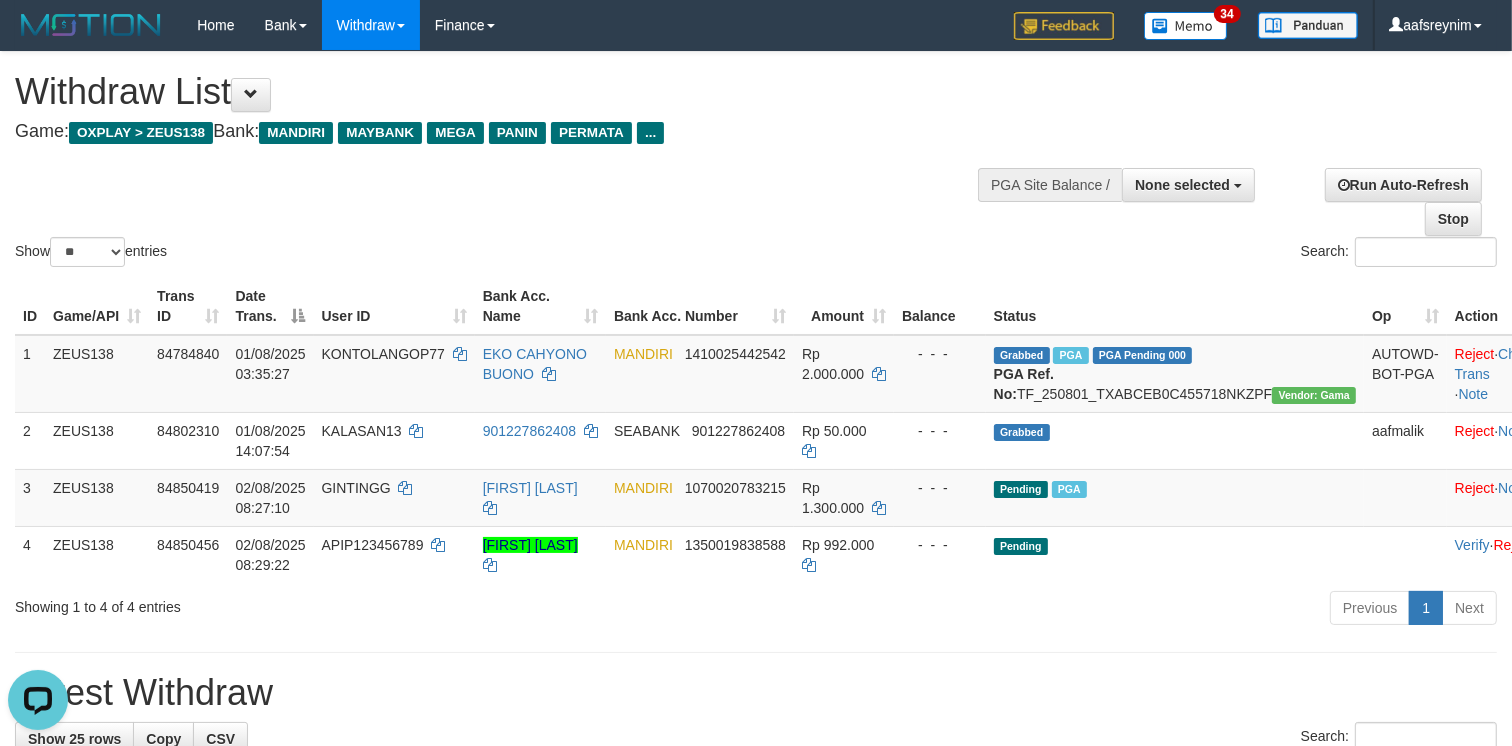 scroll, scrollTop: 0, scrollLeft: 0, axis: both 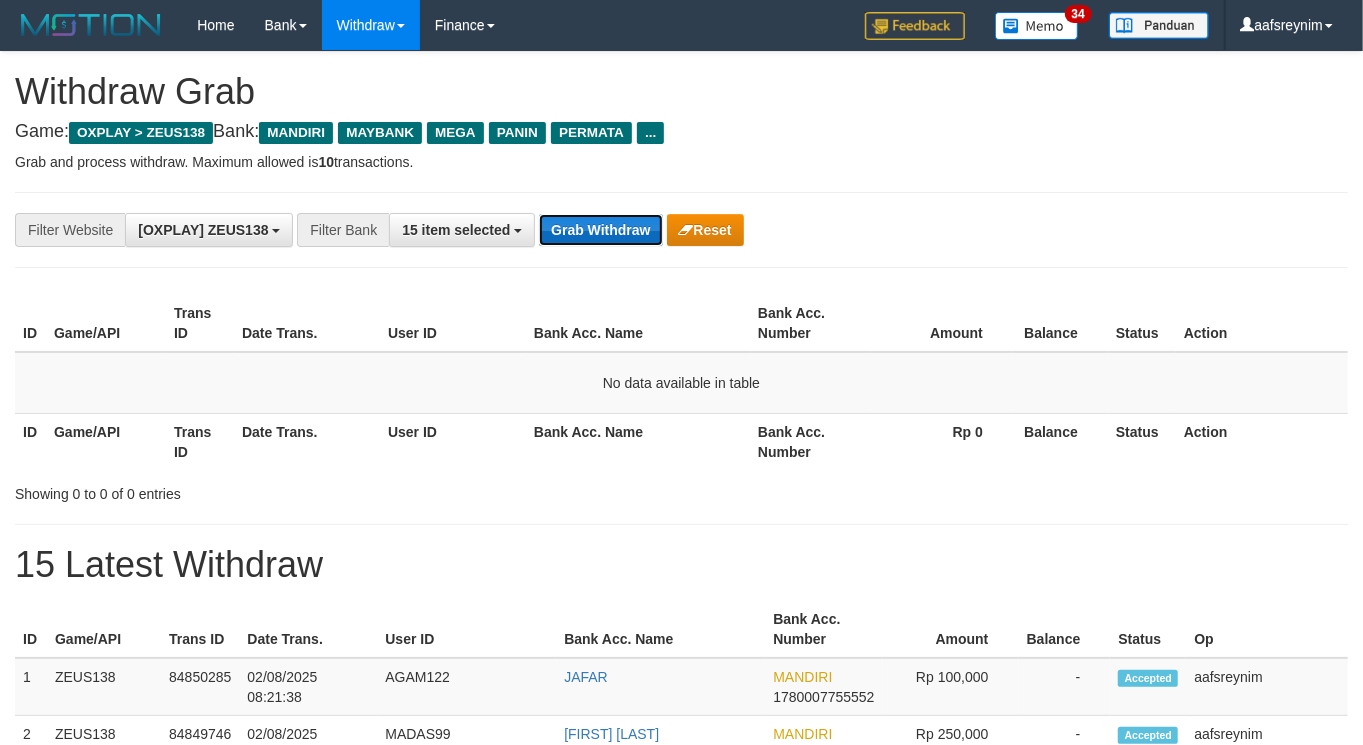 click on "Grab Withdraw" at bounding box center [600, 230] 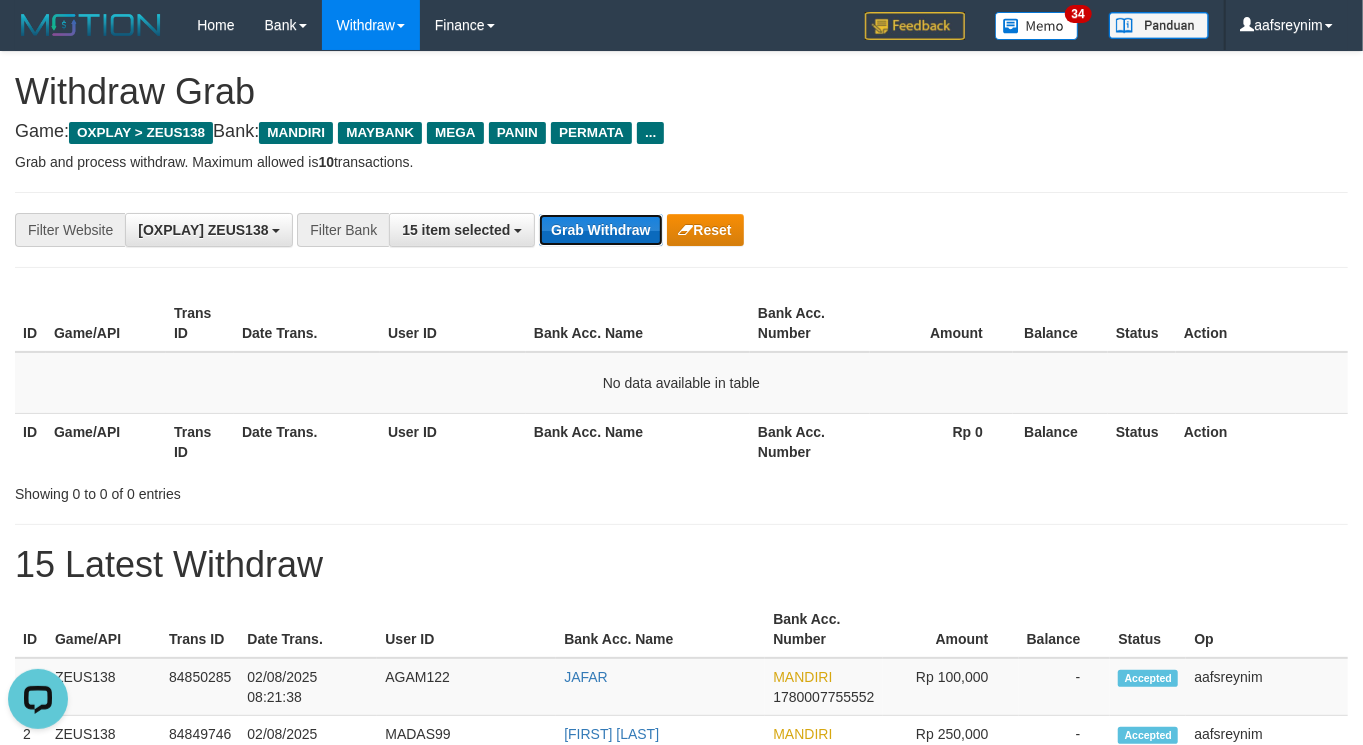 scroll, scrollTop: 0, scrollLeft: 0, axis: both 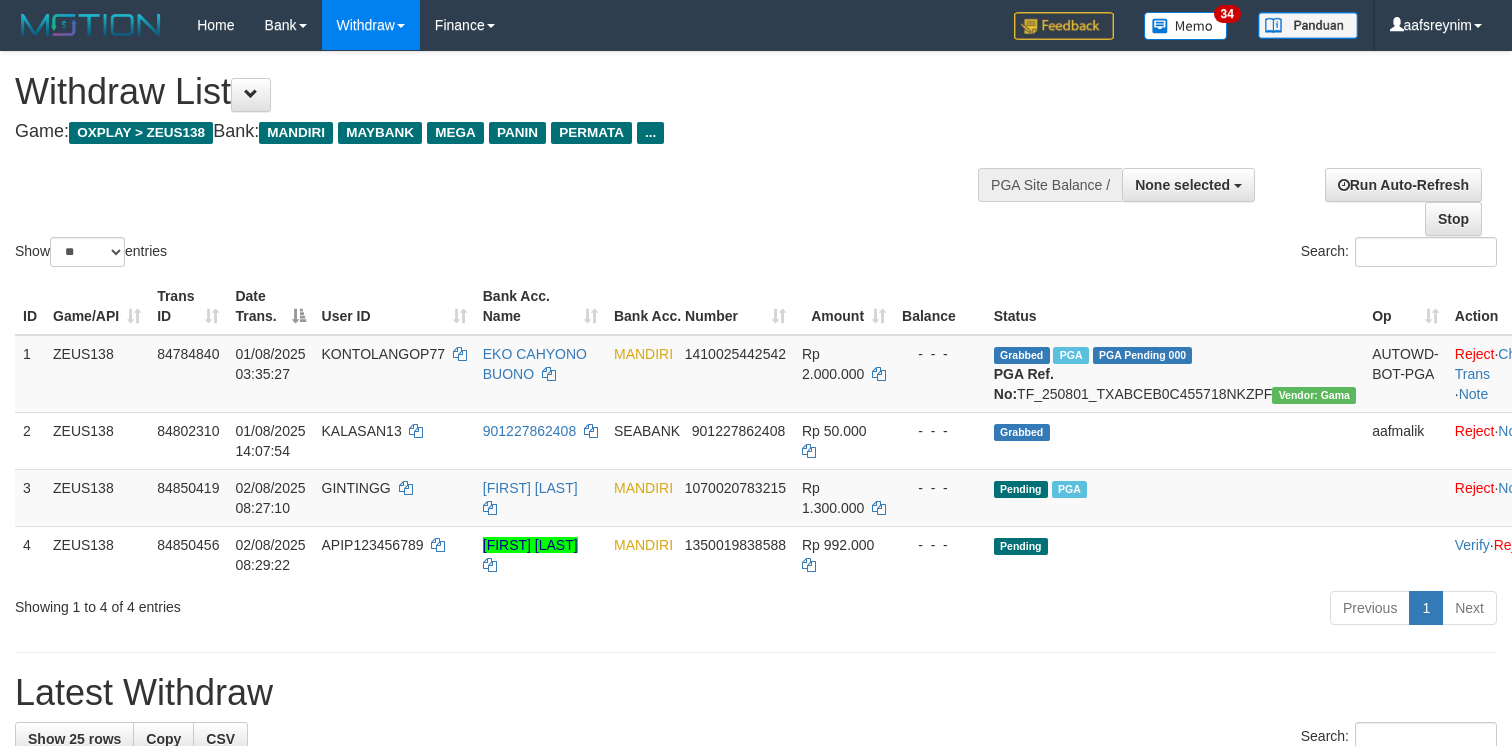 select 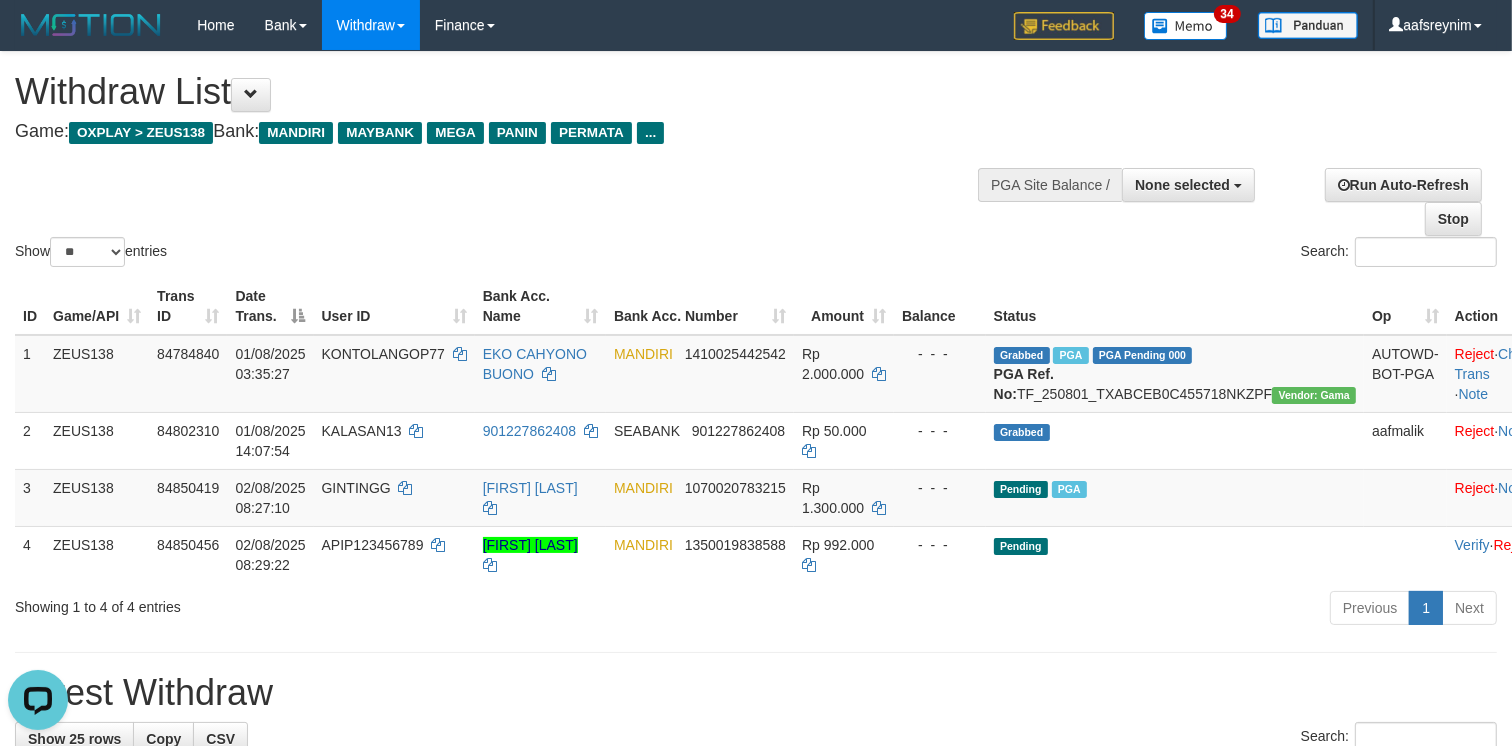 scroll, scrollTop: 0, scrollLeft: 0, axis: both 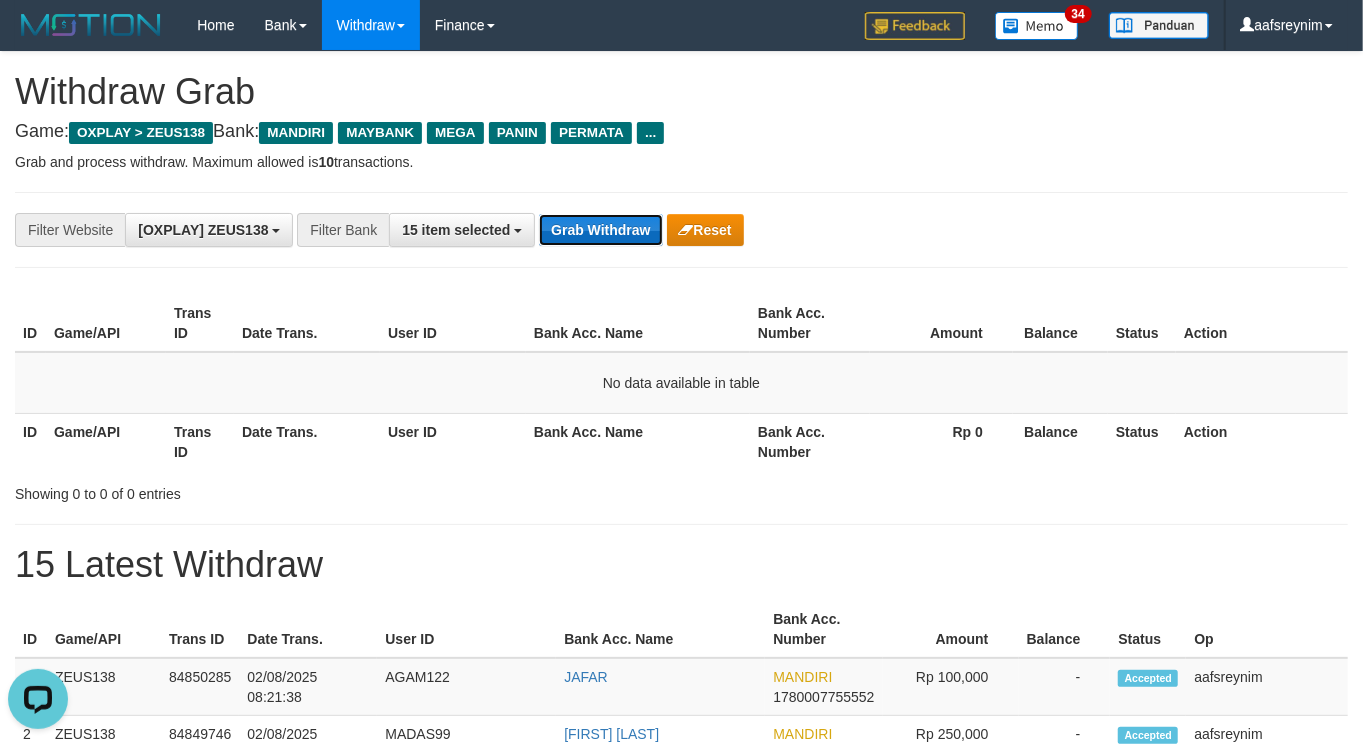 click on "Grab Withdraw" at bounding box center [600, 230] 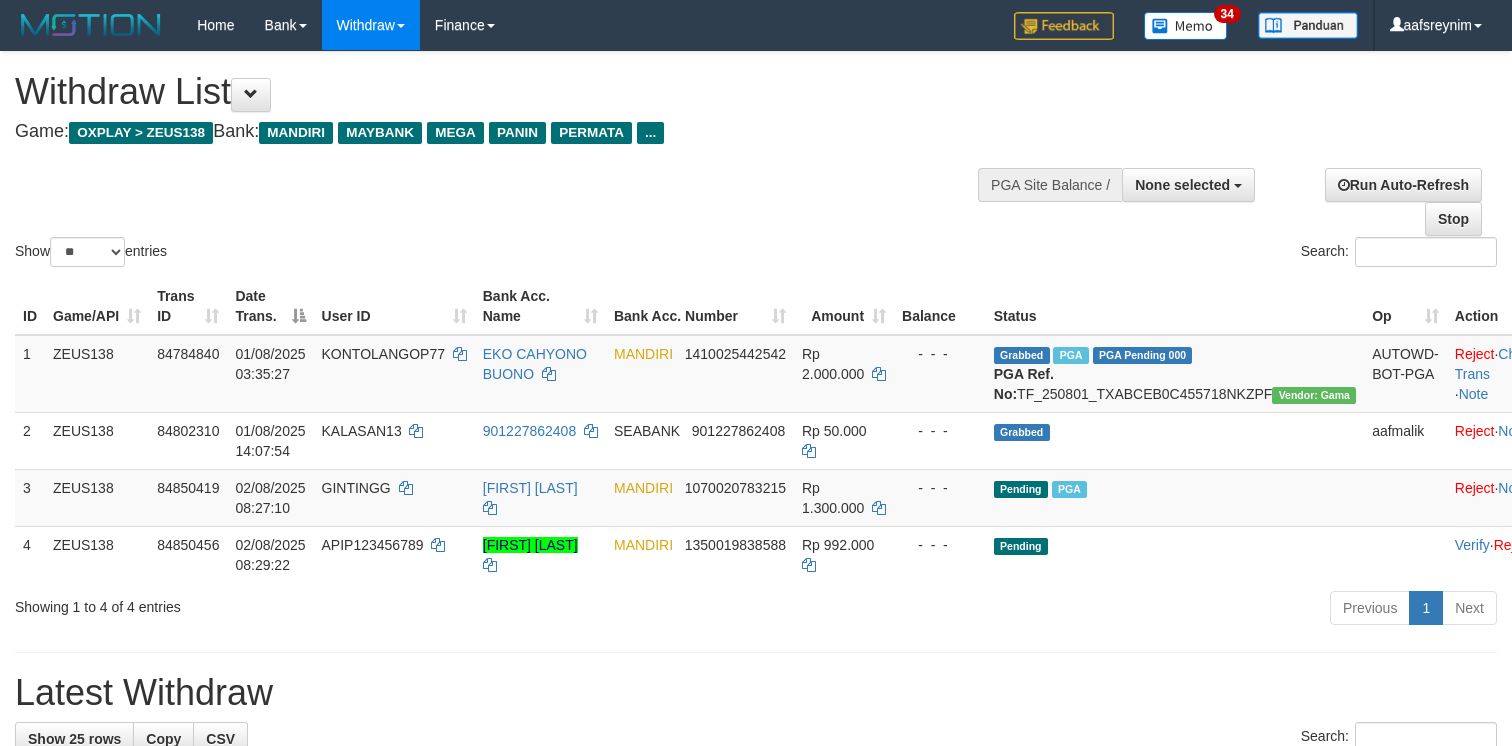 select 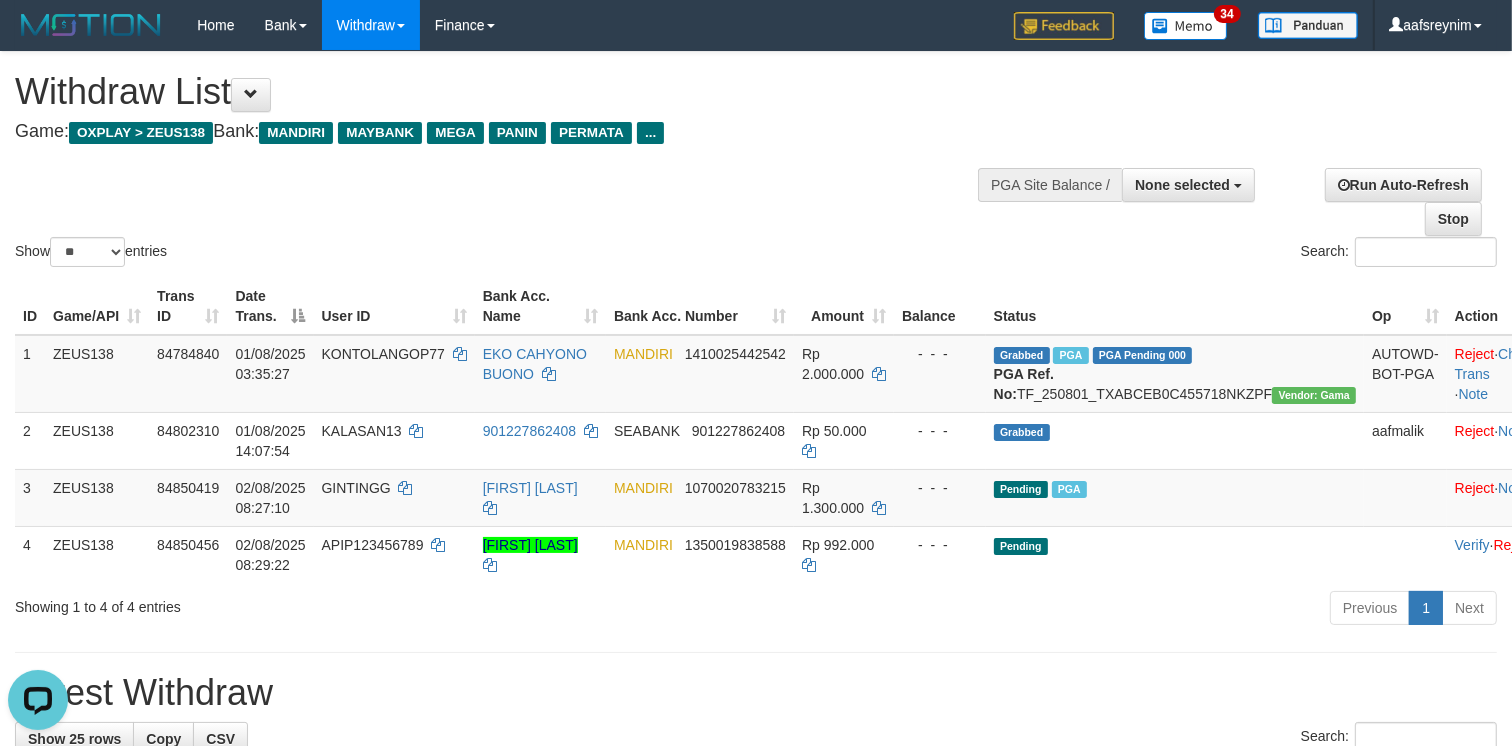 scroll, scrollTop: 0, scrollLeft: 0, axis: both 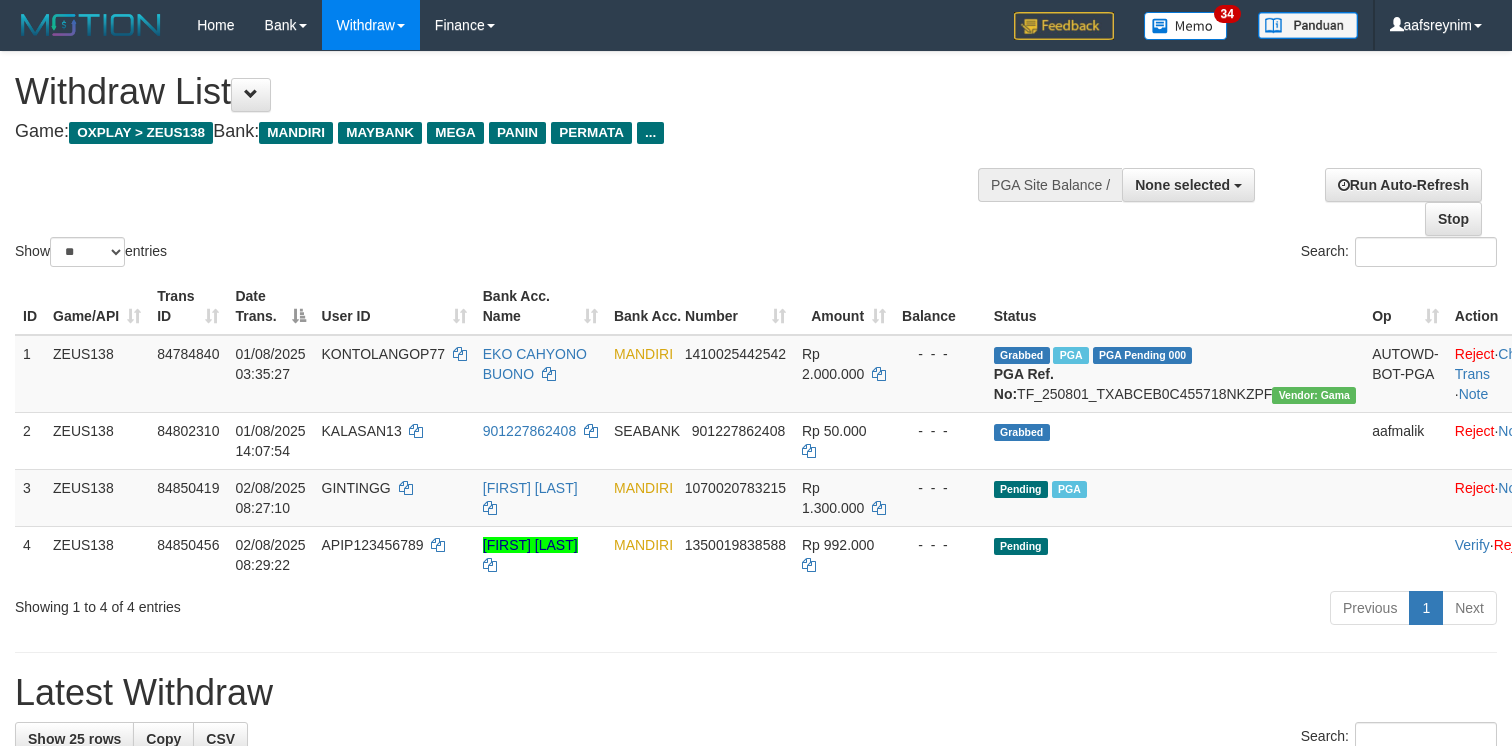 select 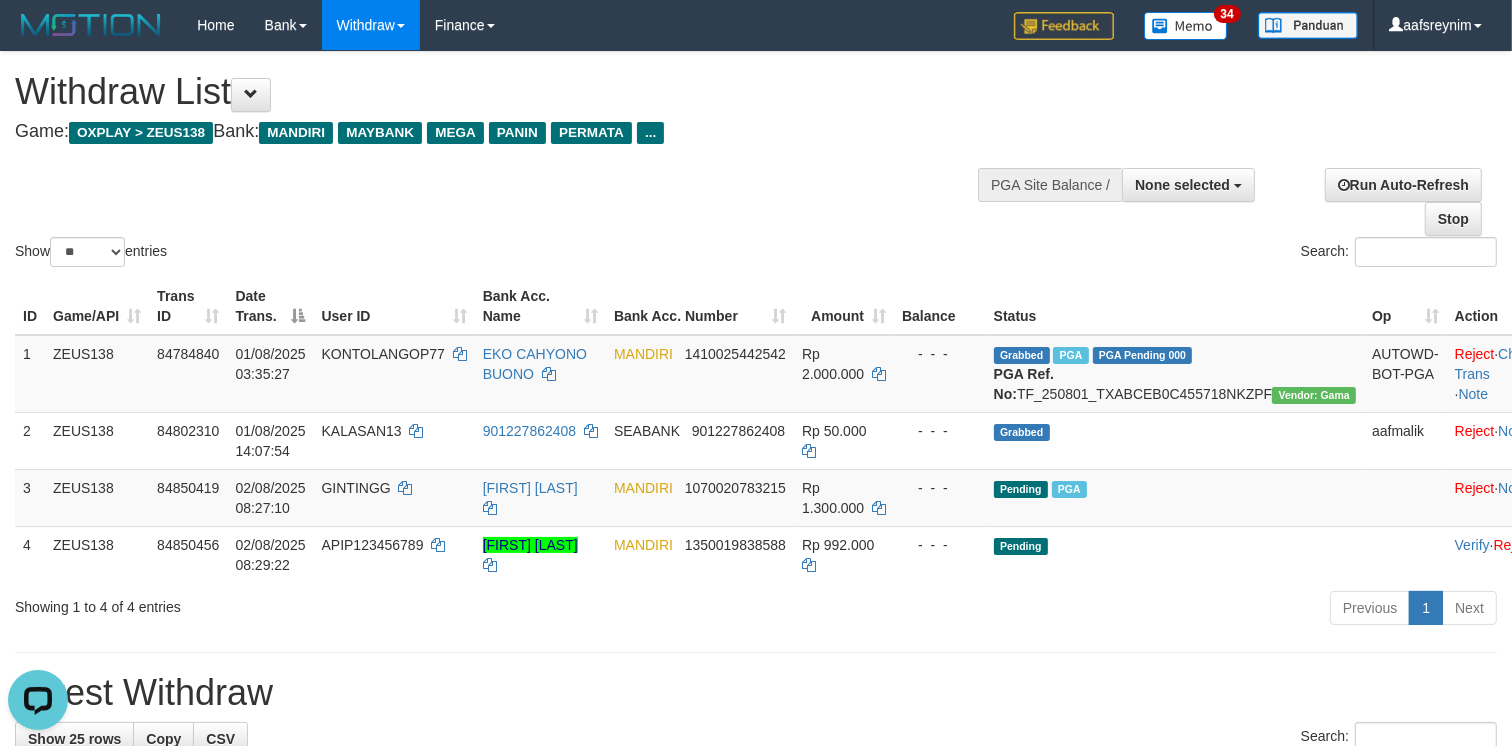 scroll, scrollTop: 0, scrollLeft: 0, axis: both 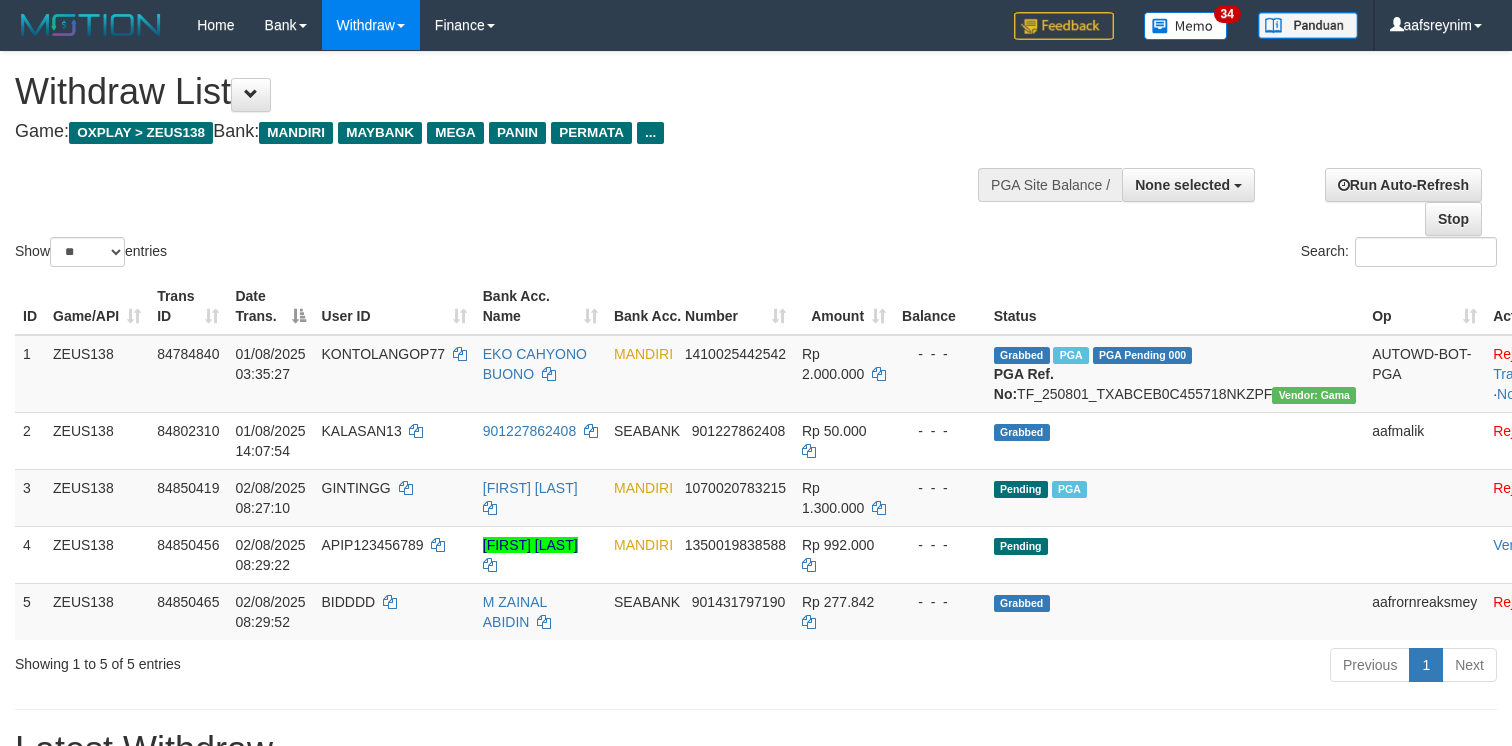 select 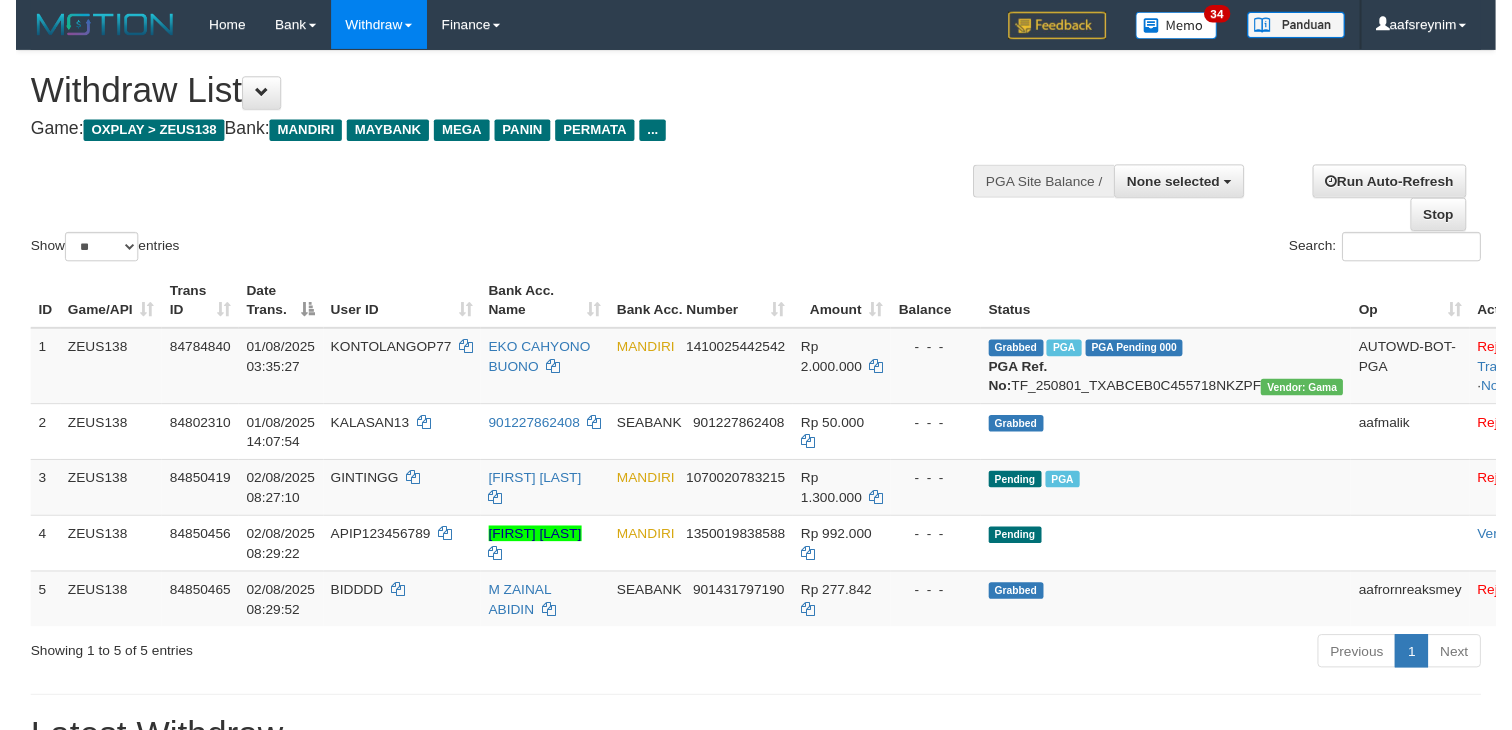 scroll, scrollTop: 0, scrollLeft: 0, axis: both 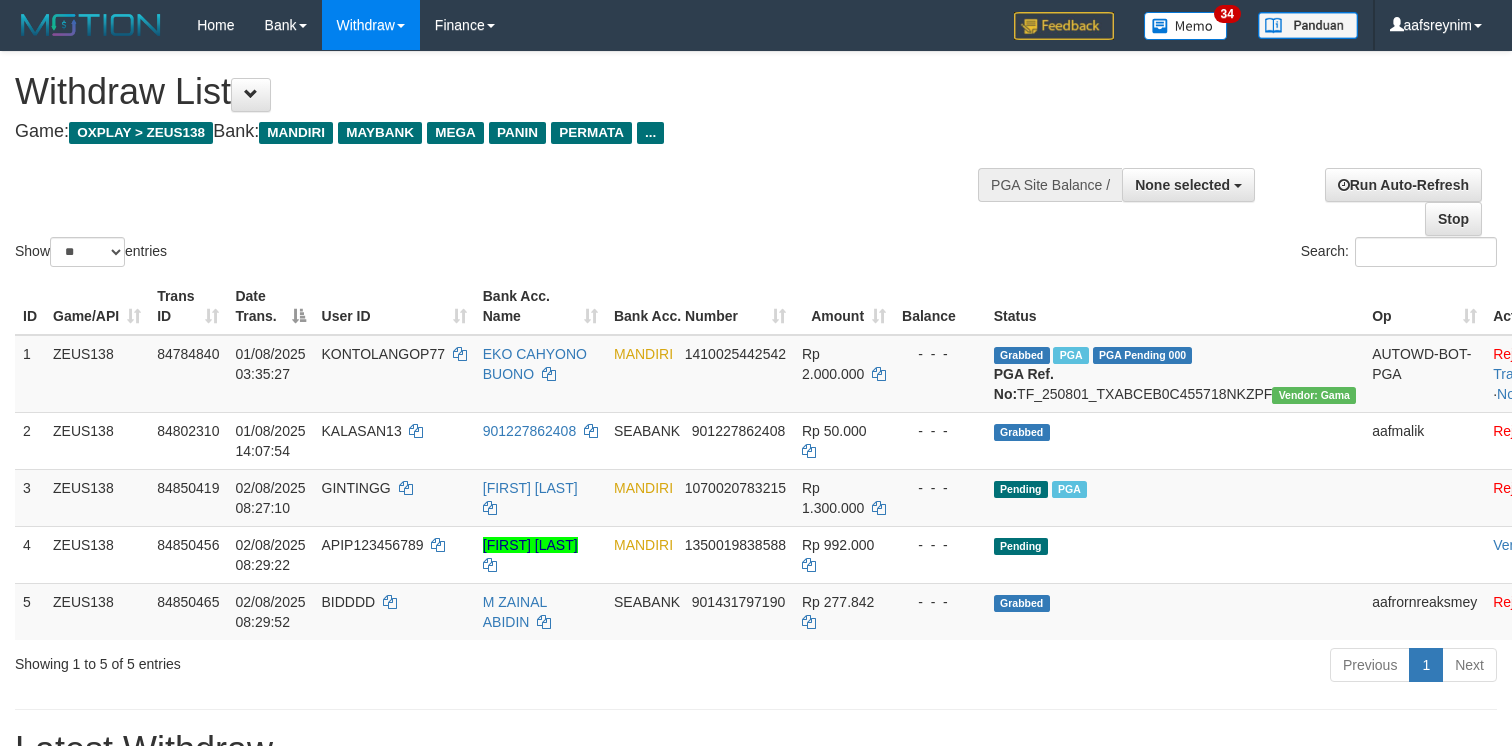 select 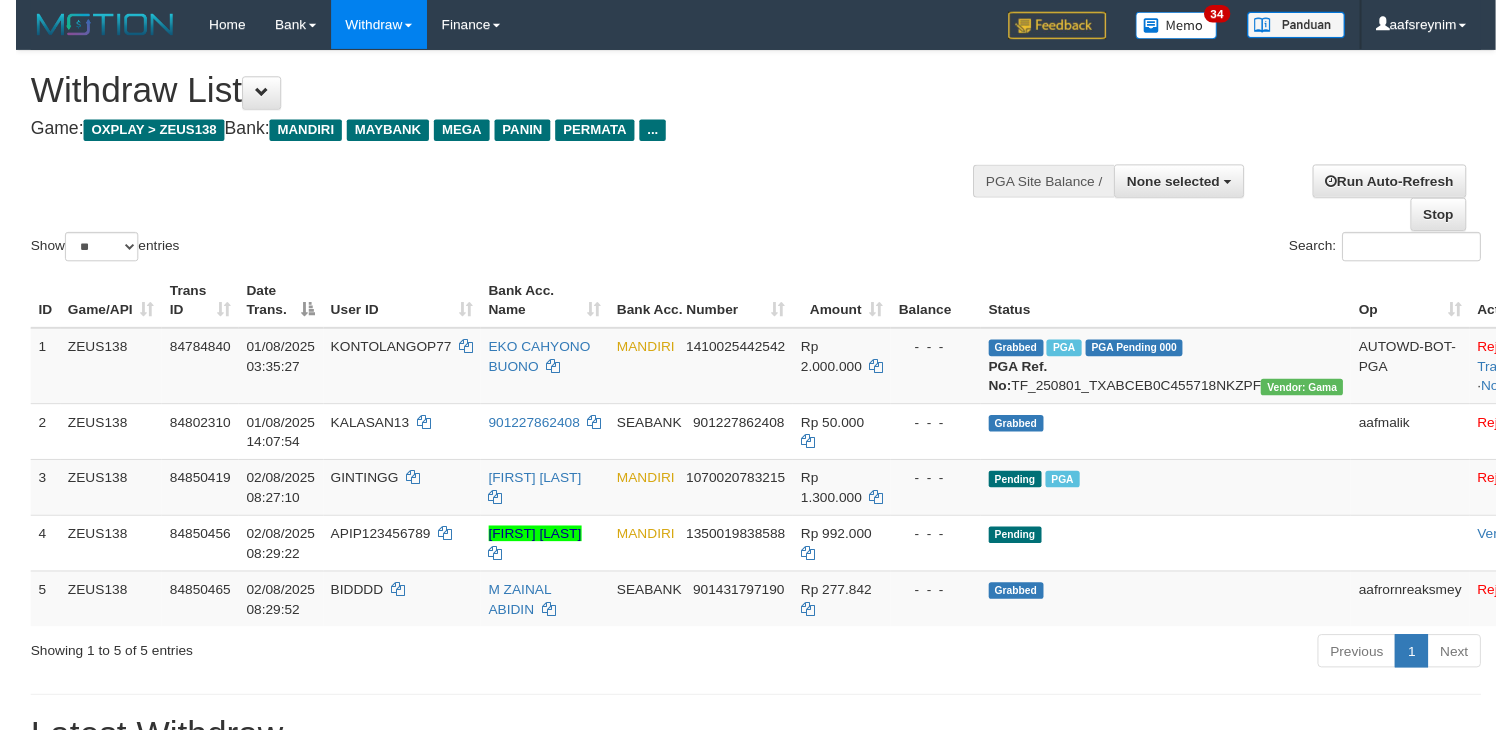 scroll, scrollTop: 0, scrollLeft: 0, axis: both 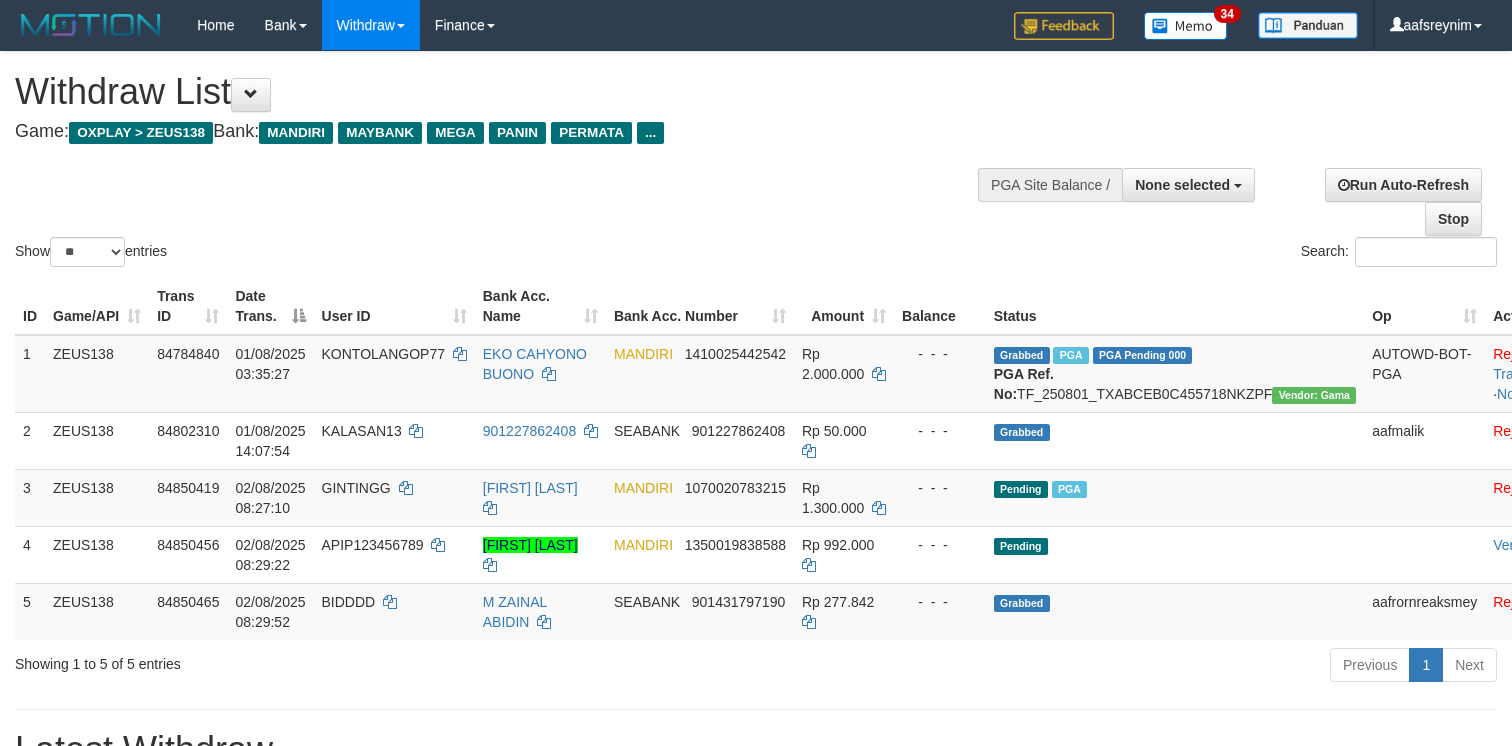 select 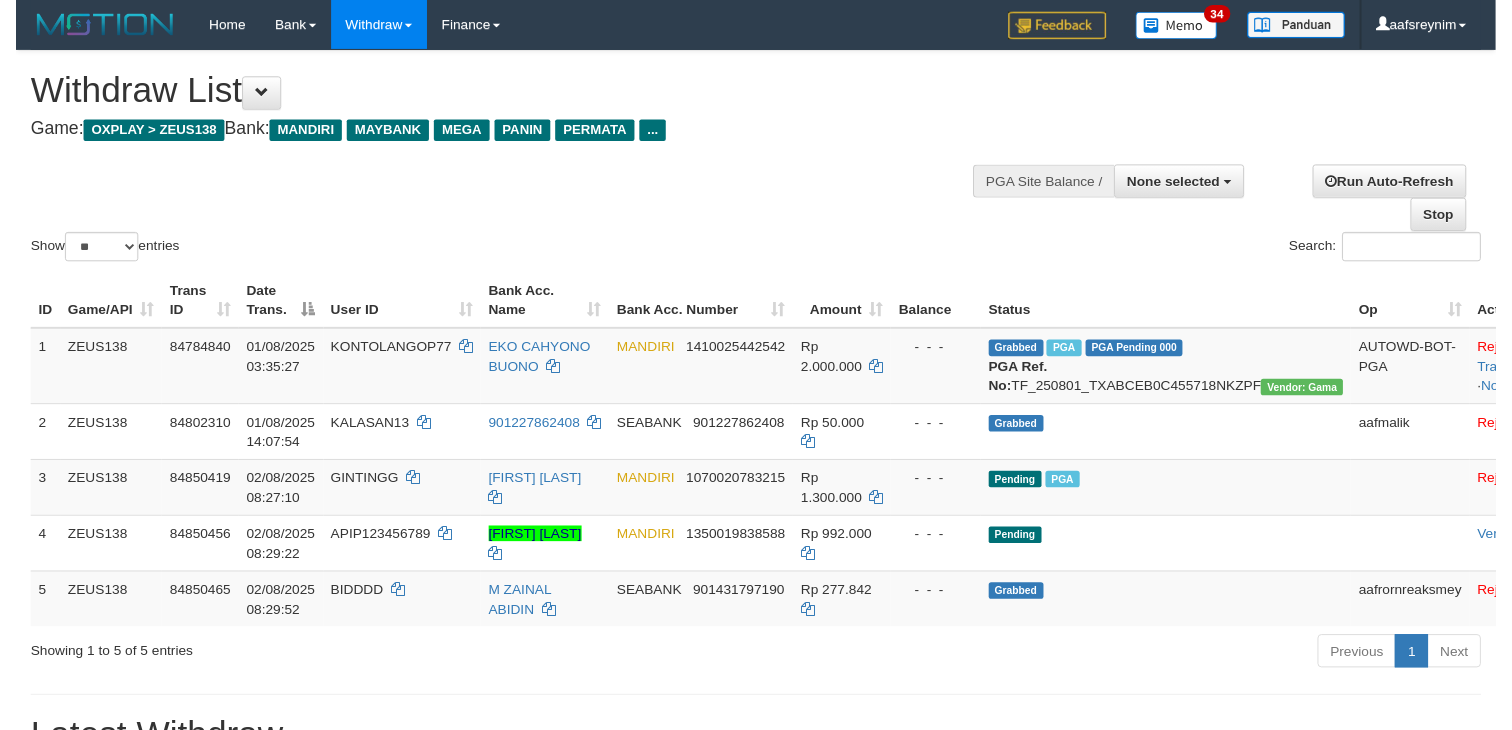 scroll, scrollTop: 0, scrollLeft: 0, axis: both 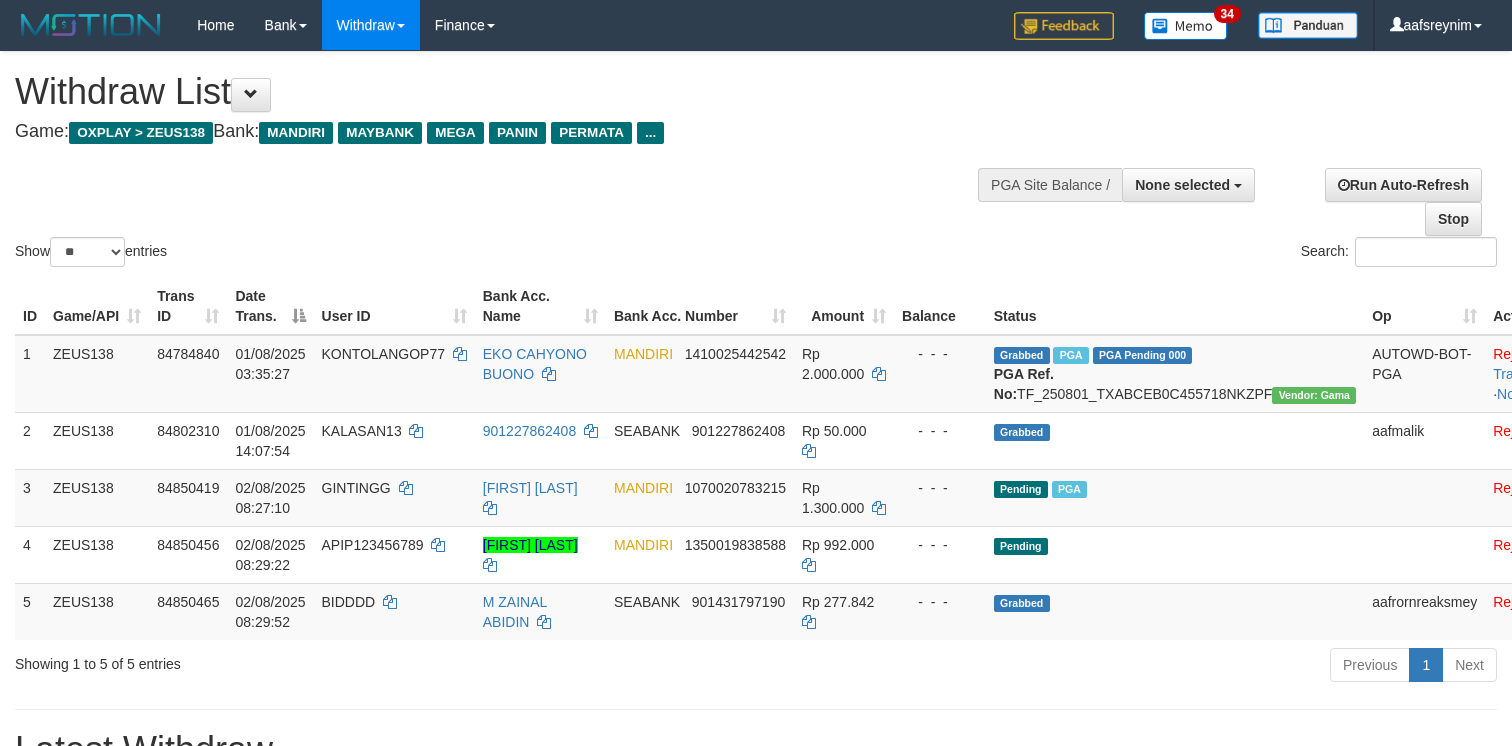 select 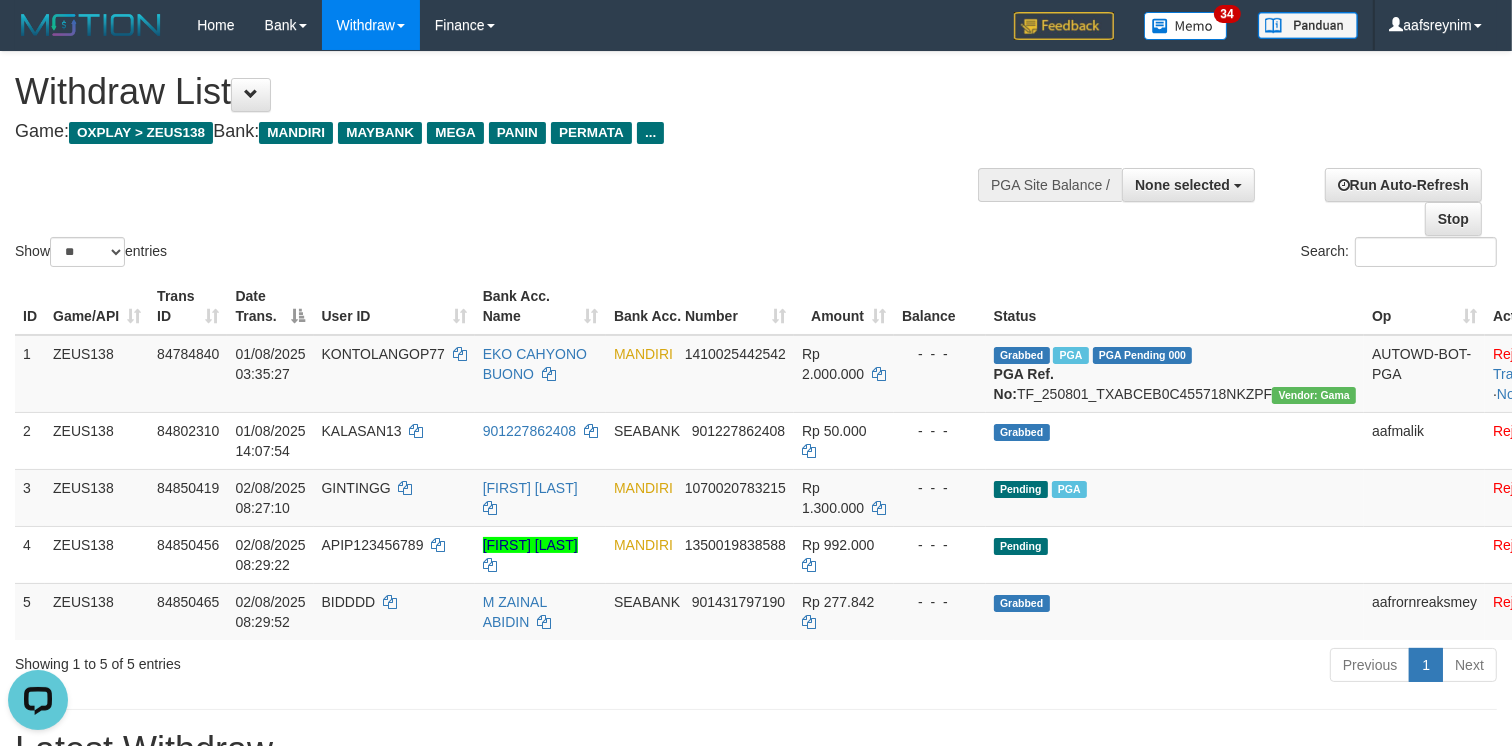 scroll, scrollTop: 0, scrollLeft: 0, axis: both 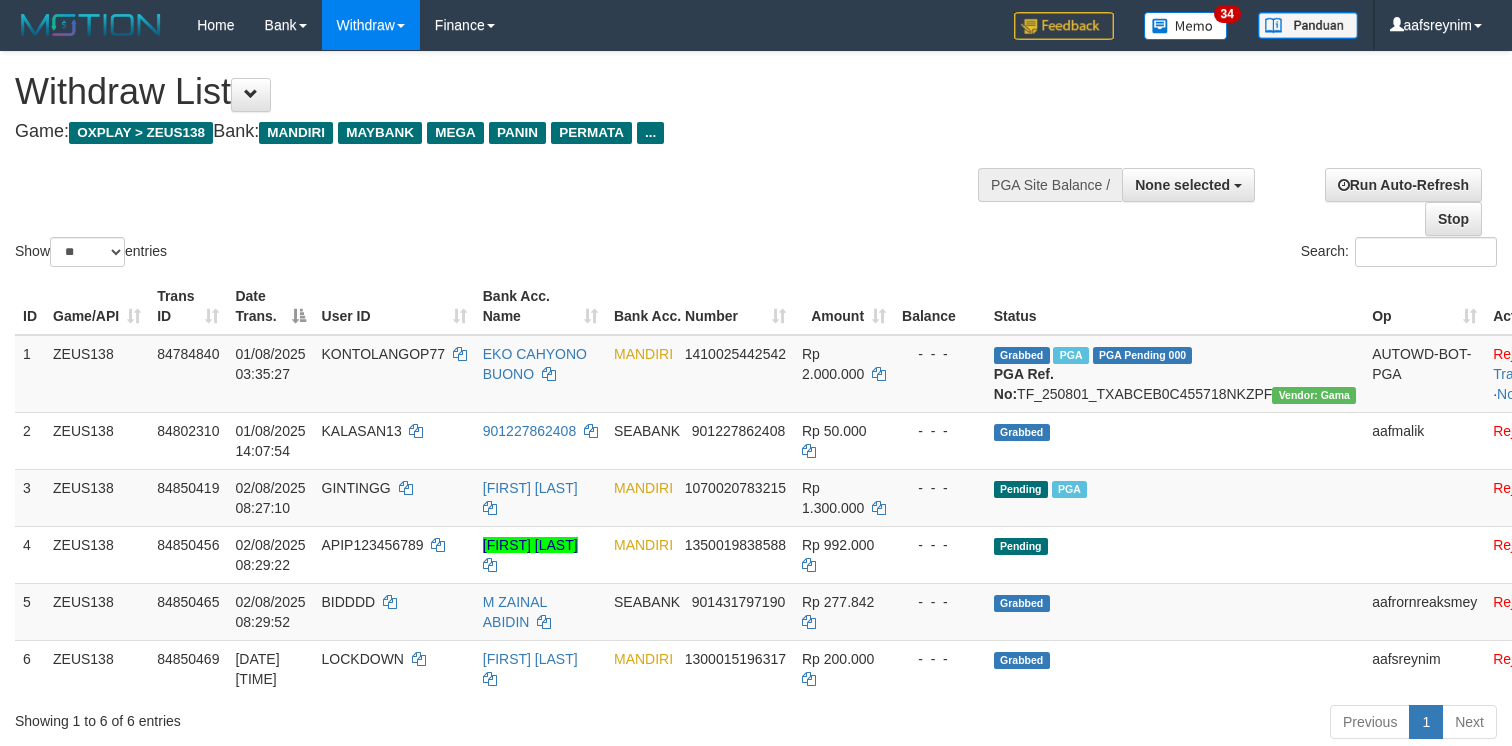 select 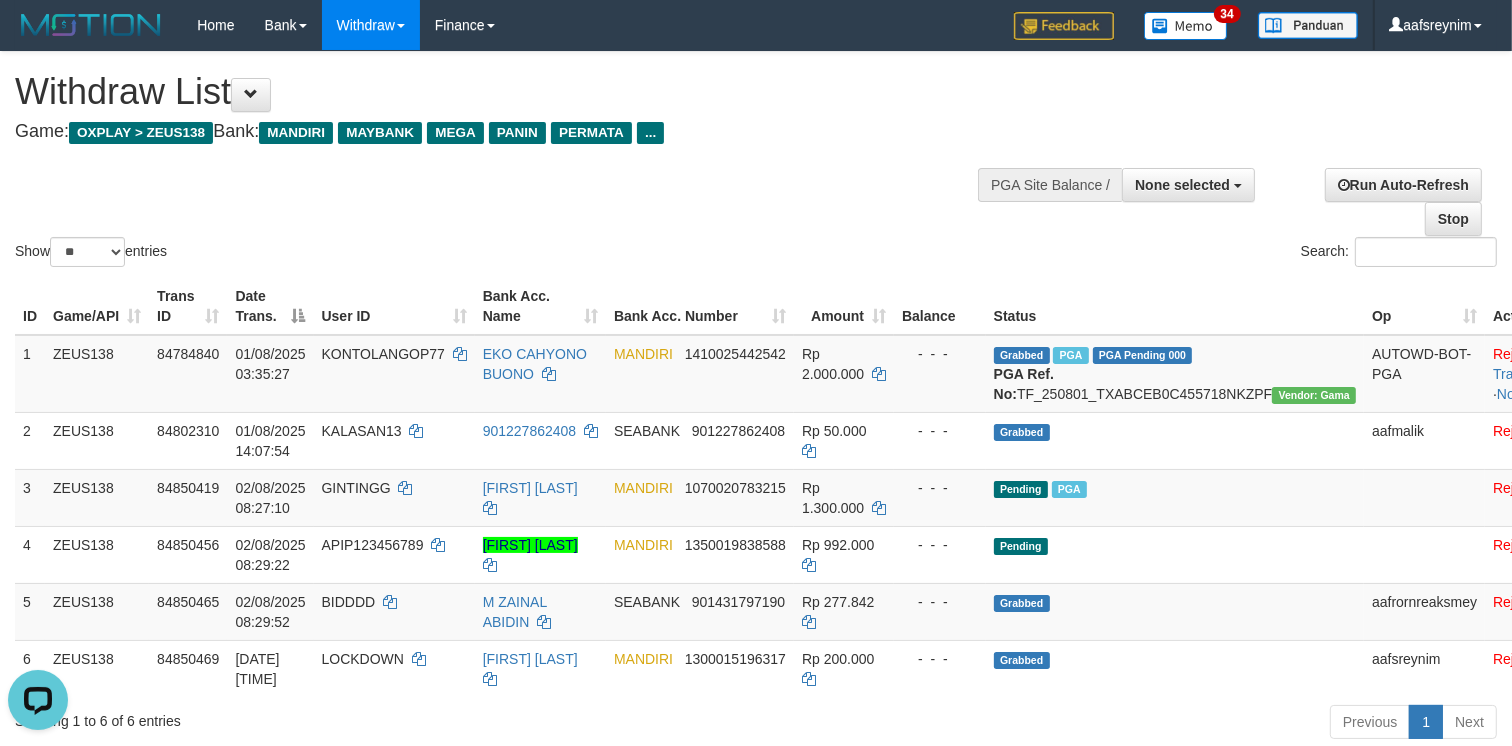 scroll, scrollTop: 0, scrollLeft: 0, axis: both 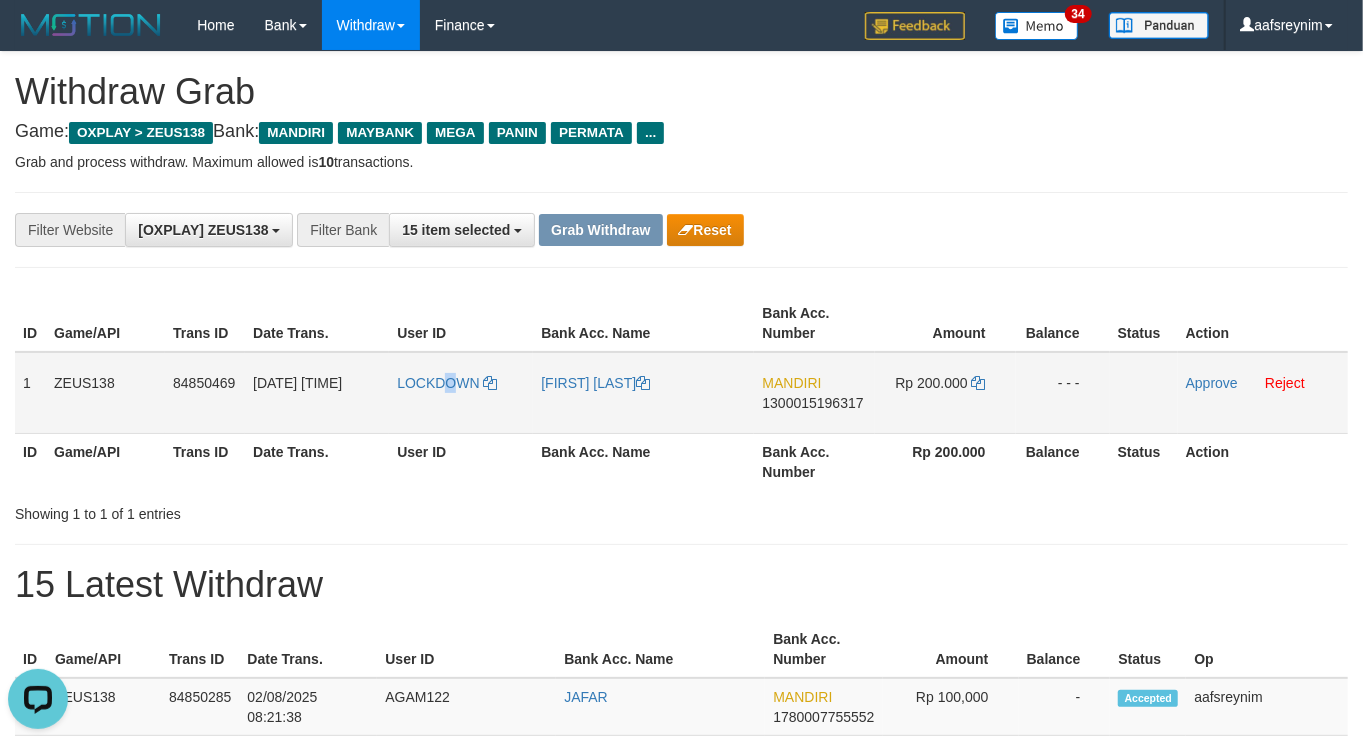 click on "LOCKDOWN" at bounding box center (461, 393) 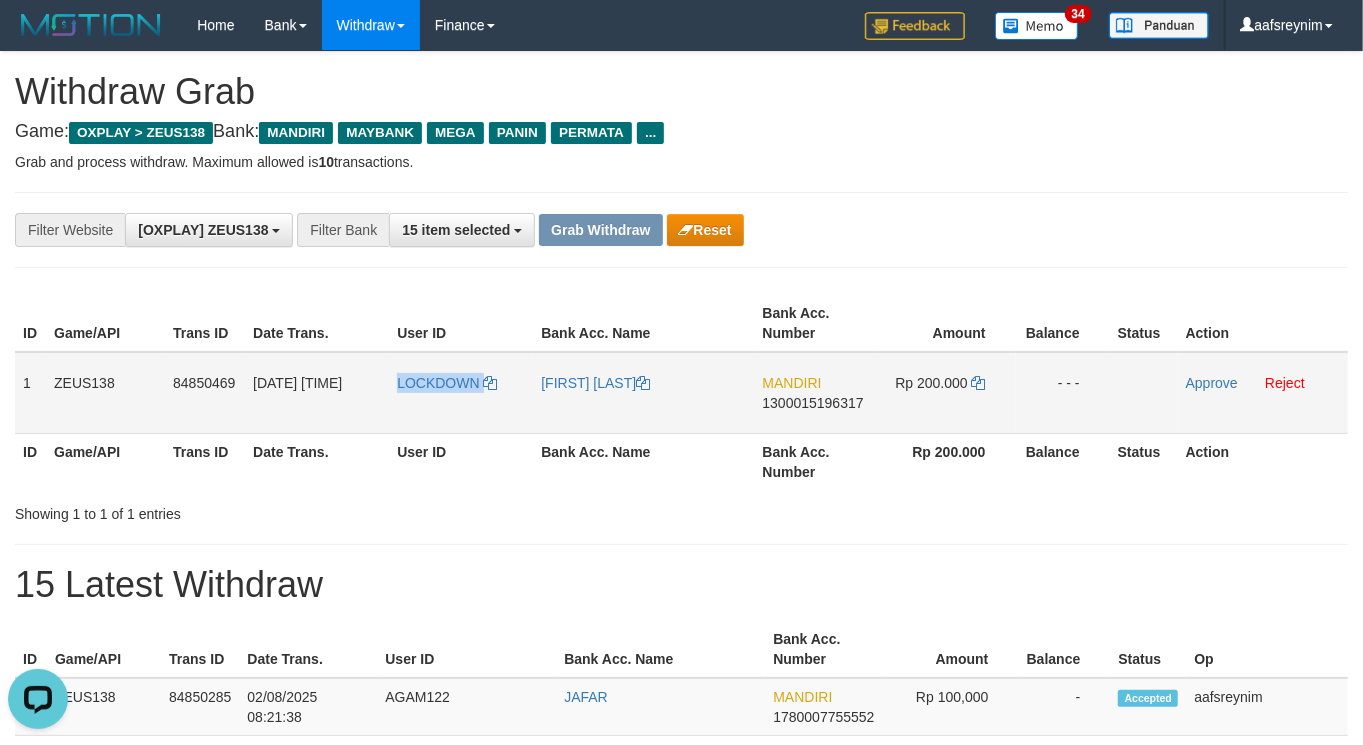 click on "LOCKDOWN" at bounding box center [461, 393] 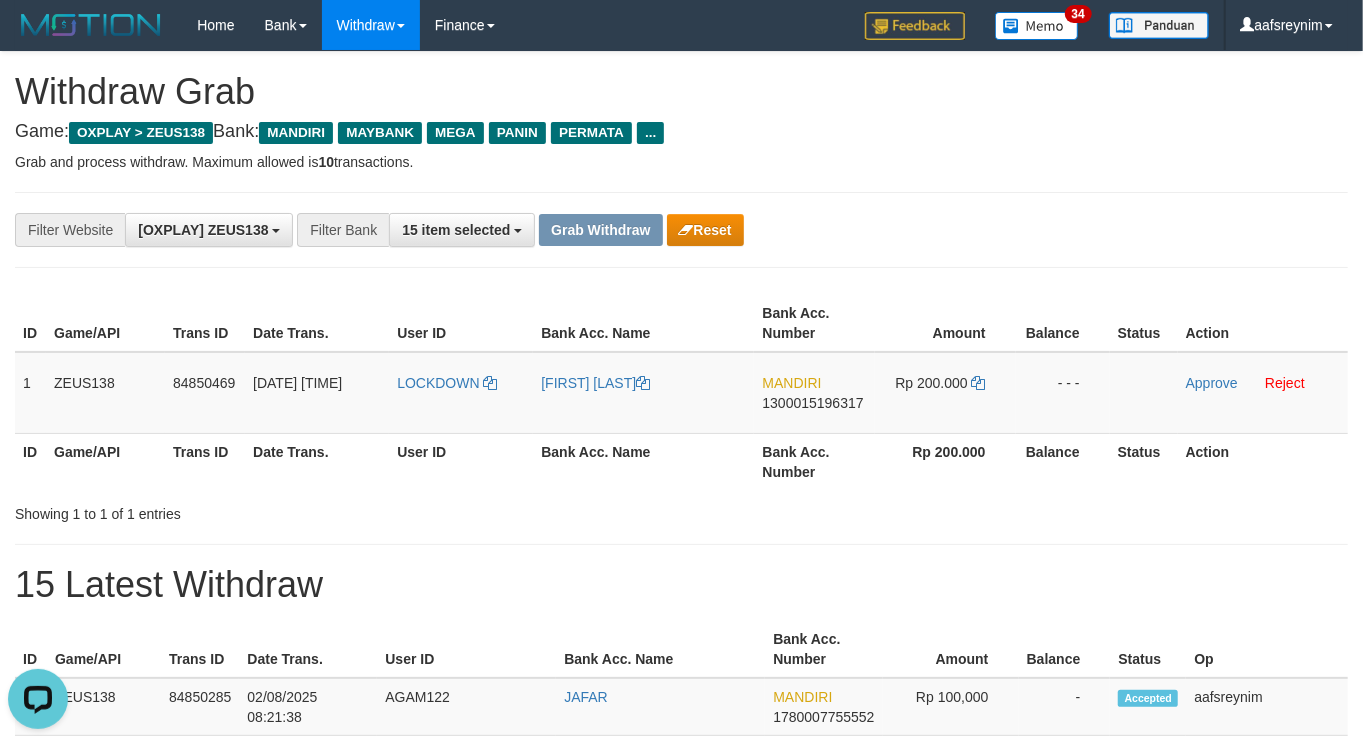 click on "**********" at bounding box center (681, 1123) 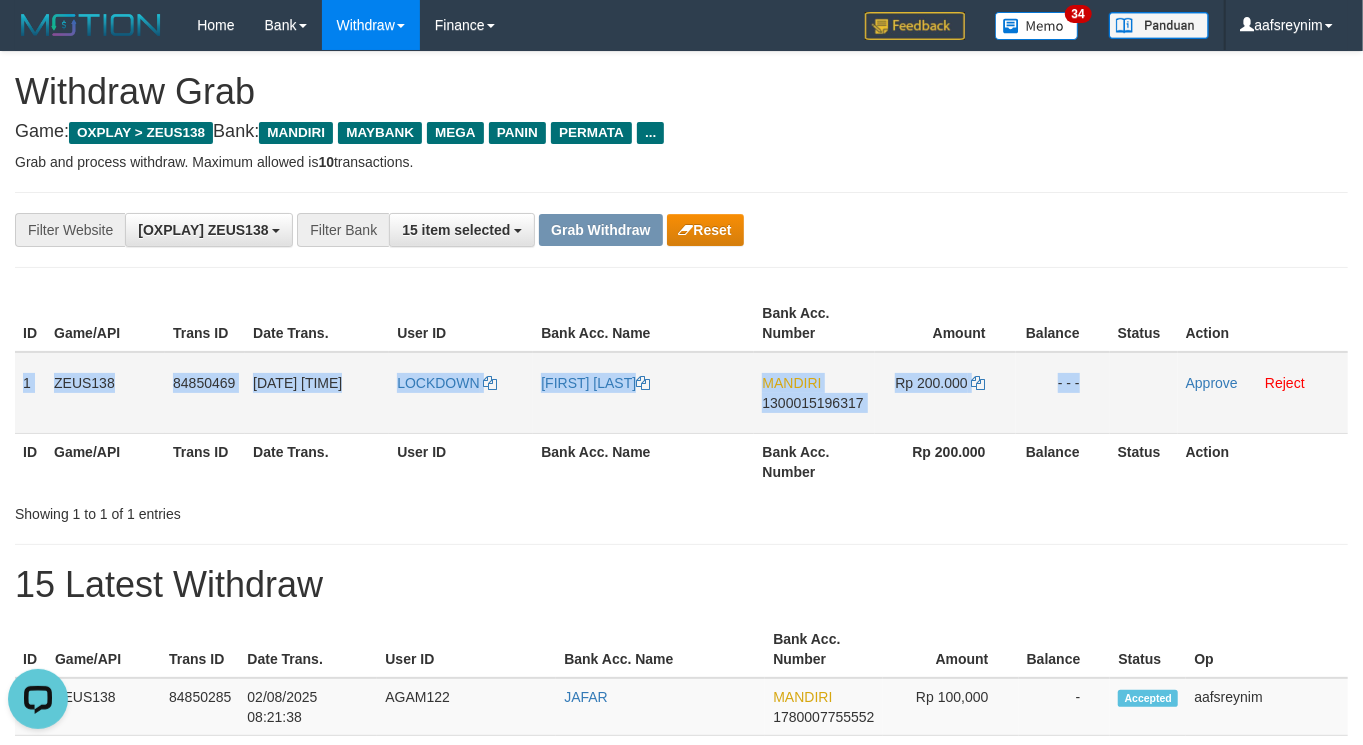drag, startPoint x: 22, startPoint y: 393, endPoint x: 1212, endPoint y: 405, distance: 1190.0605 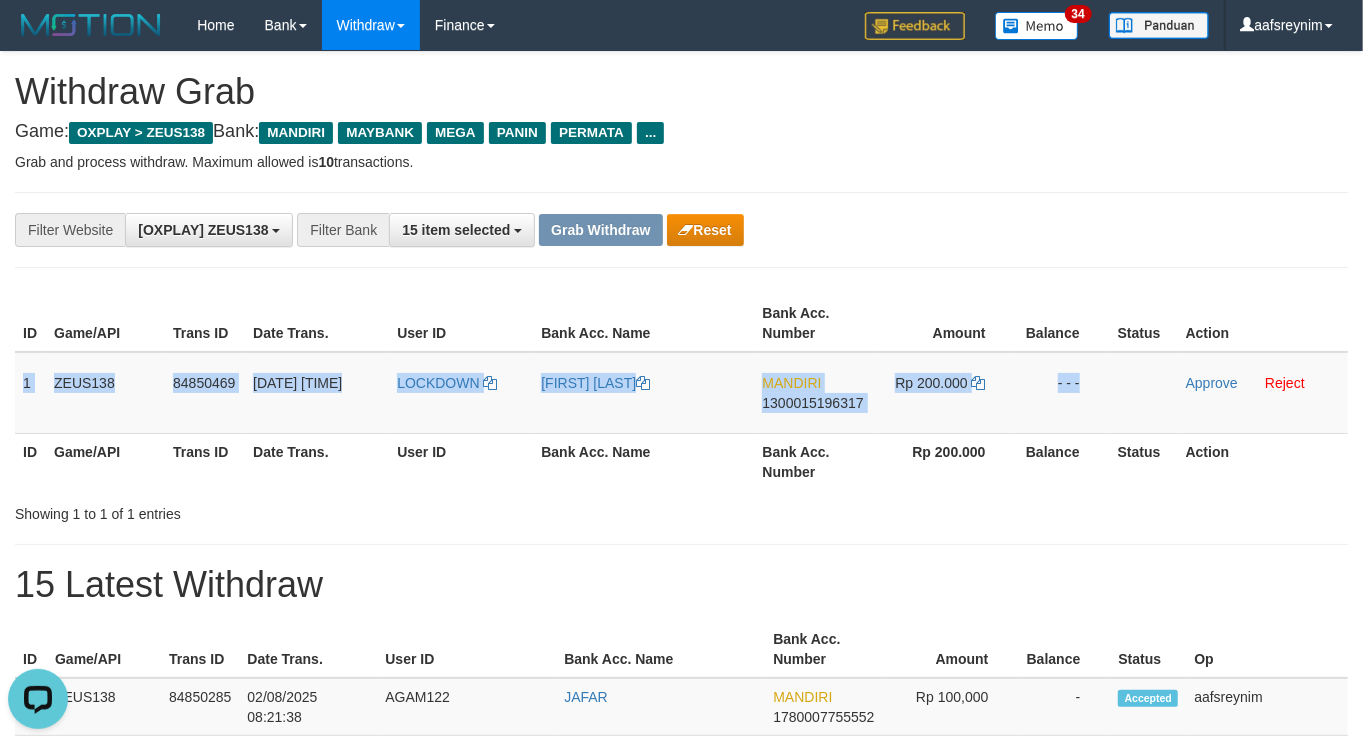copy on "1
ZEUS138
84850469
02/08/2025 08:30:04
LOCKDOWN
MAR ISRAK
MANDIRI
1300015196317
Rp 200.000
- - -" 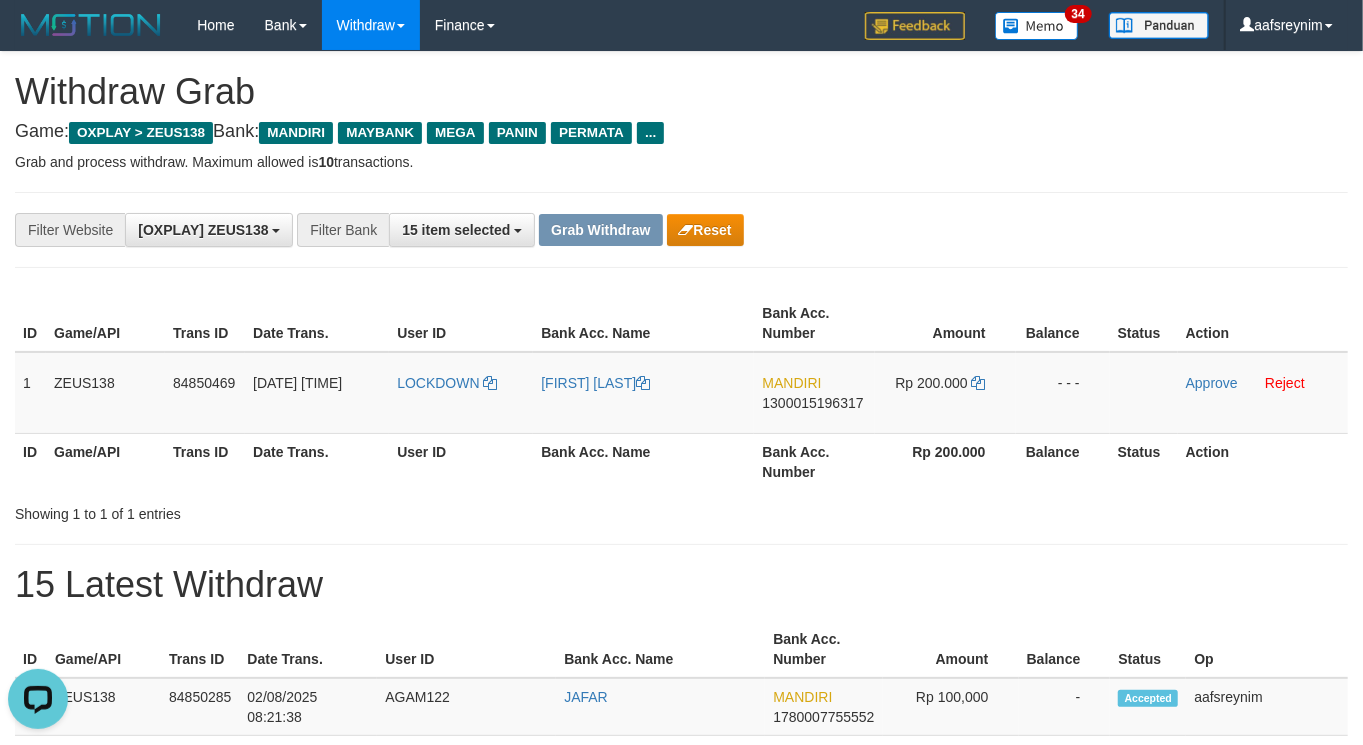 click on "15 Latest Withdraw" at bounding box center (681, 585) 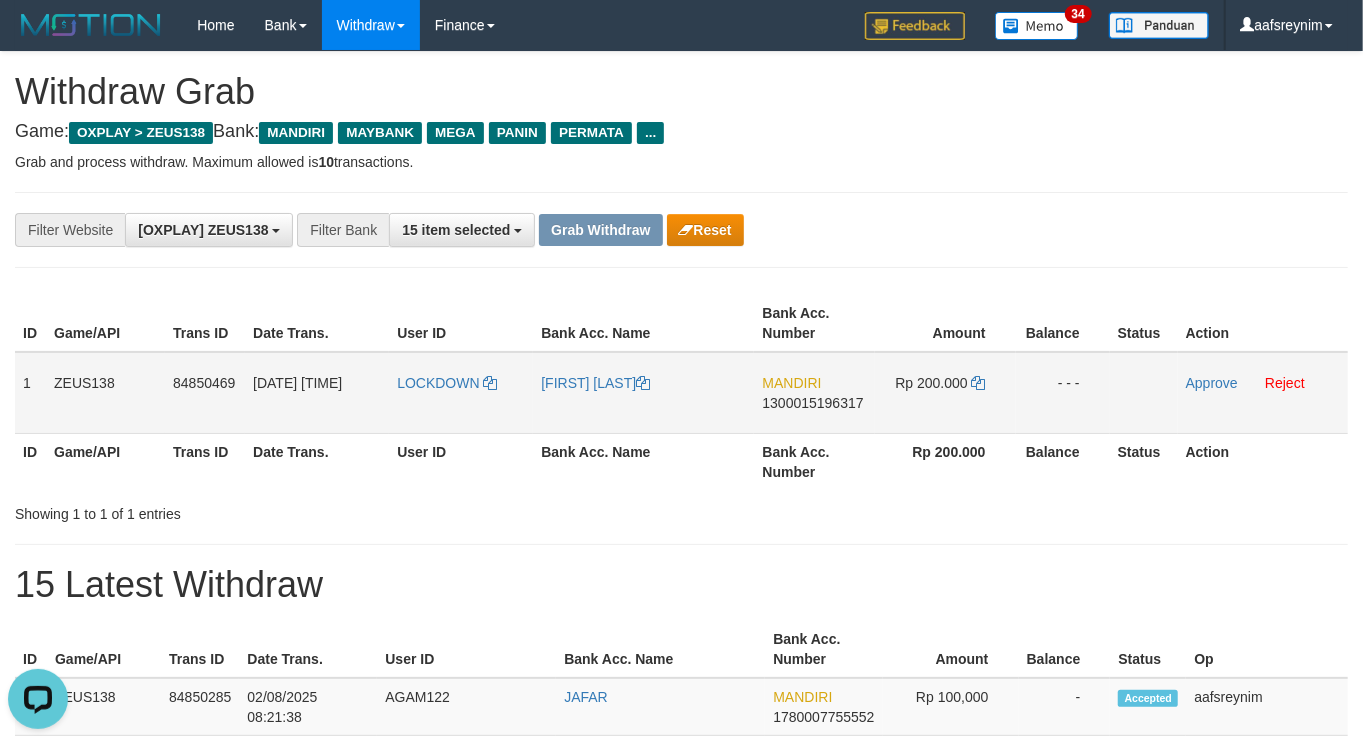 click on "MANDIRI
1300015196317" at bounding box center [814, 393] 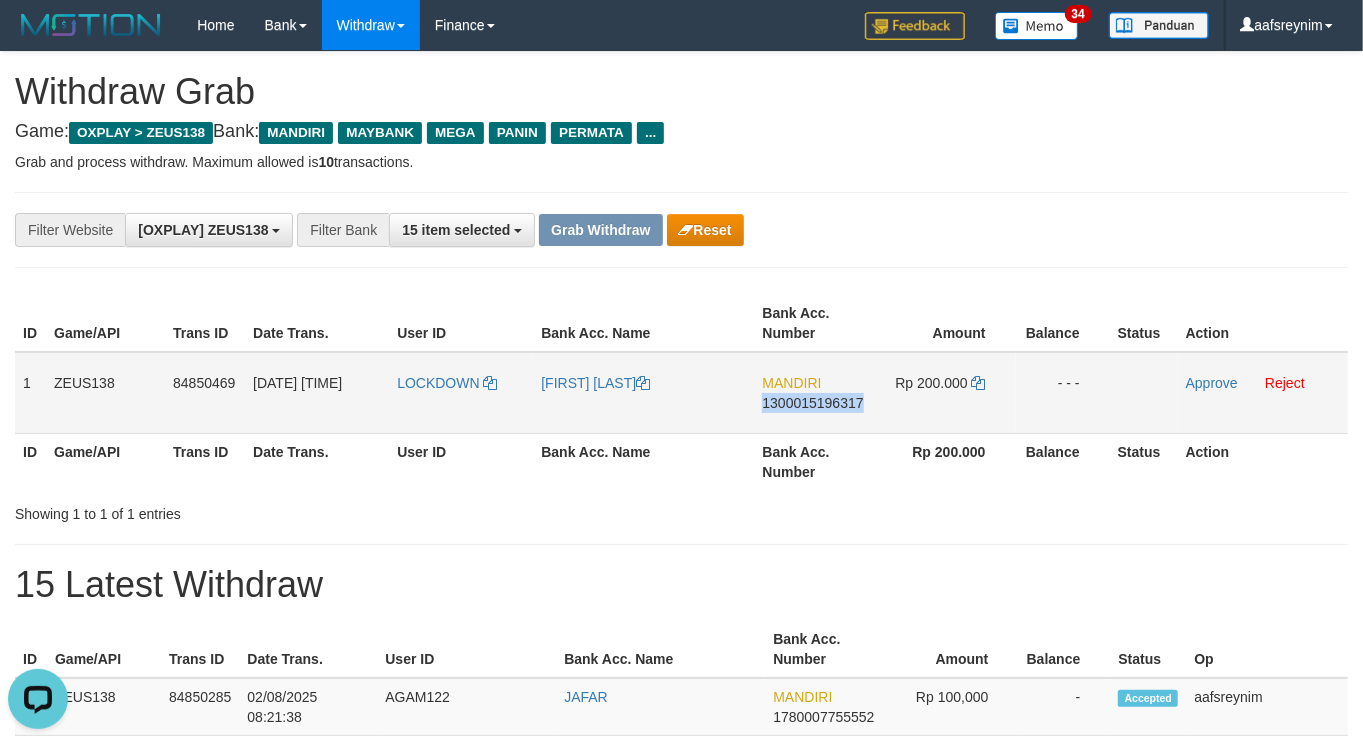 click on "MANDIRI
1300015196317" at bounding box center (814, 393) 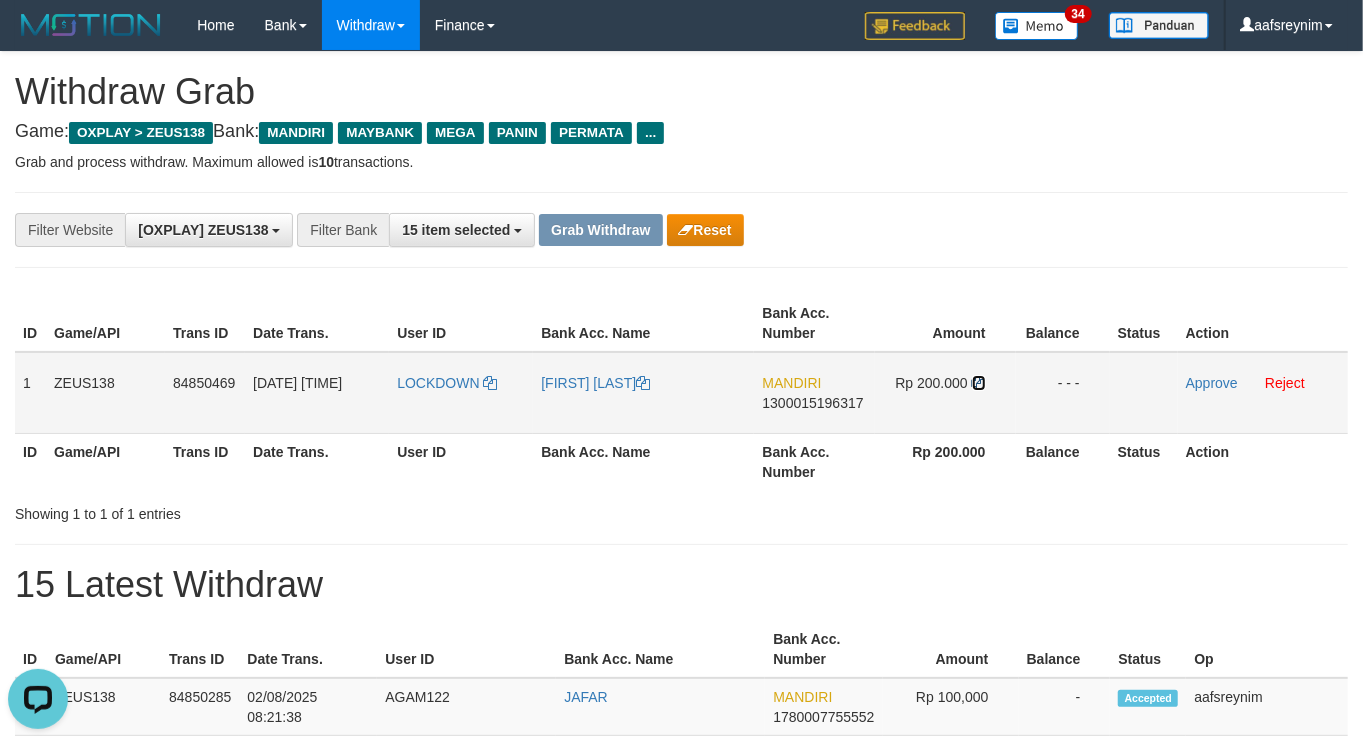 click at bounding box center (979, 383) 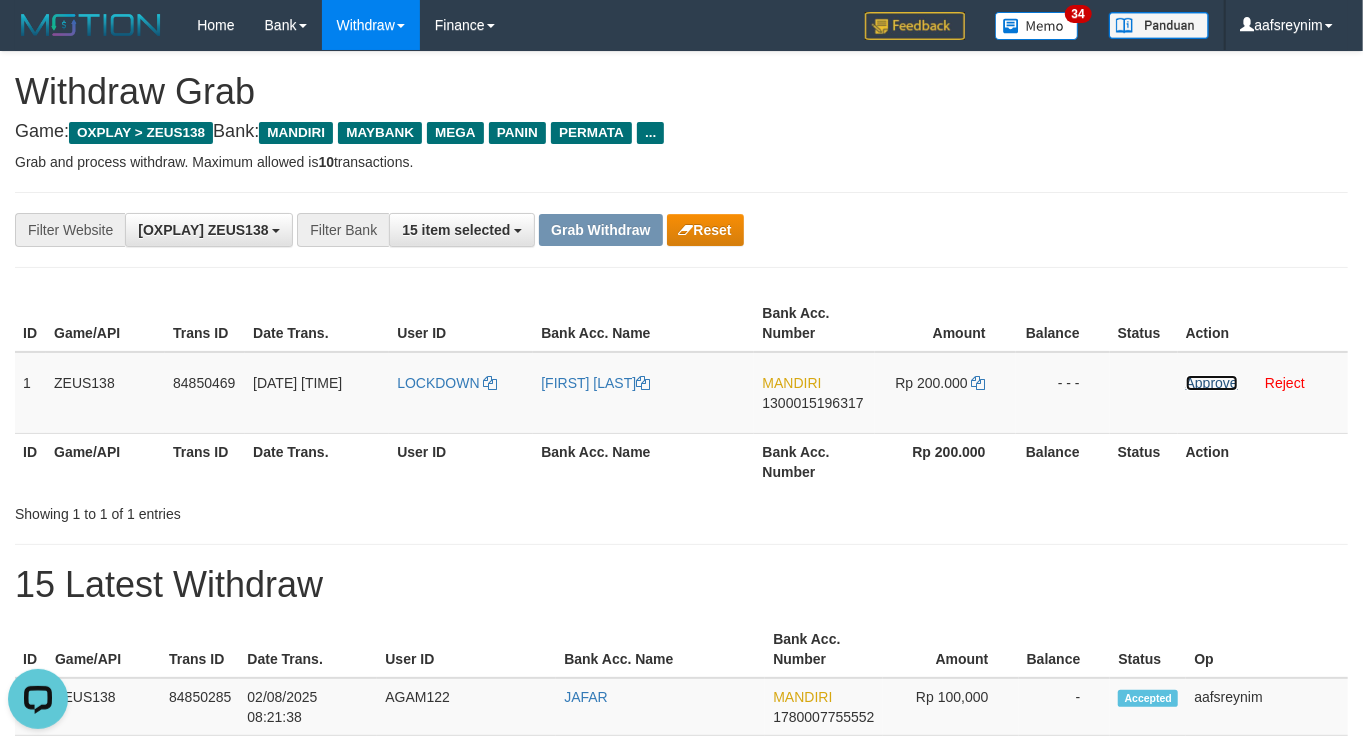 drag, startPoint x: 1202, startPoint y: 380, endPoint x: 771, endPoint y: 218, distance: 460.44 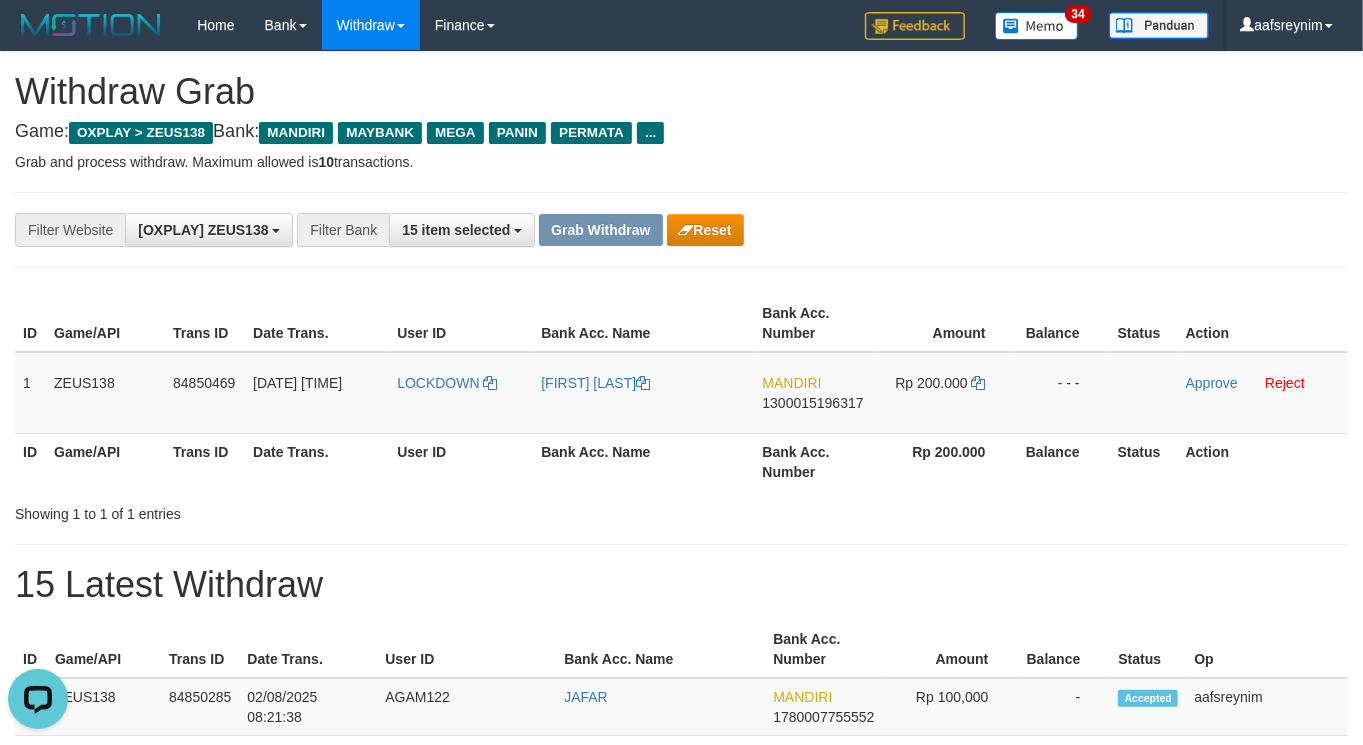 click on "Withdraw Grab" at bounding box center [681, 92] 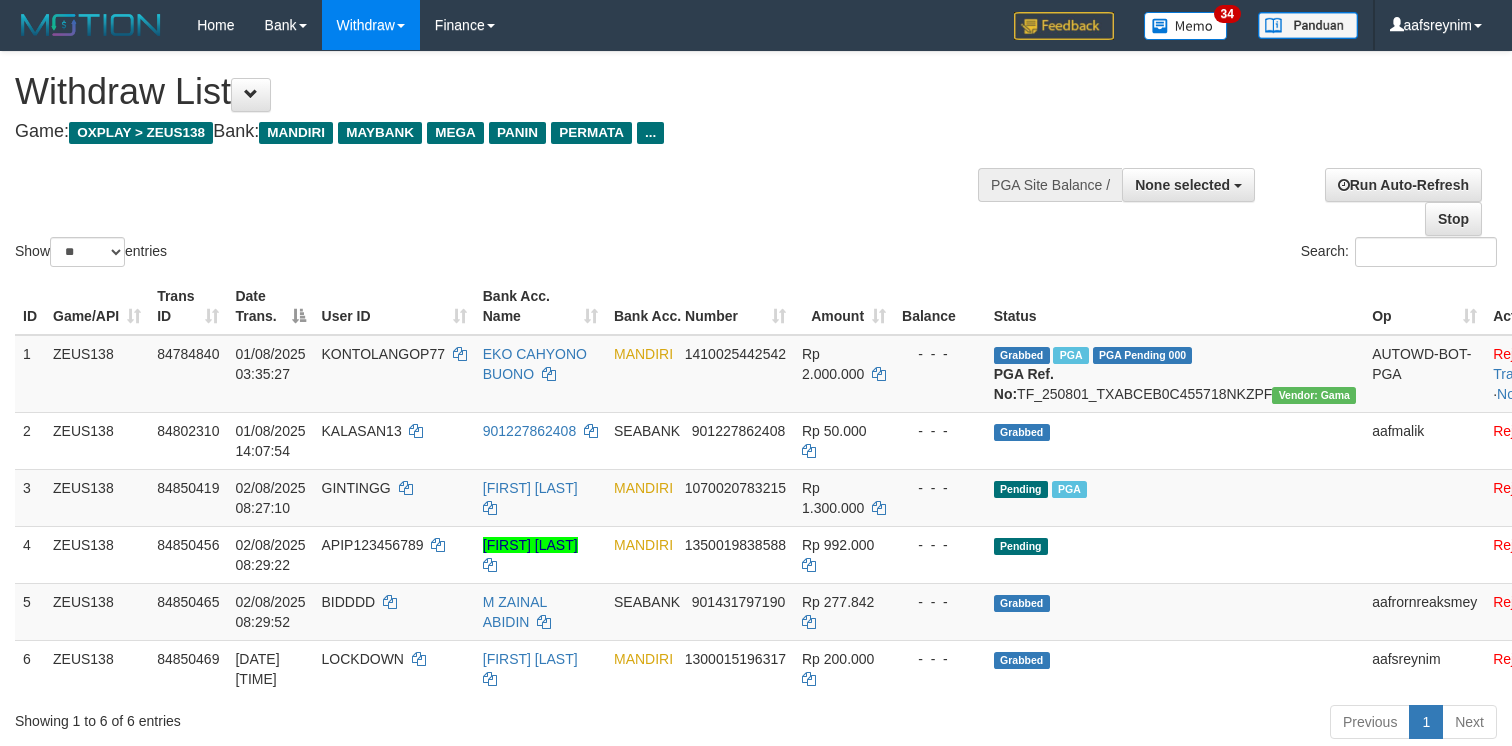 select 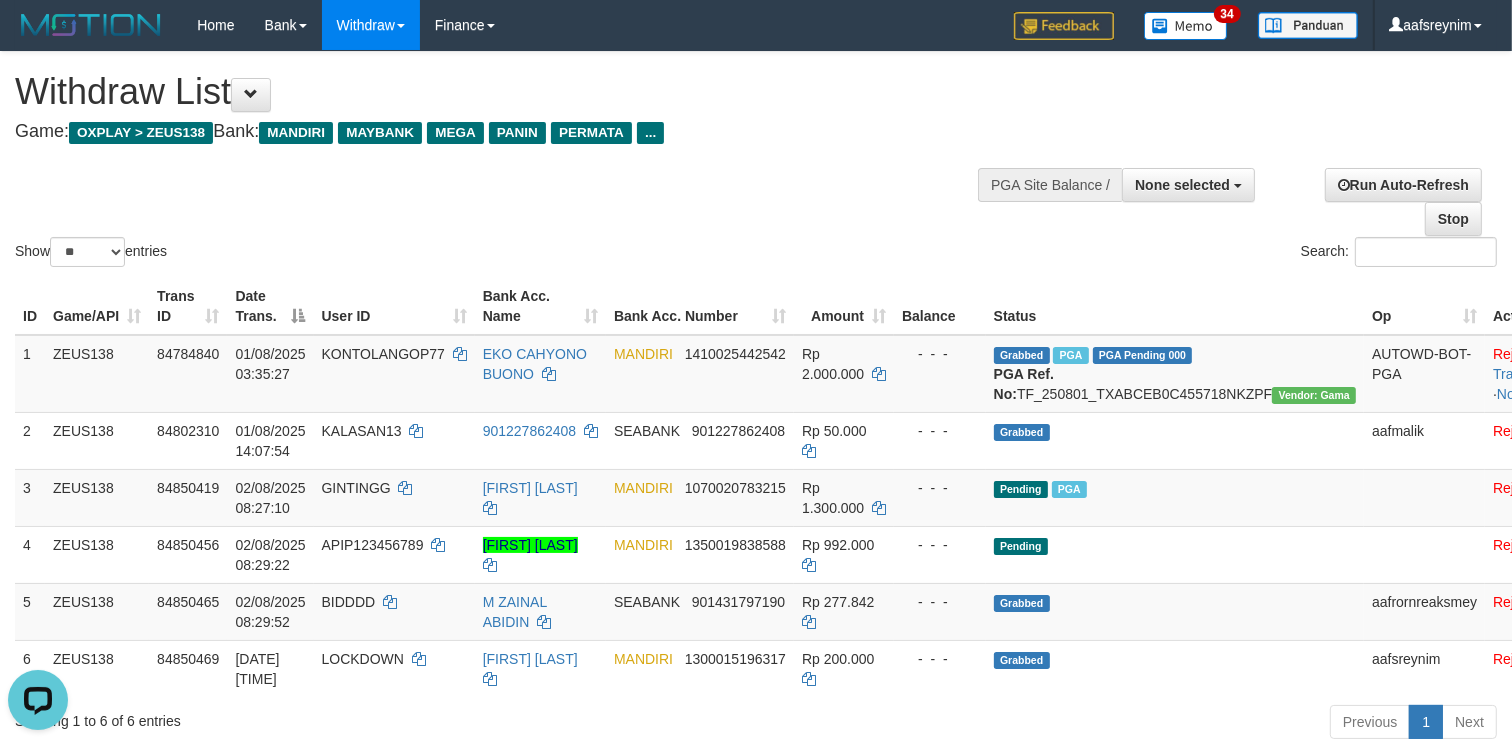 scroll, scrollTop: 0, scrollLeft: 0, axis: both 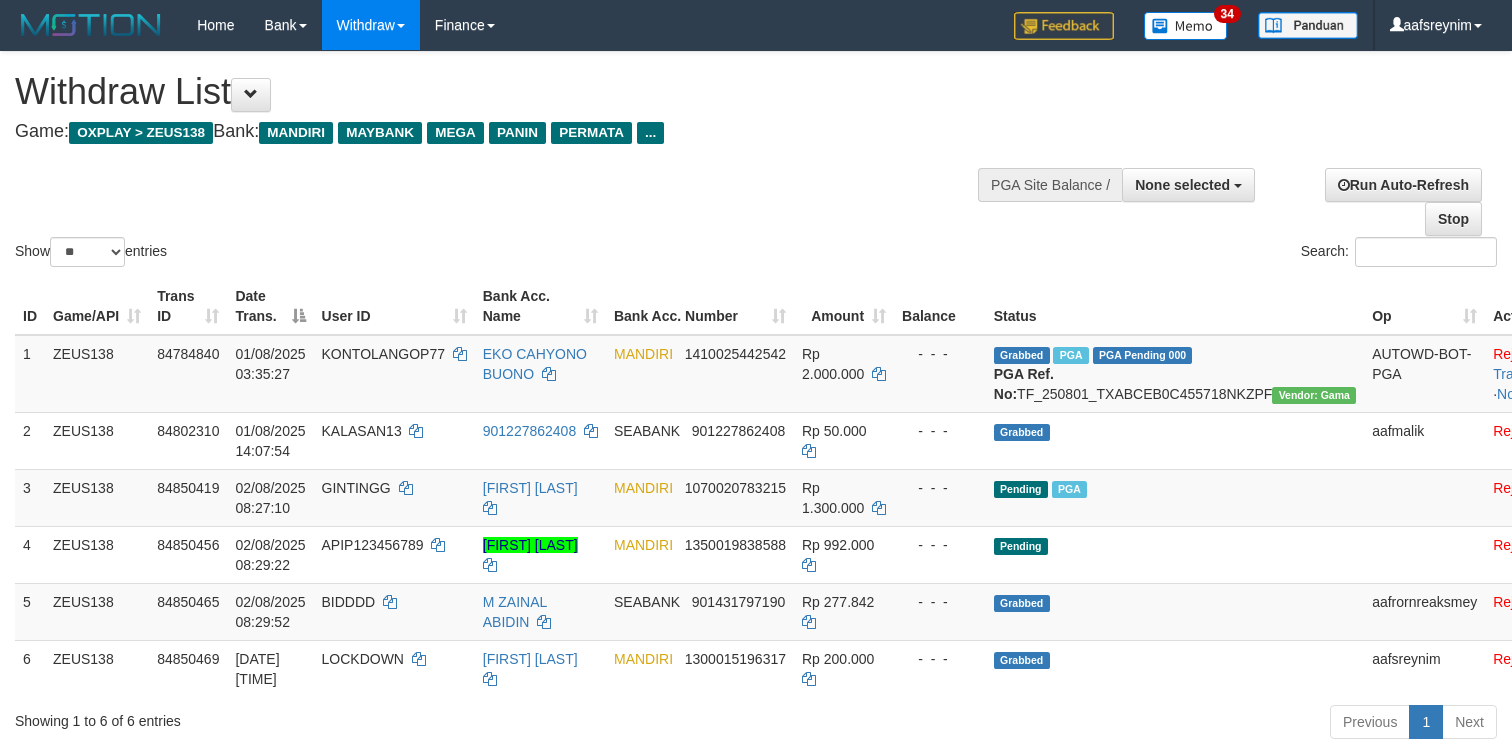 select 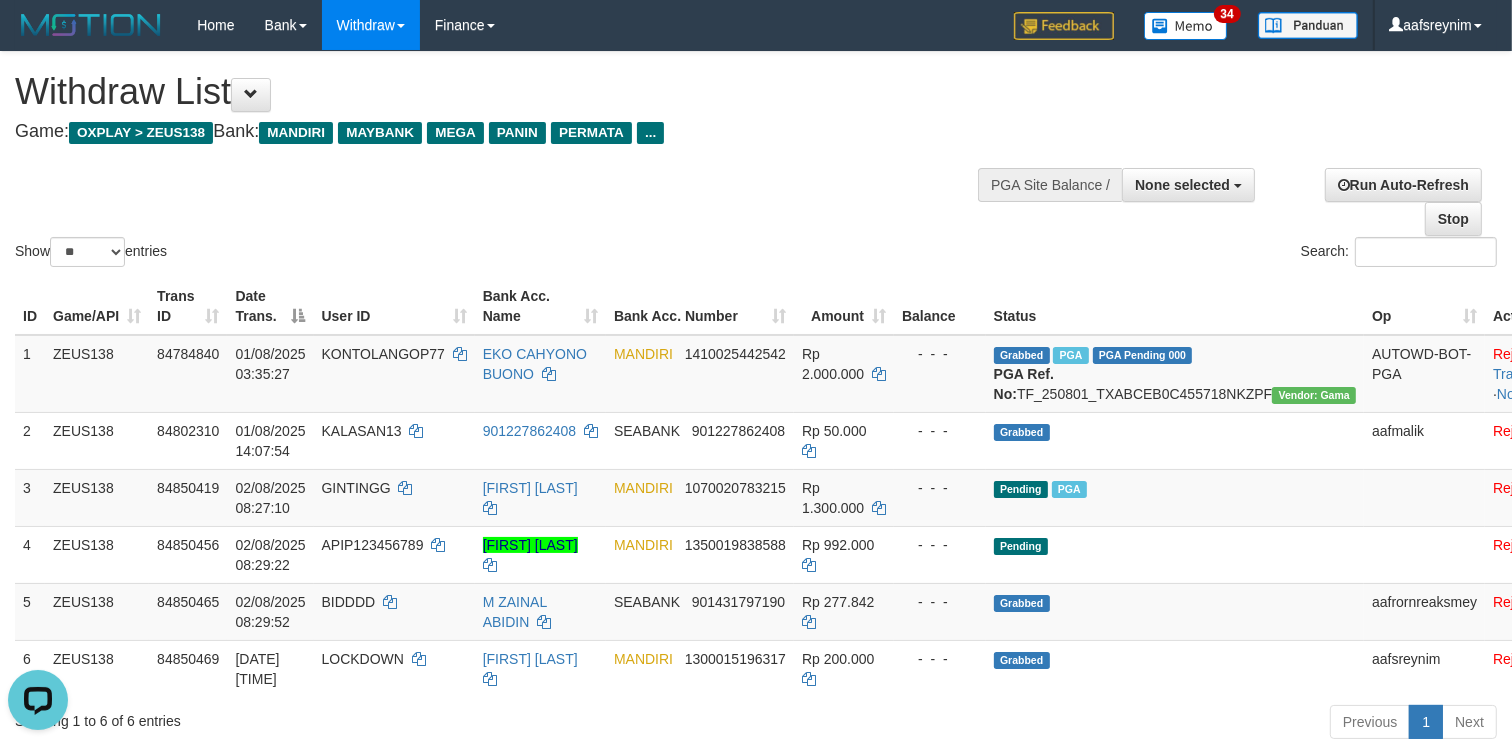 scroll, scrollTop: 0, scrollLeft: 0, axis: both 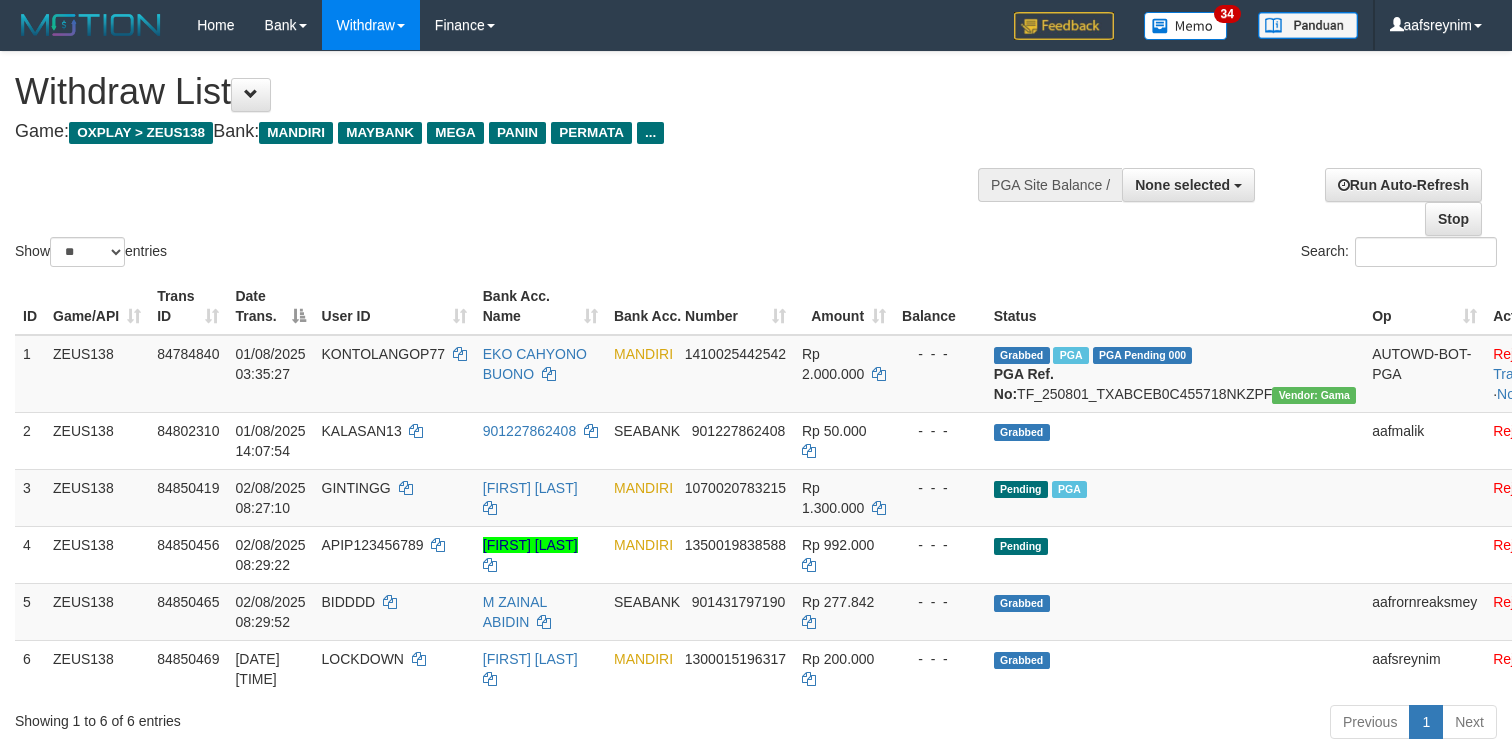 select 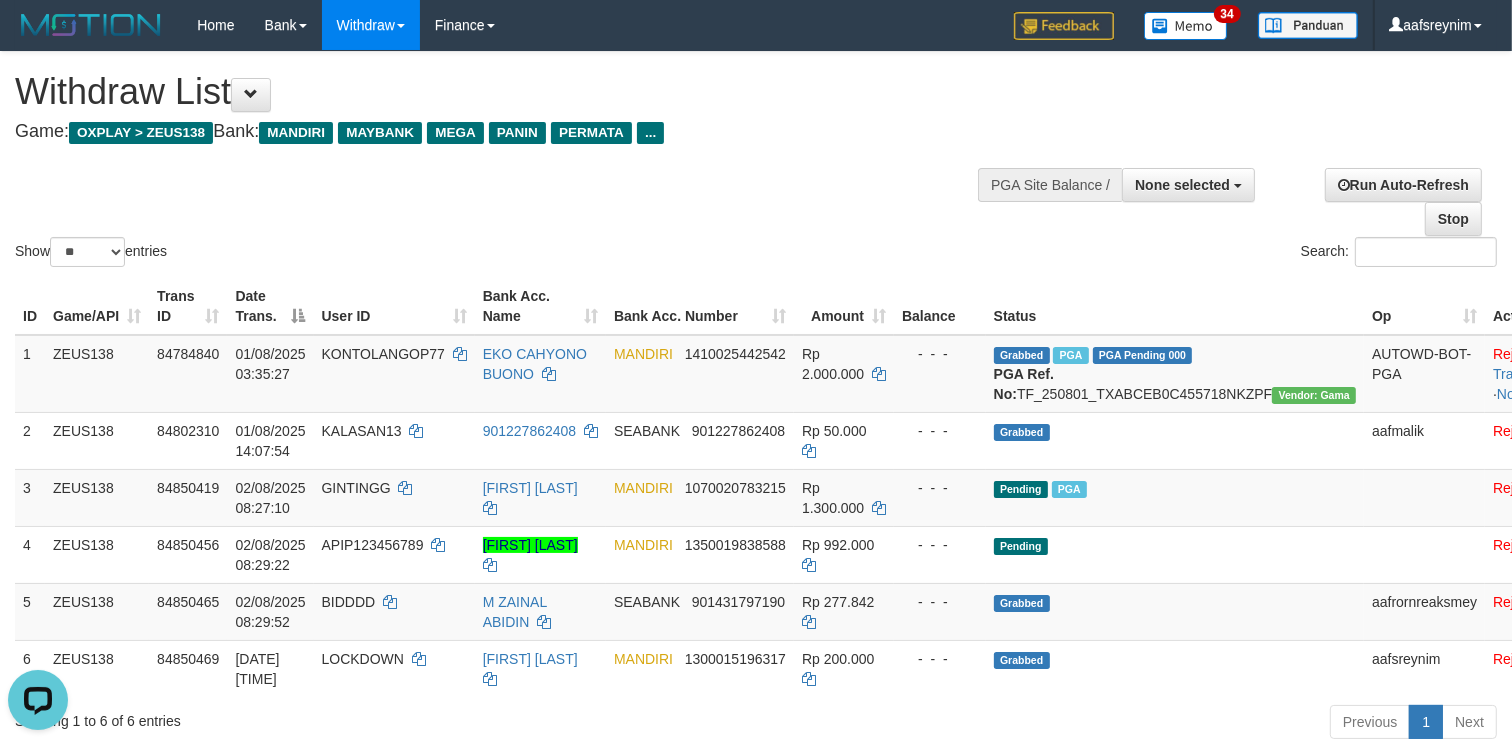 scroll, scrollTop: 0, scrollLeft: 0, axis: both 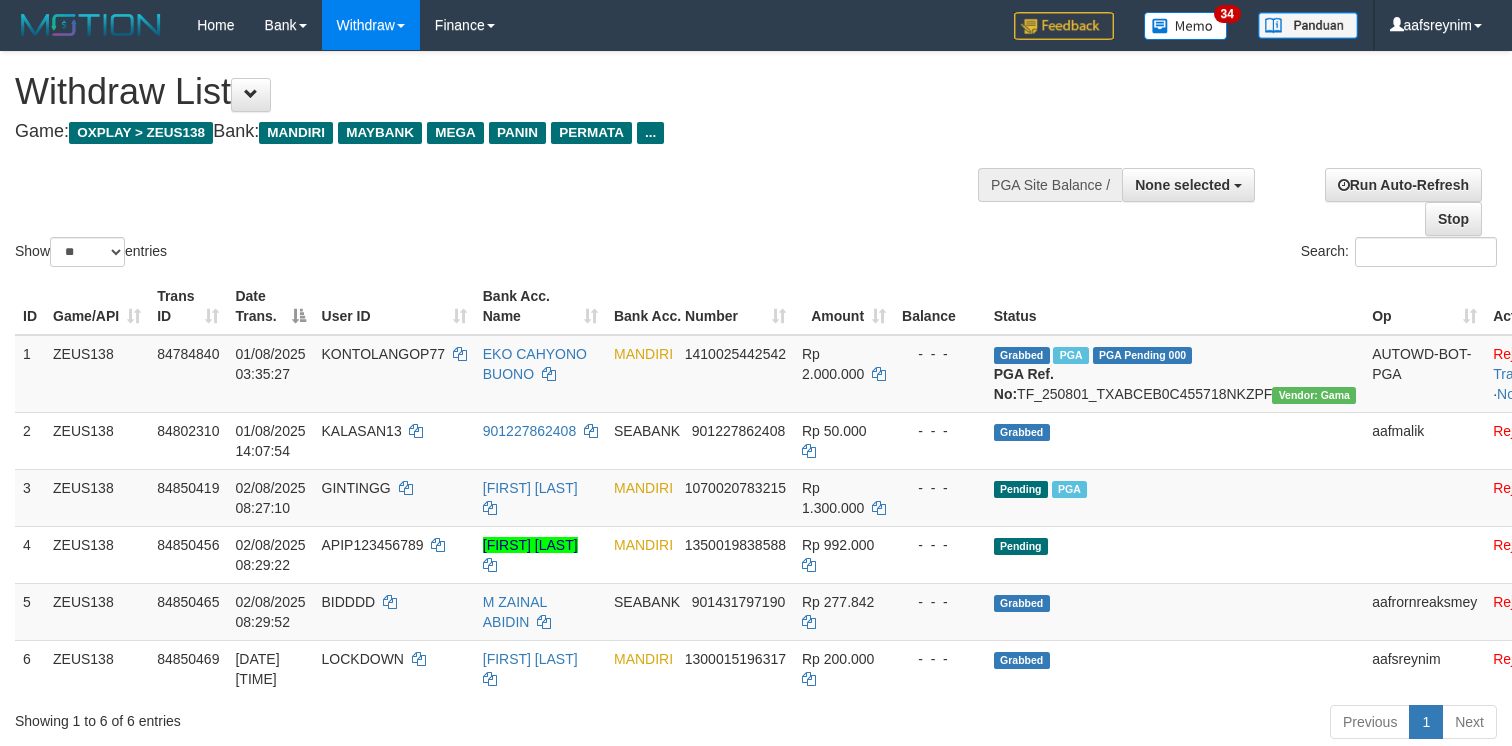 select 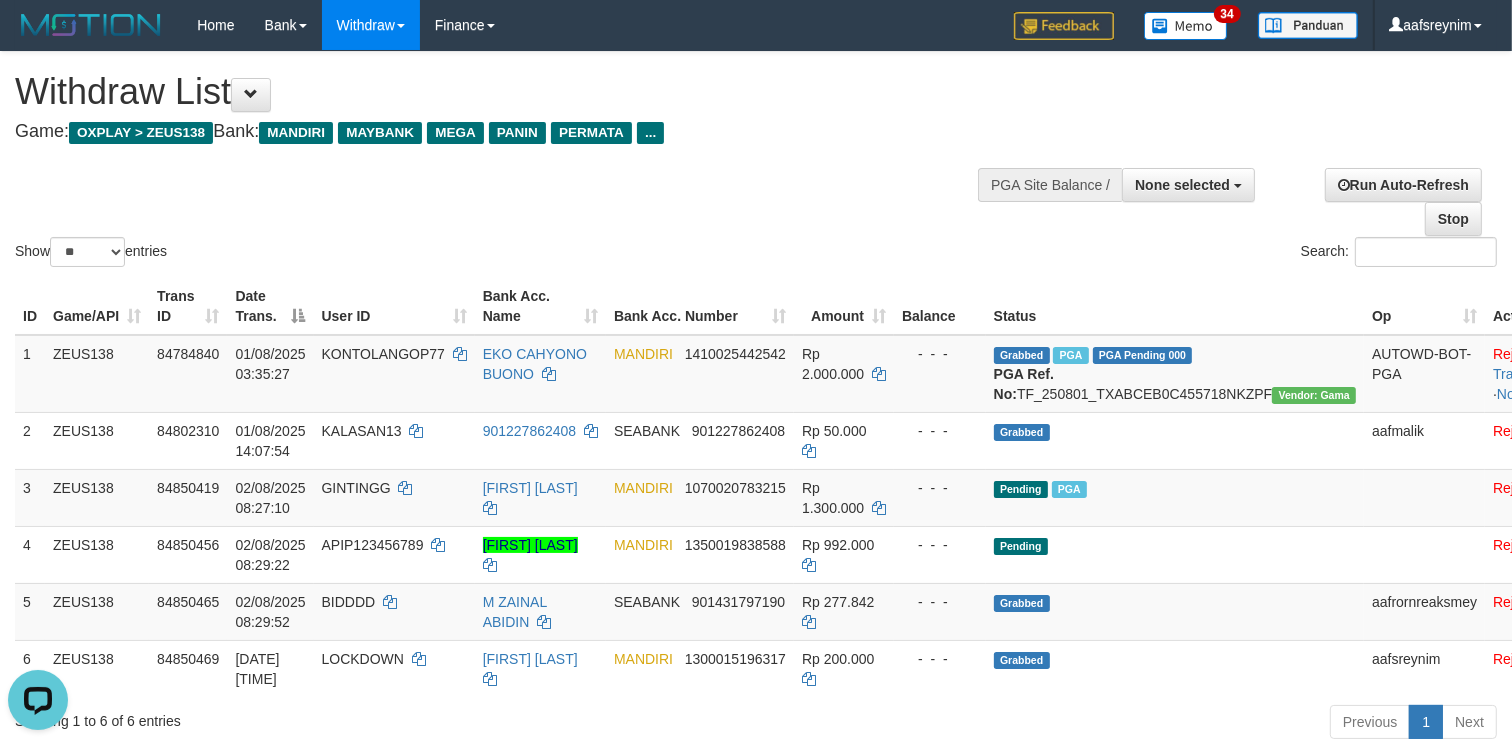 scroll, scrollTop: 0, scrollLeft: 0, axis: both 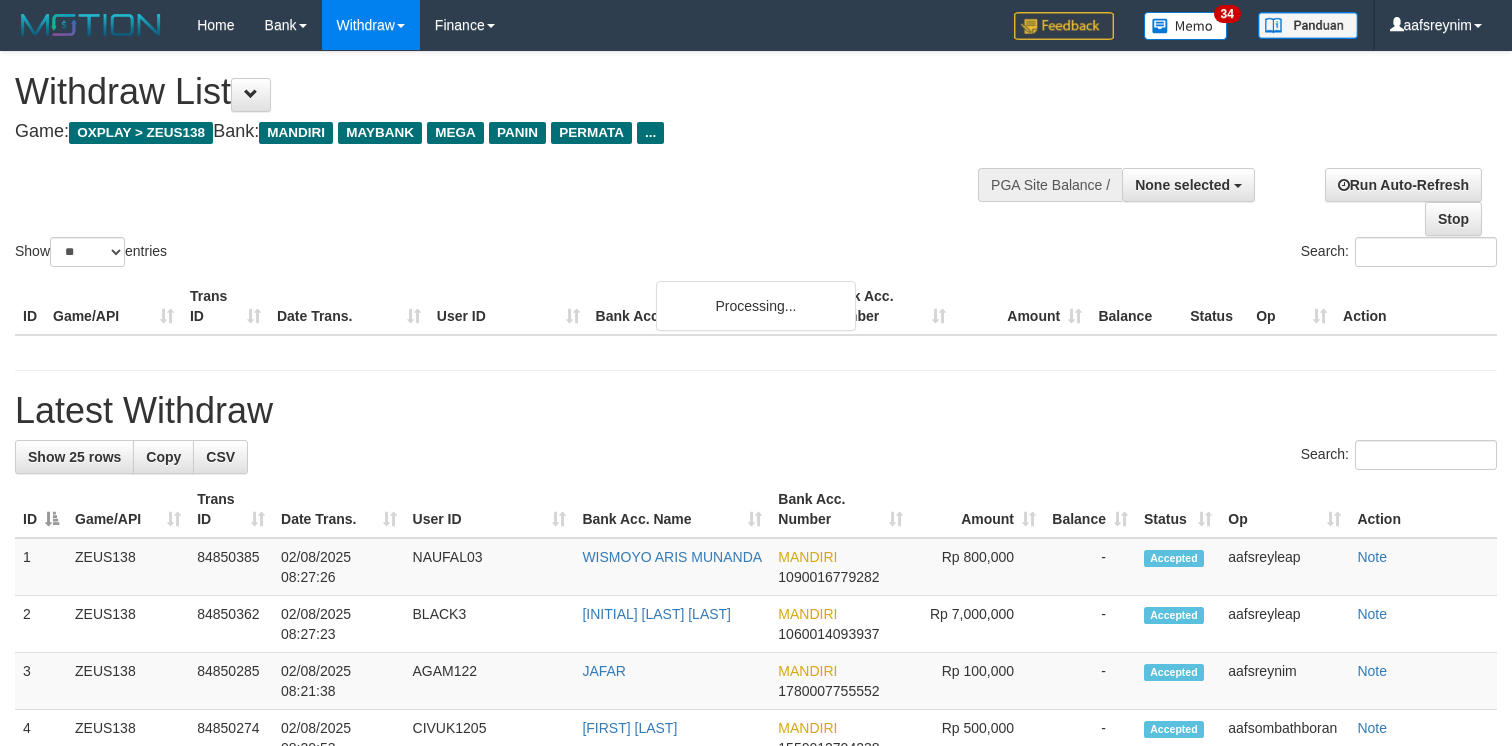 select 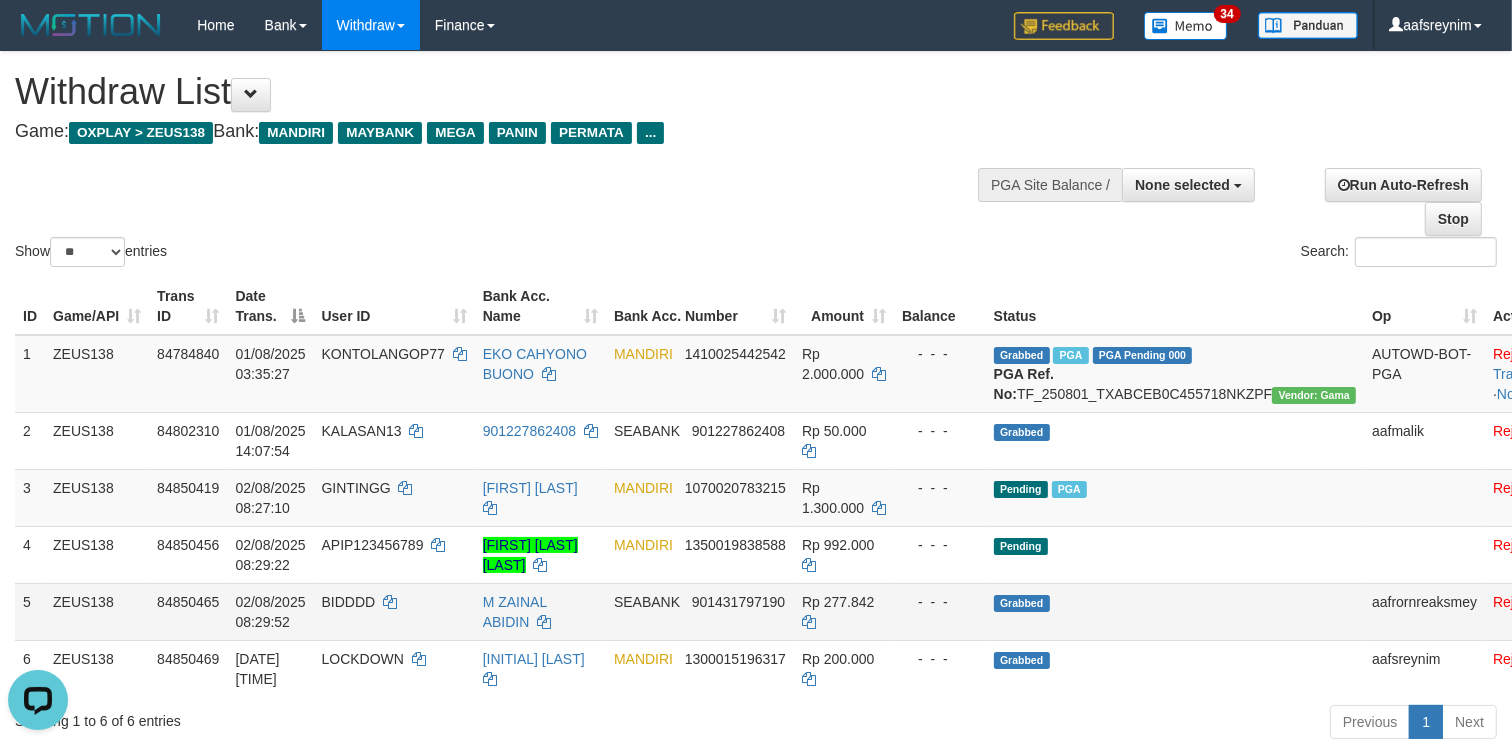 scroll, scrollTop: 0, scrollLeft: 0, axis: both 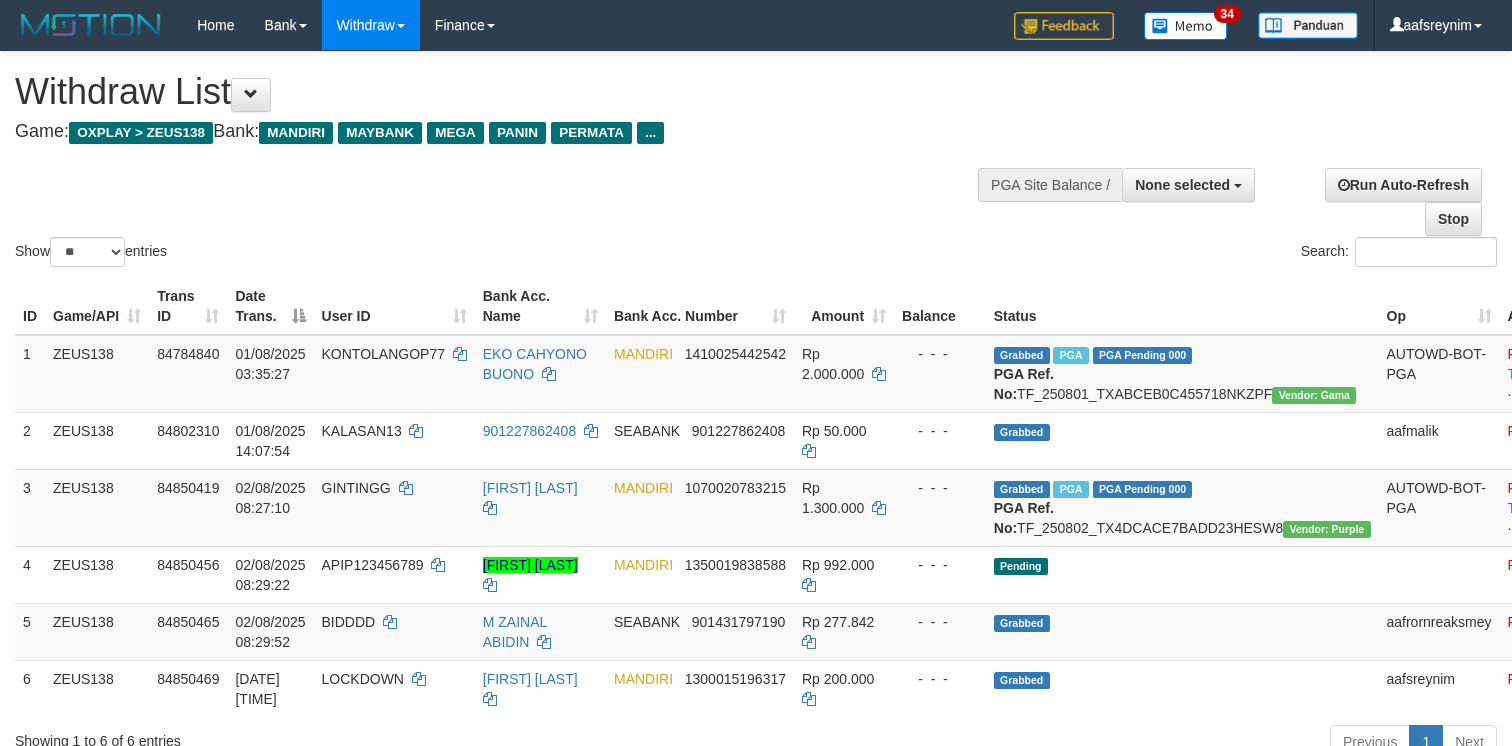 select 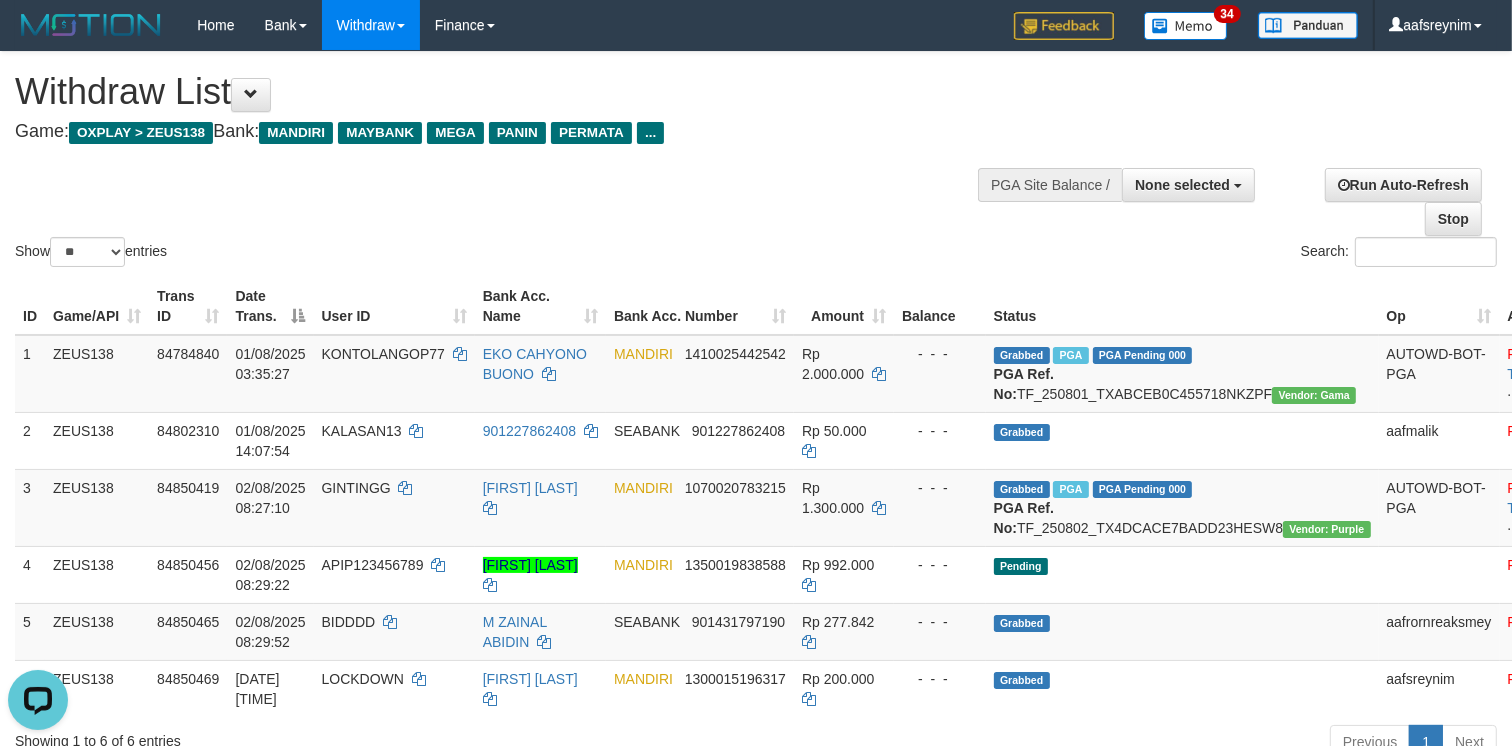 scroll, scrollTop: 0, scrollLeft: 0, axis: both 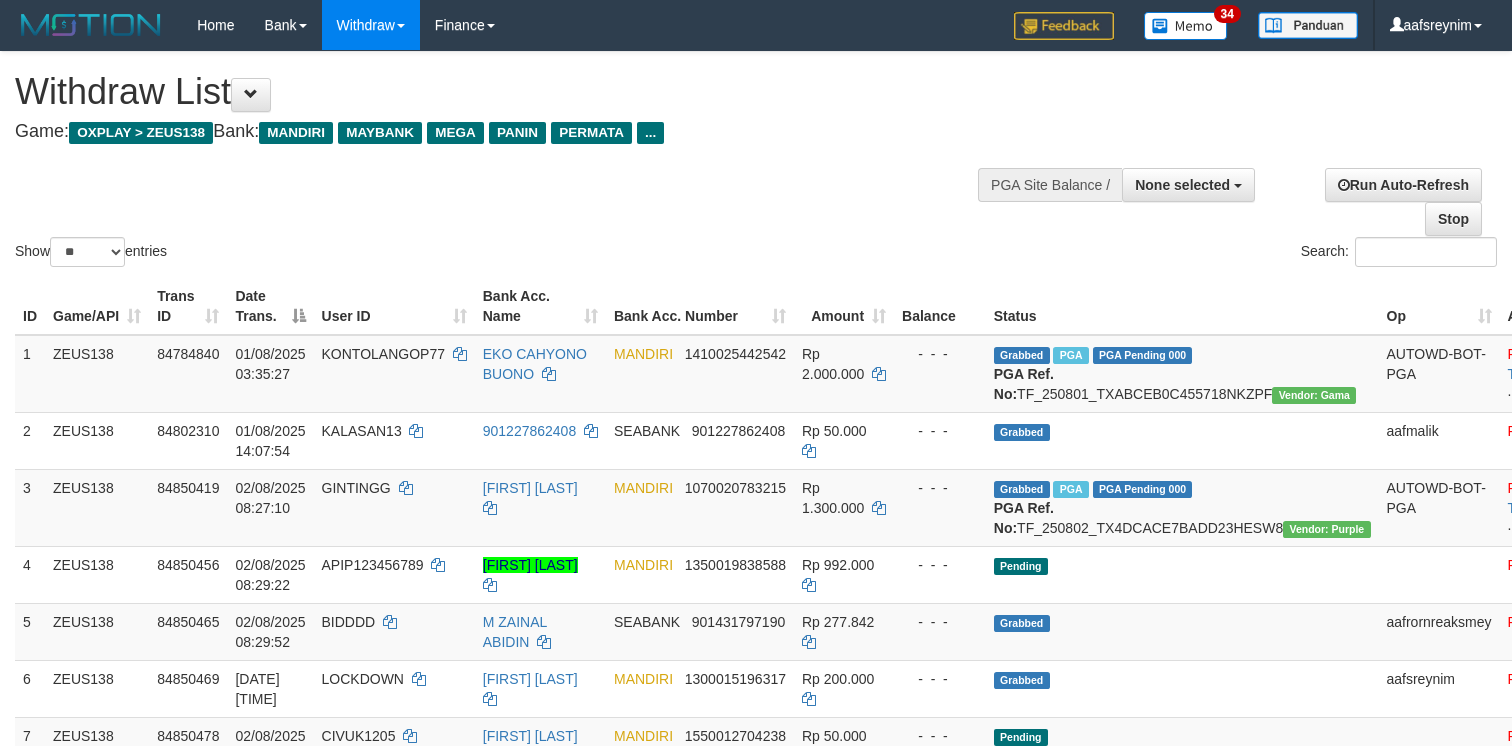 select 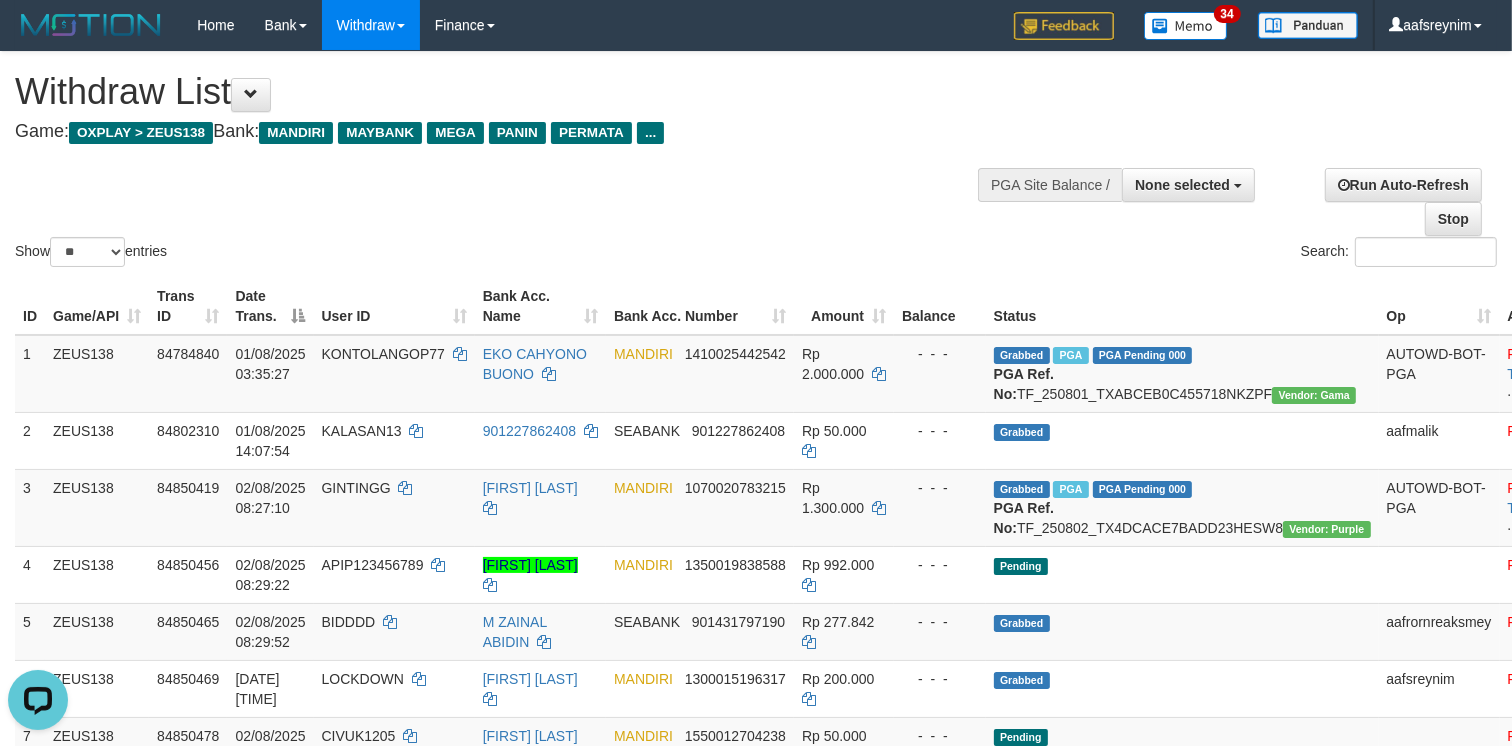 scroll, scrollTop: 0, scrollLeft: 0, axis: both 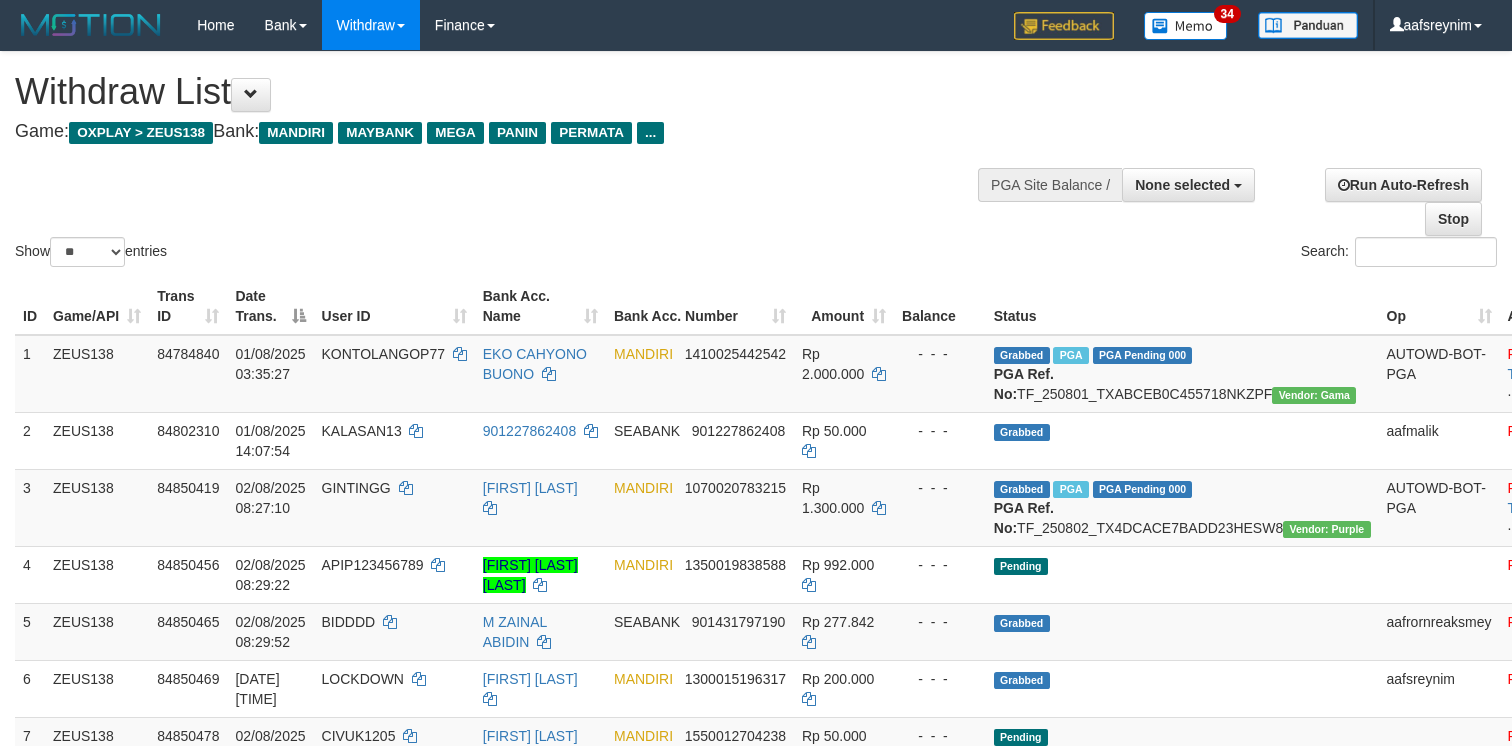 select 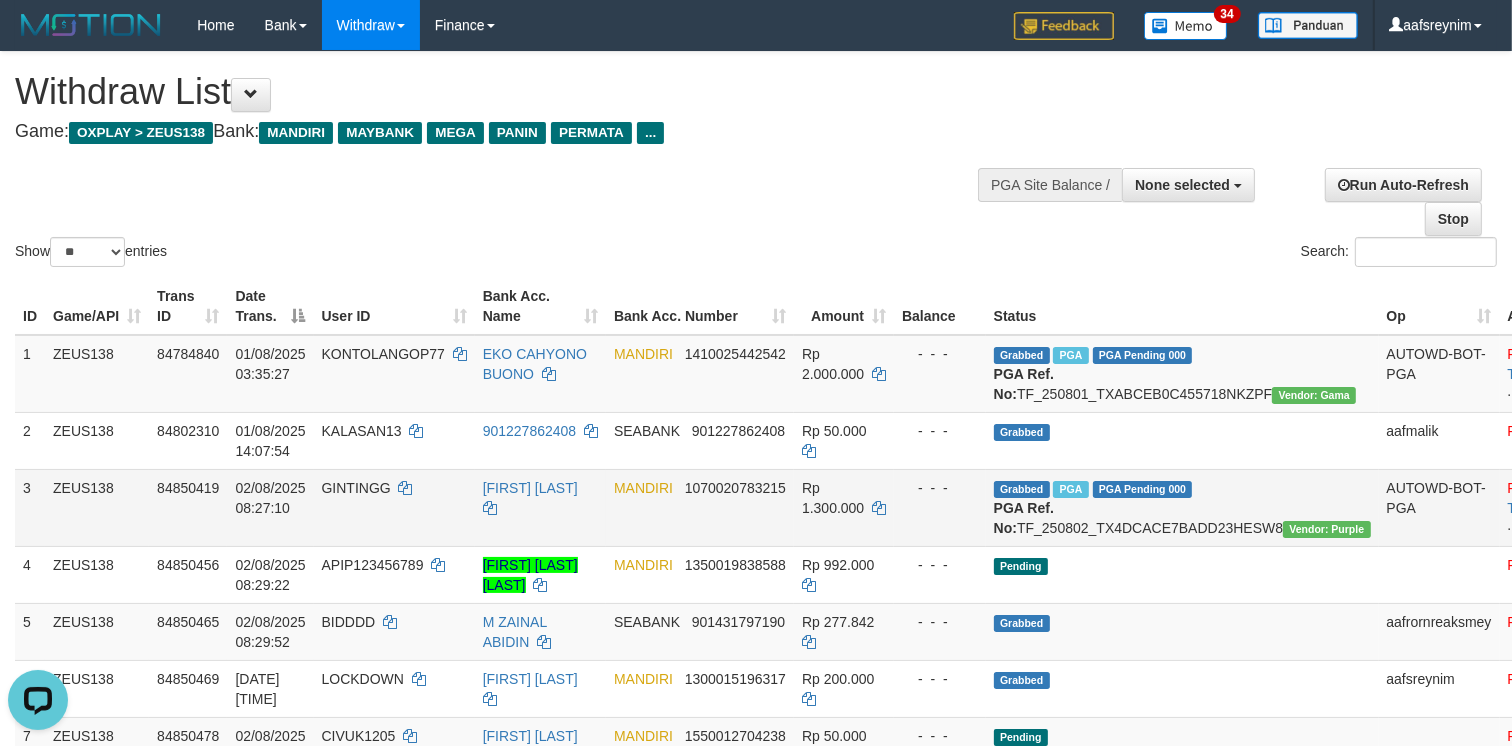scroll, scrollTop: 0, scrollLeft: 0, axis: both 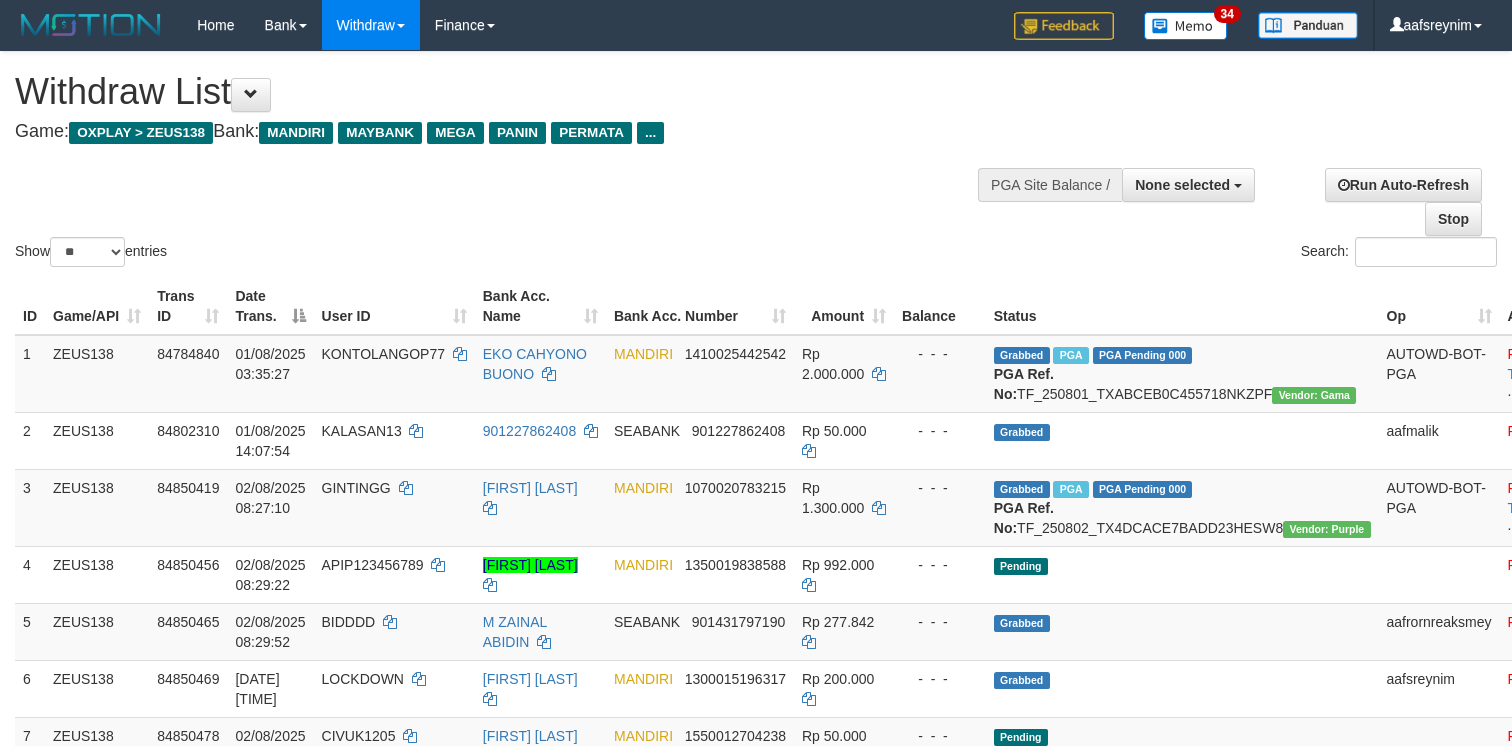 select 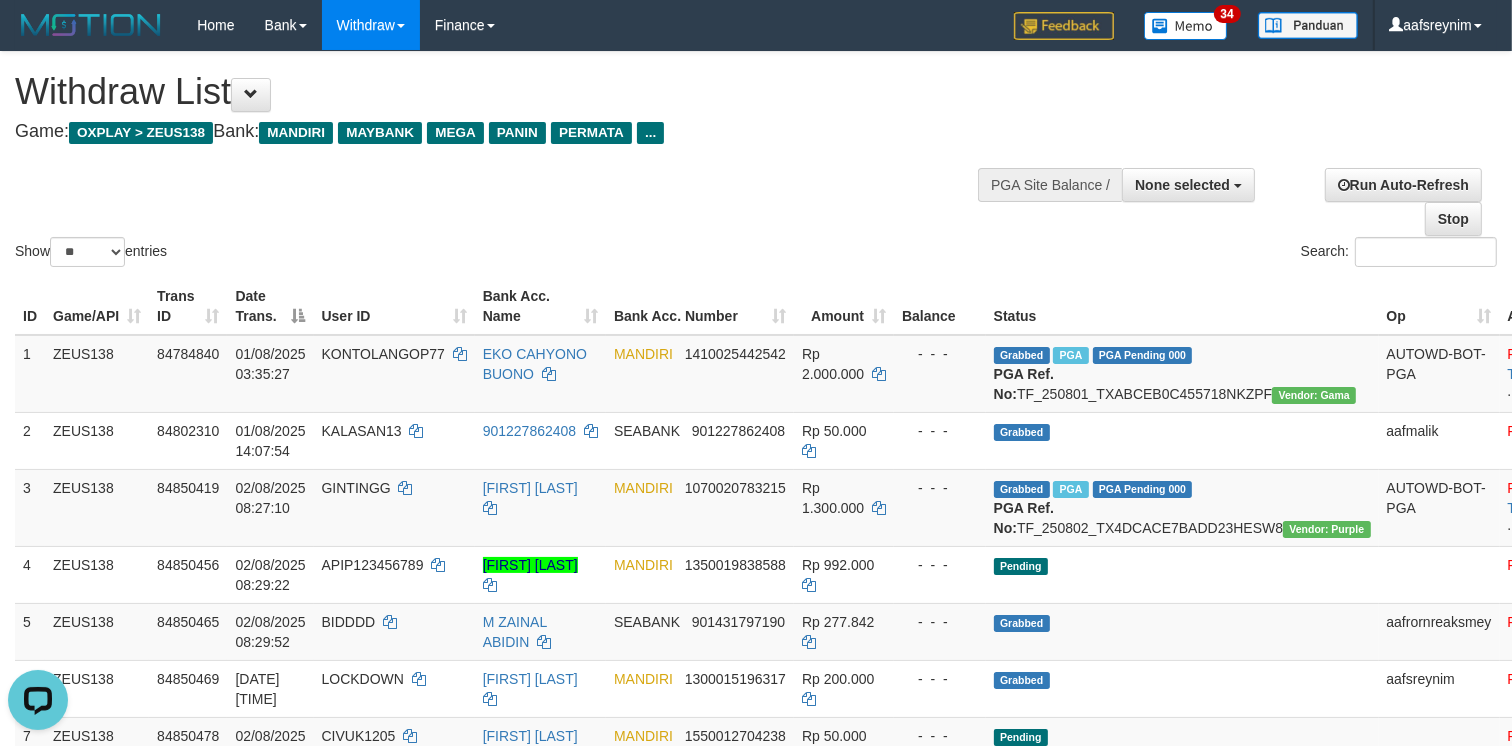scroll, scrollTop: 0, scrollLeft: 0, axis: both 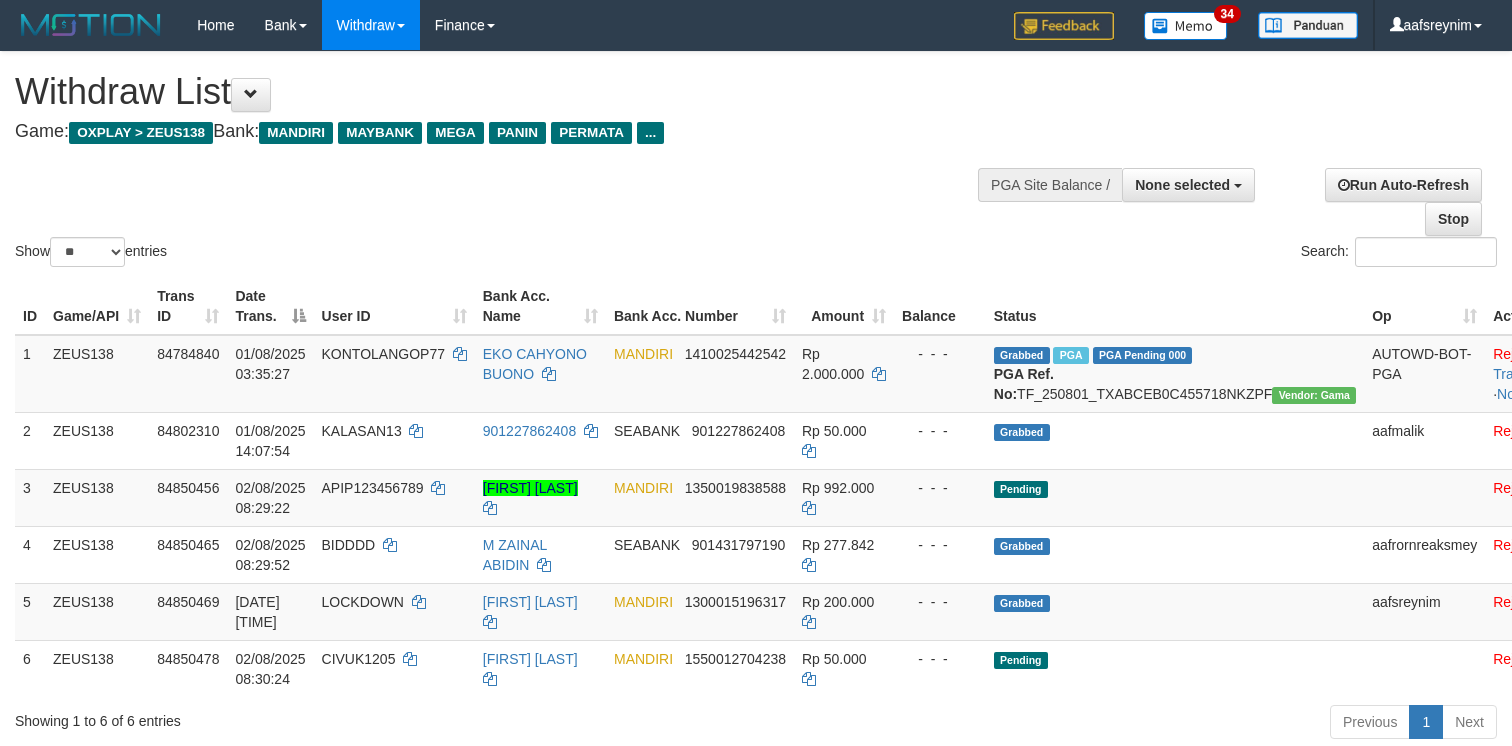 select 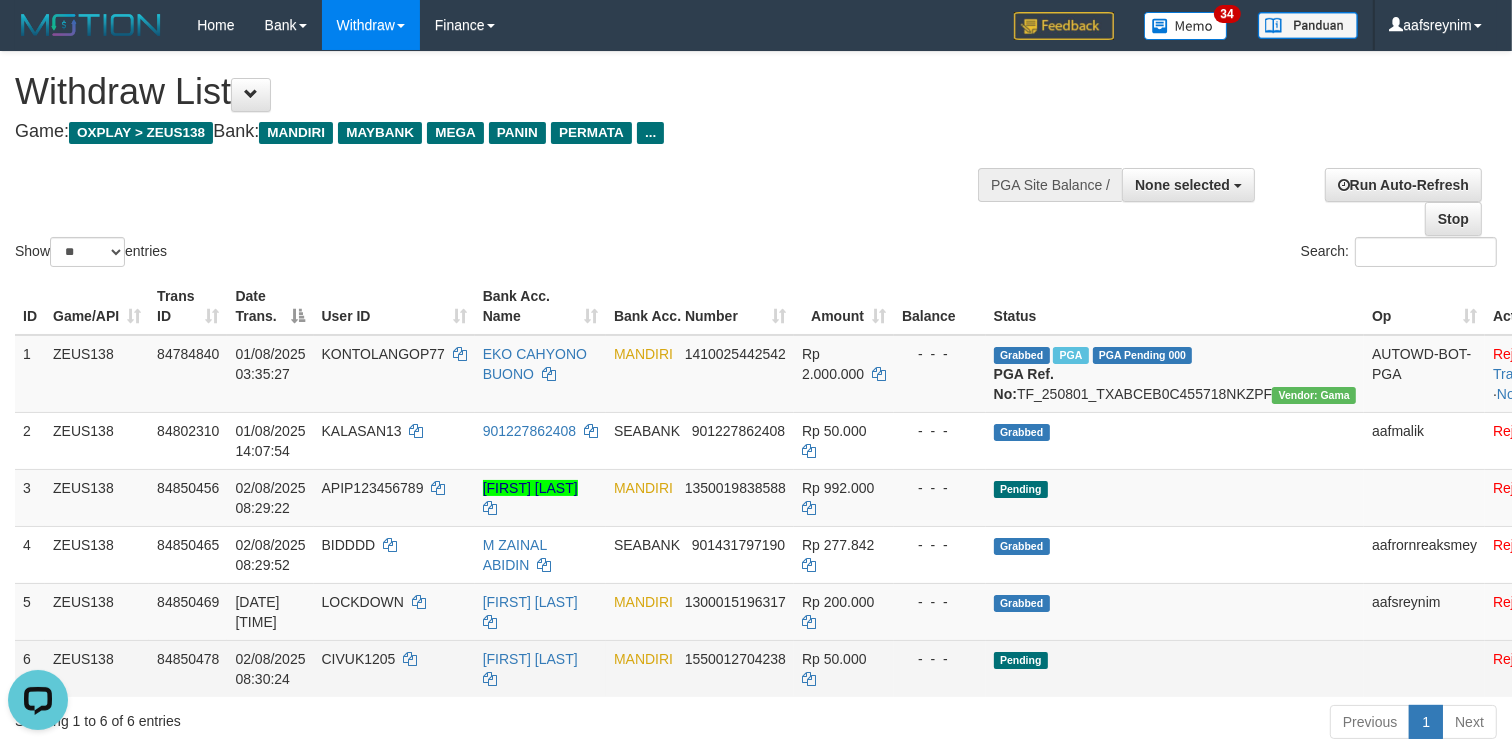 scroll, scrollTop: 0, scrollLeft: 0, axis: both 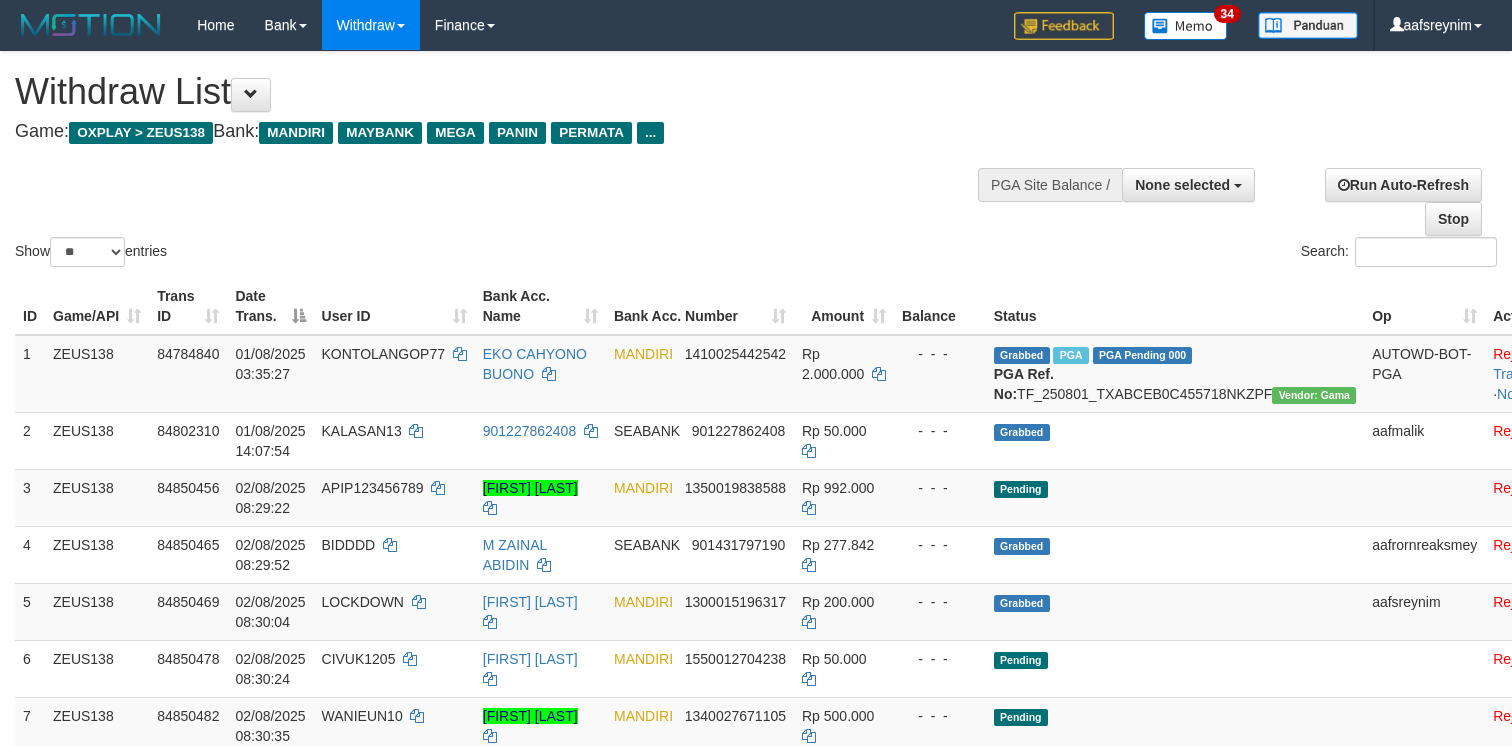 select 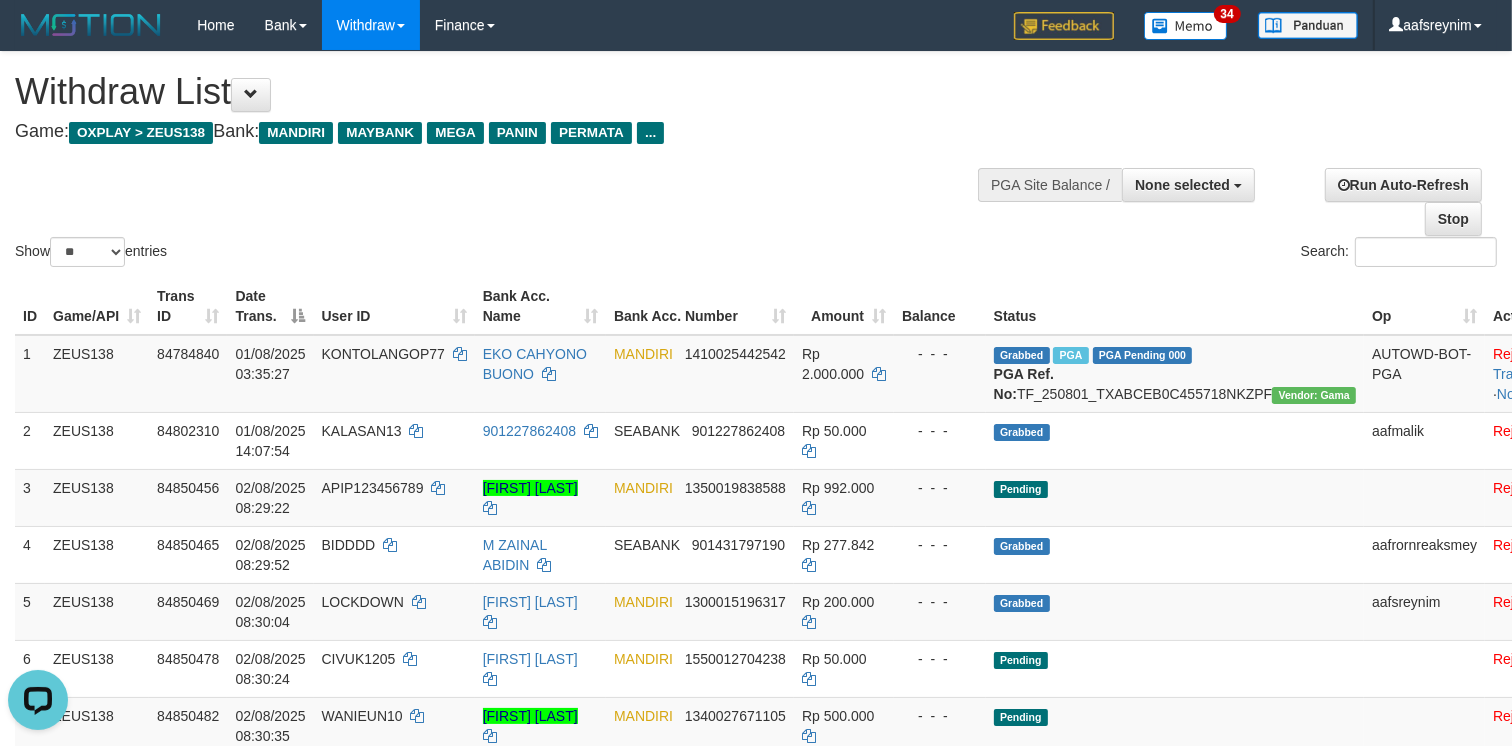 scroll, scrollTop: 0, scrollLeft: 0, axis: both 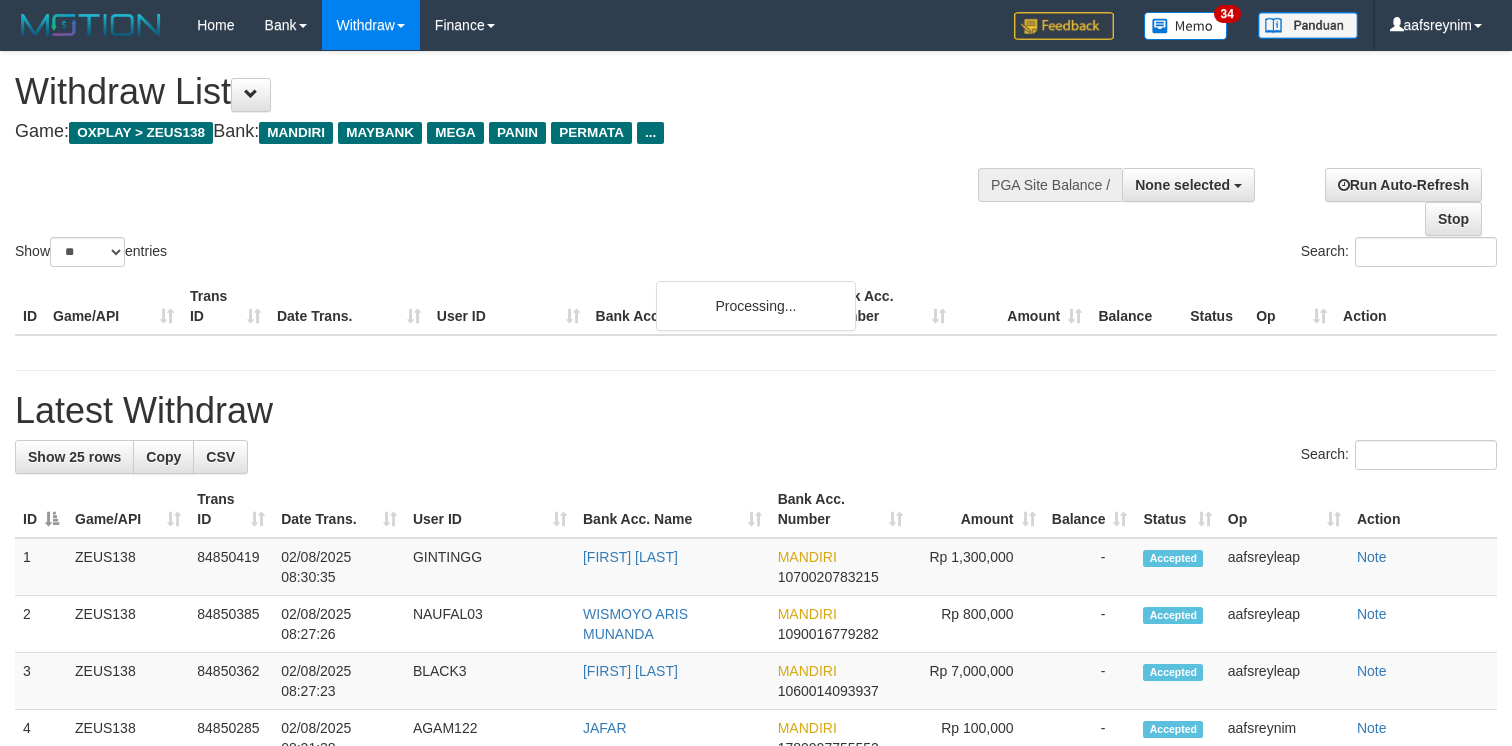 select 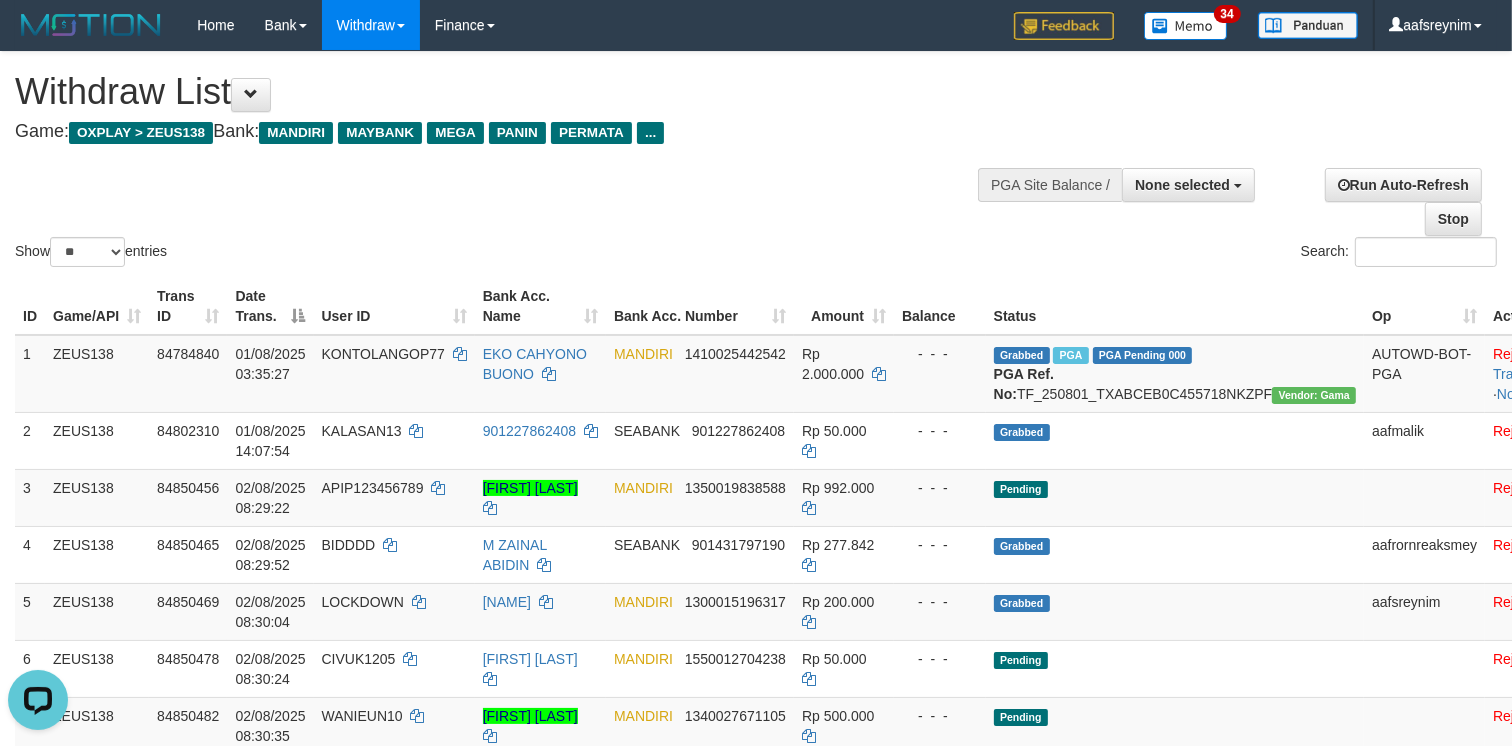 scroll, scrollTop: 0, scrollLeft: 0, axis: both 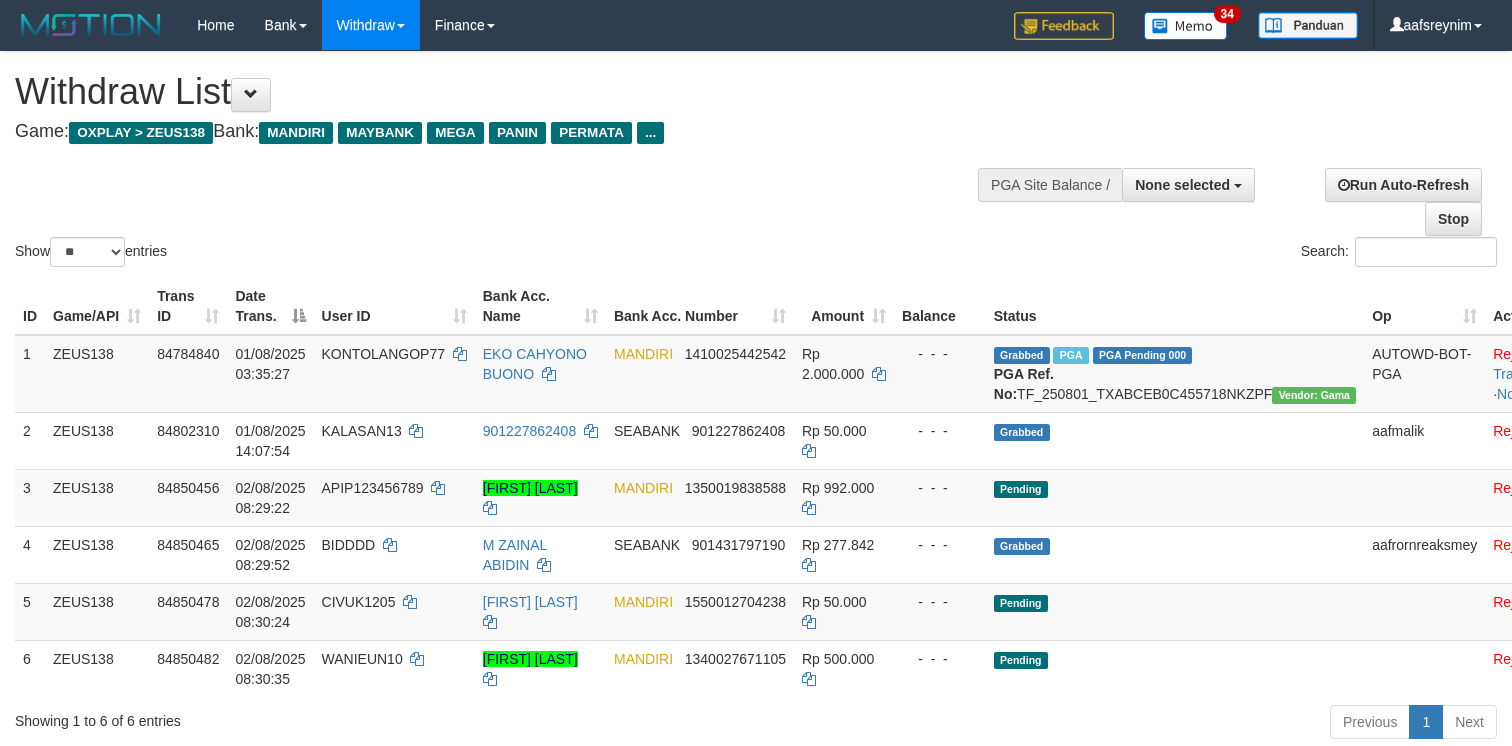 select 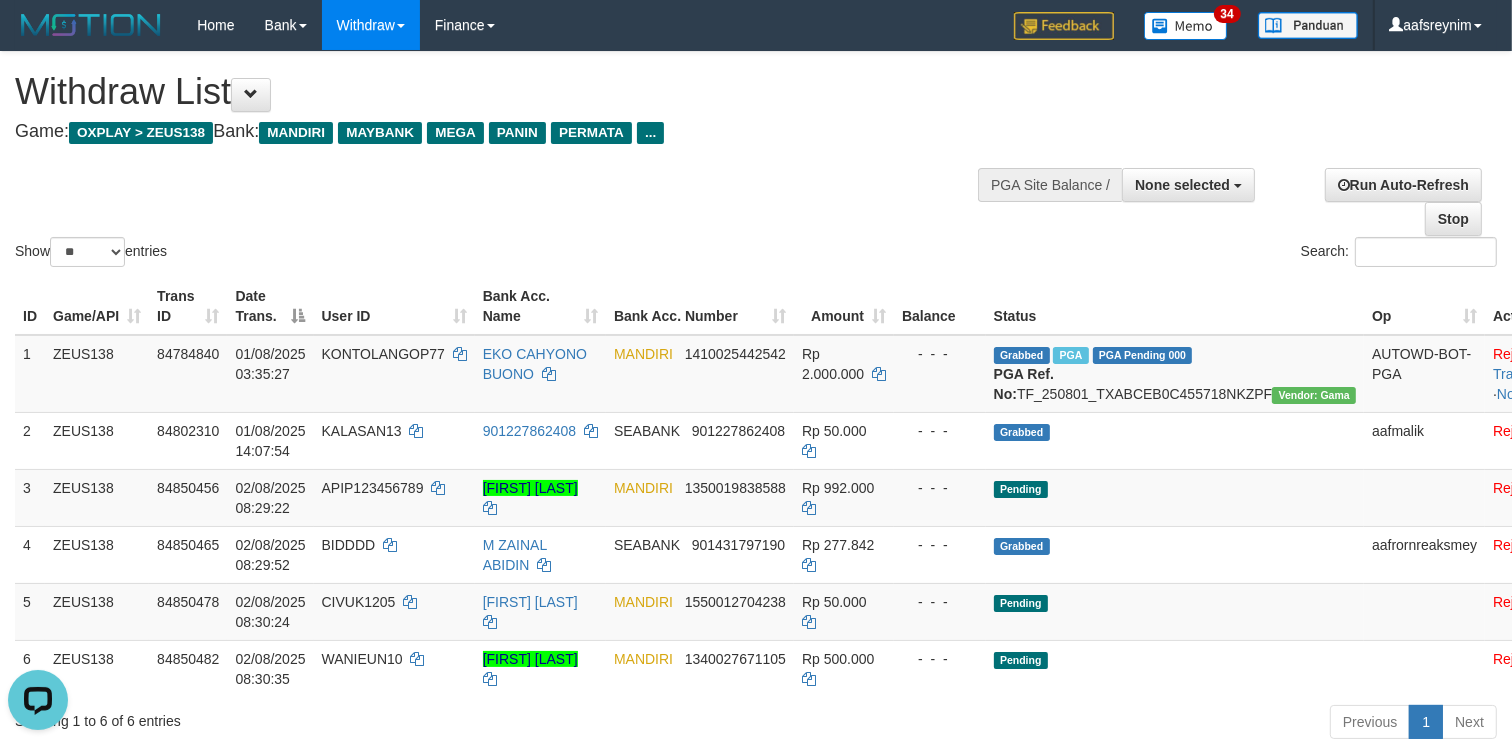 scroll, scrollTop: 0, scrollLeft: 0, axis: both 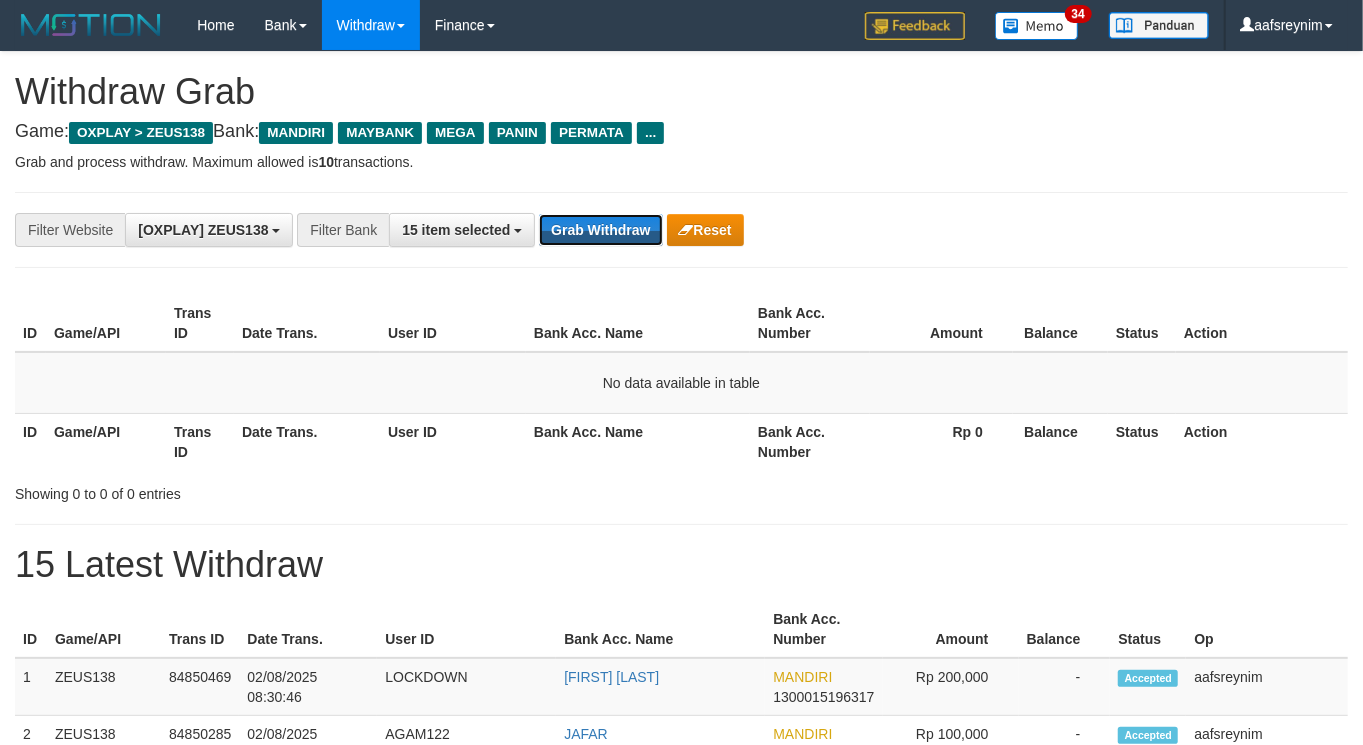 click on "Grab Withdraw" at bounding box center (600, 230) 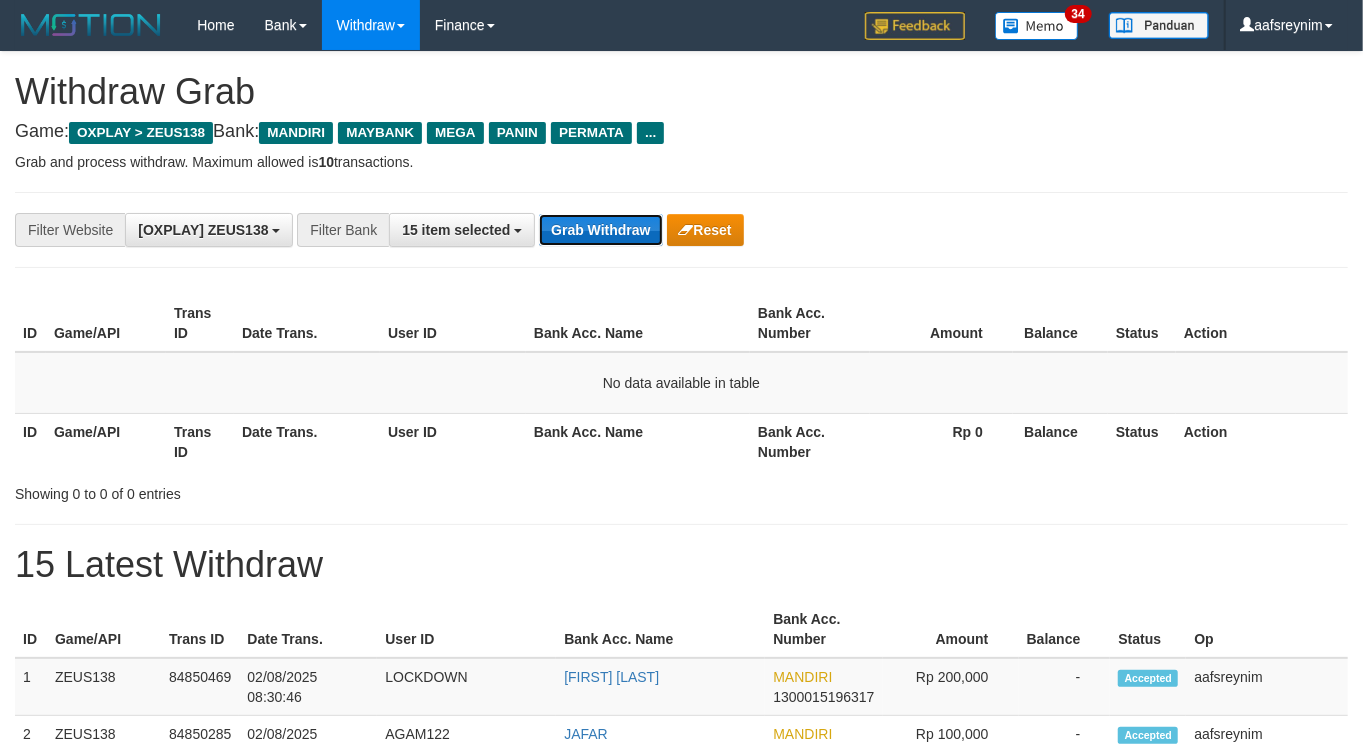 click on "Grab Withdraw" at bounding box center [600, 230] 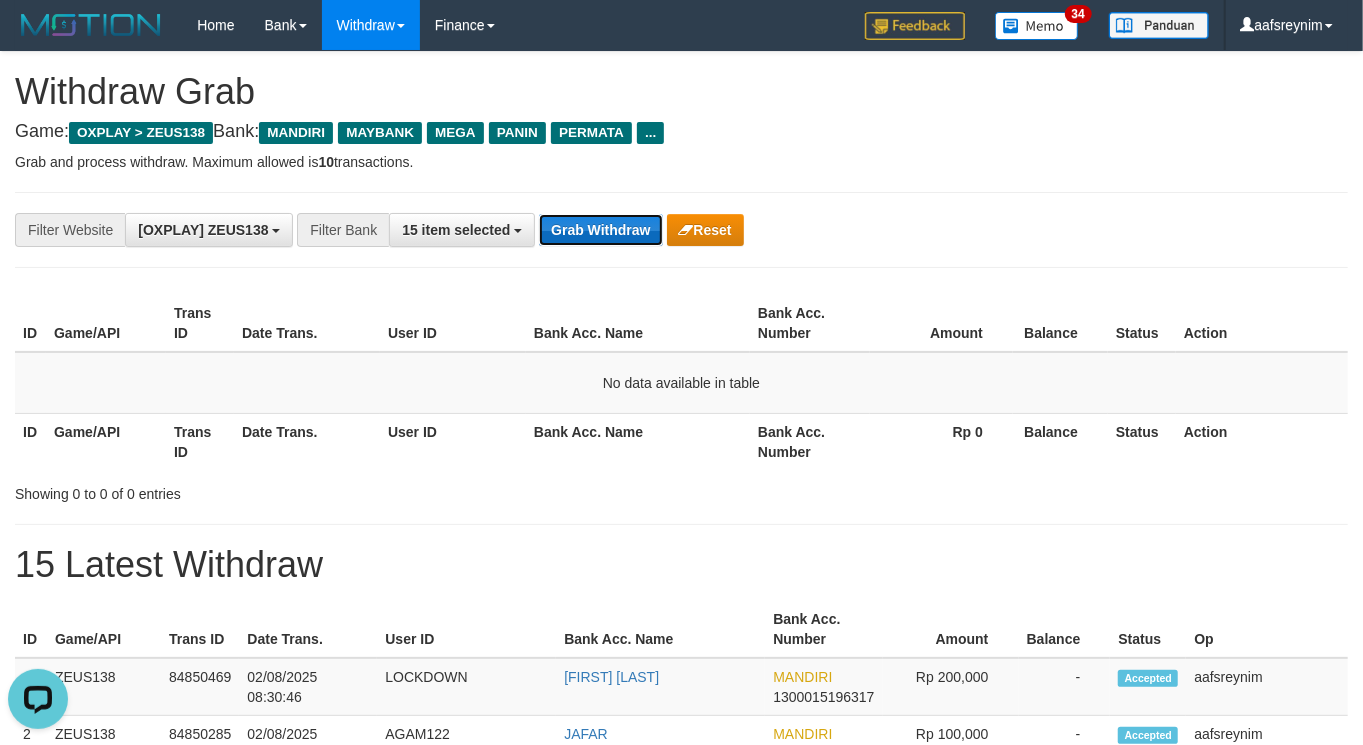 scroll, scrollTop: 0, scrollLeft: 0, axis: both 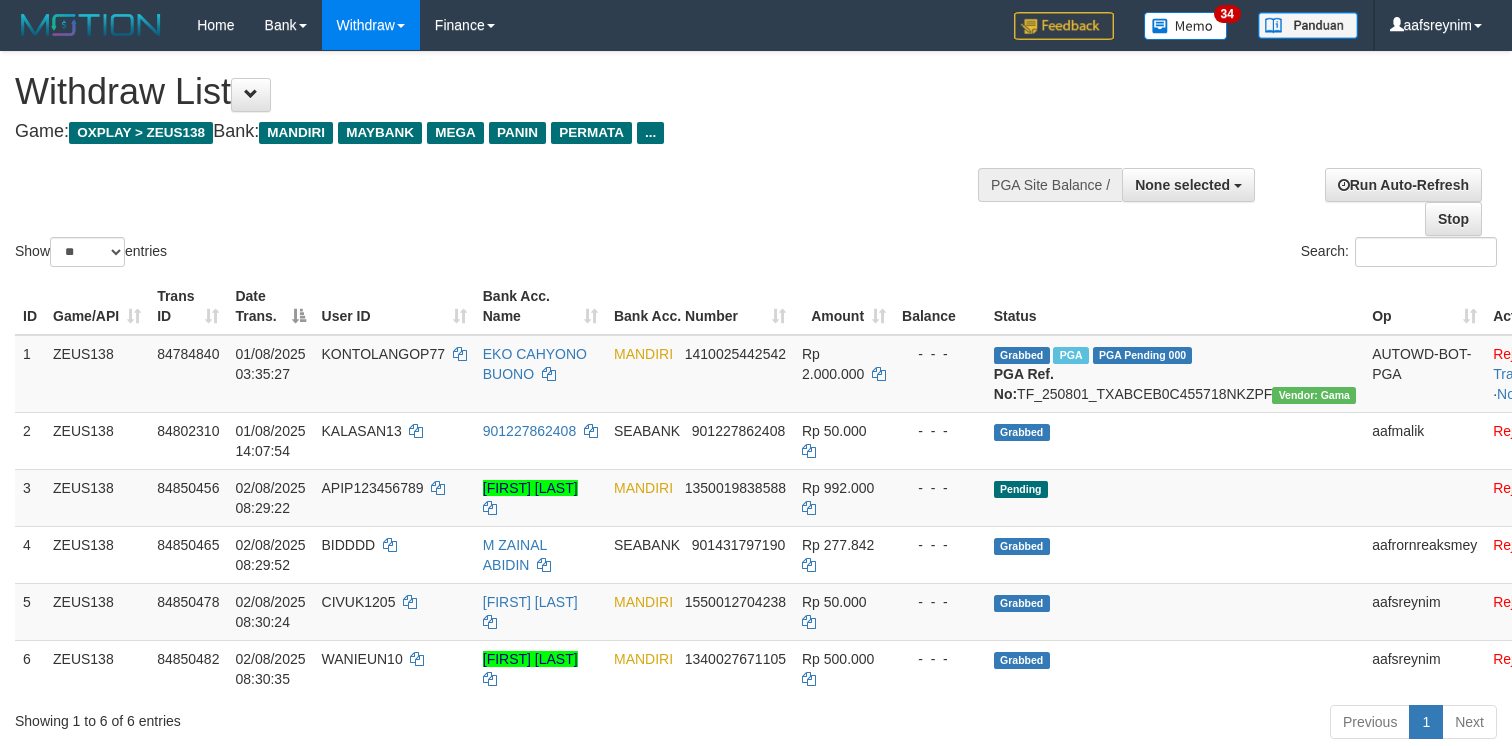 select 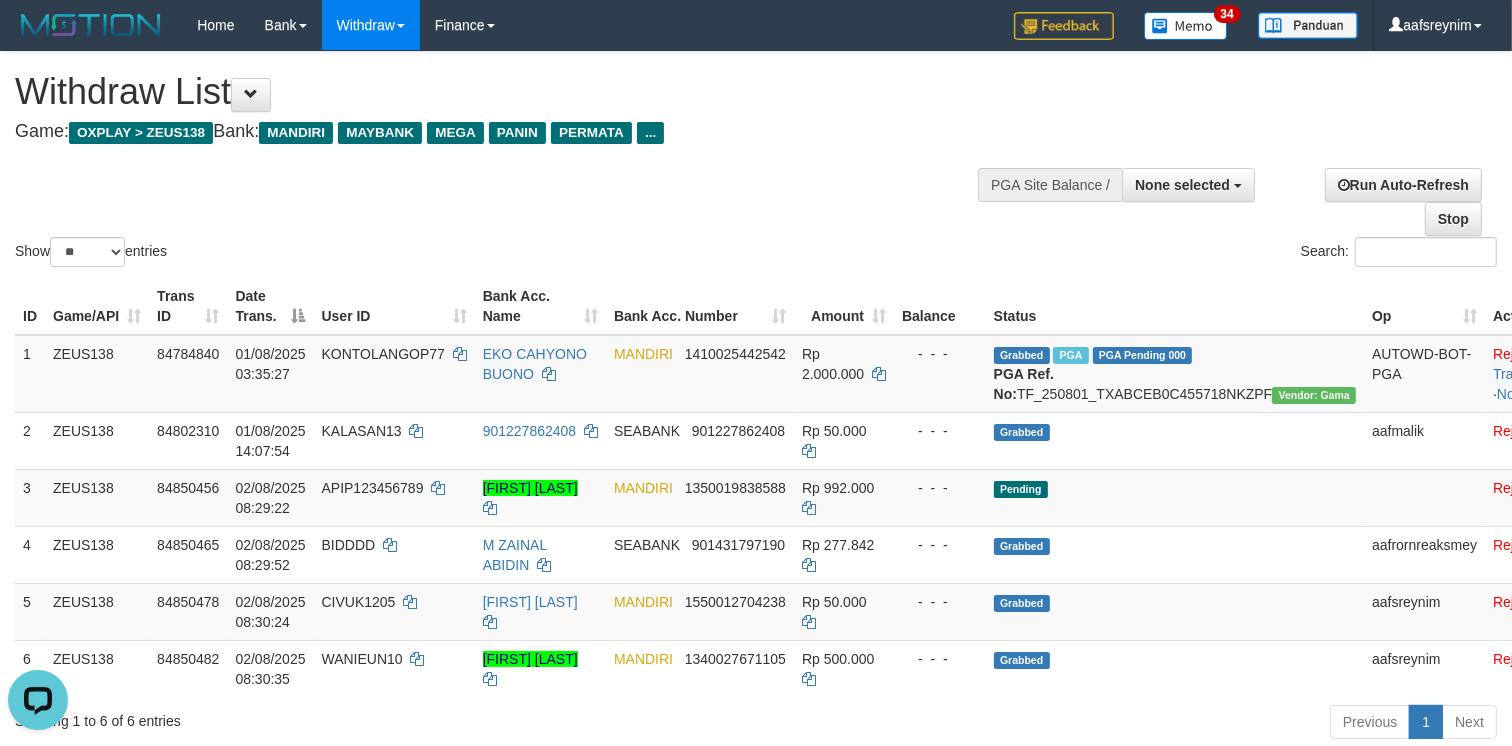 scroll, scrollTop: 0, scrollLeft: 0, axis: both 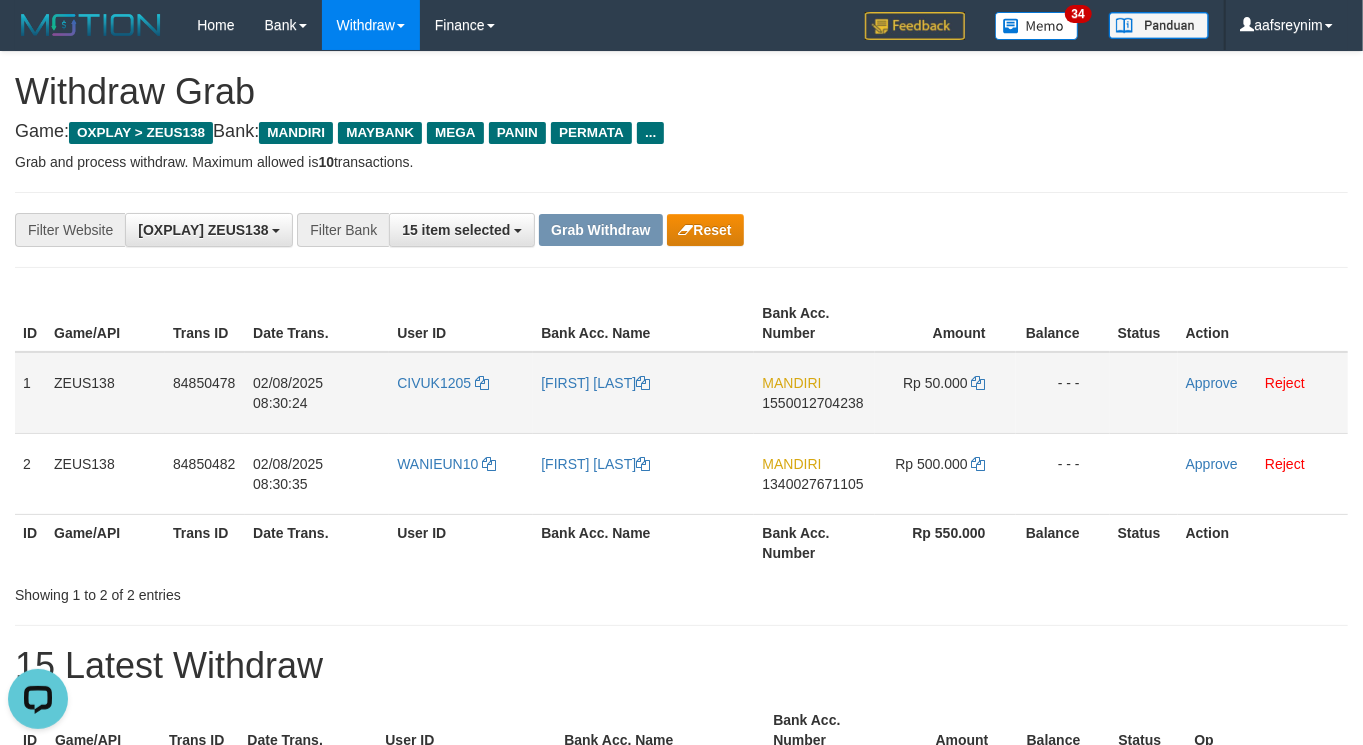 click on "MANDIRI
1550012704238" at bounding box center (814, 393) 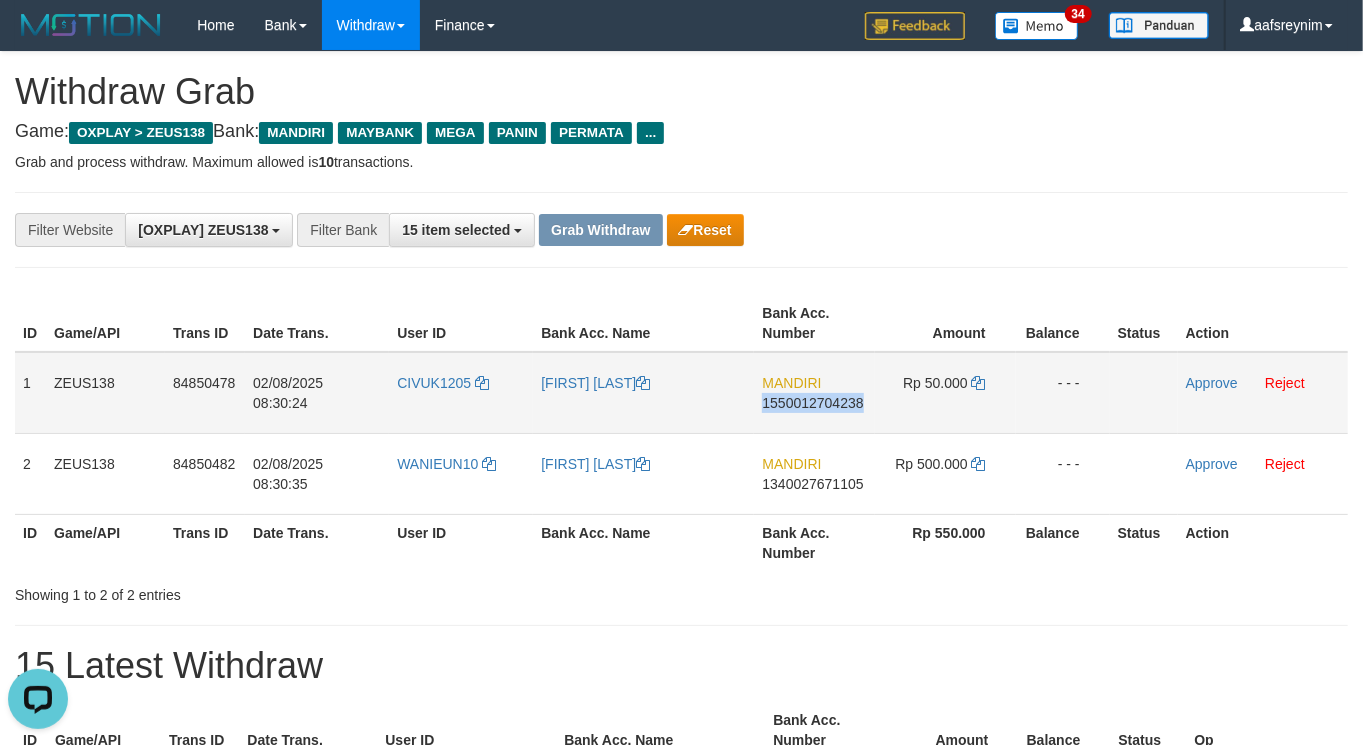 click on "MANDIRI
1550012704238" at bounding box center [814, 393] 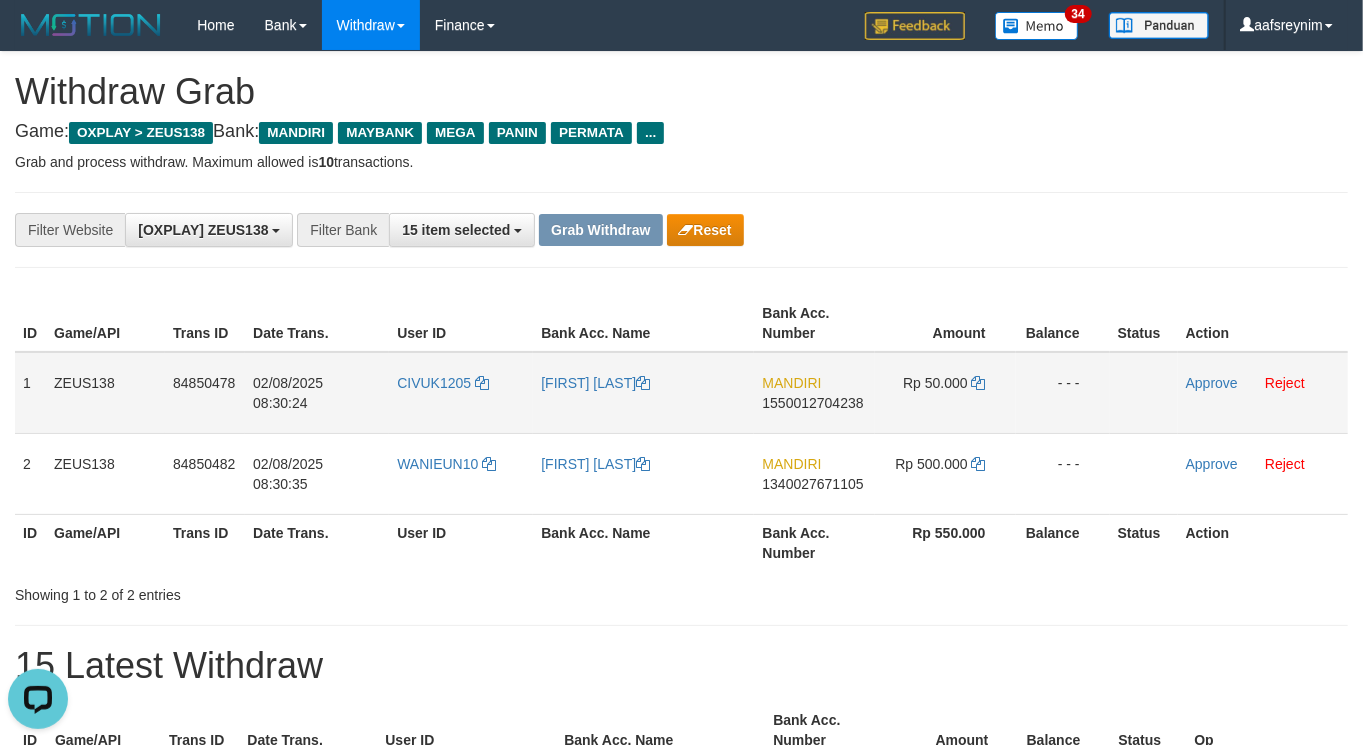 click on "CIVUK1205" at bounding box center [461, 393] 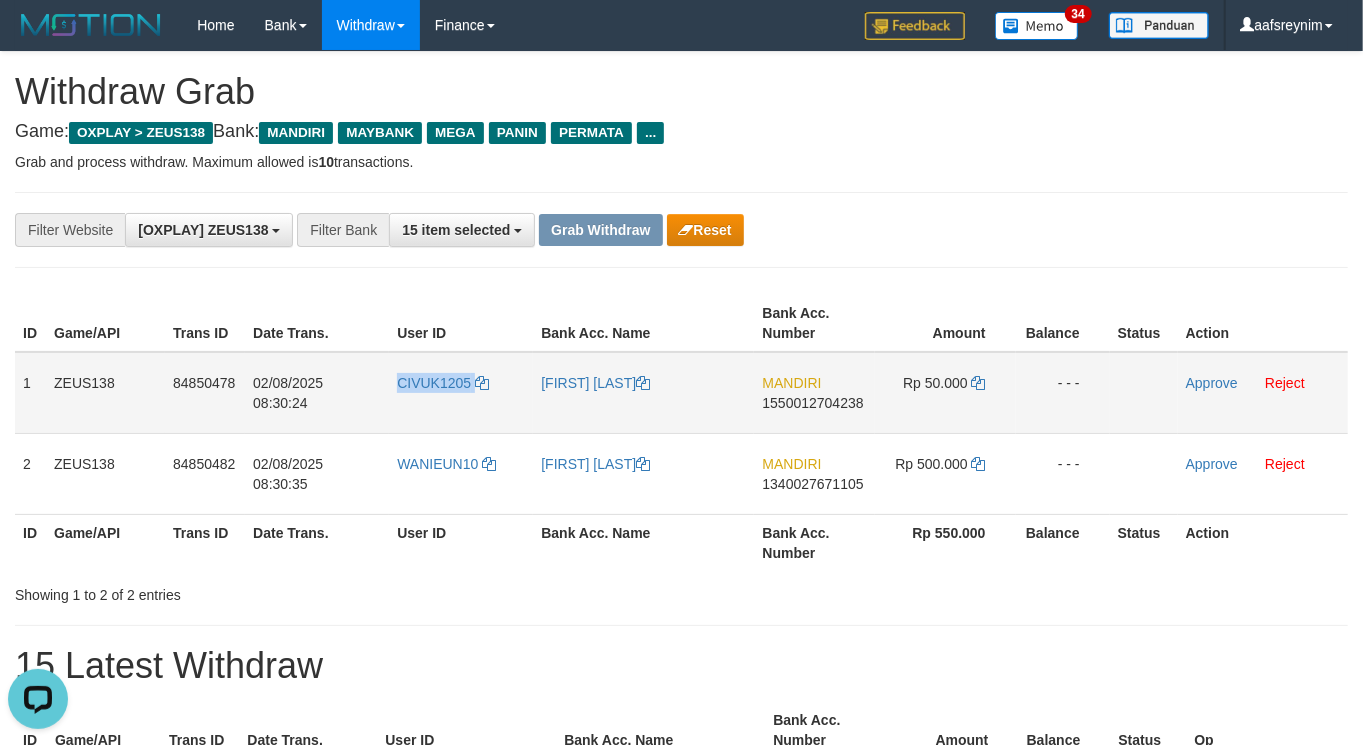 click on "CIVUK1205" at bounding box center [461, 393] 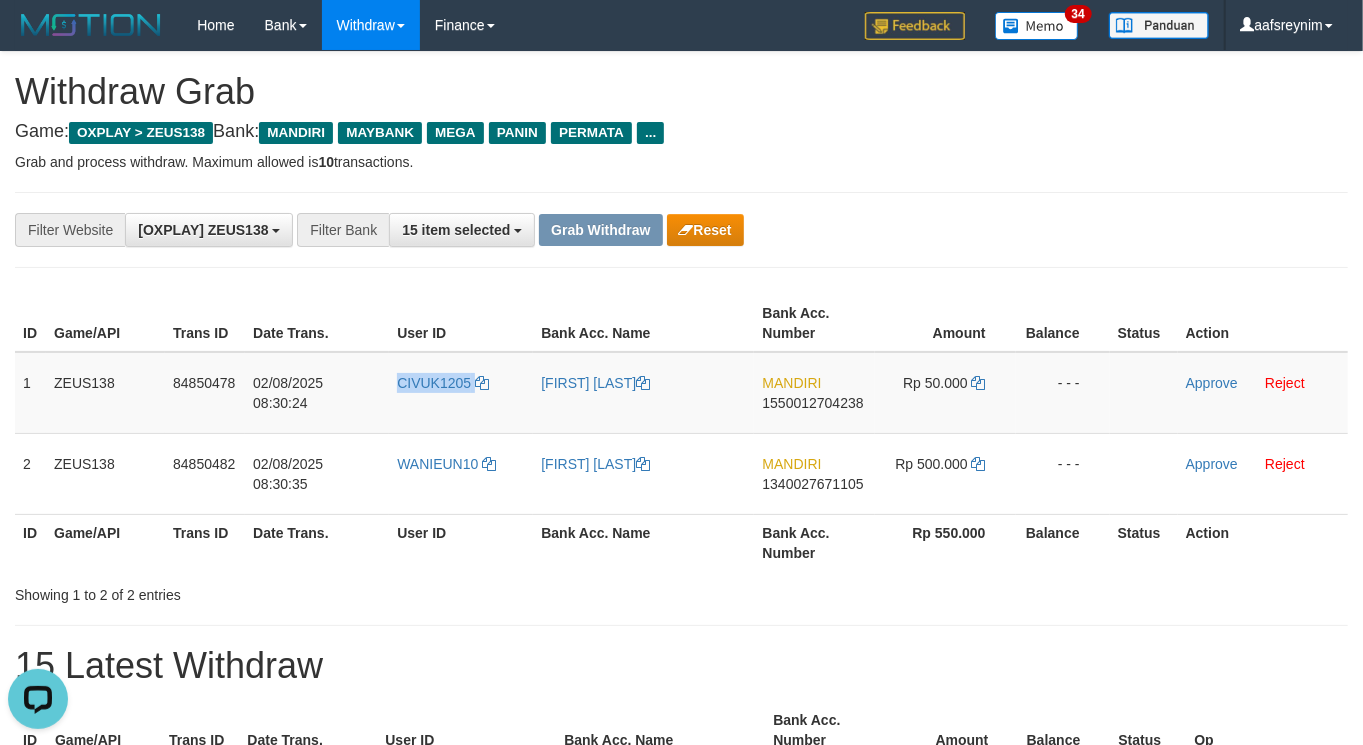 copy on "CIVUK1205" 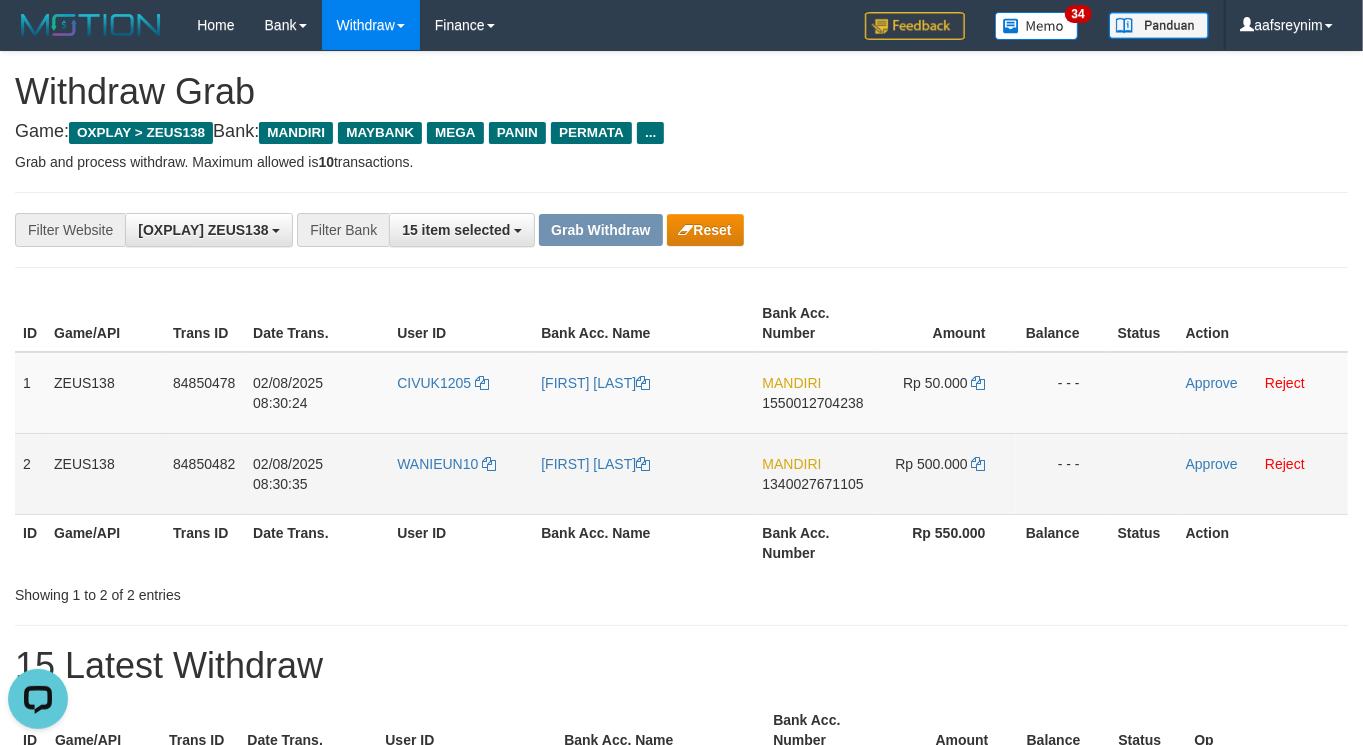 click on "WANIEUN10" at bounding box center [461, 473] 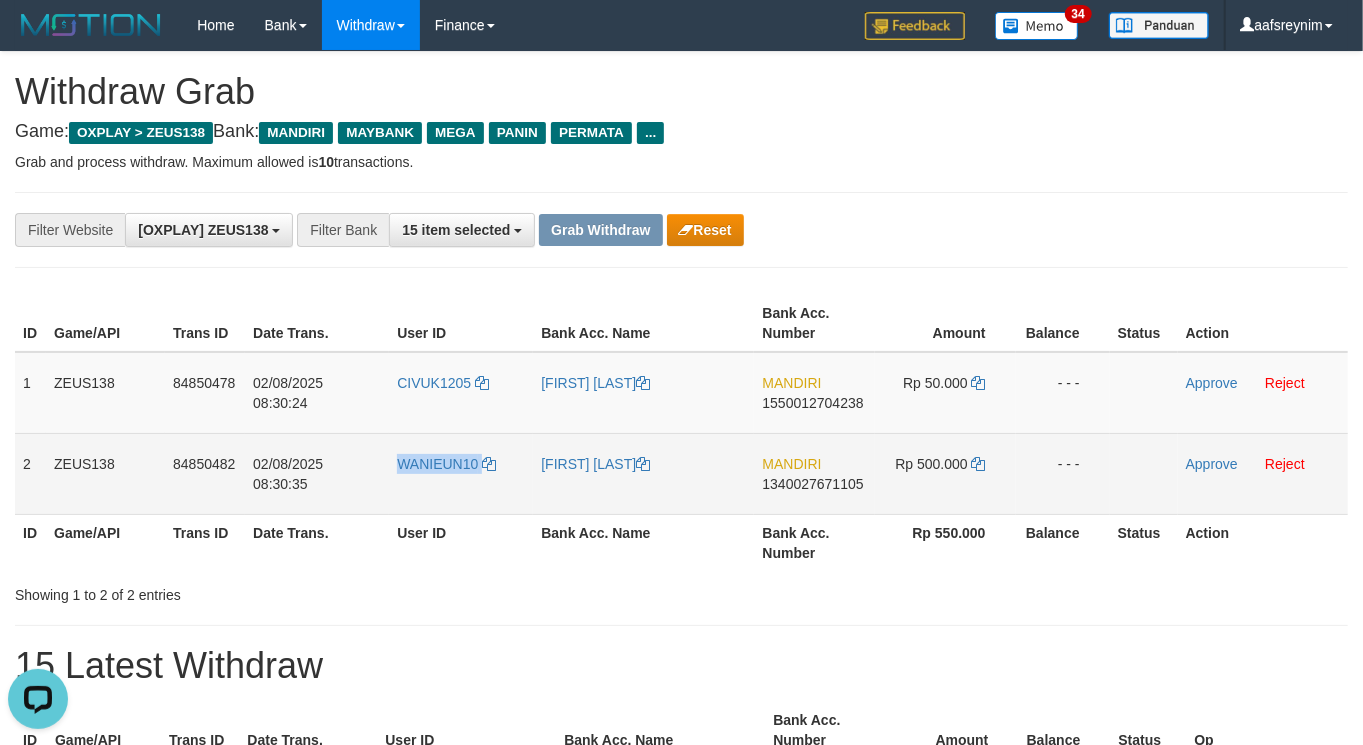 click on "WANIEUN10" at bounding box center (461, 473) 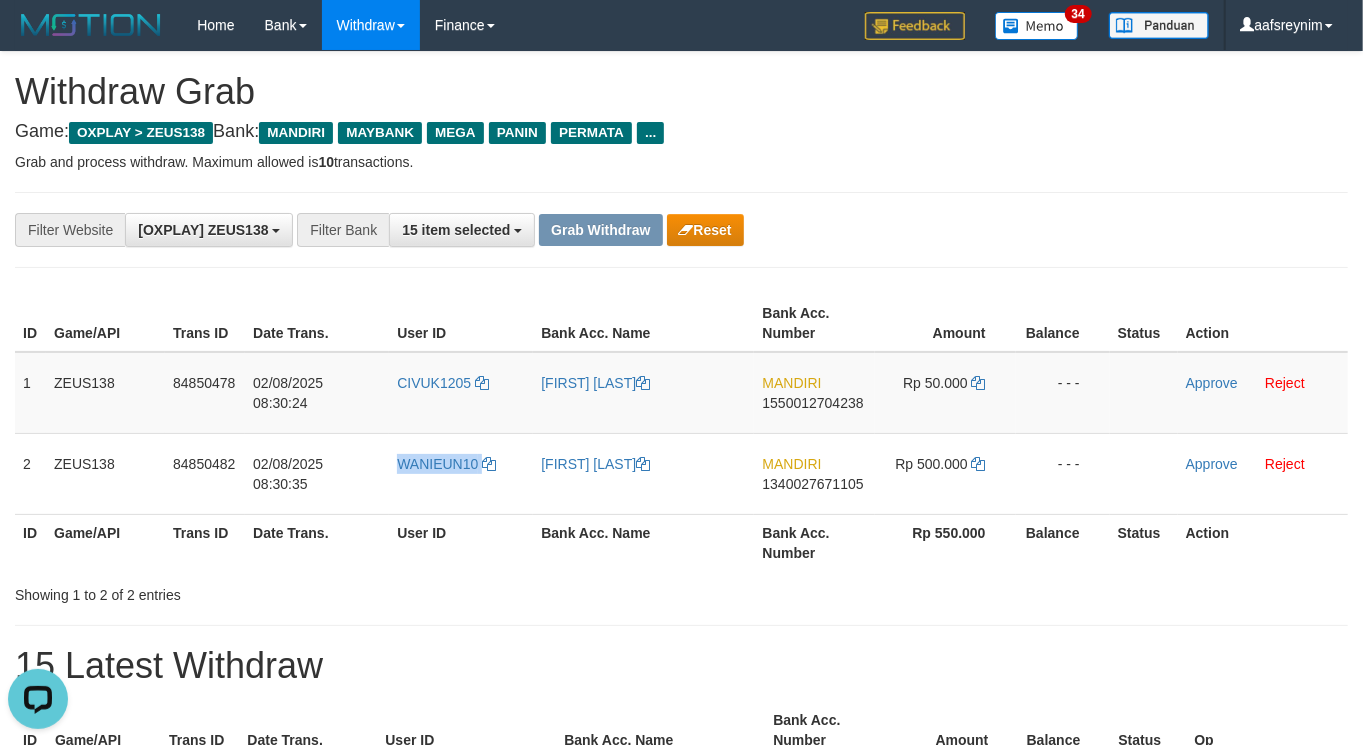 copy on "WANIEUN10" 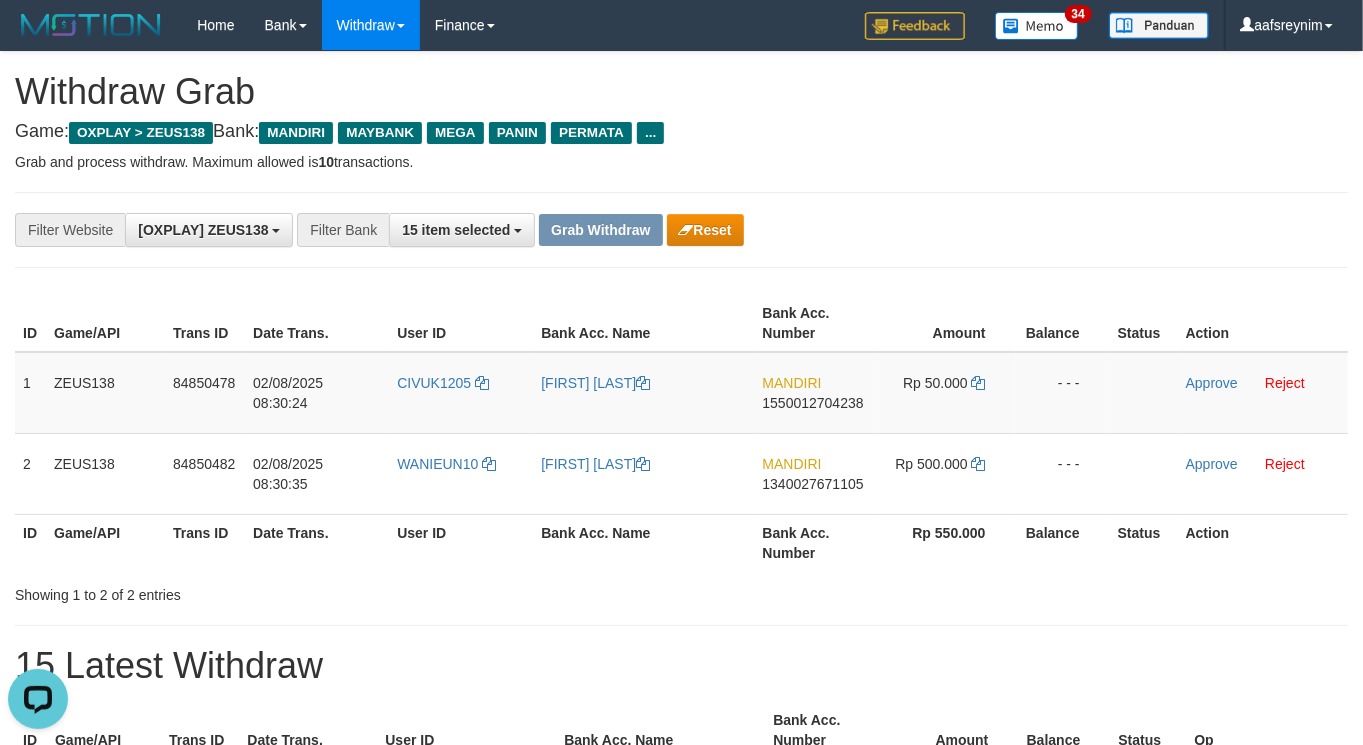 drag, startPoint x: 695, startPoint y: 596, endPoint x: 316, endPoint y: 588, distance: 379.0844 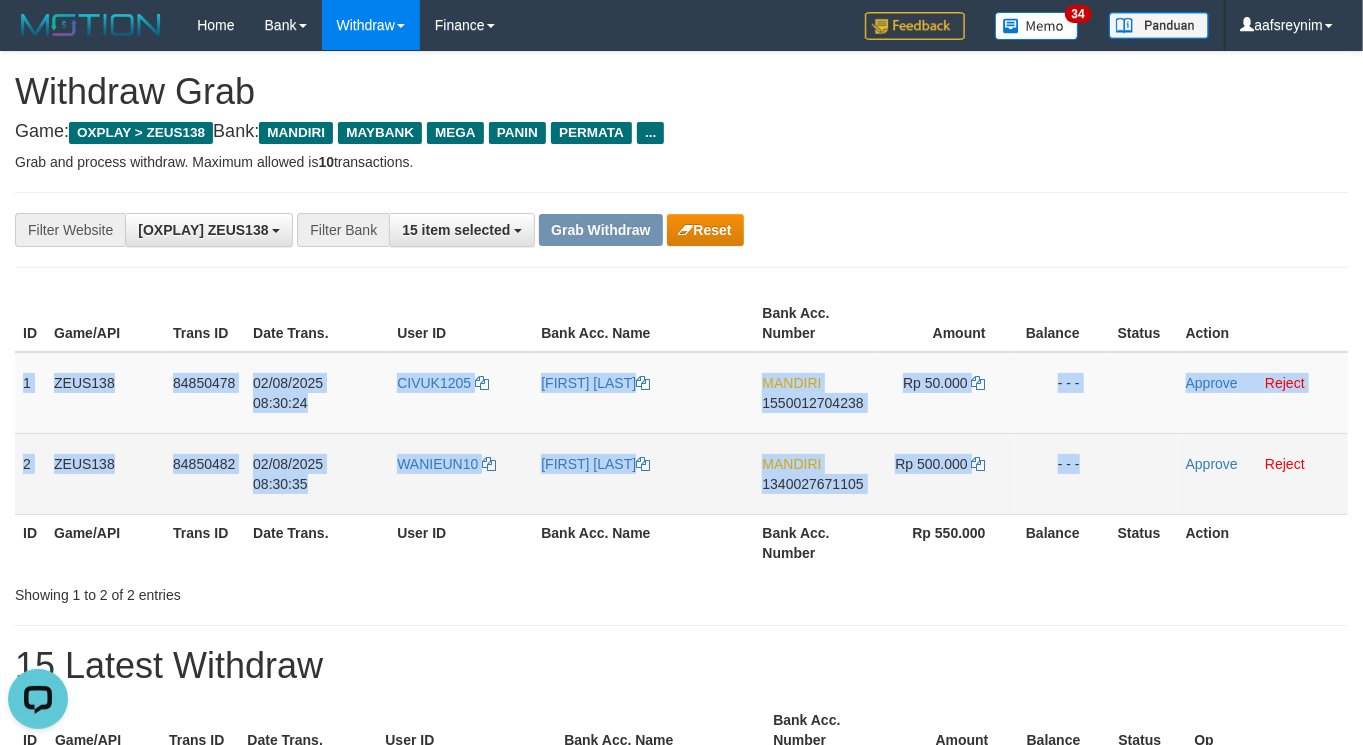 drag, startPoint x: 25, startPoint y: 378, endPoint x: 1163, endPoint y: 452, distance: 1140.4034 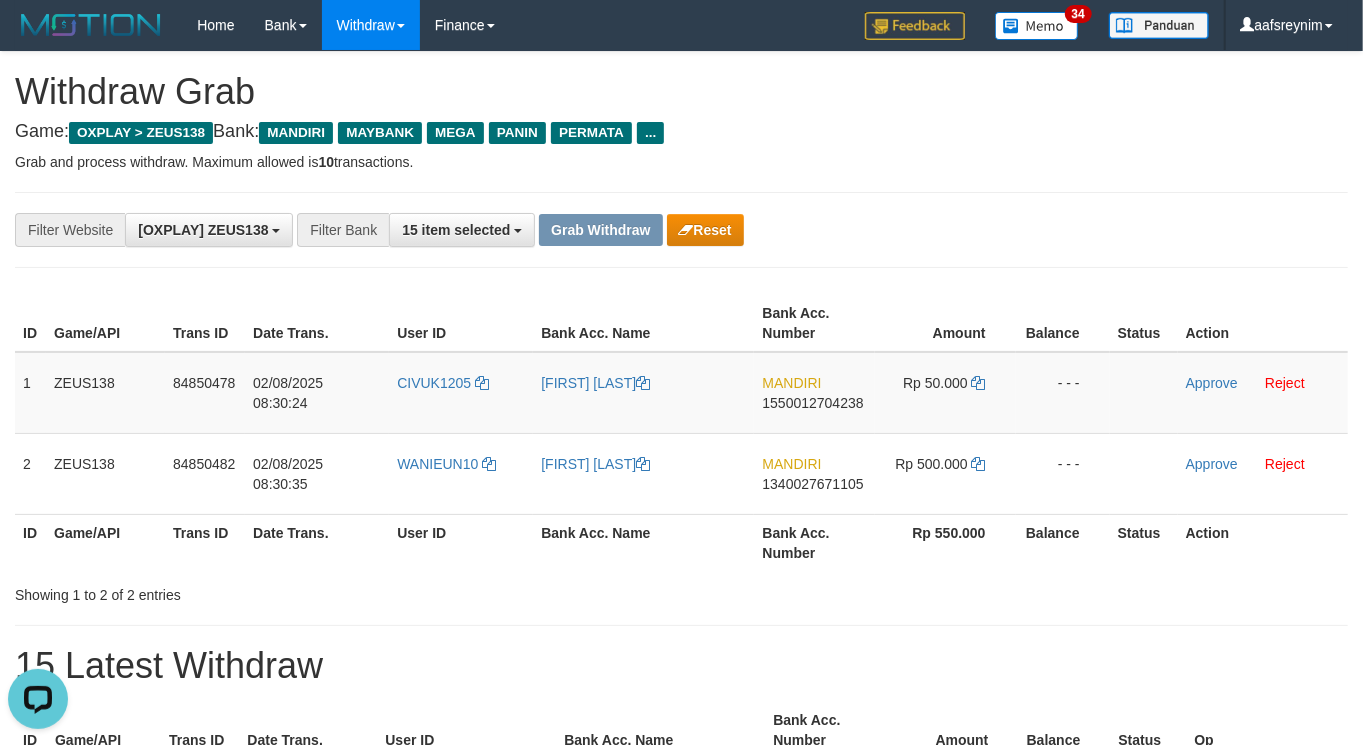 click on "**********" at bounding box center [681, 1163] 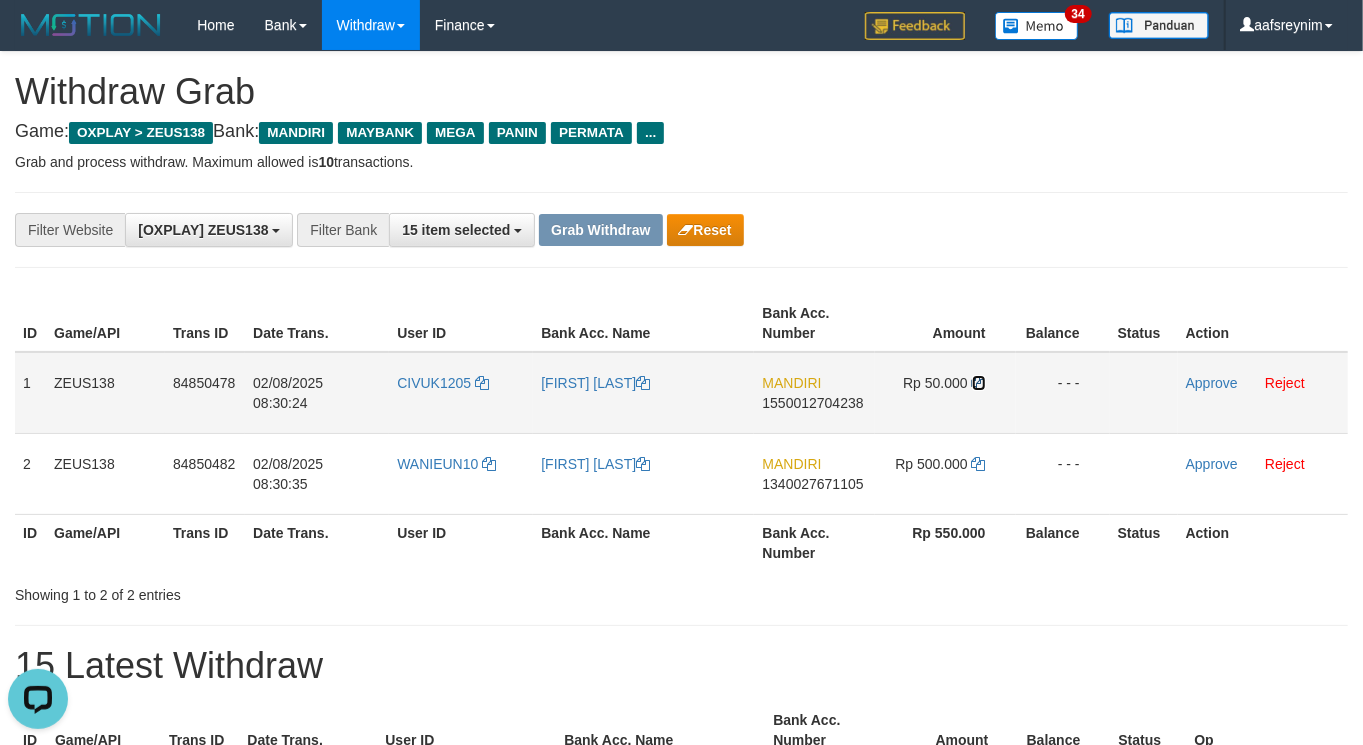 click at bounding box center (979, 383) 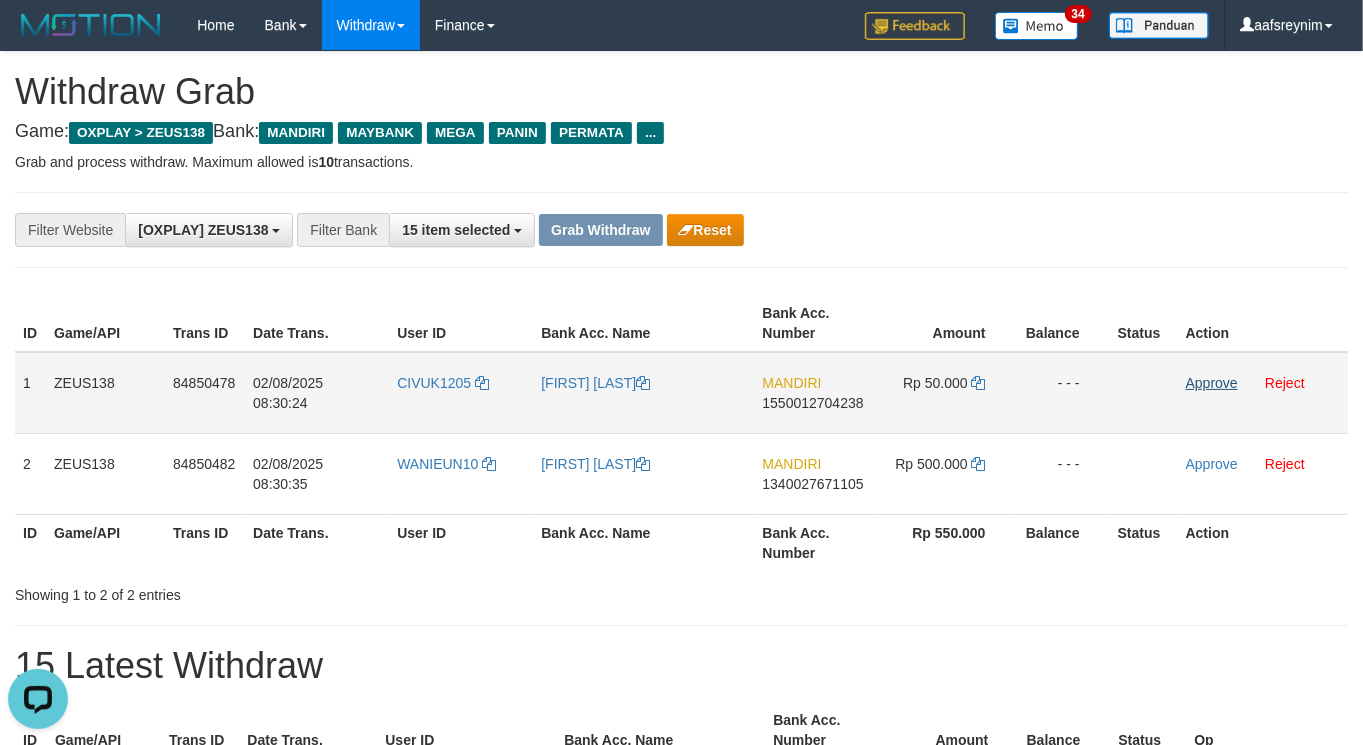 drag, startPoint x: 1206, startPoint y: 367, endPoint x: 1201, endPoint y: 386, distance: 19.646883 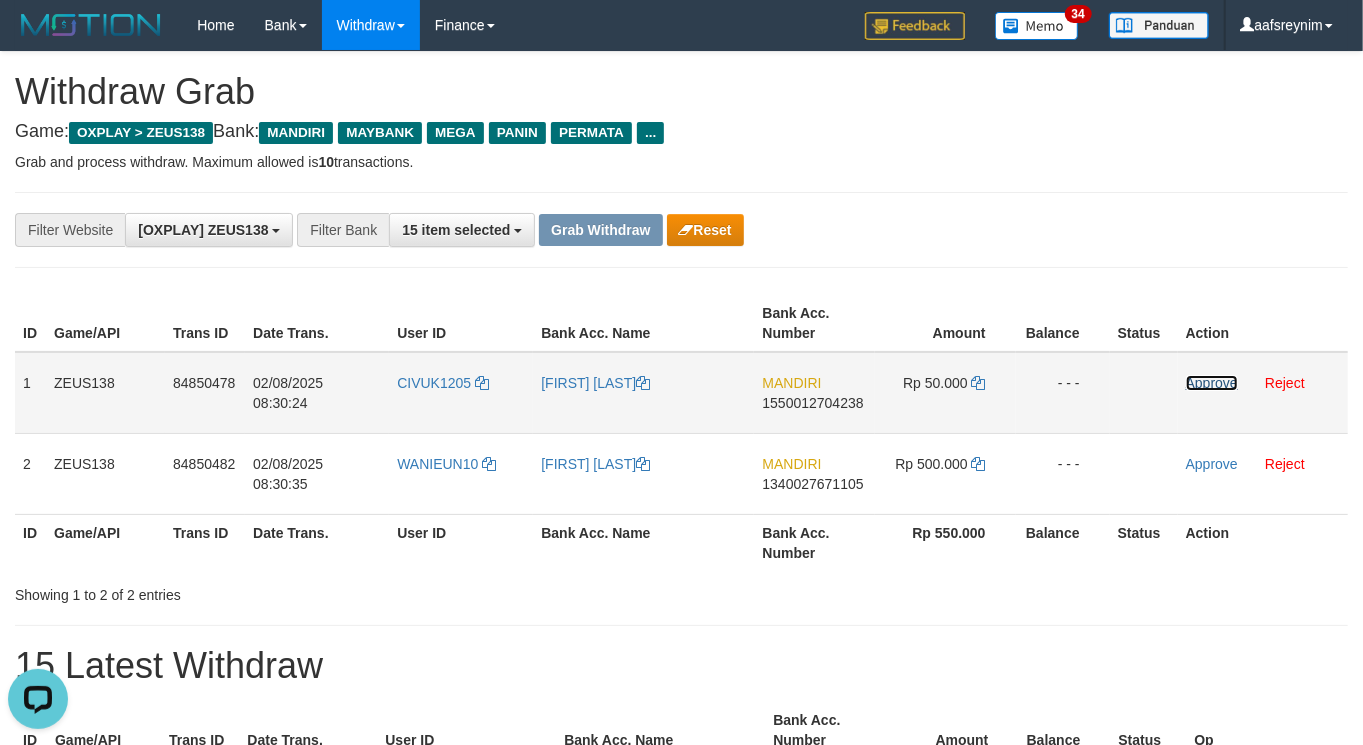 click on "Approve" at bounding box center [1212, 383] 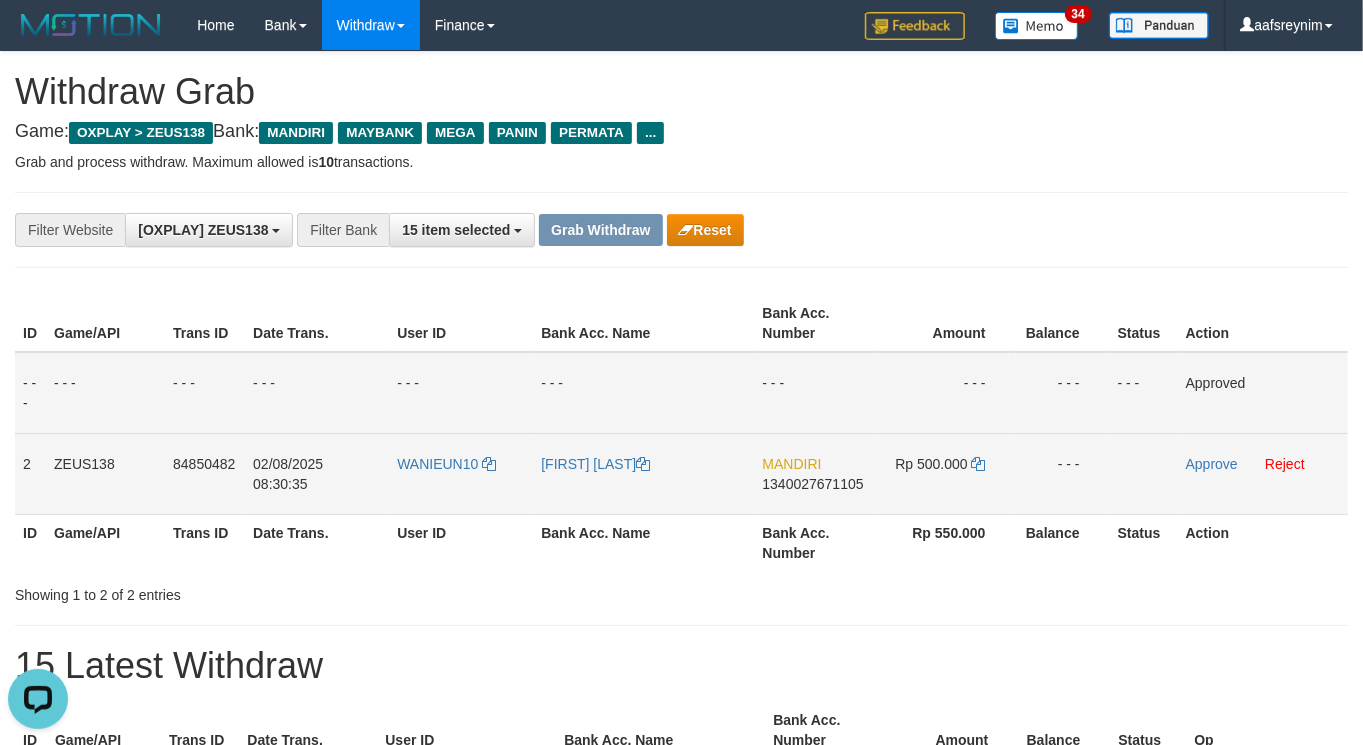 click on "MANDIRI
1340027671105" at bounding box center [814, 473] 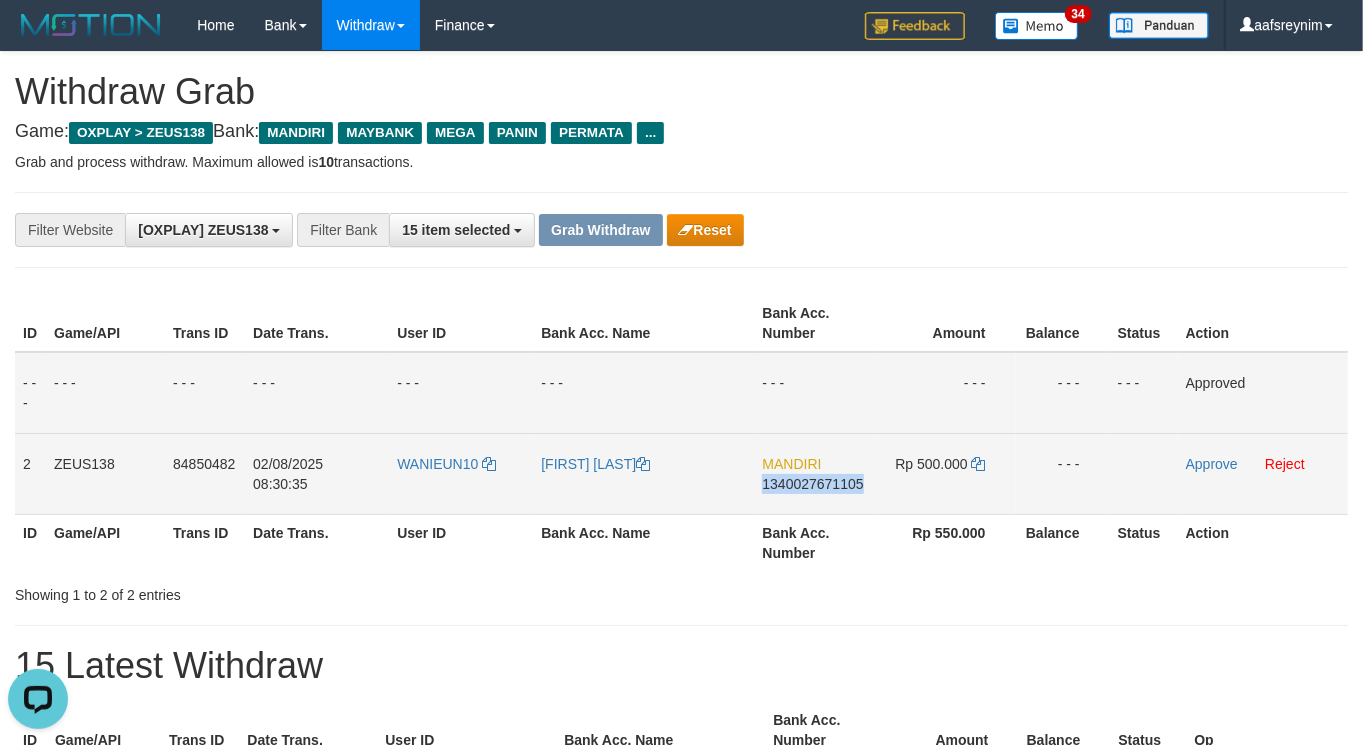 click on "MANDIRI
1340027671105" at bounding box center (814, 473) 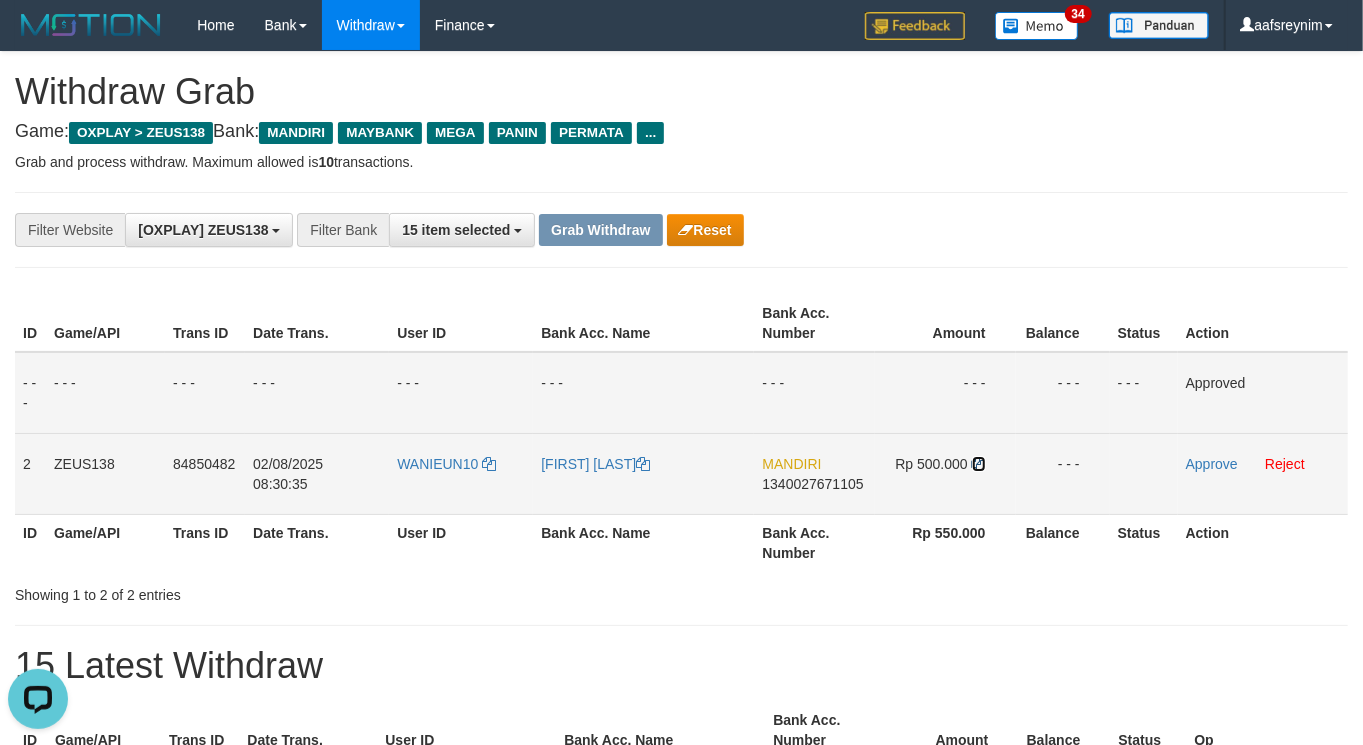 click at bounding box center (979, 464) 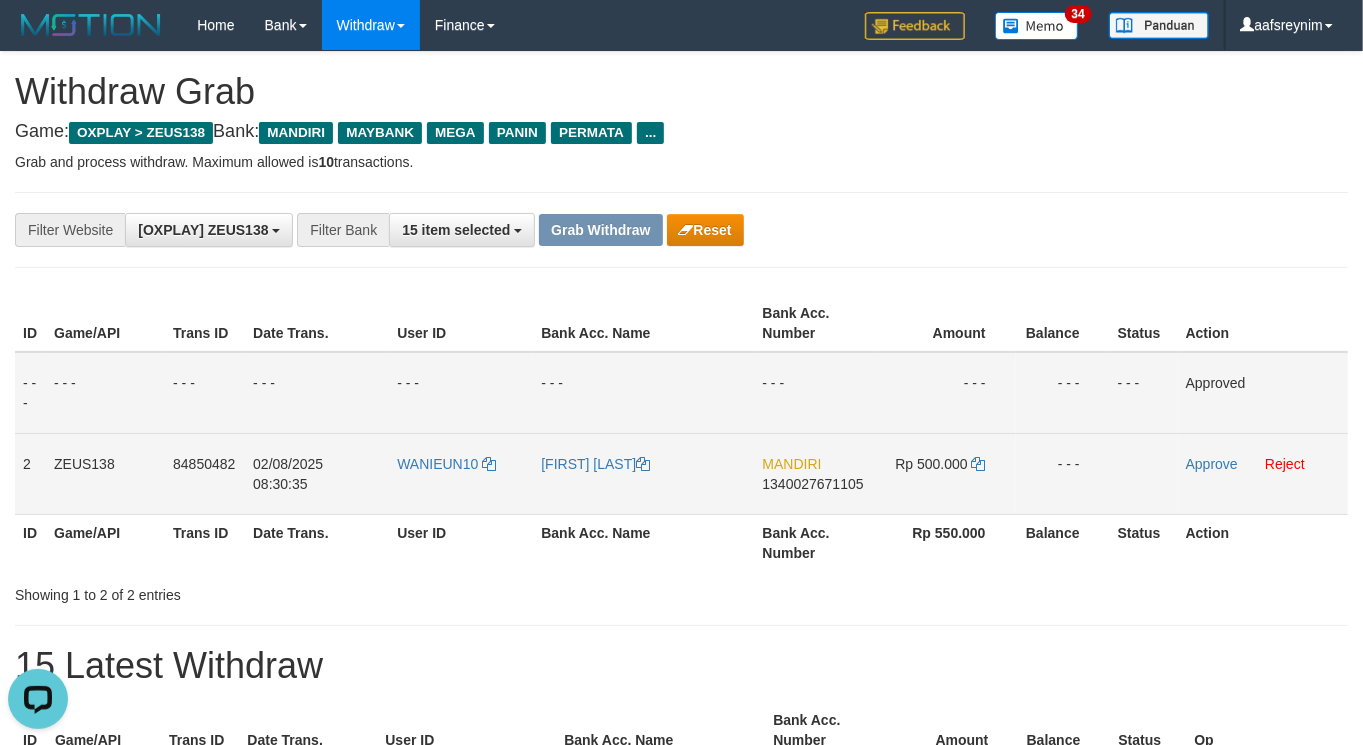 click on "Approve
Reject" at bounding box center [1263, 473] 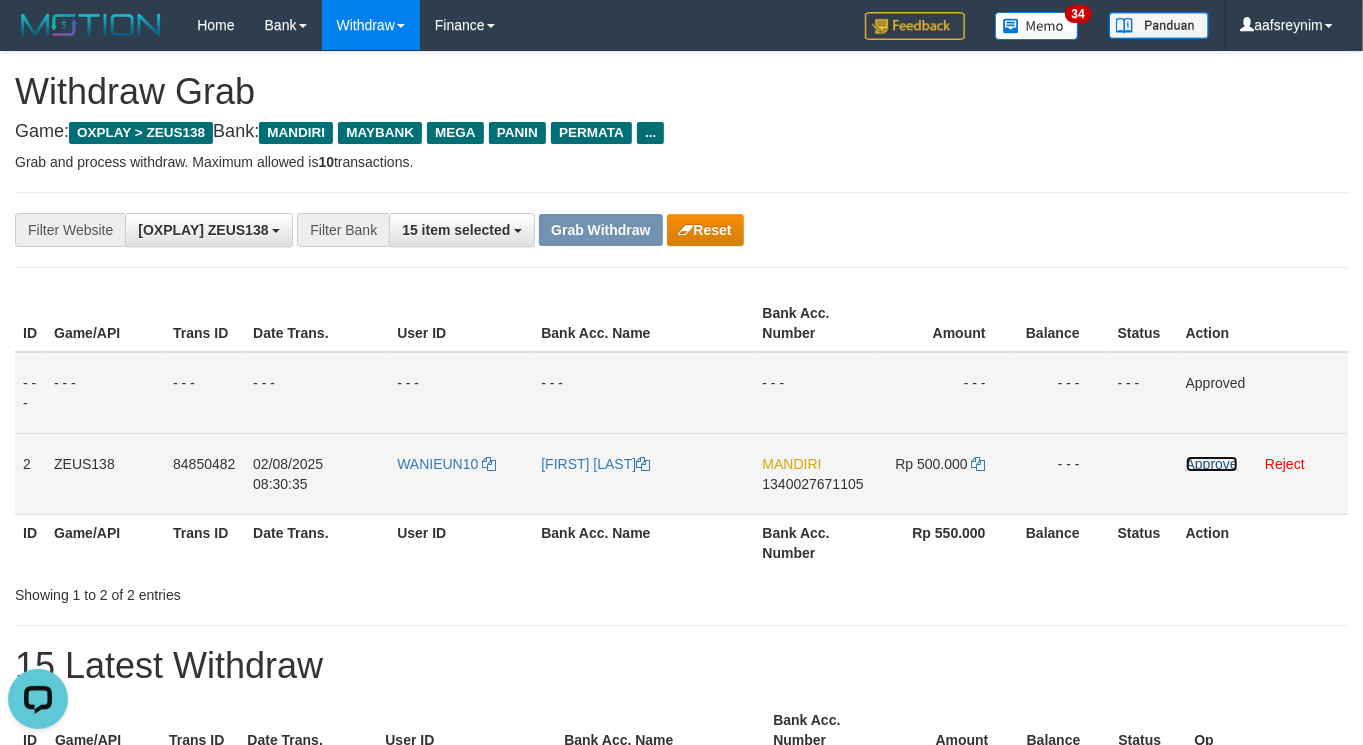 click on "Approve" at bounding box center [1212, 464] 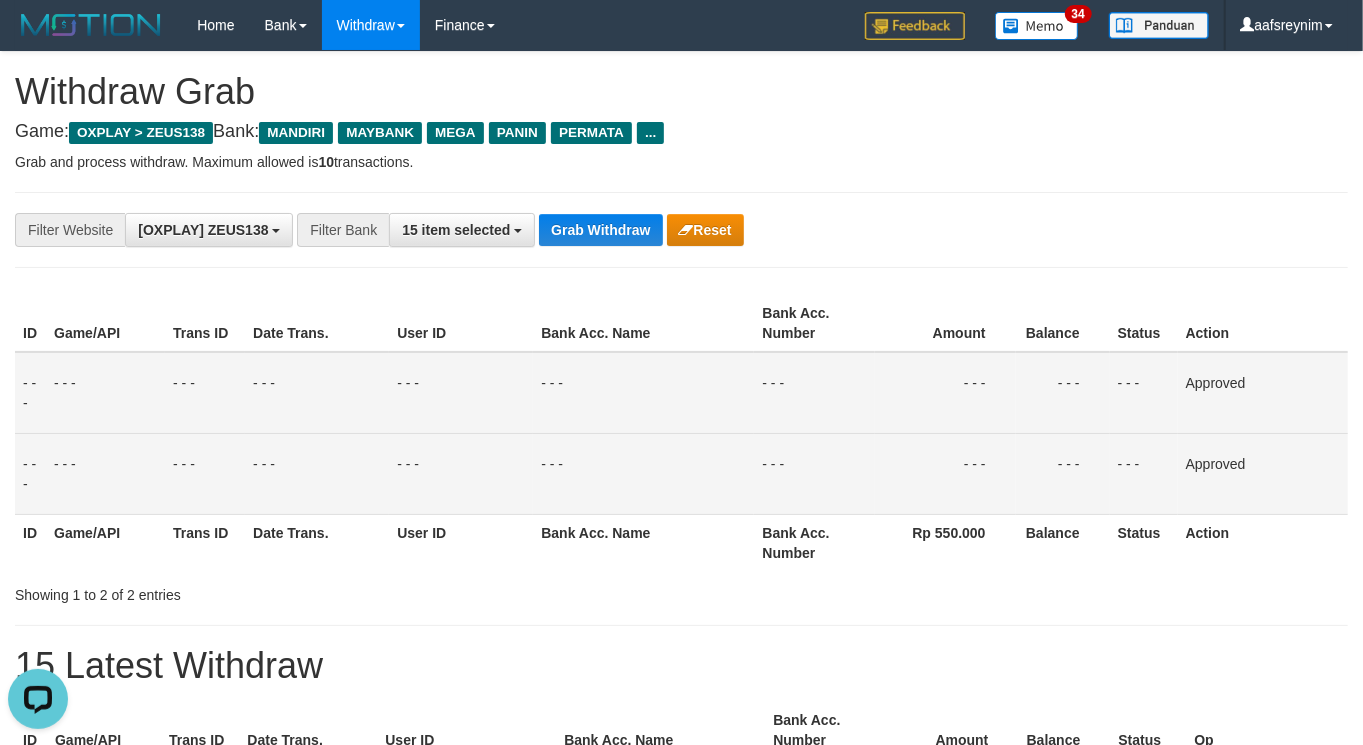click on "Withdraw Grab" at bounding box center [681, 92] 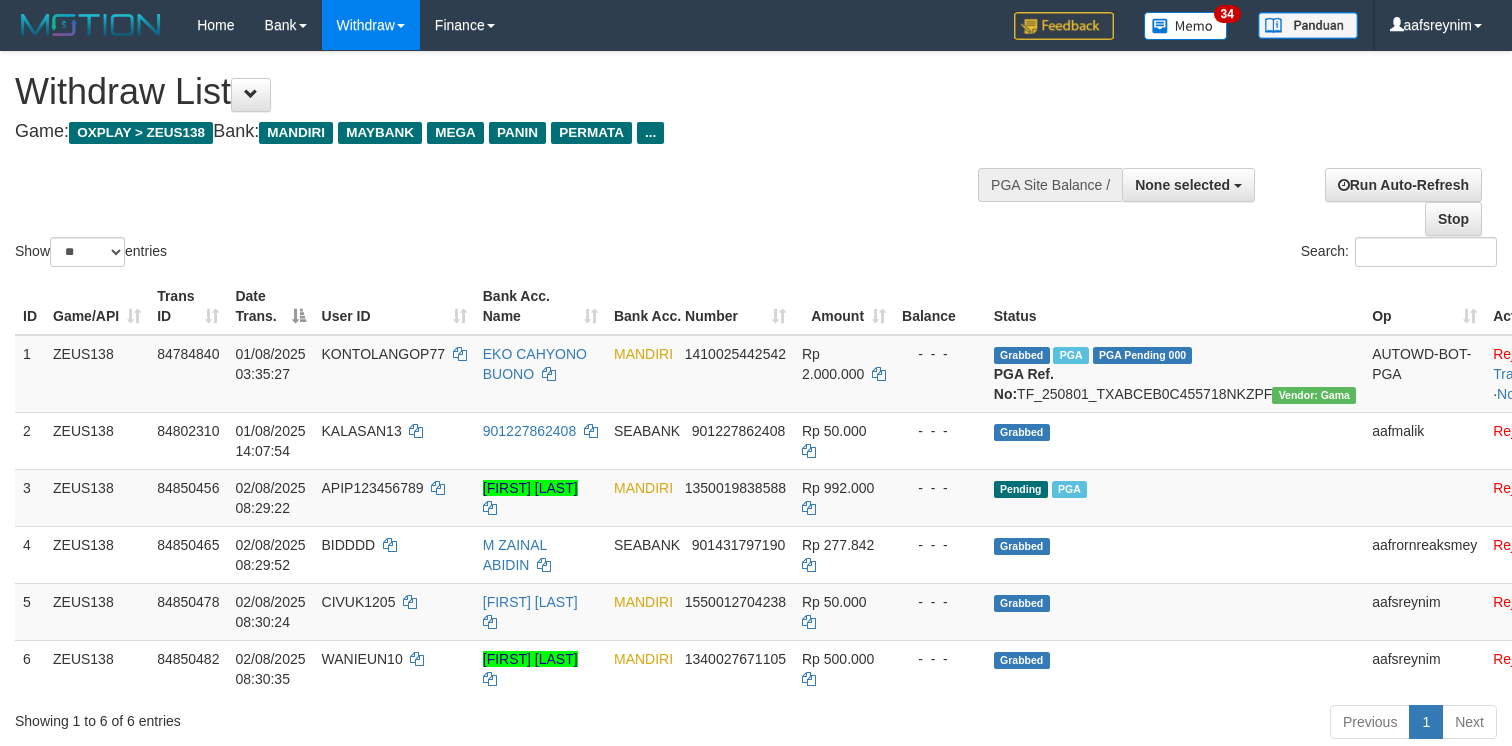select 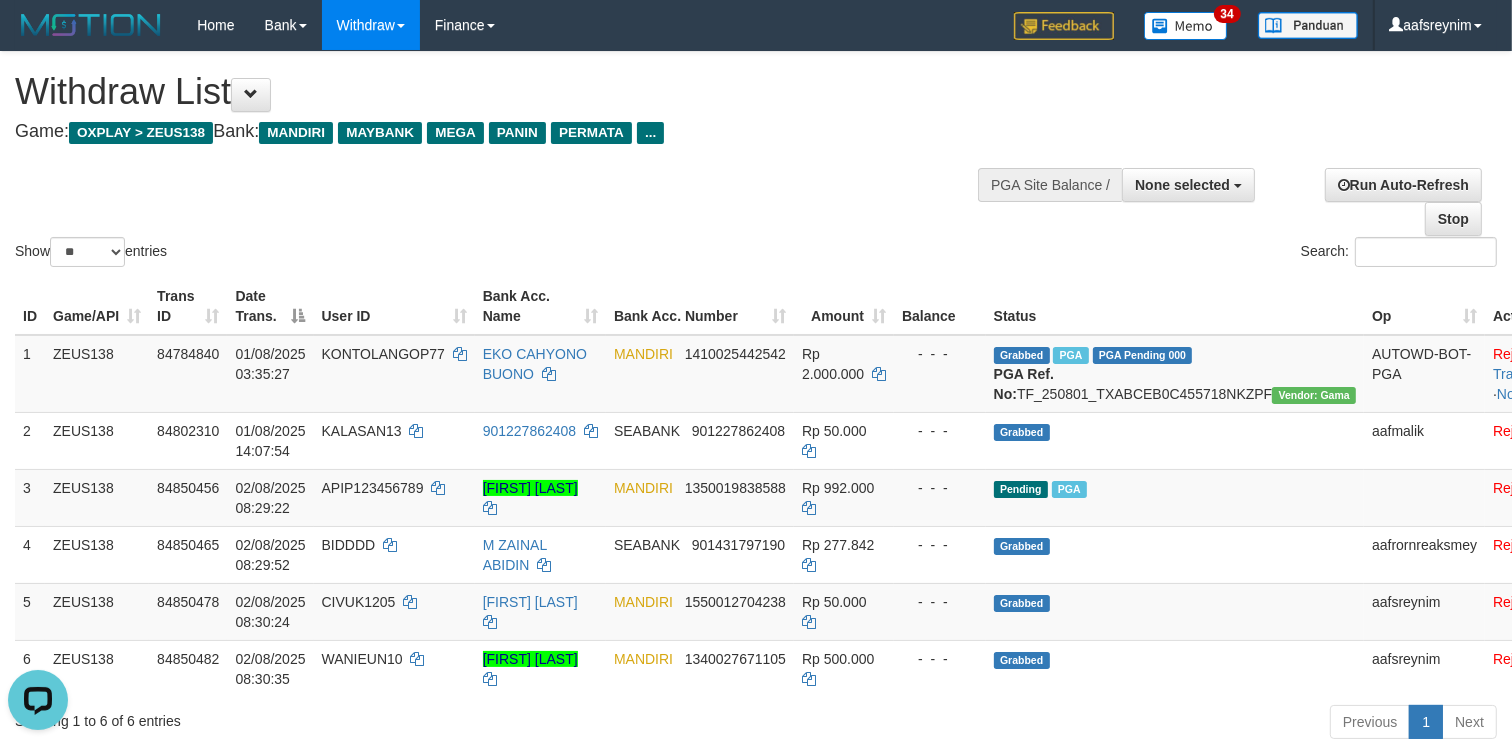 scroll, scrollTop: 0, scrollLeft: 0, axis: both 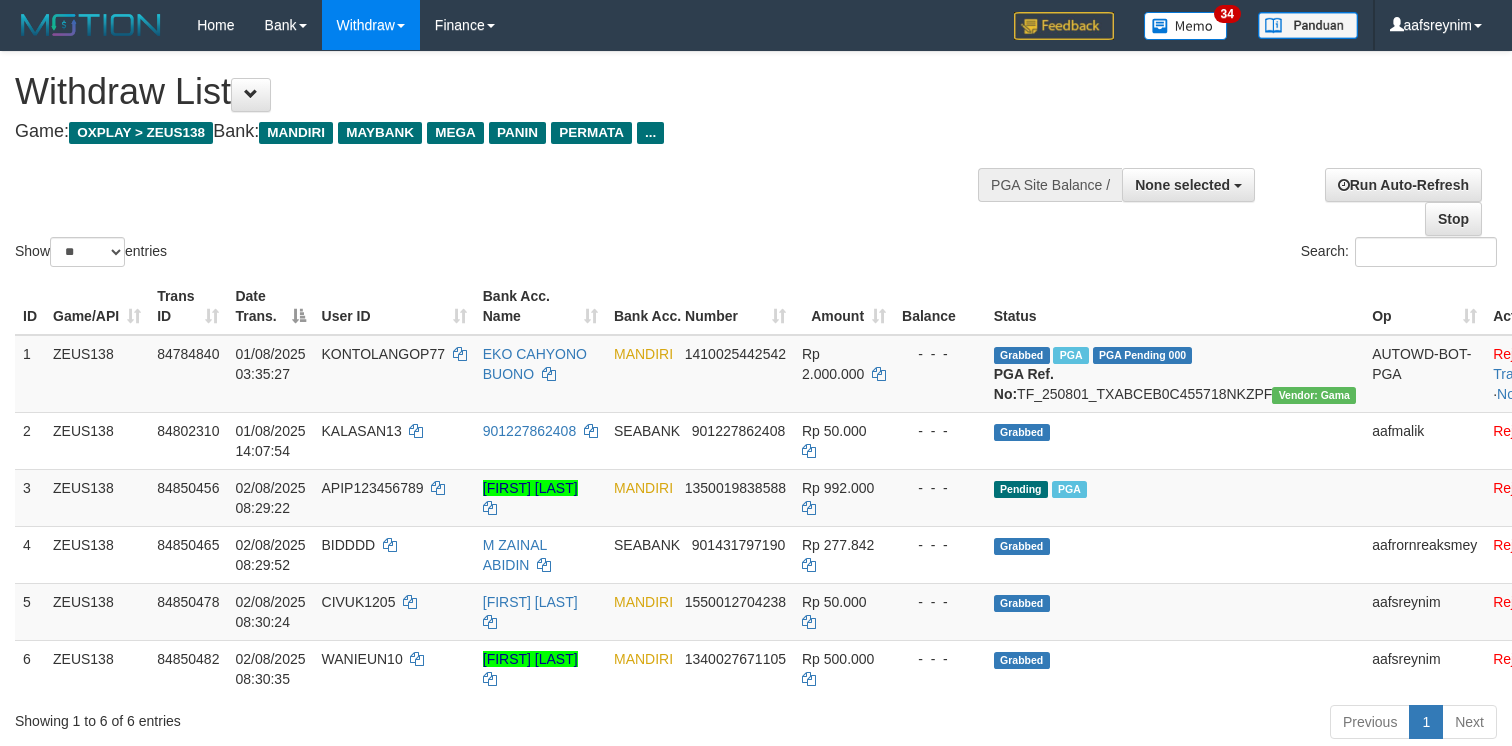 select 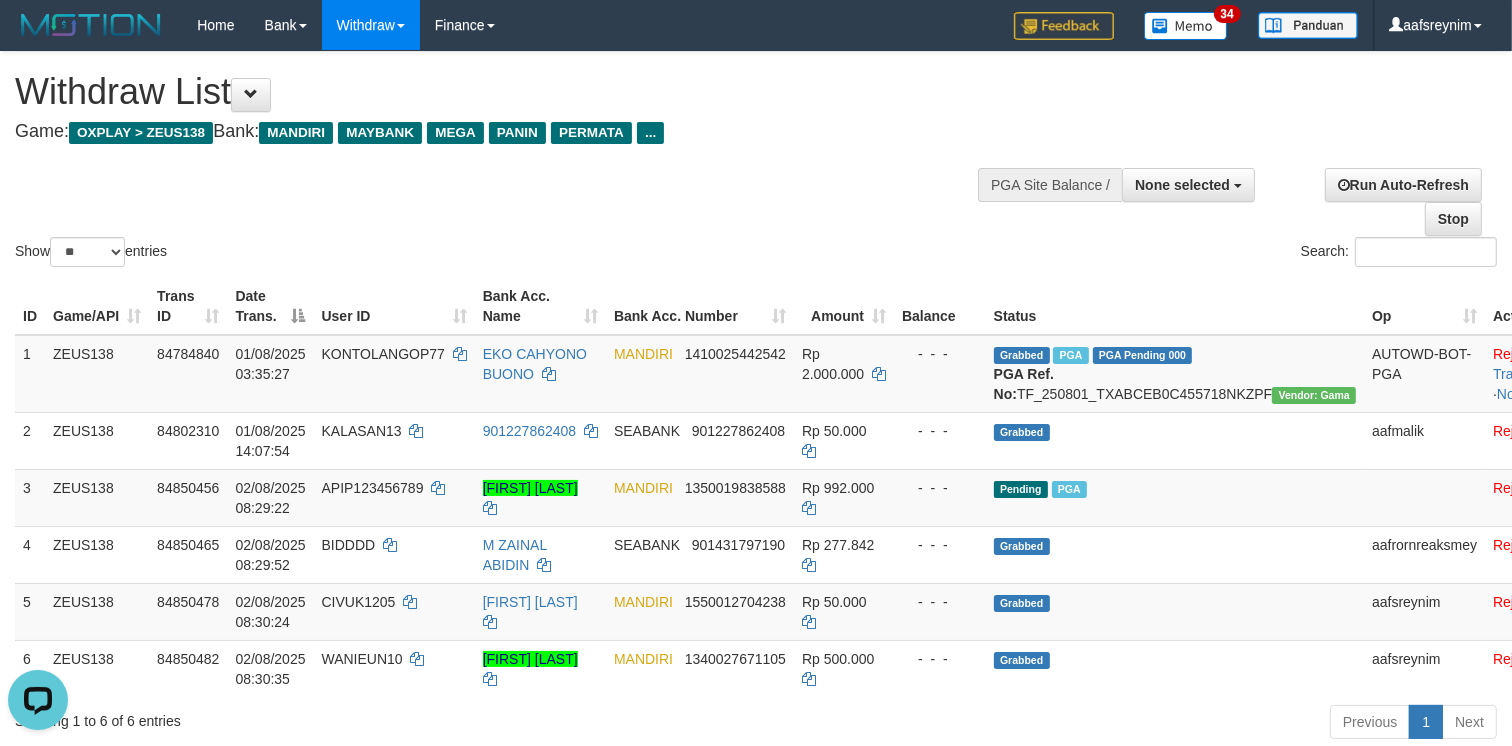 scroll, scrollTop: 0, scrollLeft: 0, axis: both 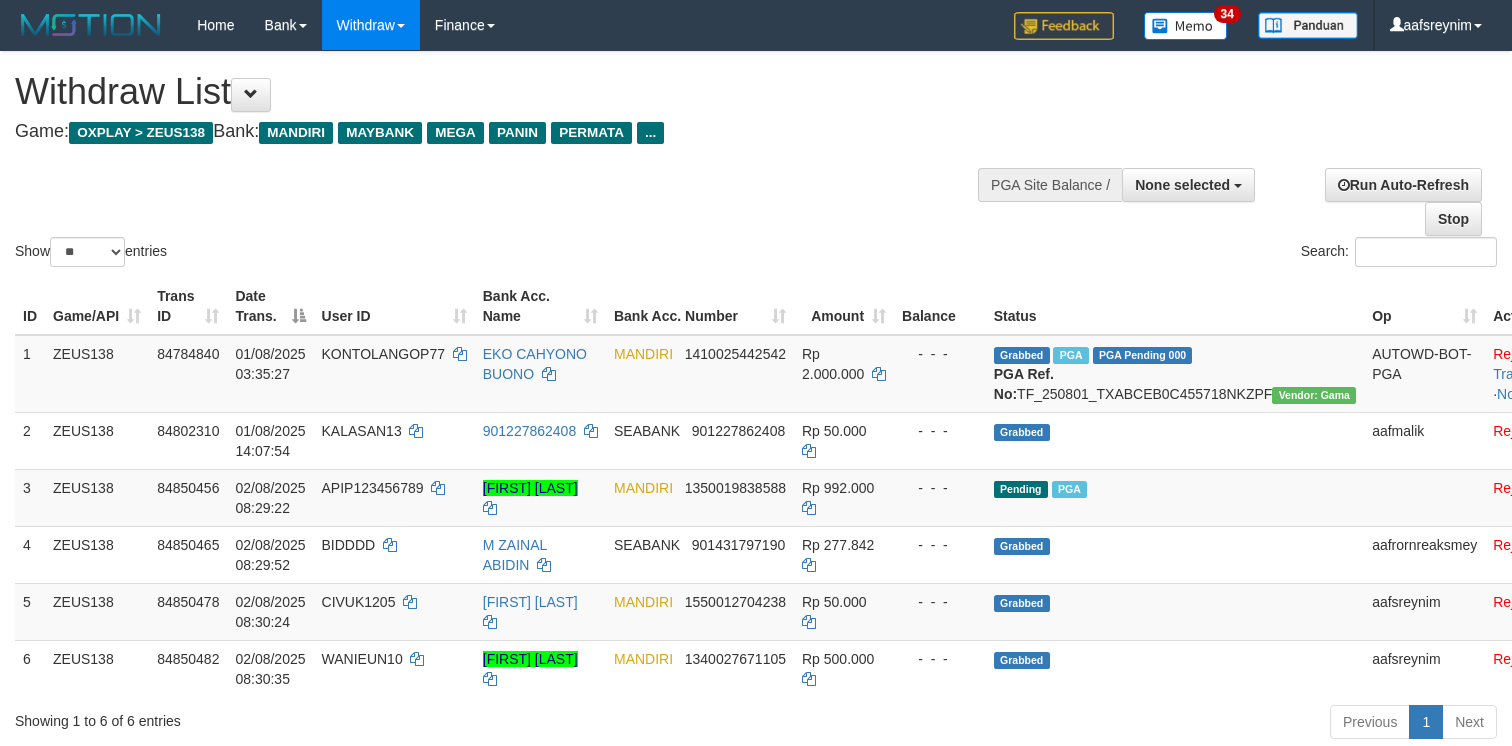 select 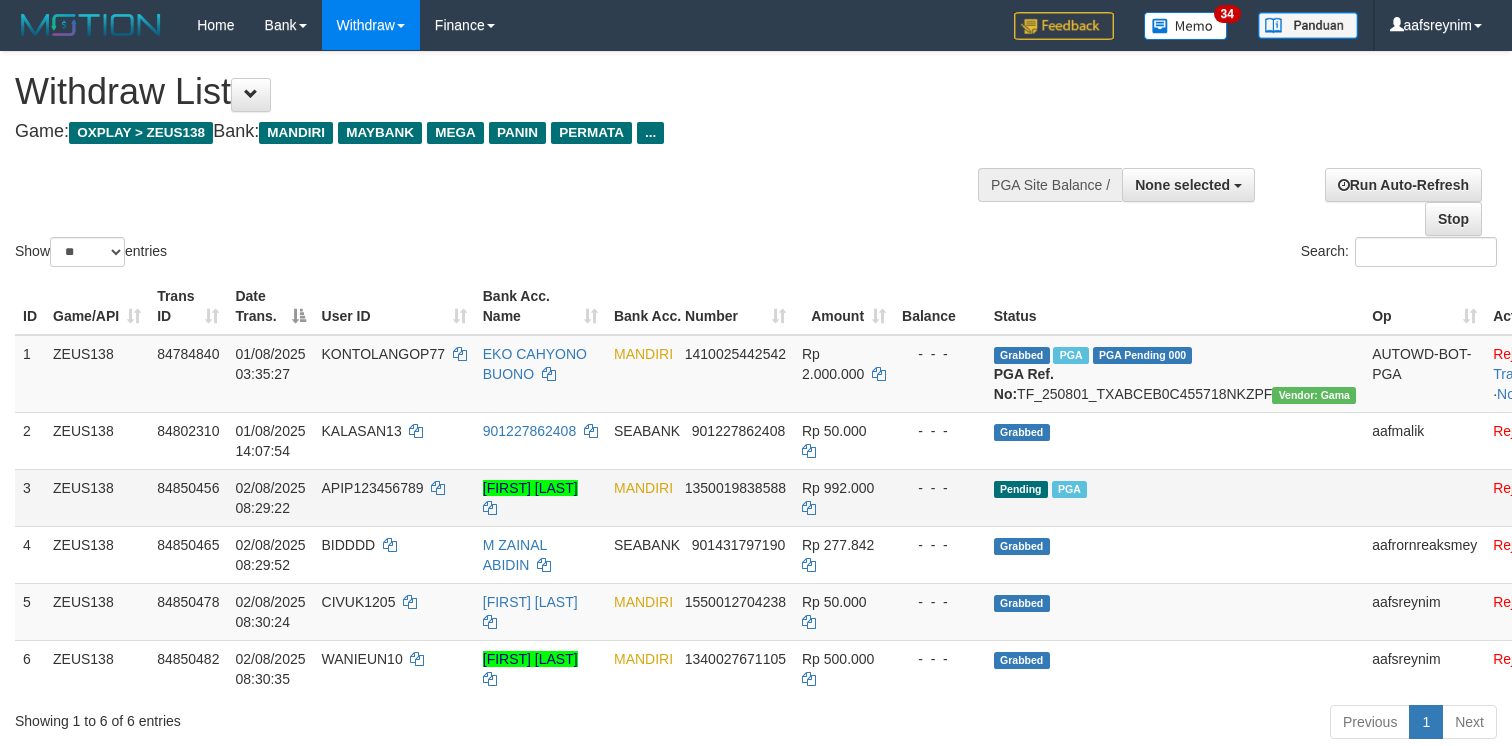 scroll, scrollTop: 0, scrollLeft: 0, axis: both 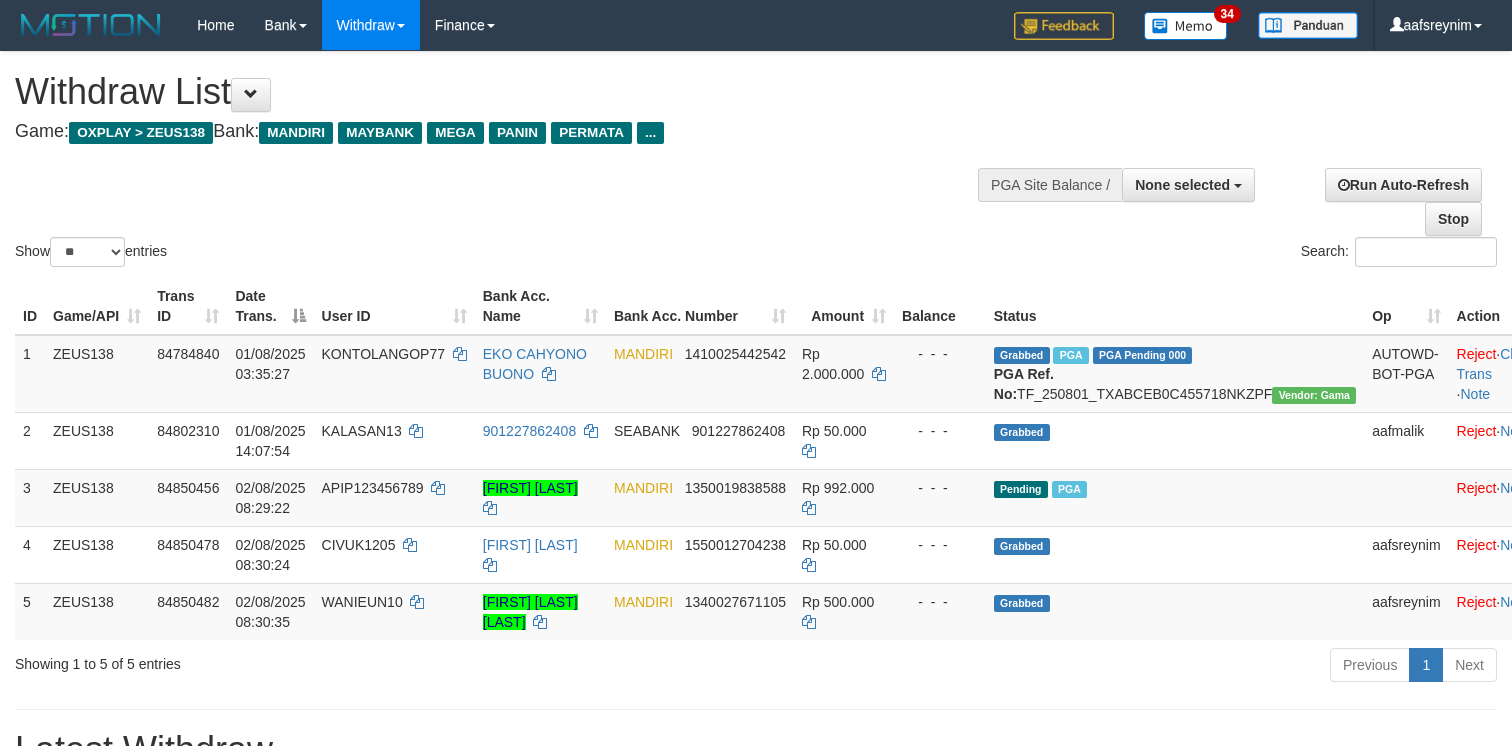 select 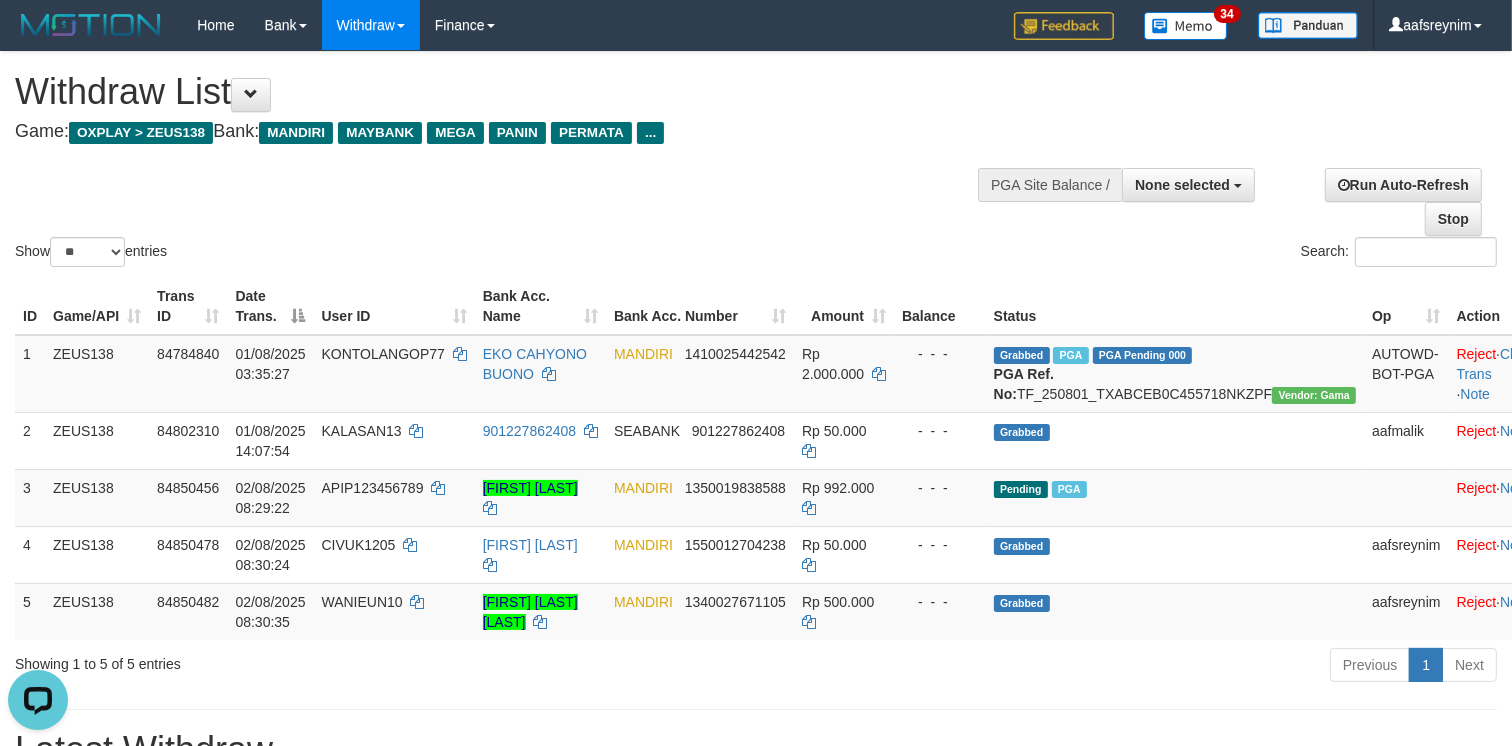 scroll, scrollTop: 0, scrollLeft: 0, axis: both 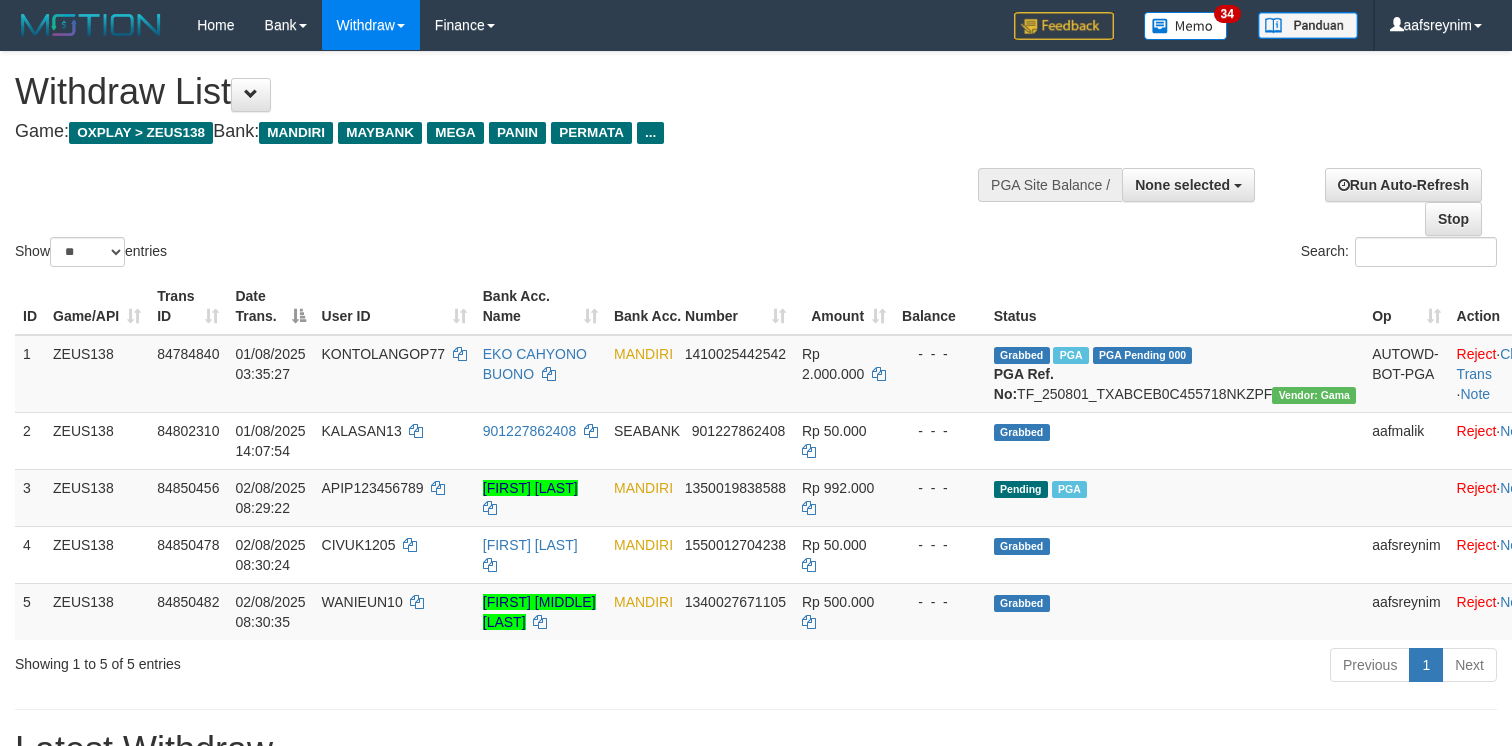 select 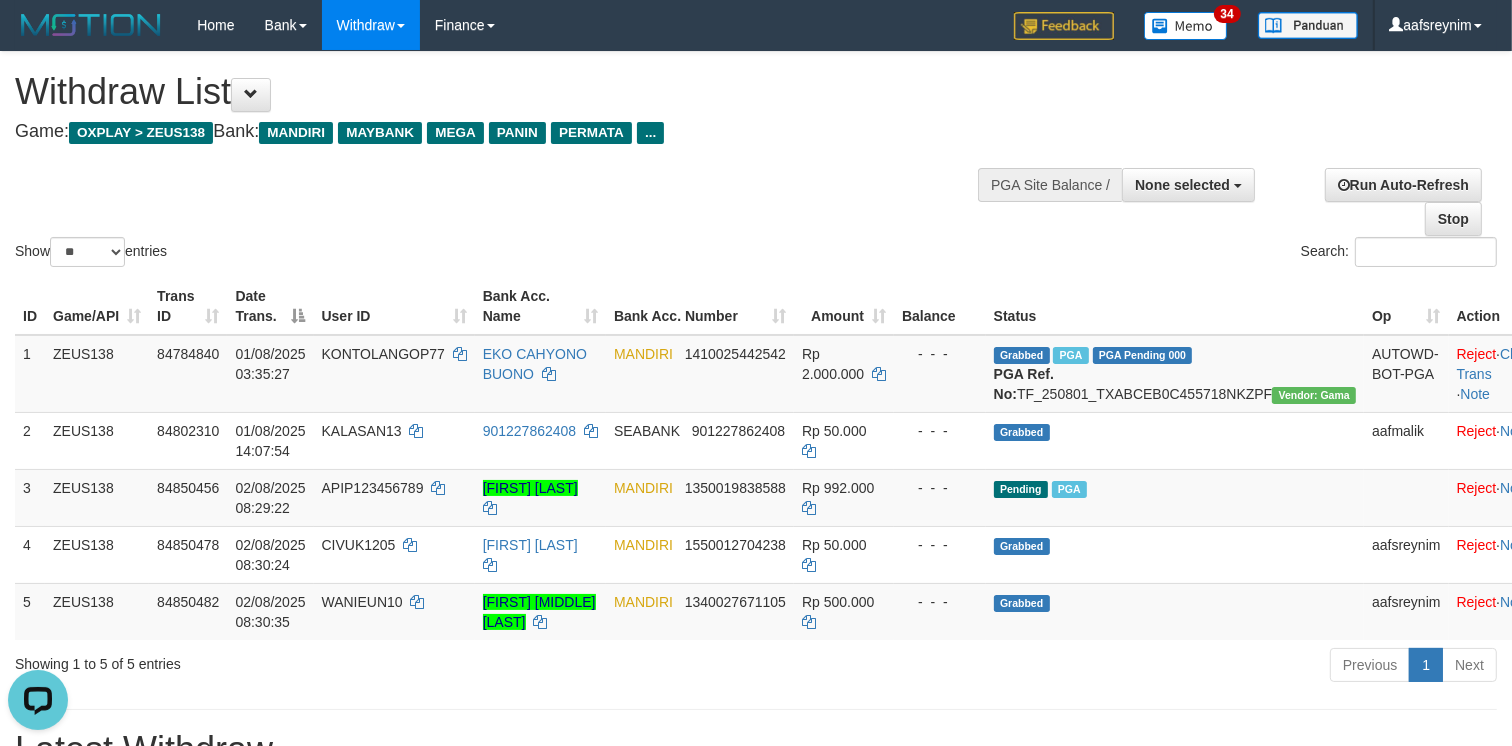 scroll, scrollTop: 0, scrollLeft: 0, axis: both 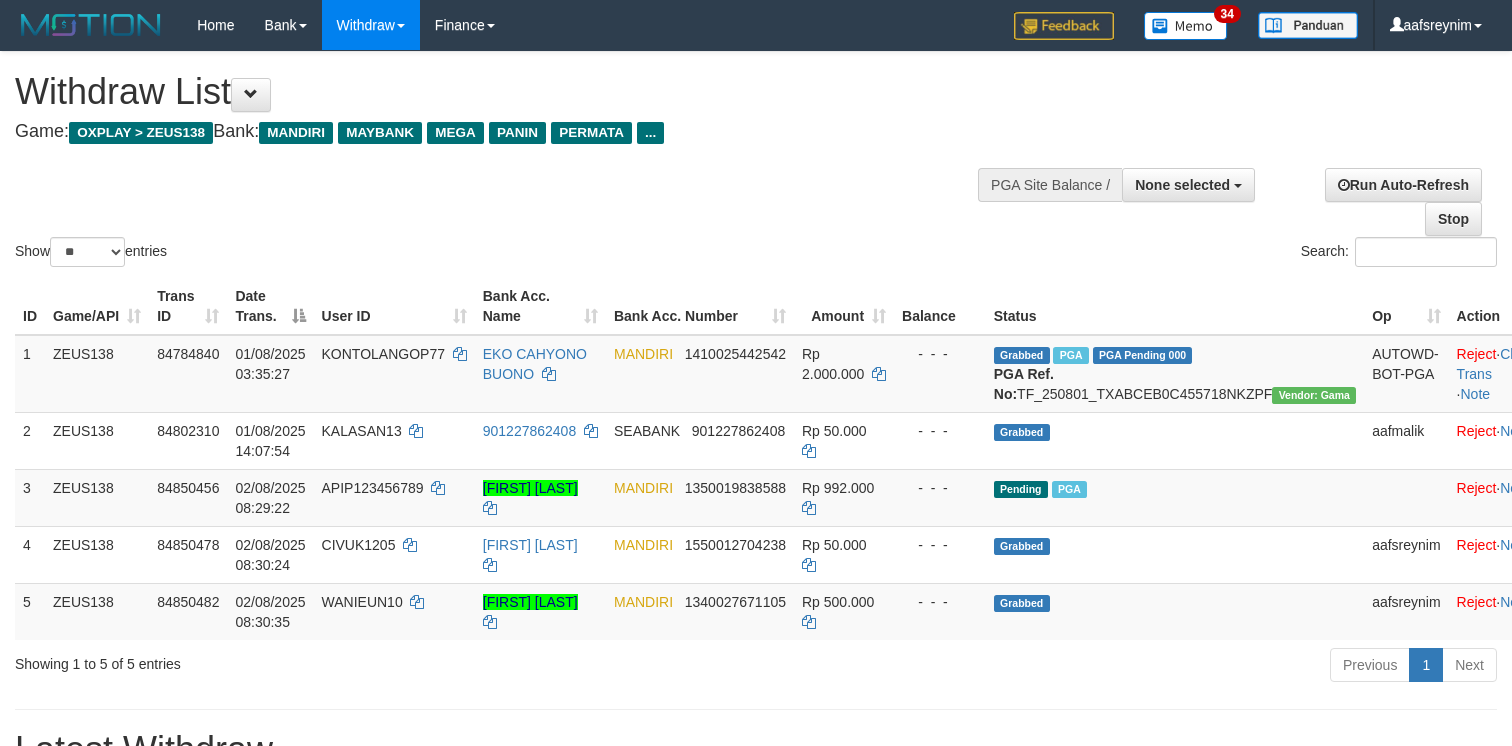 select 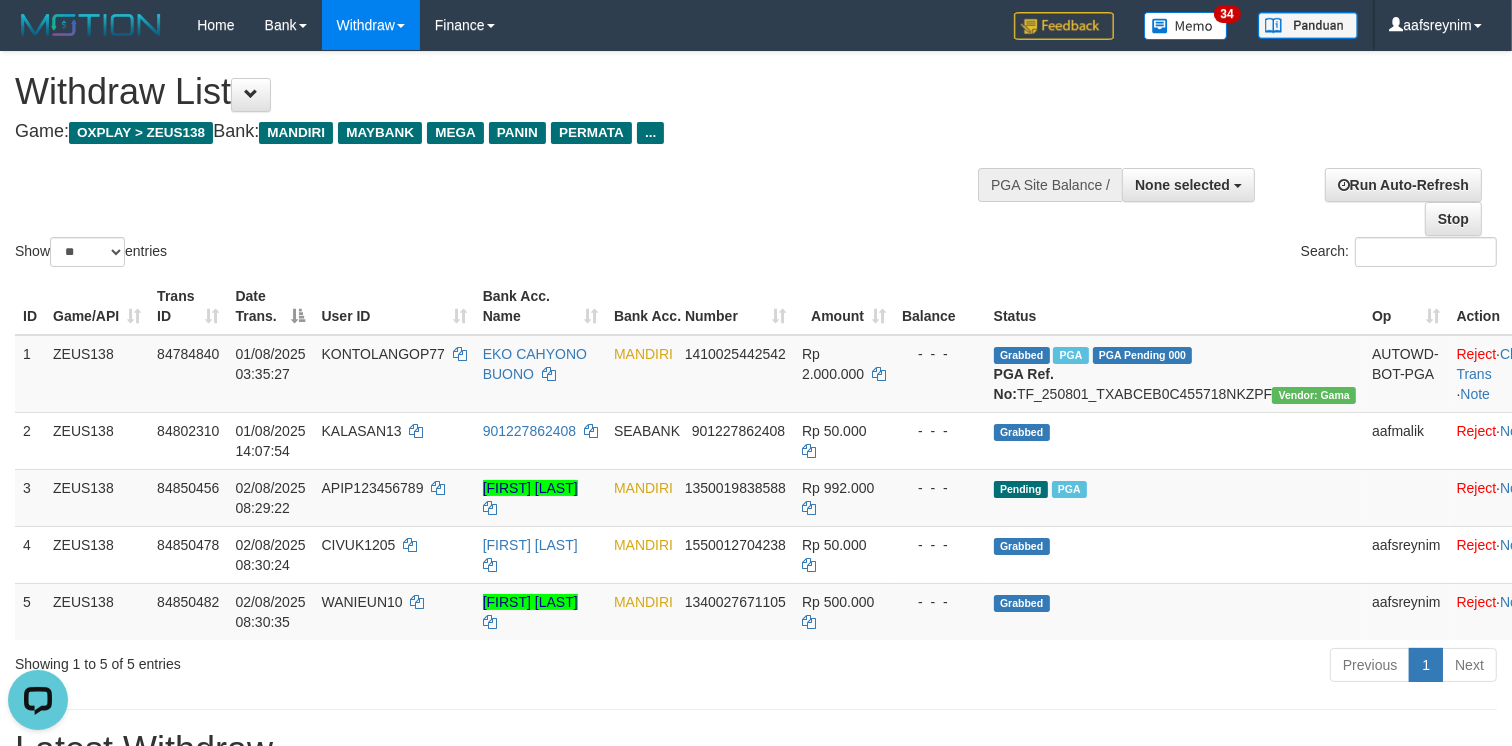 scroll, scrollTop: 0, scrollLeft: 0, axis: both 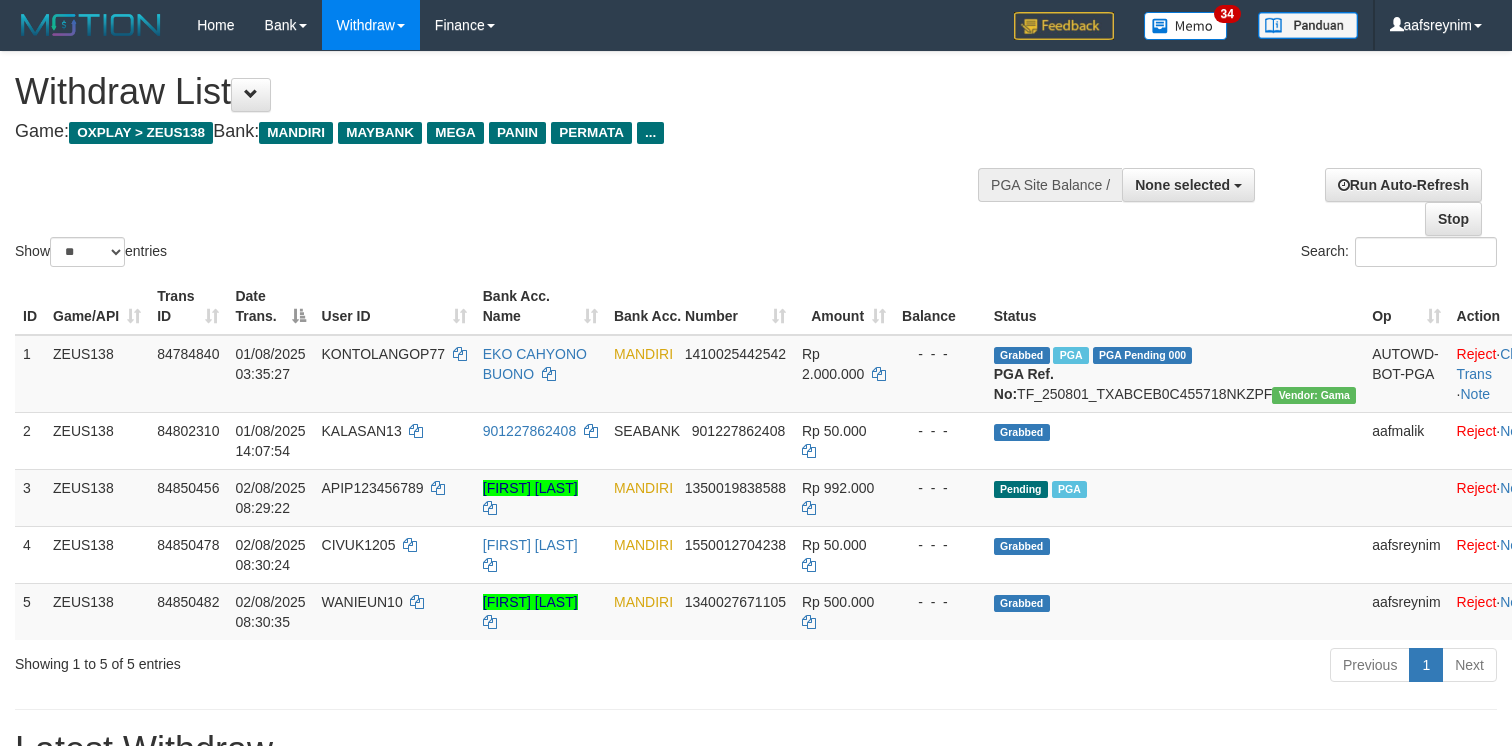 select 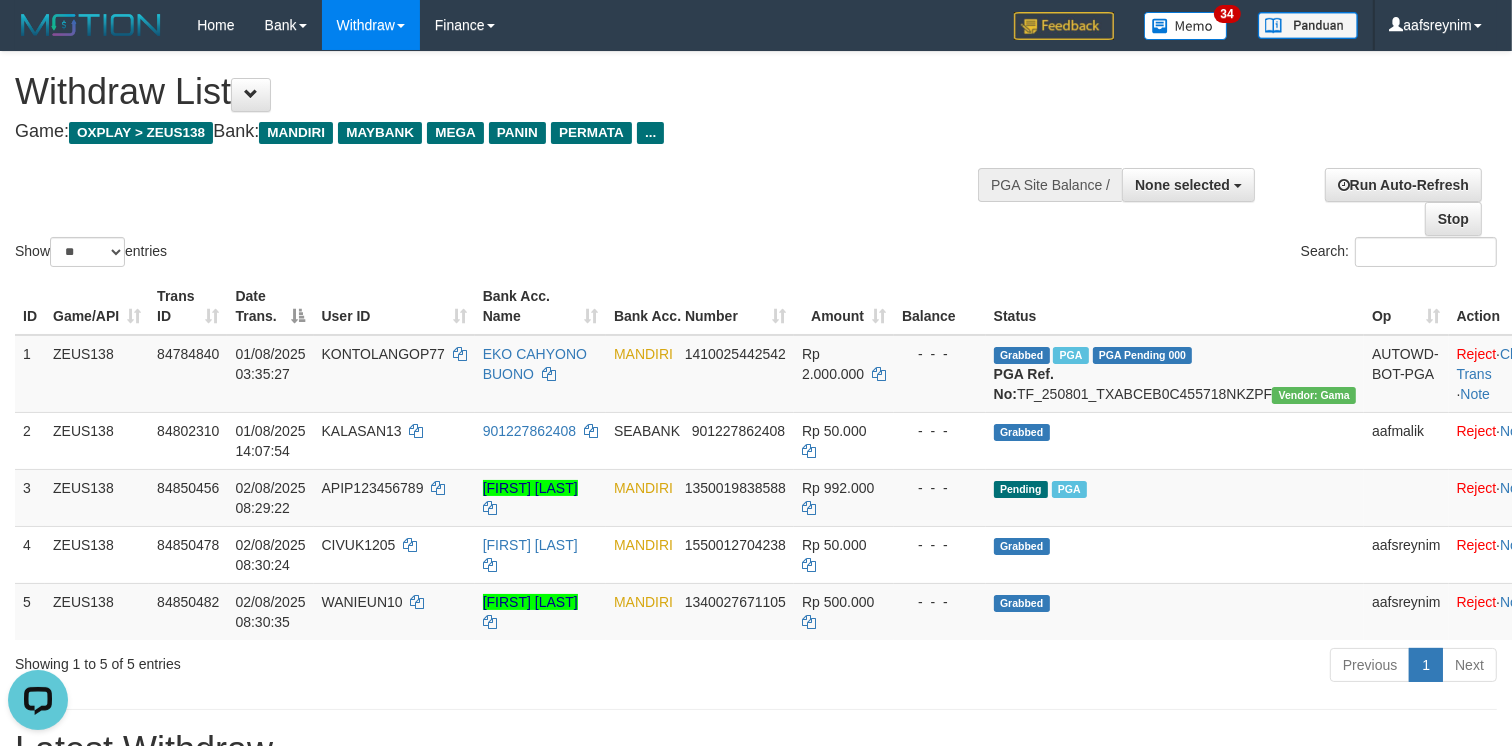 scroll, scrollTop: 0, scrollLeft: 0, axis: both 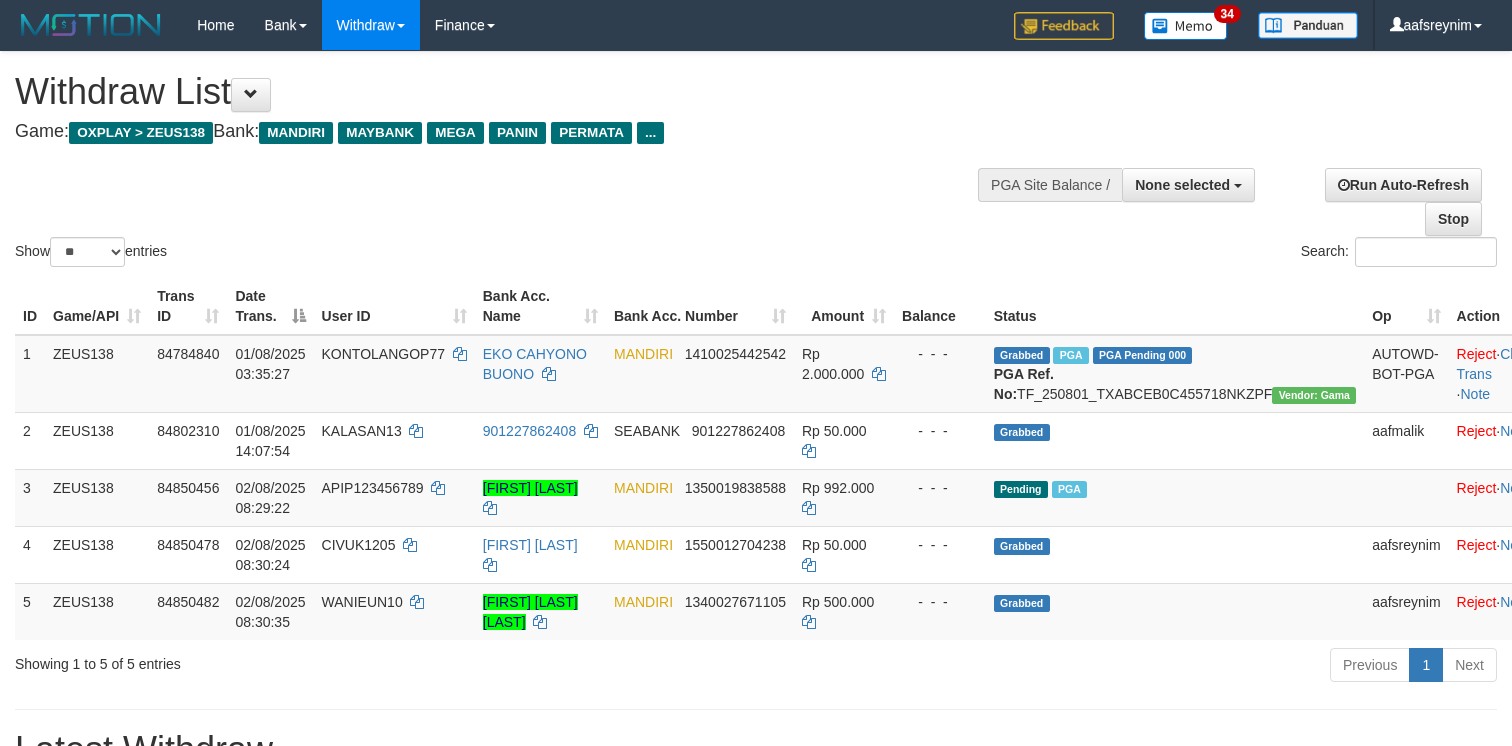 select 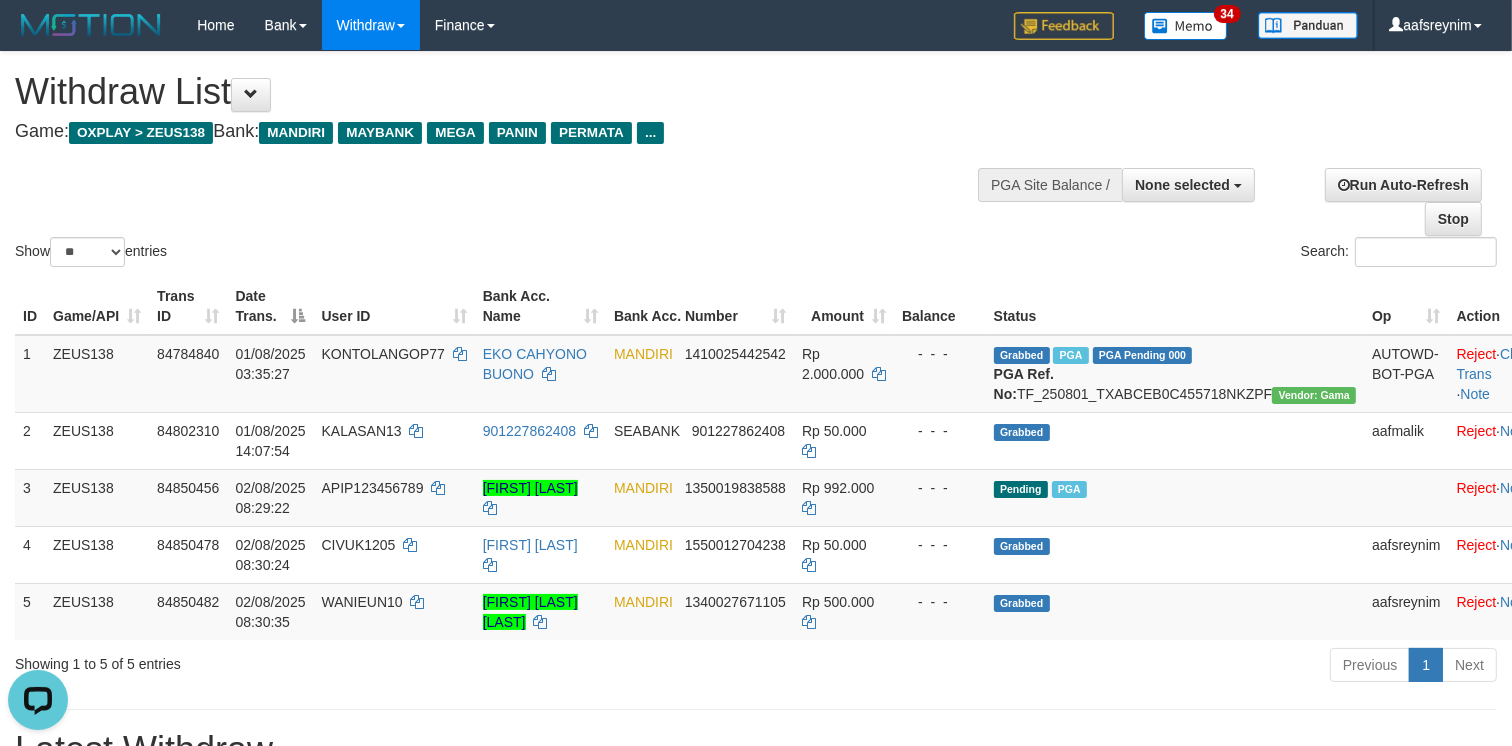 scroll, scrollTop: 0, scrollLeft: 0, axis: both 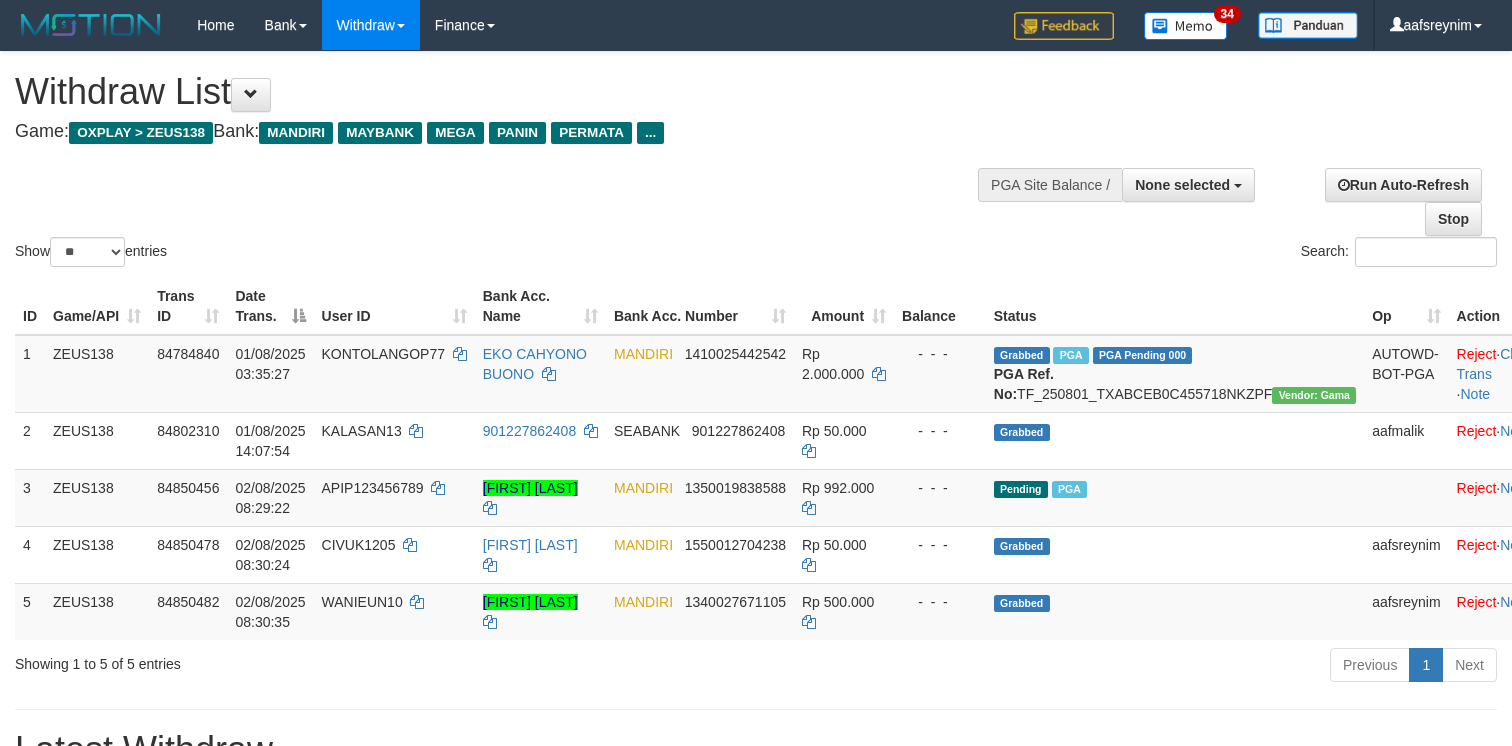 select 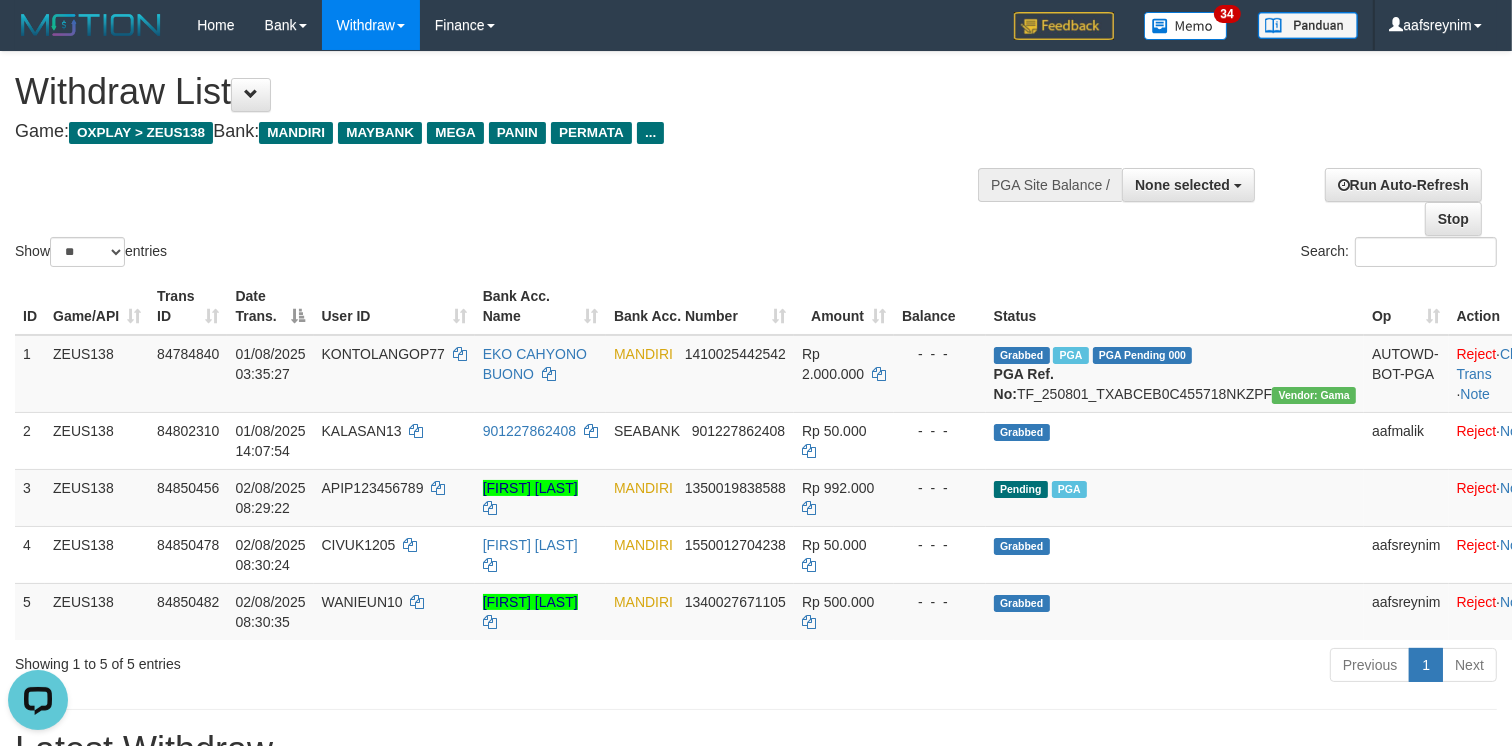scroll, scrollTop: 0, scrollLeft: 0, axis: both 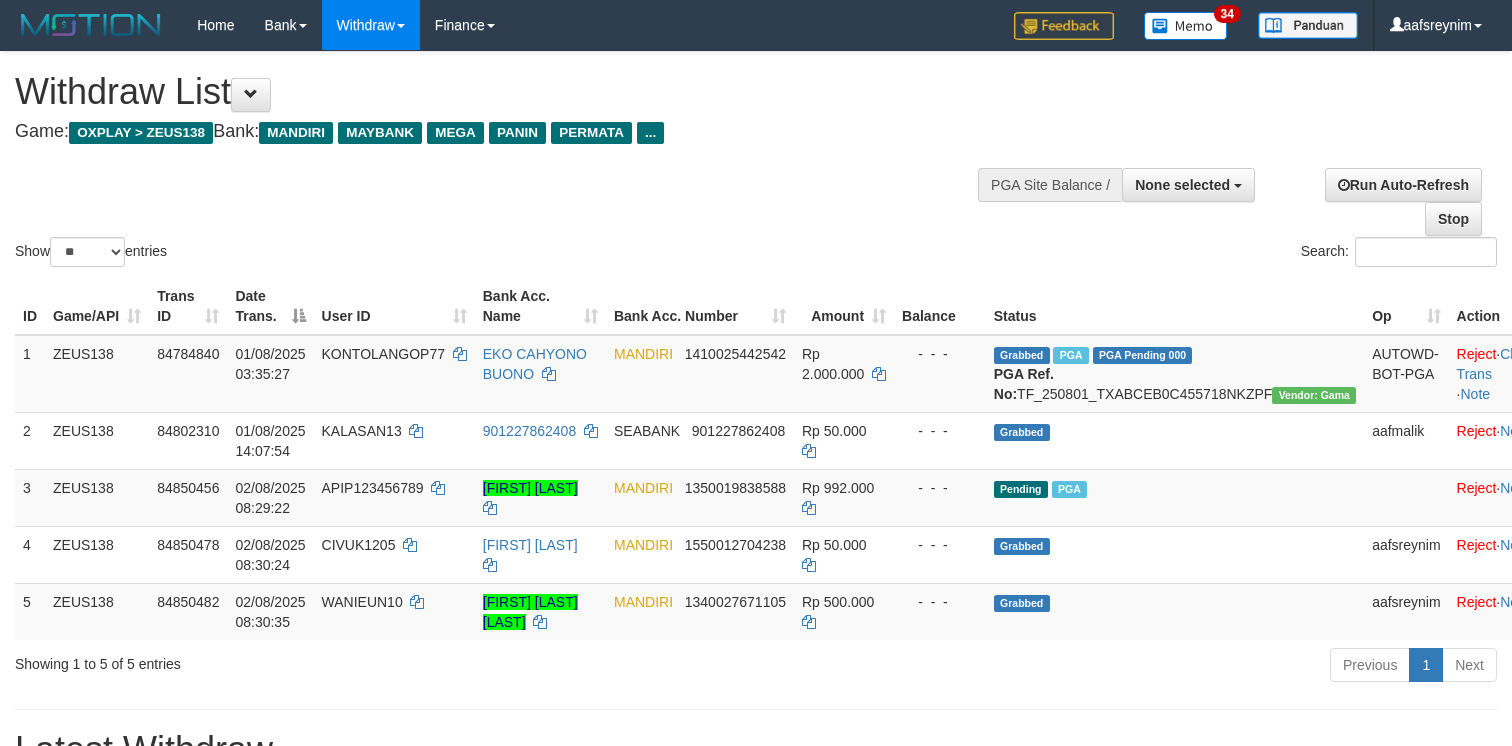 select 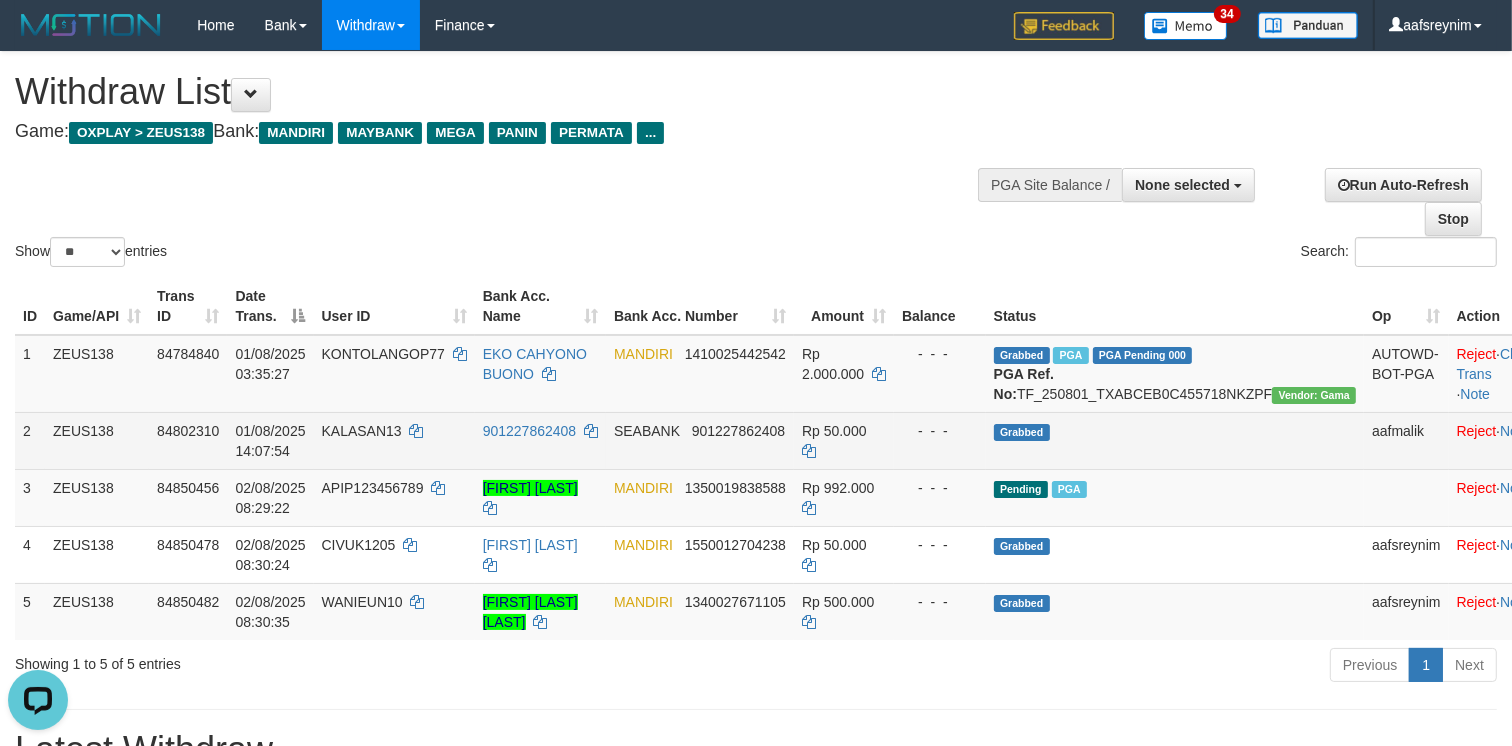 scroll, scrollTop: 0, scrollLeft: 0, axis: both 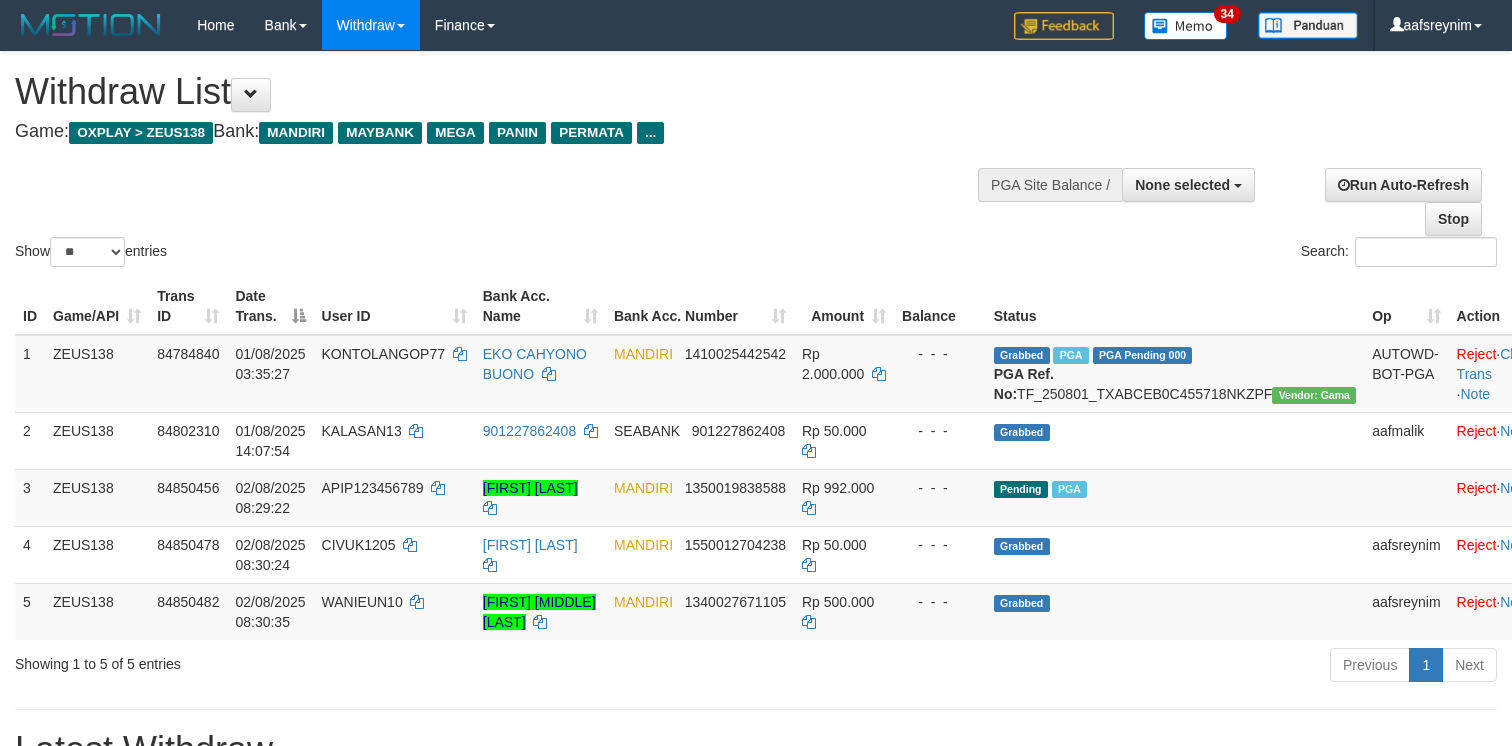 select 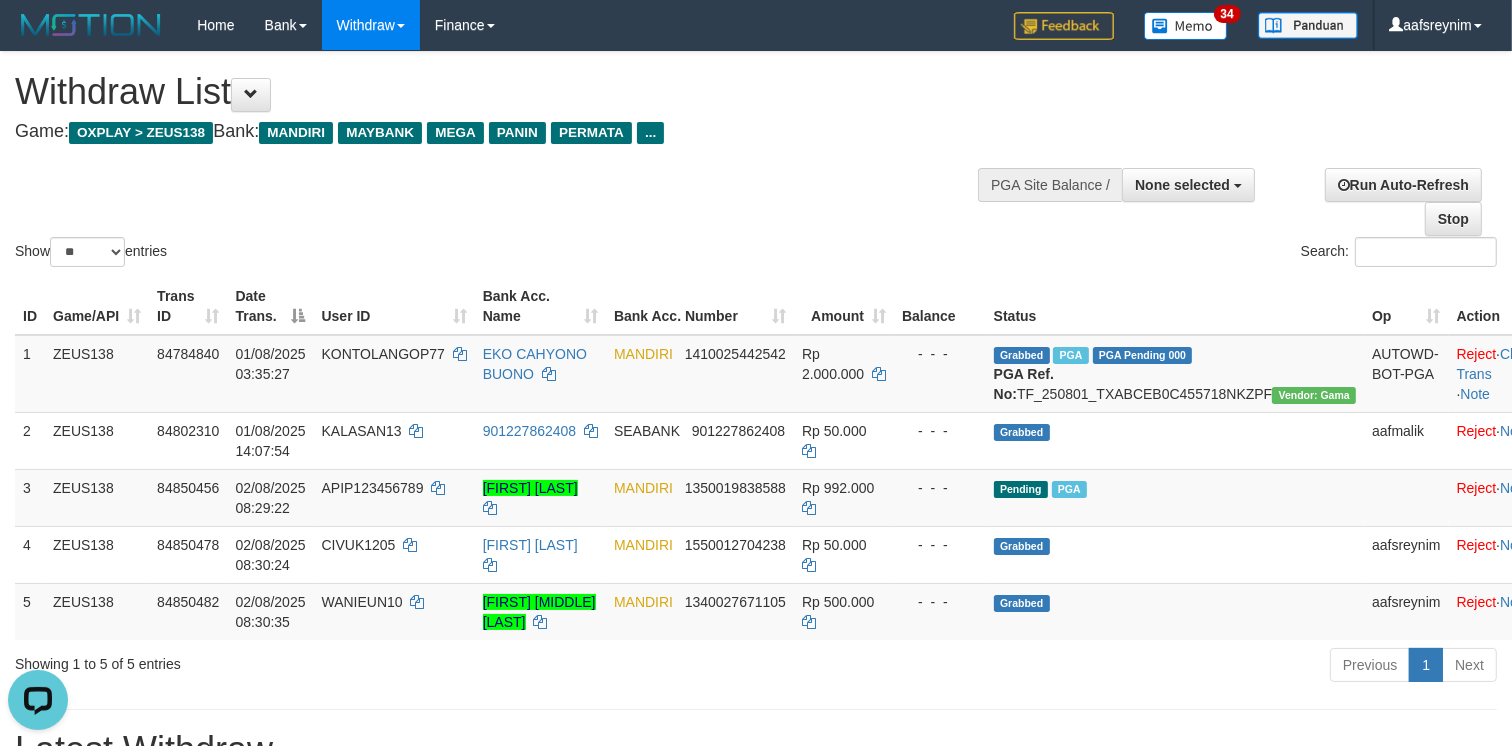 scroll, scrollTop: 0, scrollLeft: 0, axis: both 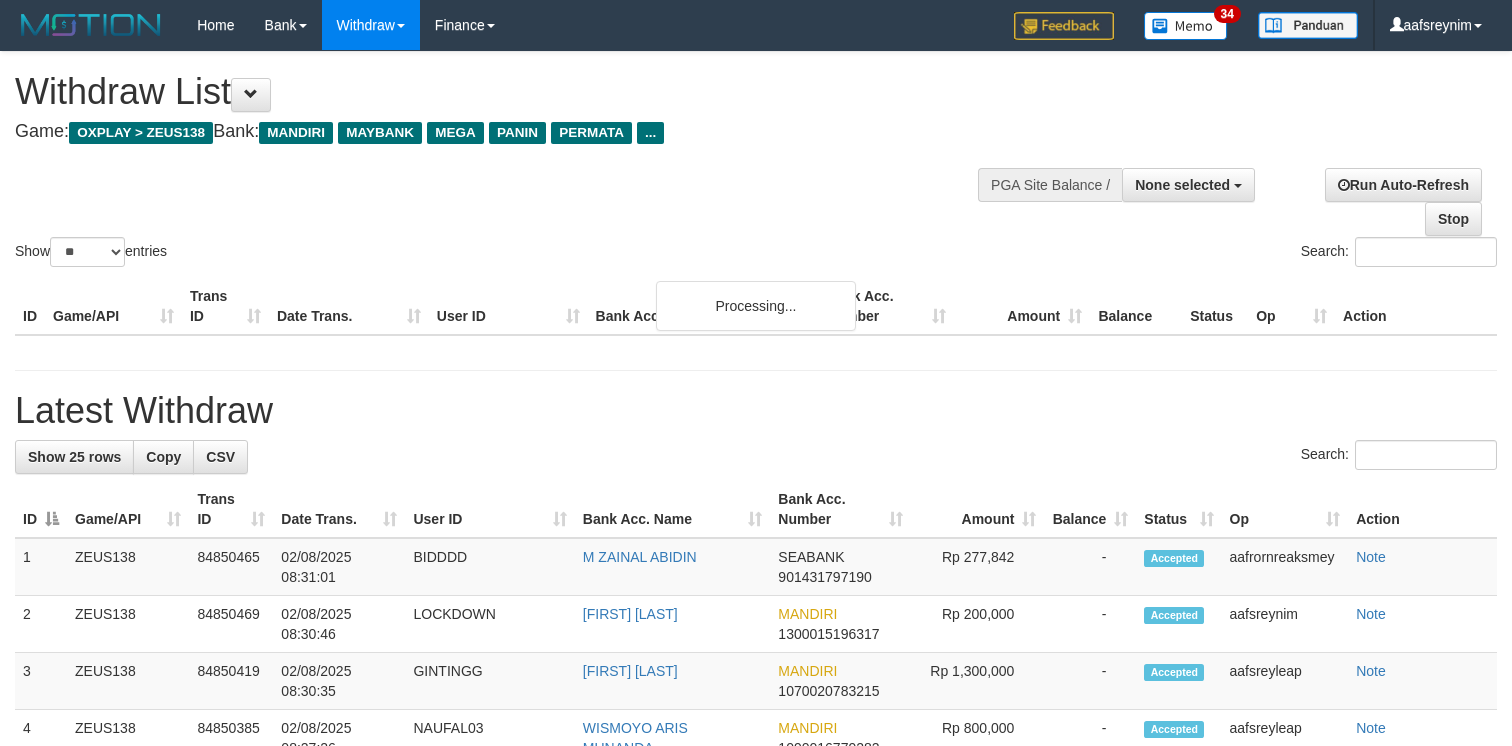 select 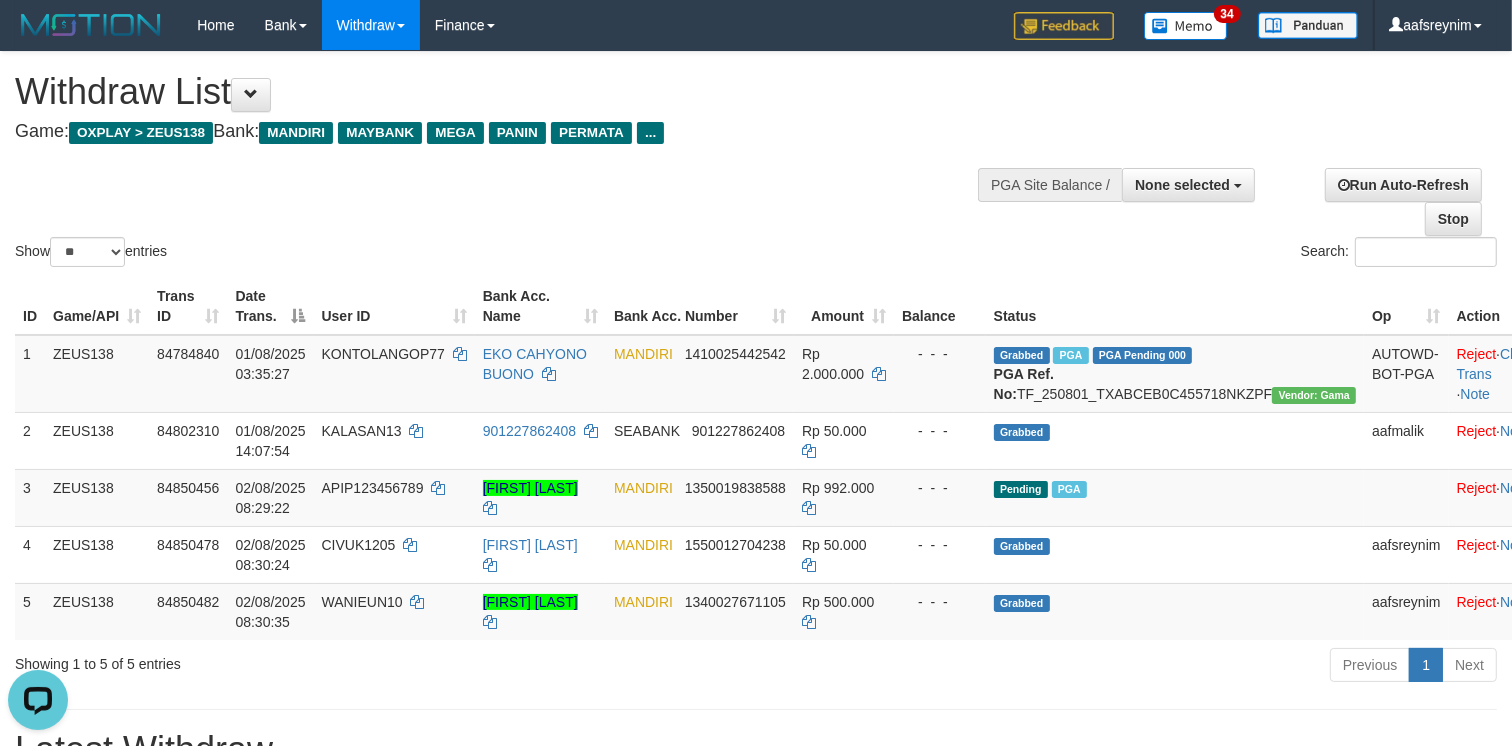 scroll, scrollTop: 0, scrollLeft: 0, axis: both 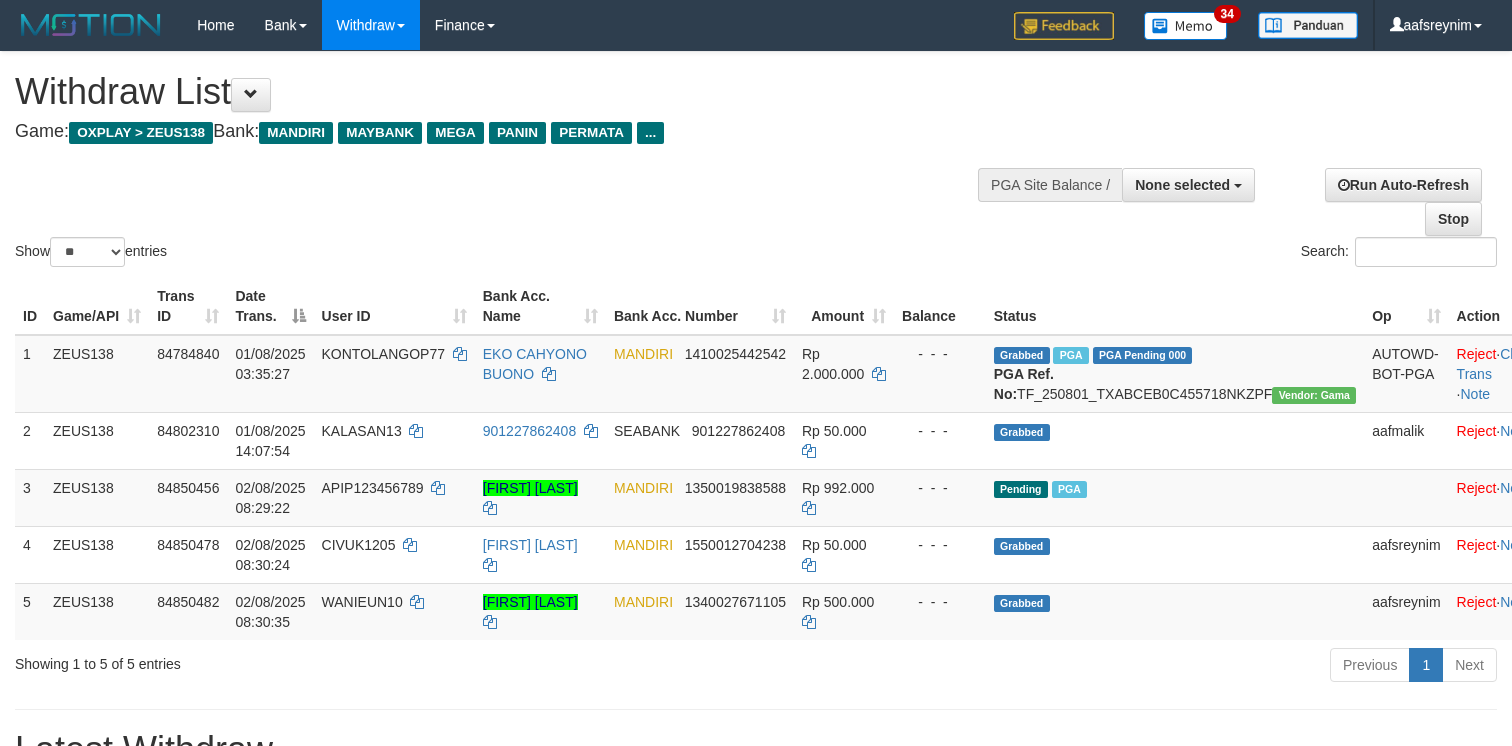 select 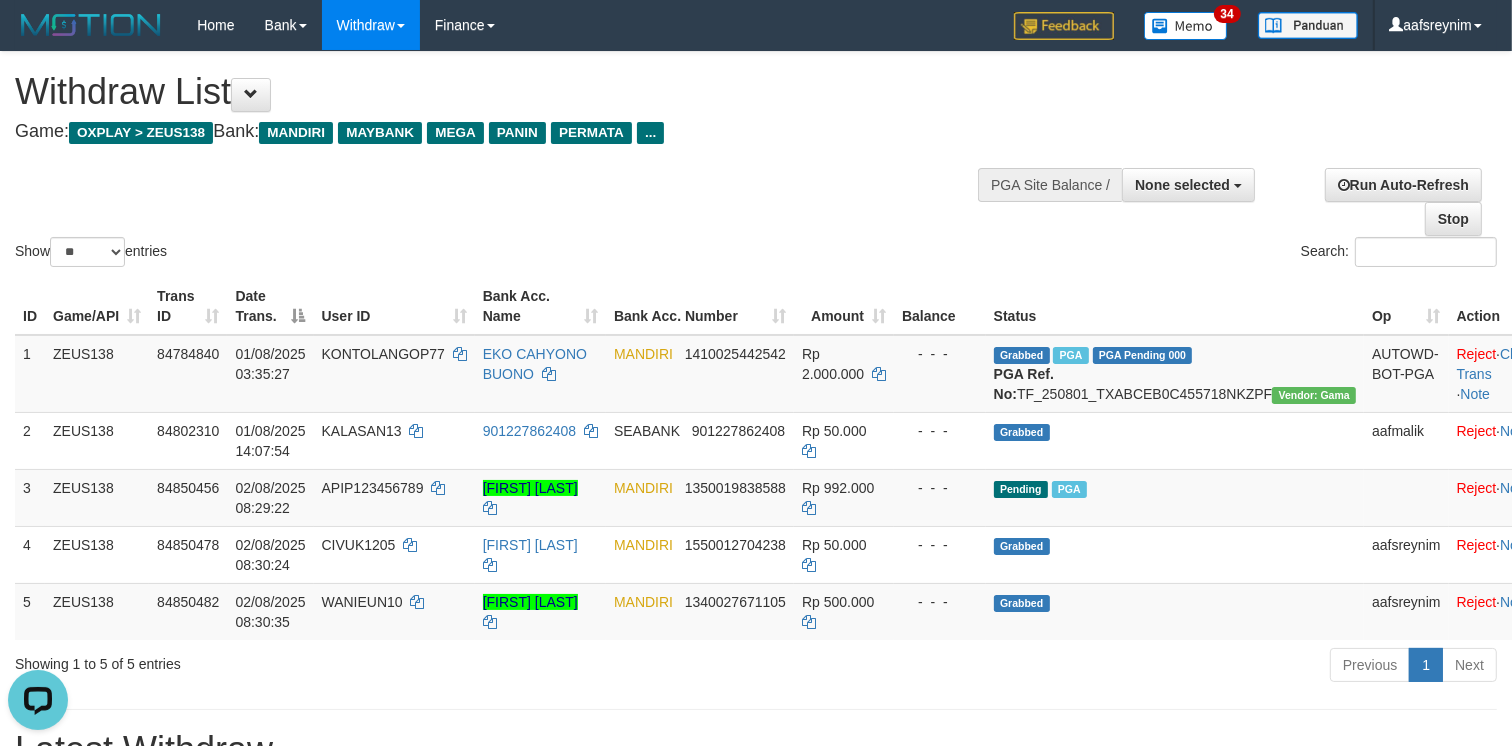 scroll, scrollTop: 0, scrollLeft: 0, axis: both 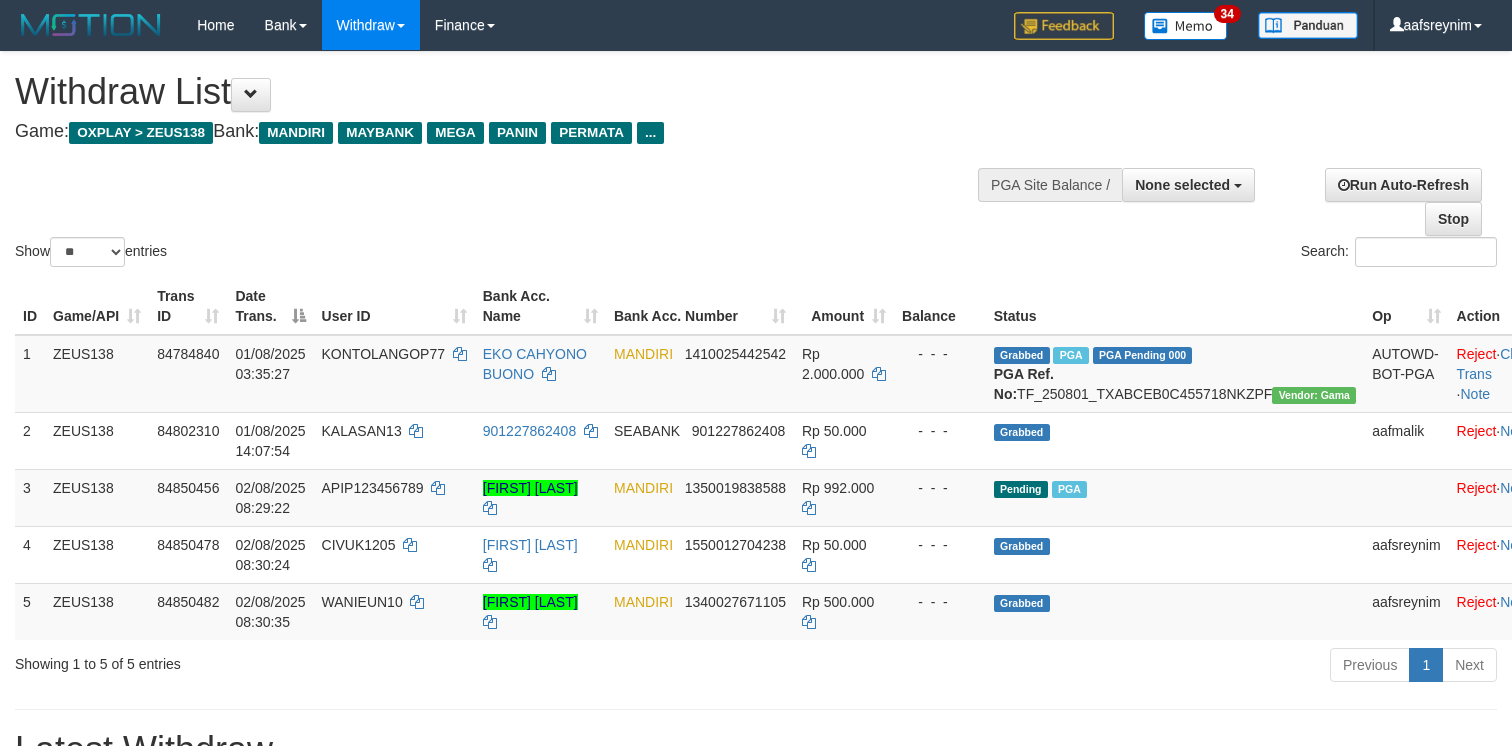 select 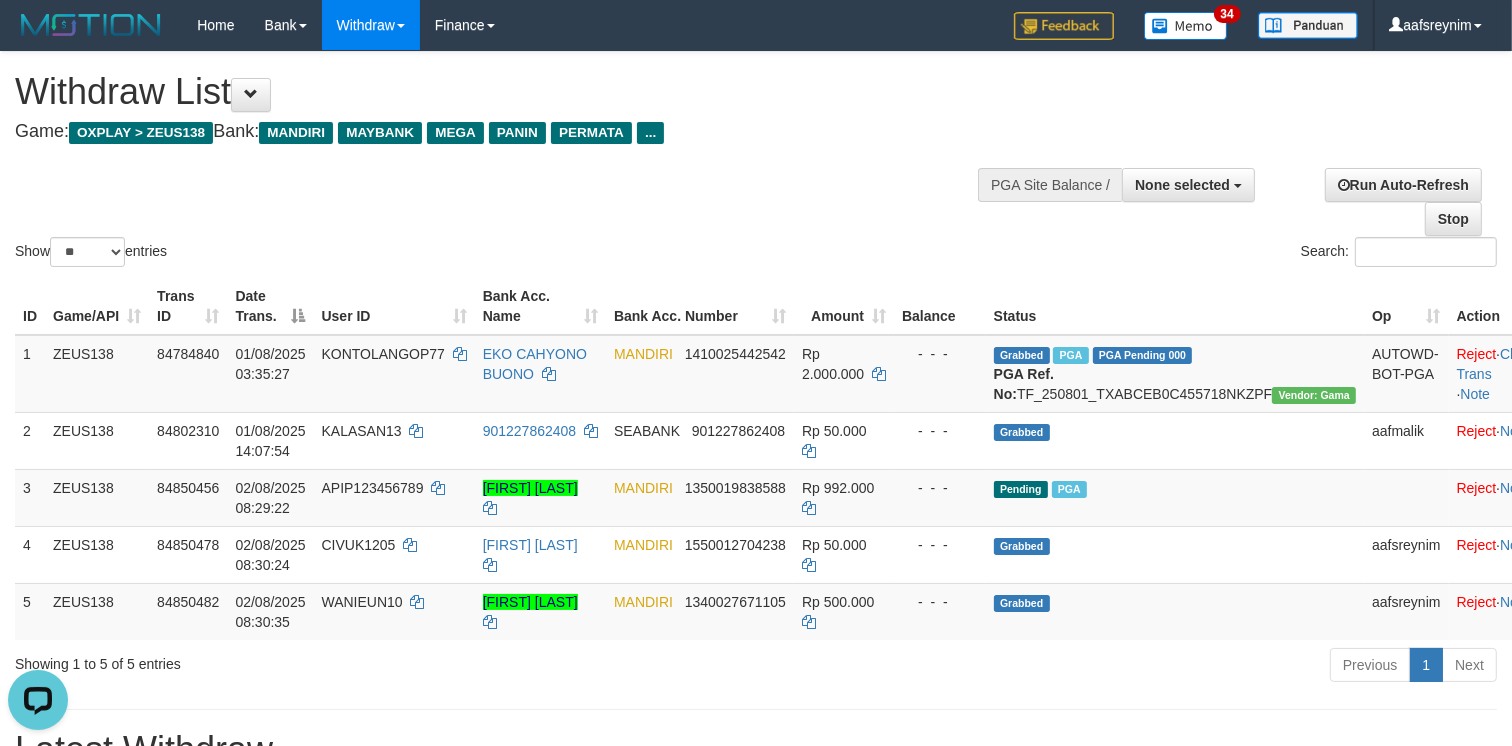scroll, scrollTop: 0, scrollLeft: 0, axis: both 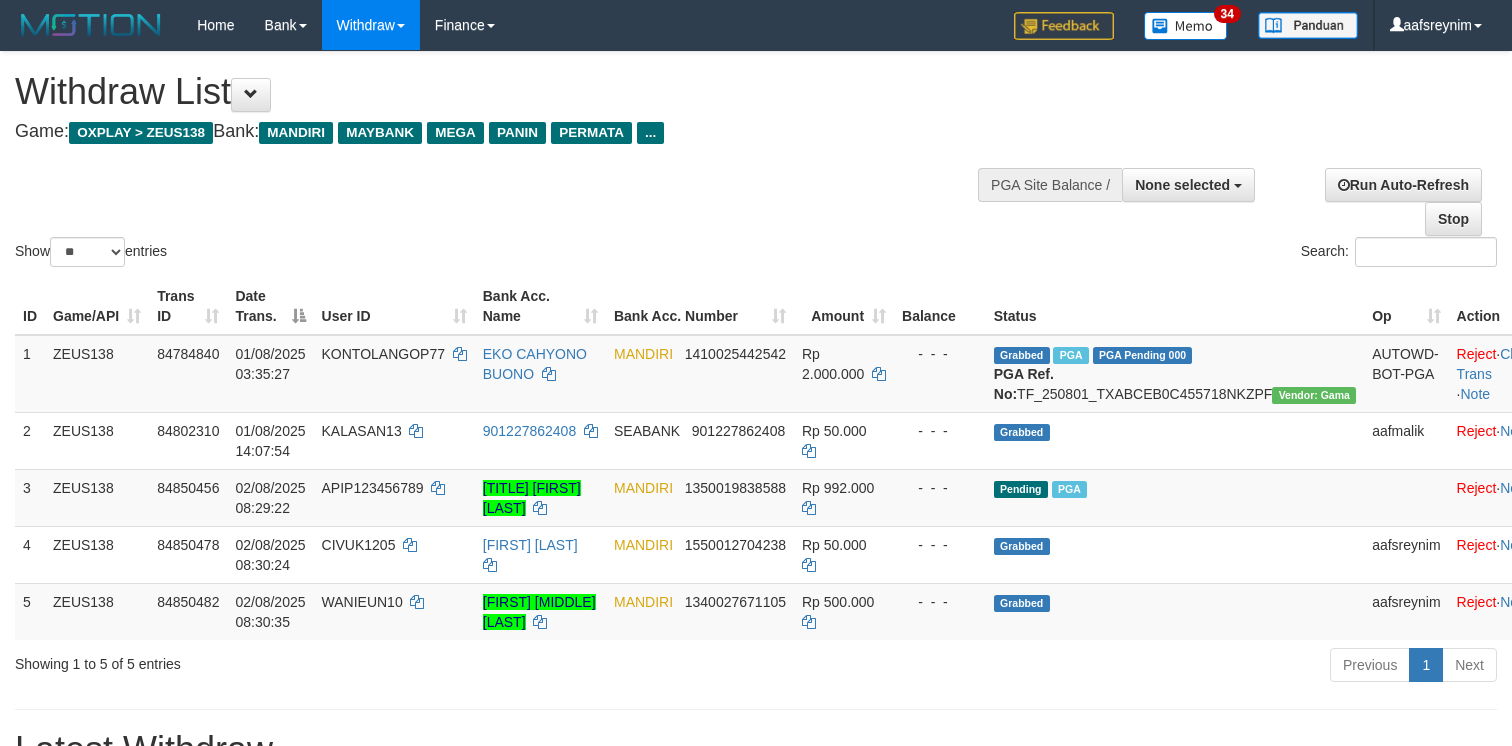 select 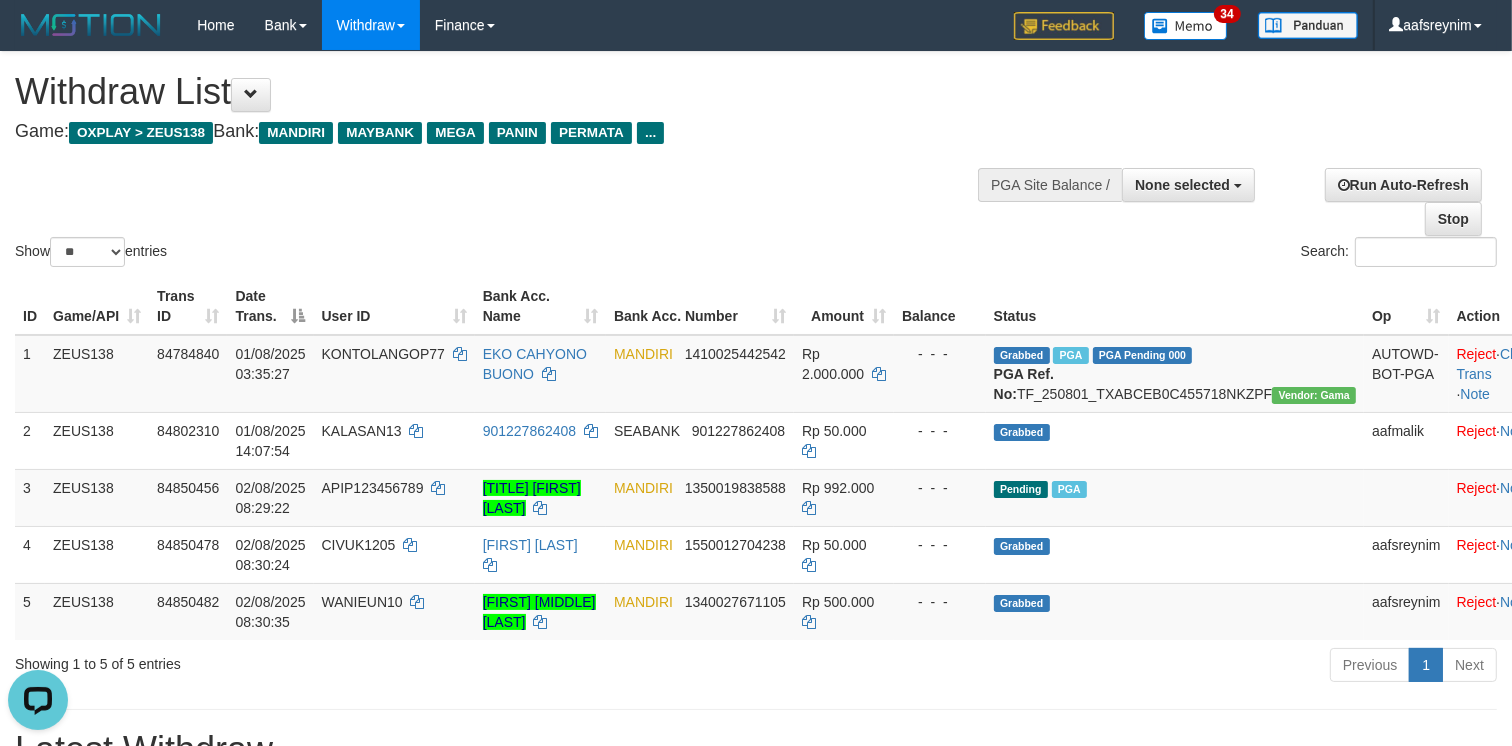 scroll, scrollTop: 0, scrollLeft: 0, axis: both 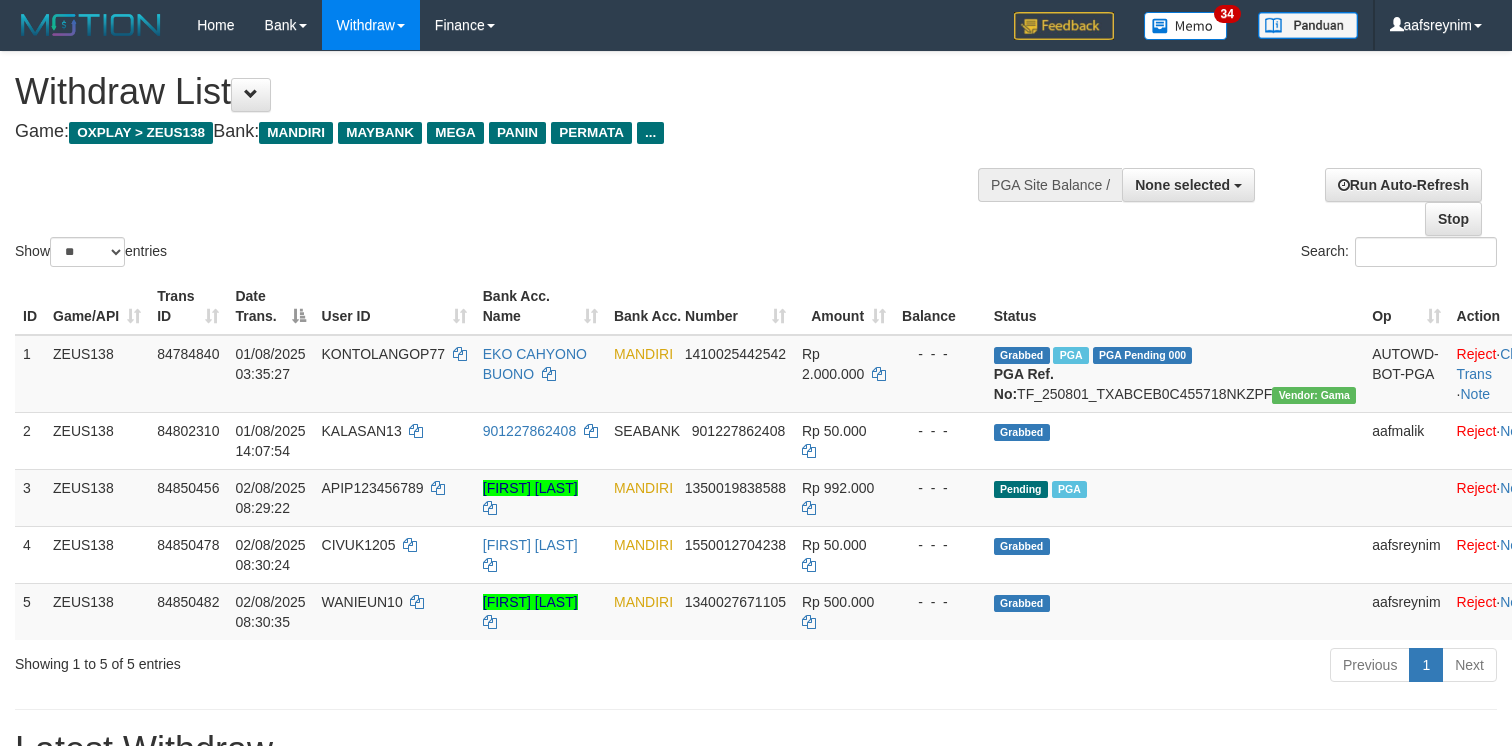 select 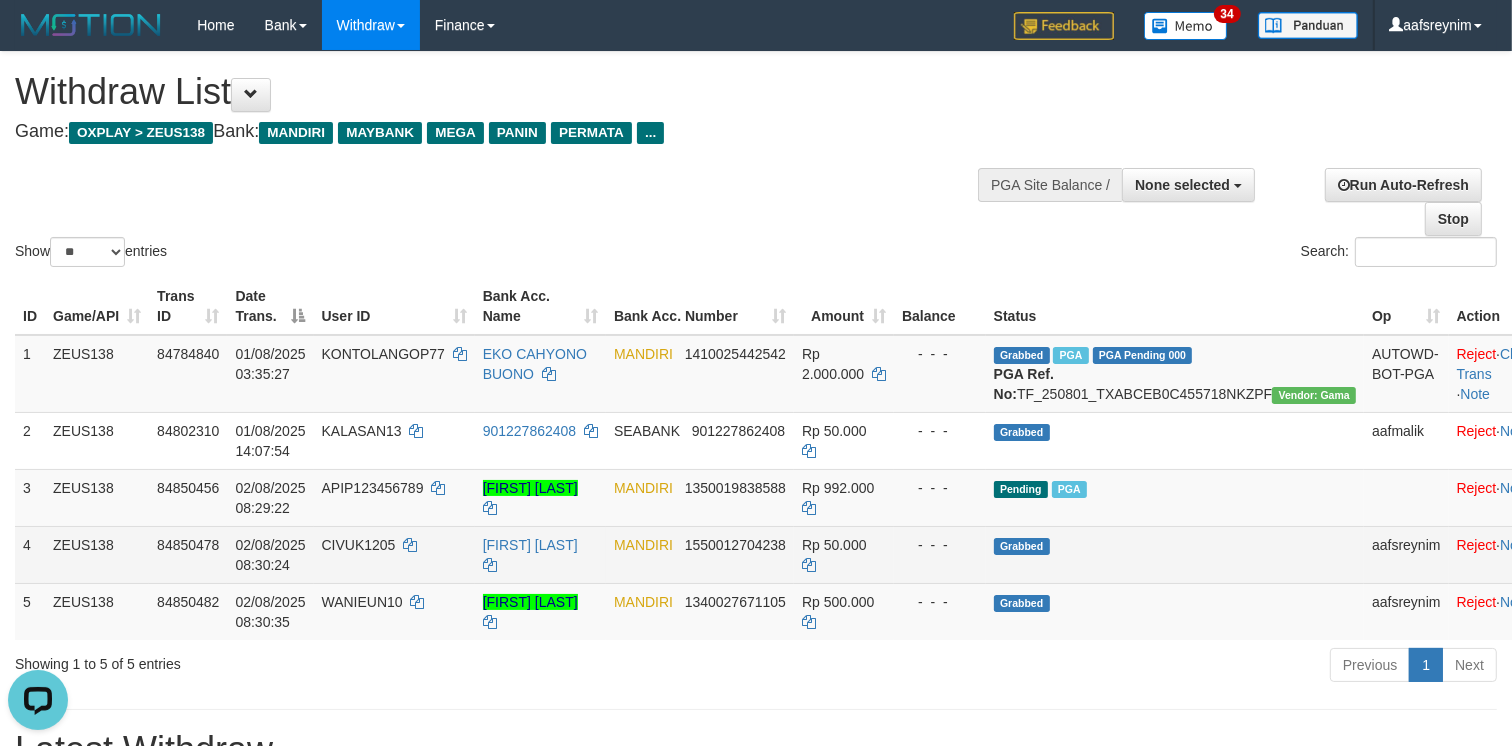 scroll, scrollTop: 0, scrollLeft: 0, axis: both 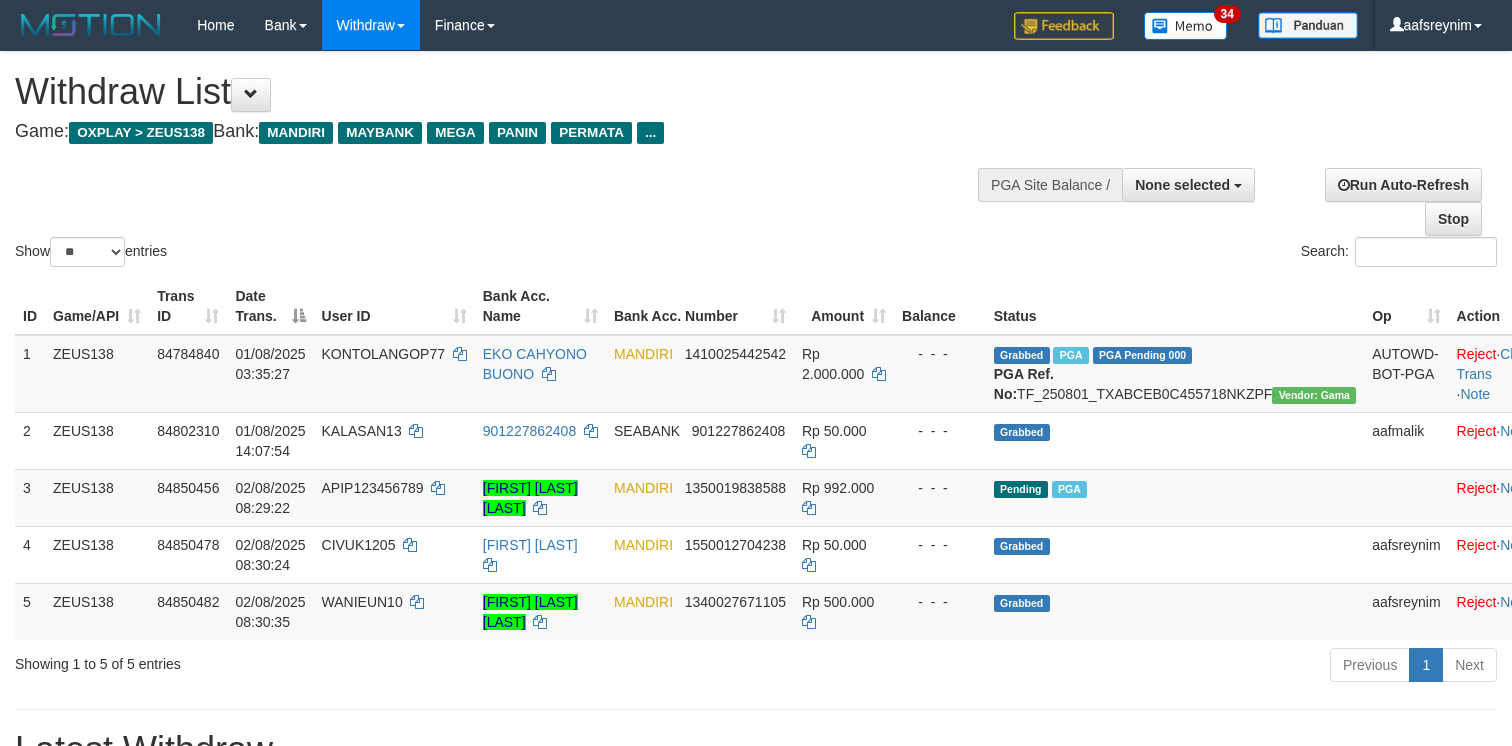 select 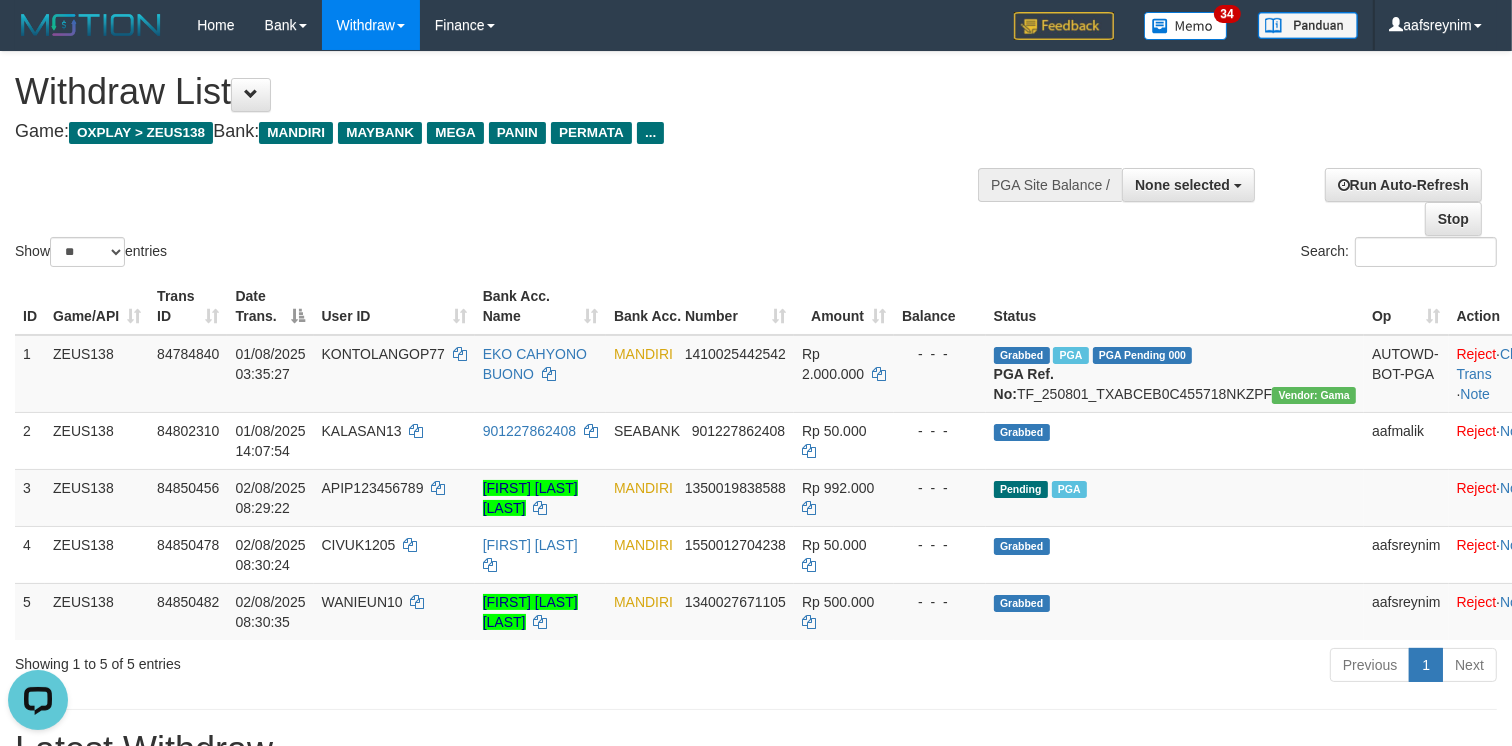 scroll, scrollTop: 0, scrollLeft: 0, axis: both 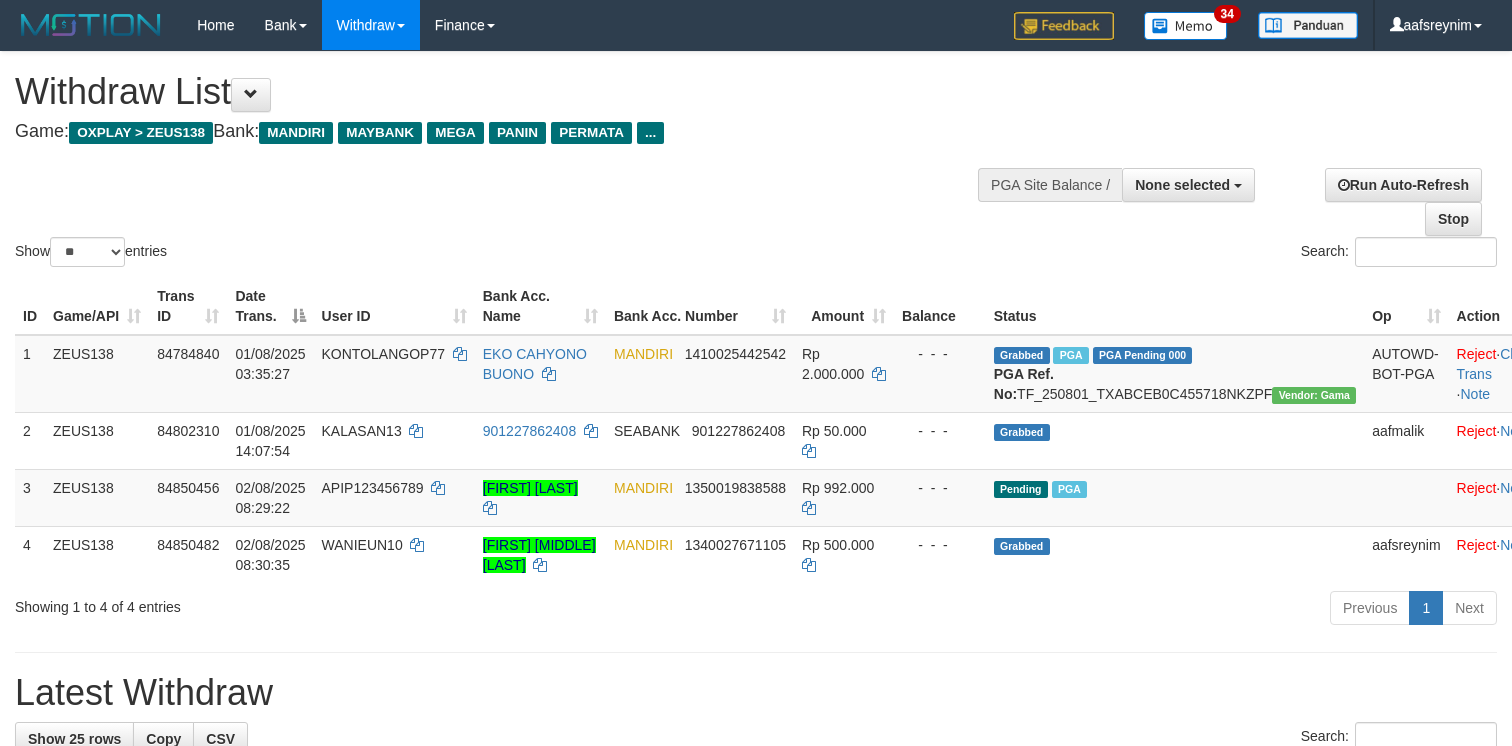select 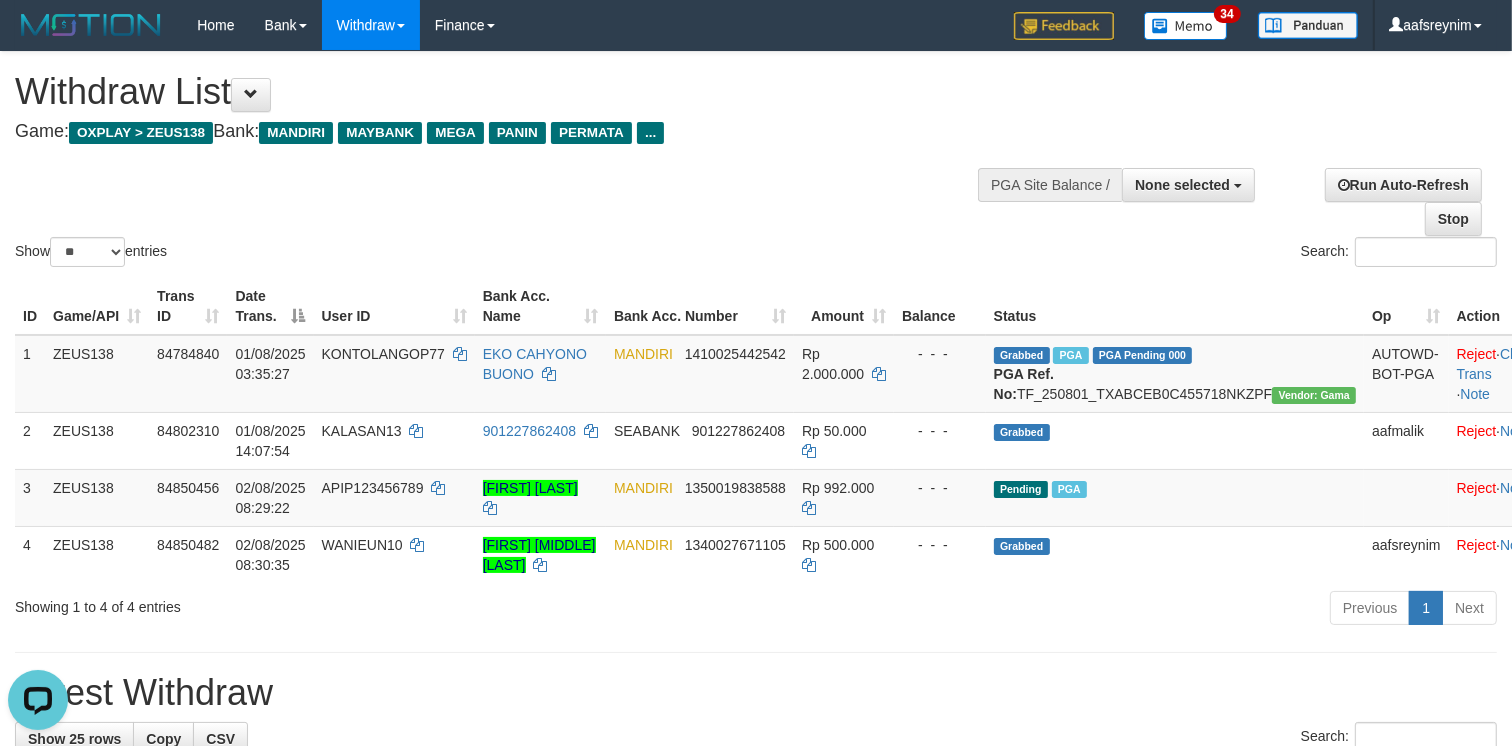 scroll, scrollTop: 0, scrollLeft: 0, axis: both 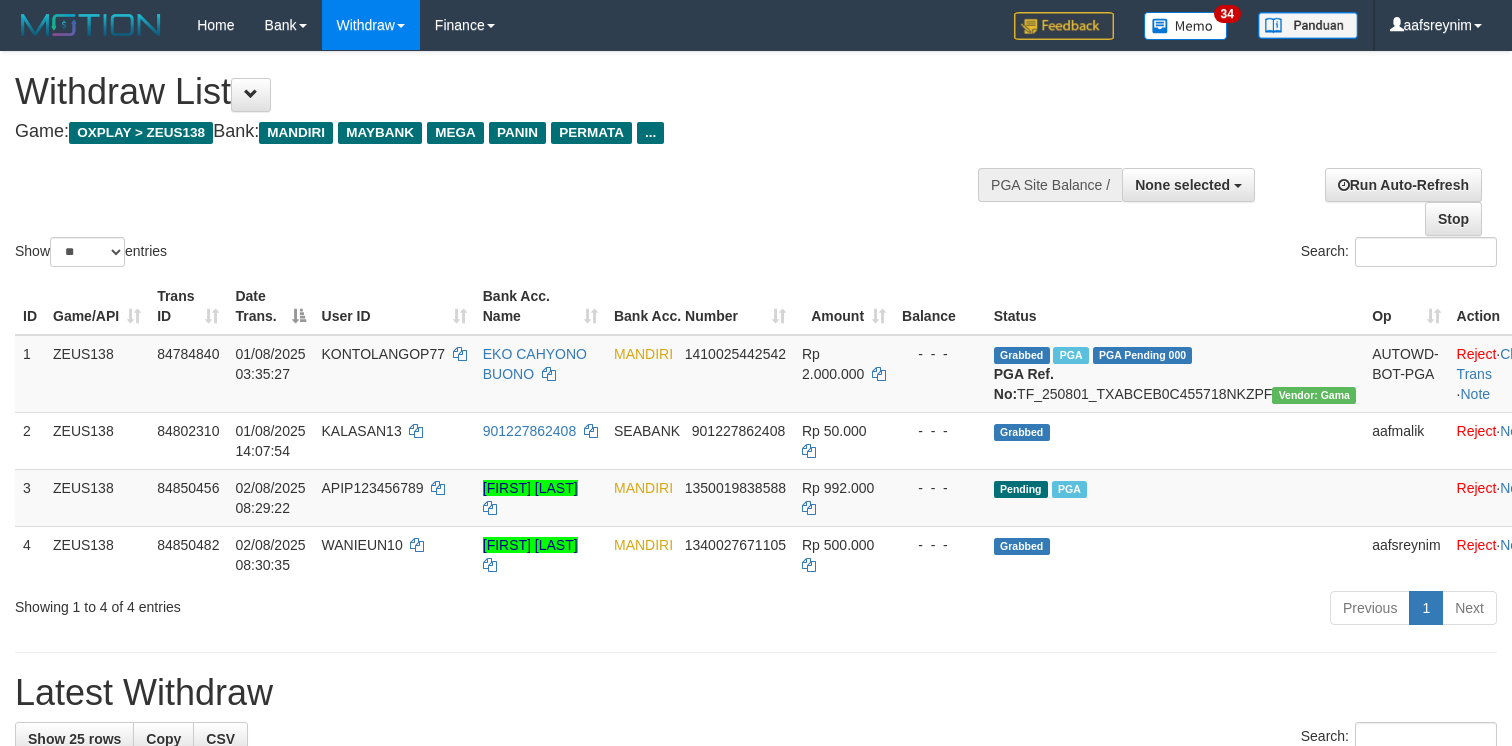 select 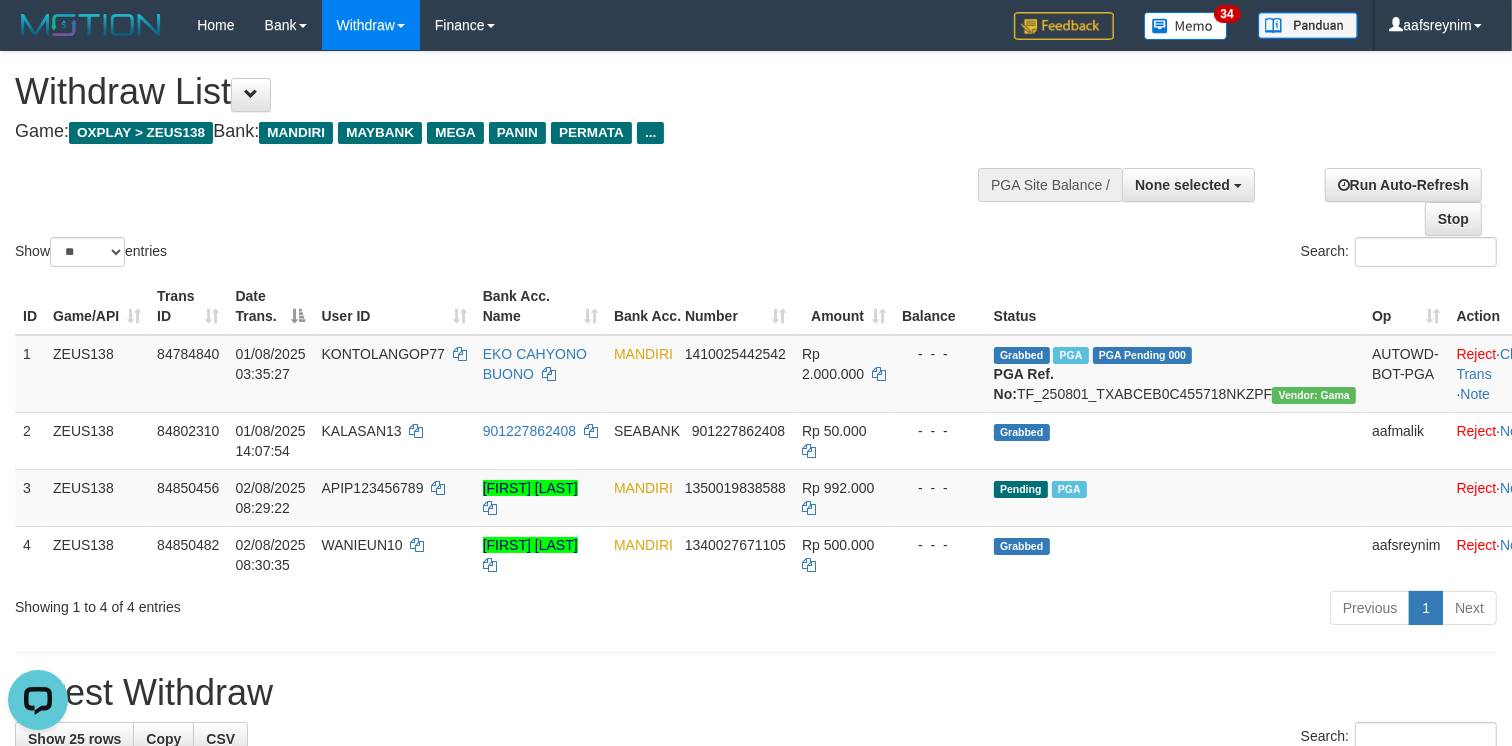 scroll, scrollTop: 0, scrollLeft: 0, axis: both 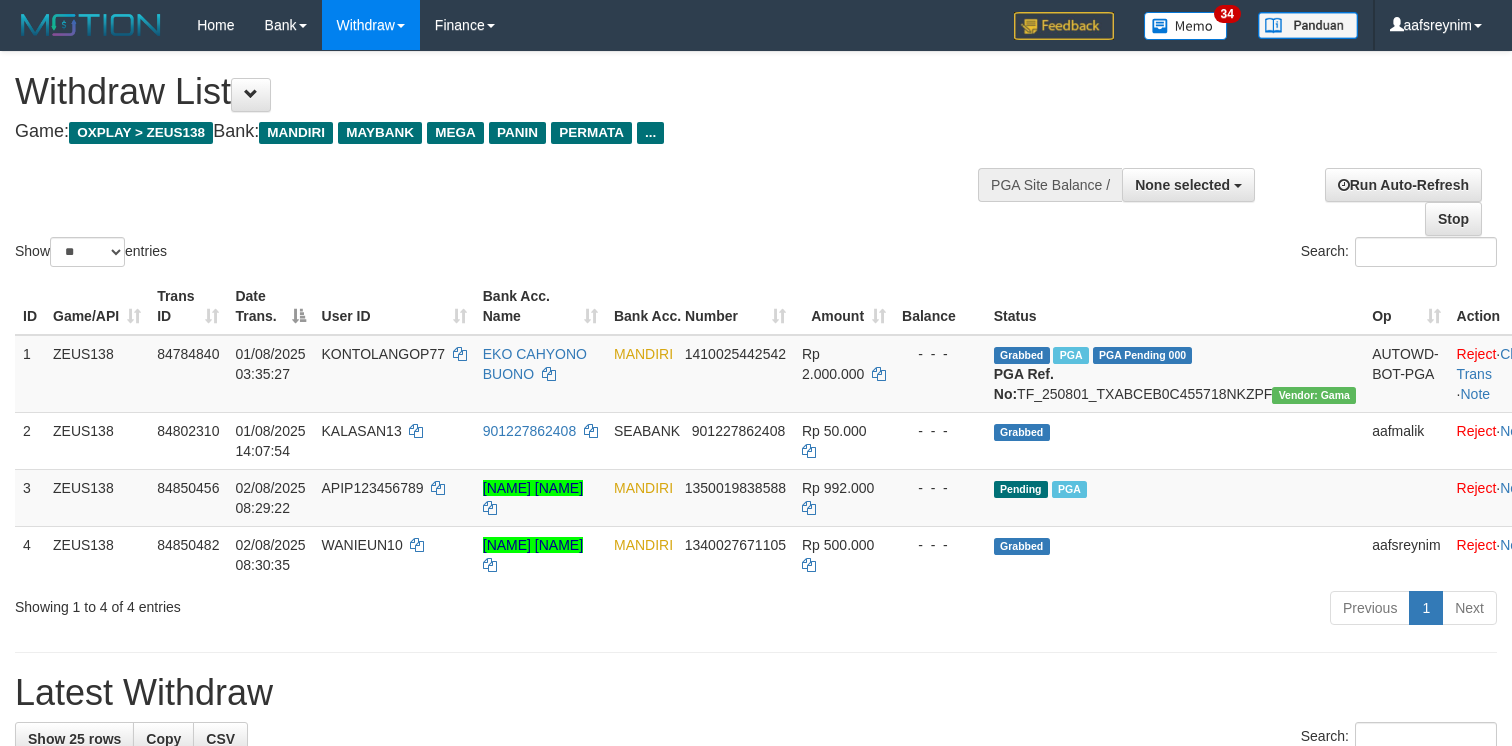 select 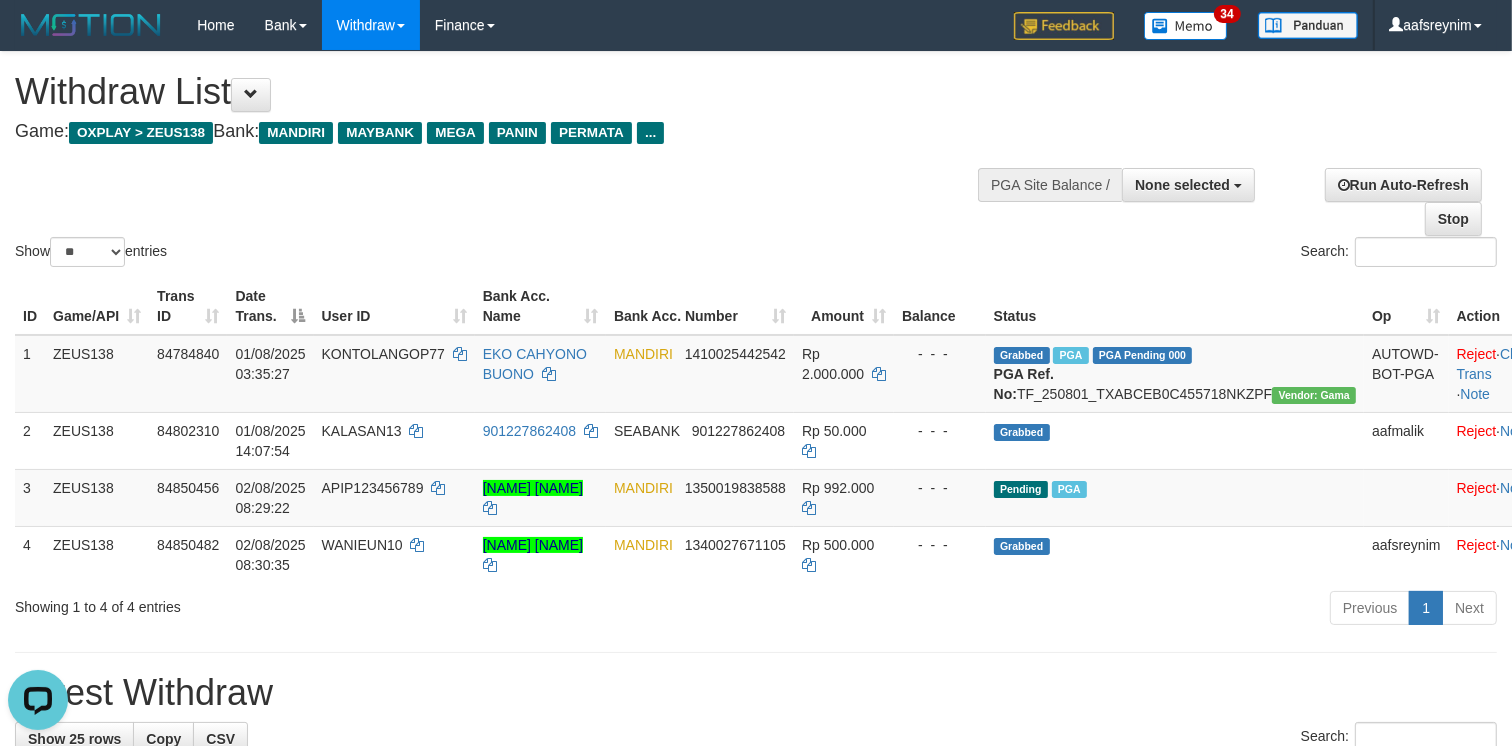 scroll, scrollTop: 0, scrollLeft: 0, axis: both 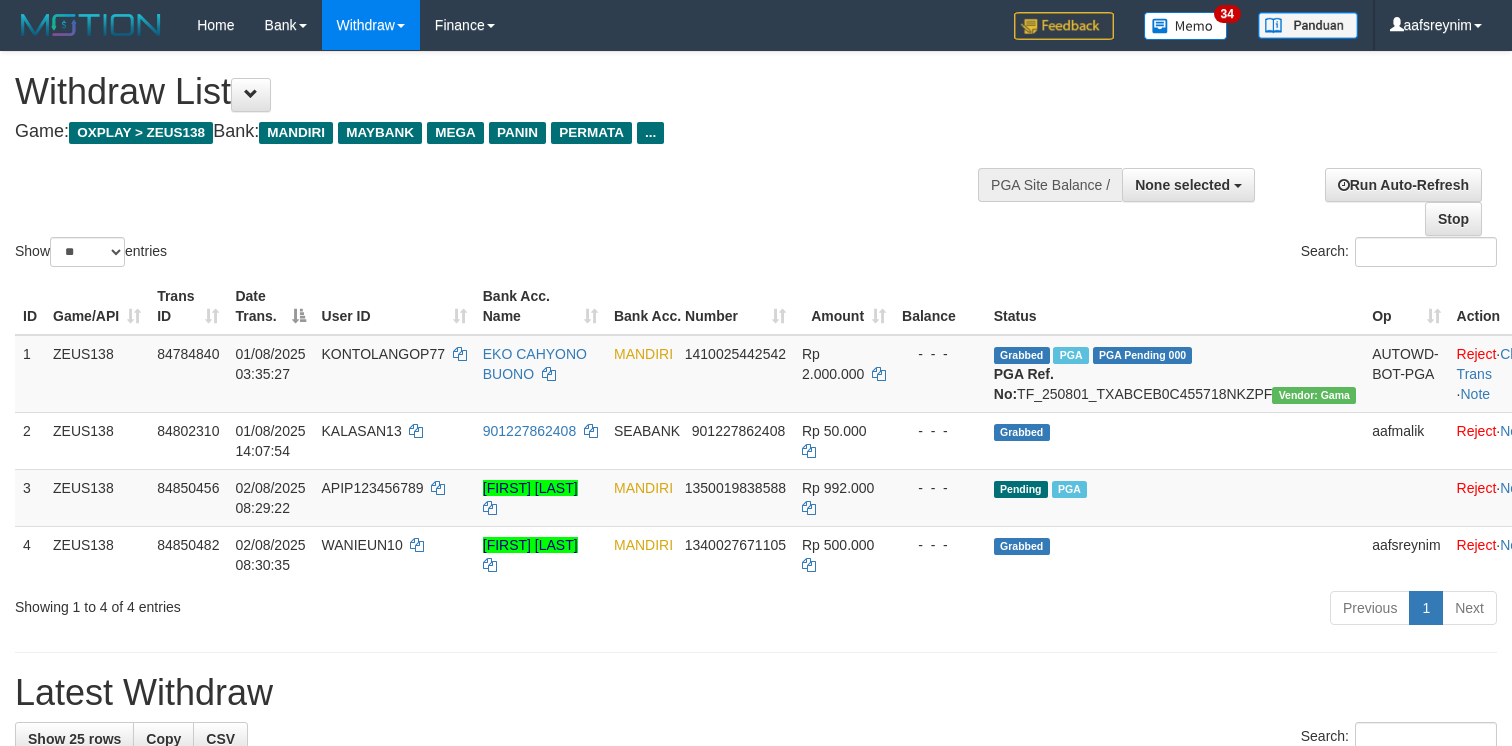 select 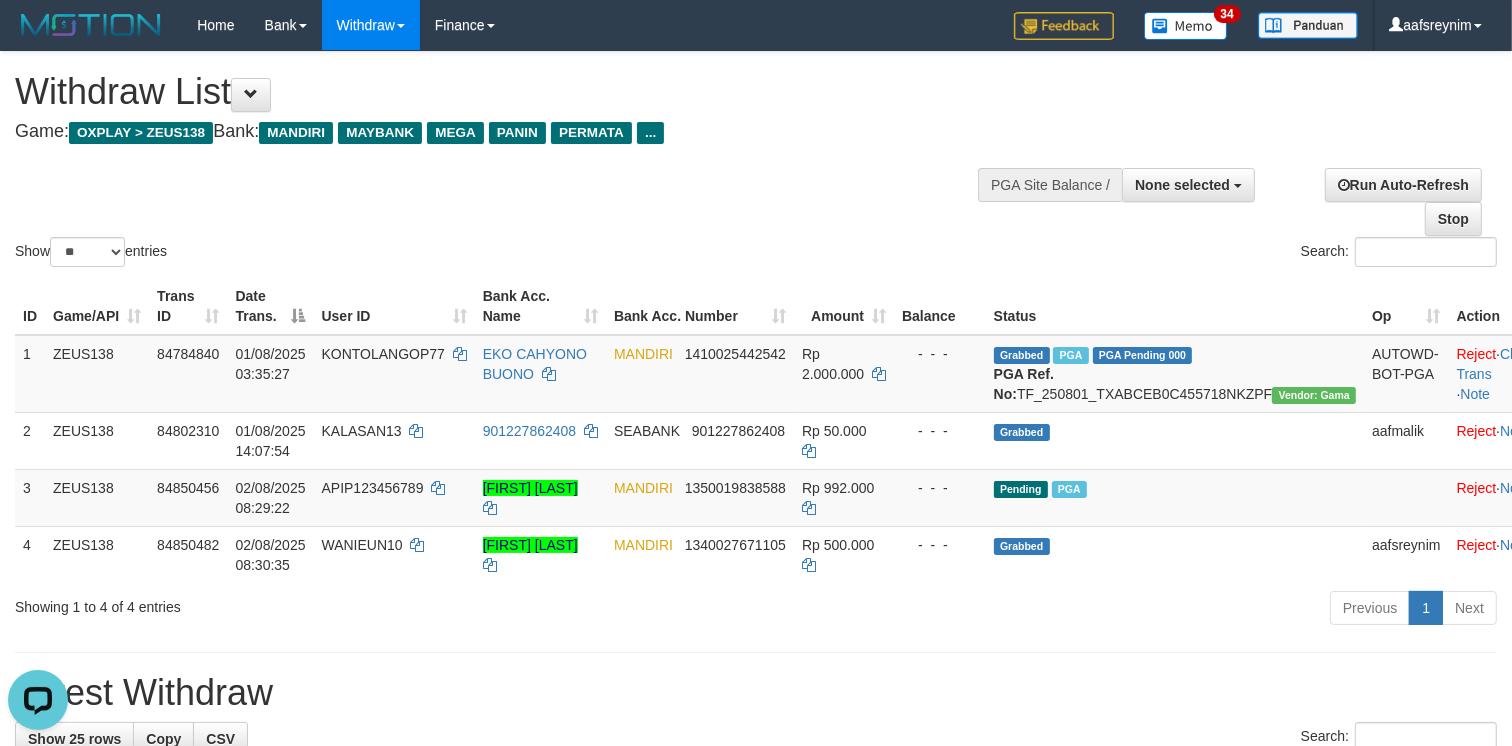 scroll, scrollTop: 0, scrollLeft: 0, axis: both 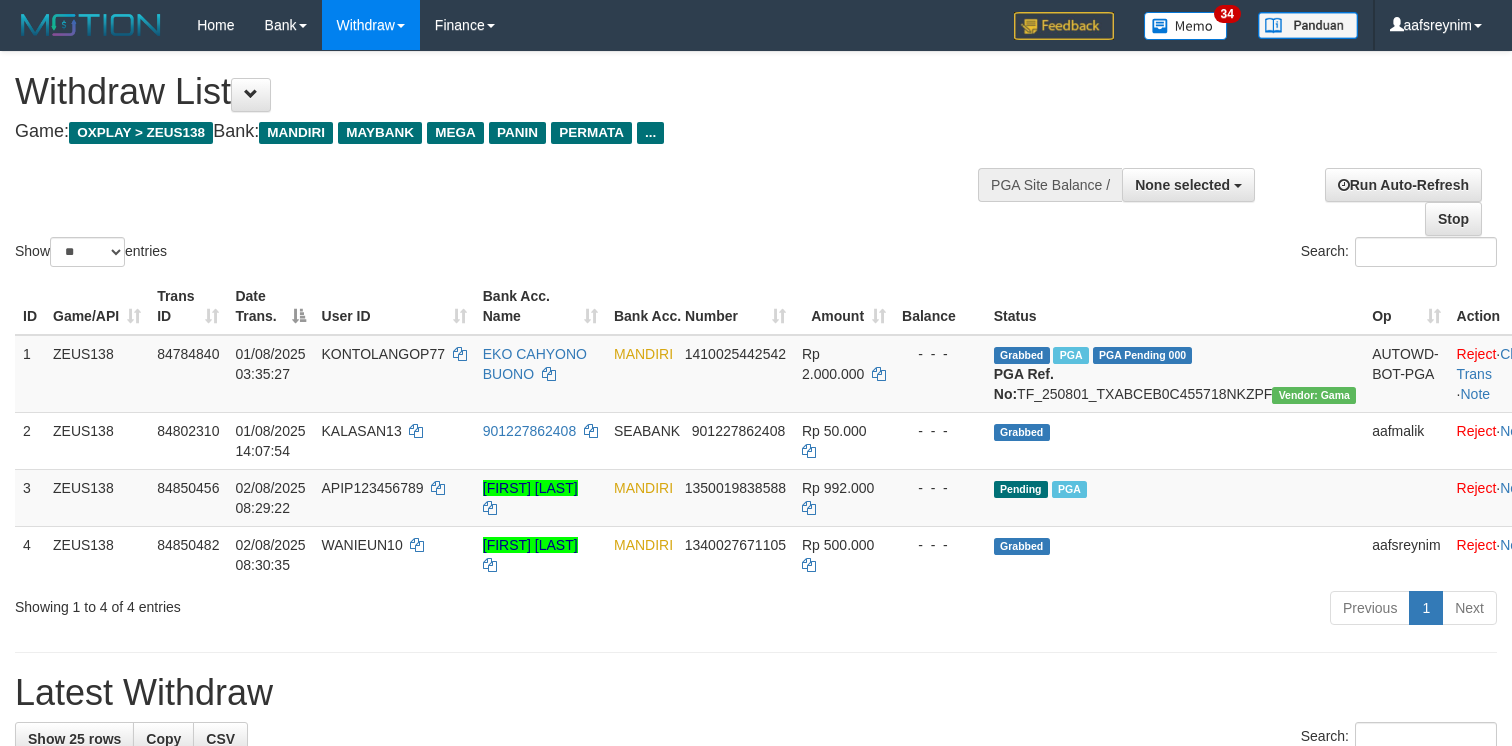 select 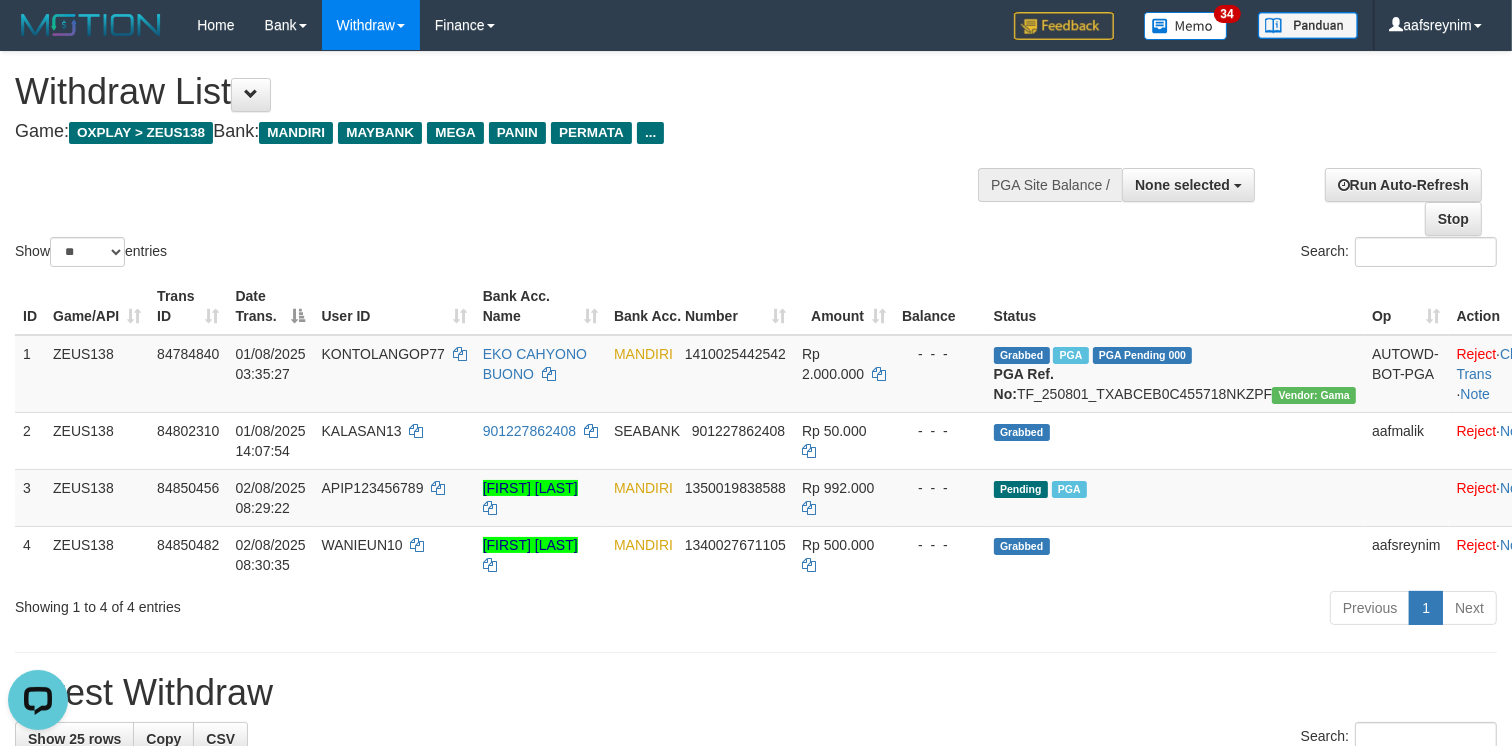 scroll, scrollTop: 0, scrollLeft: 0, axis: both 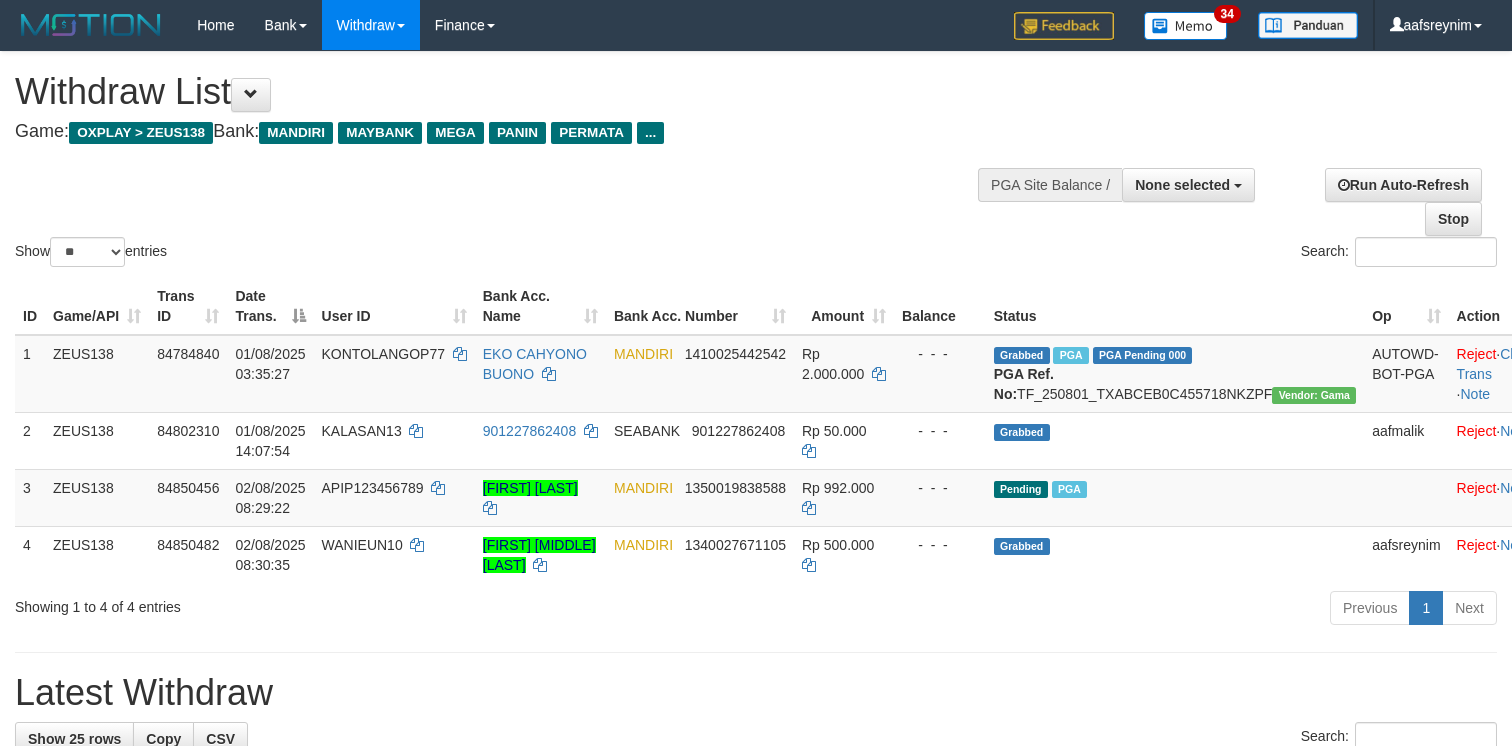 select 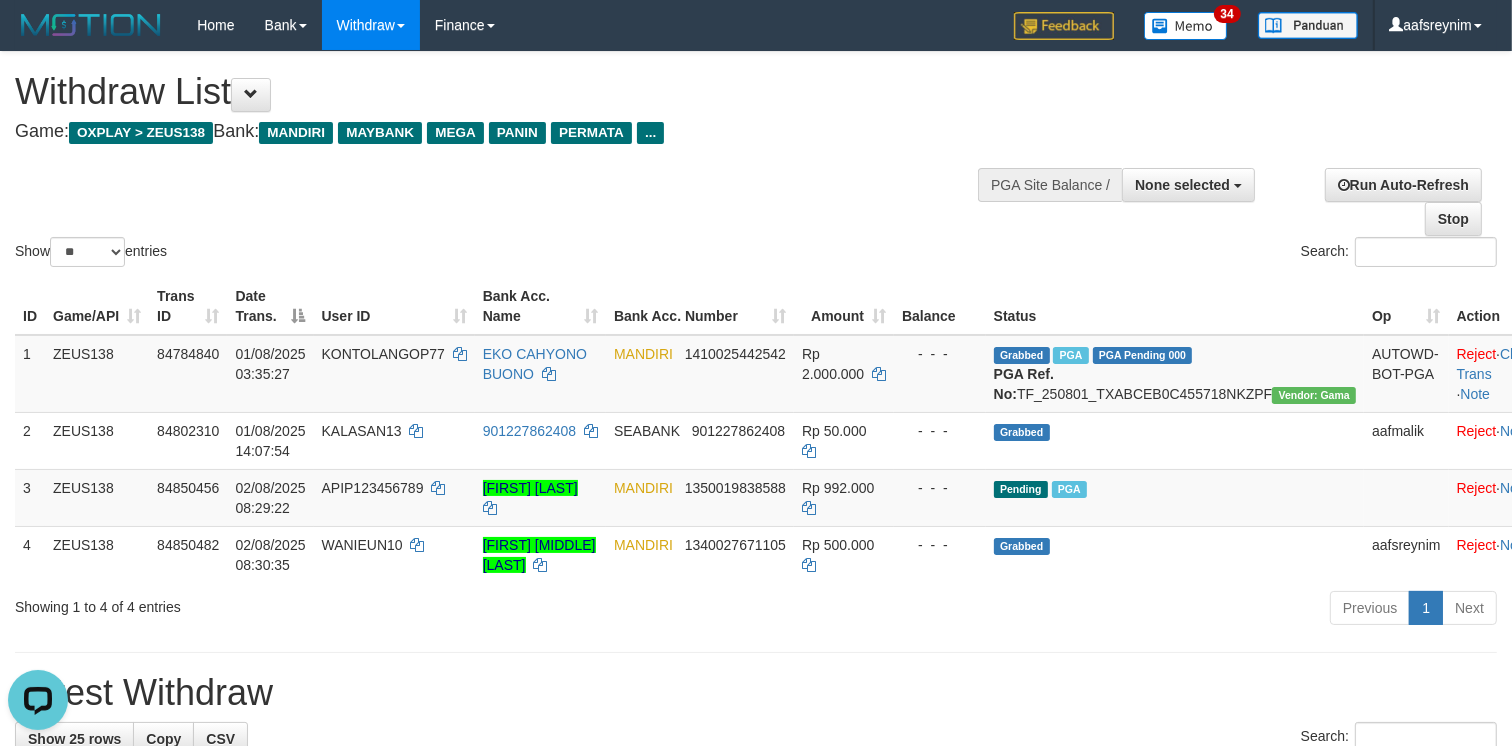 scroll, scrollTop: 0, scrollLeft: 0, axis: both 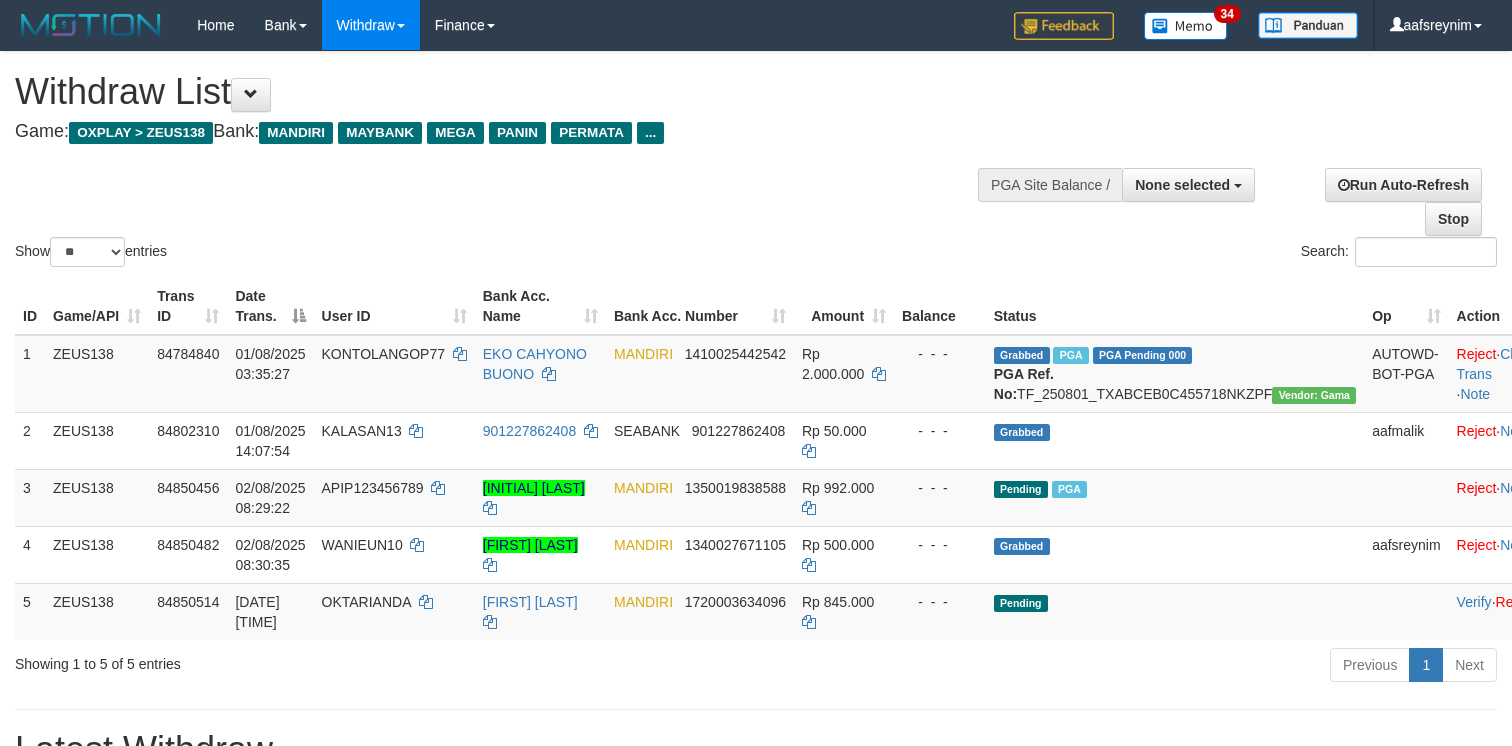 select 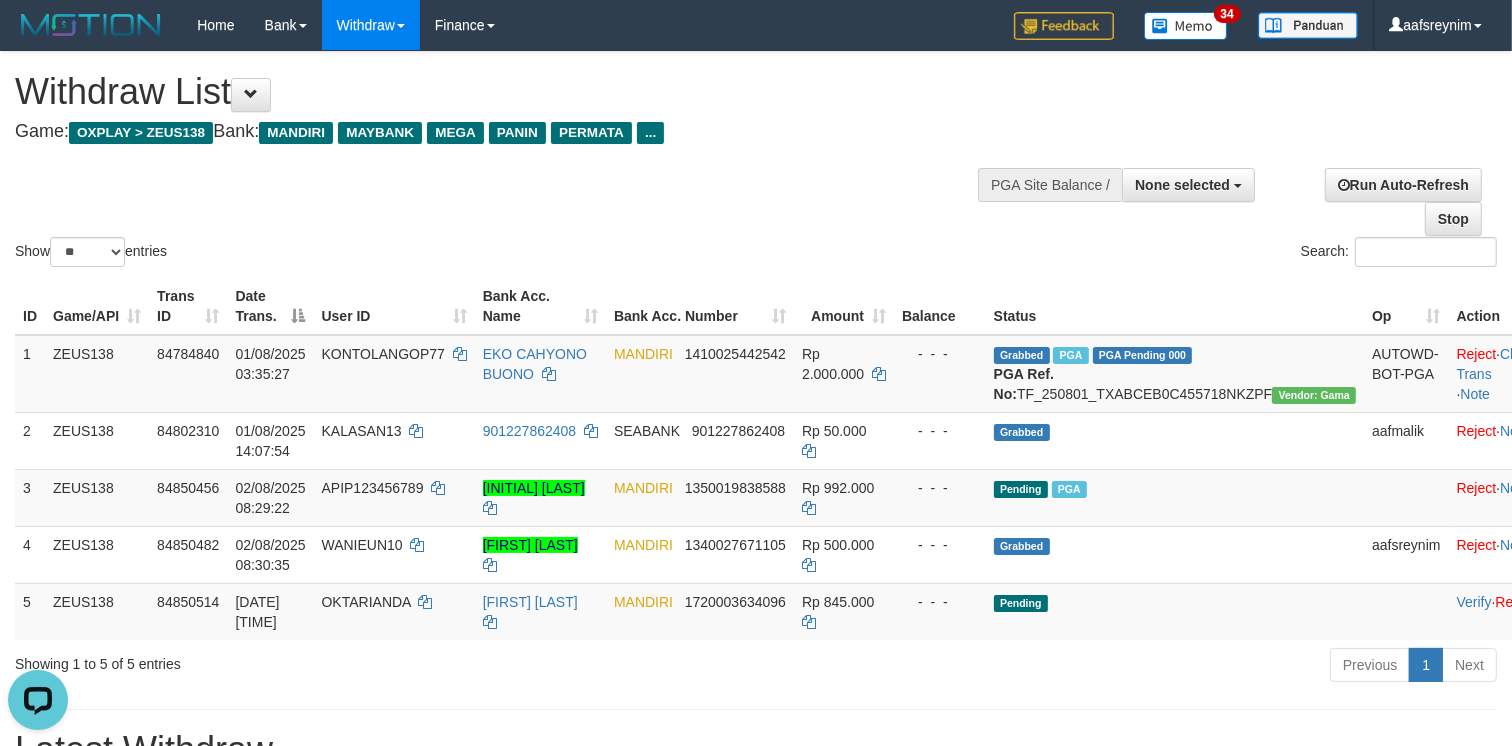 scroll, scrollTop: 0, scrollLeft: 0, axis: both 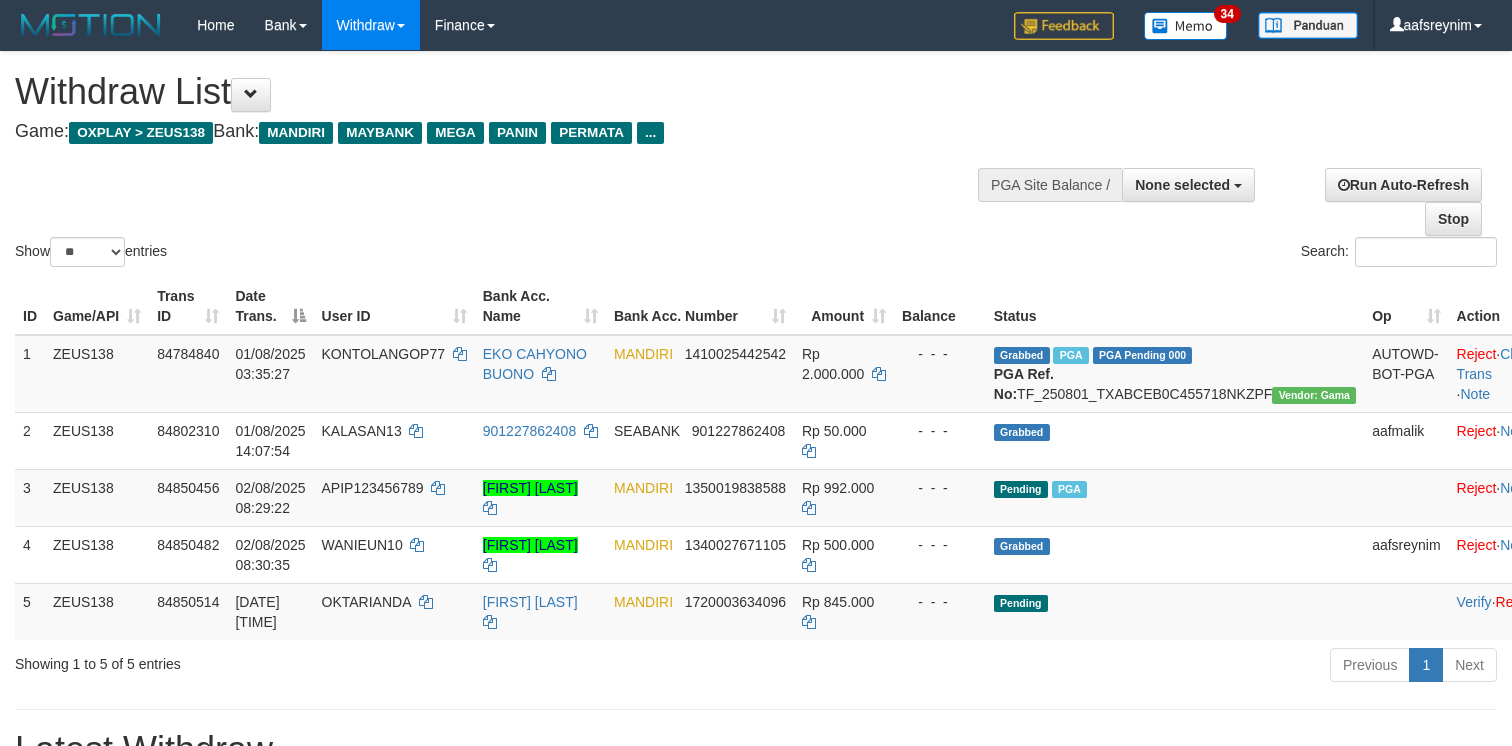 select 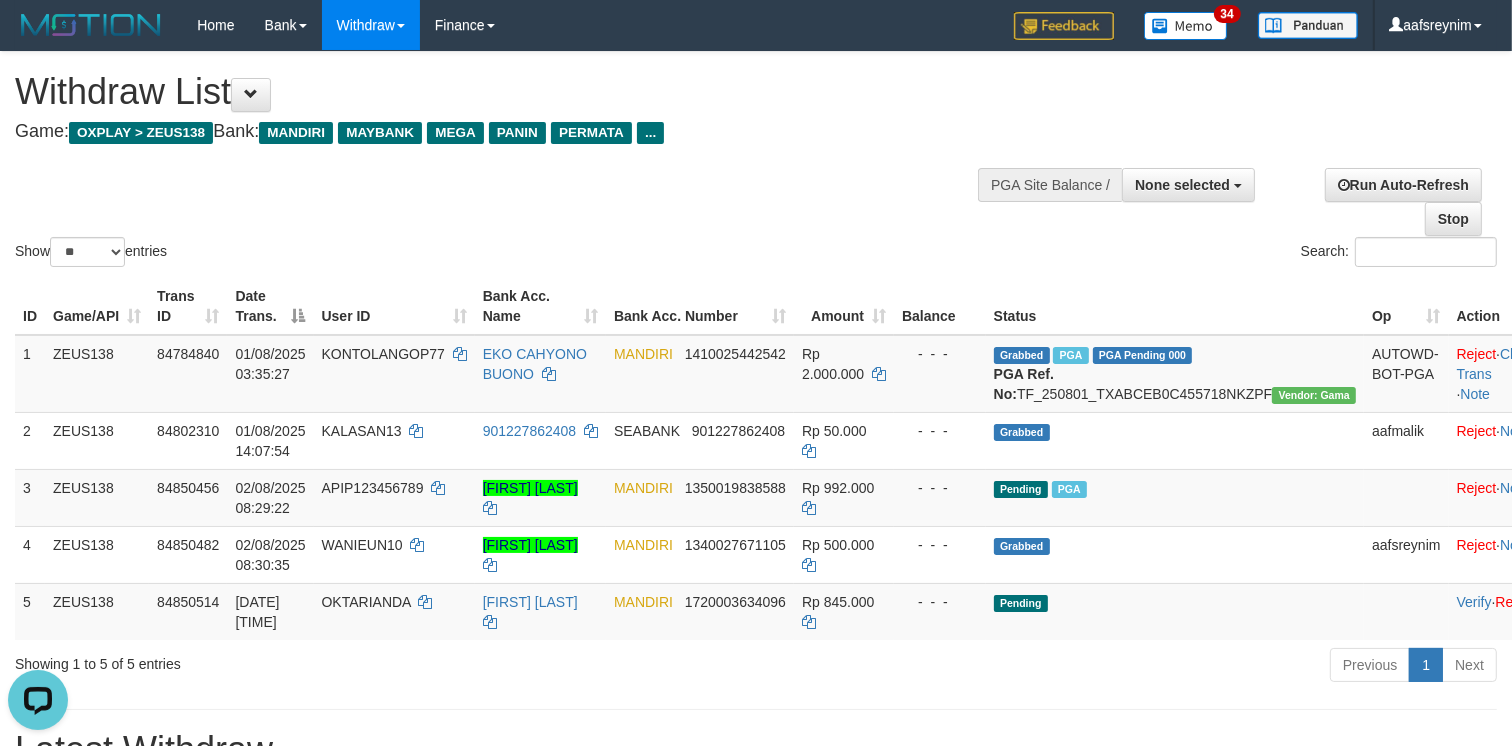 scroll, scrollTop: 0, scrollLeft: 0, axis: both 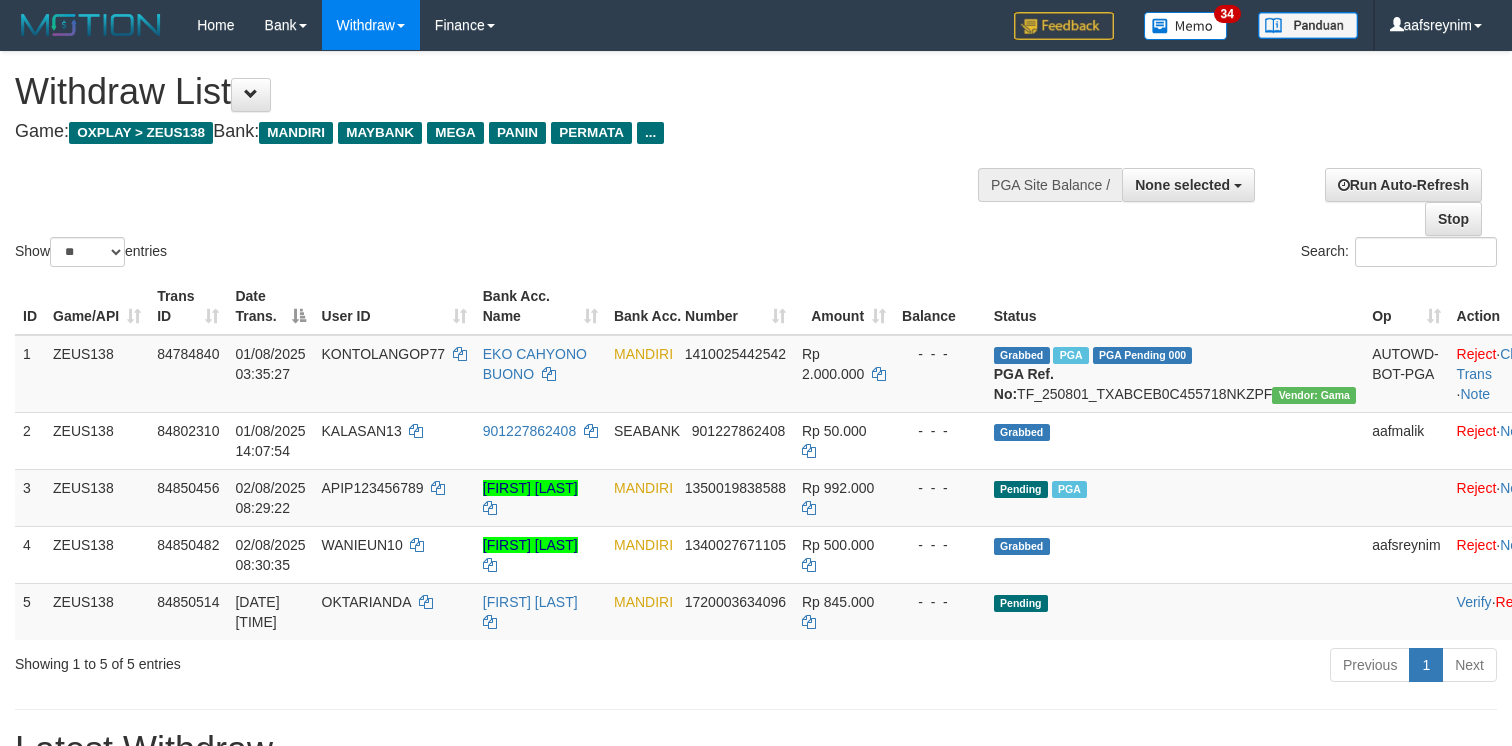 select 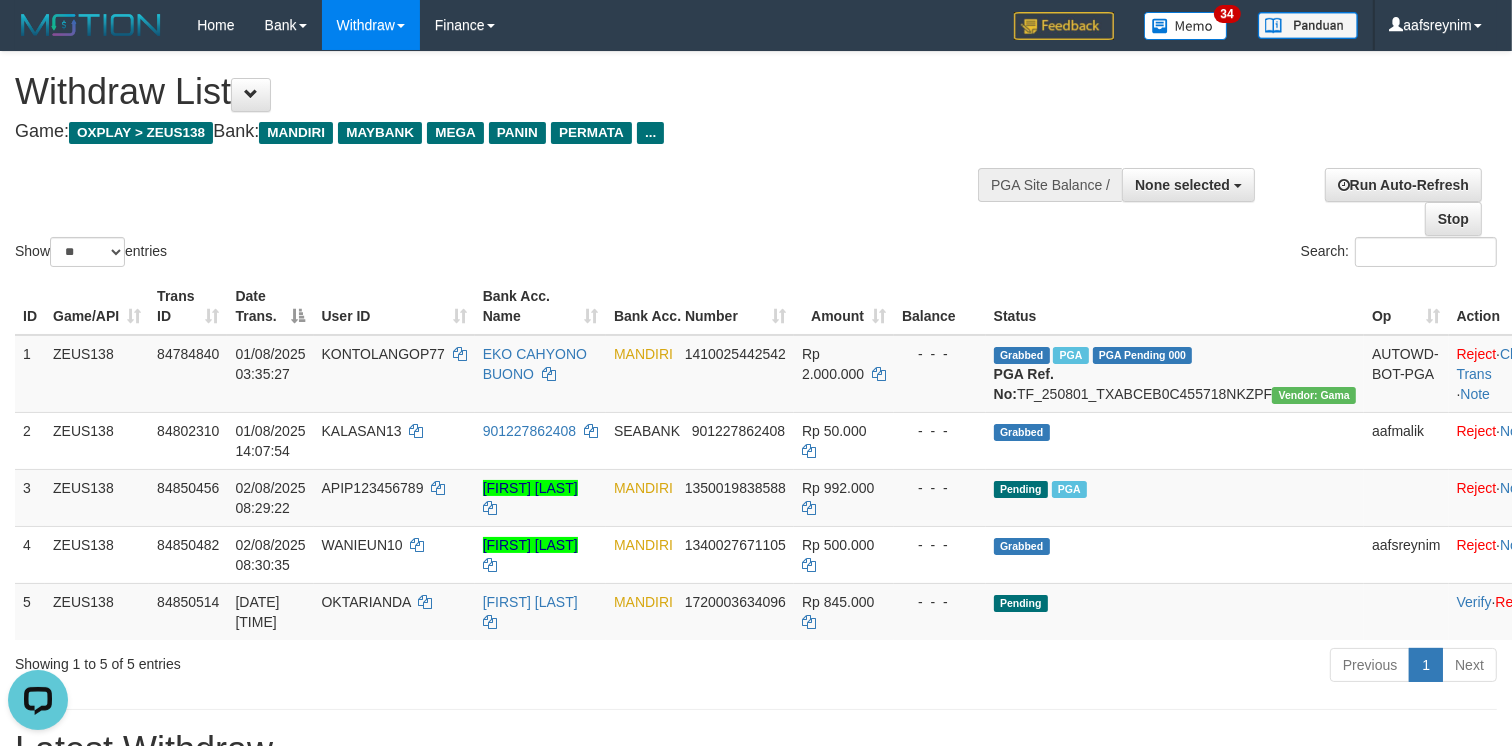 scroll, scrollTop: 0, scrollLeft: 0, axis: both 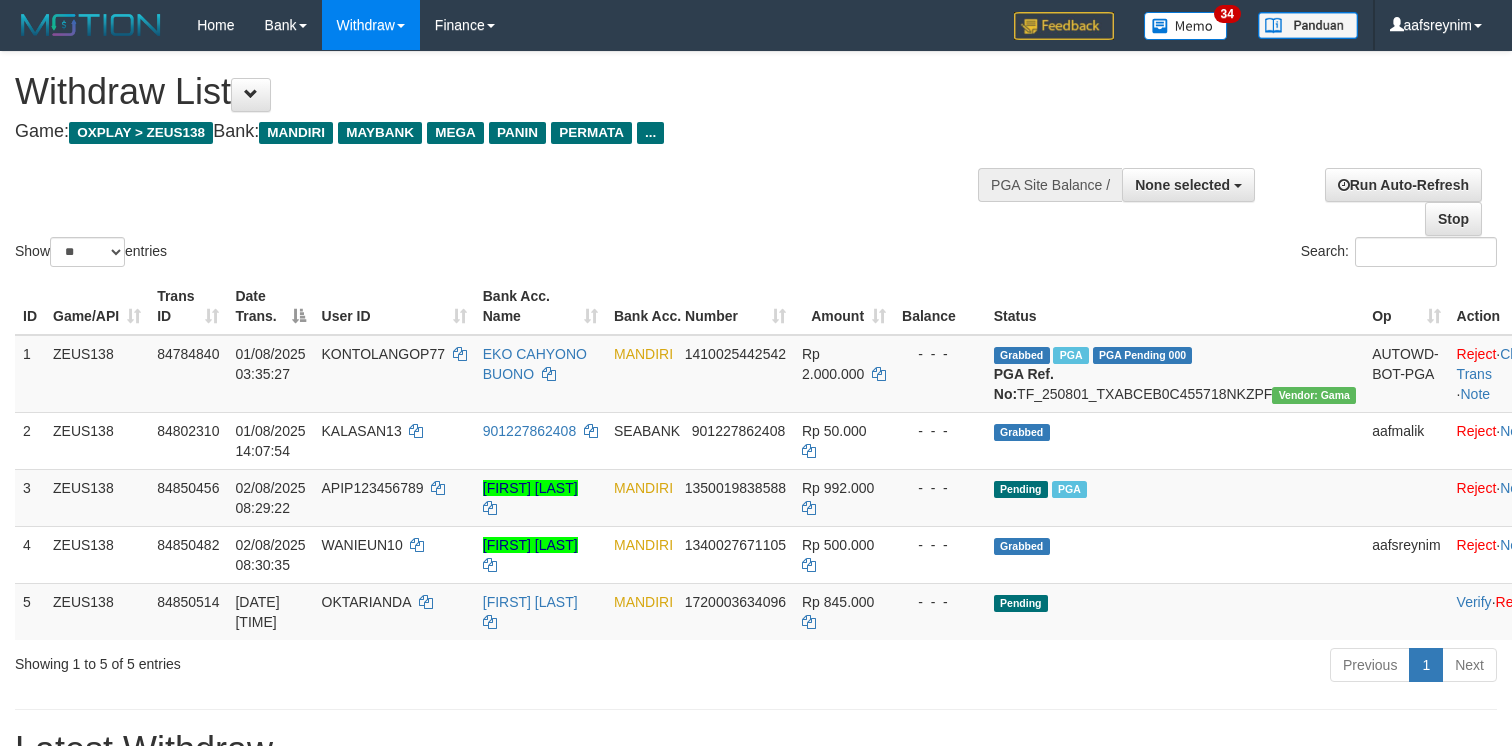 select 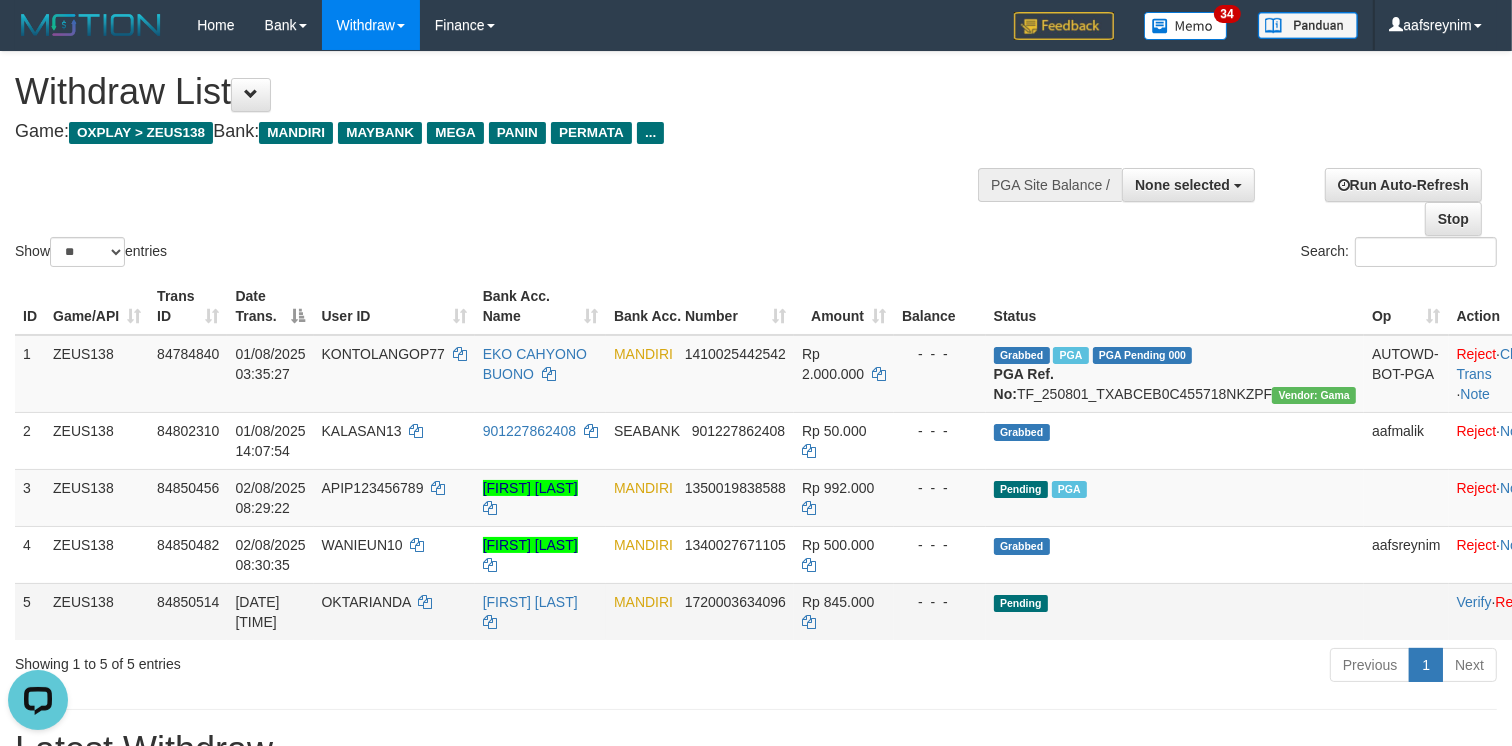 scroll, scrollTop: 0, scrollLeft: 0, axis: both 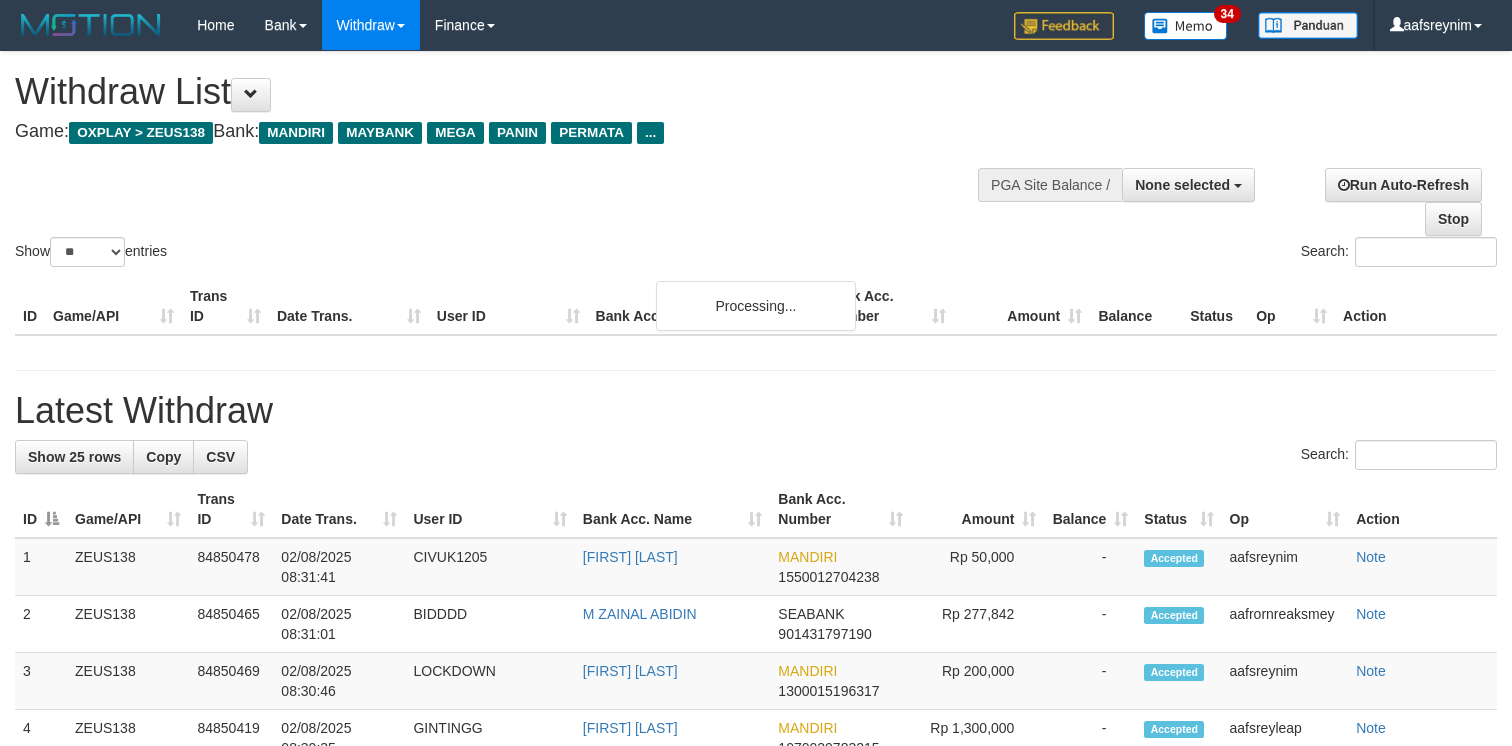 select 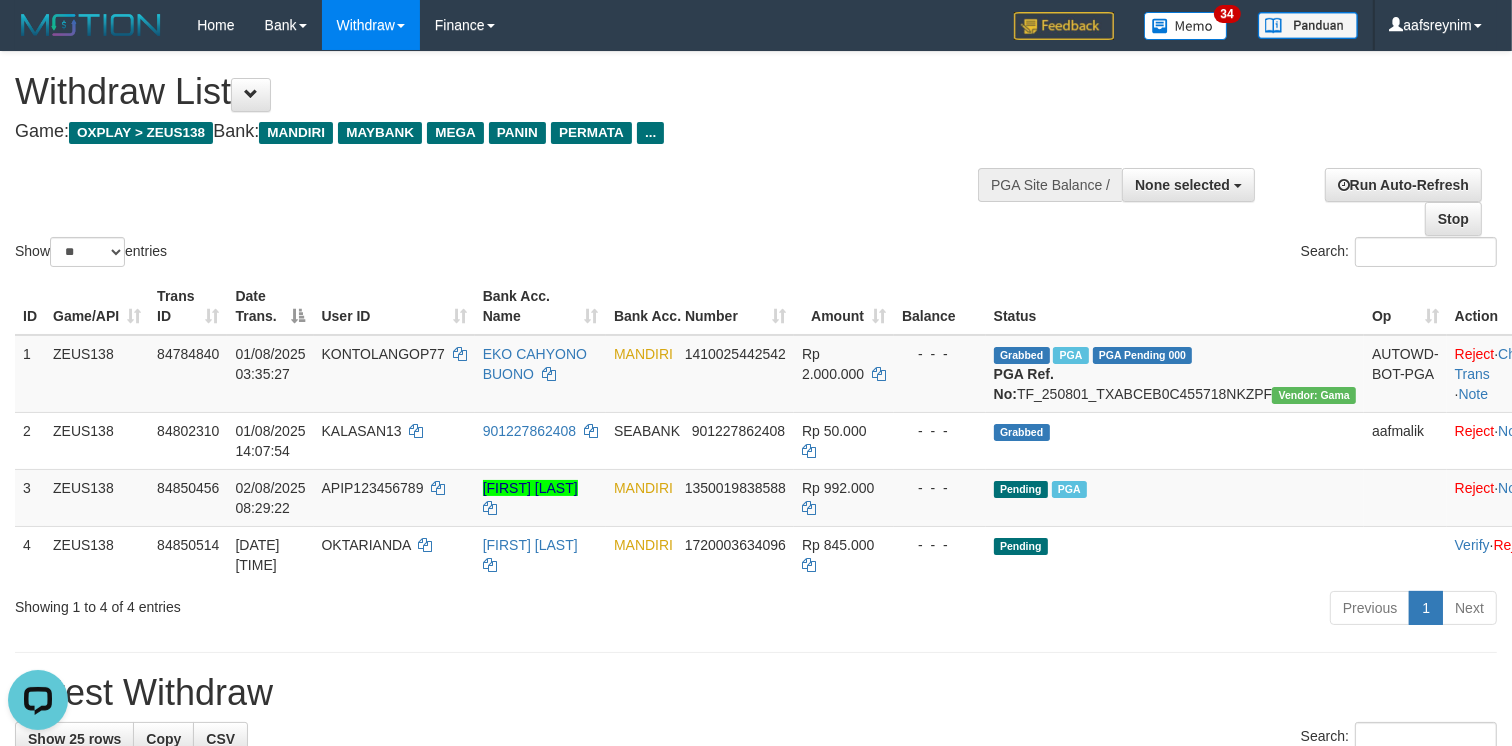 scroll, scrollTop: 0, scrollLeft: 0, axis: both 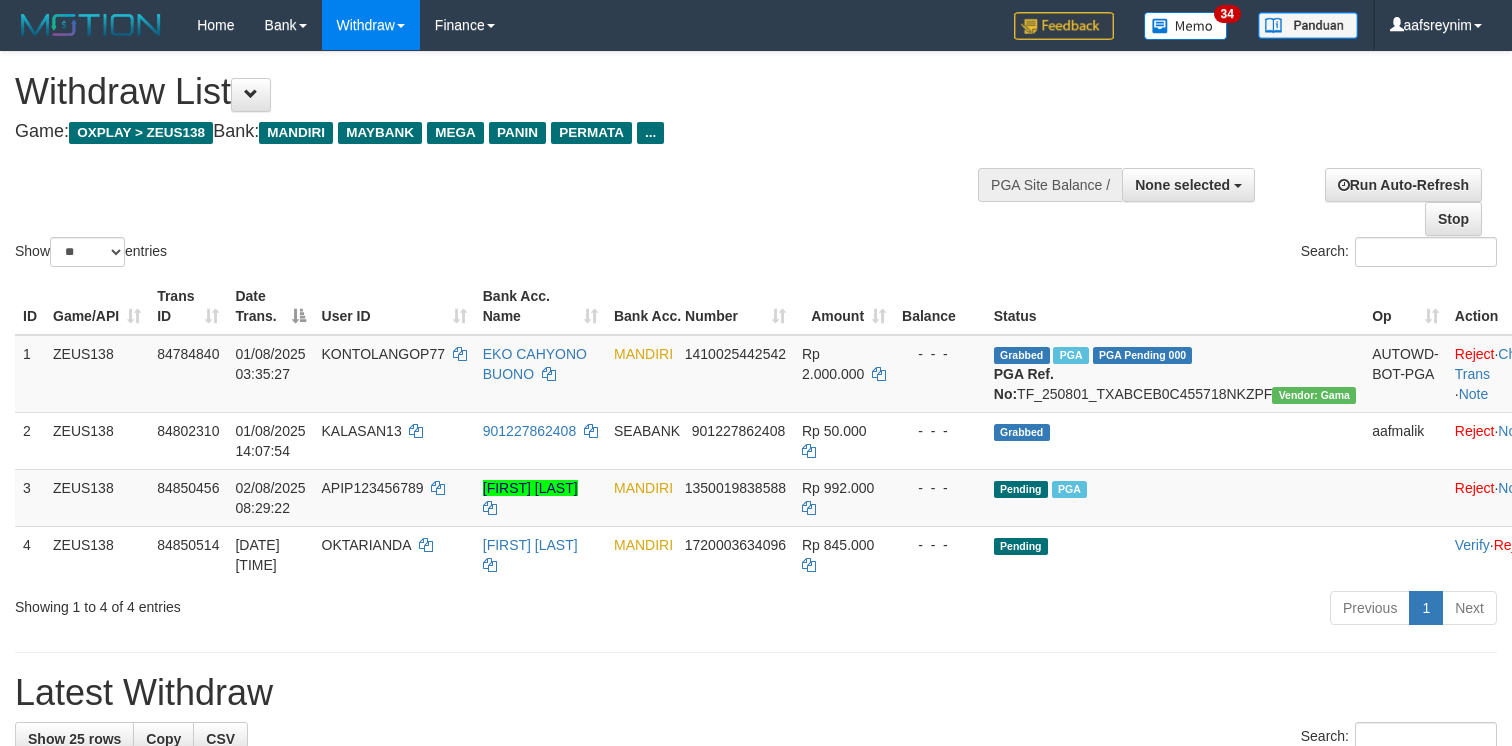 select 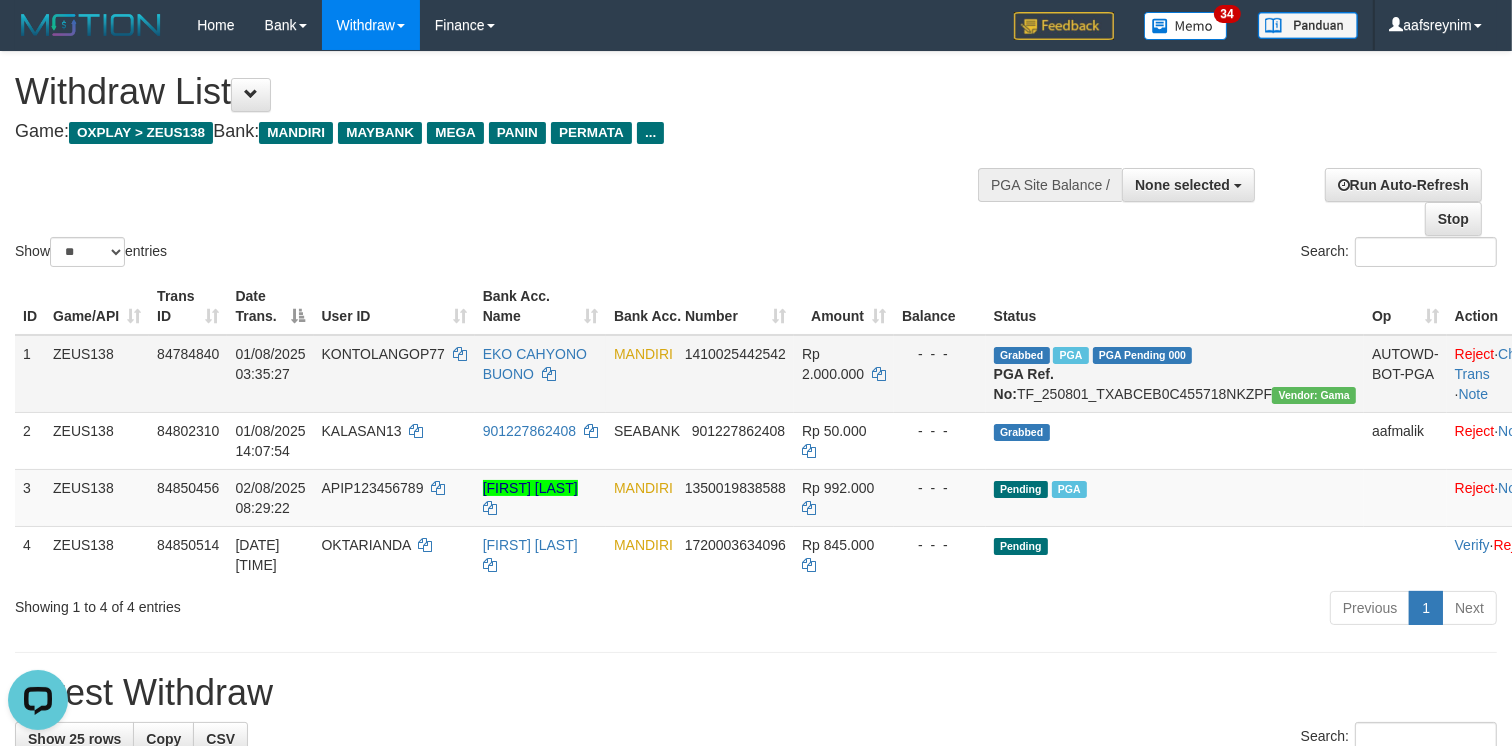 scroll, scrollTop: 0, scrollLeft: 0, axis: both 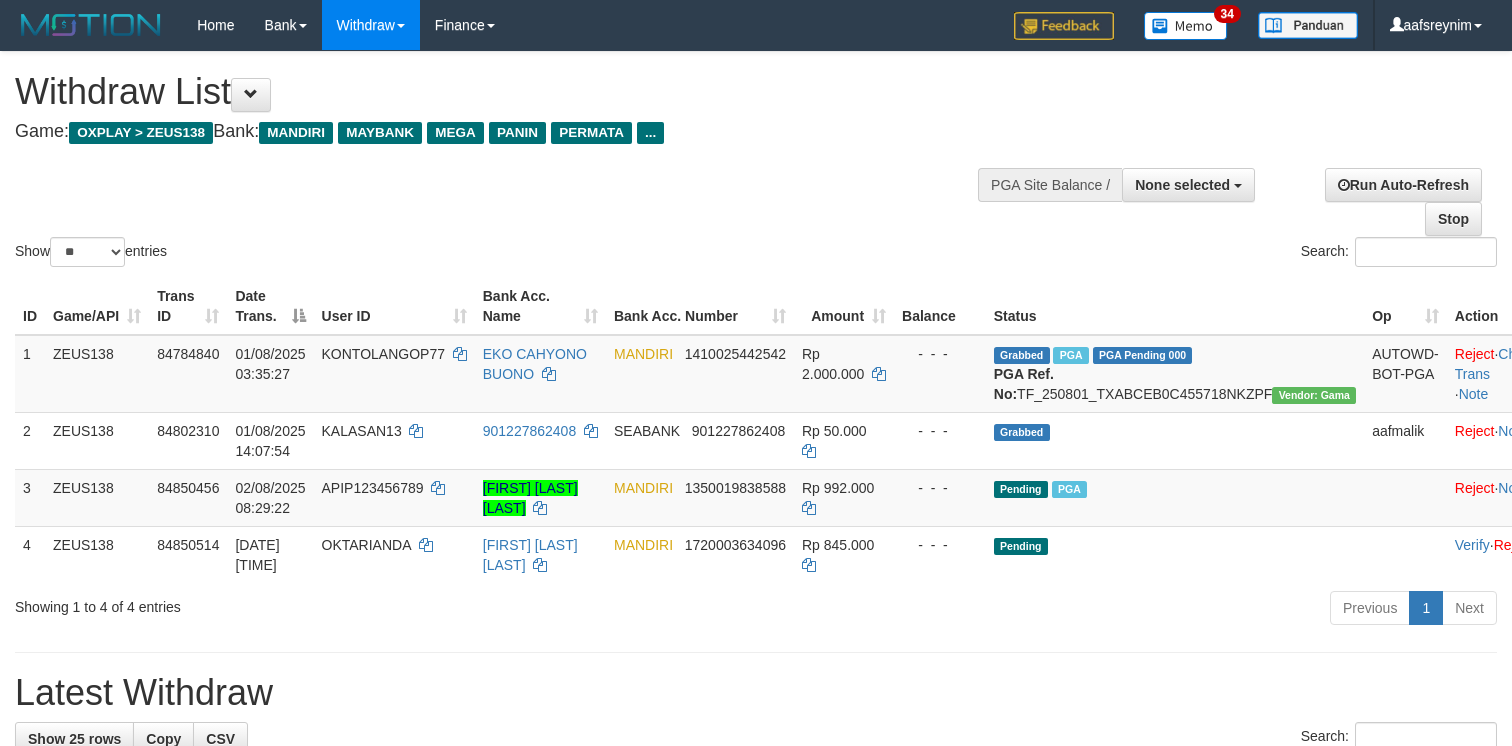 select 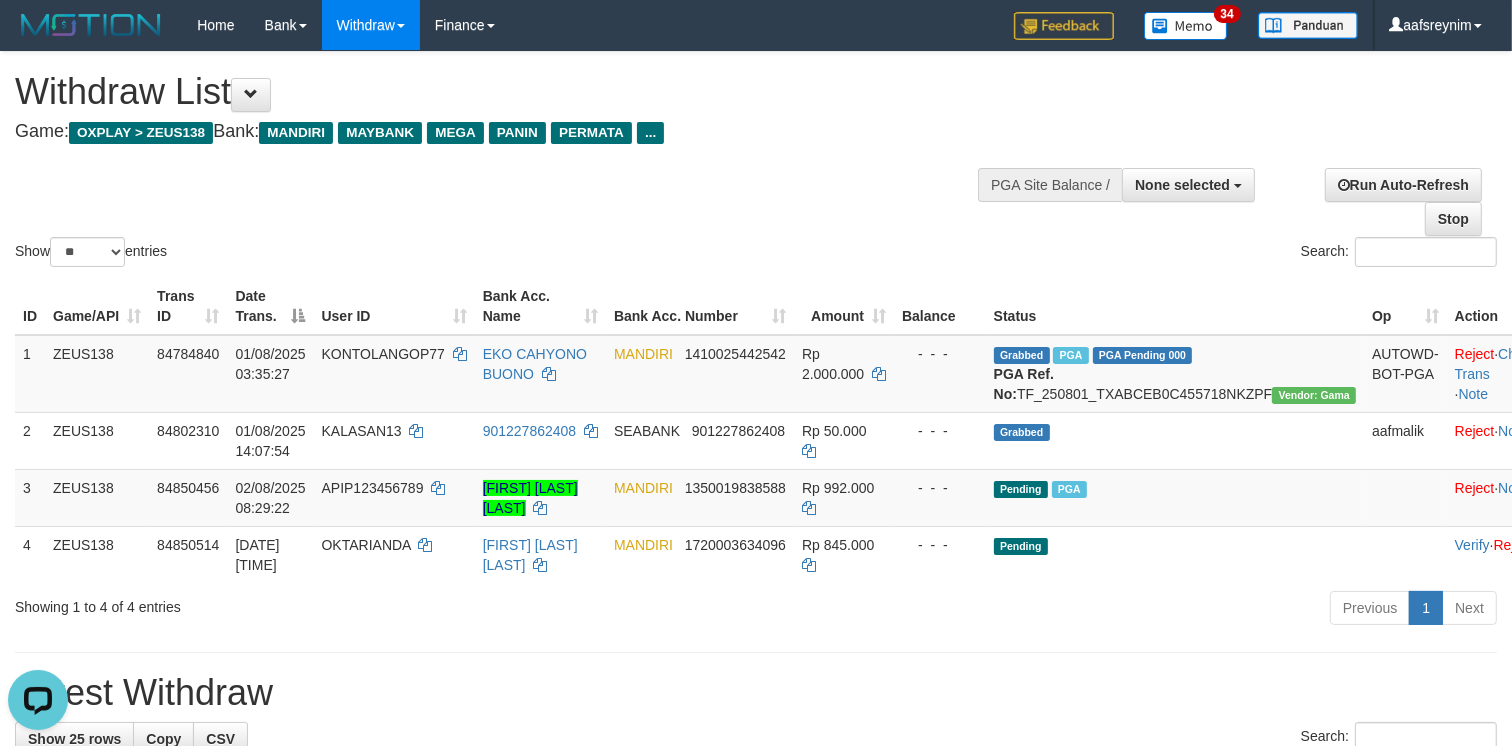 scroll, scrollTop: 0, scrollLeft: 0, axis: both 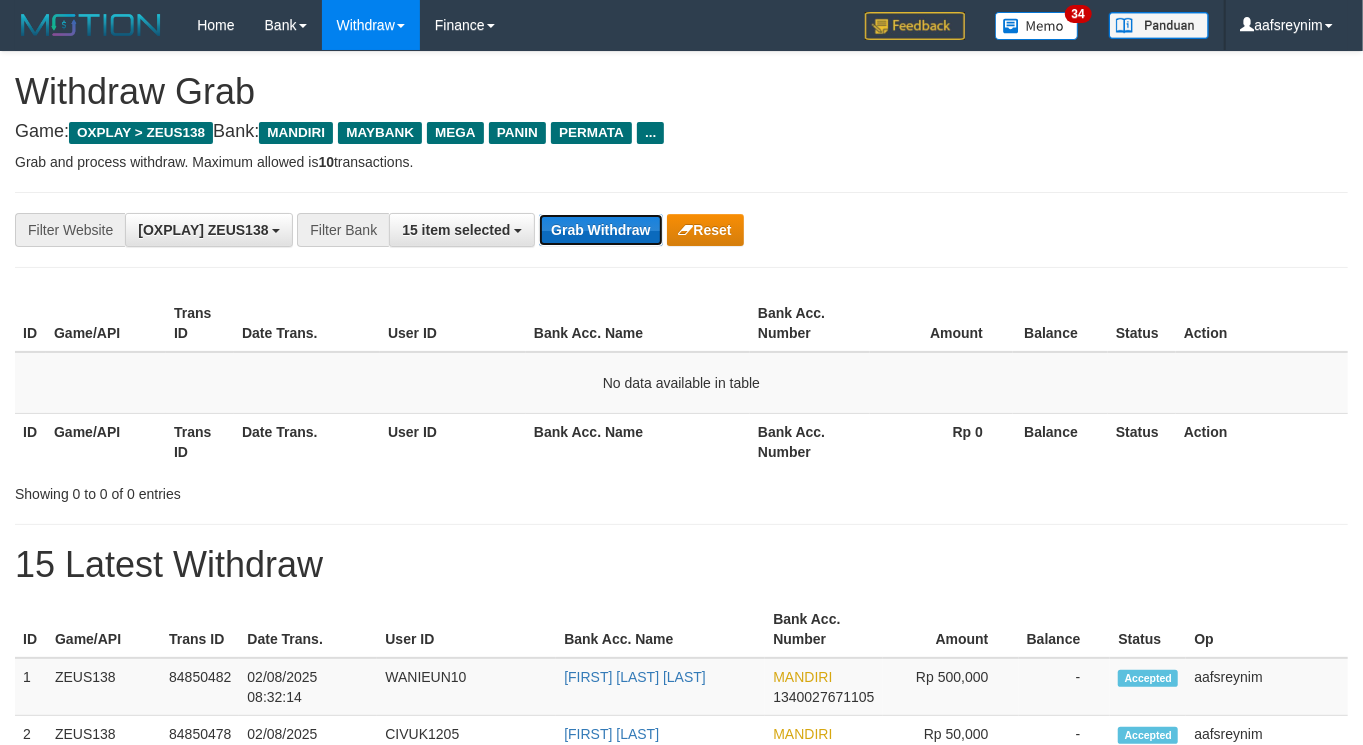 click on "Grab Withdraw" at bounding box center (600, 230) 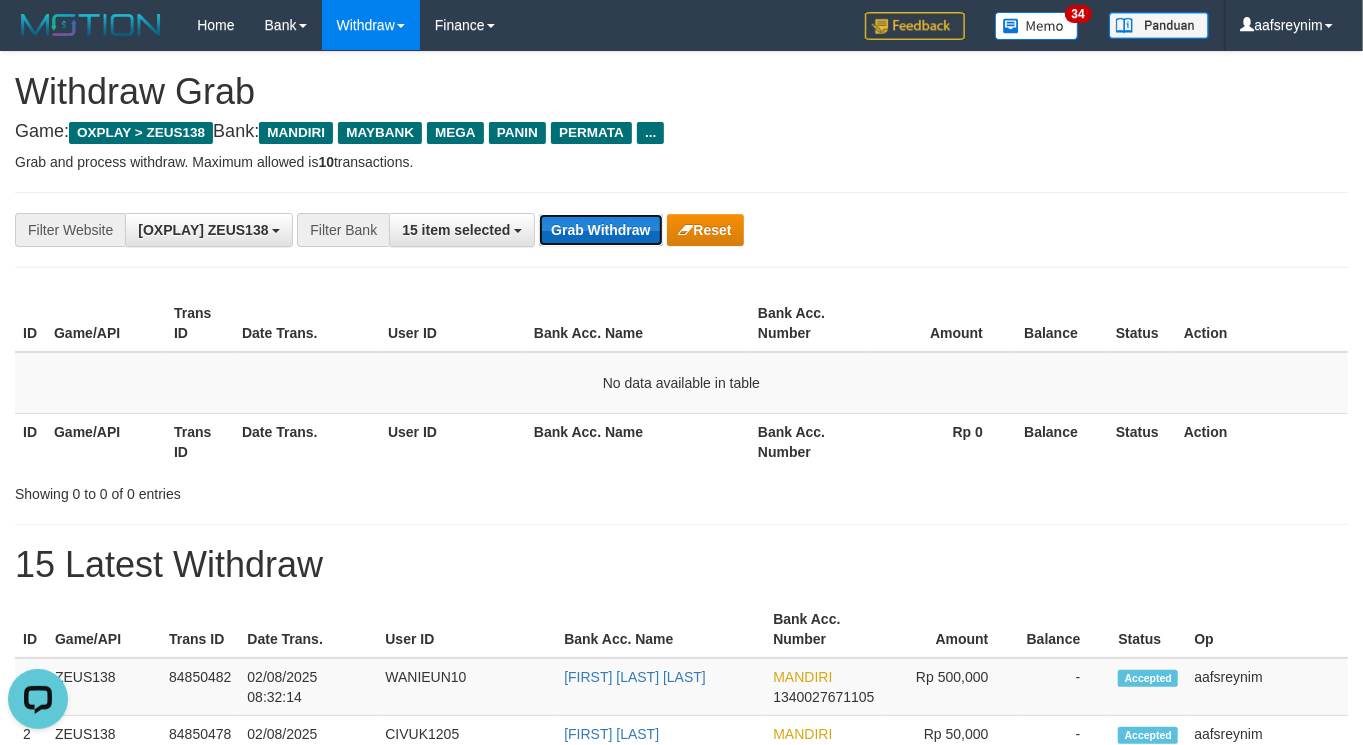 scroll, scrollTop: 0, scrollLeft: 0, axis: both 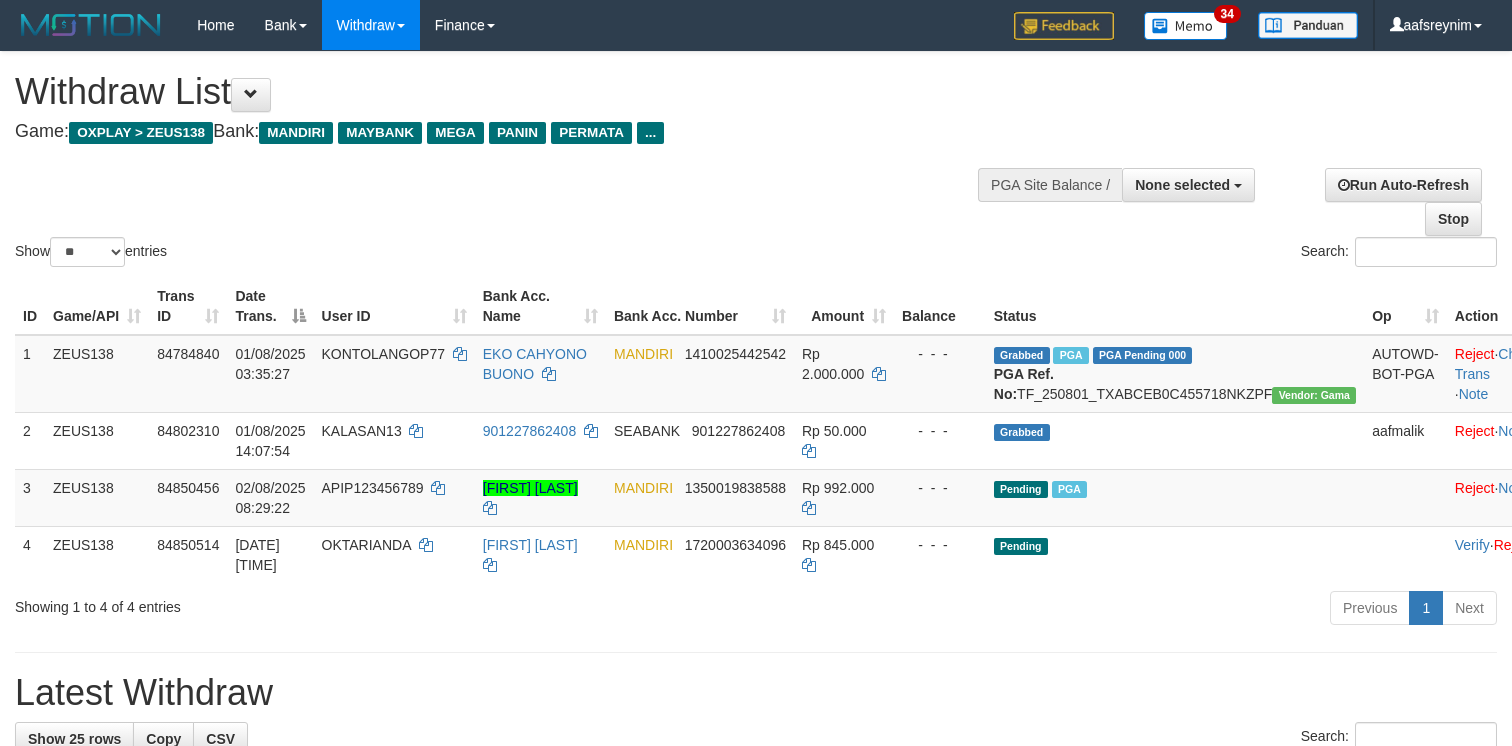 select 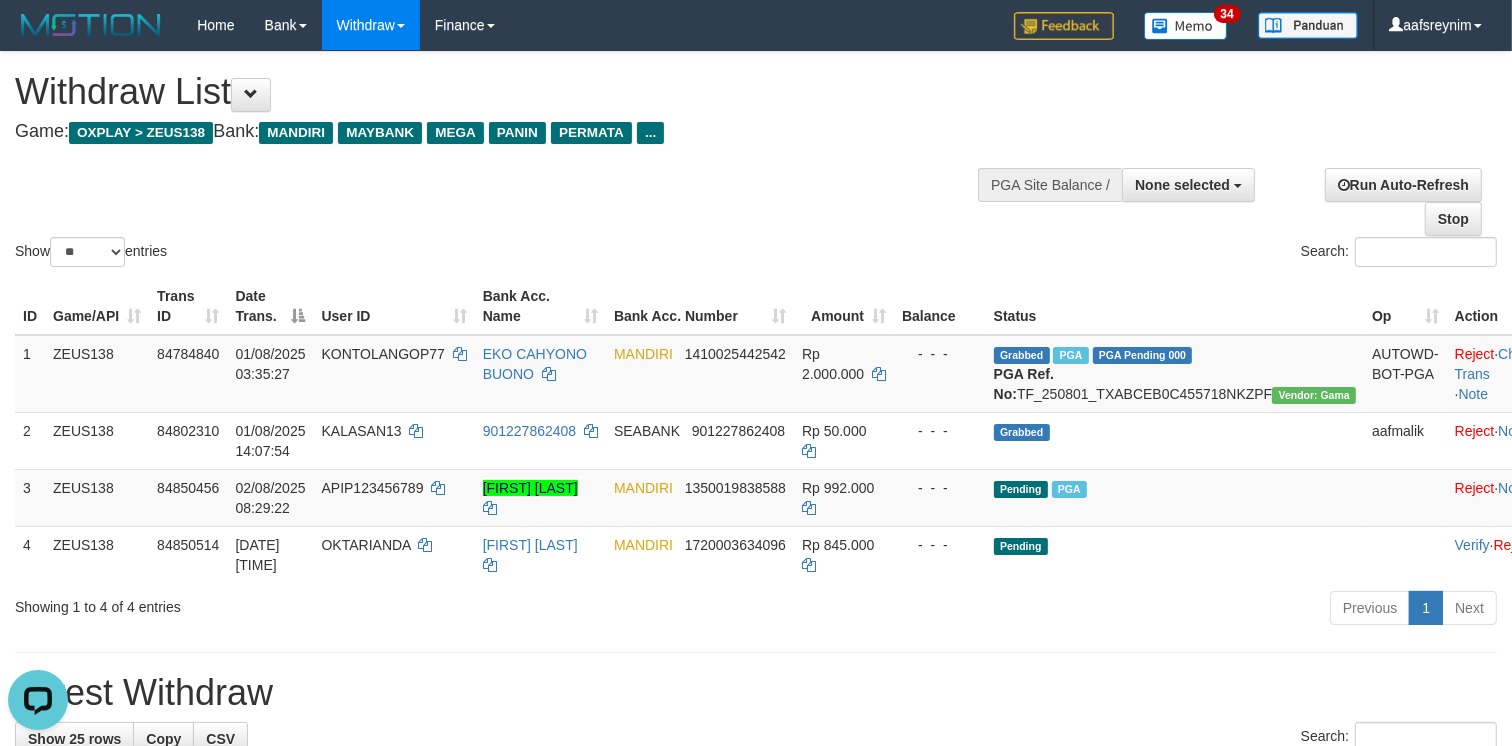 scroll, scrollTop: 0, scrollLeft: 0, axis: both 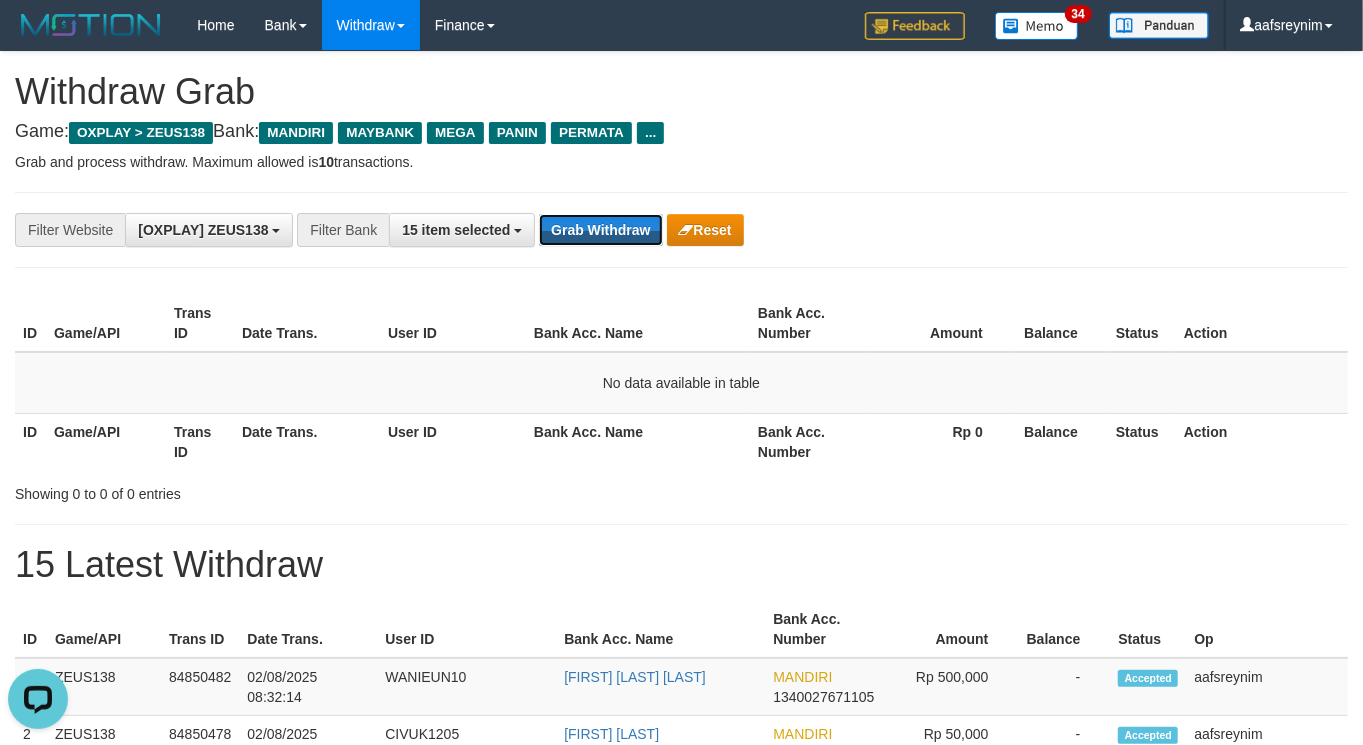 click on "Grab Withdraw" at bounding box center (600, 230) 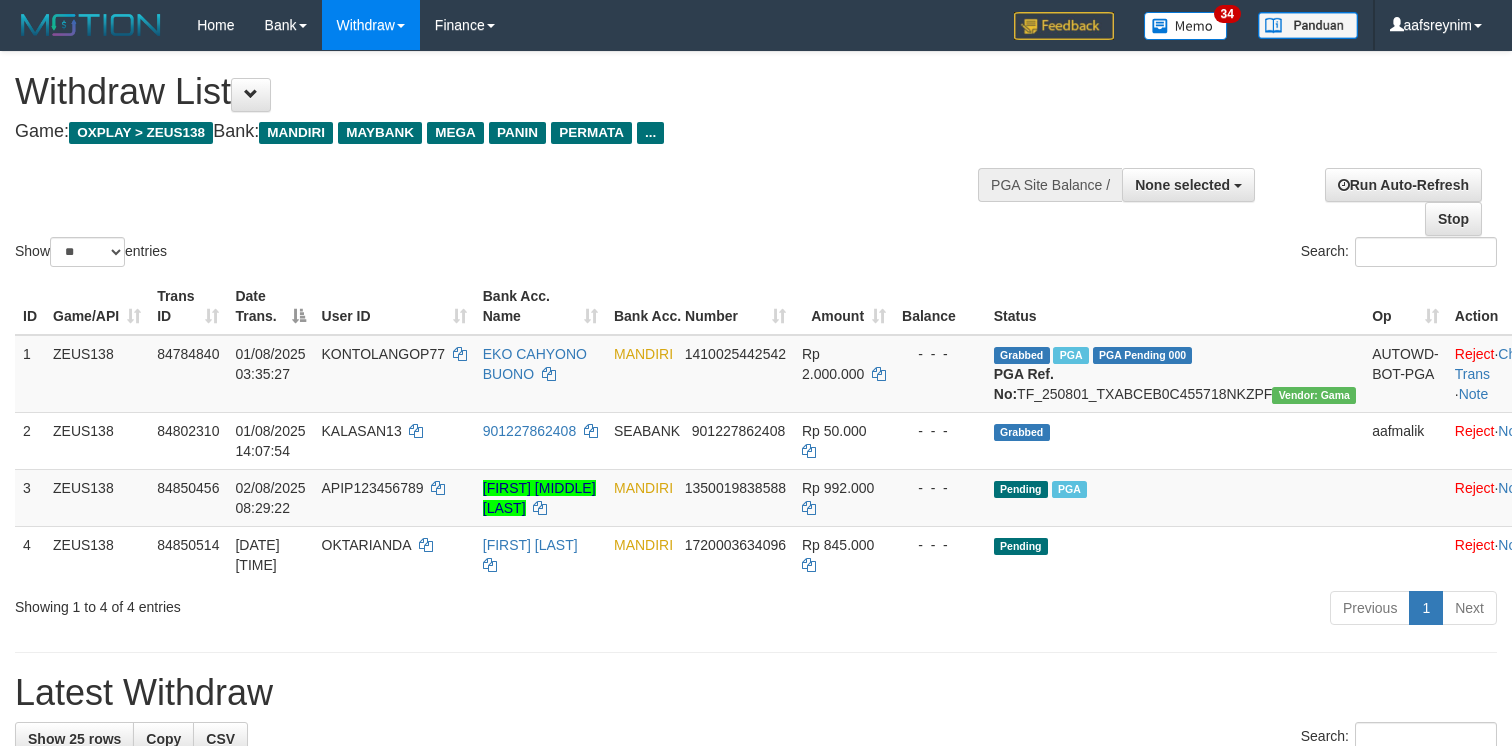 select 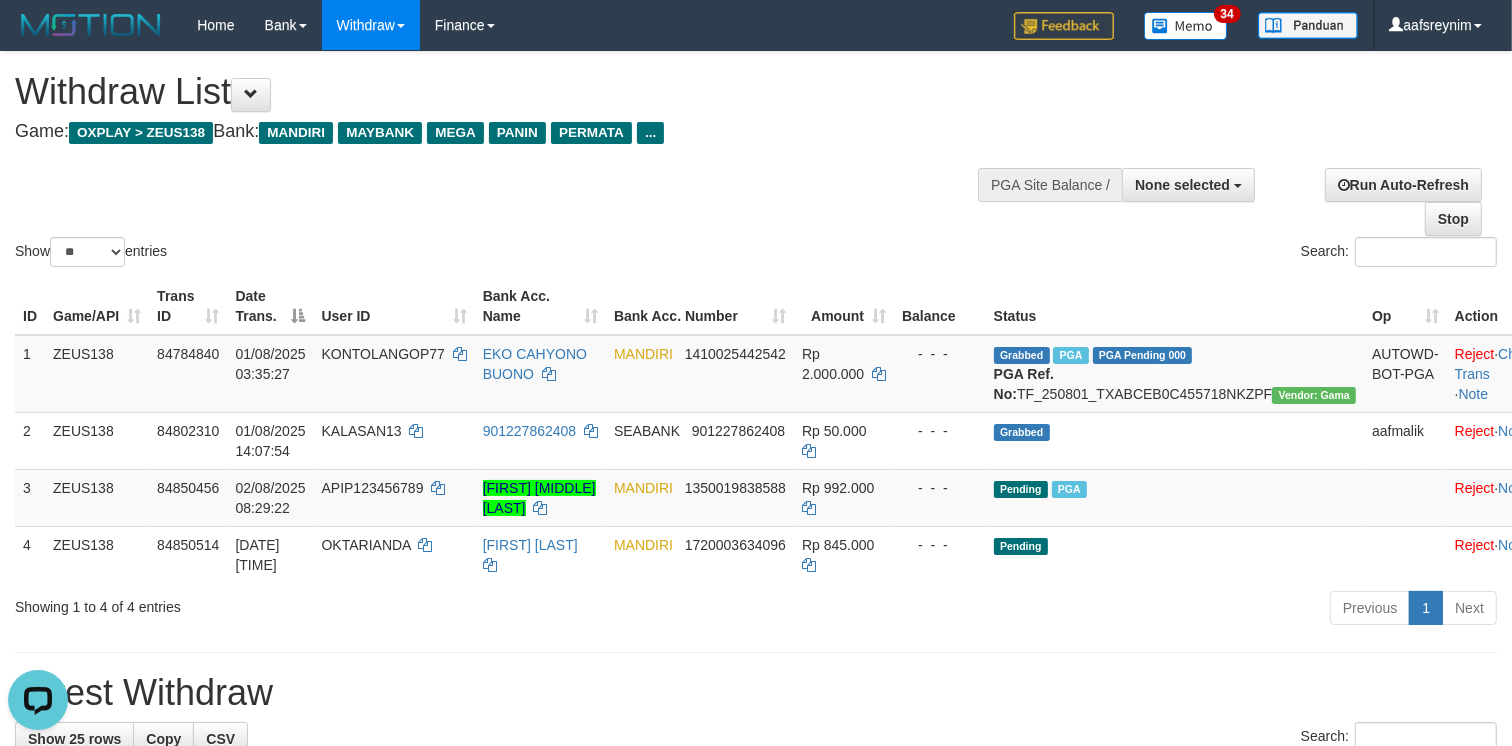 scroll, scrollTop: 0, scrollLeft: 0, axis: both 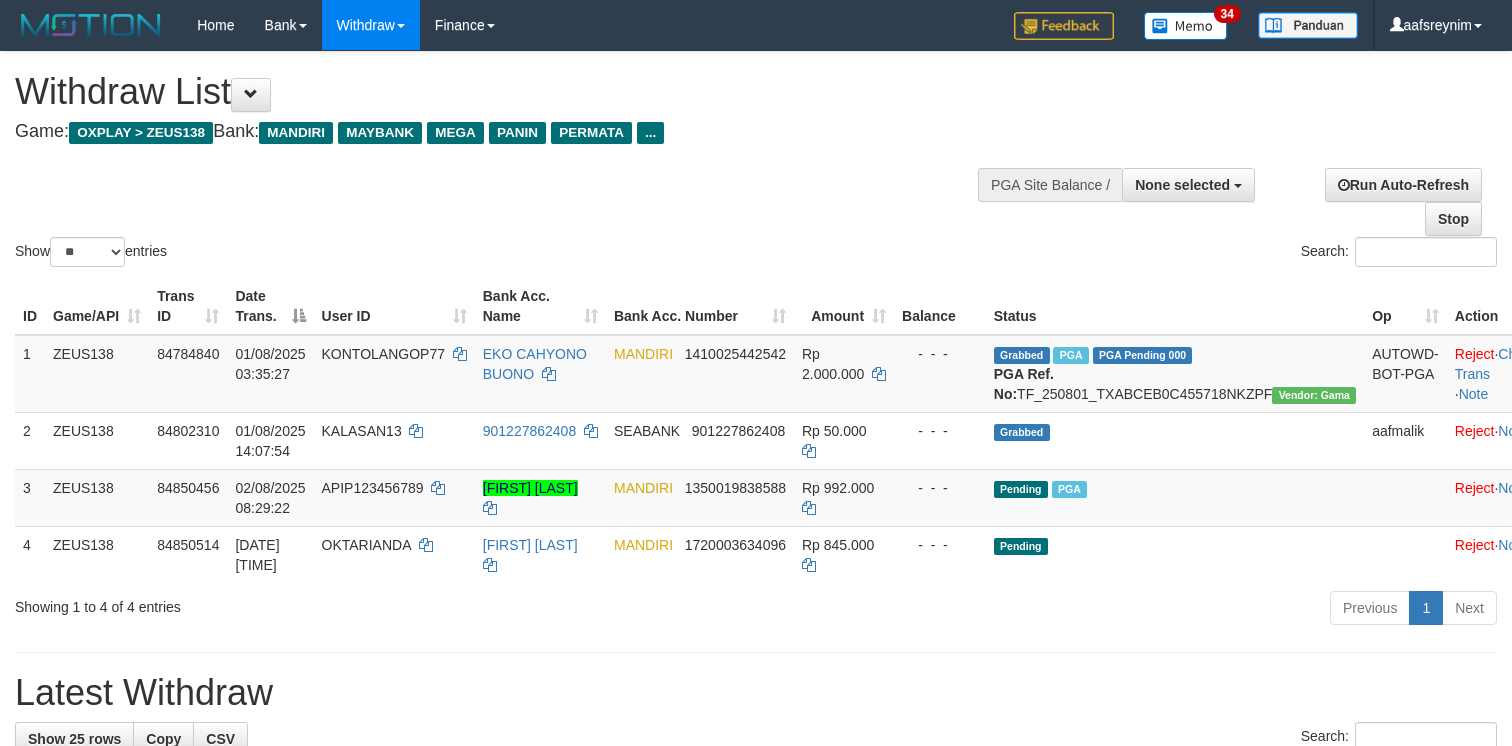 select 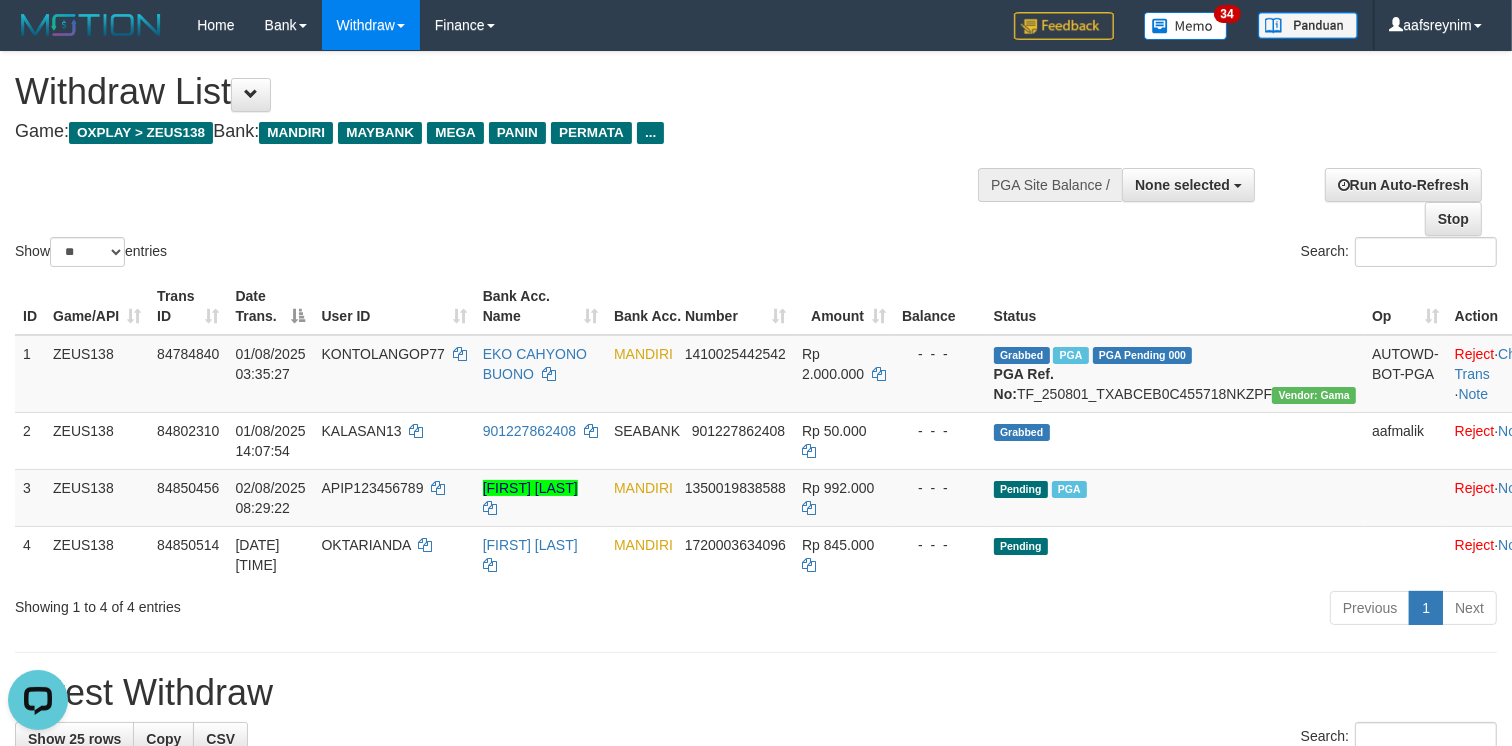 scroll, scrollTop: 0, scrollLeft: 0, axis: both 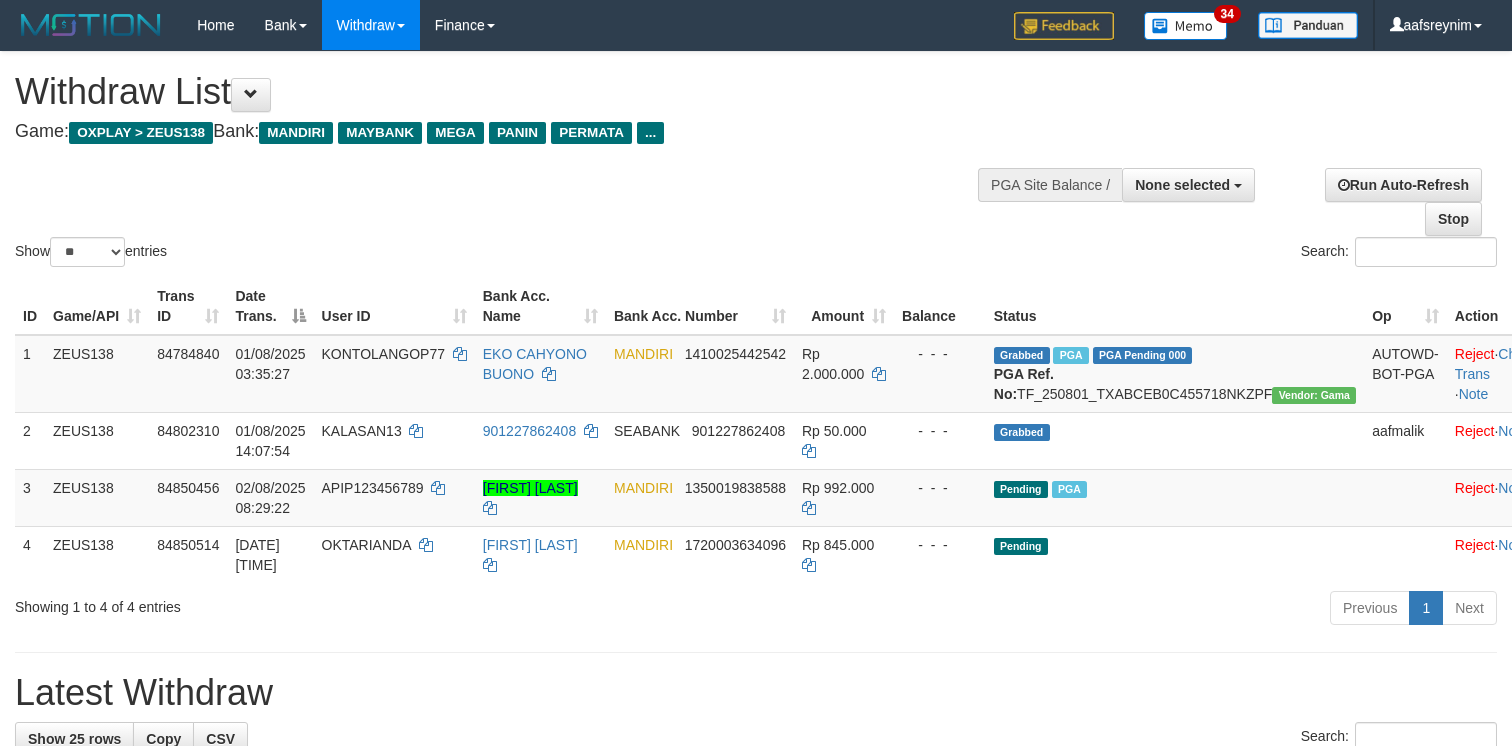 select 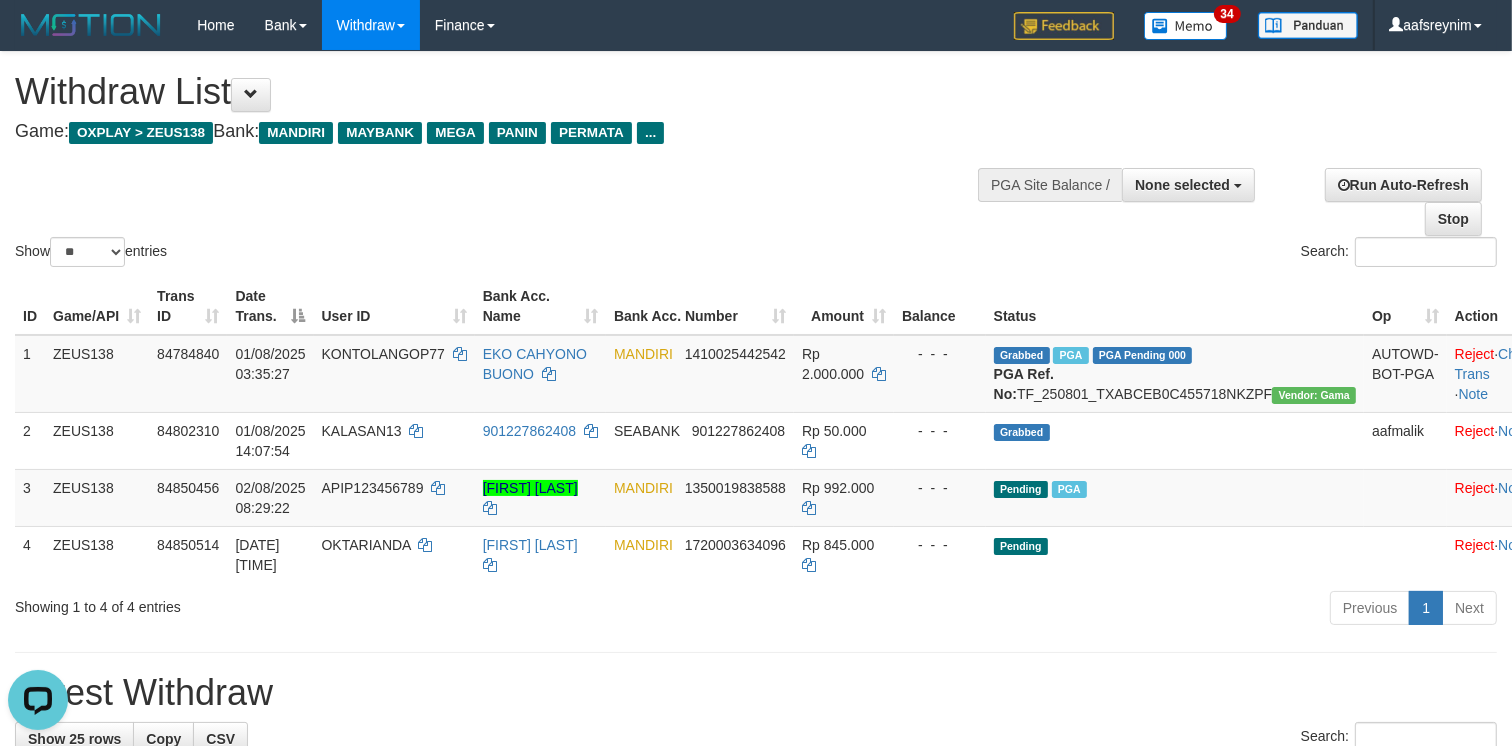 scroll, scrollTop: 0, scrollLeft: 0, axis: both 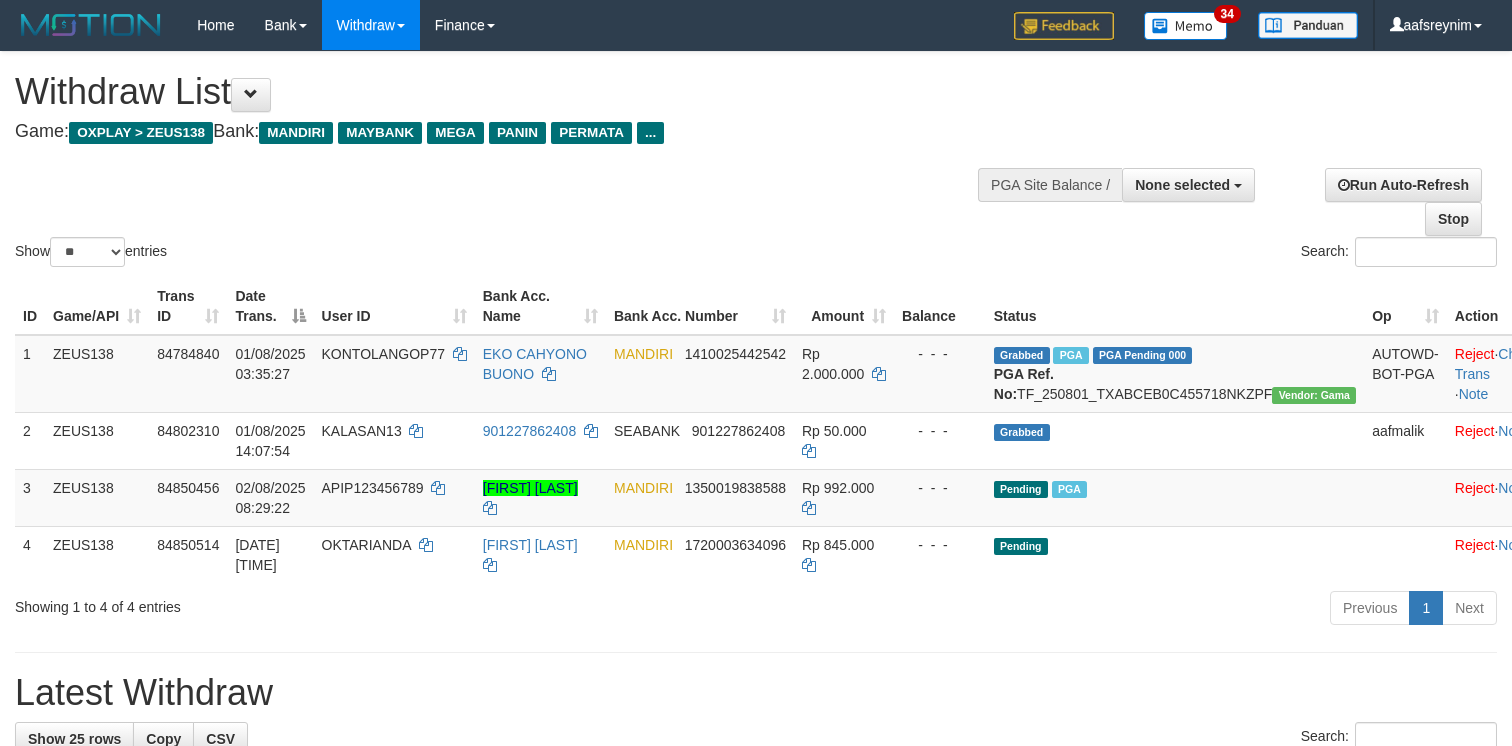 select 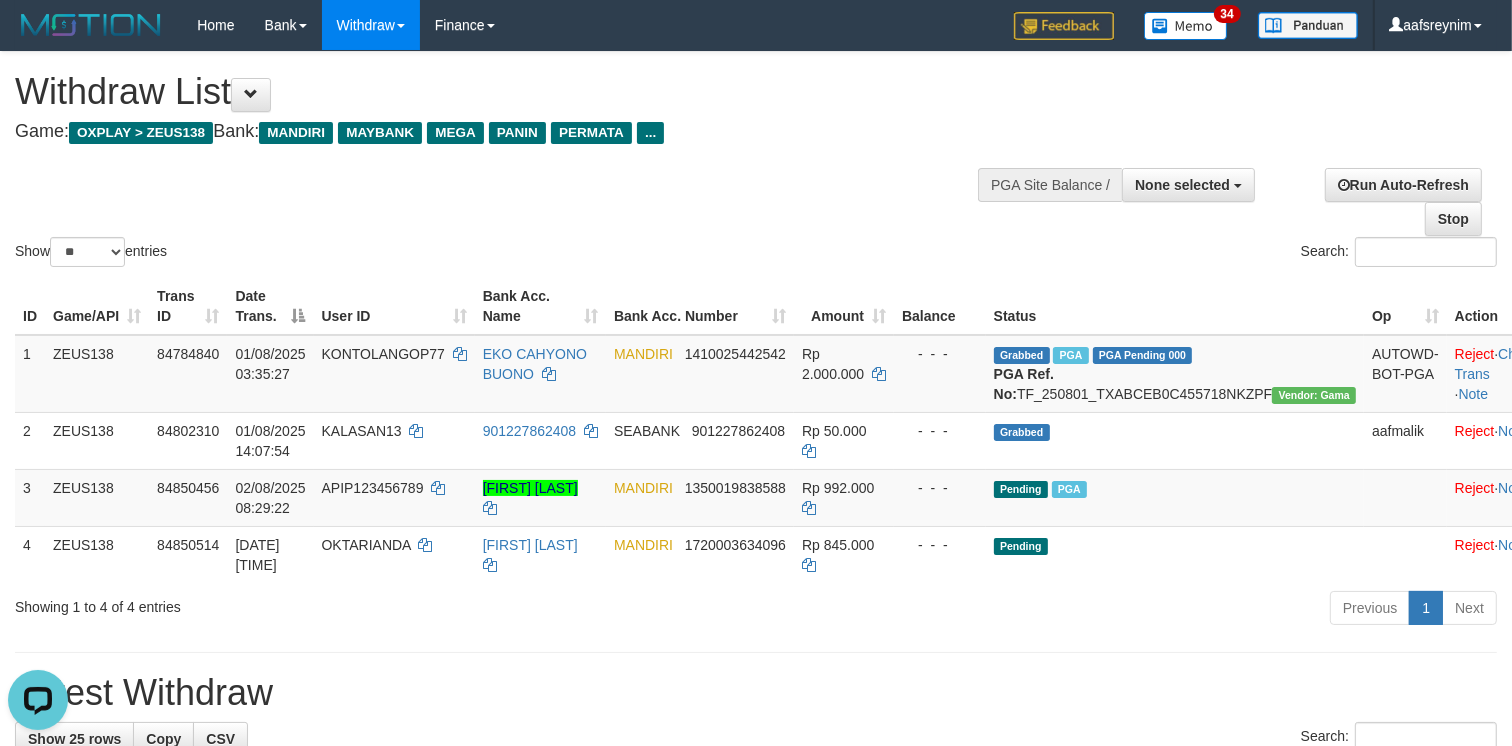 scroll, scrollTop: 0, scrollLeft: 0, axis: both 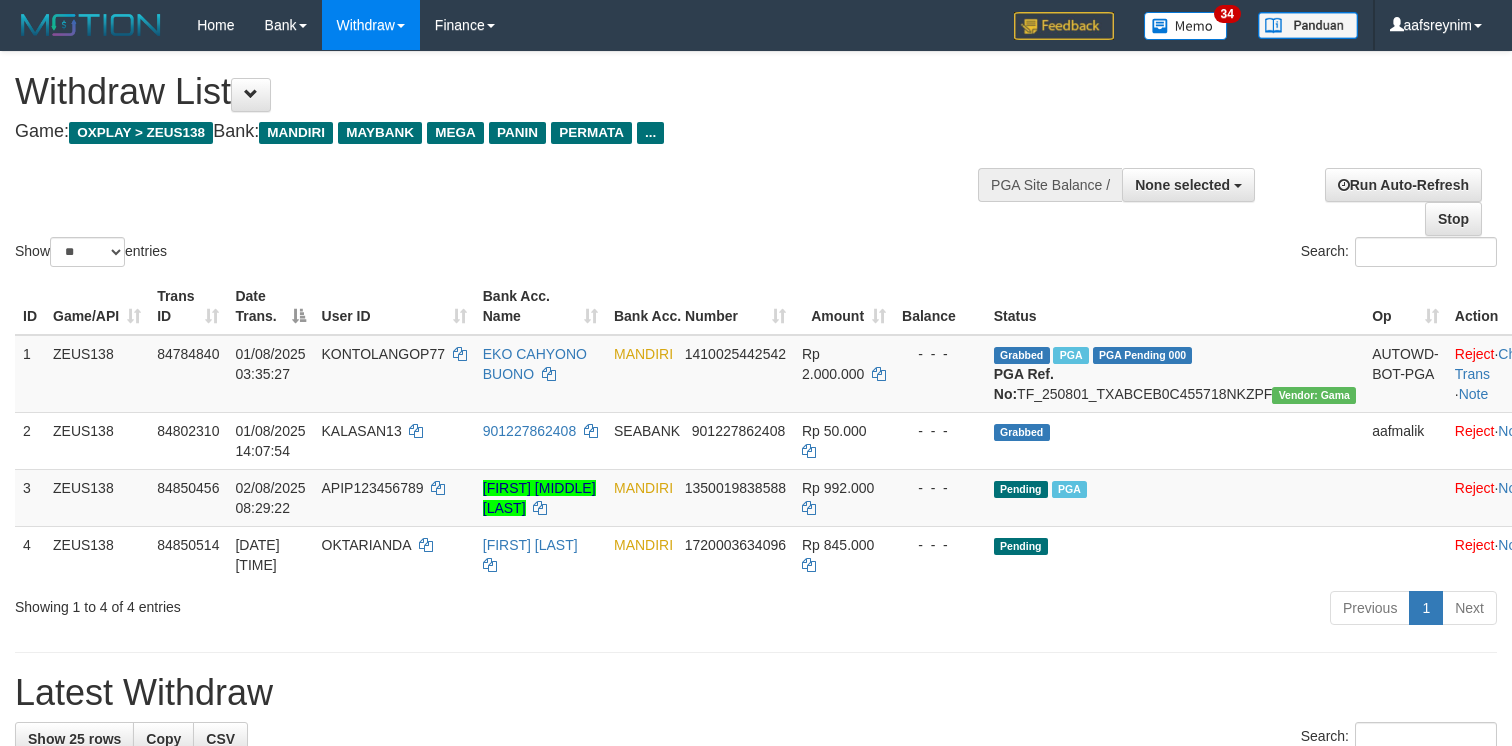 select 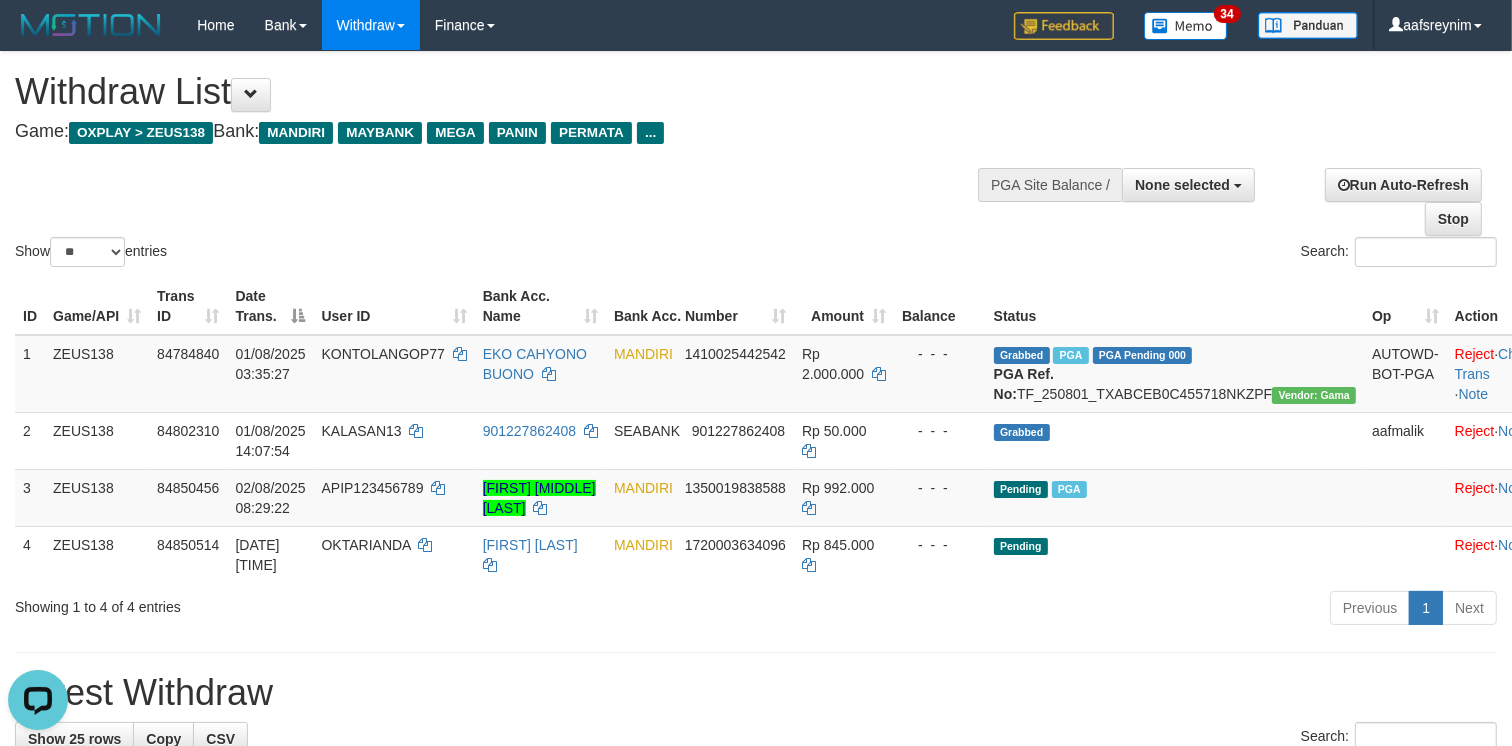 scroll, scrollTop: 0, scrollLeft: 0, axis: both 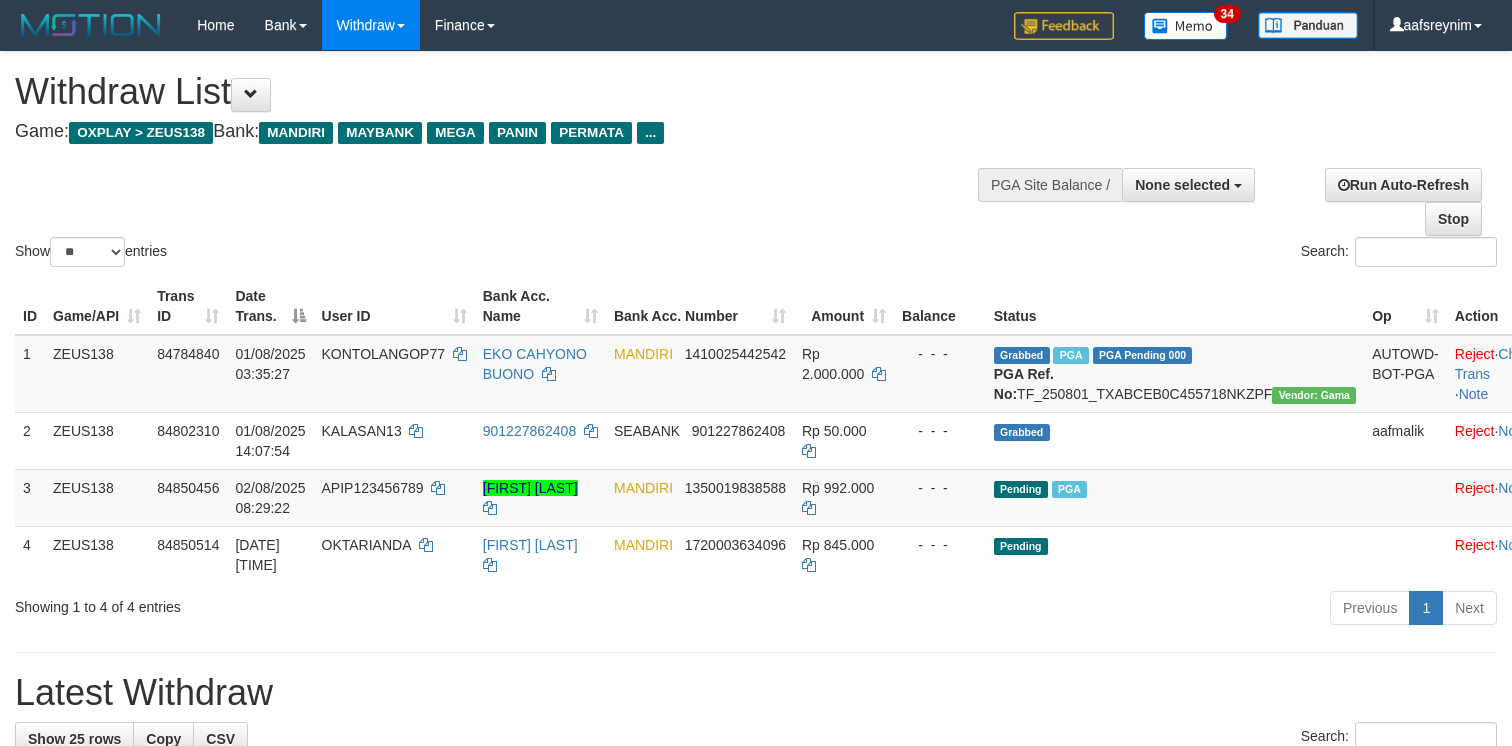 select 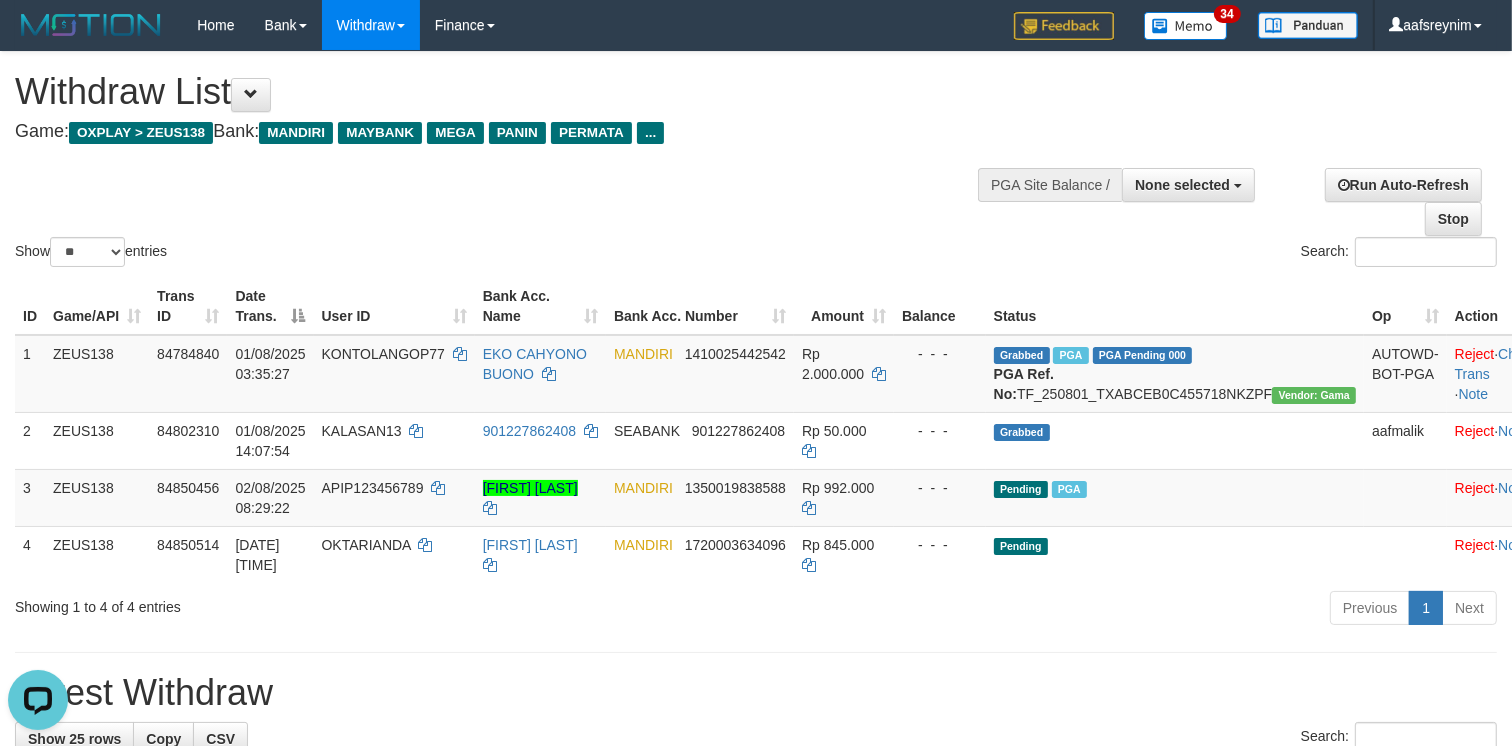 scroll, scrollTop: 0, scrollLeft: 0, axis: both 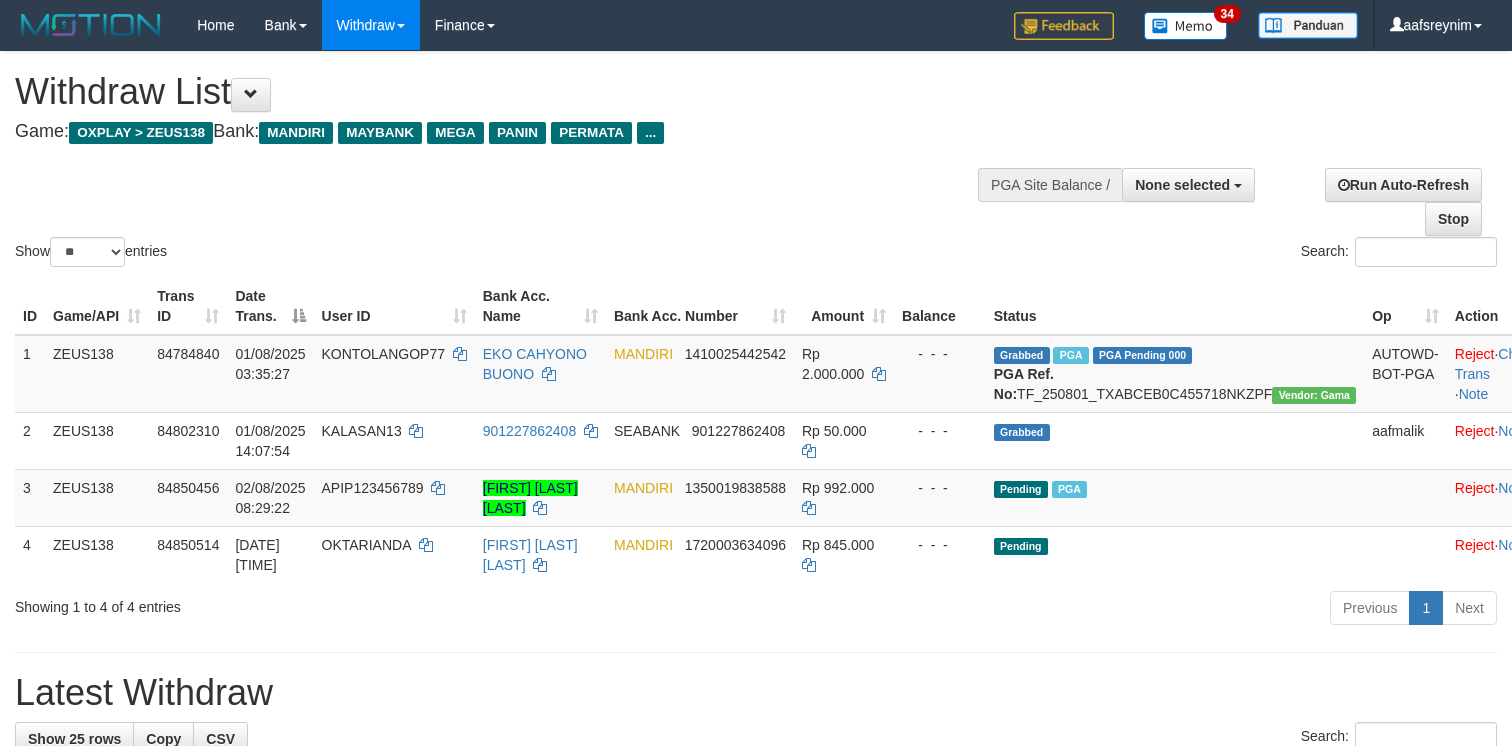select 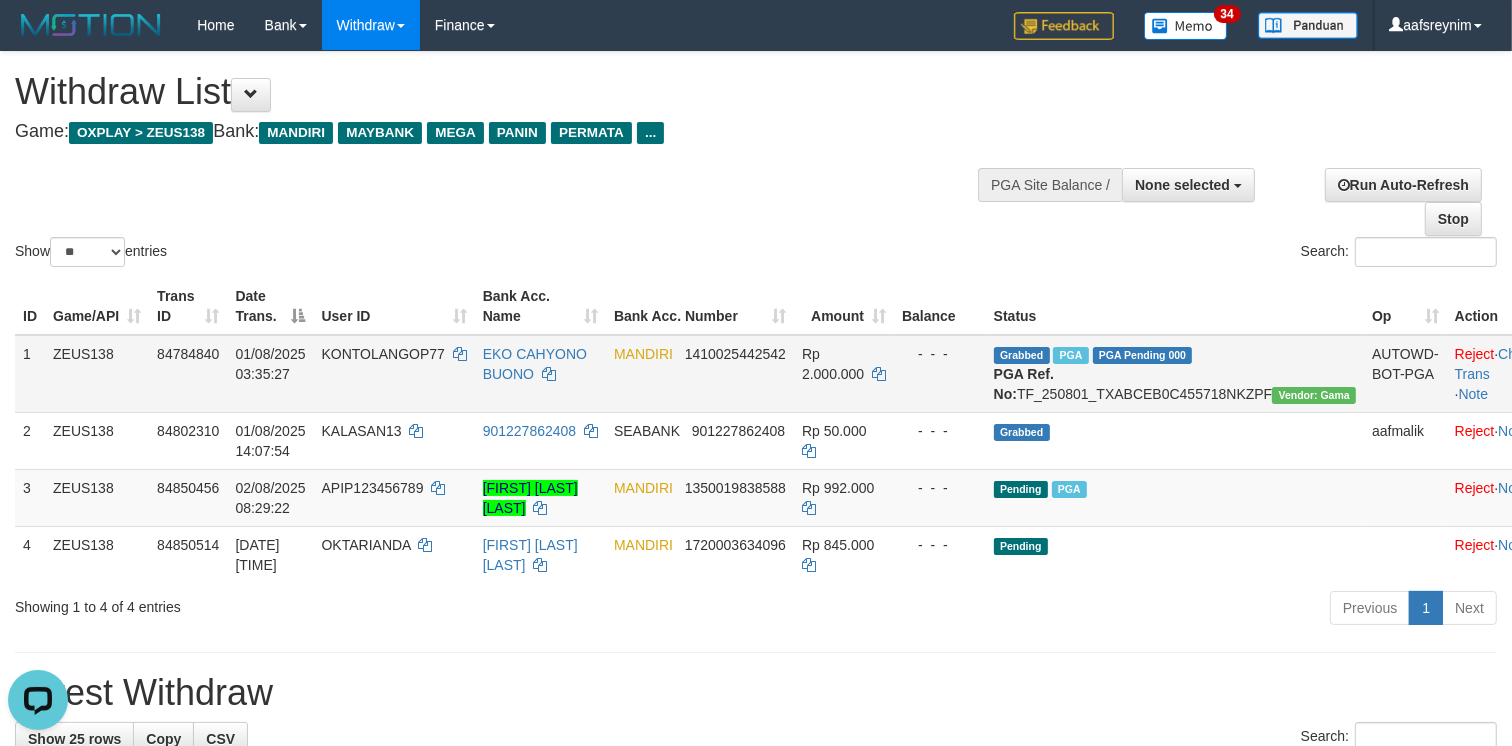 scroll, scrollTop: 0, scrollLeft: 0, axis: both 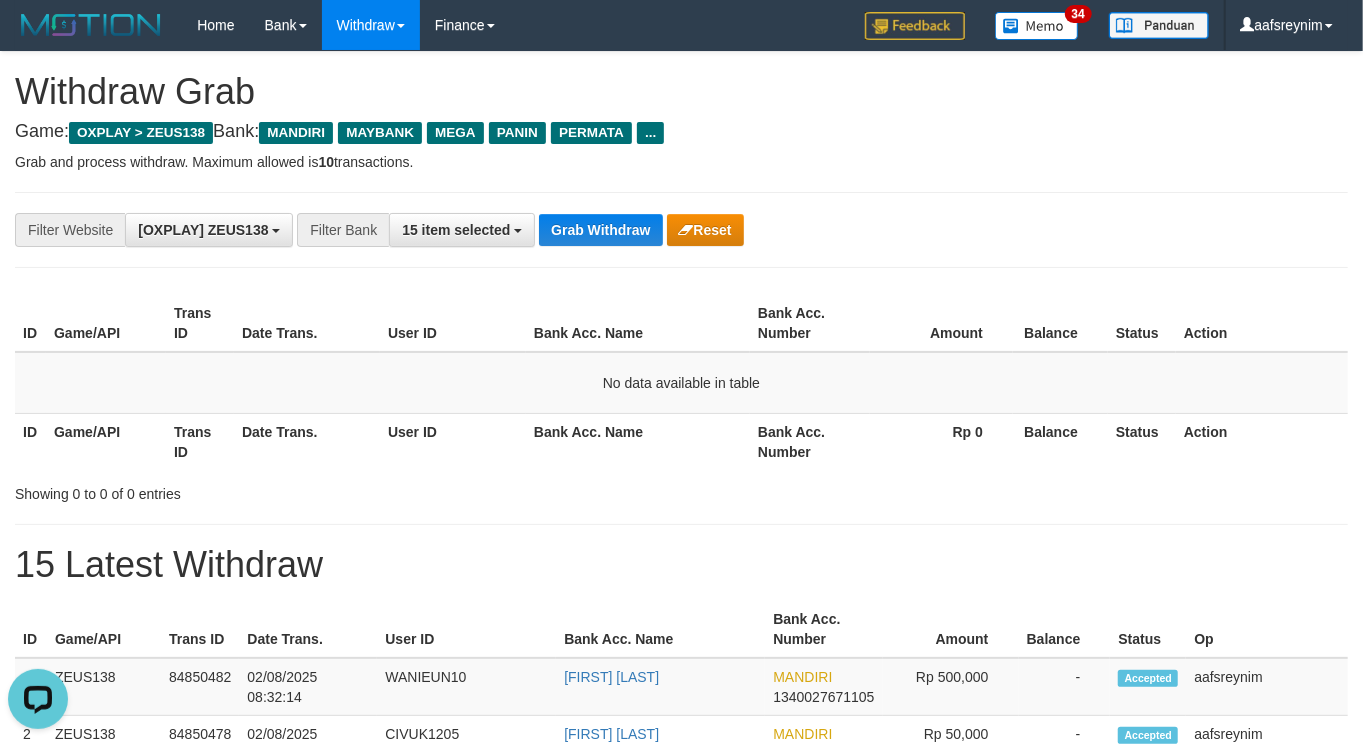 drag, startPoint x: 628, startPoint y: 247, endPoint x: 618, endPoint y: 248, distance: 10.049875 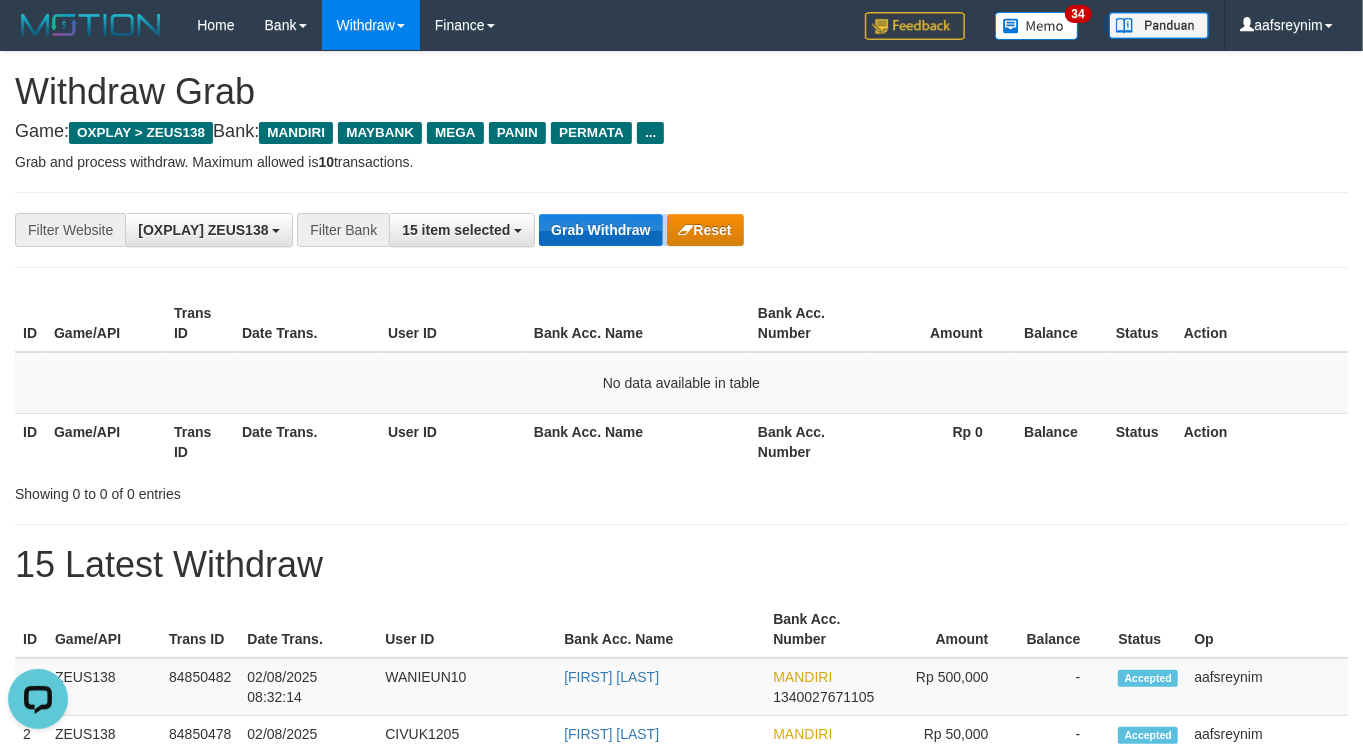 click on "**********" at bounding box center (681, 230) 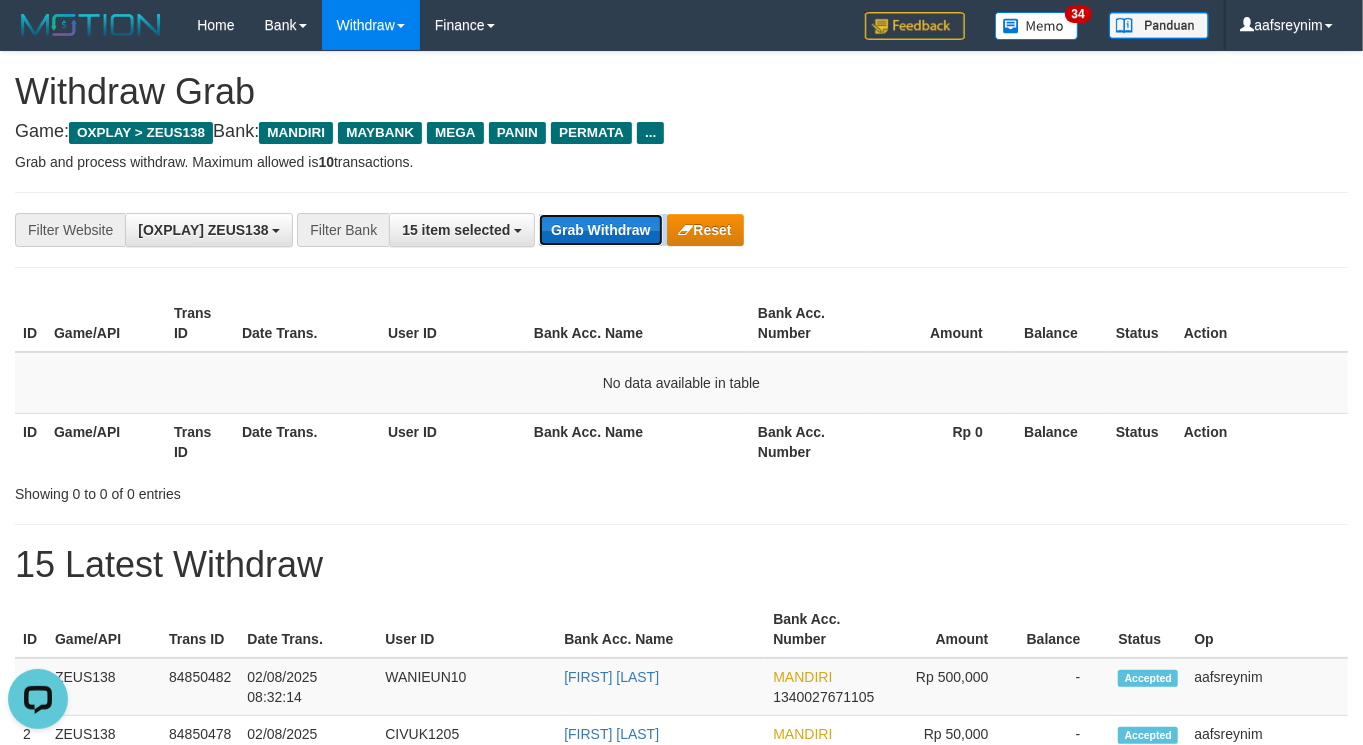 click on "Grab Withdraw" at bounding box center [600, 230] 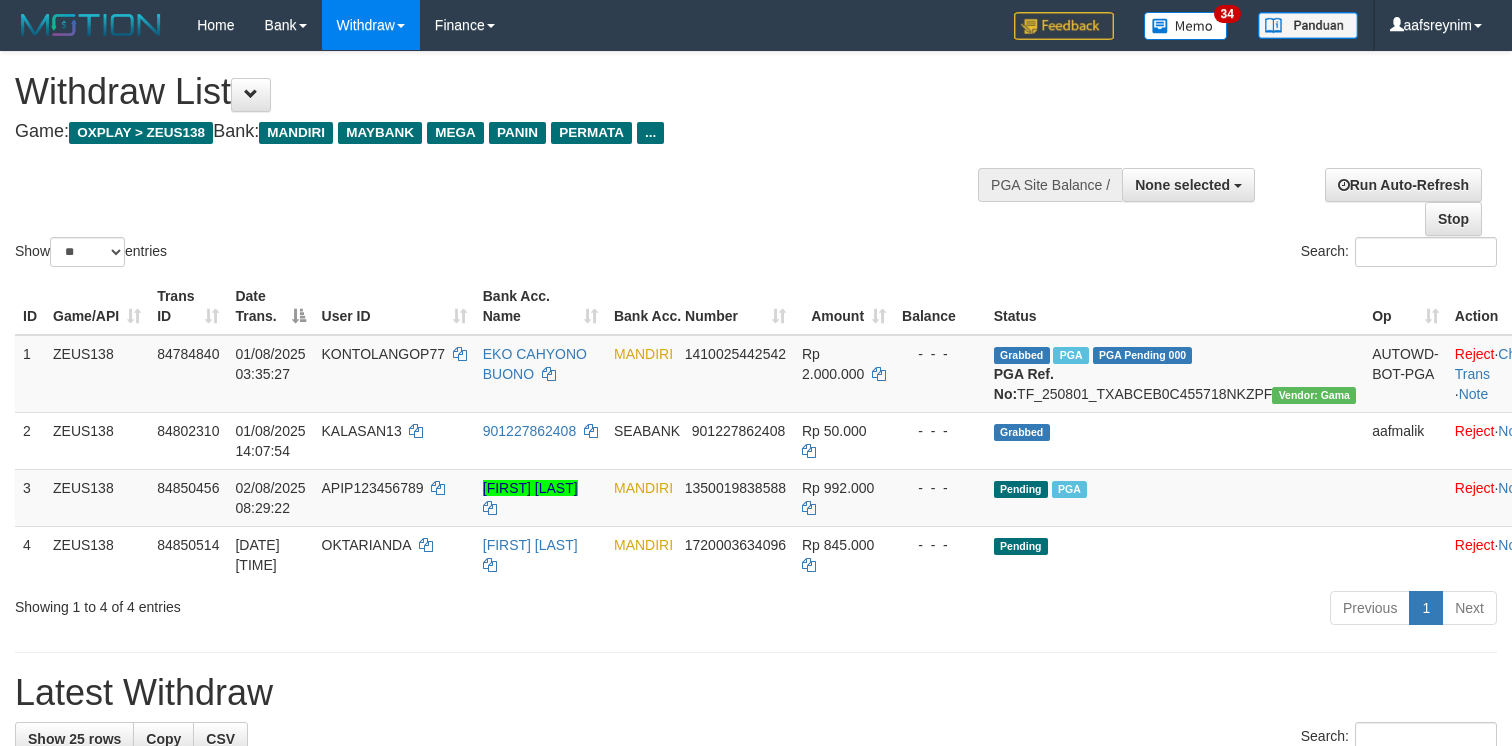 select 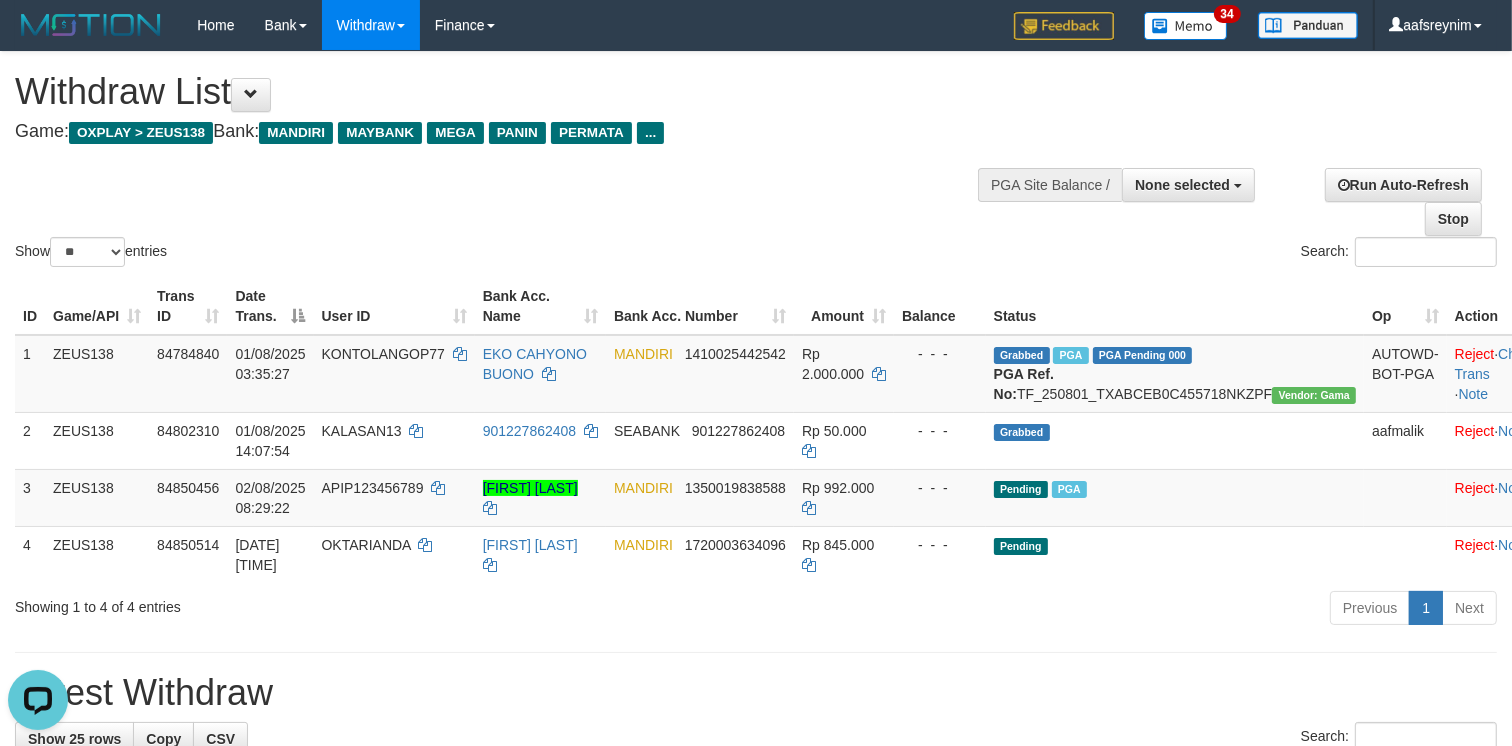 scroll, scrollTop: 0, scrollLeft: 0, axis: both 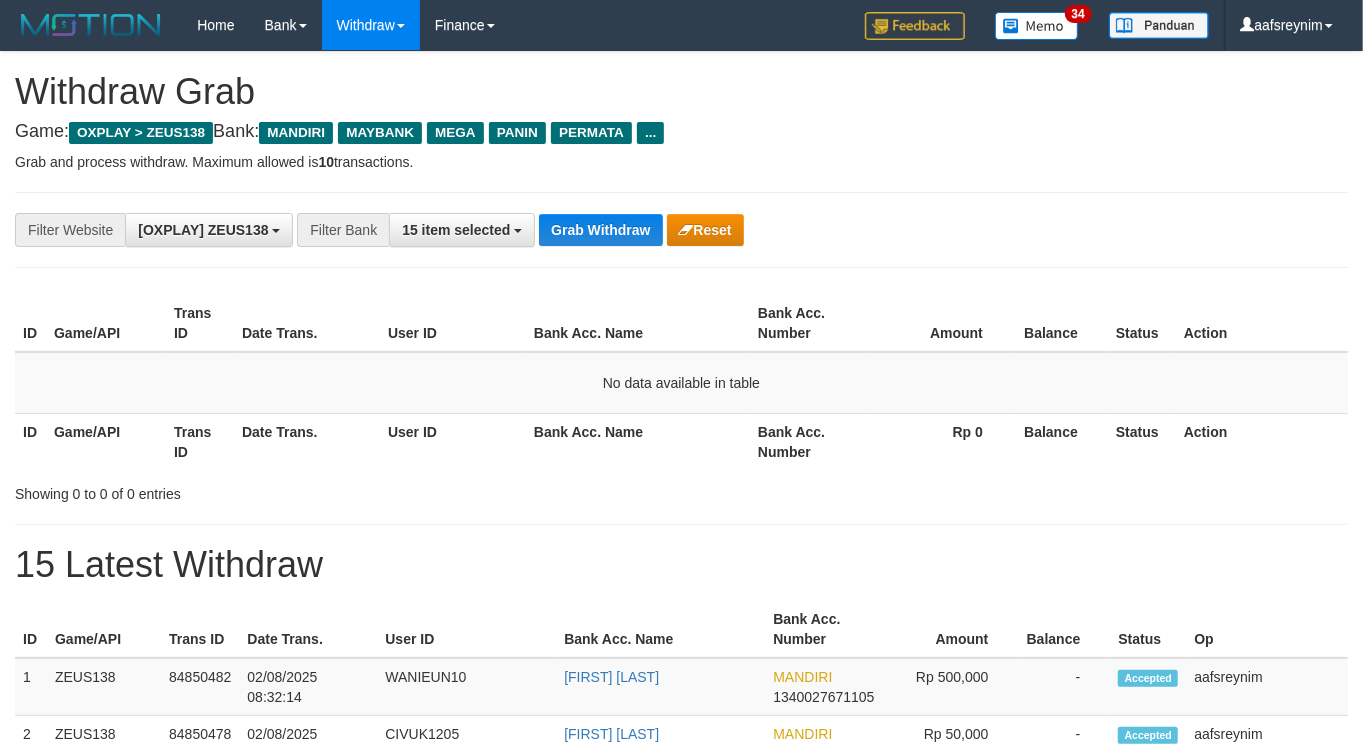 click on "Grab Withdraw" at bounding box center (600, 230) 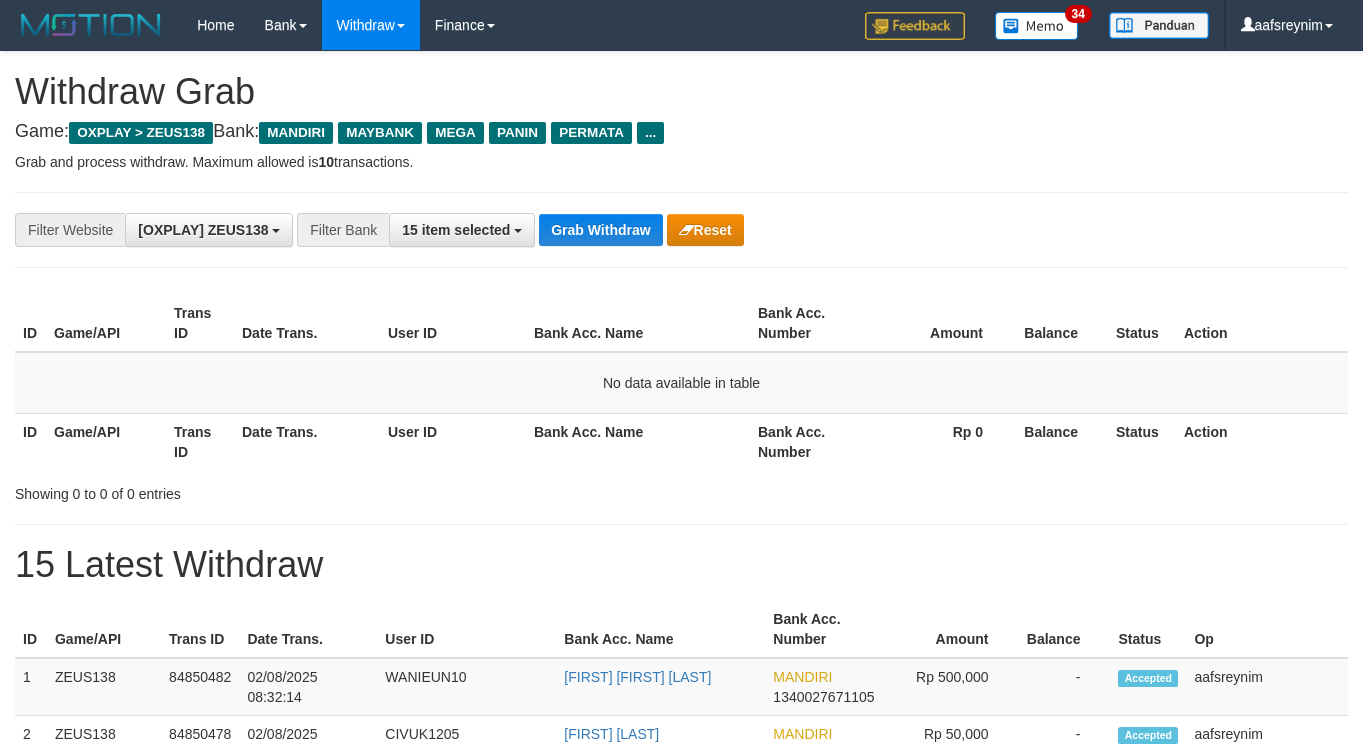 scroll, scrollTop: 0, scrollLeft: 0, axis: both 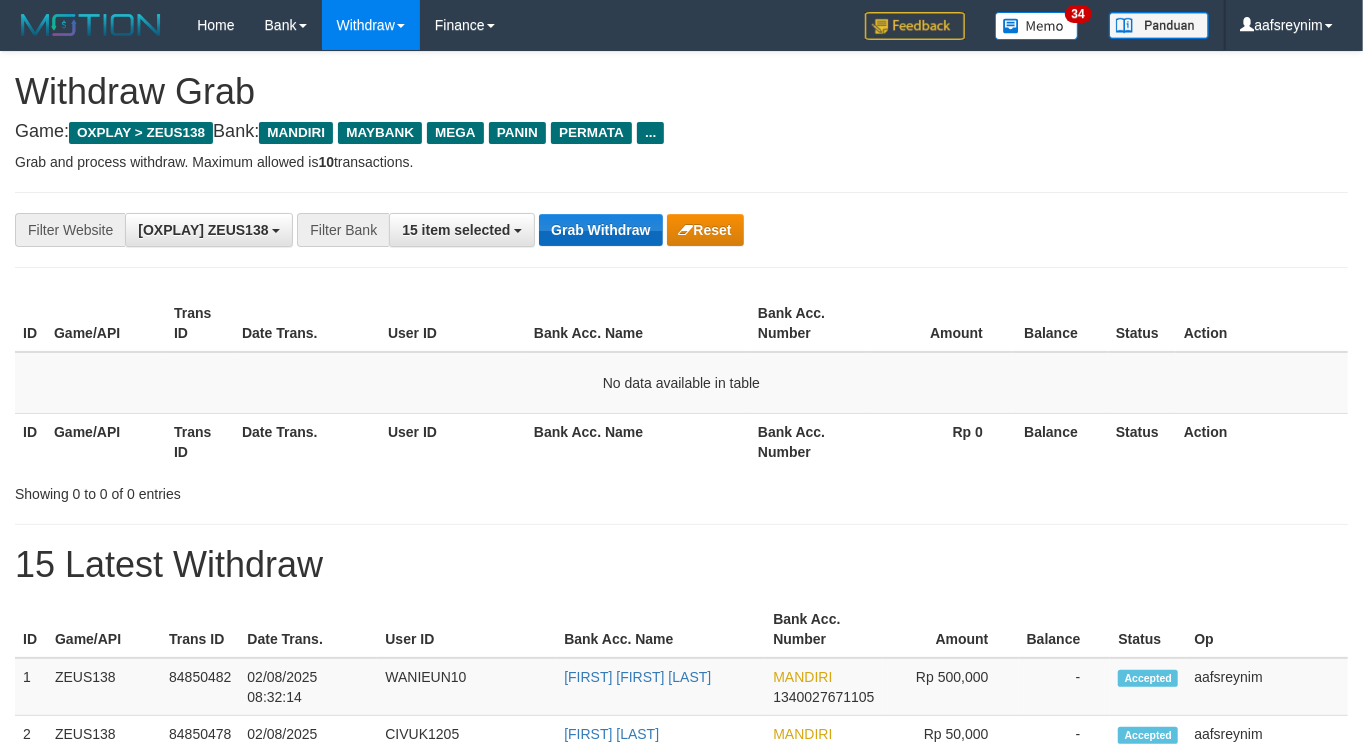drag, startPoint x: 587, startPoint y: 206, endPoint x: 561, endPoint y: 223, distance: 31.06445 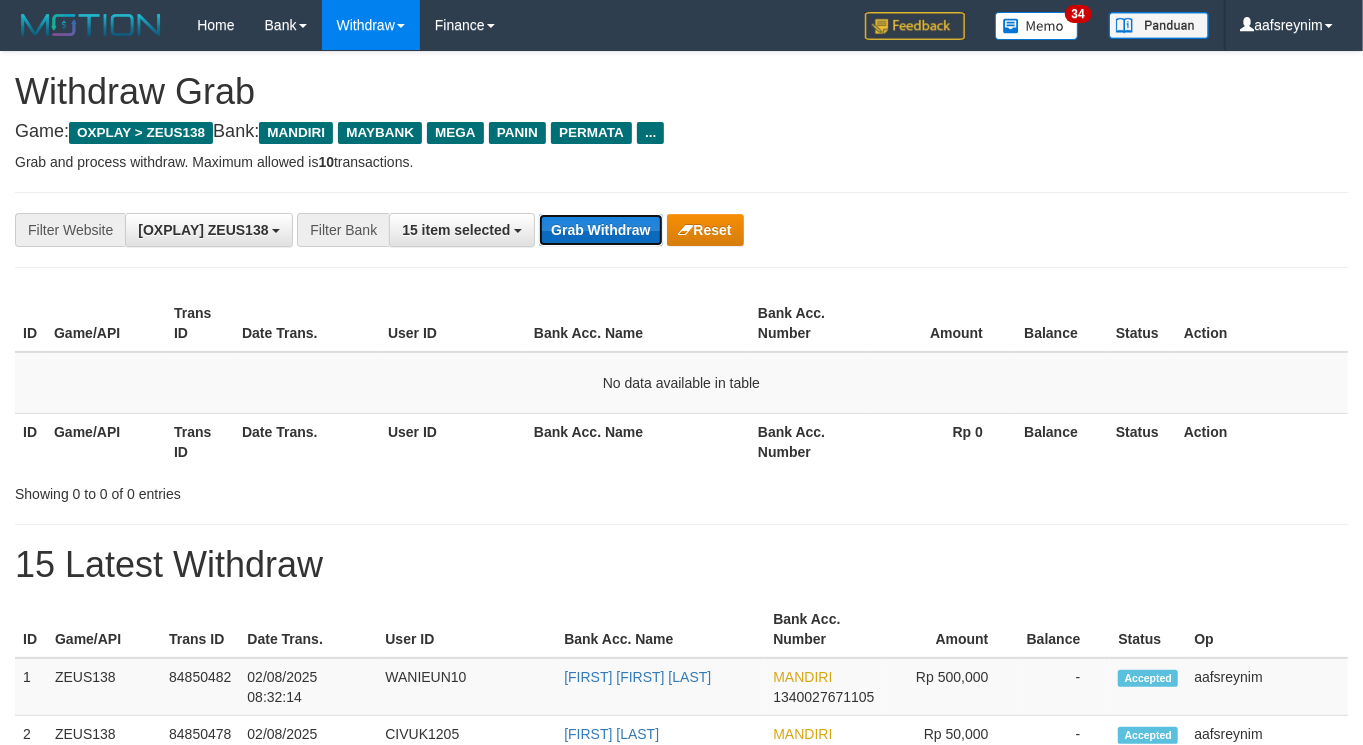 click on "**********" at bounding box center (681, 230) 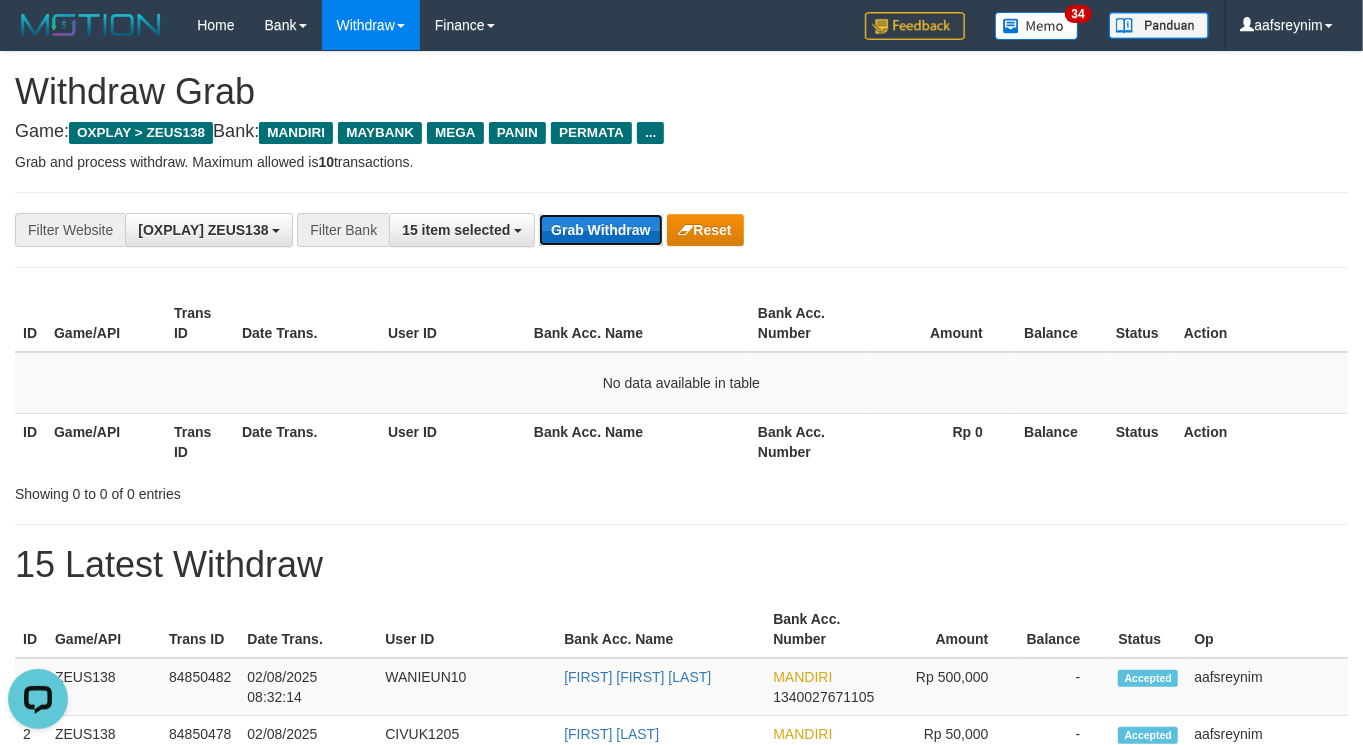 scroll, scrollTop: 0, scrollLeft: 0, axis: both 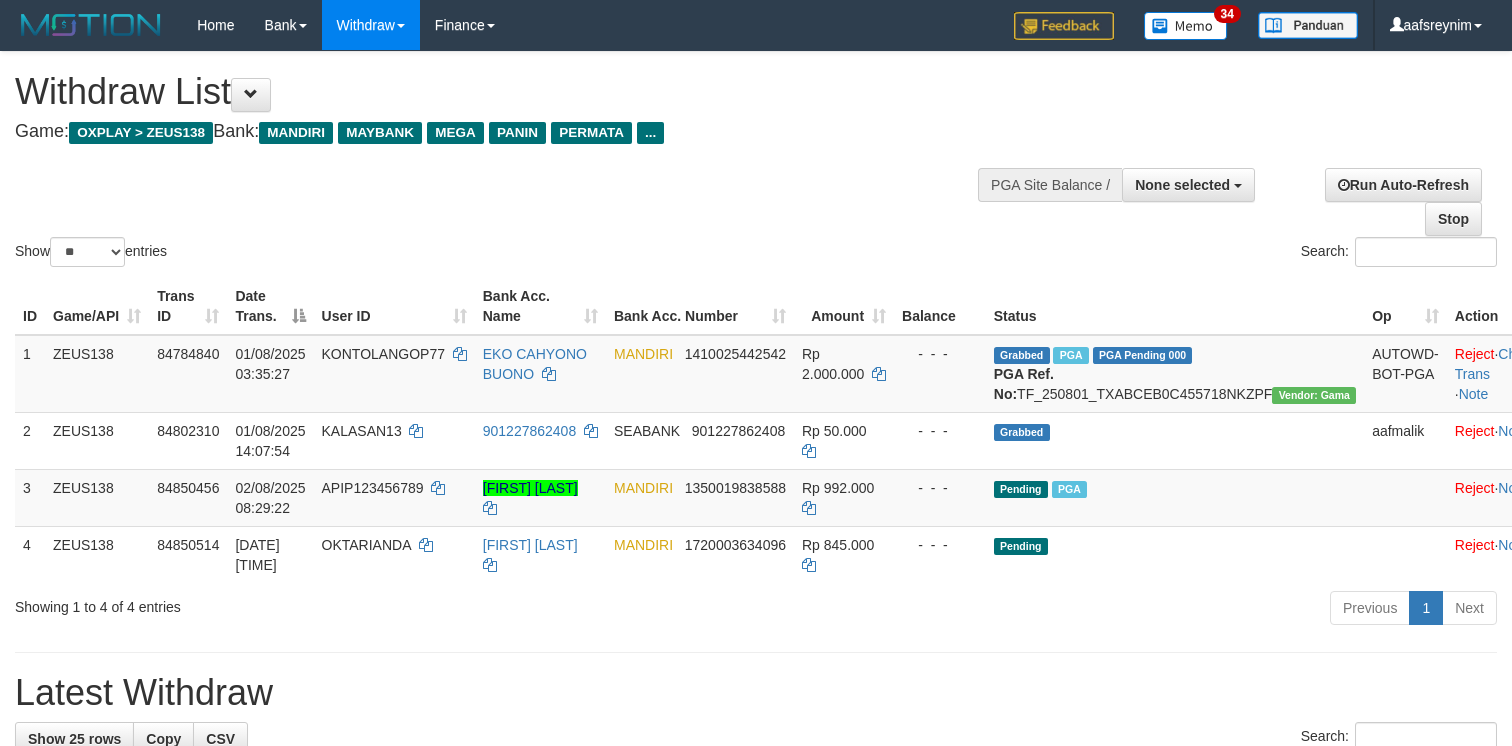 select 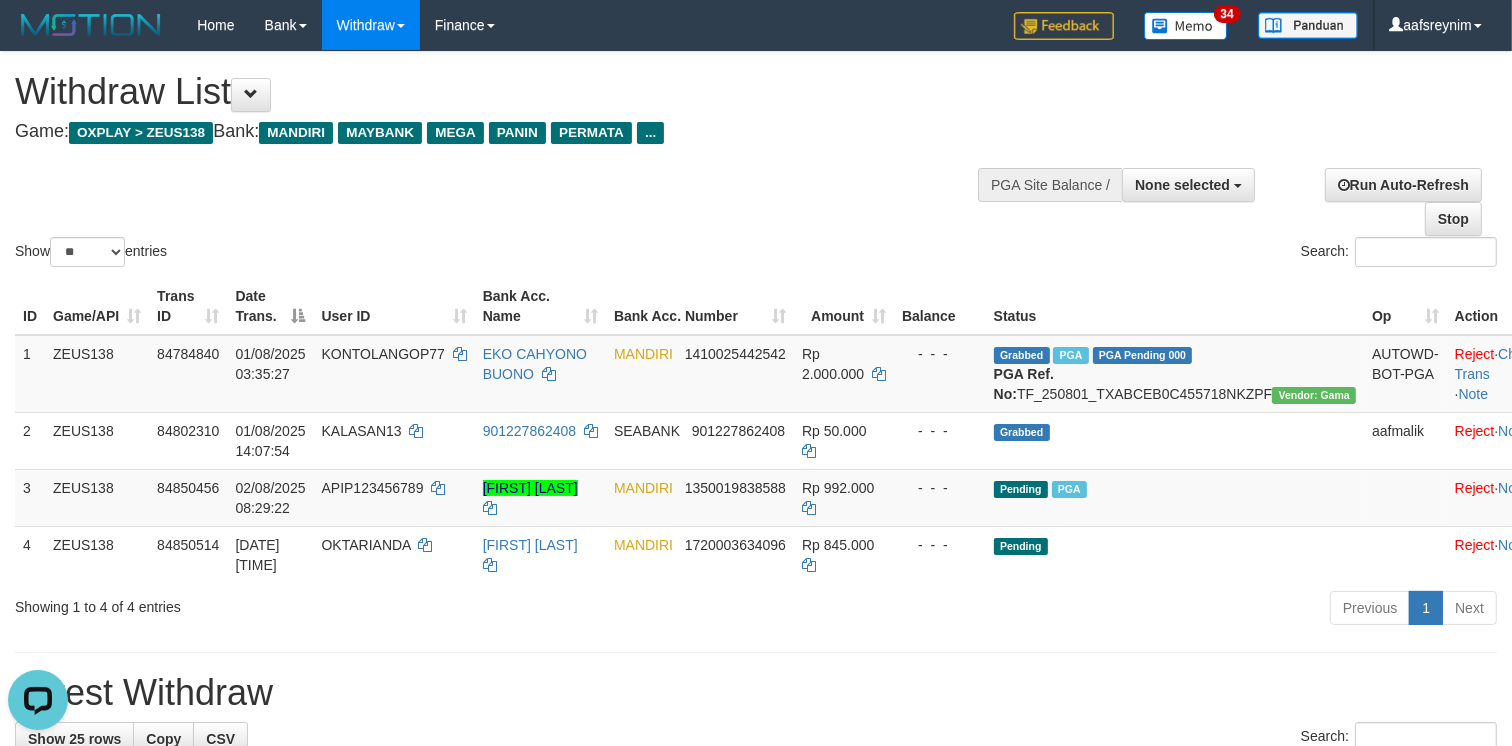 scroll, scrollTop: 0, scrollLeft: 0, axis: both 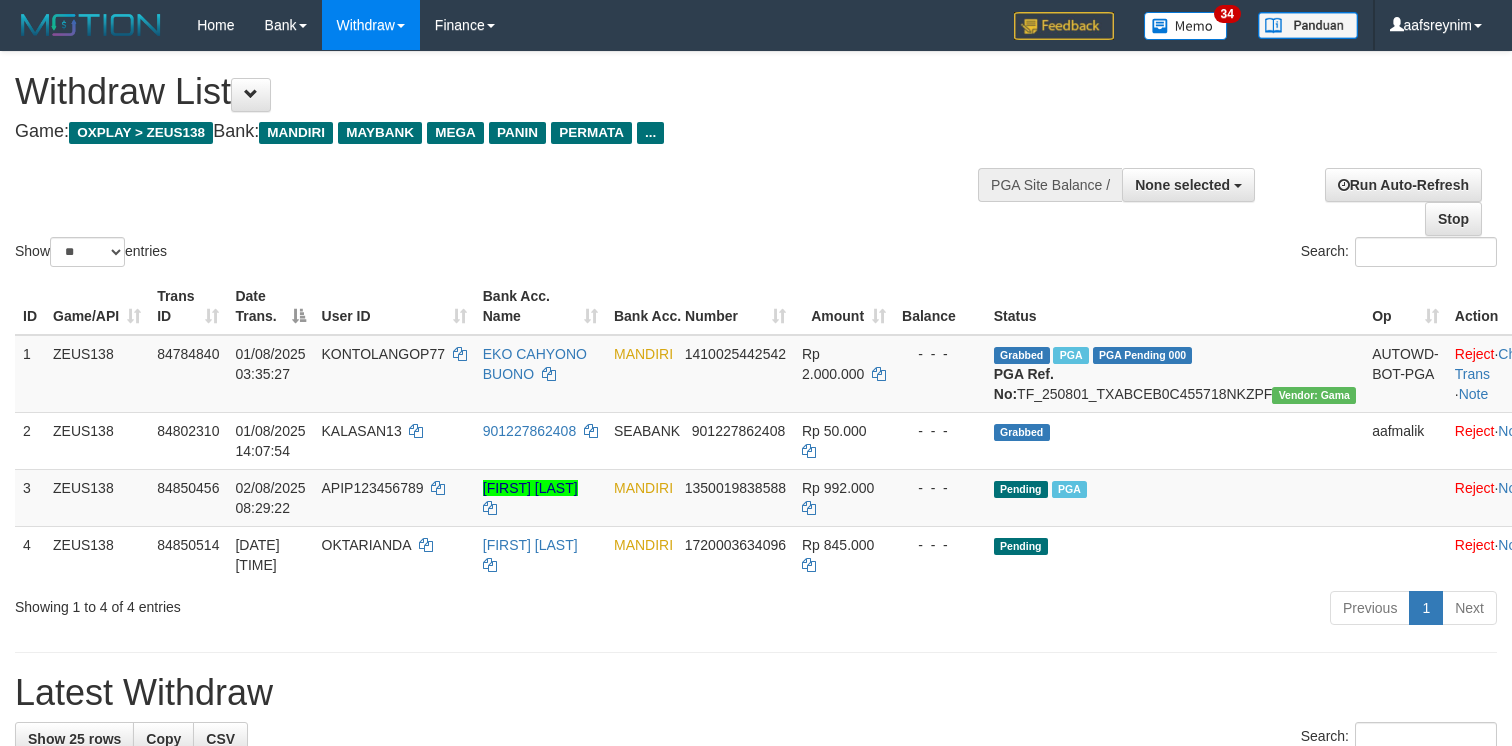 select 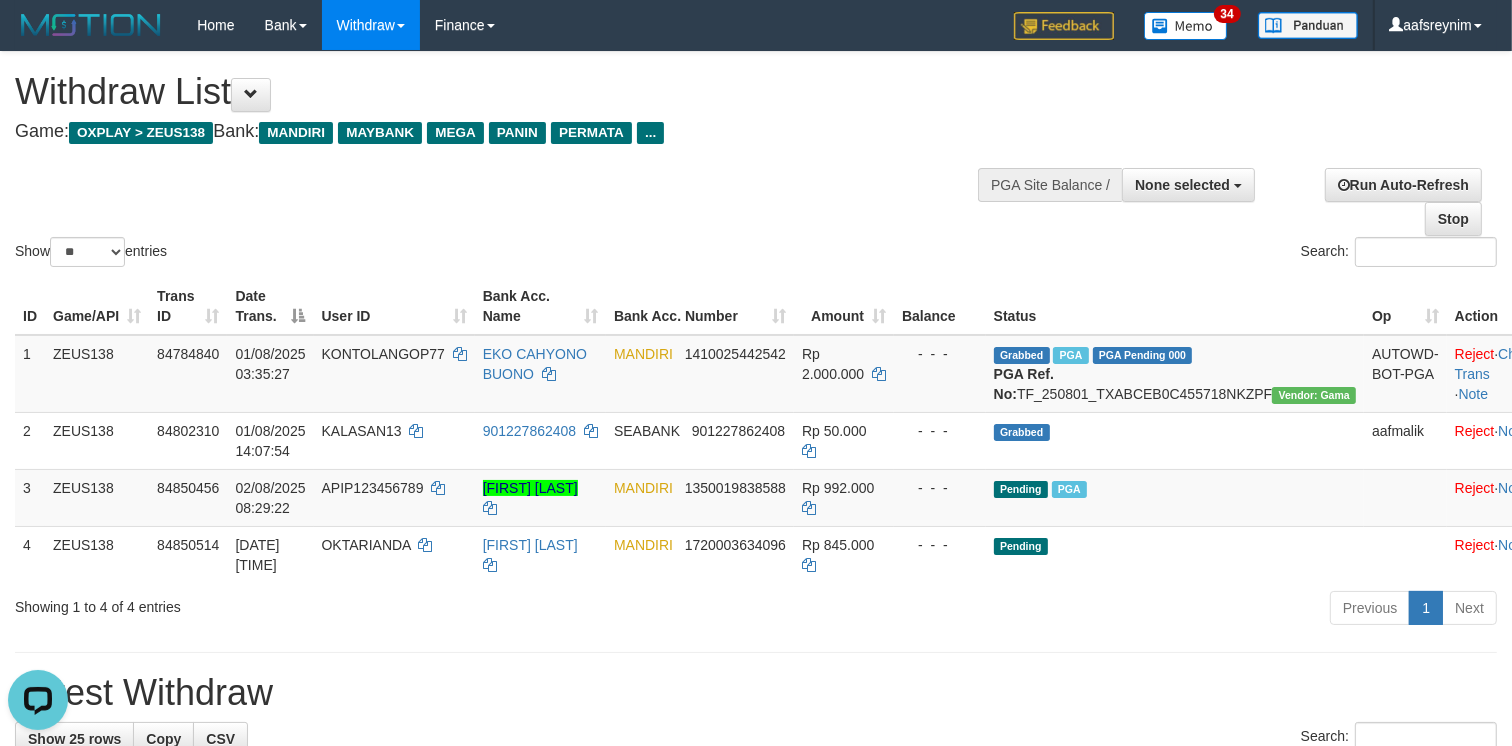 scroll, scrollTop: 0, scrollLeft: 0, axis: both 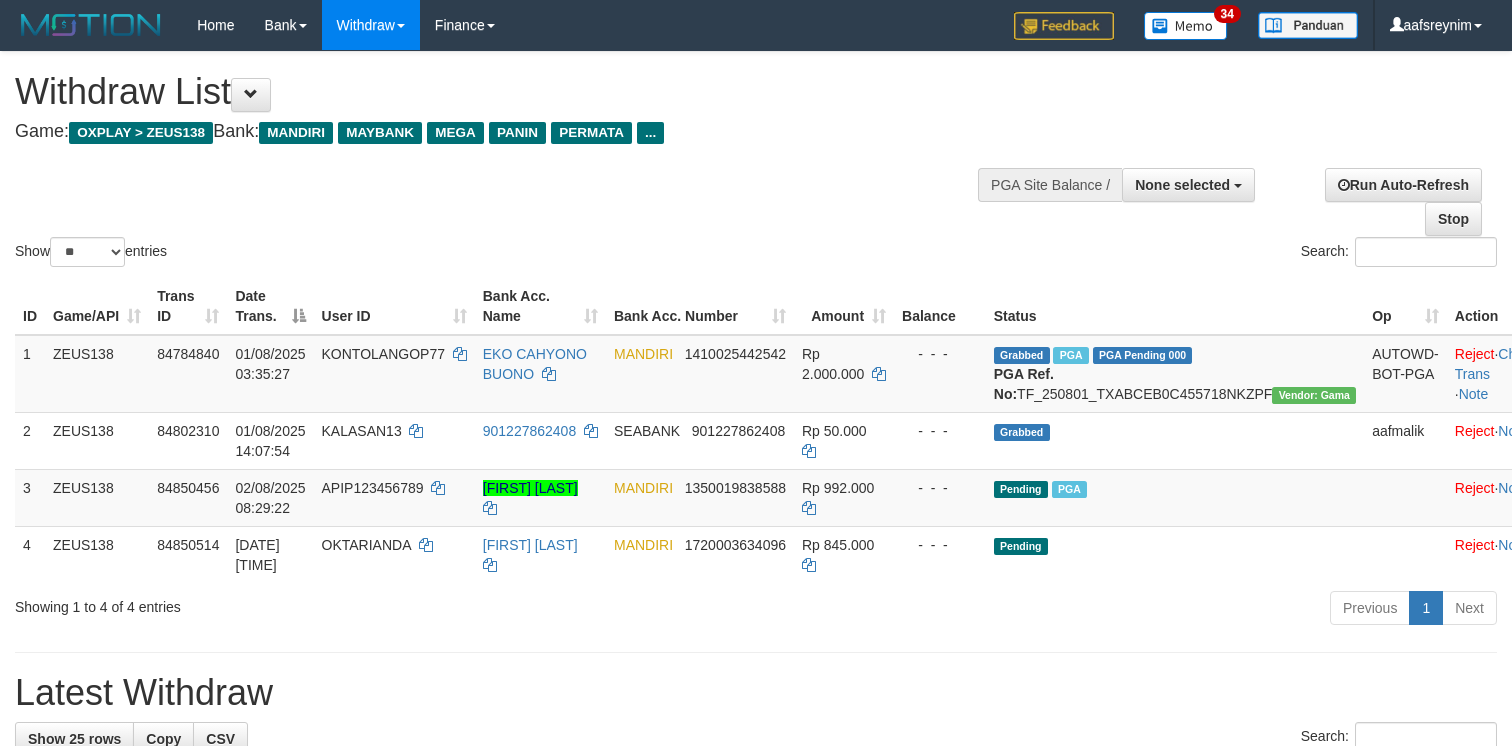 select 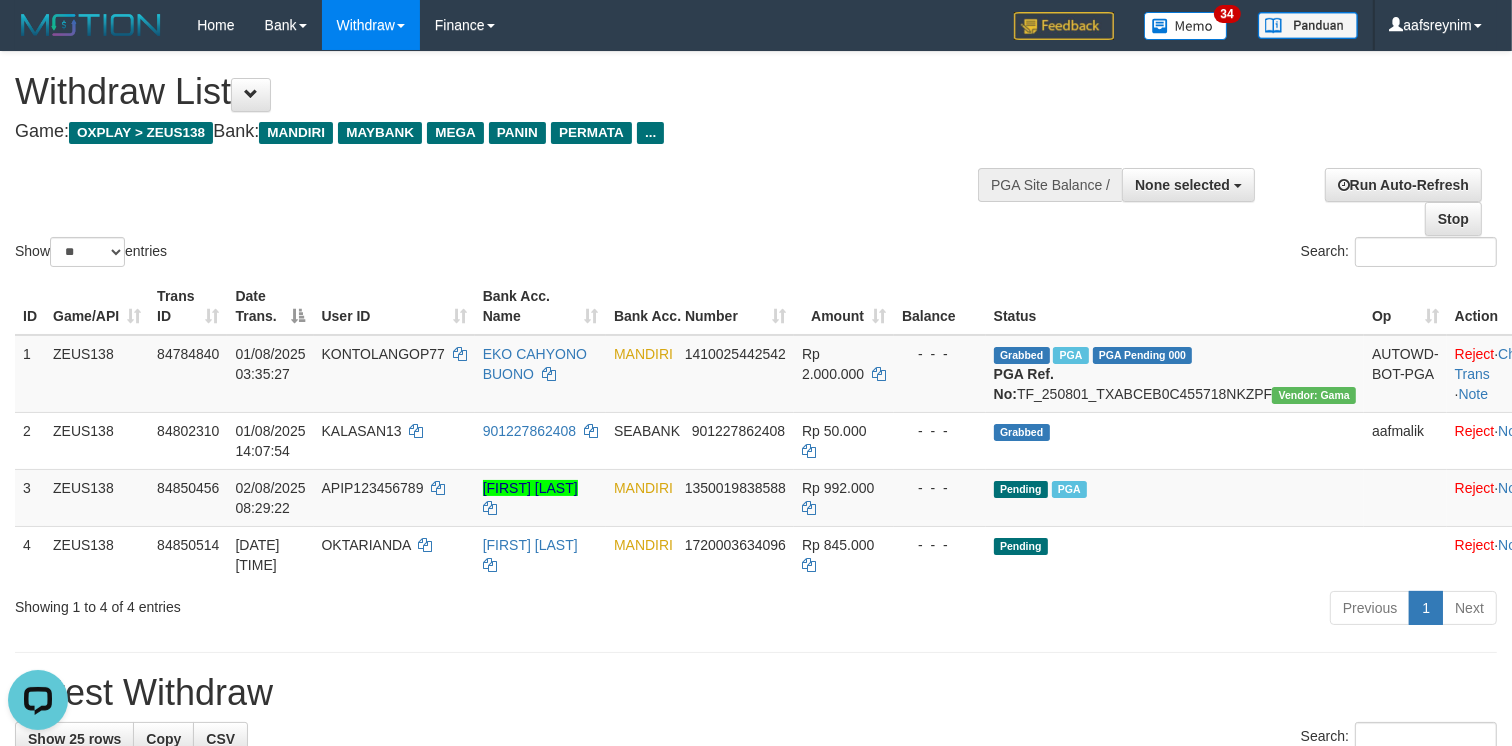 scroll, scrollTop: 0, scrollLeft: 0, axis: both 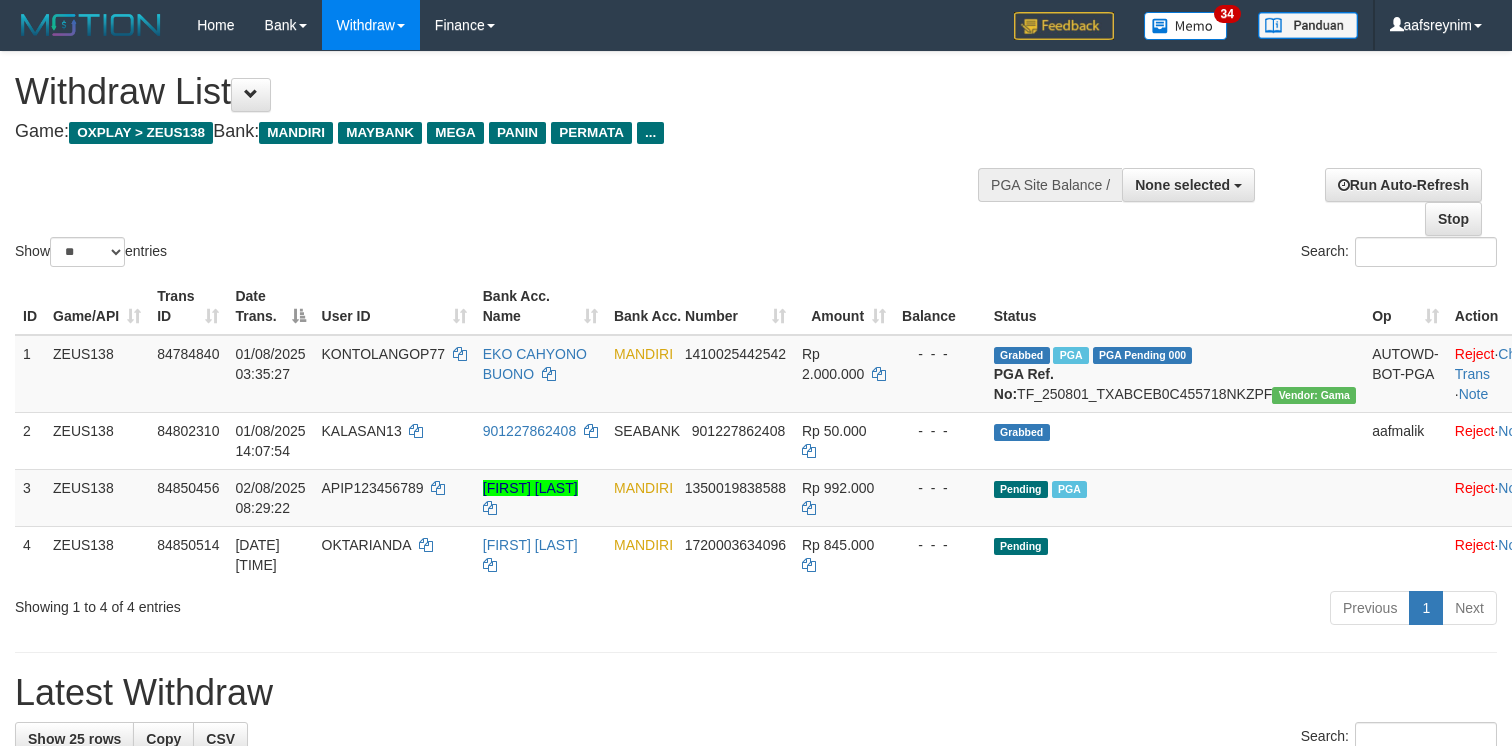 select 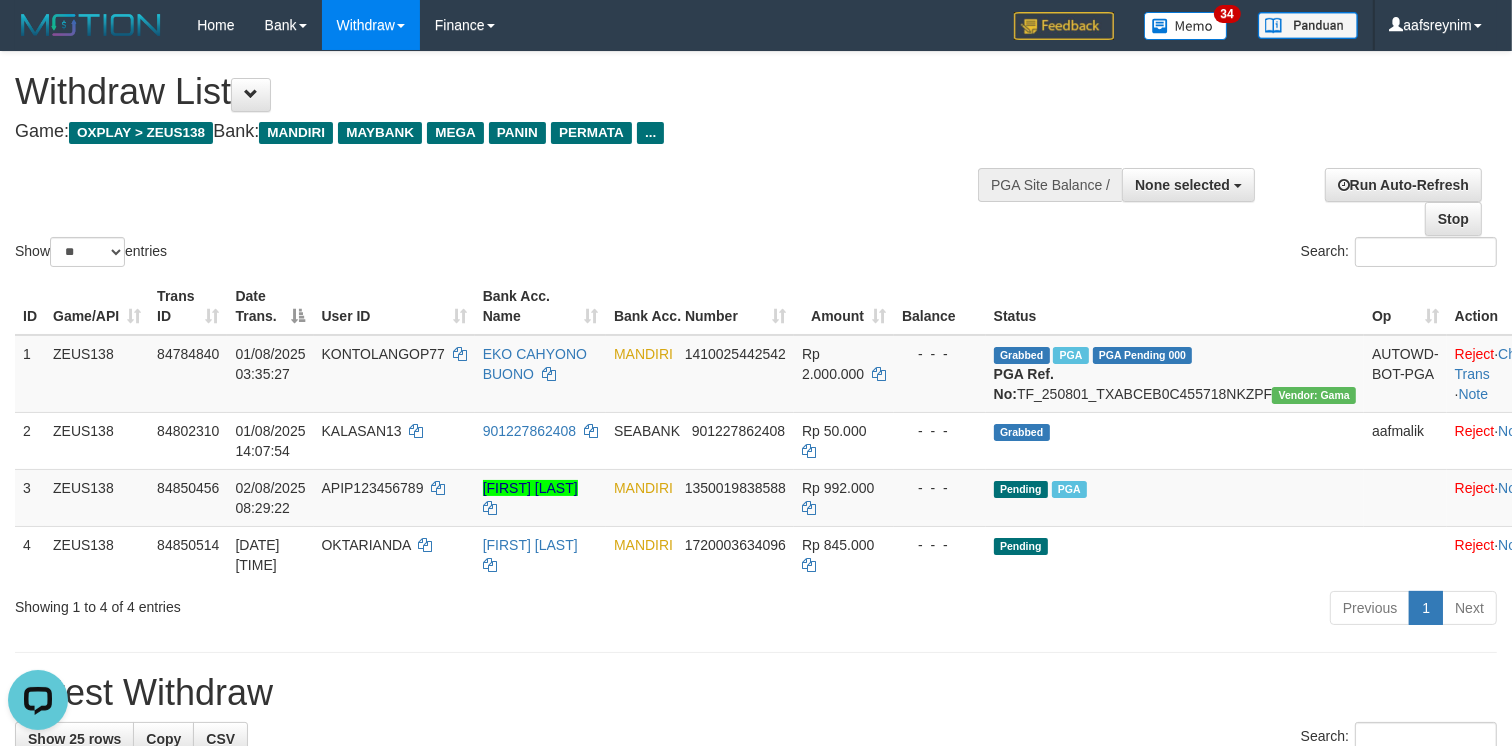 scroll, scrollTop: 0, scrollLeft: 0, axis: both 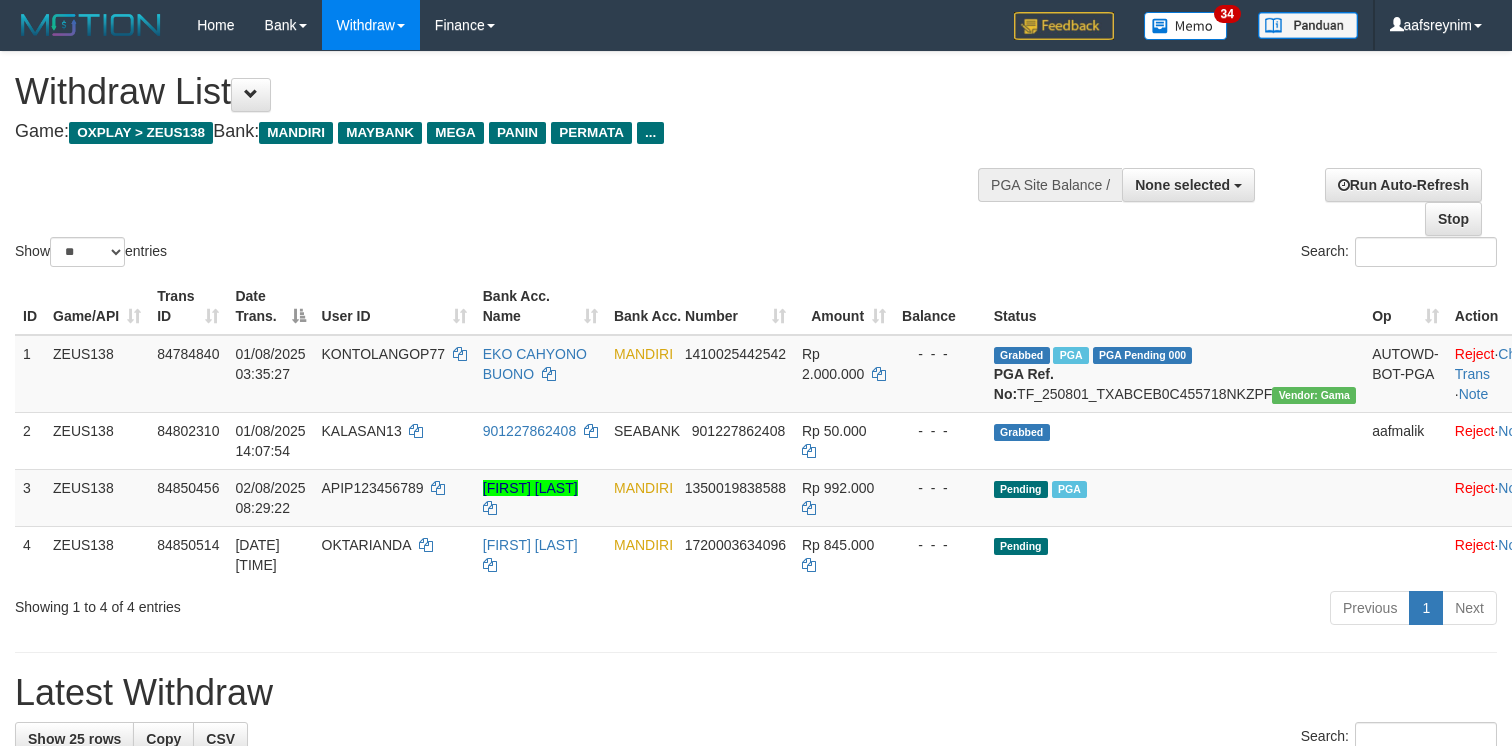 select 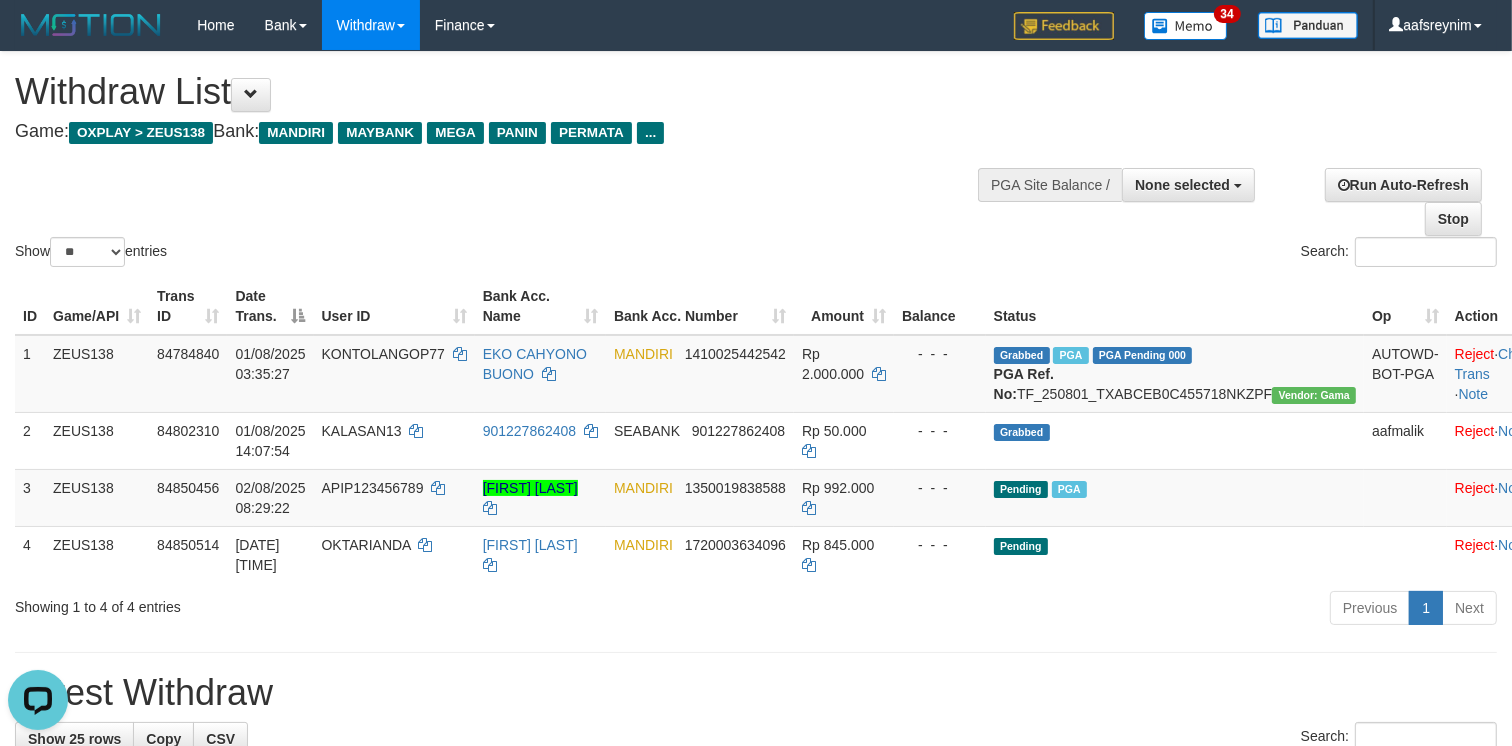 scroll, scrollTop: 0, scrollLeft: 0, axis: both 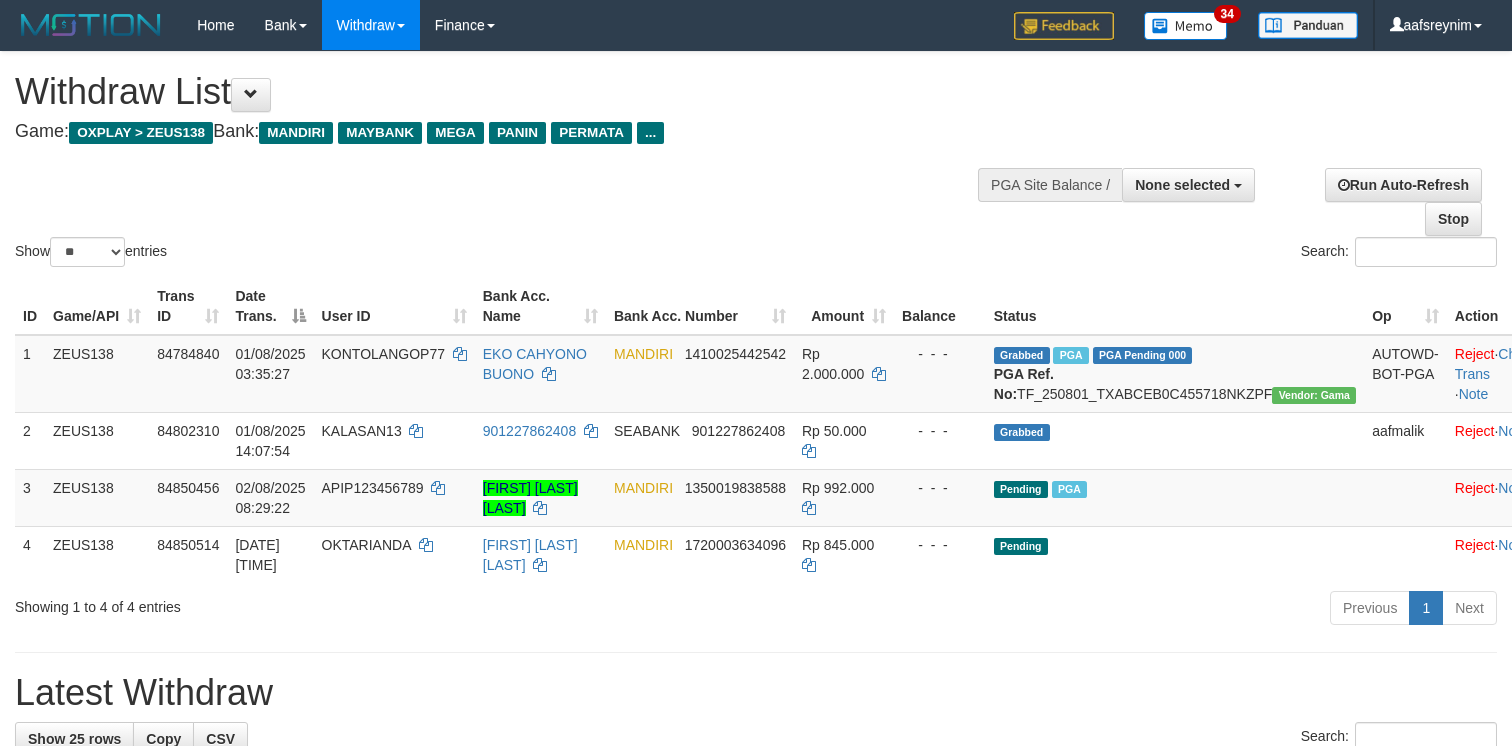 select 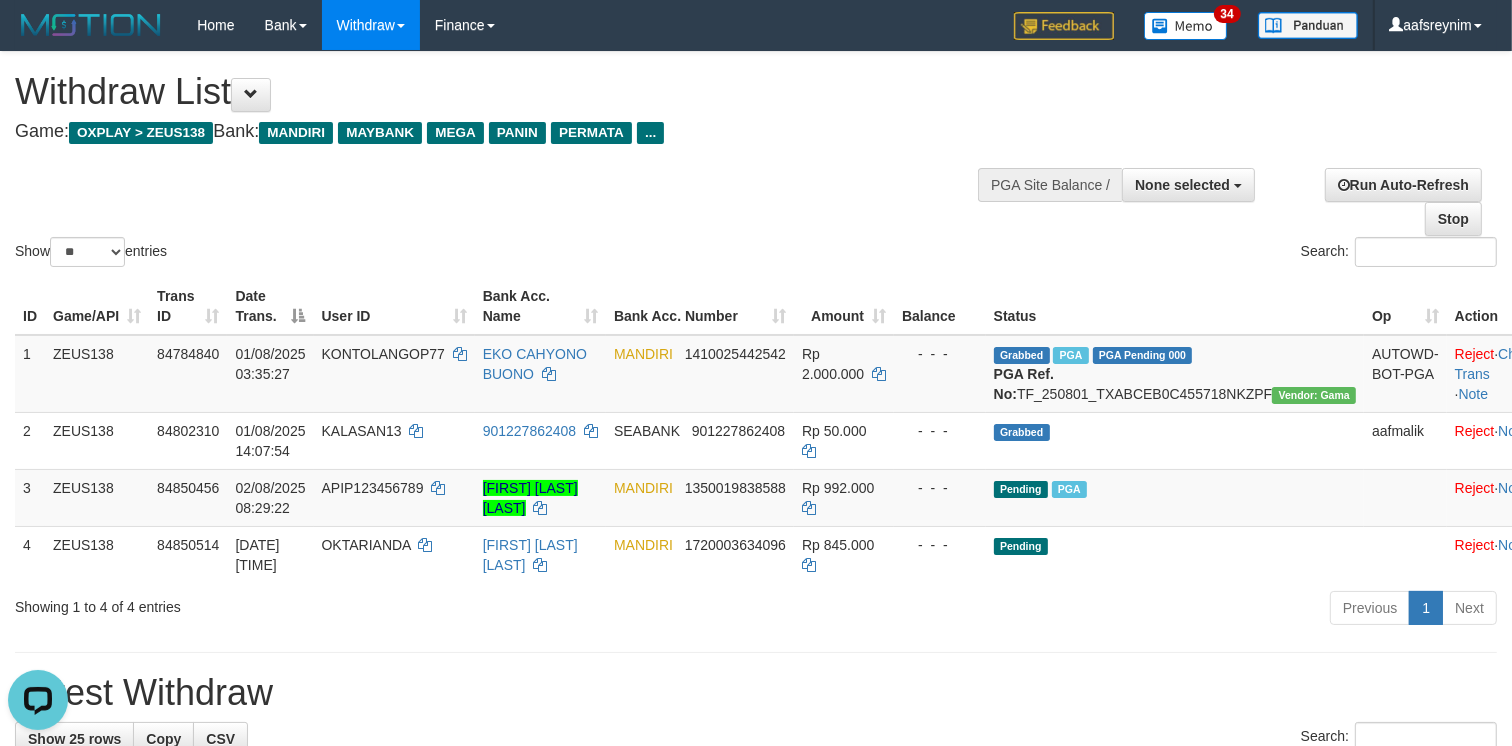 scroll, scrollTop: 0, scrollLeft: 0, axis: both 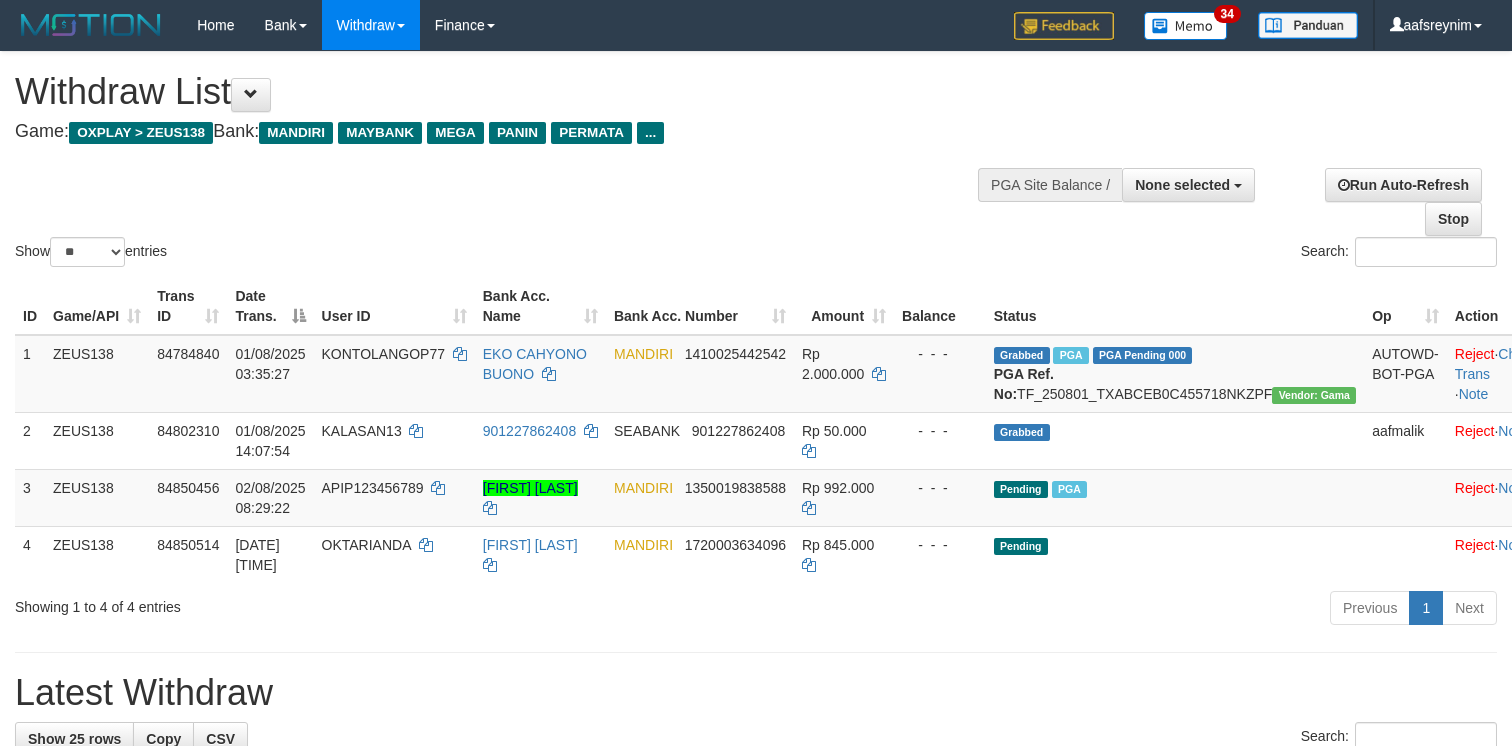 select 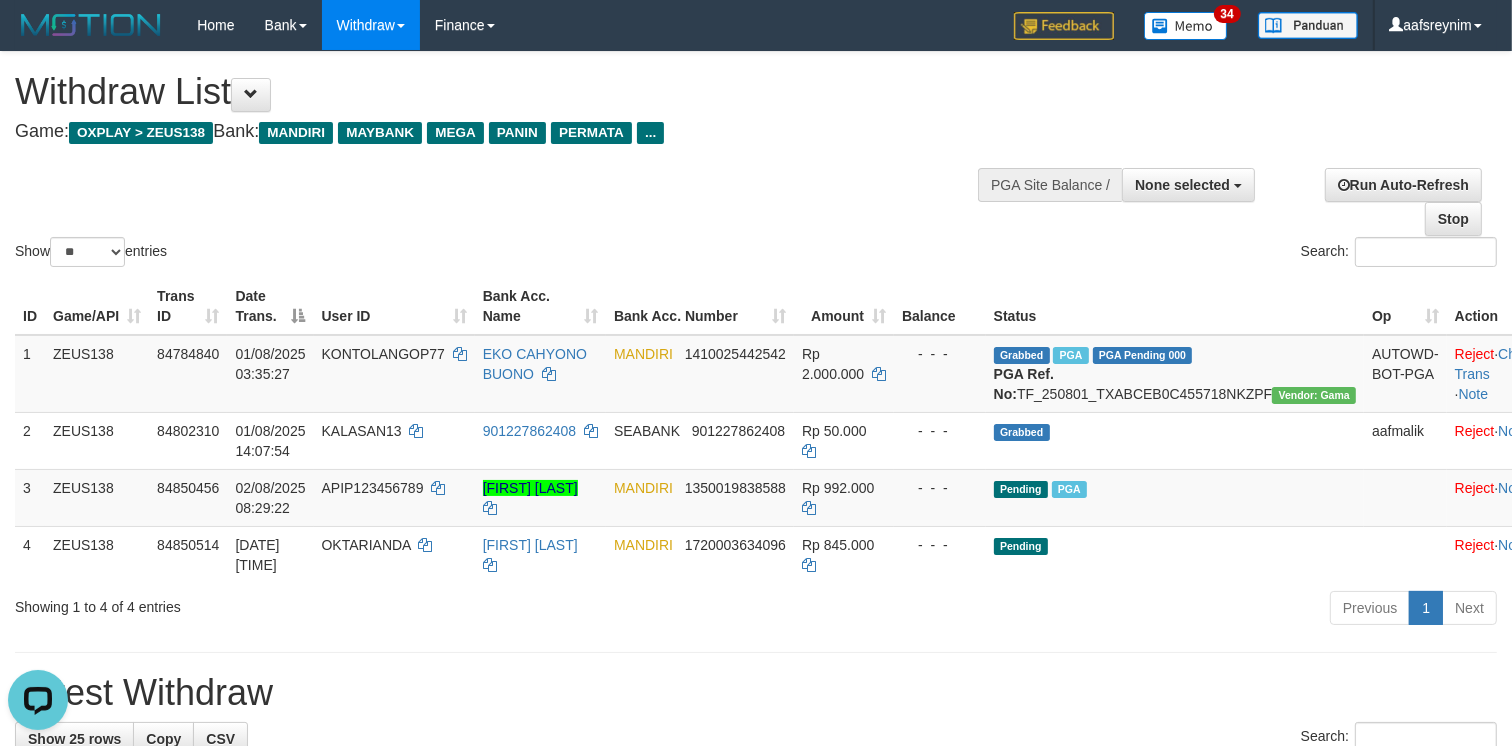 scroll, scrollTop: 0, scrollLeft: 0, axis: both 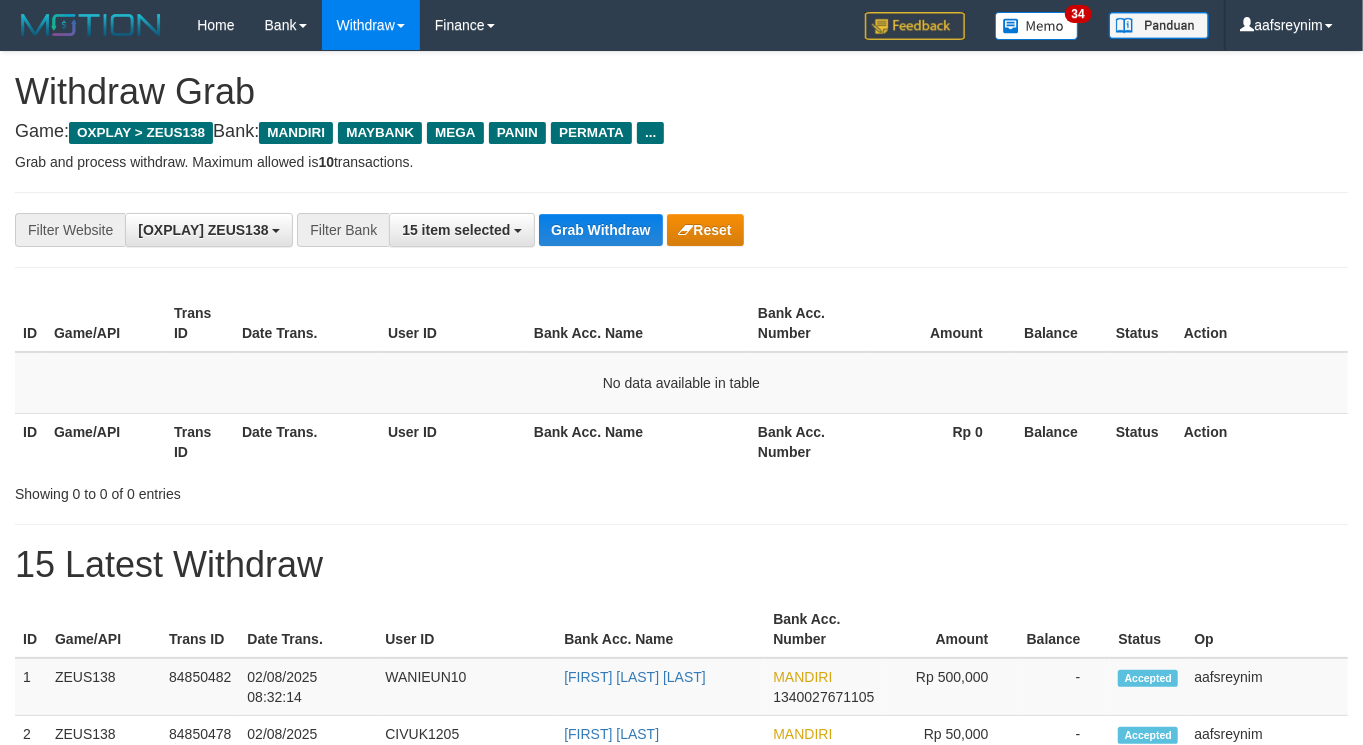 click on "Grab Withdraw" at bounding box center (600, 230) 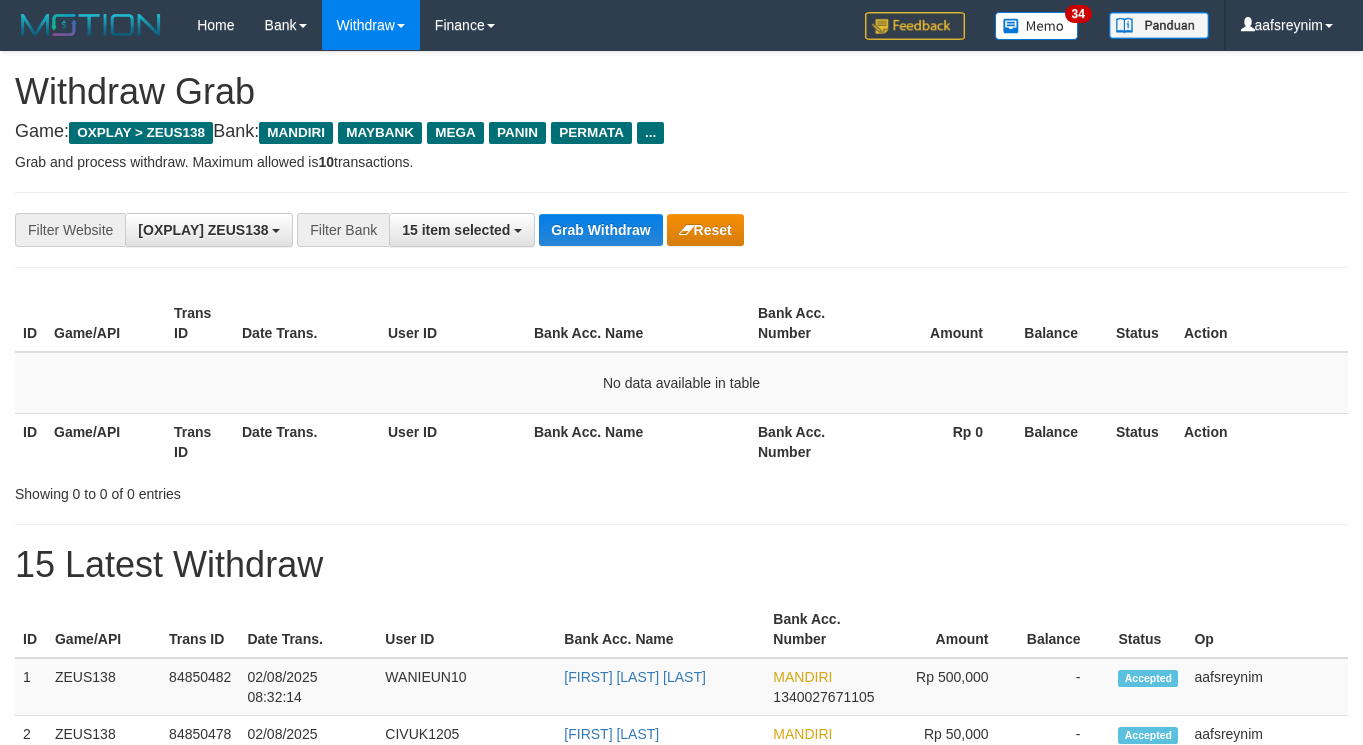 scroll, scrollTop: 0, scrollLeft: 0, axis: both 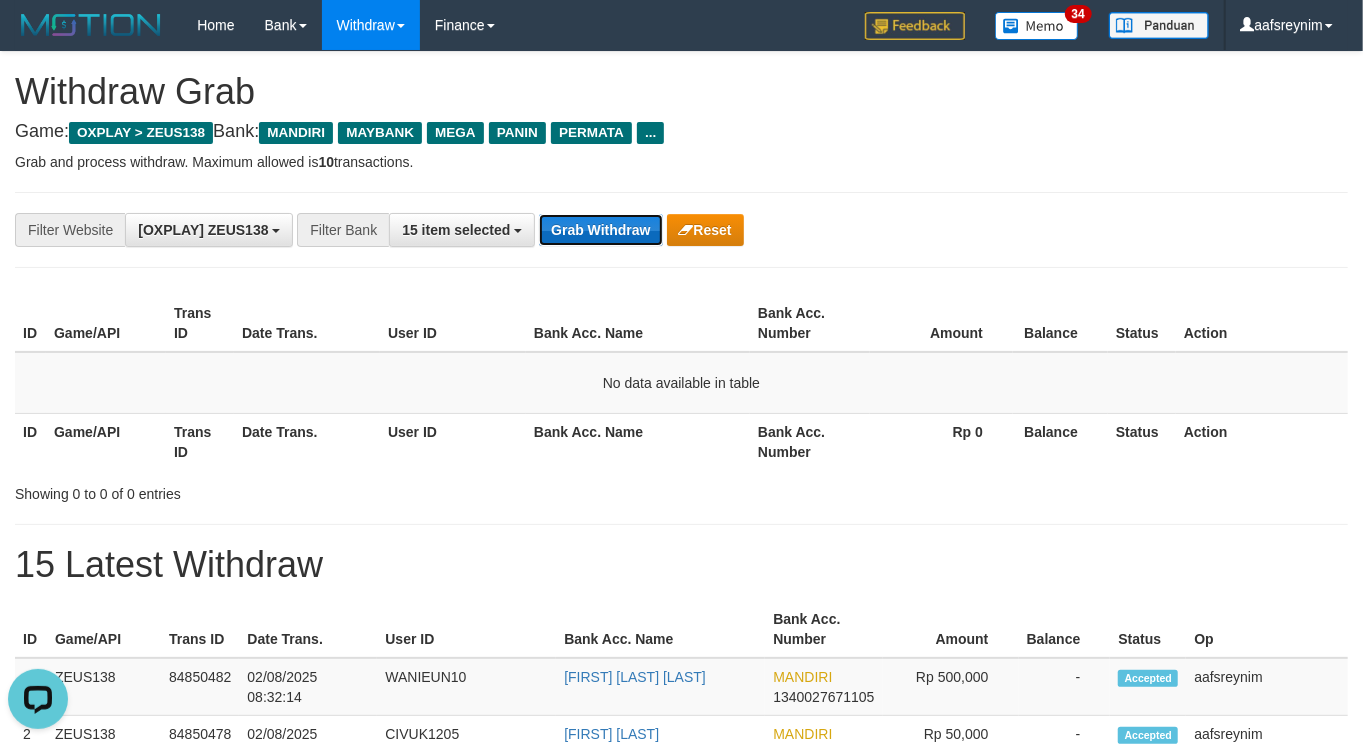 click on "Grab Withdraw" at bounding box center (600, 230) 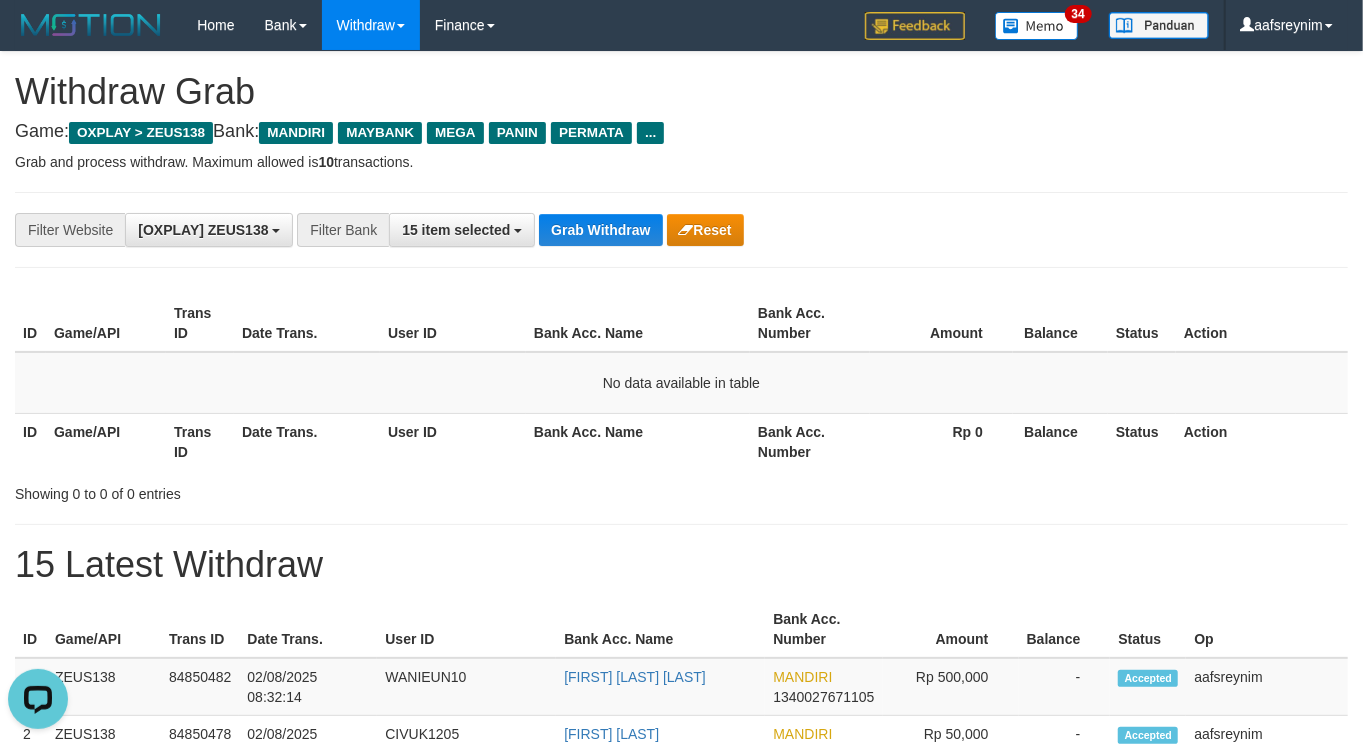 click on "**********" at bounding box center (568, 230) 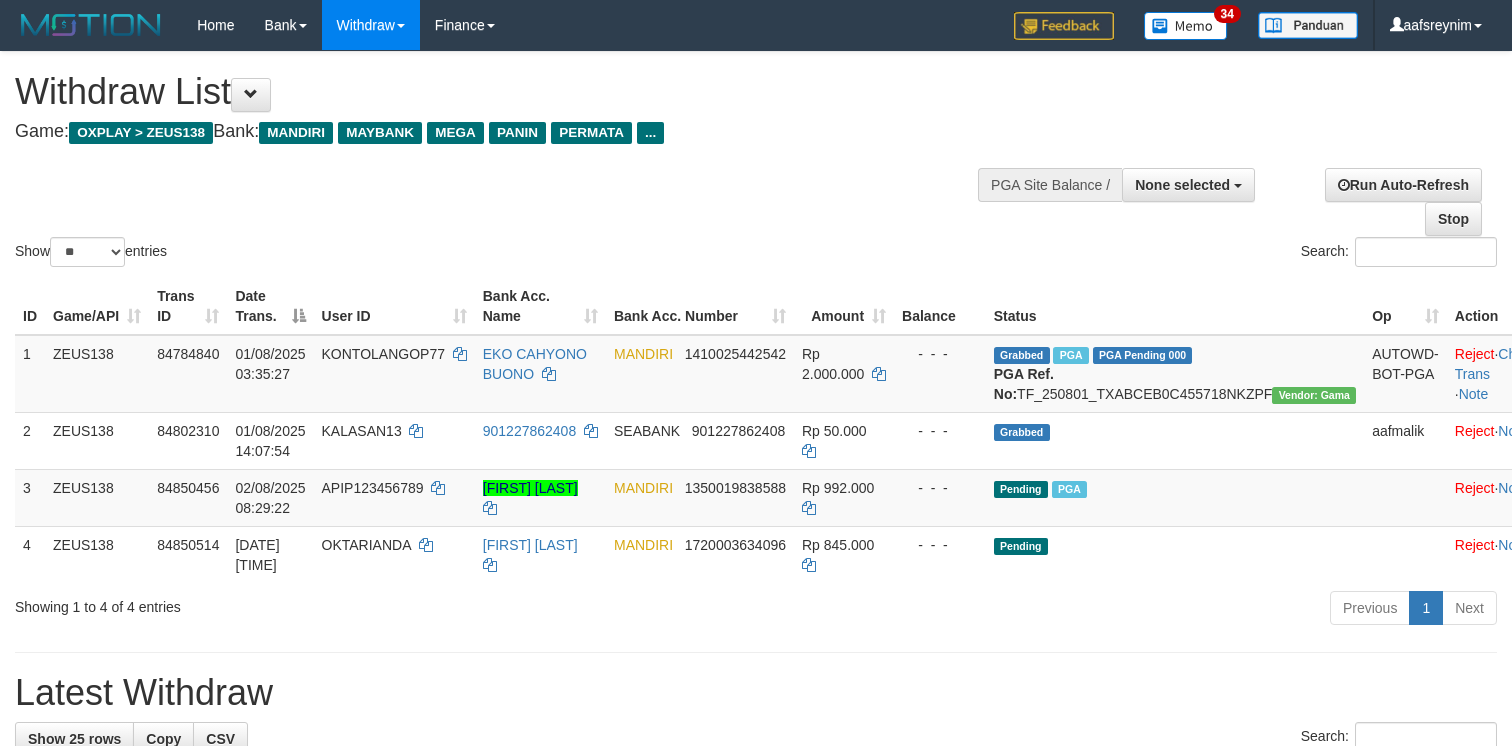 select 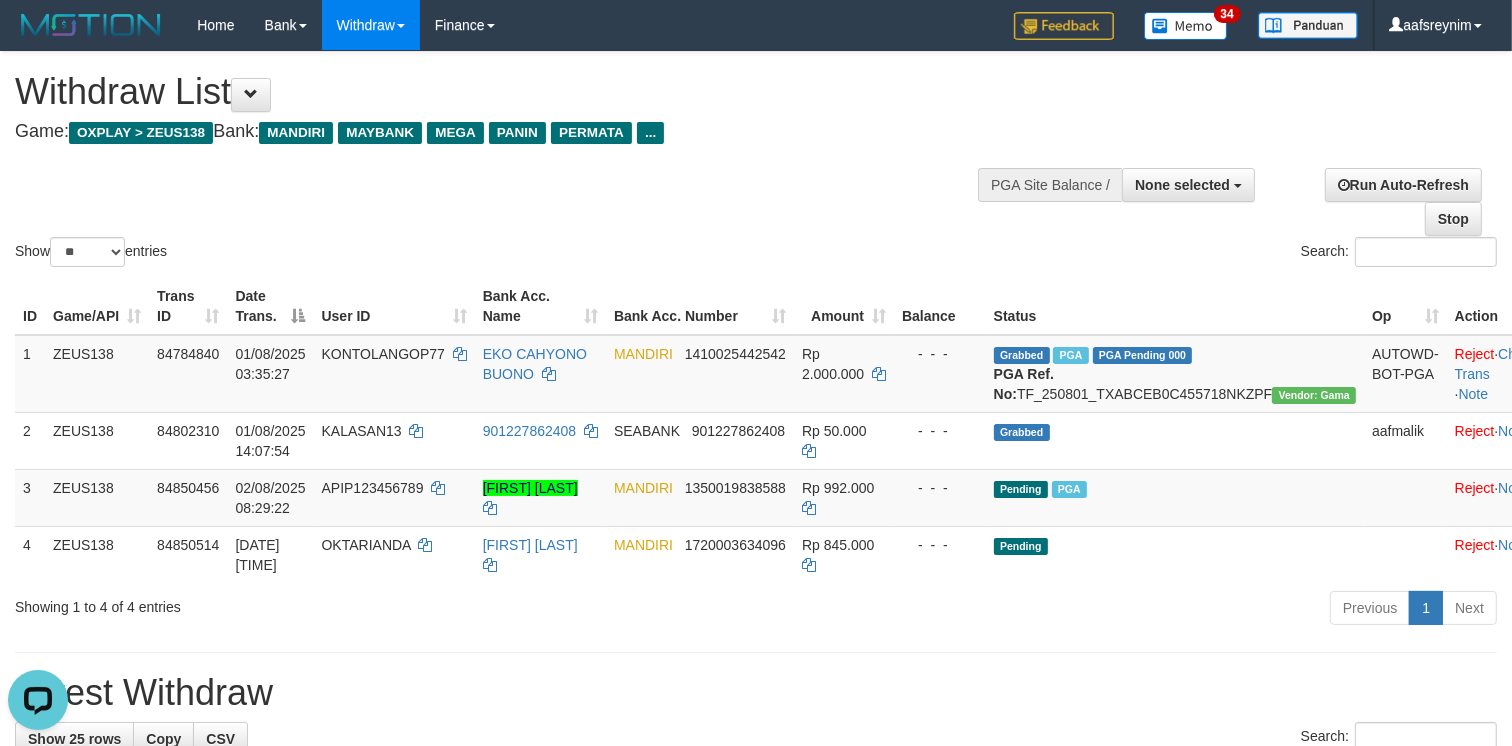scroll, scrollTop: 0, scrollLeft: 0, axis: both 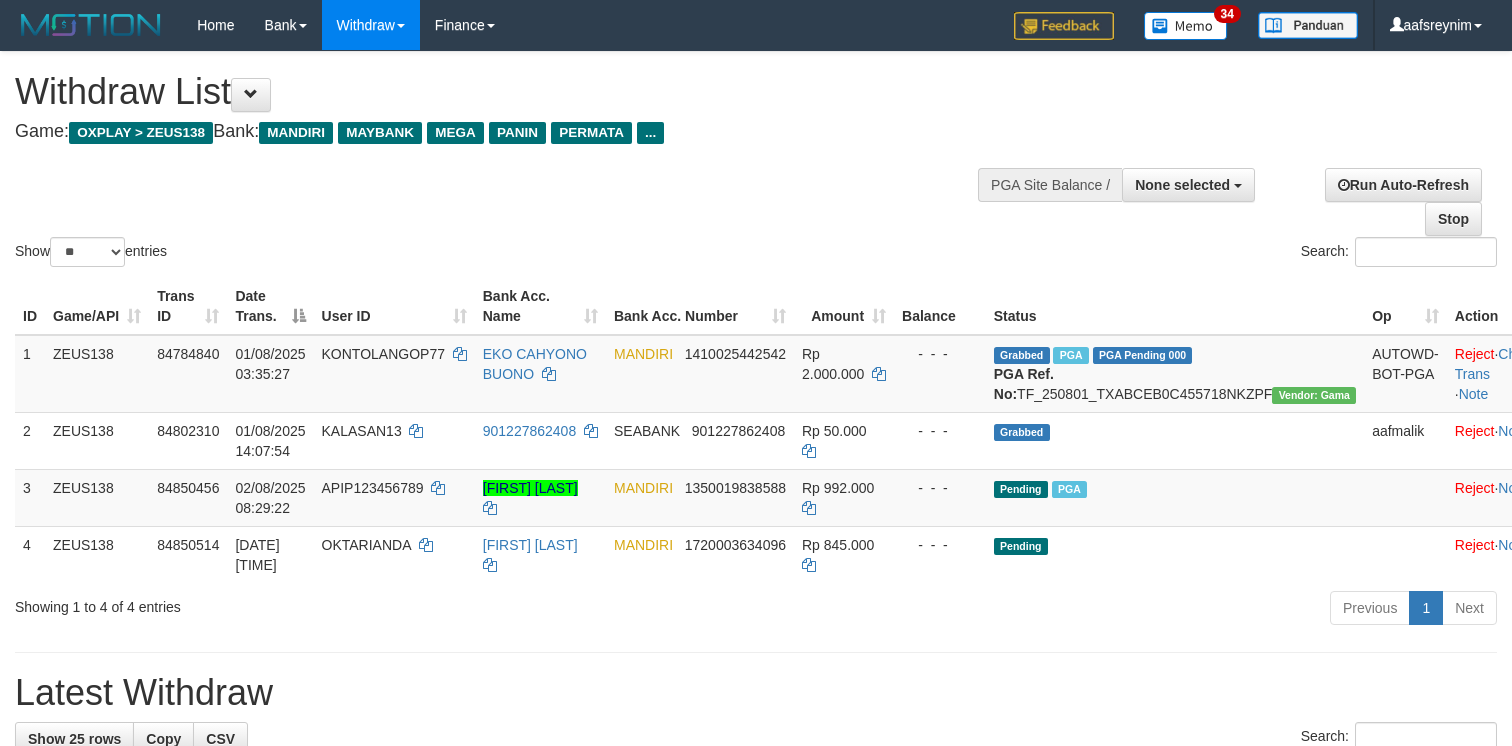 select 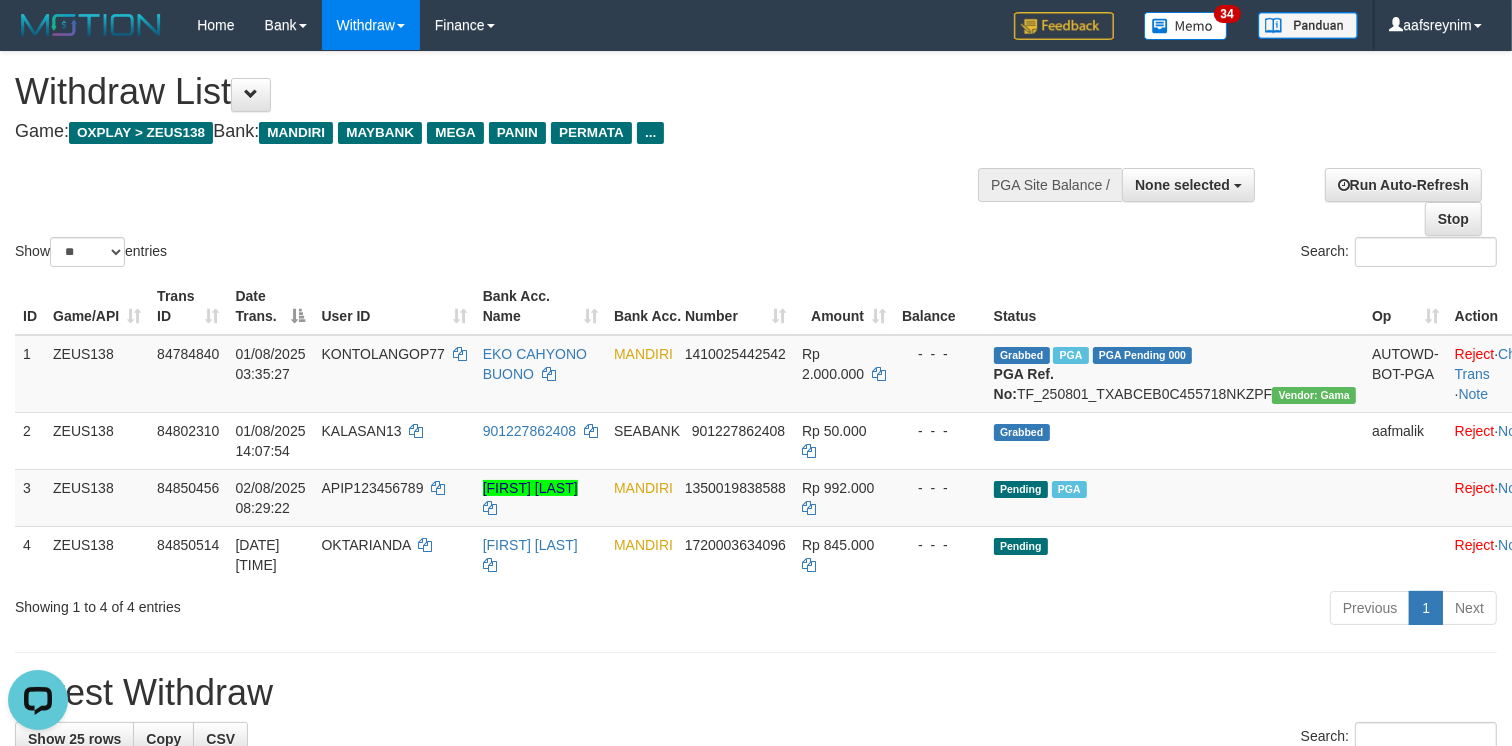 scroll, scrollTop: 0, scrollLeft: 0, axis: both 